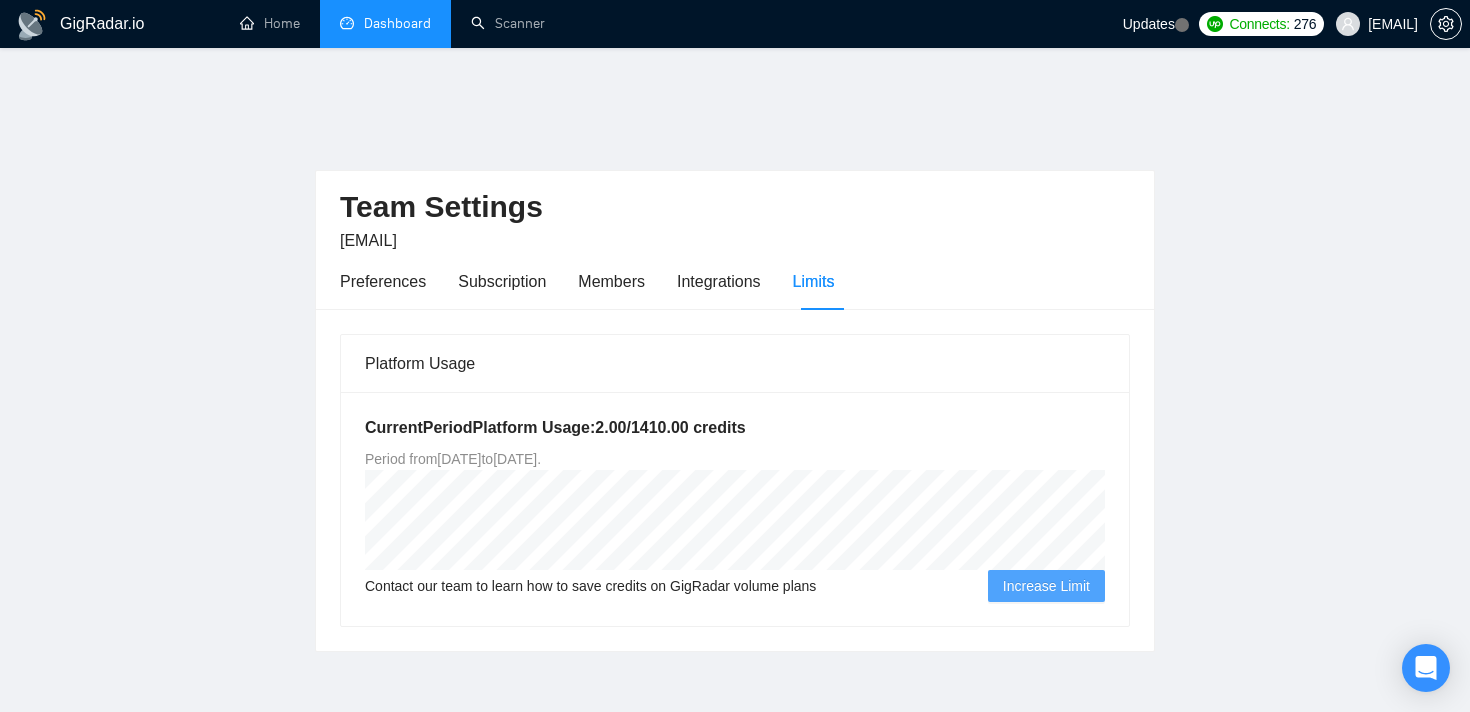 scroll, scrollTop: 0, scrollLeft: 0, axis: both 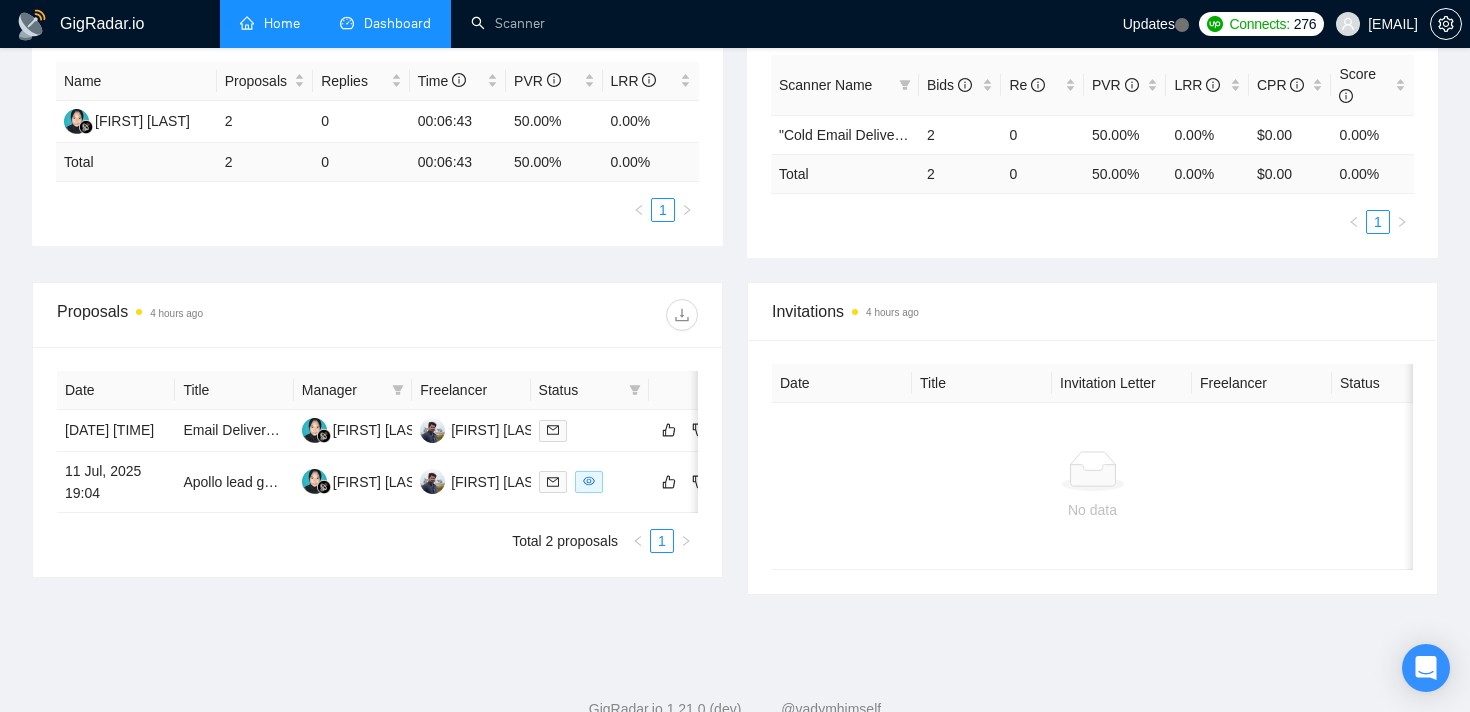 click on "Home" at bounding box center [270, 23] 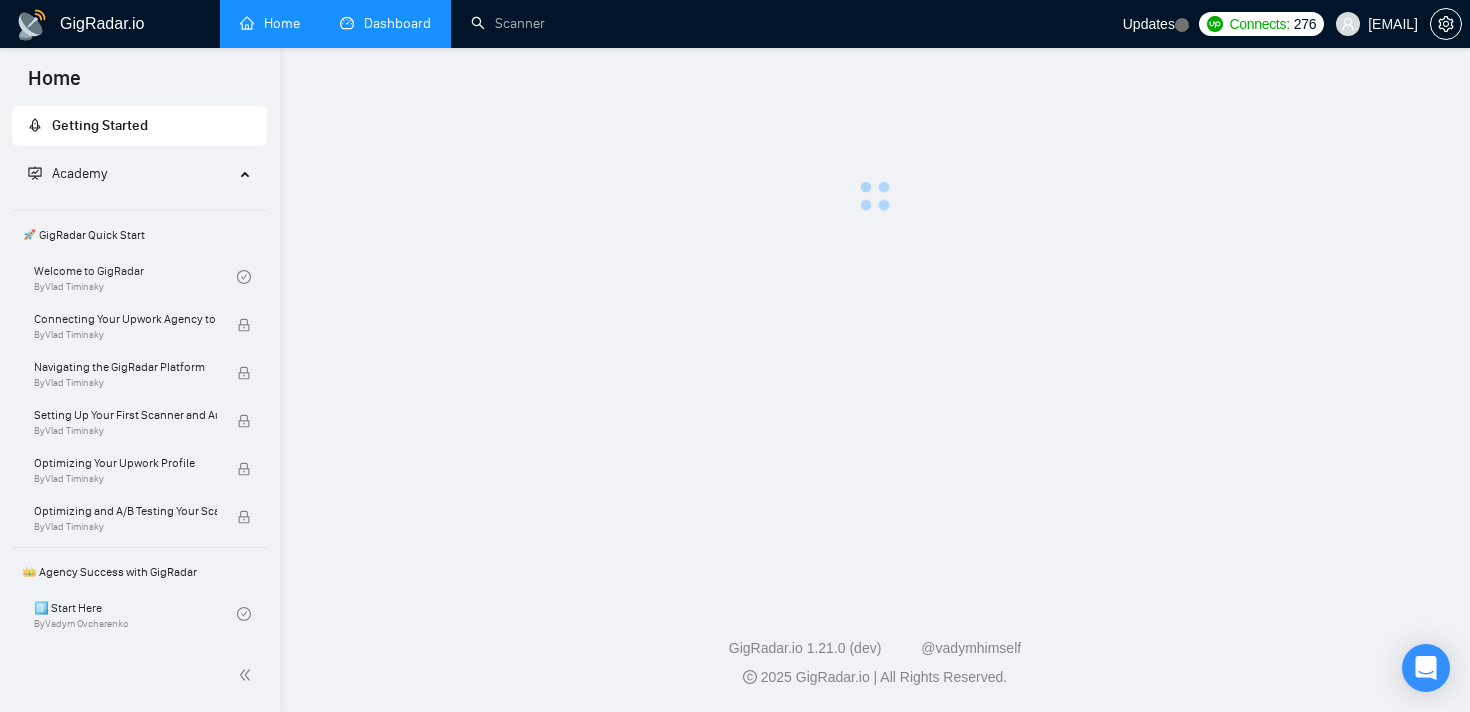 scroll, scrollTop: 0, scrollLeft: 0, axis: both 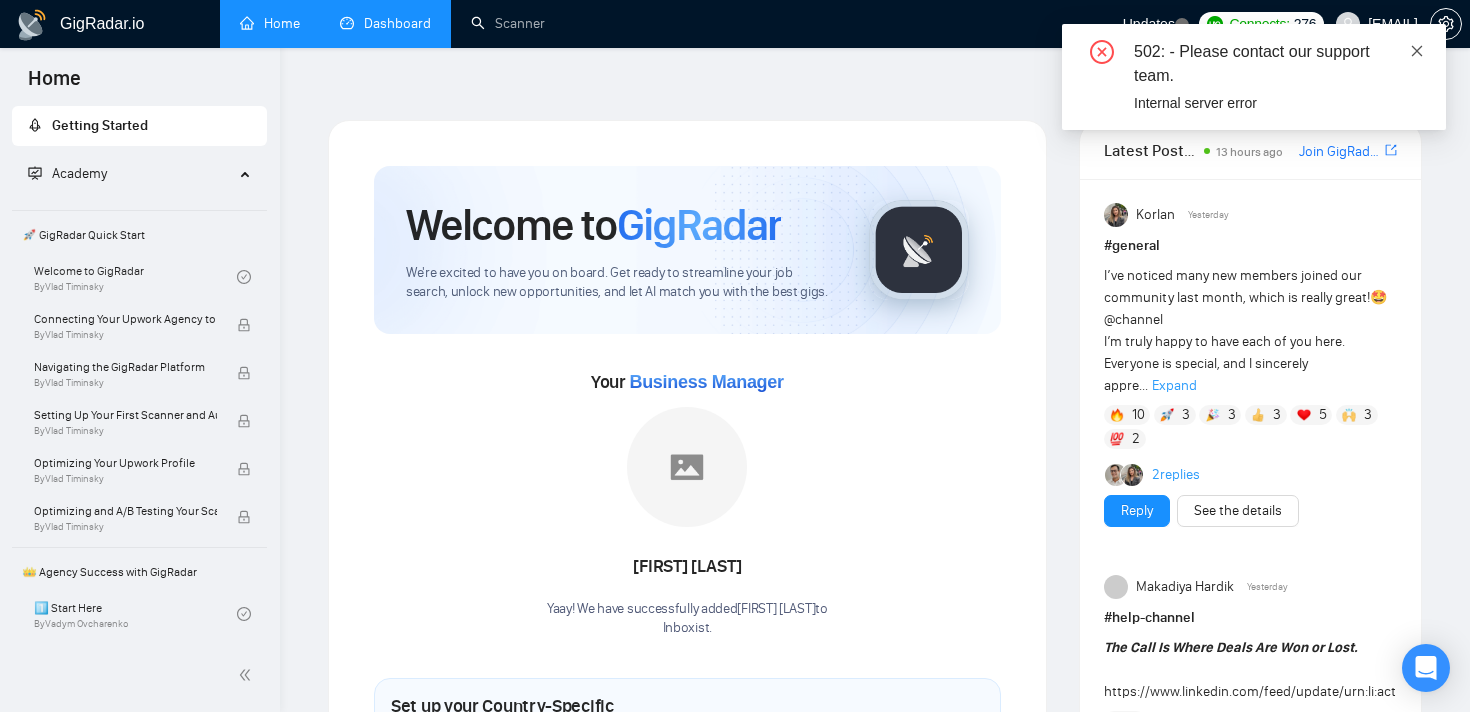 click 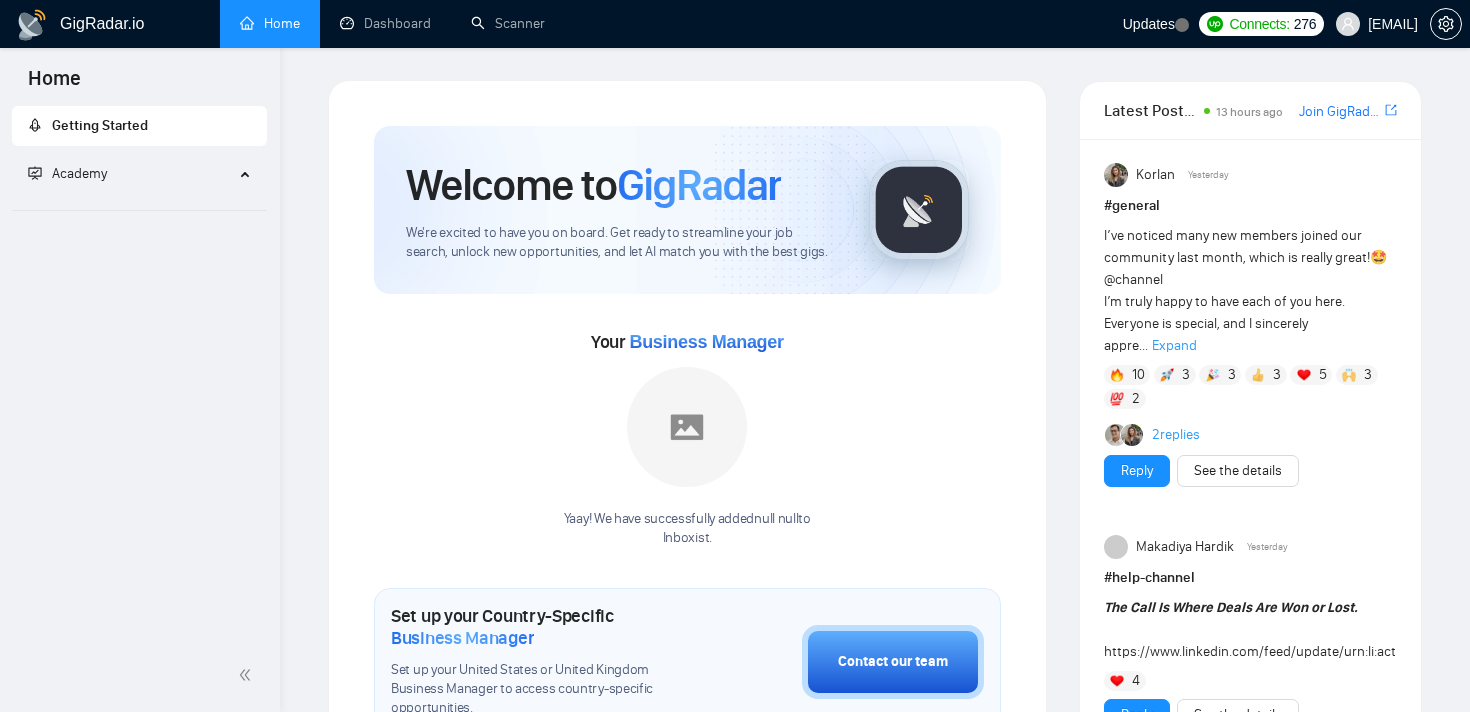 scroll, scrollTop: 0, scrollLeft: 0, axis: both 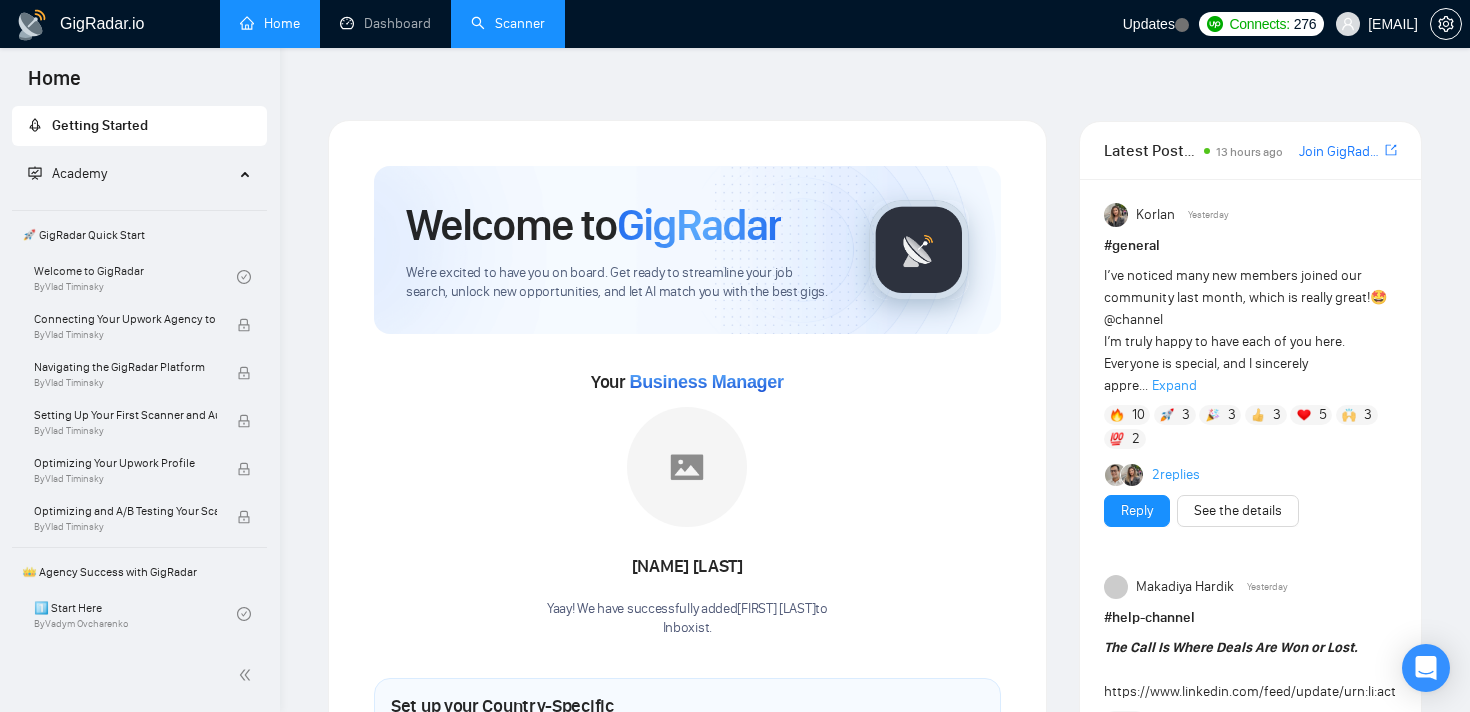 click on "Scanner" at bounding box center [508, 23] 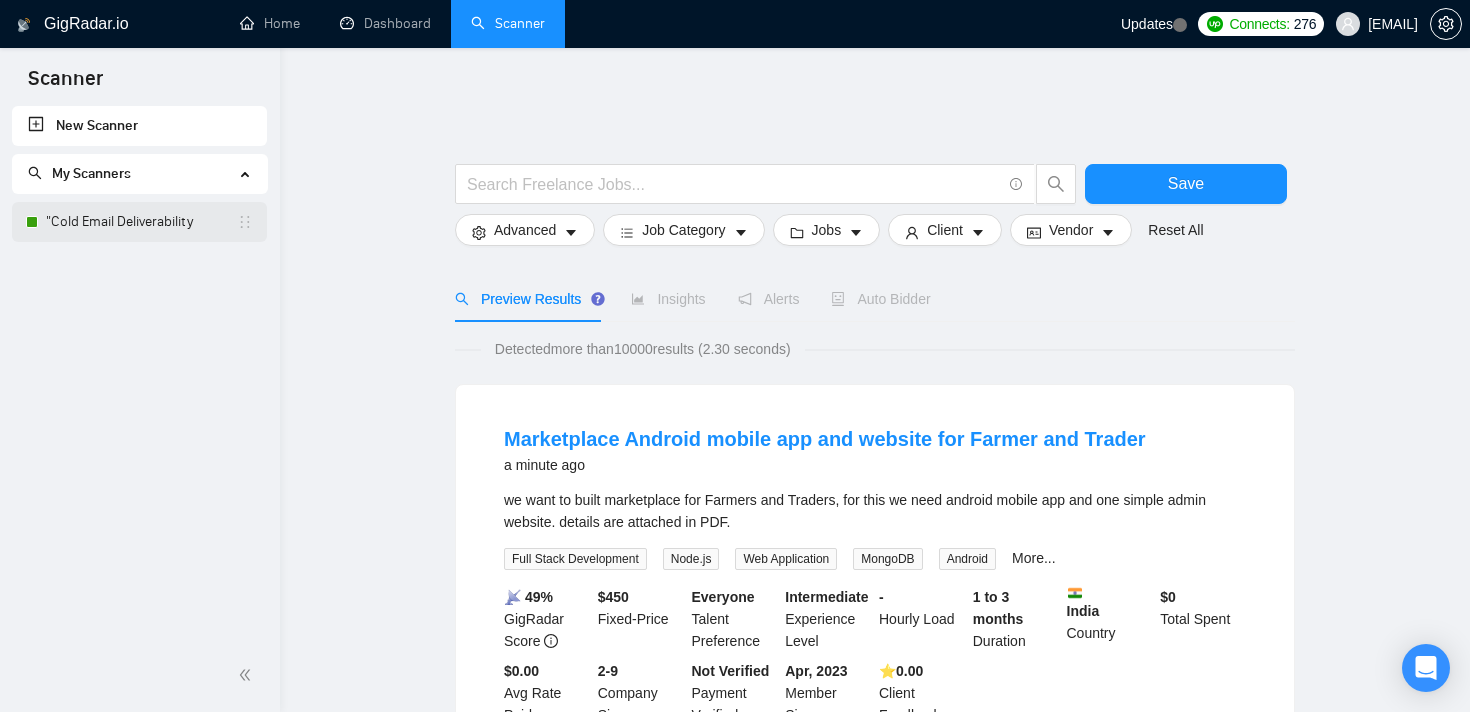 click on ""Cold Email Deliverability" at bounding box center (141, 222) 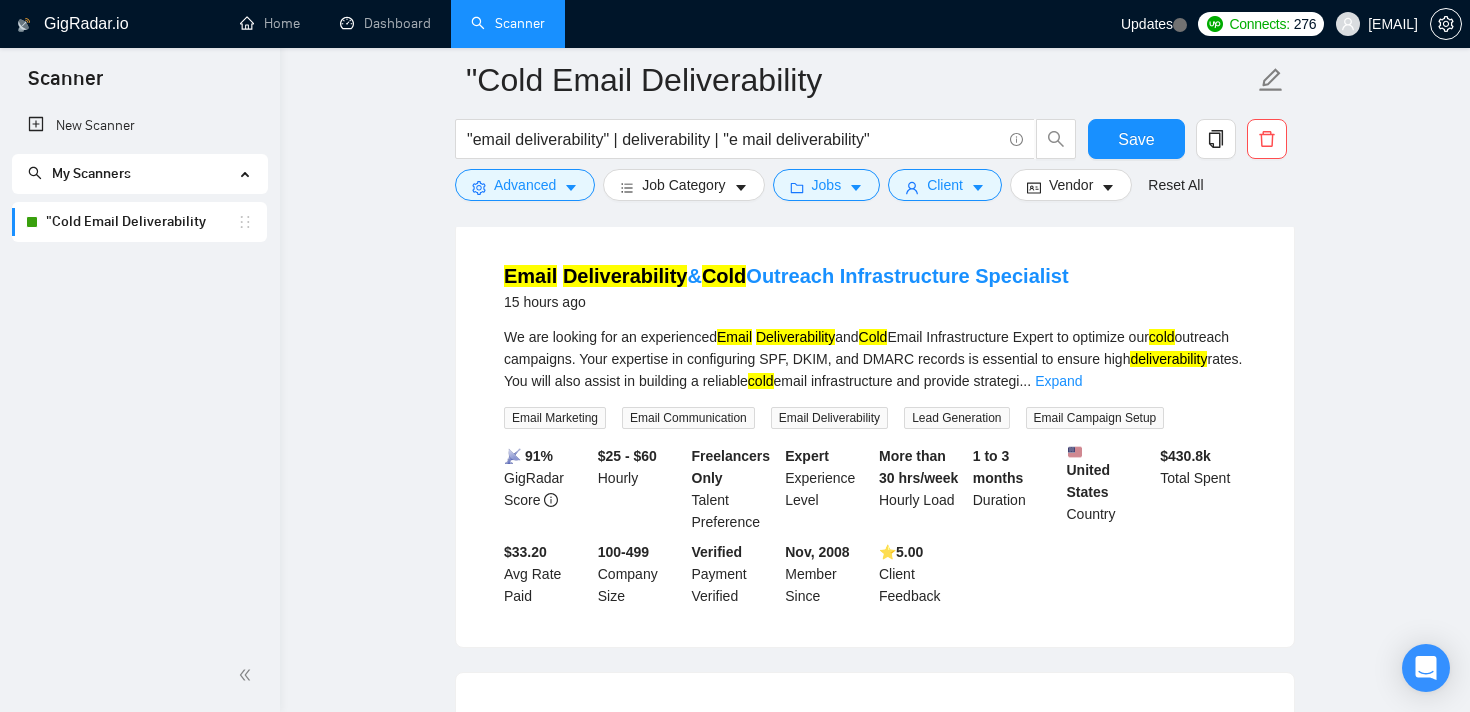 scroll, scrollTop: 0, scrollLeft: 0, axis: both 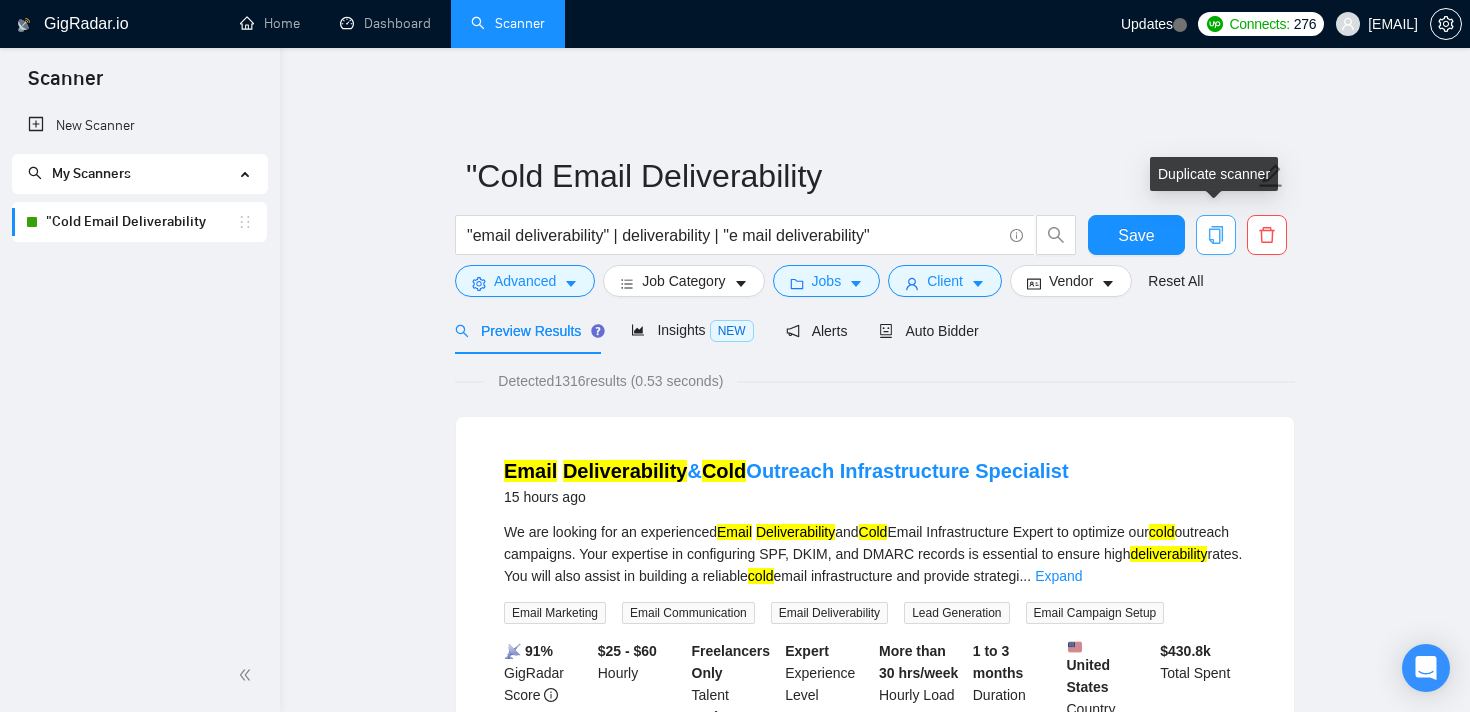 click at bounding box center (1216, 235) 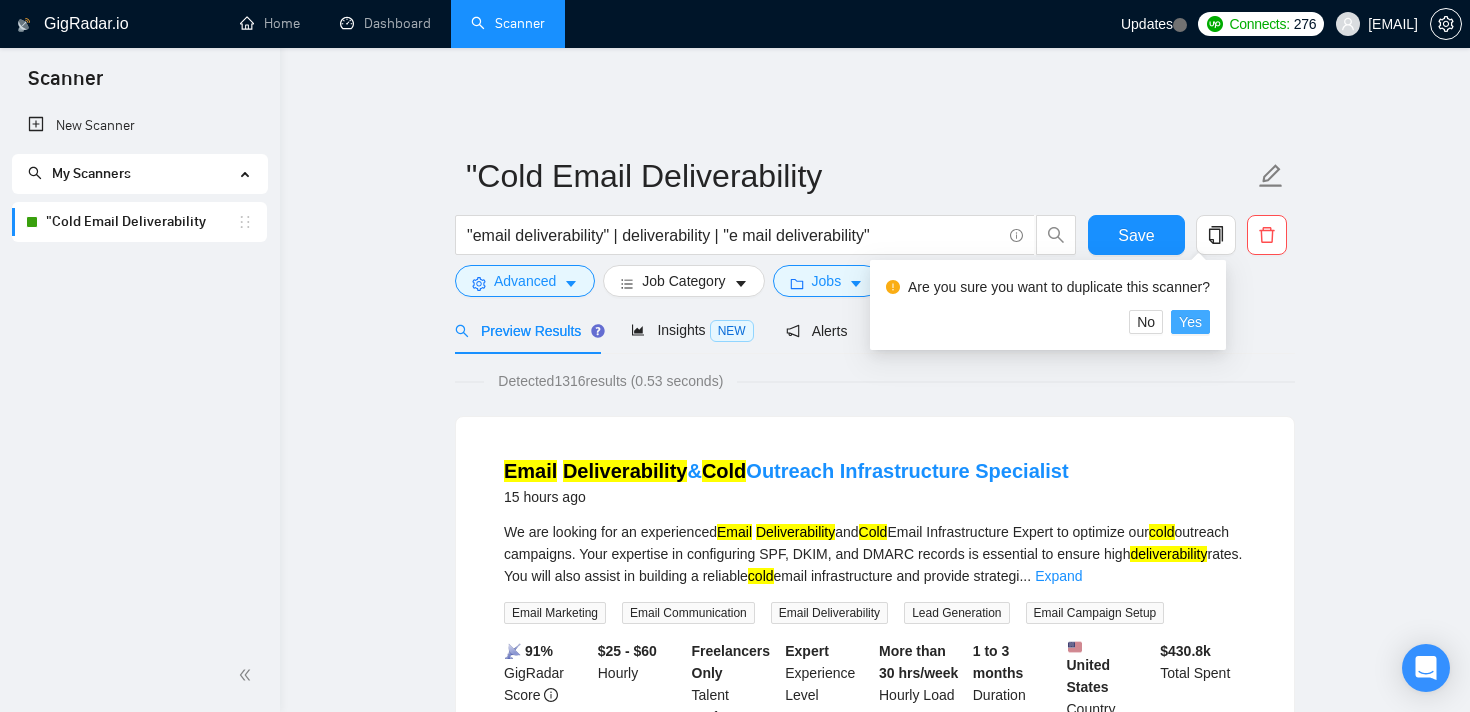 click on "Yes" at bounding box center (1190, 322) 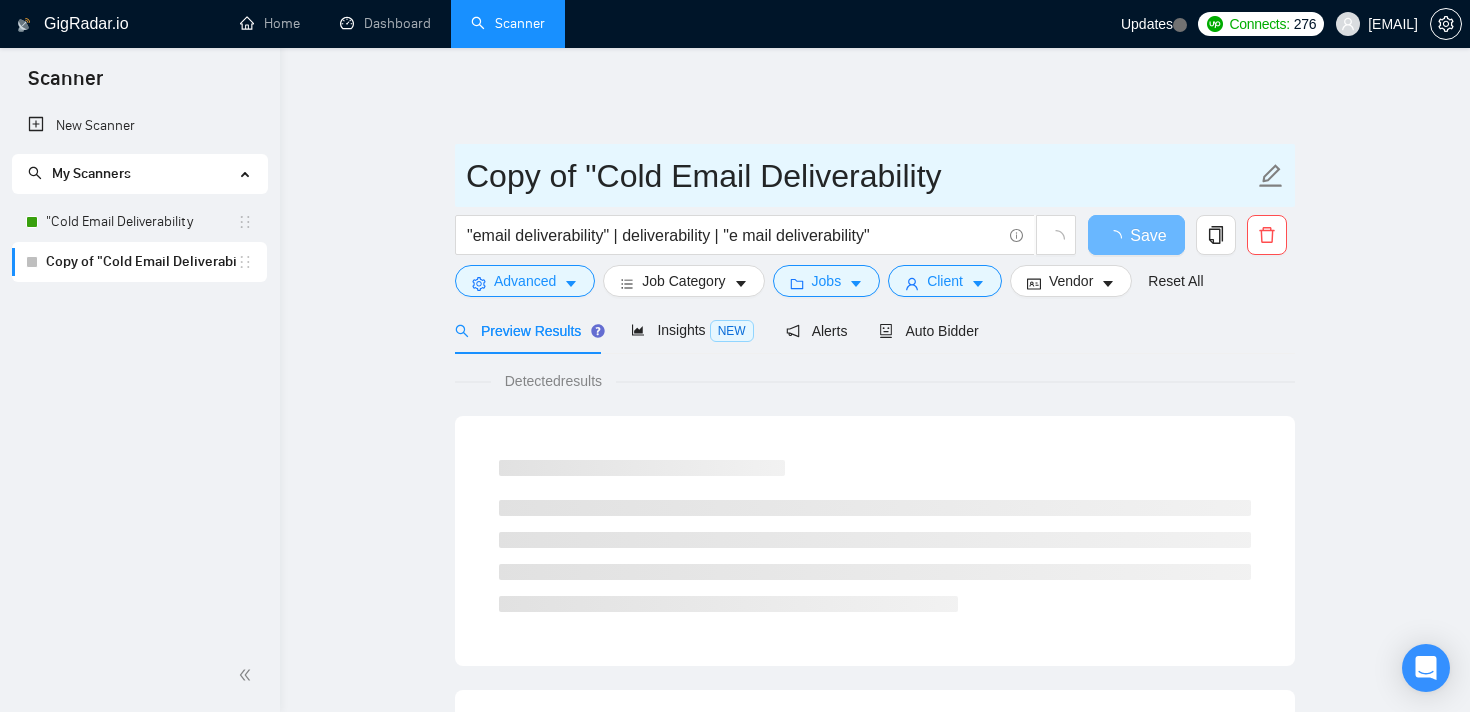click on "Copy of "Cold Email Deliverability" at bounding box center [860, 176] 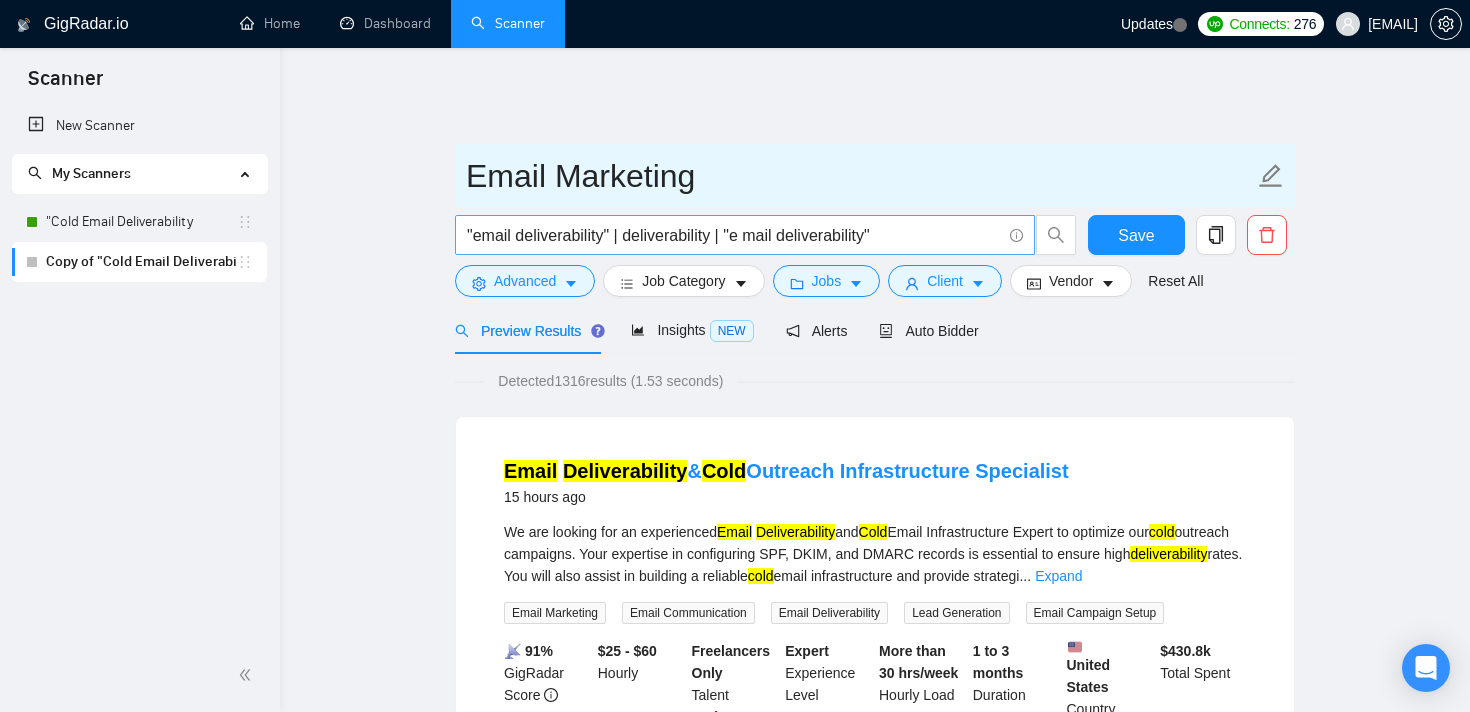 type on "Email Marketing" 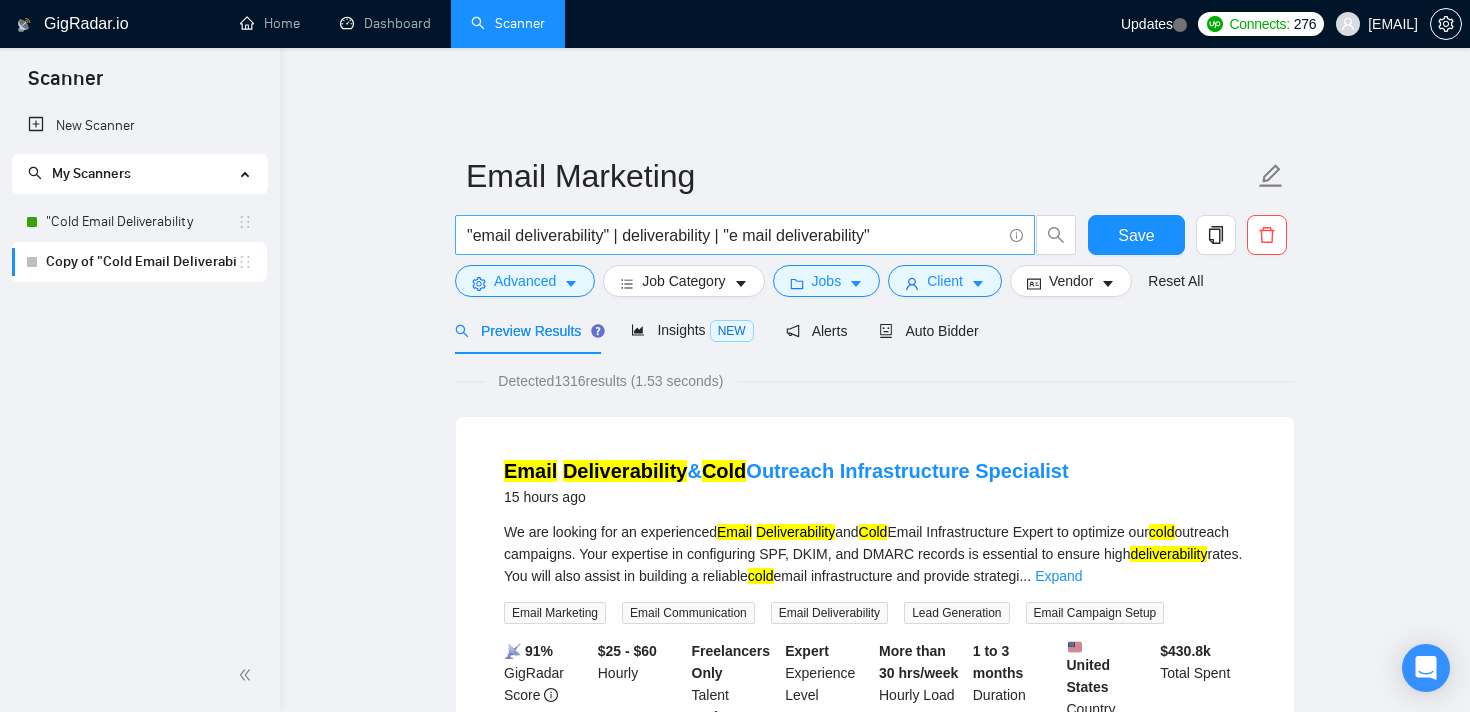 click on ""email deliverability" | deliverability | "e mail deliverability"" at bounding box center [734, 235] 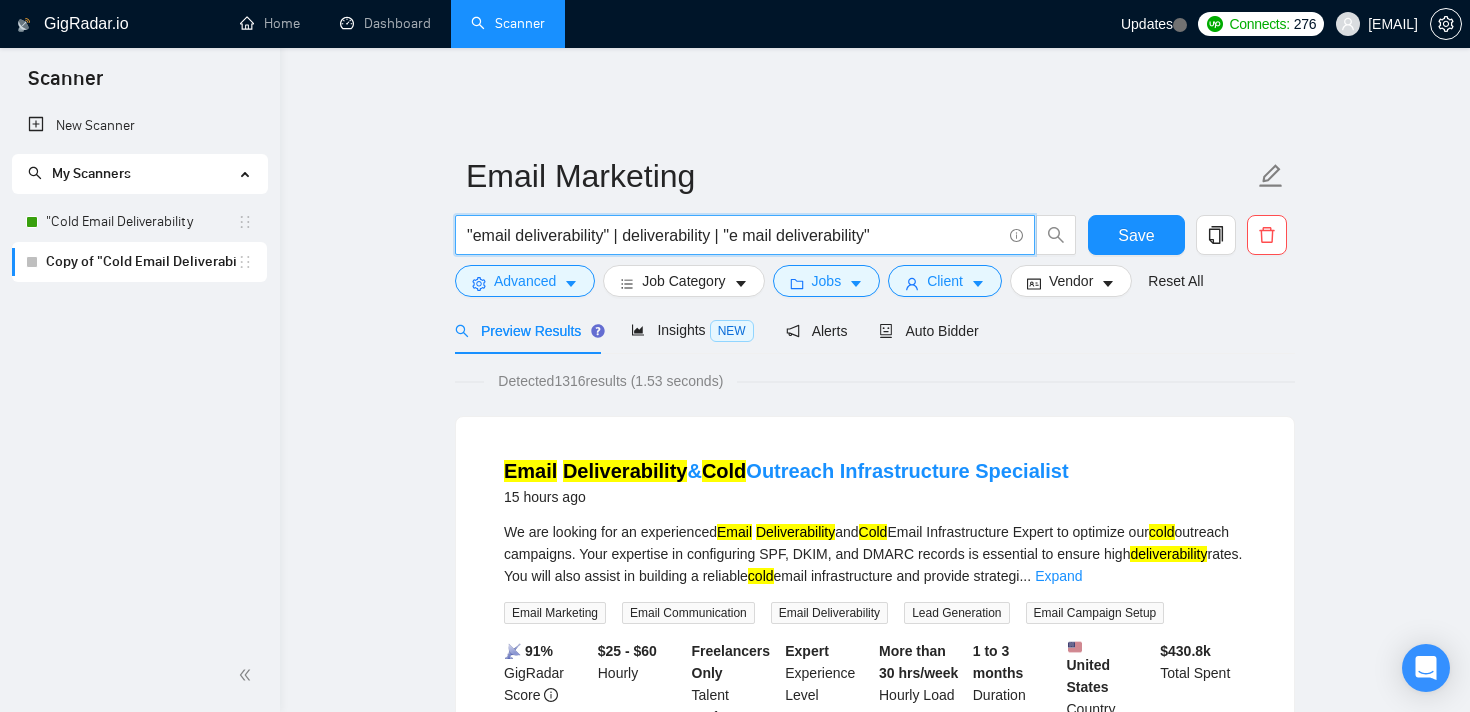 click on ""email deliverability" | deliverability | "e mail deliverability"" at bounding box center [734, 235] 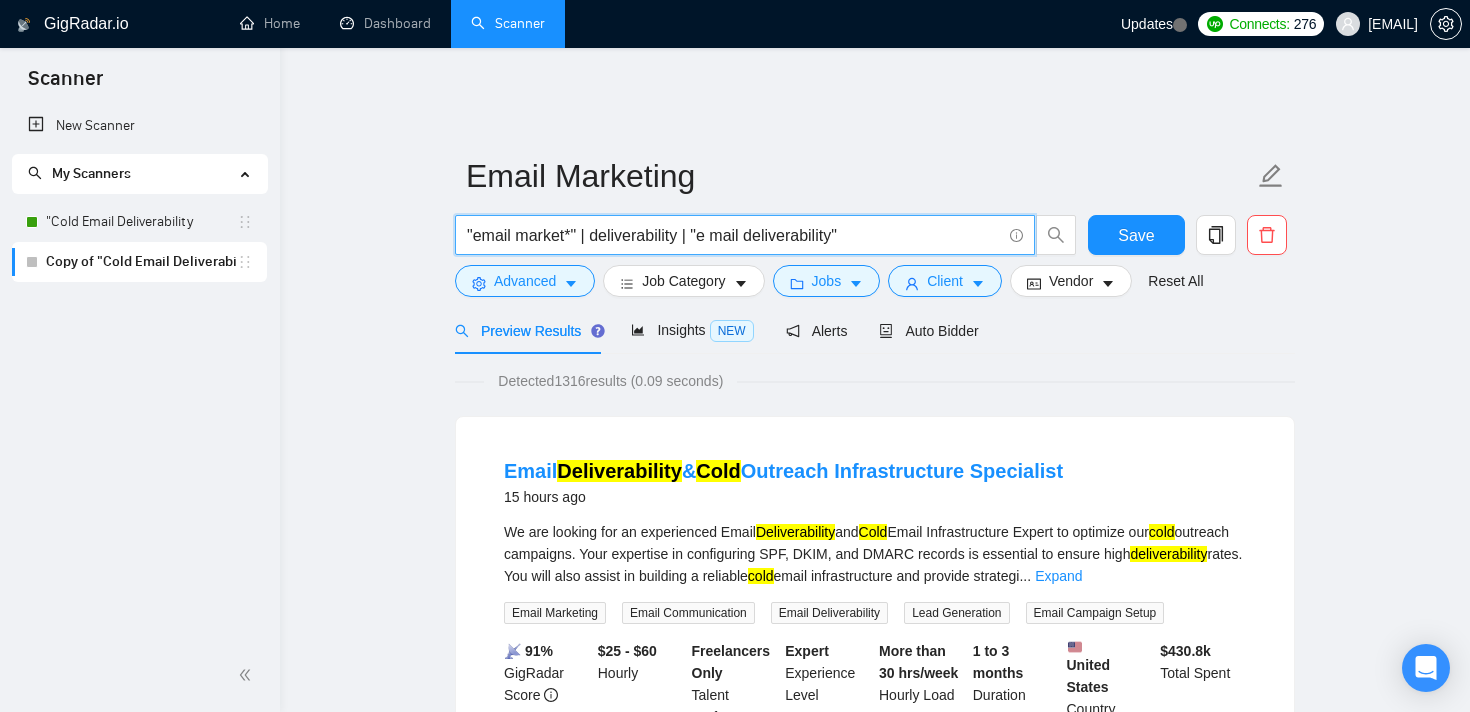 drag, startPoint x: 869, startPoint y: 220, endPoint x: 587, endPoint y: 232, distance: 282.25522 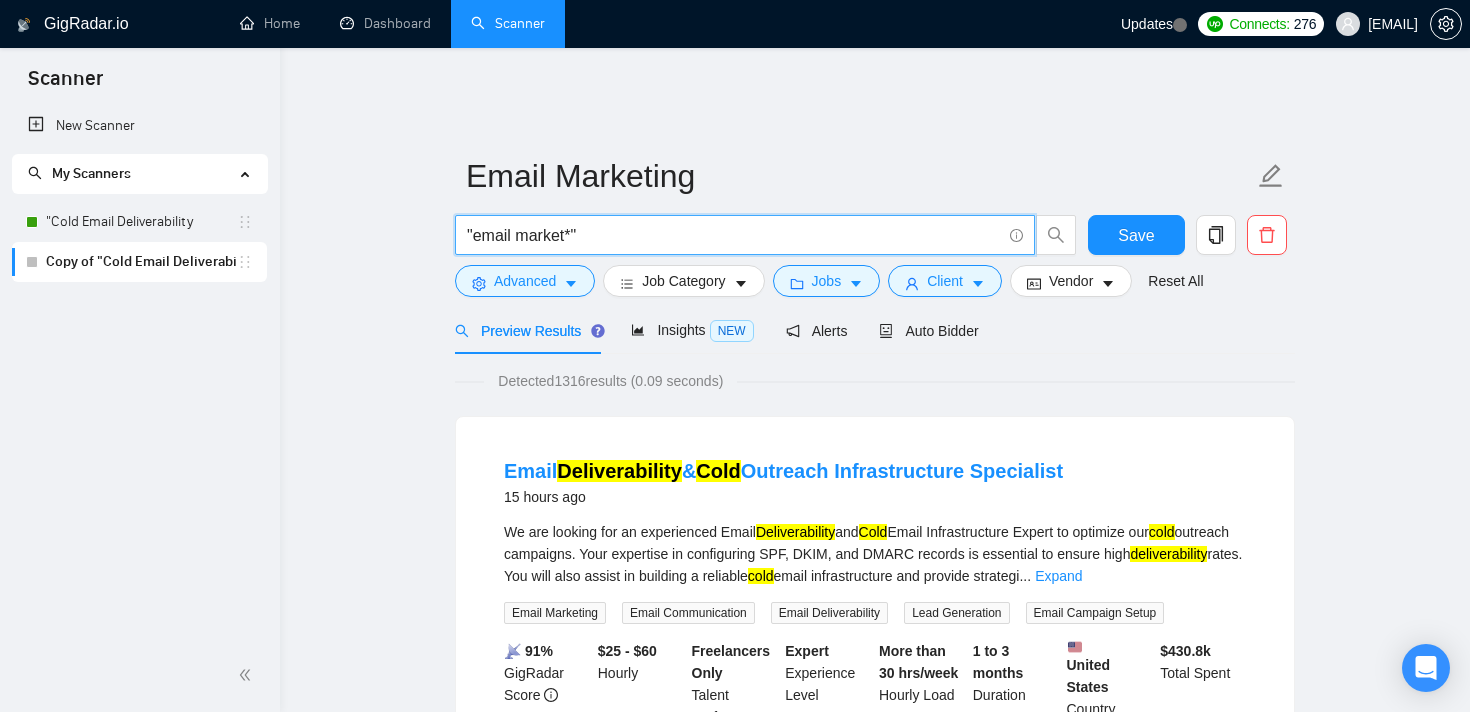 click on "Email Marketing "email market*" Save Advanced   Job Category   Jobs   Client   Vendor   Reset All Preview Results Insights NEW Alerts Auto Bidder Detected   1316  results   (0.09 seconds) Email  Deliverability  &  Cold  Outreach Infrastructure Specialist 15 hours ago We are looking for an experienced Email  Deliverability  and  Cold  Email Infrastructure Expert to optimize our  cold  outreach campaigns. Your expertise in configuring SPF, DKIM, and DMARC records is essential to ensure high  deliverability  rates. You will also assist in building a reliable  cold  email infrastructure and provide strategi ... Expand Email Marketing Email Communication Email Deliverability Lead Generation Email Campaign Setup 📡   91% GigRadar Score   $25 - $60 Hourly Freelancers Only Talent Preference Expert Experience Level More than 30 hrs/week Hourly Load 1 to 3 months Duration   United States Country $ 430.8k Total Spent $33.20 Avg Rate Paid 100-499 Company Size Verified Payment Verified Nov, 2008 Member Since ⭐️  ..." at bounding box center [875, 2508] 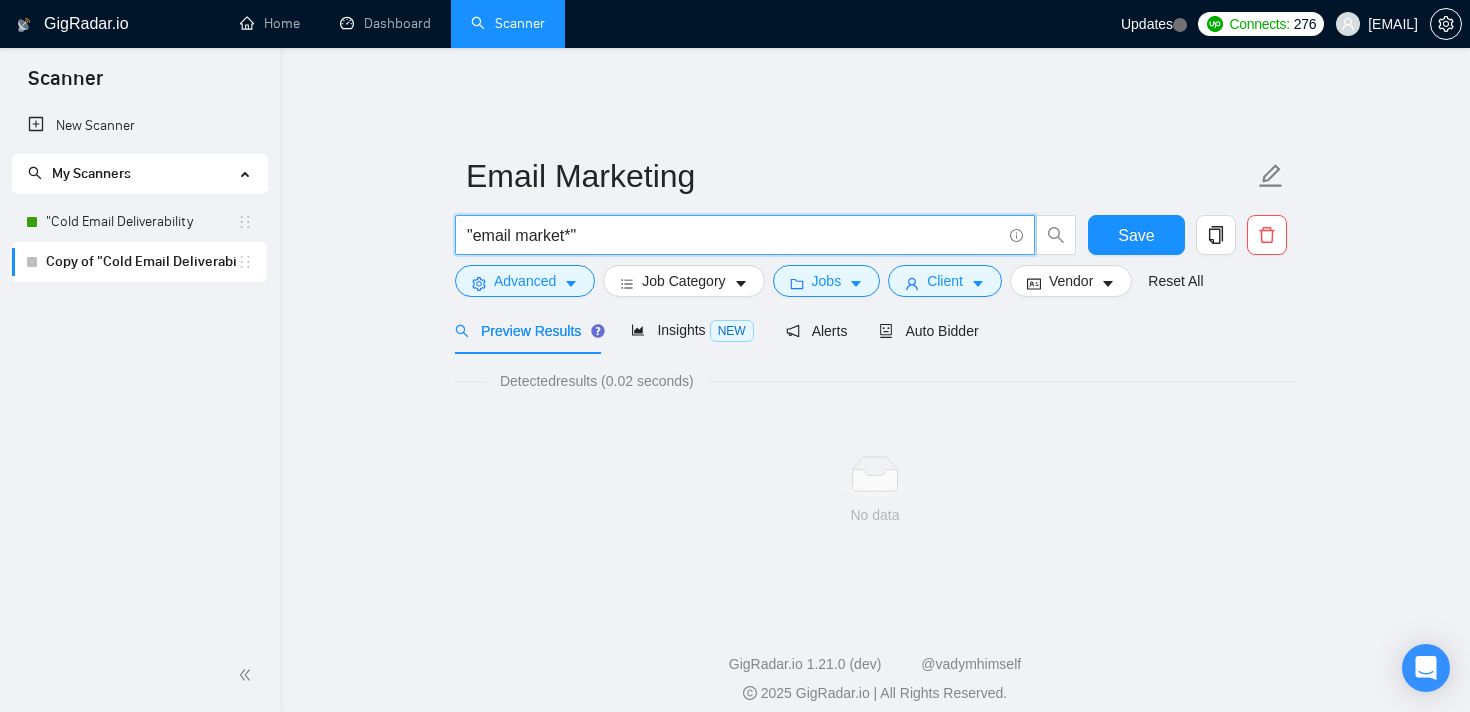 click on ""email market*"" at bounding box center (734, 235) 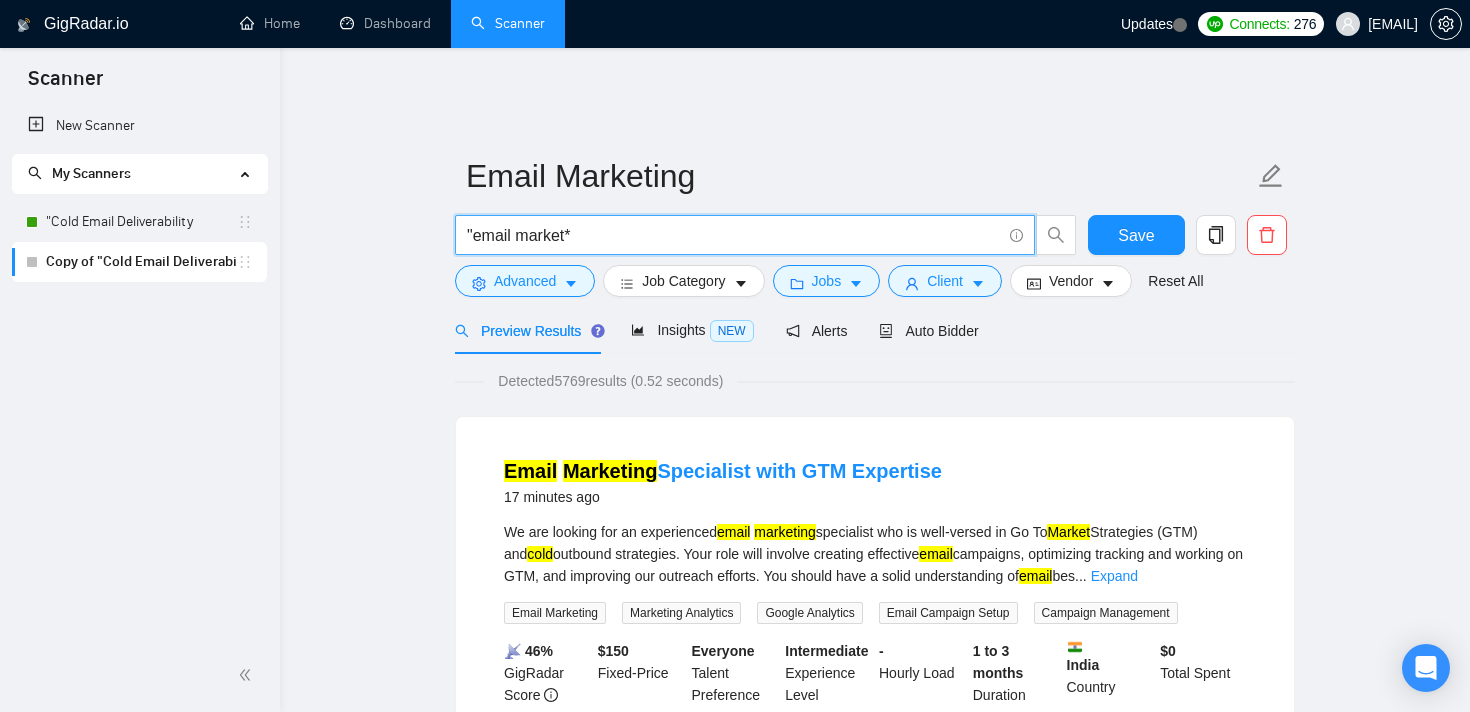 click on ""email market*" at bounding box center (734, 235) 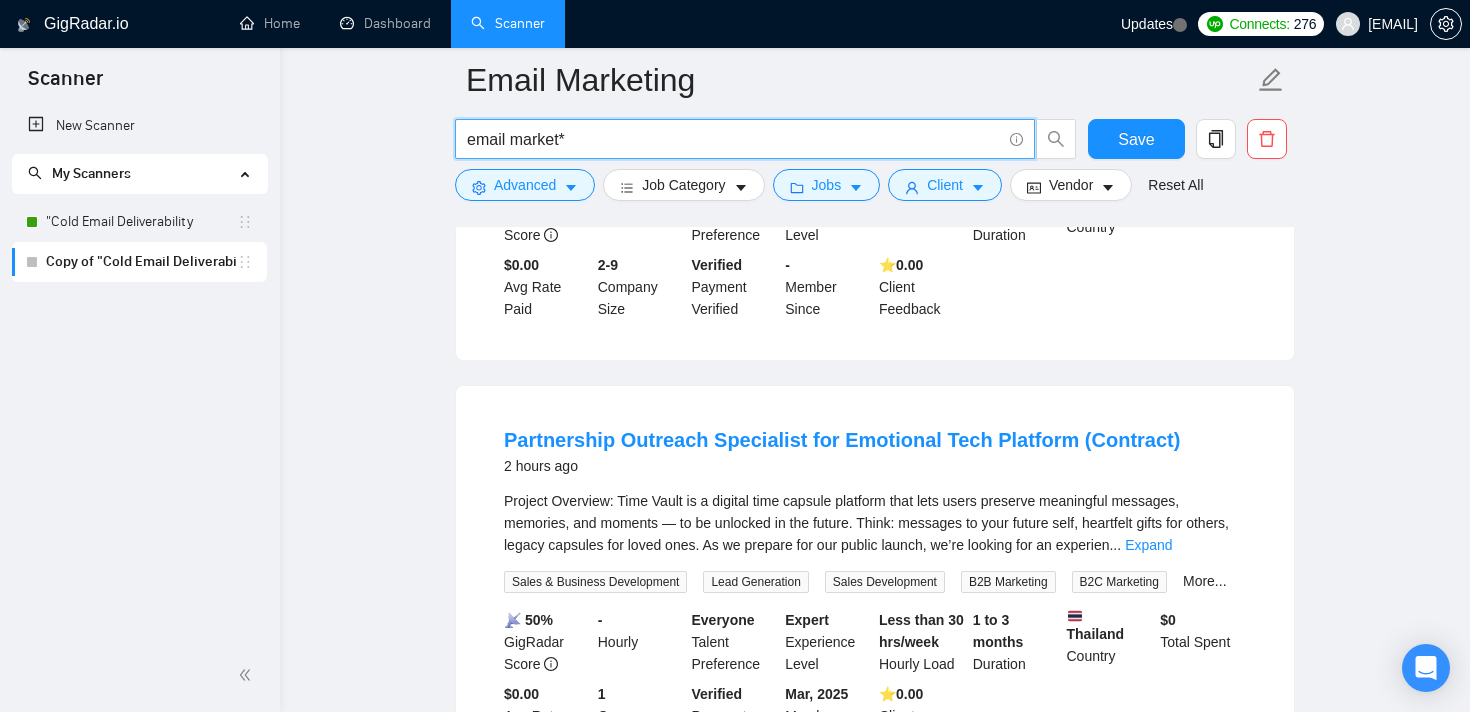 scroll, scrollTop: 490, scrollLeft: 0, axis: vertical 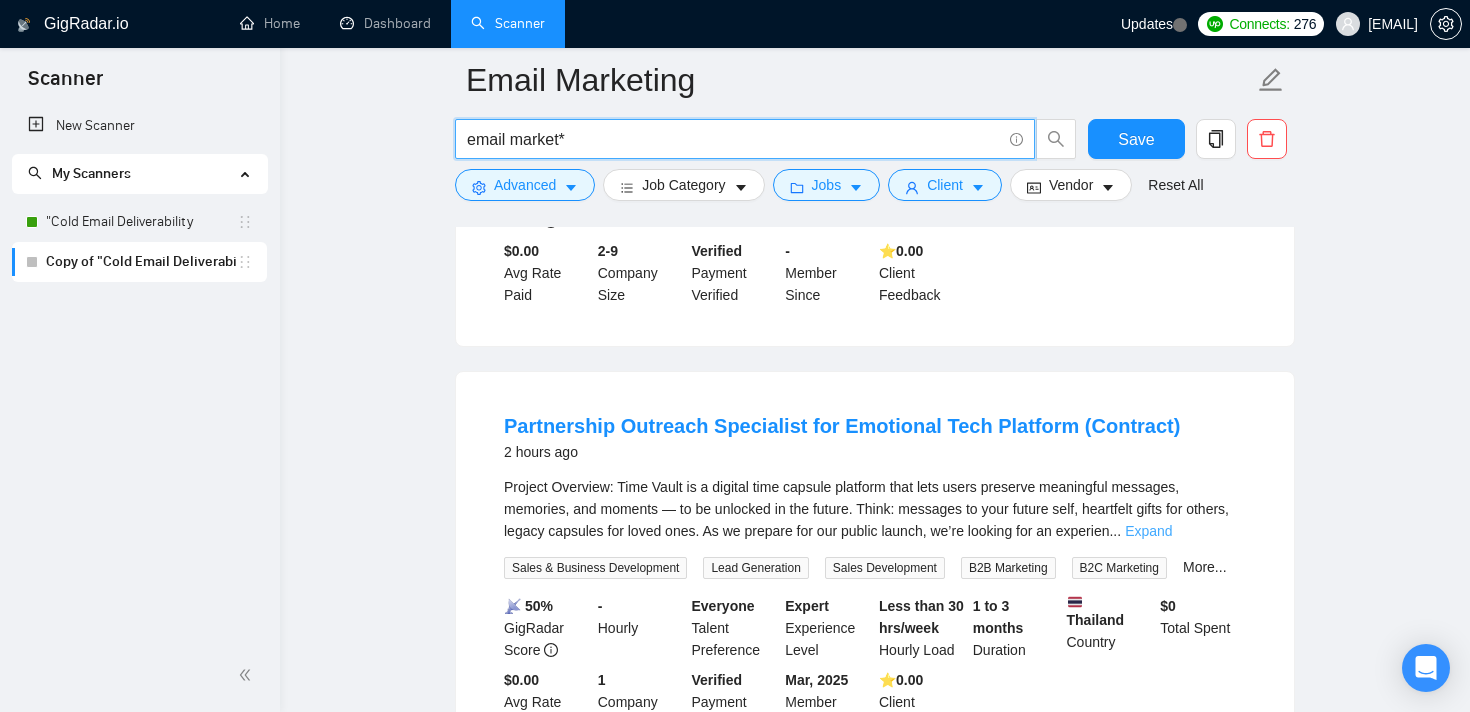click on "Expand" at bounding box center (1148, 531) 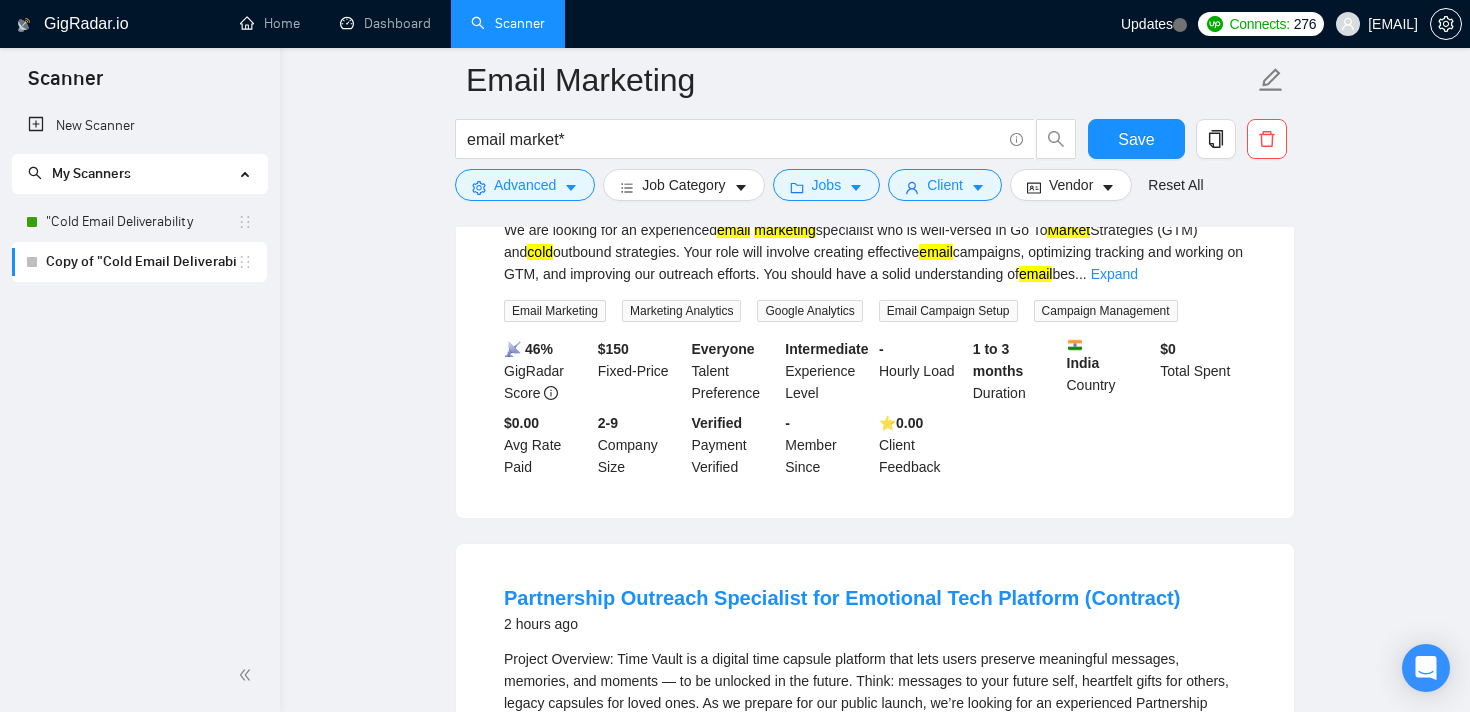 scroll, scrollTop: 0, scrollLeft: 0, axis: both 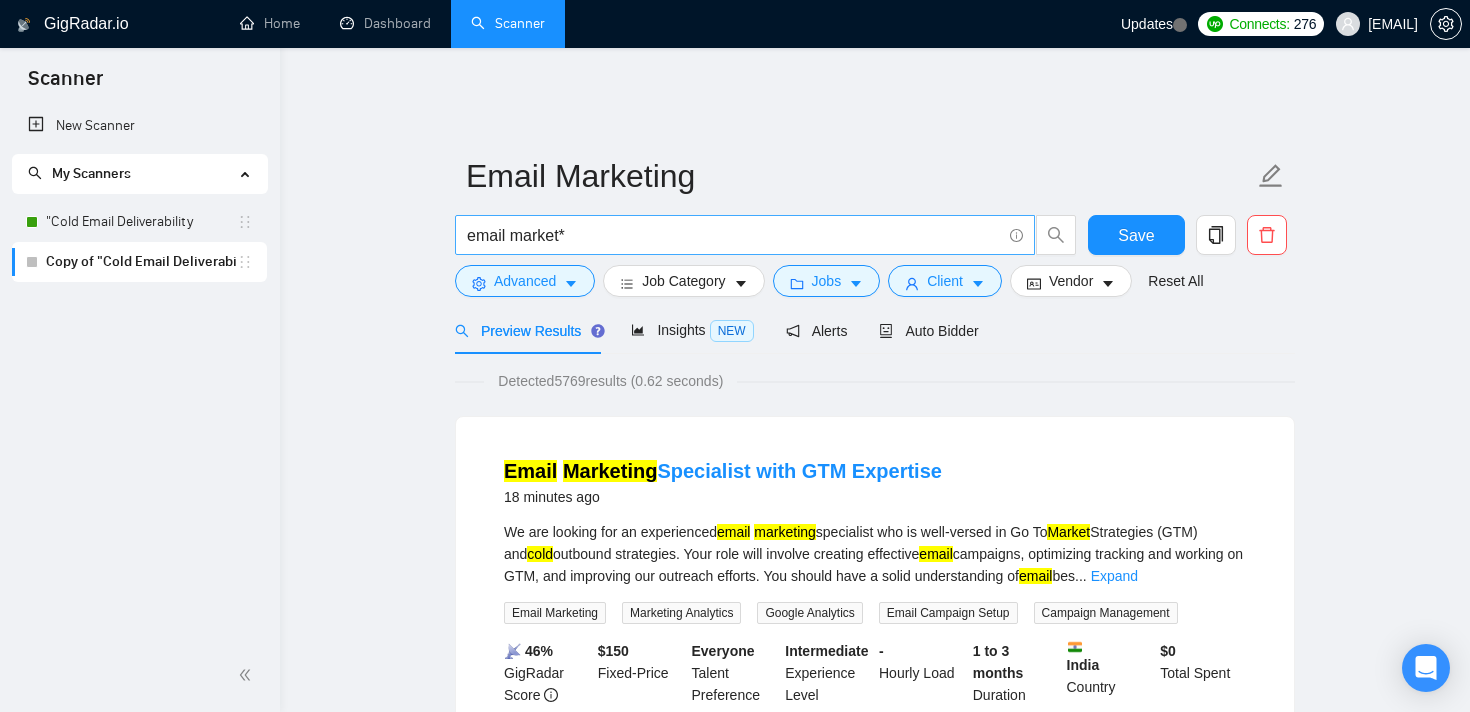 click on "email market*" at bounding box center [734, 235] 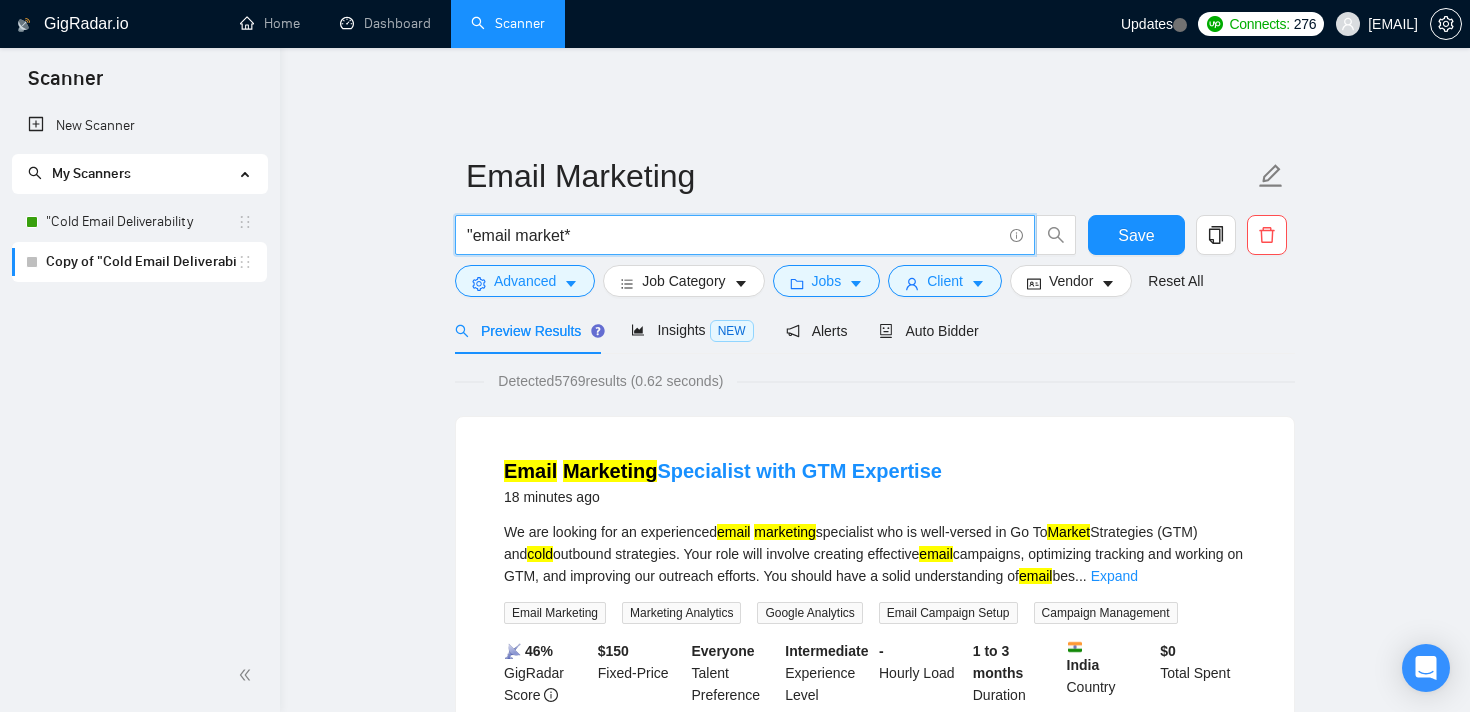 click on ""email market*" at bounding box center [734, 235] 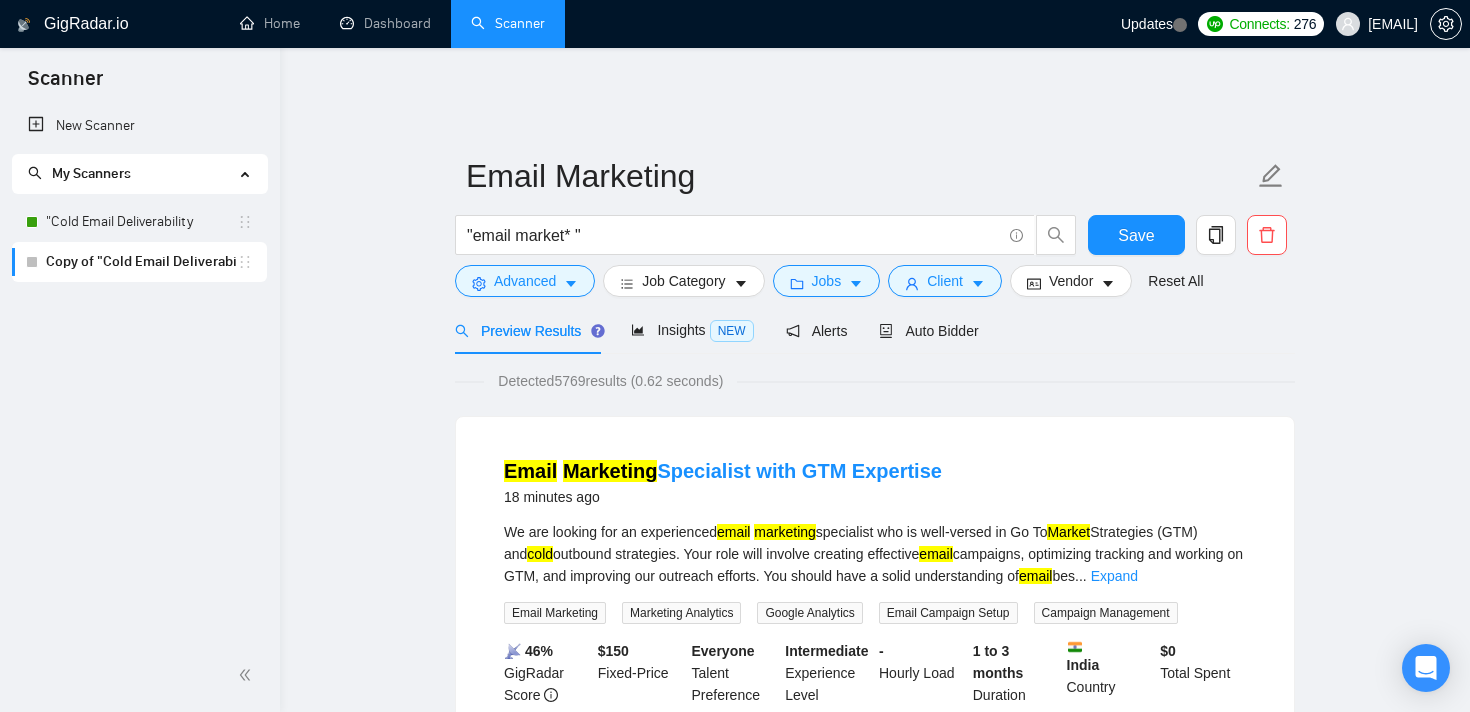 click on "Email Marketing "email market* " Save Advanced   Job Category   Jobs   Client   Vendor   Reset All Preview Results Insights NEW Alerts Auto Bidder Detected   5769  results   (0.62 seconds) Email   Marketing  Specialist with GTM Expertise 18 minutes ago We are looking for an experienced  email   marketing  specialist who is well-versed in Go To  Market  Strategies (GTM) and  cold  outbound strategies. Your role will involve creating effective  email  campaigns, optimizing tracking and working on GTM, and improving our outreach efforts. You should have a solid understanding of  email  bes ... Expand Email Marketing Marketing Analytics Google Analytics Email Campaign Setup Campaign Management 📡   46% GigRadar Score   $ 150 Fixed-Price Everyone Talent Preference Intermediate Experience Level - Hourly Load 1 to 3 months Duration   [COUNTRY] Country $ 0 Total Spent $0.00 Avg Rate Paid 2-9 Company Size Verified Payment Verified - Member Since ⭐️  0.00 Client Feedback 2 hours ago marketplaces cold email More..." at bounding box center (875, 2630) 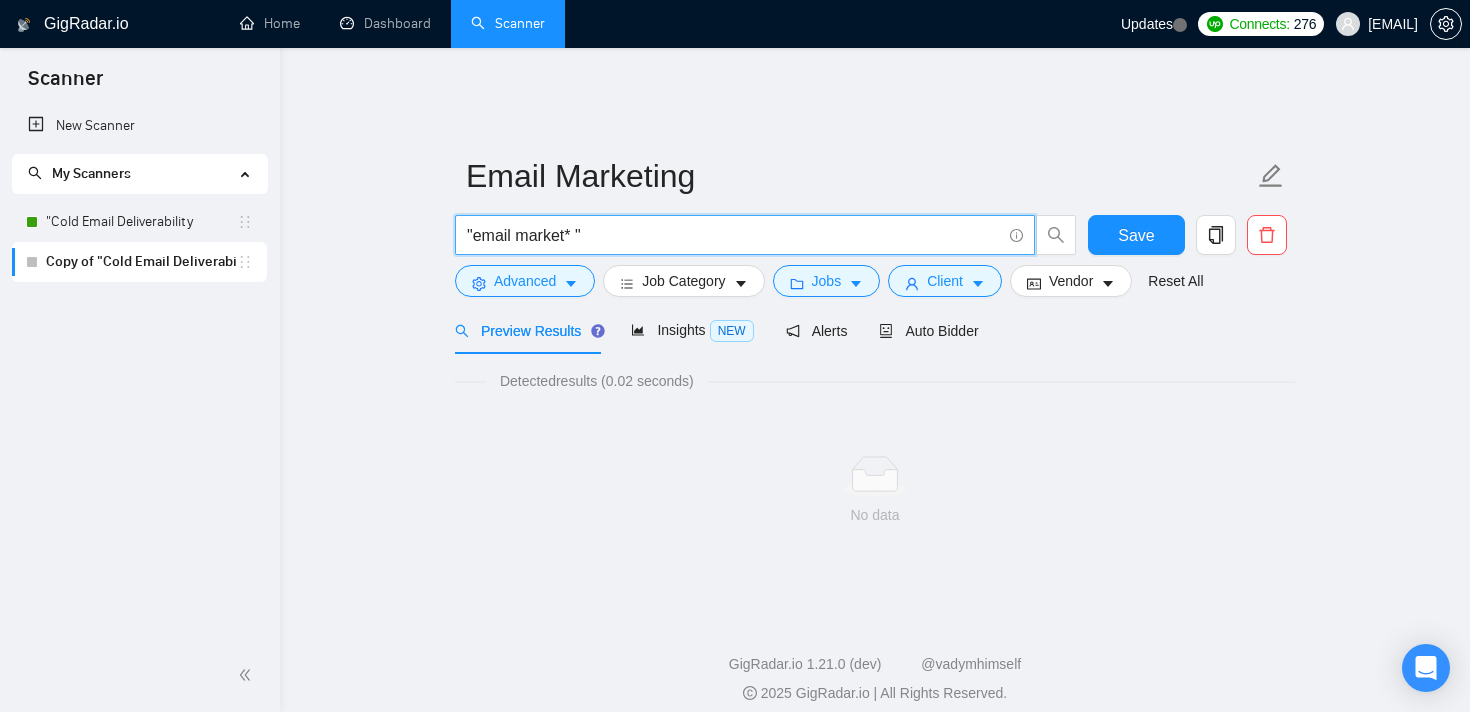 click on ""email market* "" at bounding box center [734, 235] 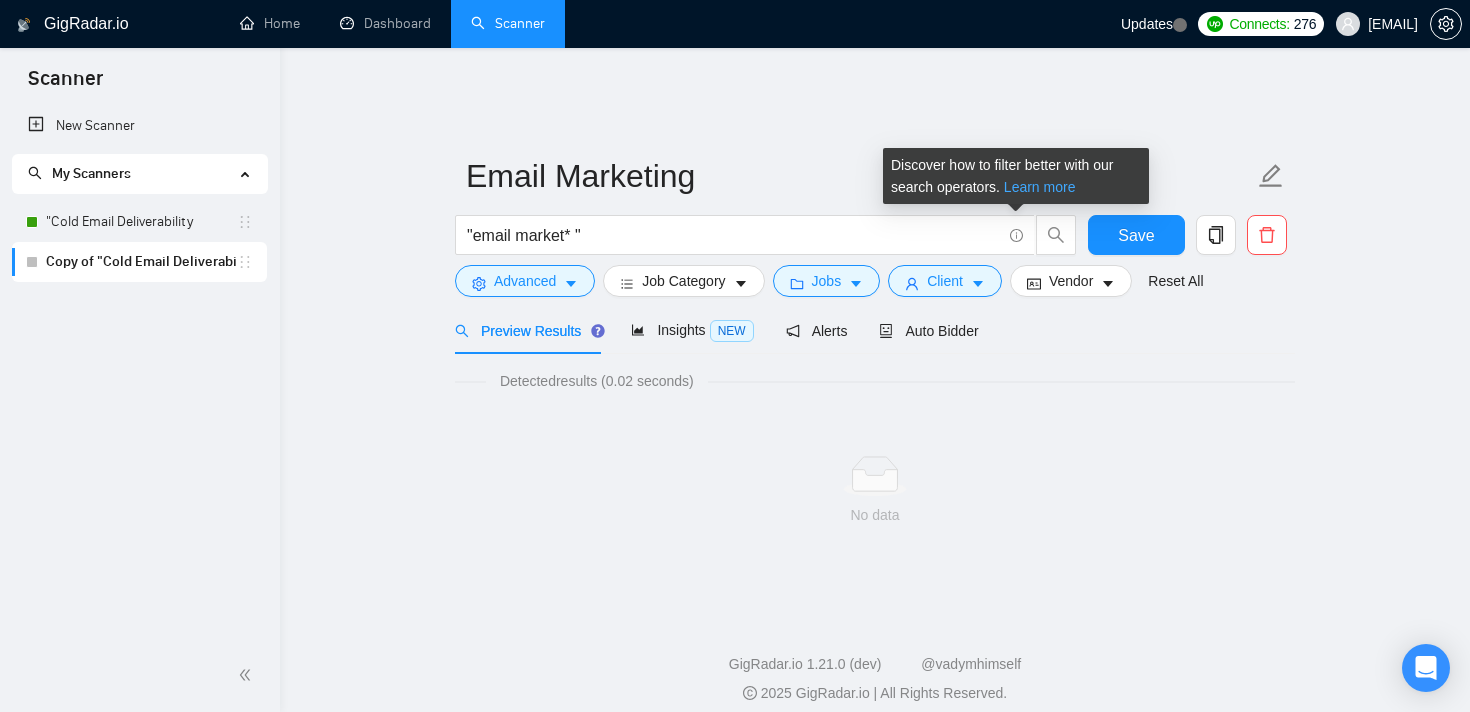 click on "Learn more" at bounding box center (1040, 187) 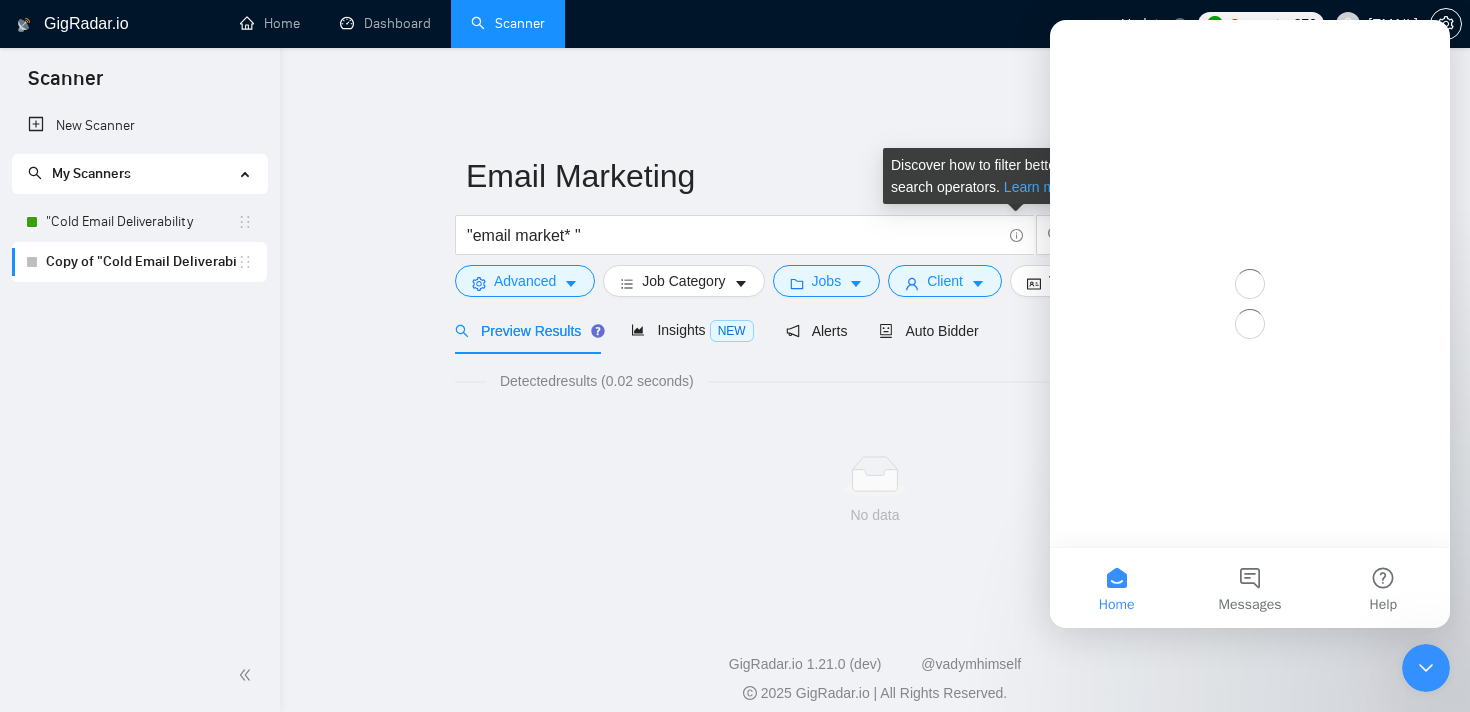 scroll, scrollTop: 0, scrollLeft: 0, axis: both 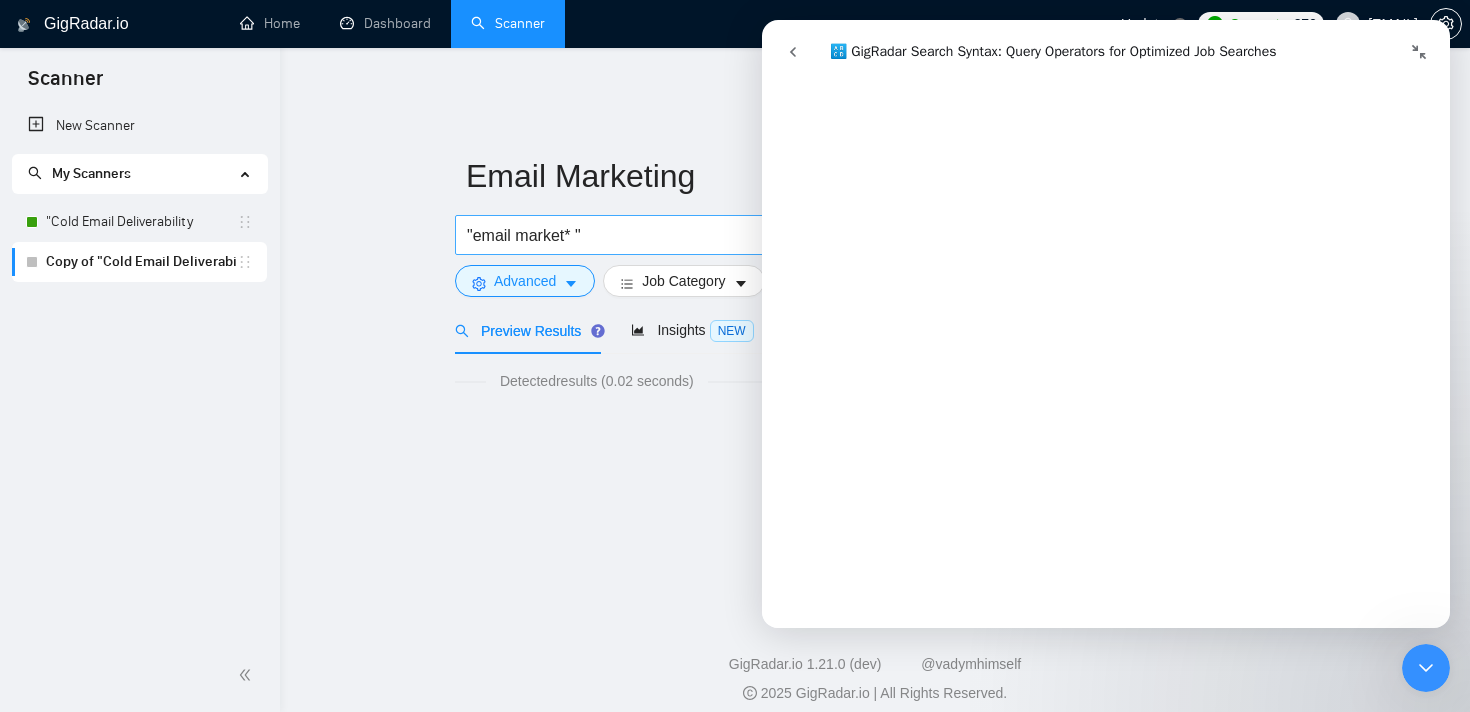 click on ""email market* "" at bounding box center [734, 235] 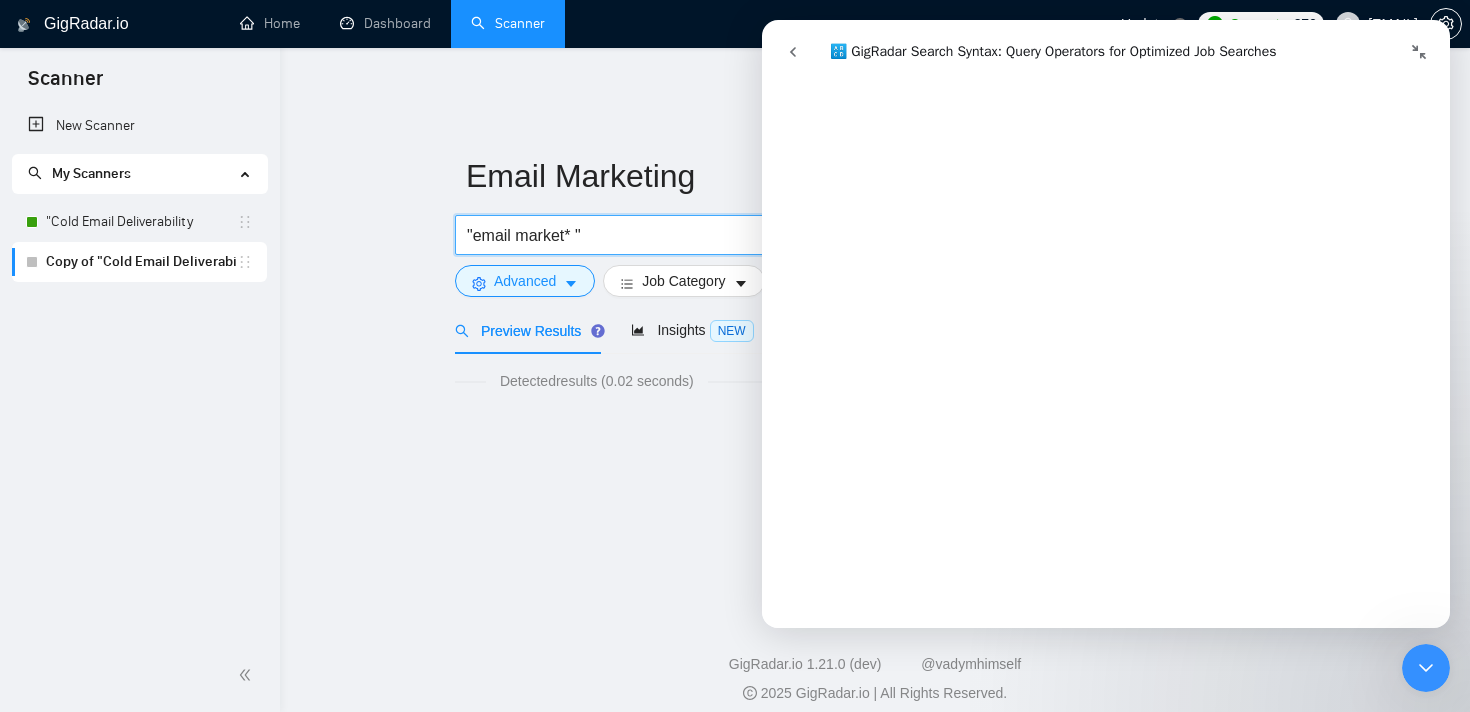 click on ""email market* "" at bounding box center (734, 235) 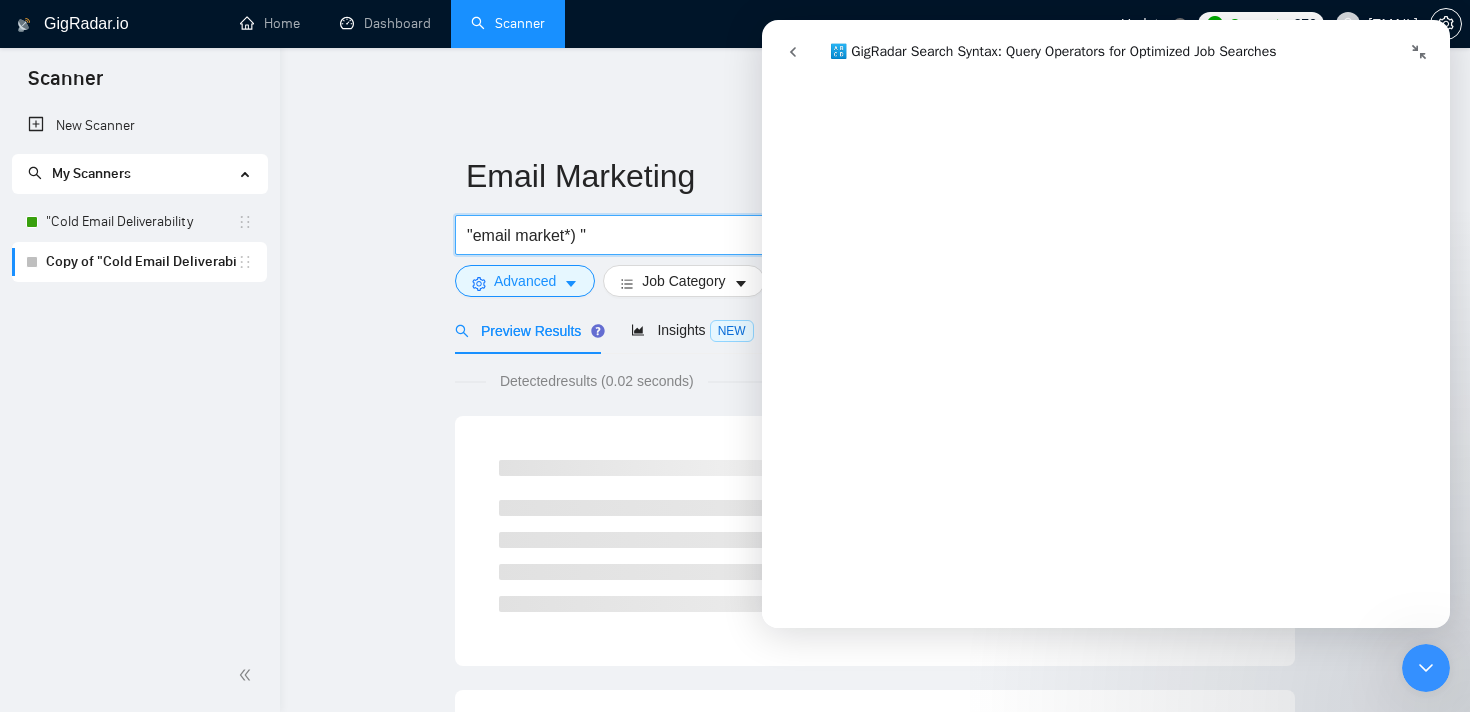 click on ""email market*) "" at bounding box center (734, 235) 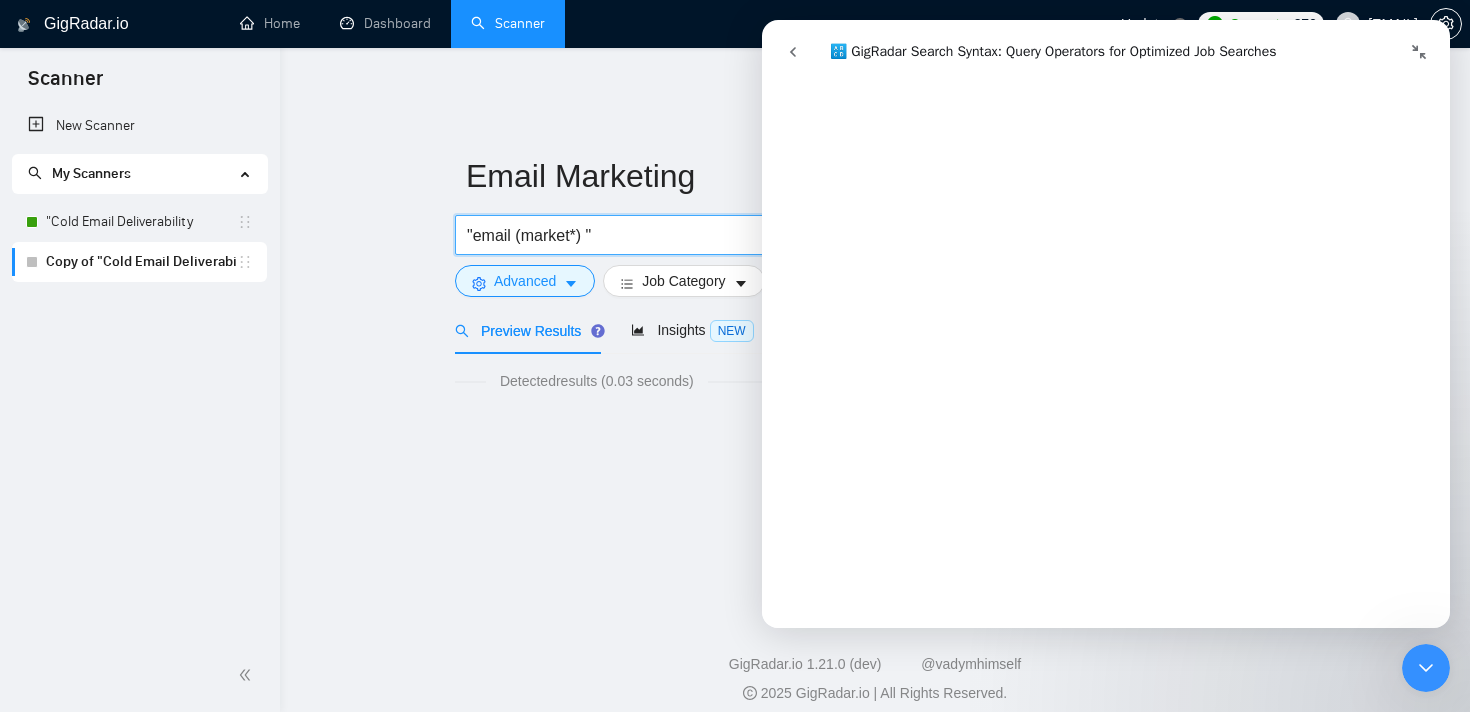 click 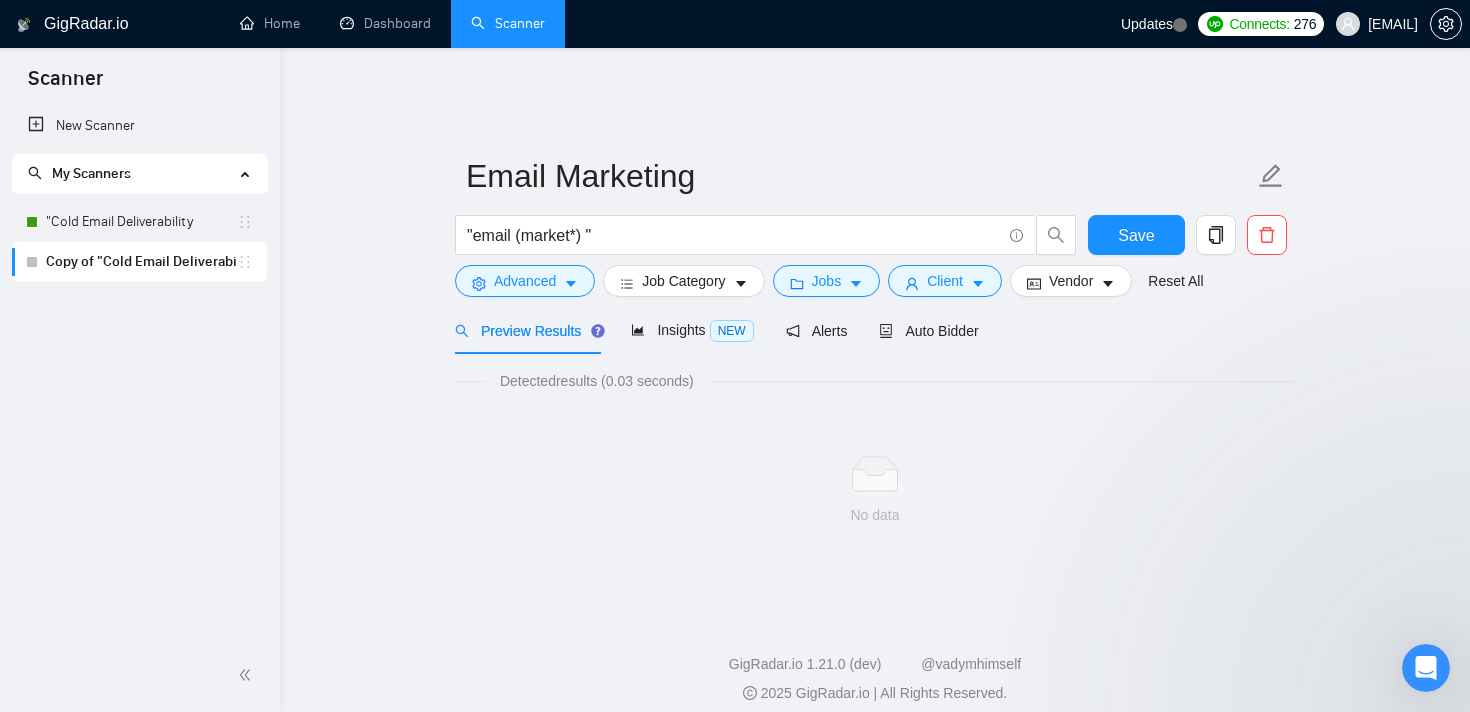 scroll, scrollTop: 0, scrollLeft: 0, axis: both 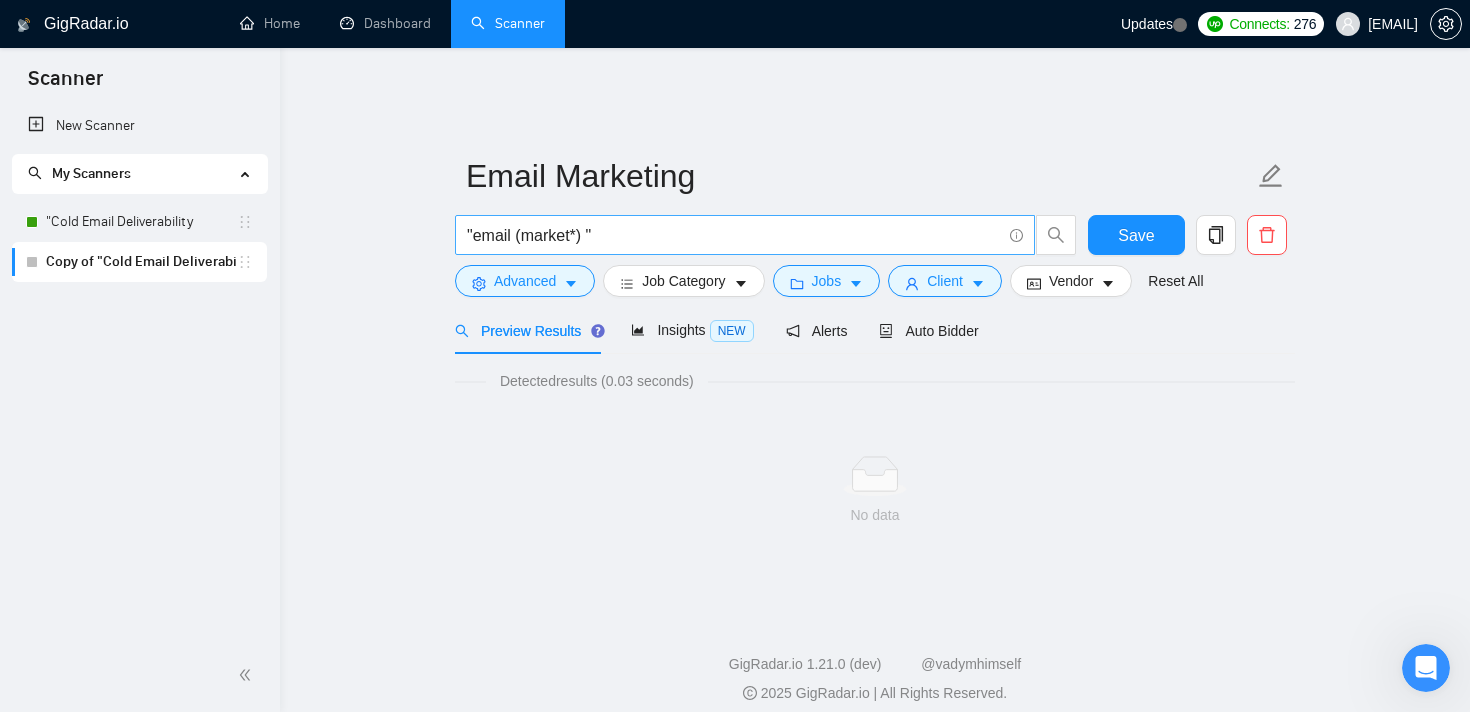 click on ""email (market*) "" at bounding box center (734, 235) 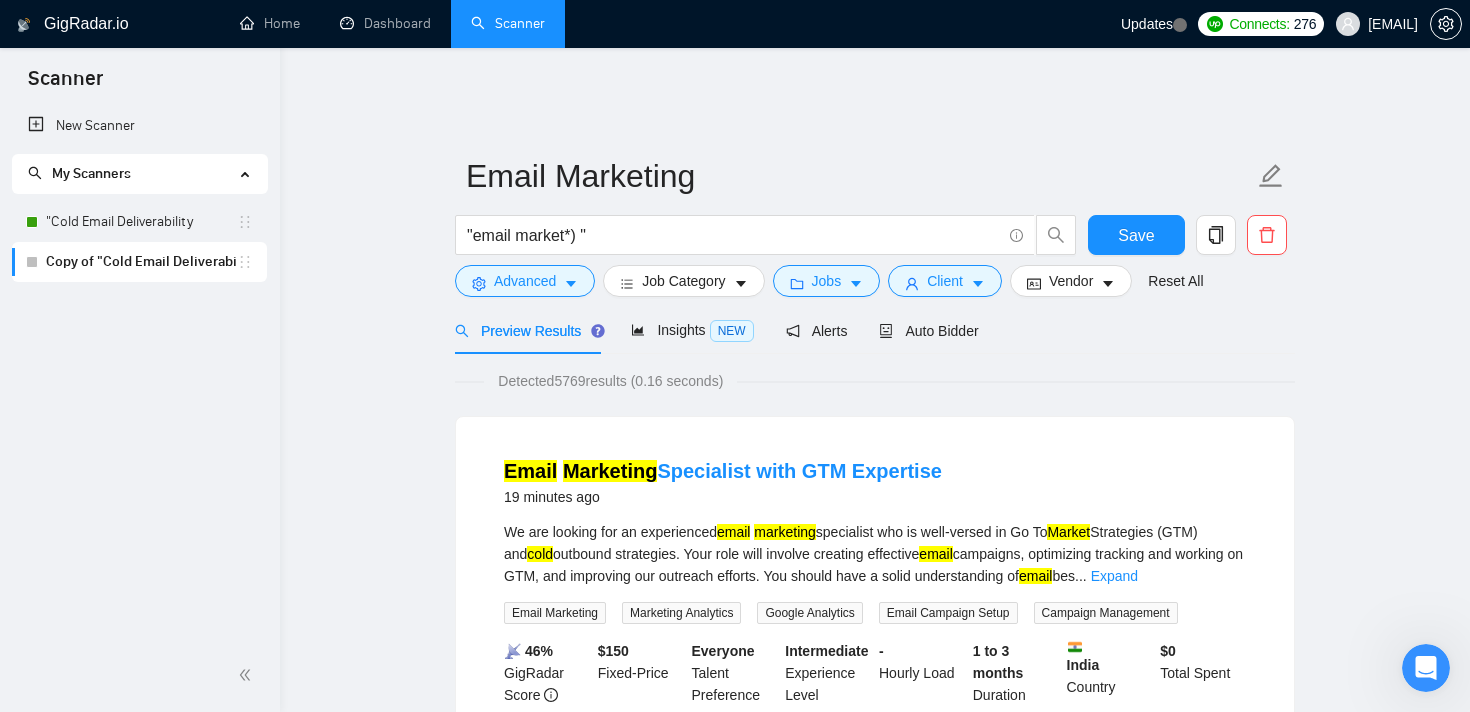 click at bounding box center (1426, 668) 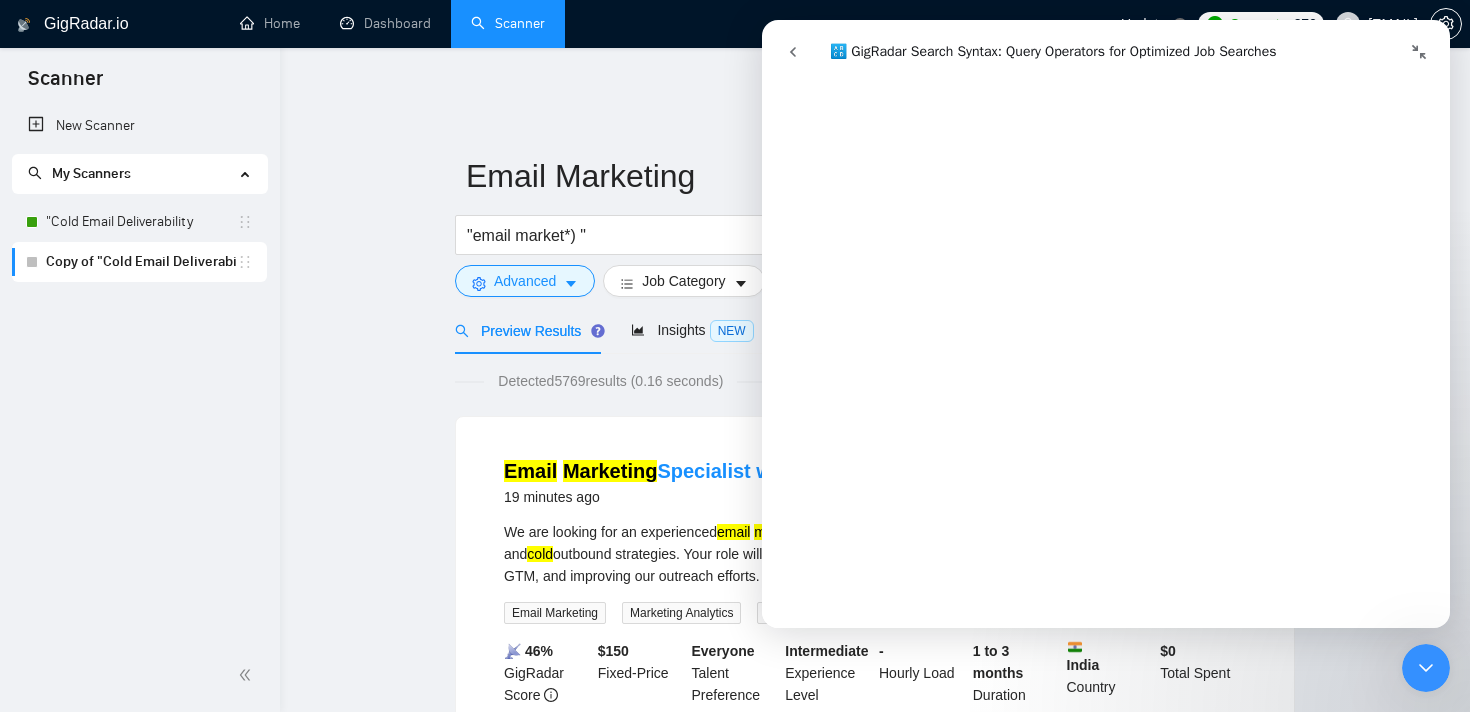 scroll, scrollTop: 3274, scrollLeft: 0, axis: vertical 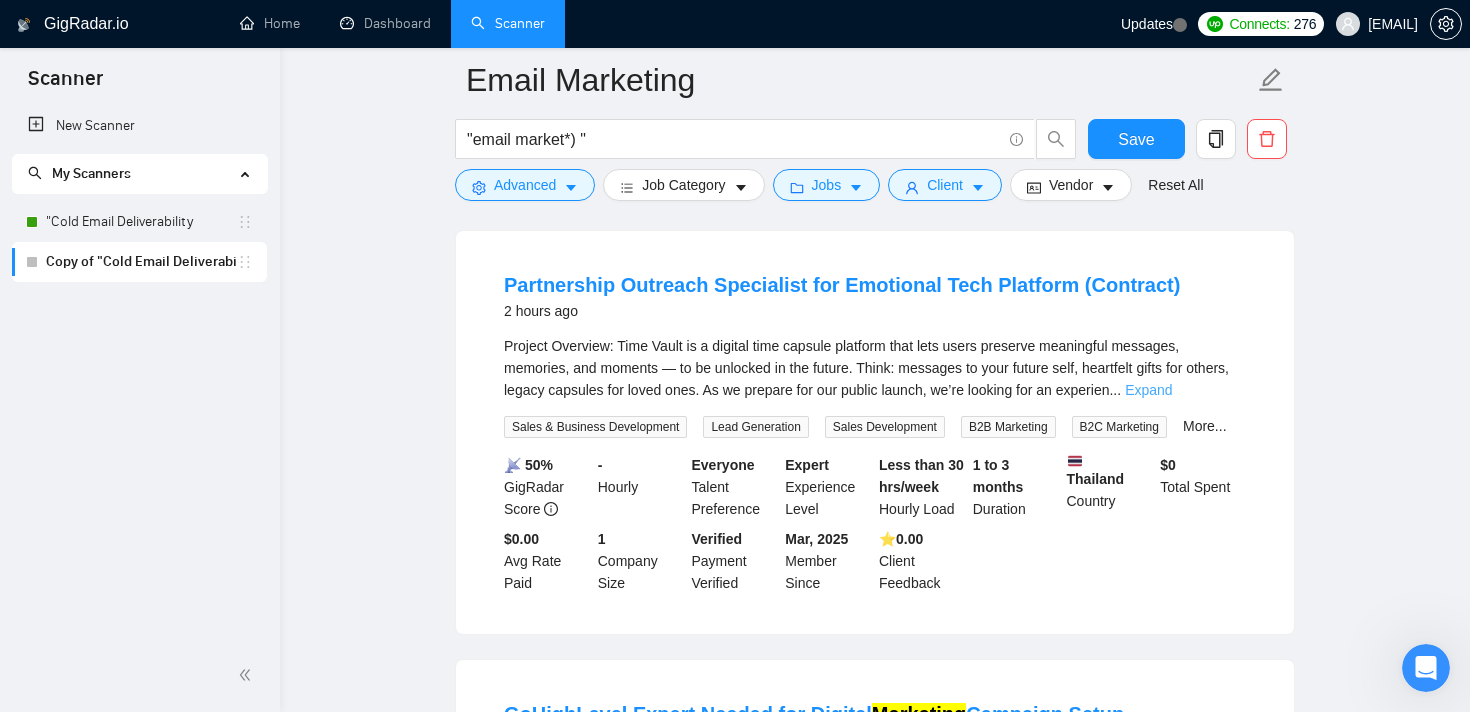click on "Expand" at bounding box center [1148, 390] 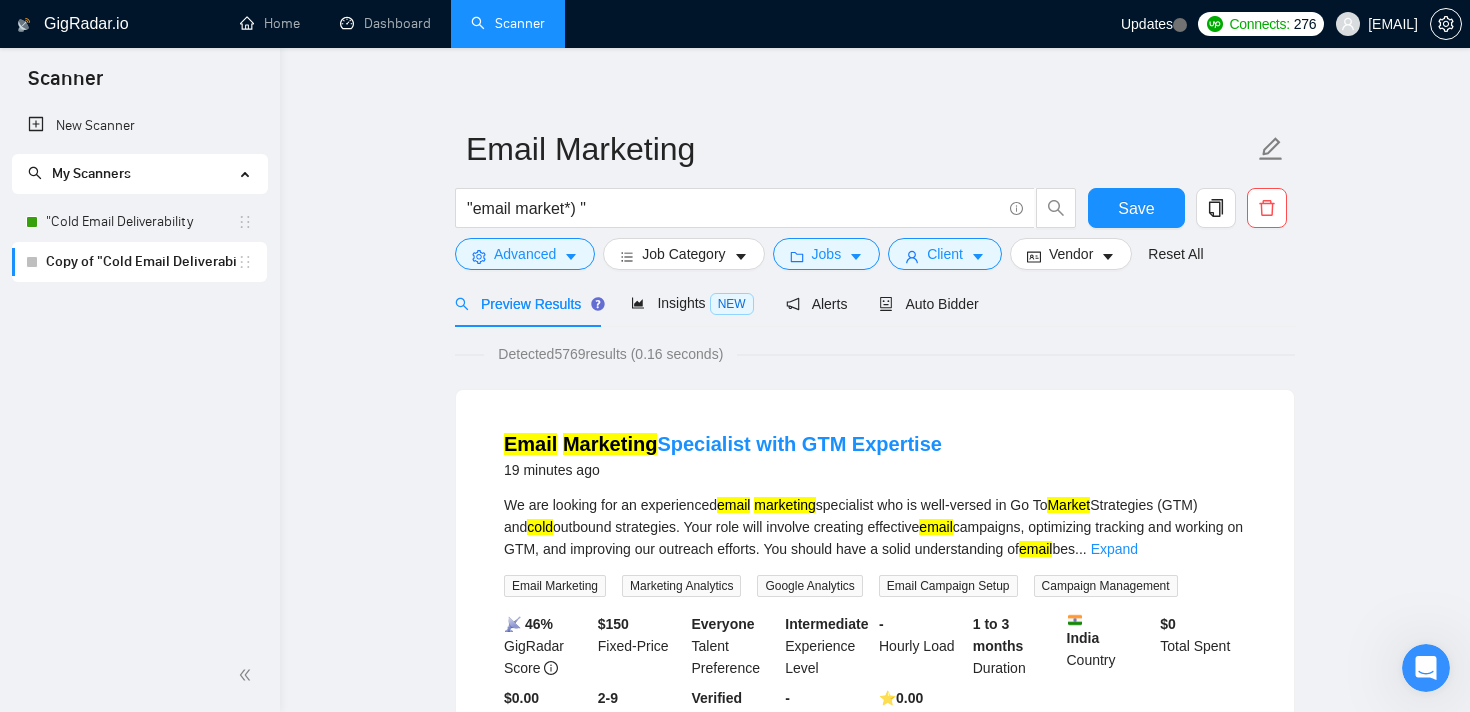 scroll, scrollTop: 21, scrollLeft: 0, axis: vertical 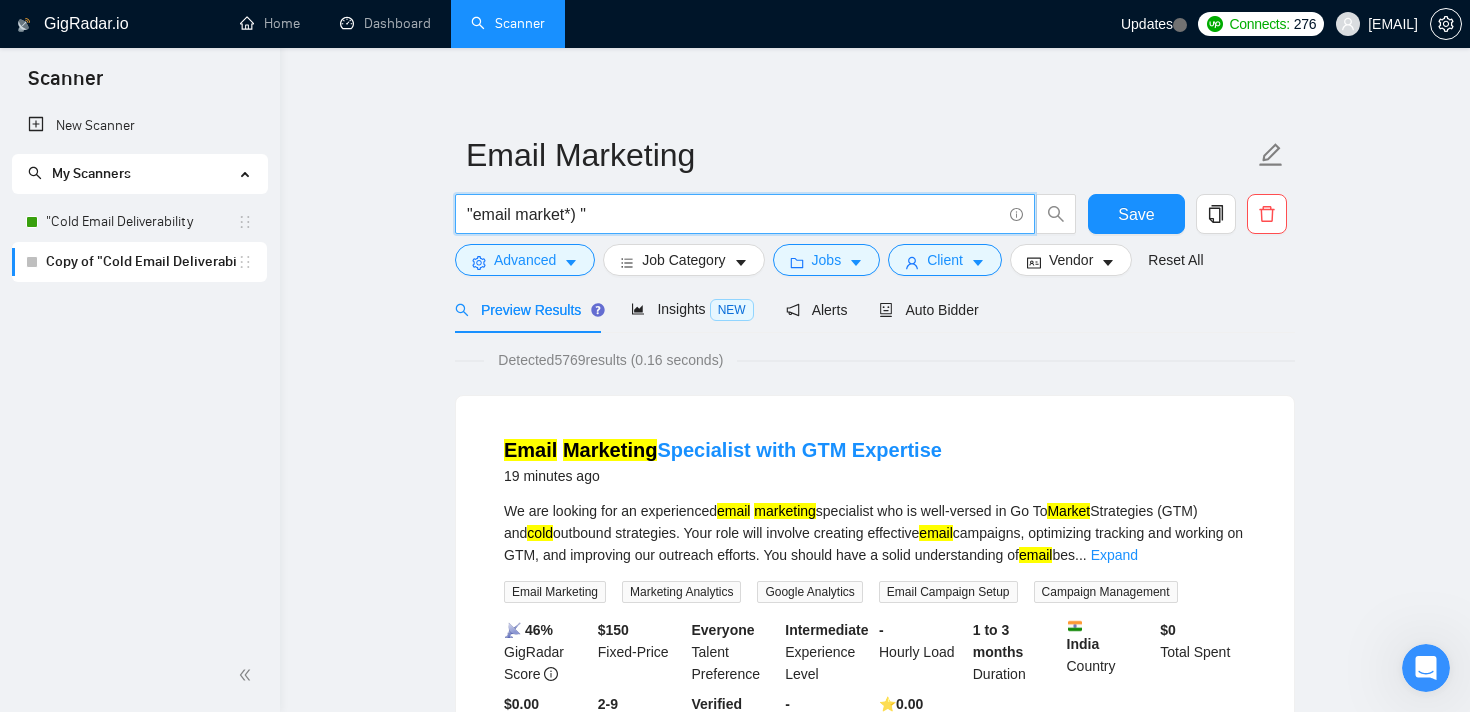 click on ""email market*) "" at bounding box center [734, 214] 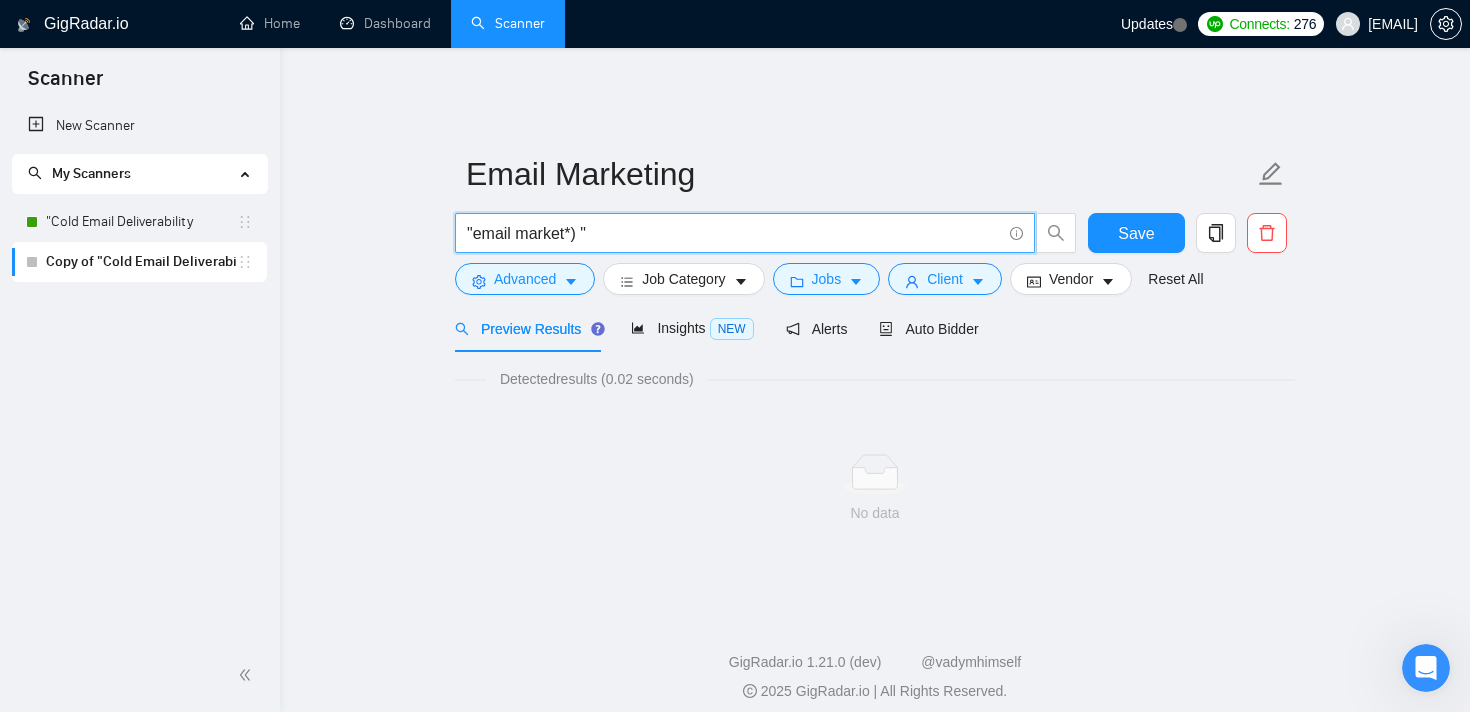 scroll, scrollTop: 21, scrollLeft: 0, axis: vertical 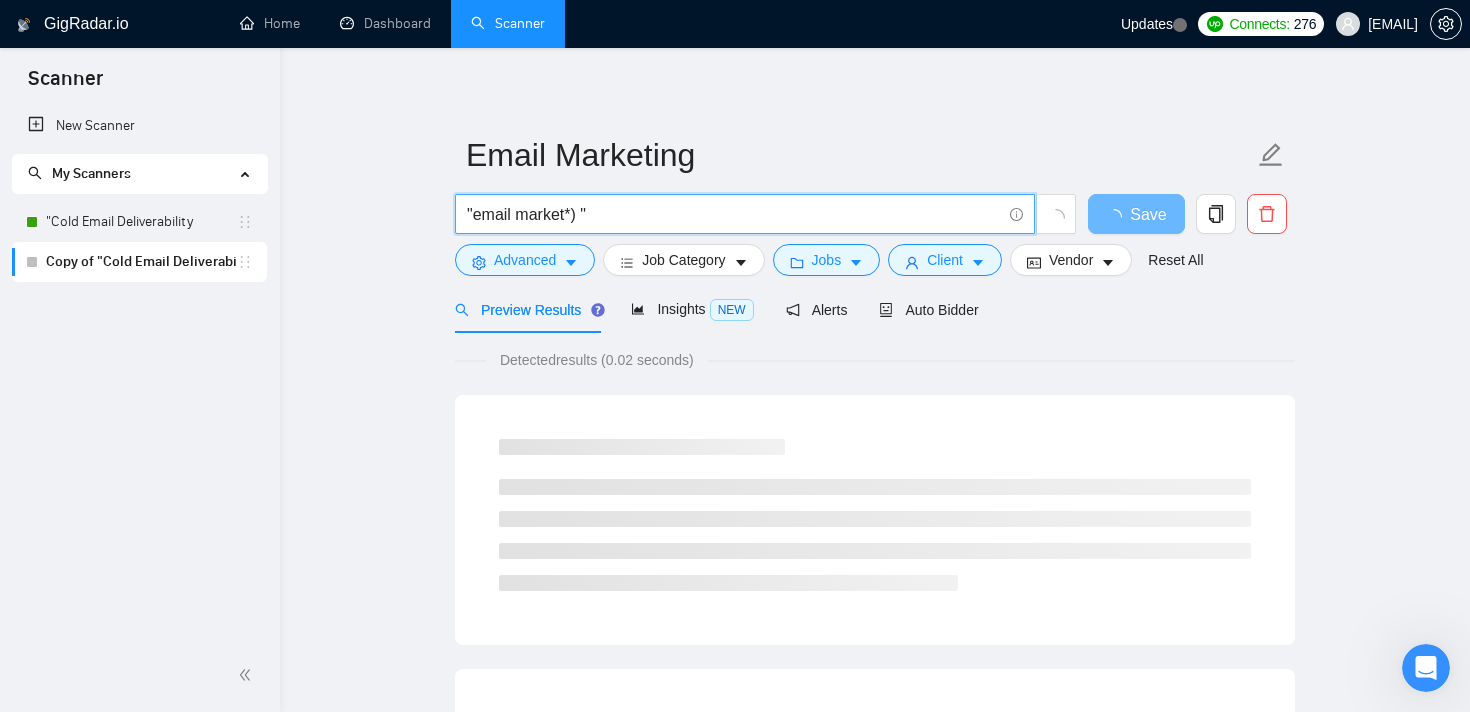 click on ""email market*) "" at bounding box center [734, 214] 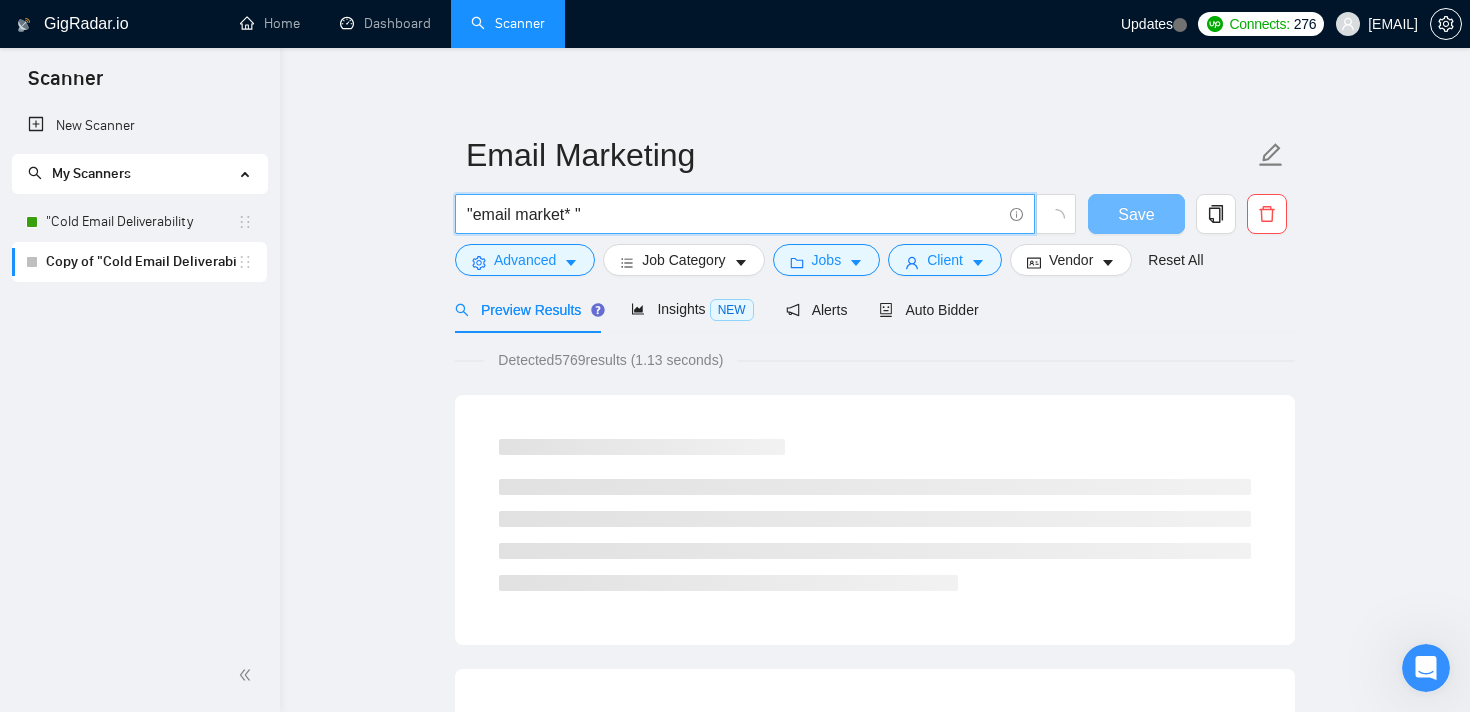 click on ""email market* "" at bounding box center (734, 214) 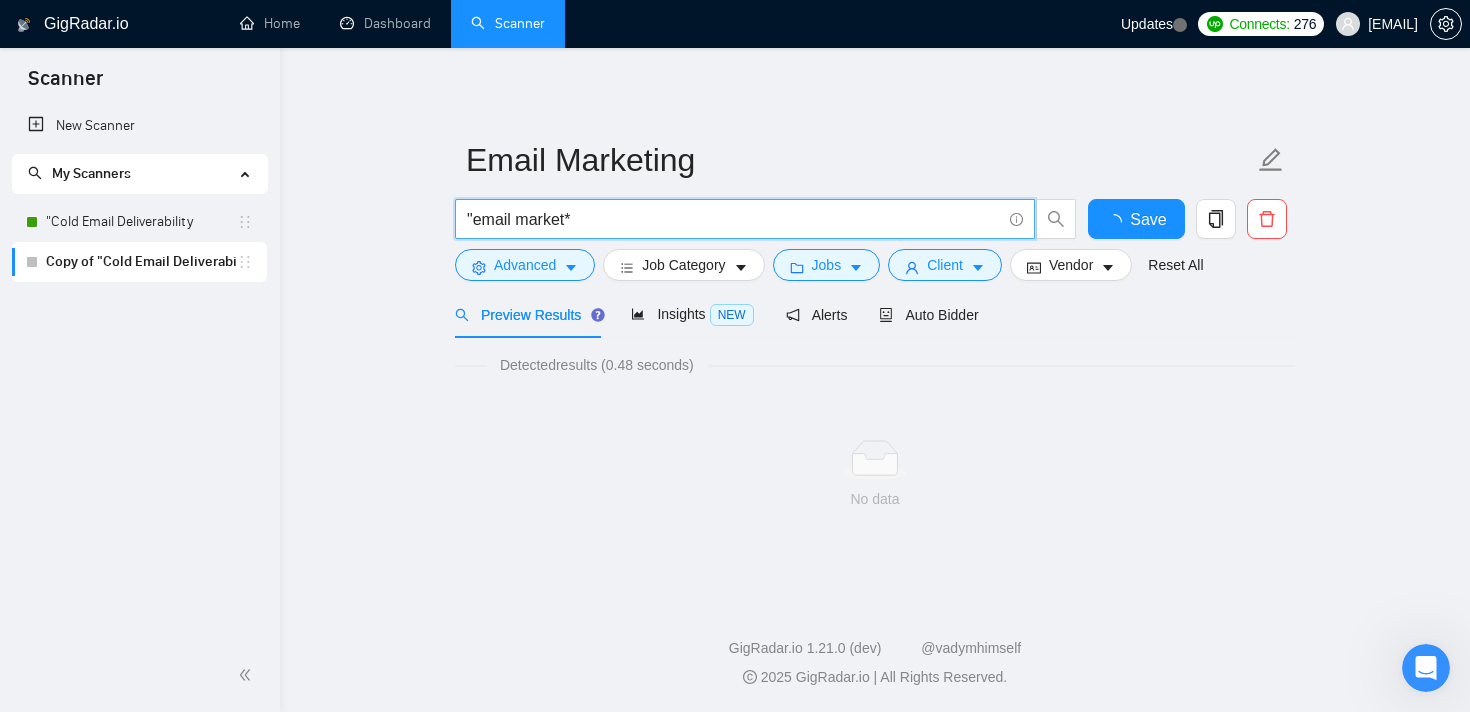 scroll, scrollTop: 2, scrollLeft: 0, axis: vertical 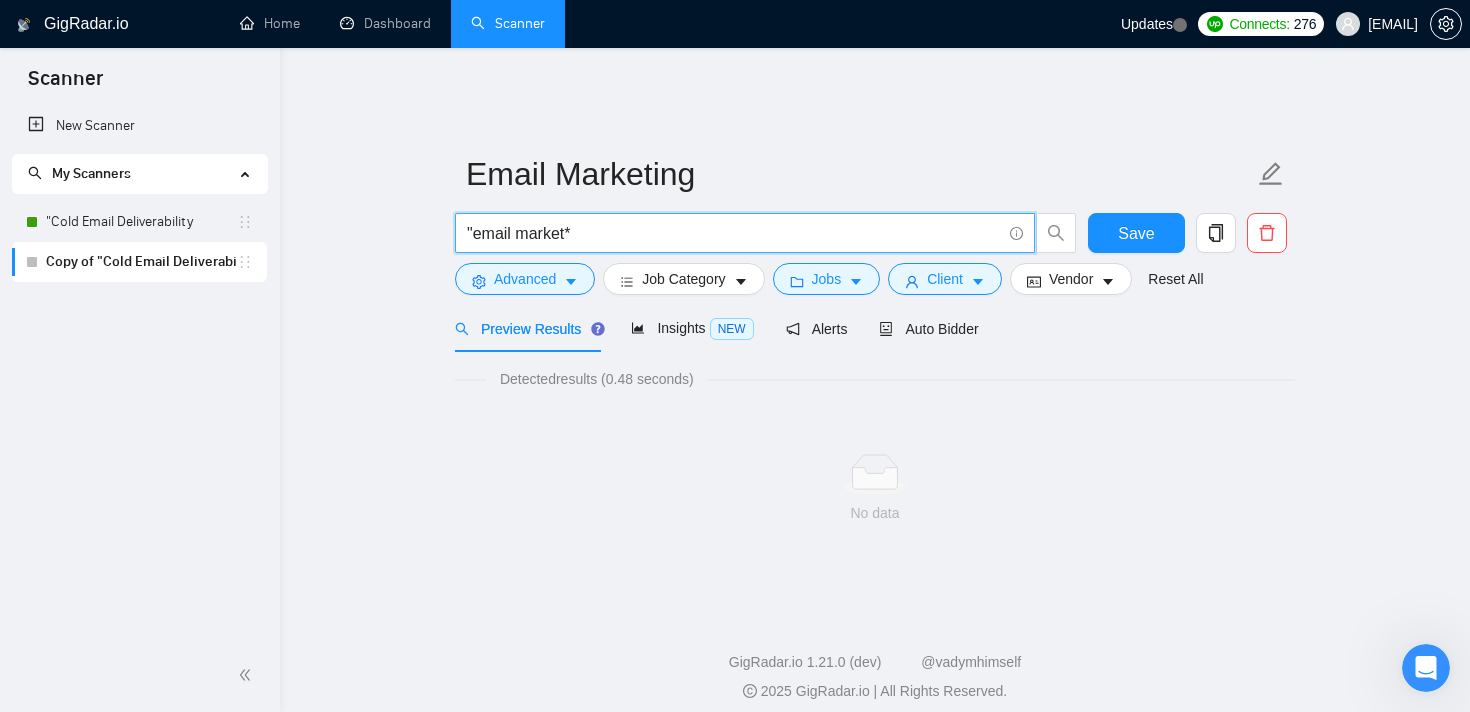 click on ""email market*" at bounding box center (766, 238) 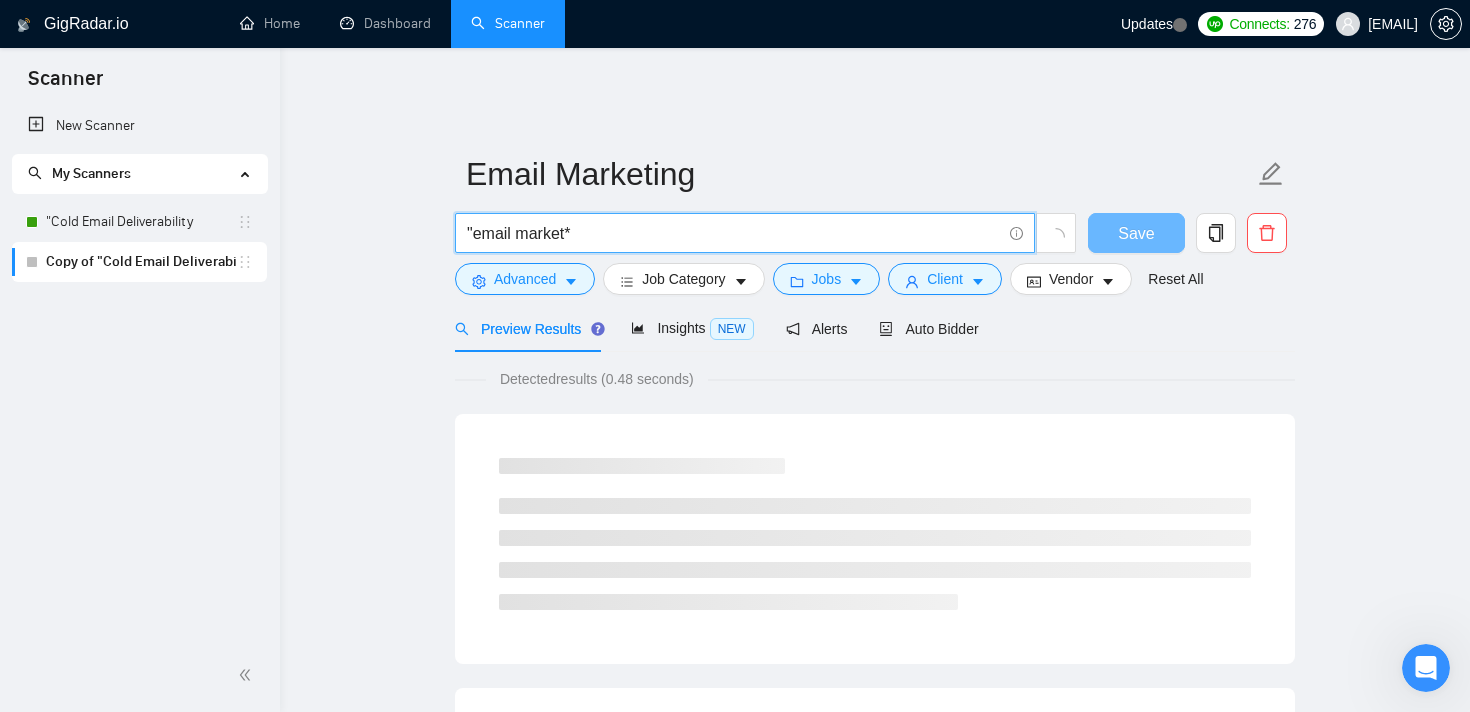 scroll, scrollTop: 21, scrollLeft: 0, axis: vertical 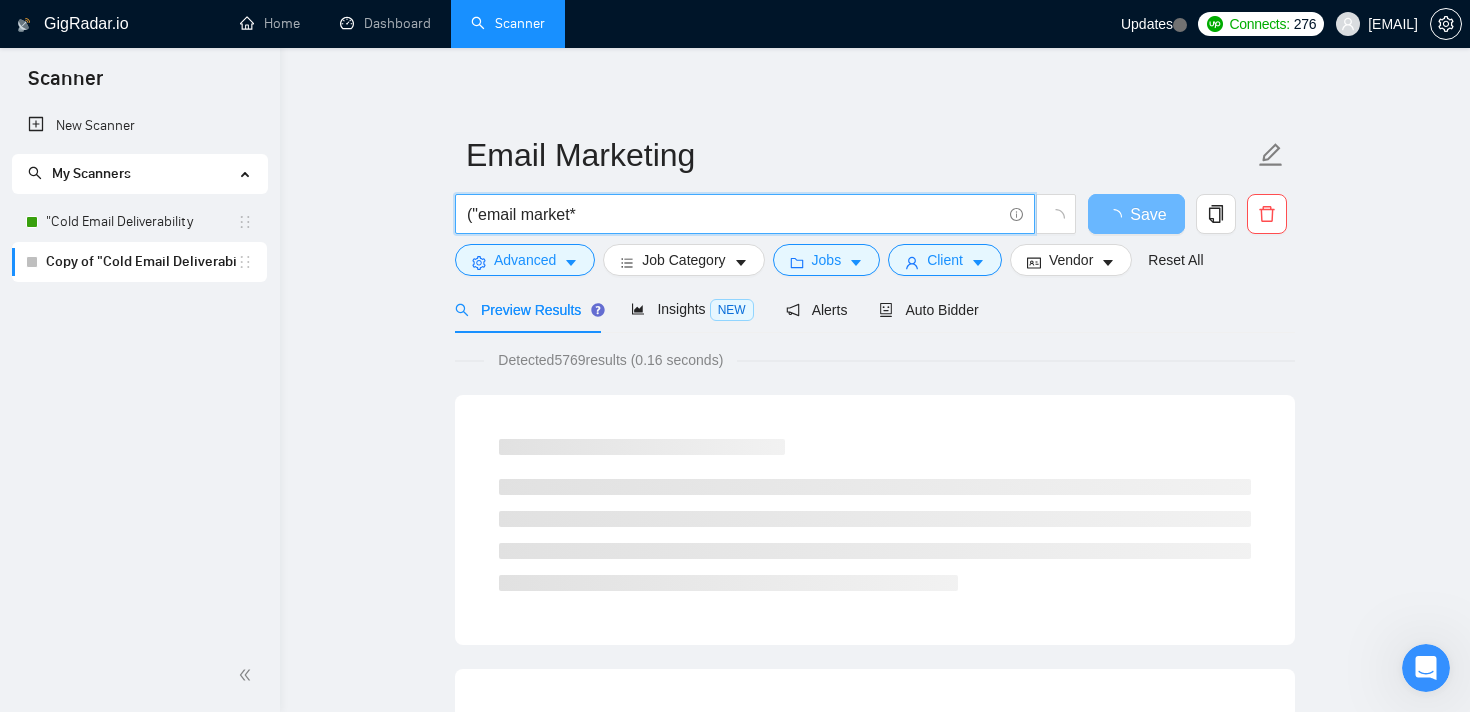 click on "("email market*" at bounding box center [734, 214] 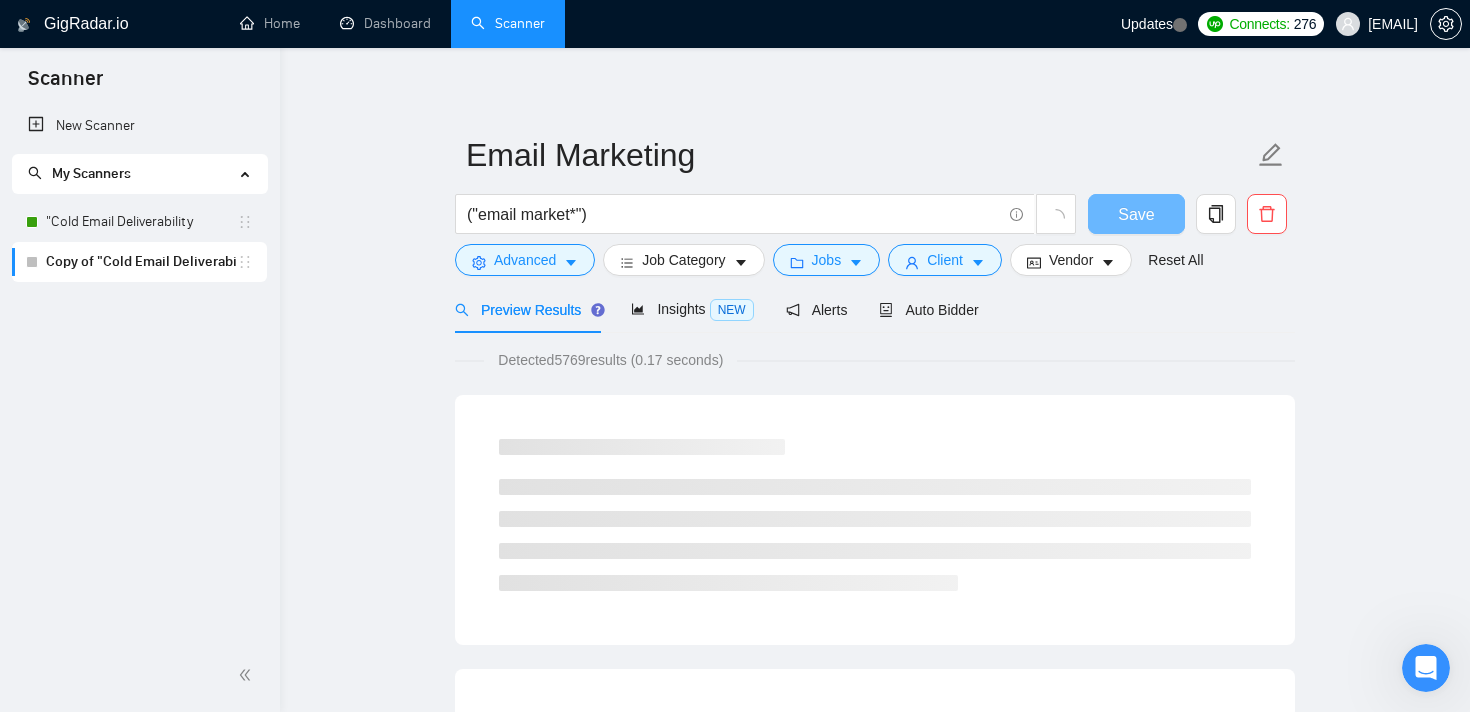 click on "Email Marketing ("email market*") Save Advanced   Job Category   Jobs   Client   Vendor   Reset All Preview Results Insights NEW Alerts Auto Bidder Detected   5769  results   (0.17 seconds) Loading..." at bounding box center (875, 1616) 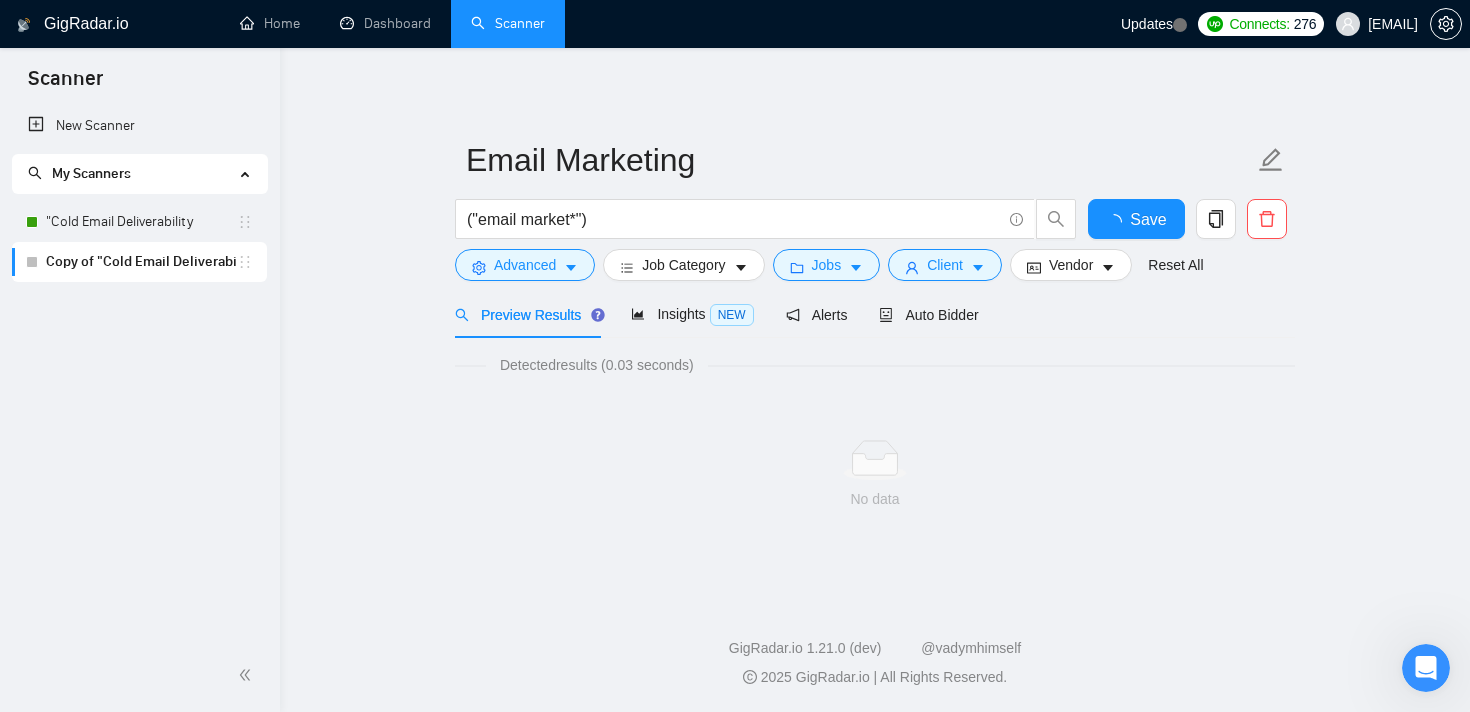 scroll, scrollTop: 2, scrollLeft: 0, axis: vertical 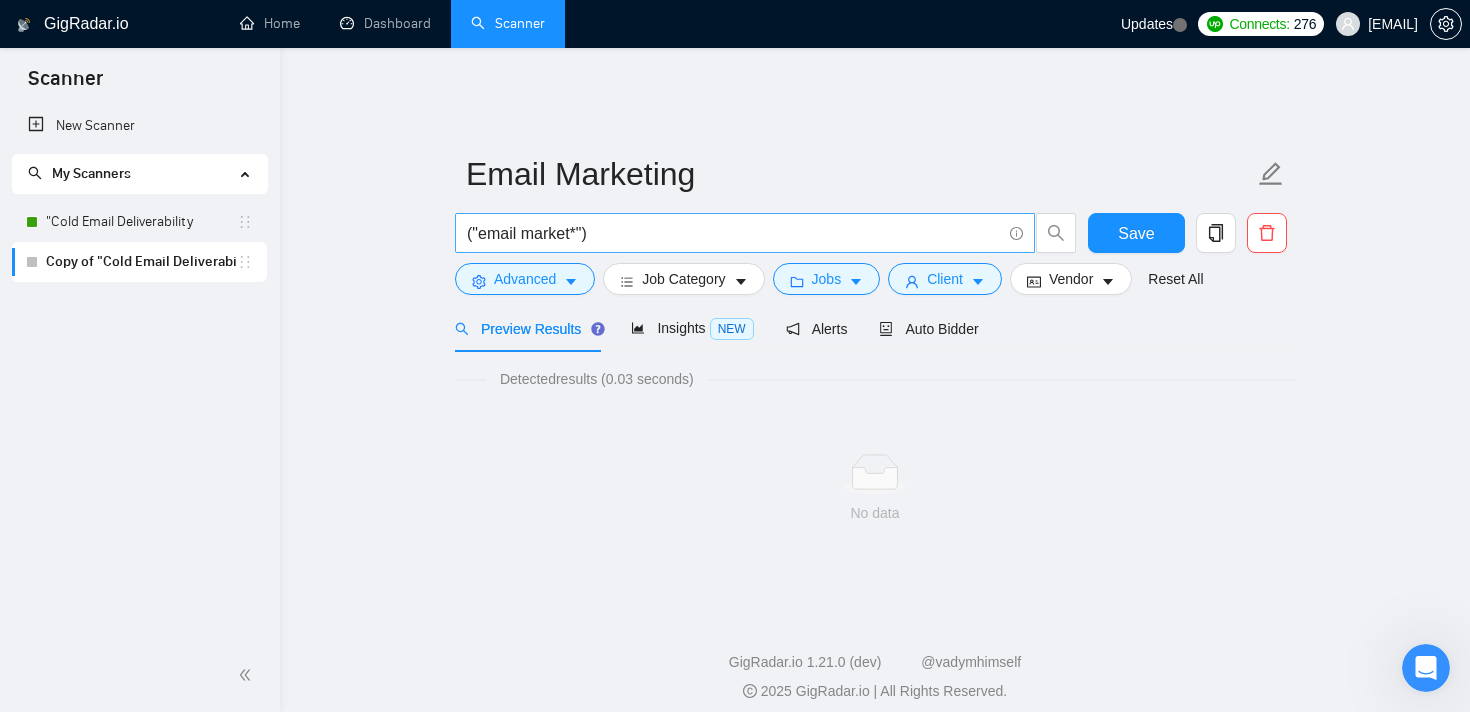 click on "("email market*")" at bounding box center (734, 233) 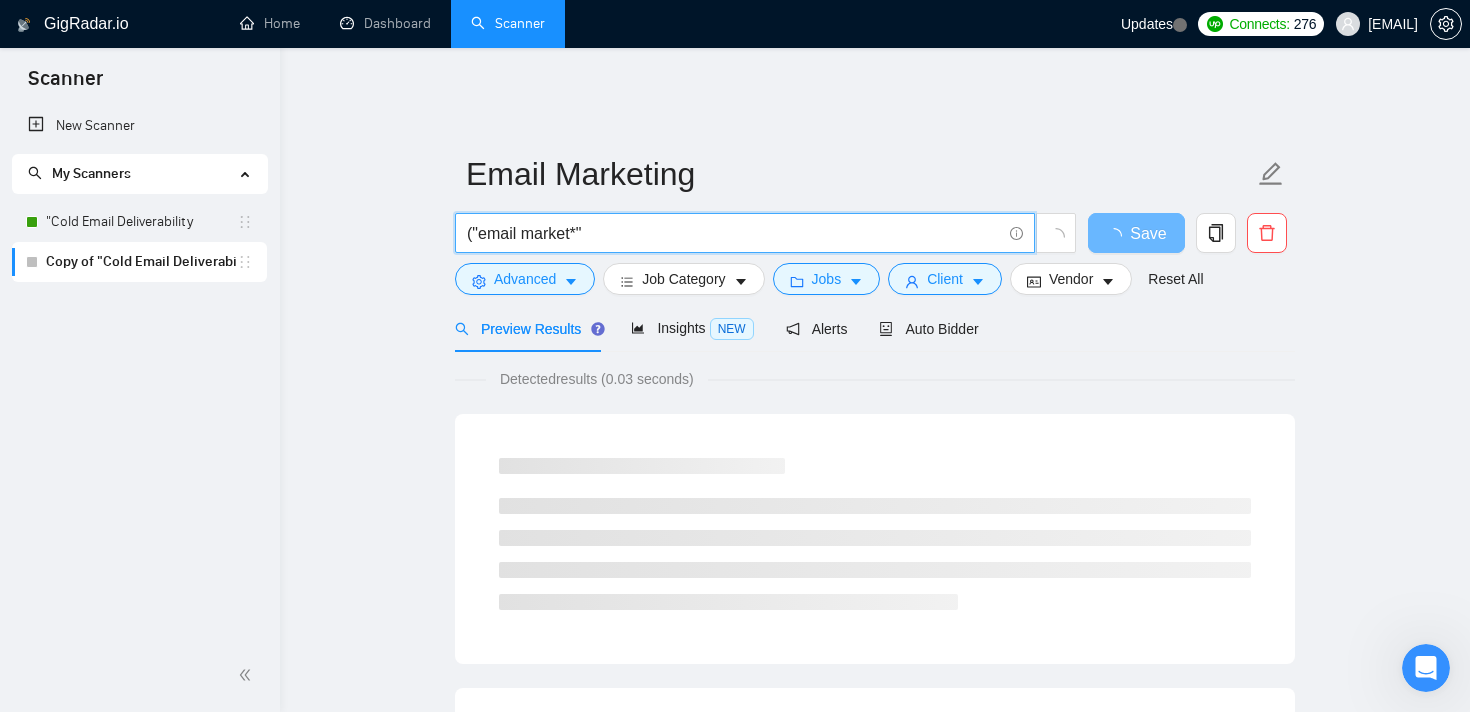 click on "("email market*"" at bounding box center [734, 233] 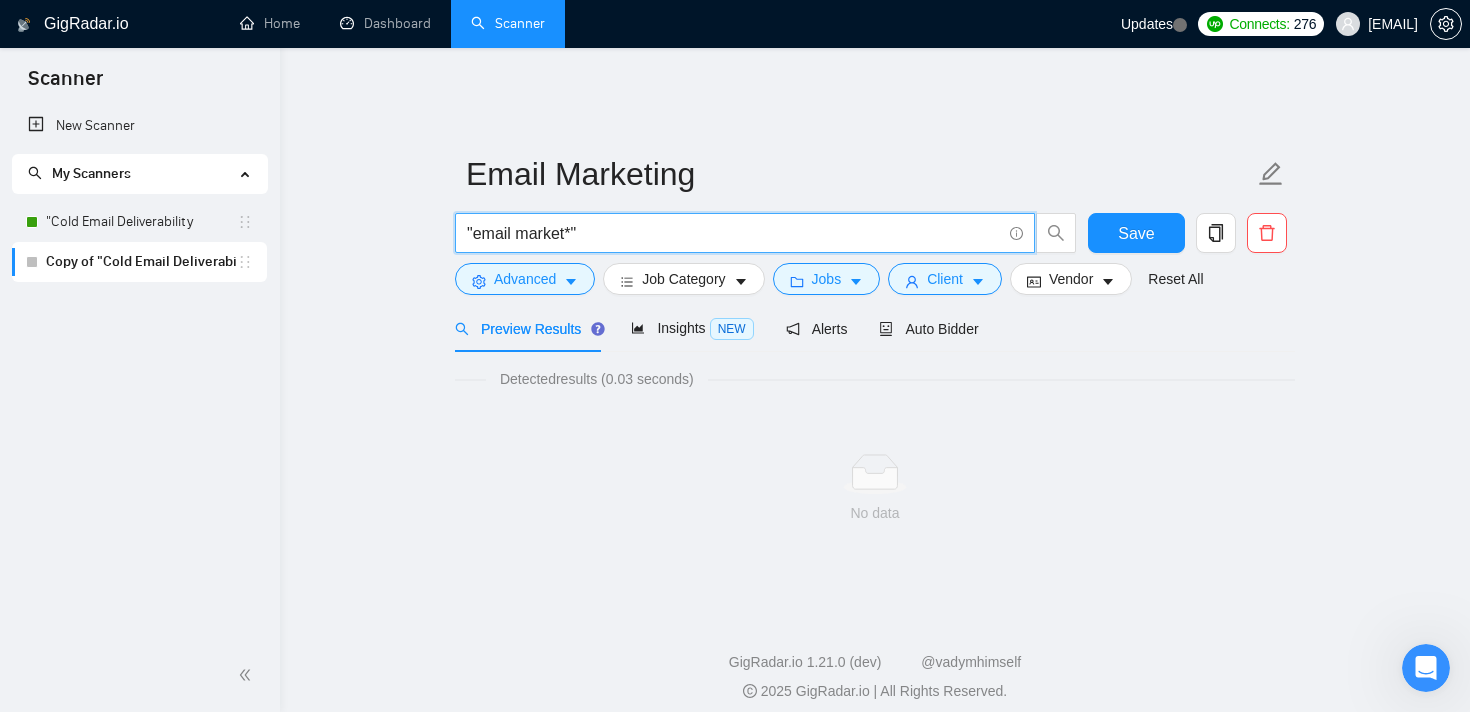 click on "Email Marketing "email market*" Save Advanced   Job Category   Jobs   Client   Vendor   Reset All Preview Results Insights NEW Alerts Auto Bidder Detected   results   (0.03 seconds) No data" at bounding box center (875, 332) 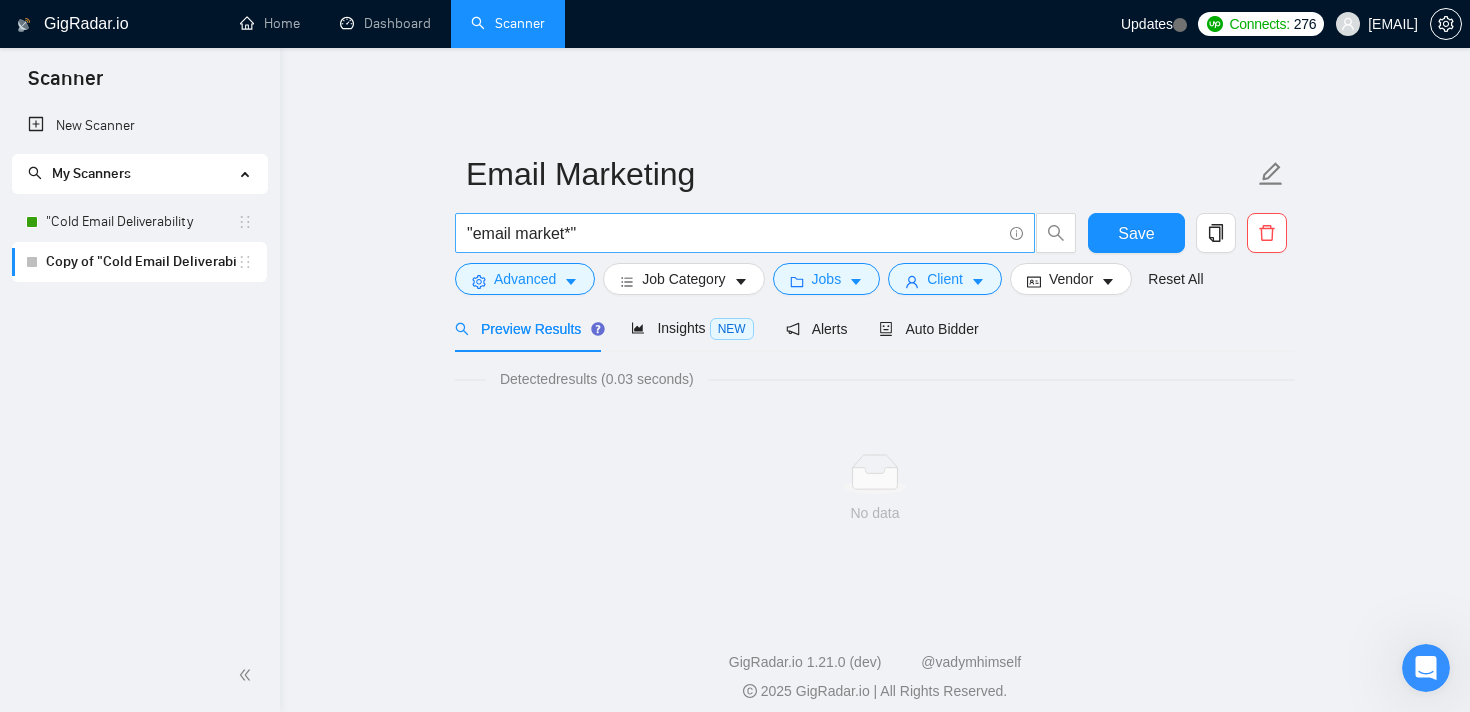 click on ""email market*"" at bounding box center (734, 233) 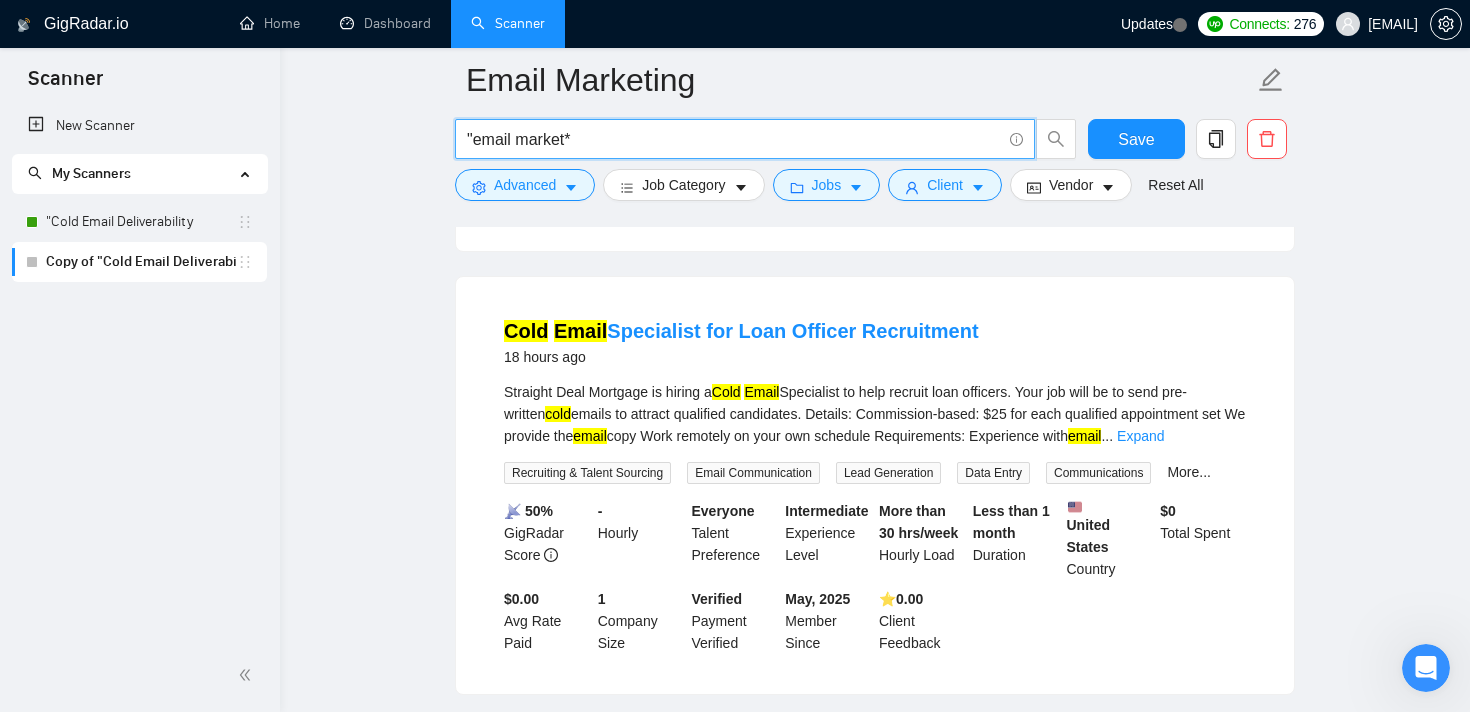 scroll, scrollTop: 1918, scrollLeft: 0, axis: vertical 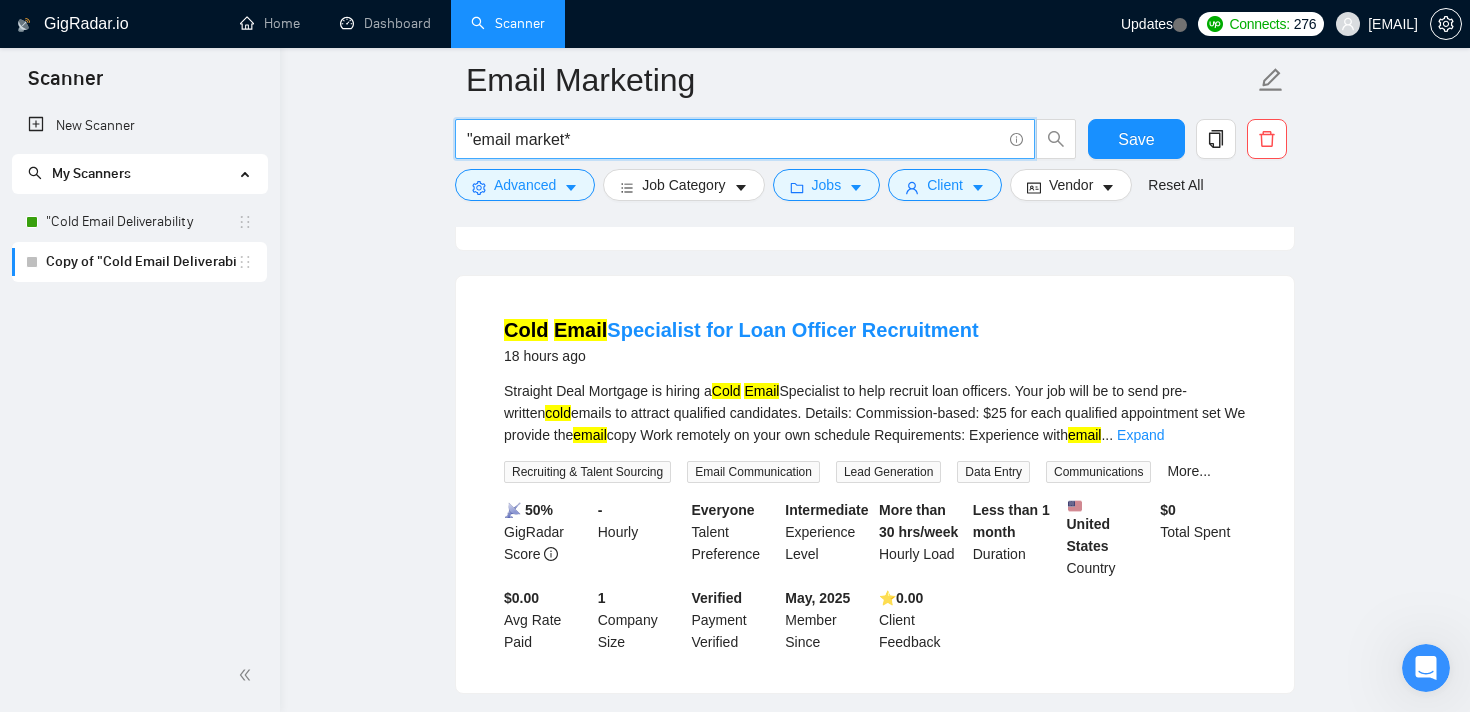 paste on "((market*) | (campaign*)" 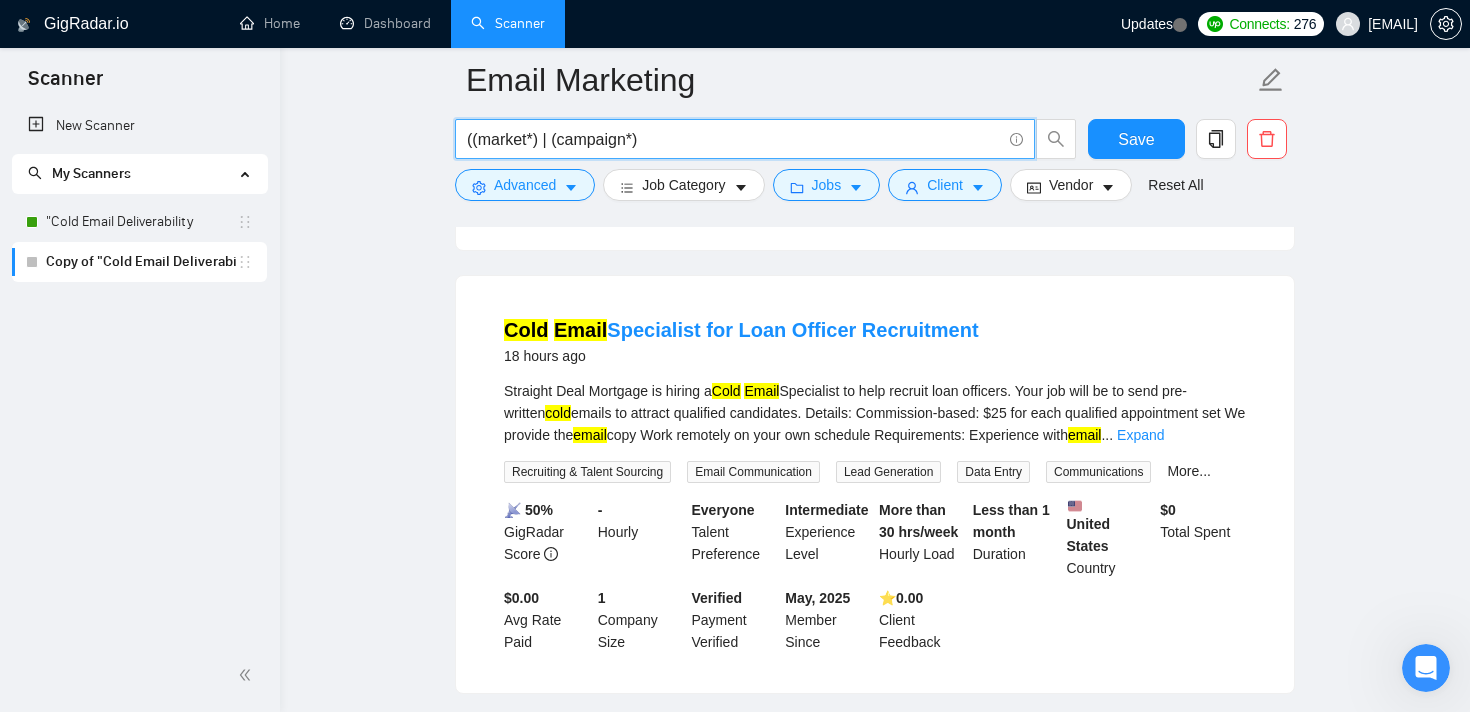 click on "((market*) | (campaign*)" at bounding box center [734, 139] 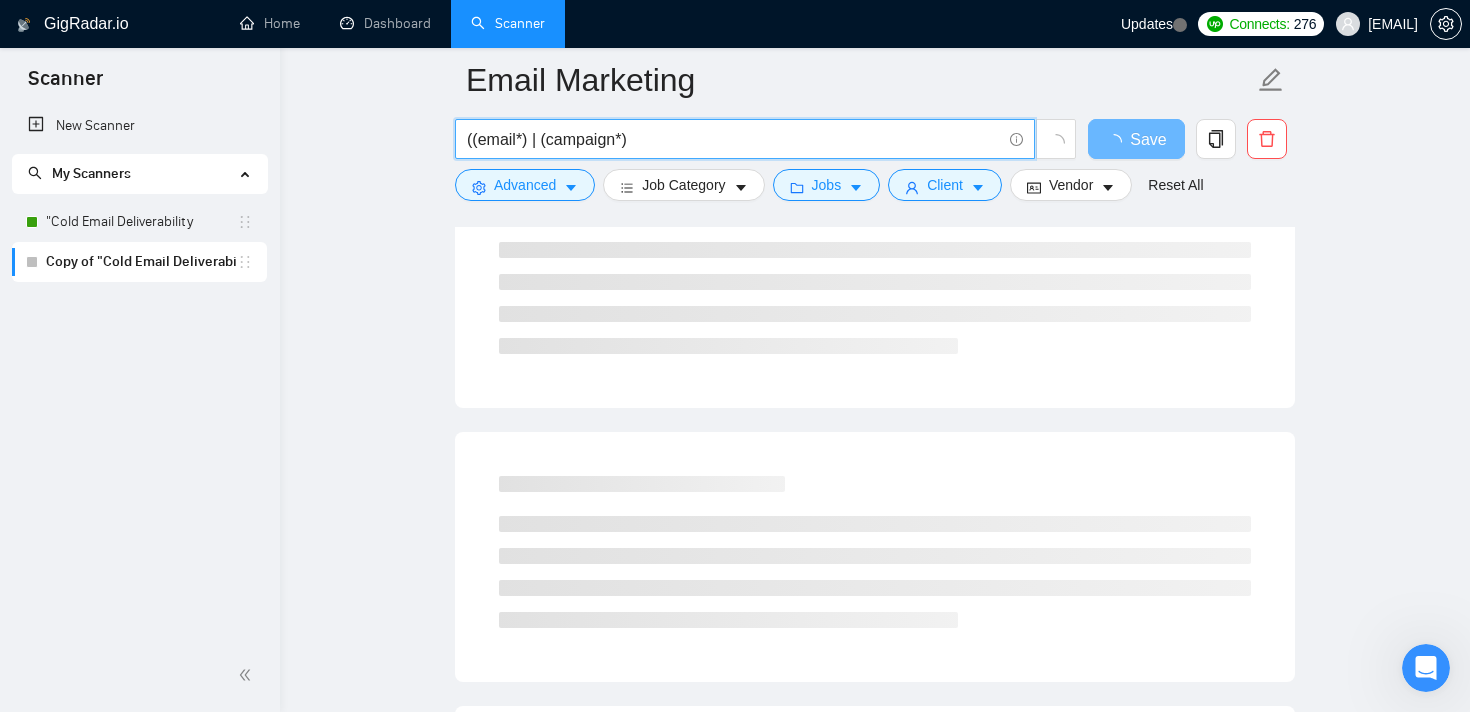 click on "((email*) | (campaign*)" at bounding box center (734, 139) 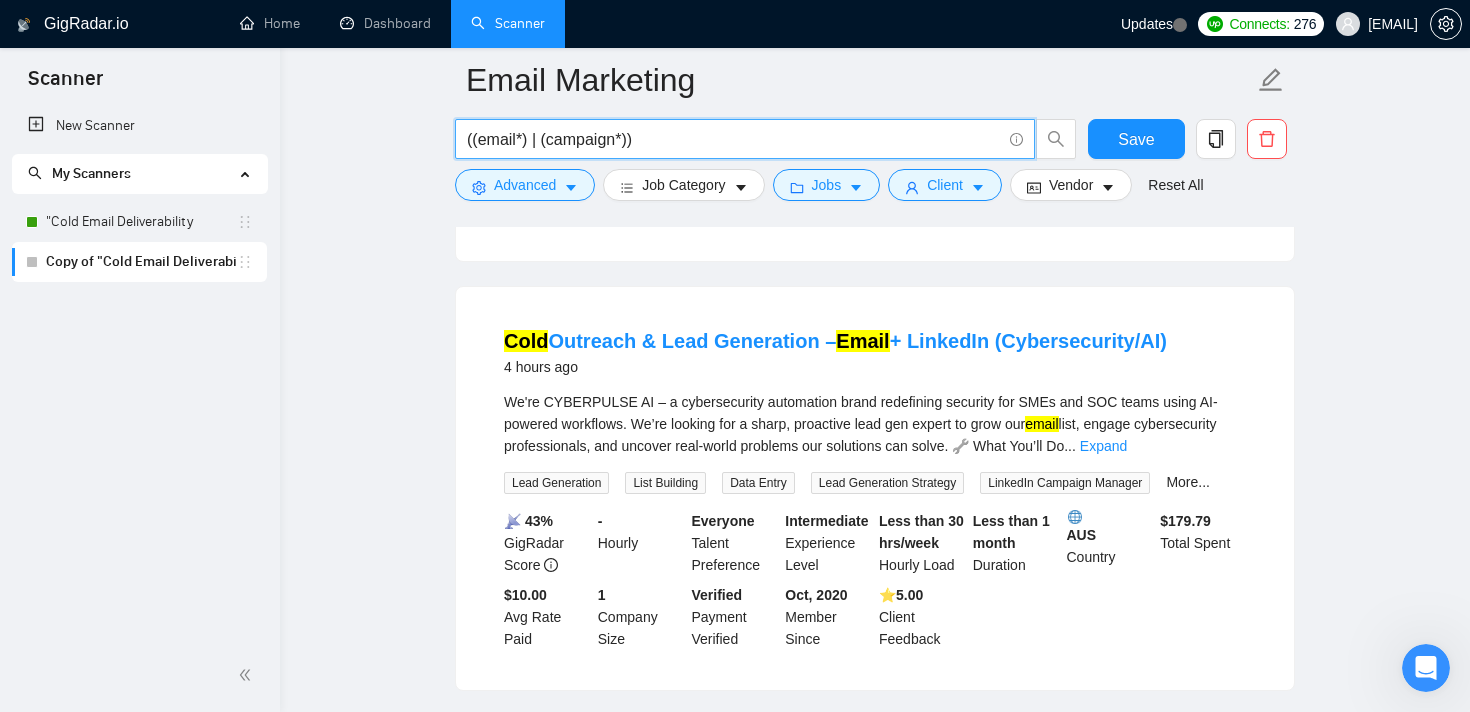 click on "((email*) | (campaign*))" at bounding box center [734, 139] 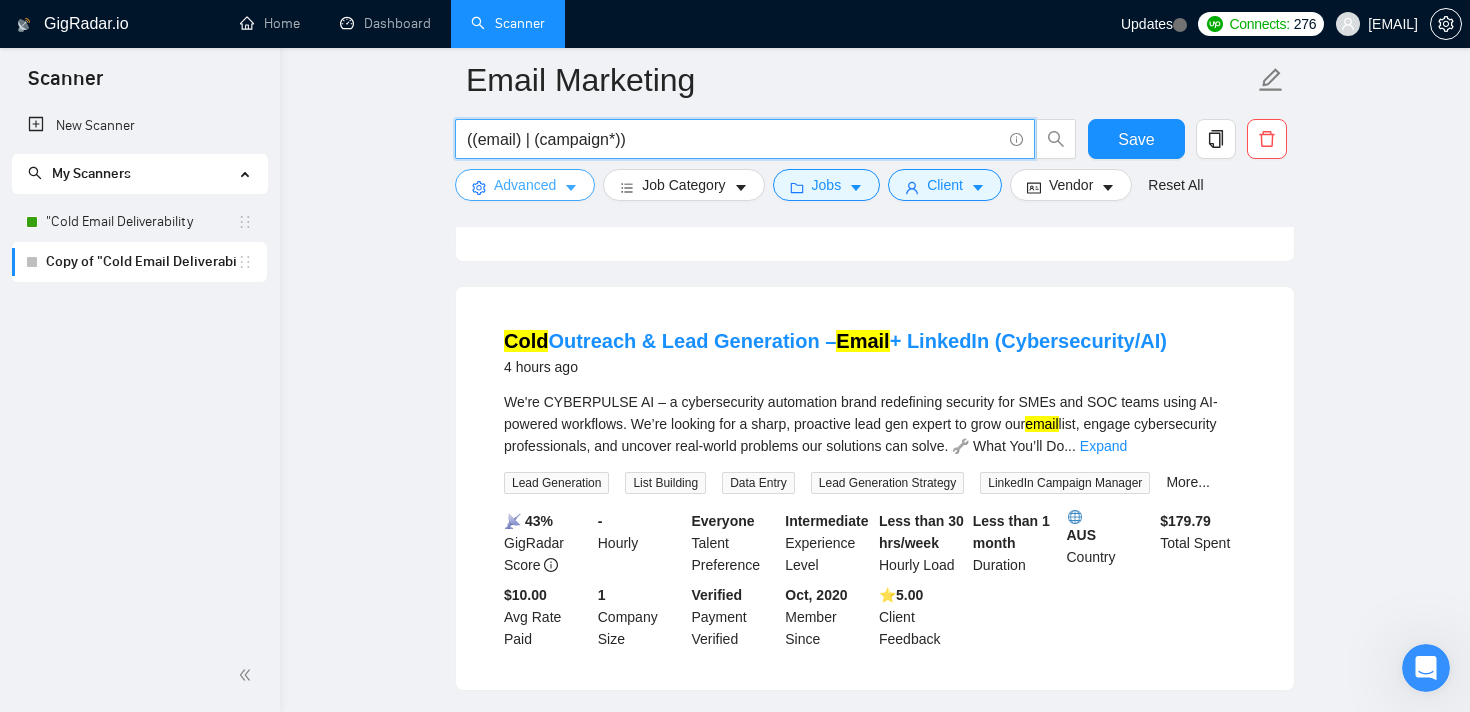 type on "((email) | (campaign*))" 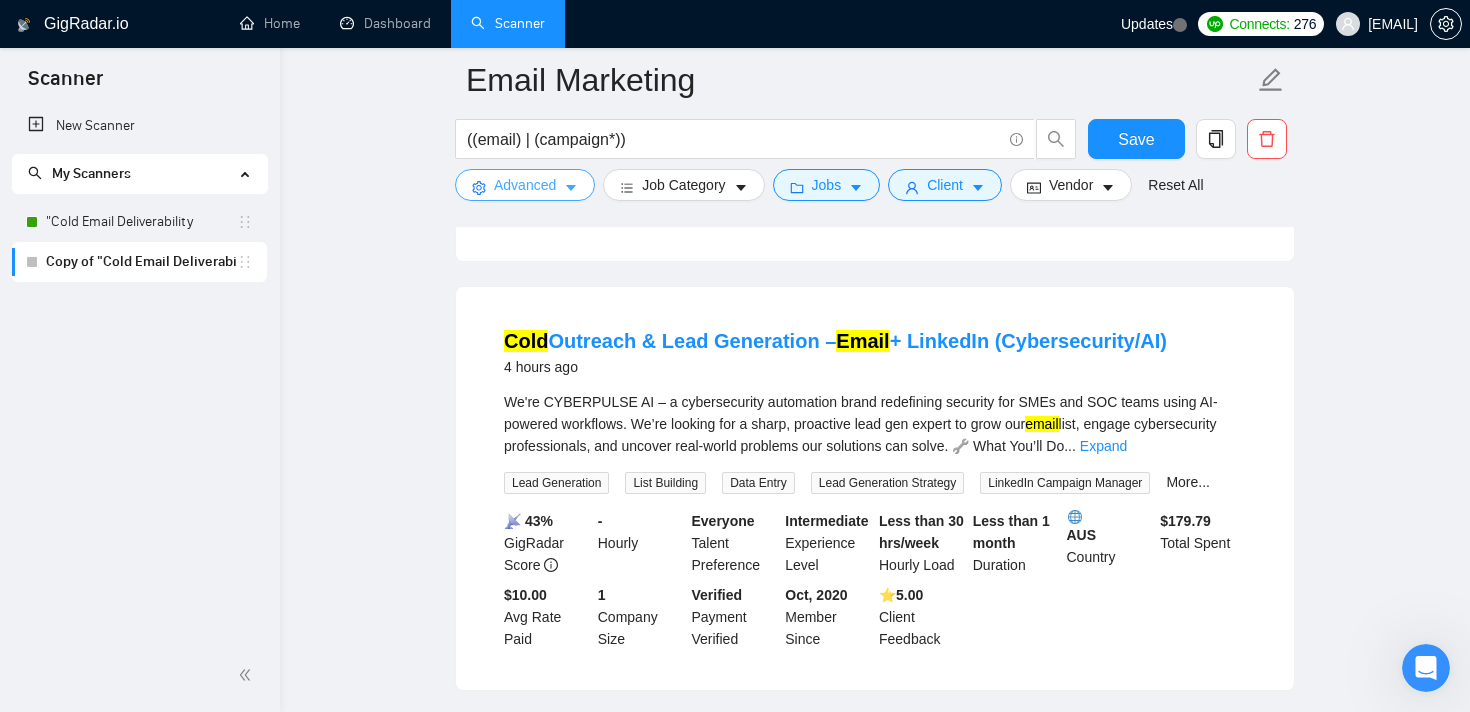 click on "Advanced" at bounding box center [525, 185] 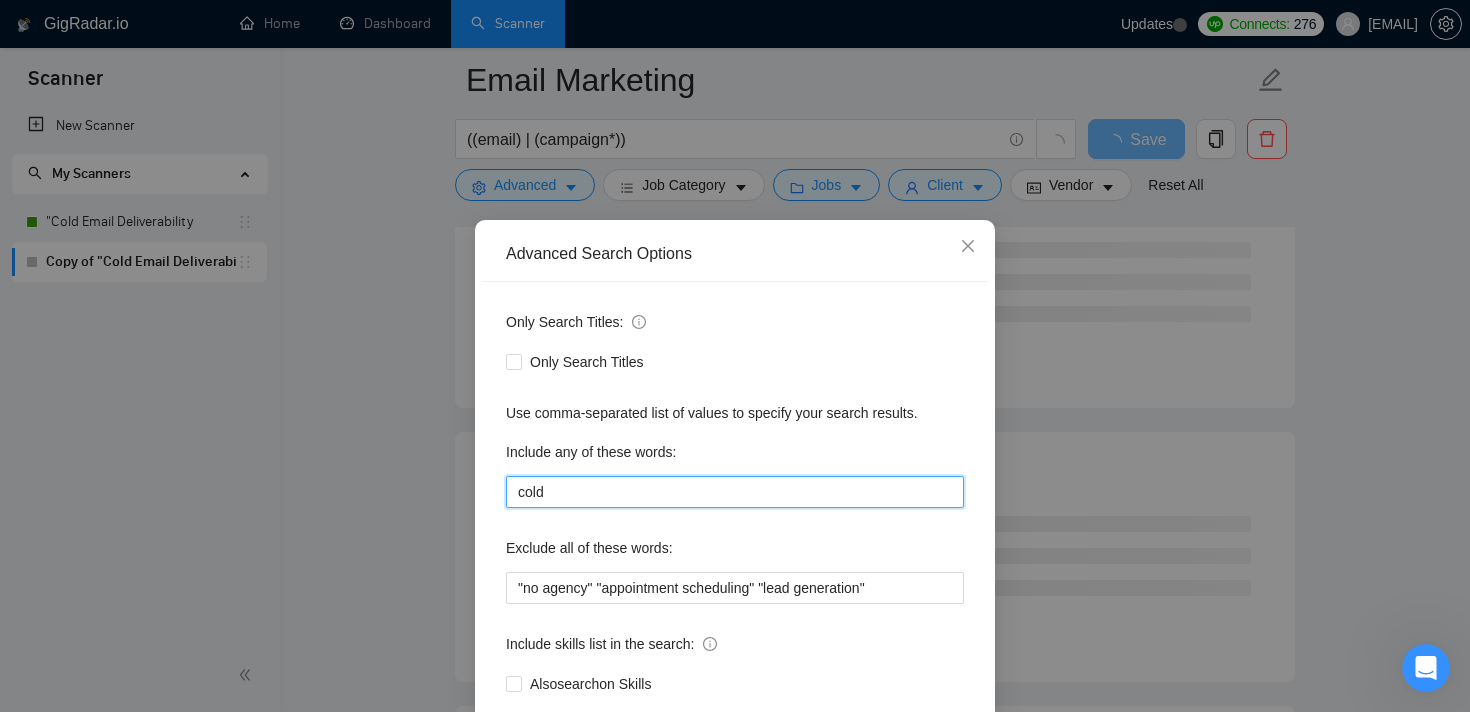 click on "cold" at bounding box center [735, 492] 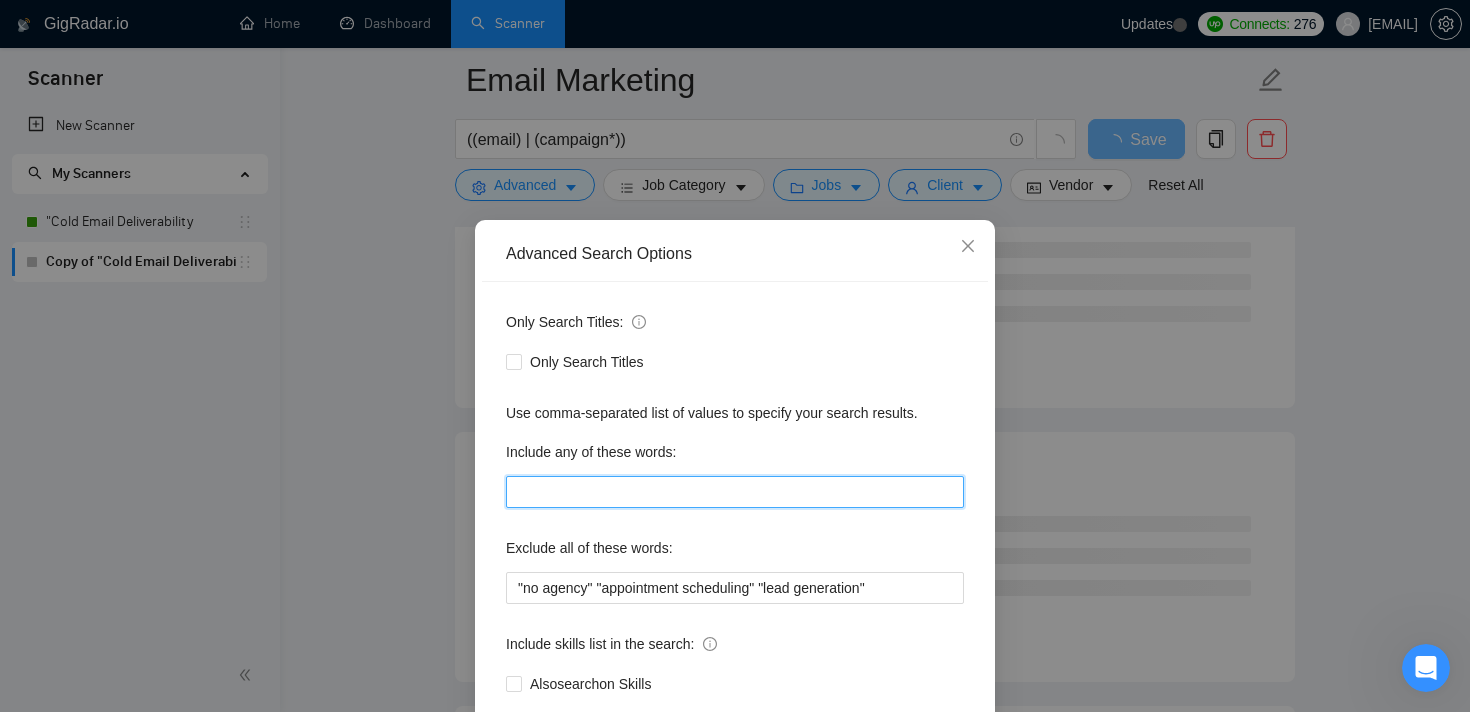 scroll, scrollTop: 120, scrollLeft: 0, axis: vertical 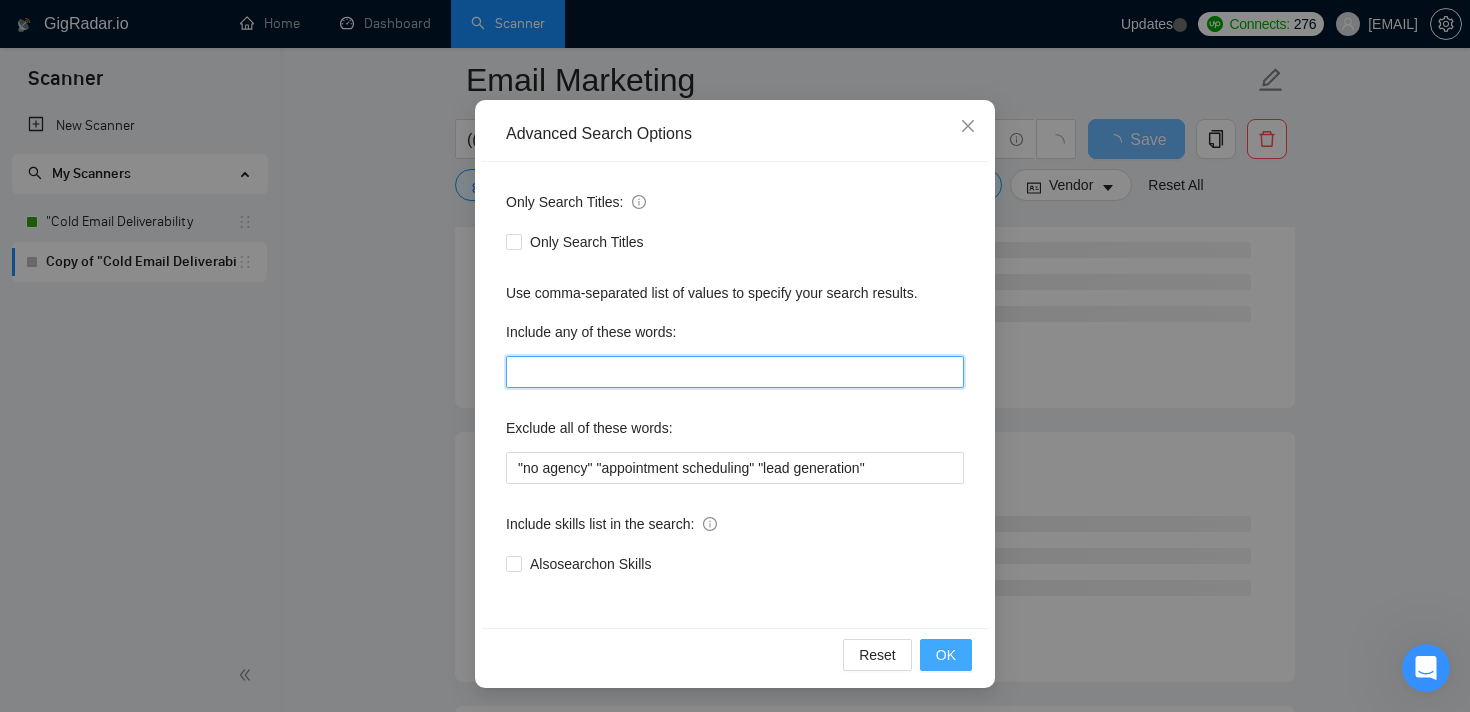 type 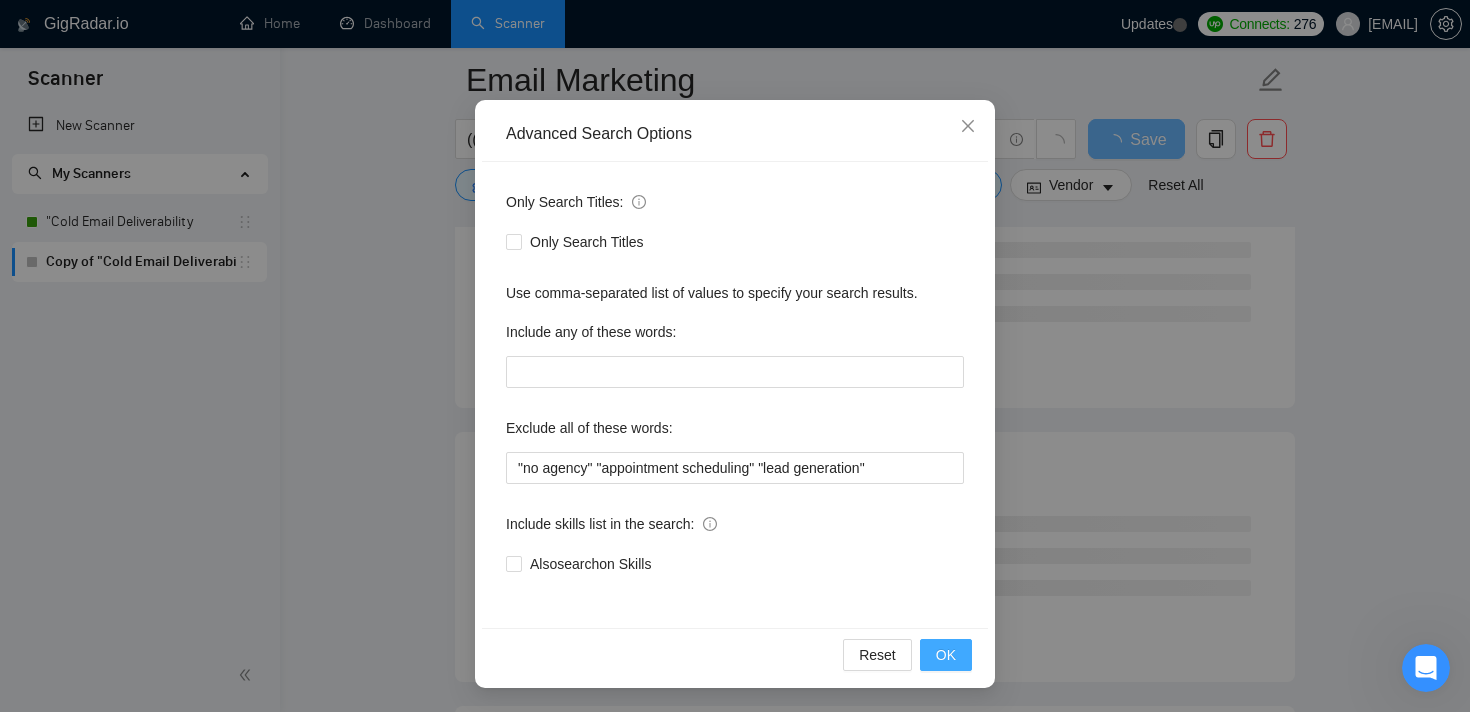 click on "OK" at bounding box center (946, 655) 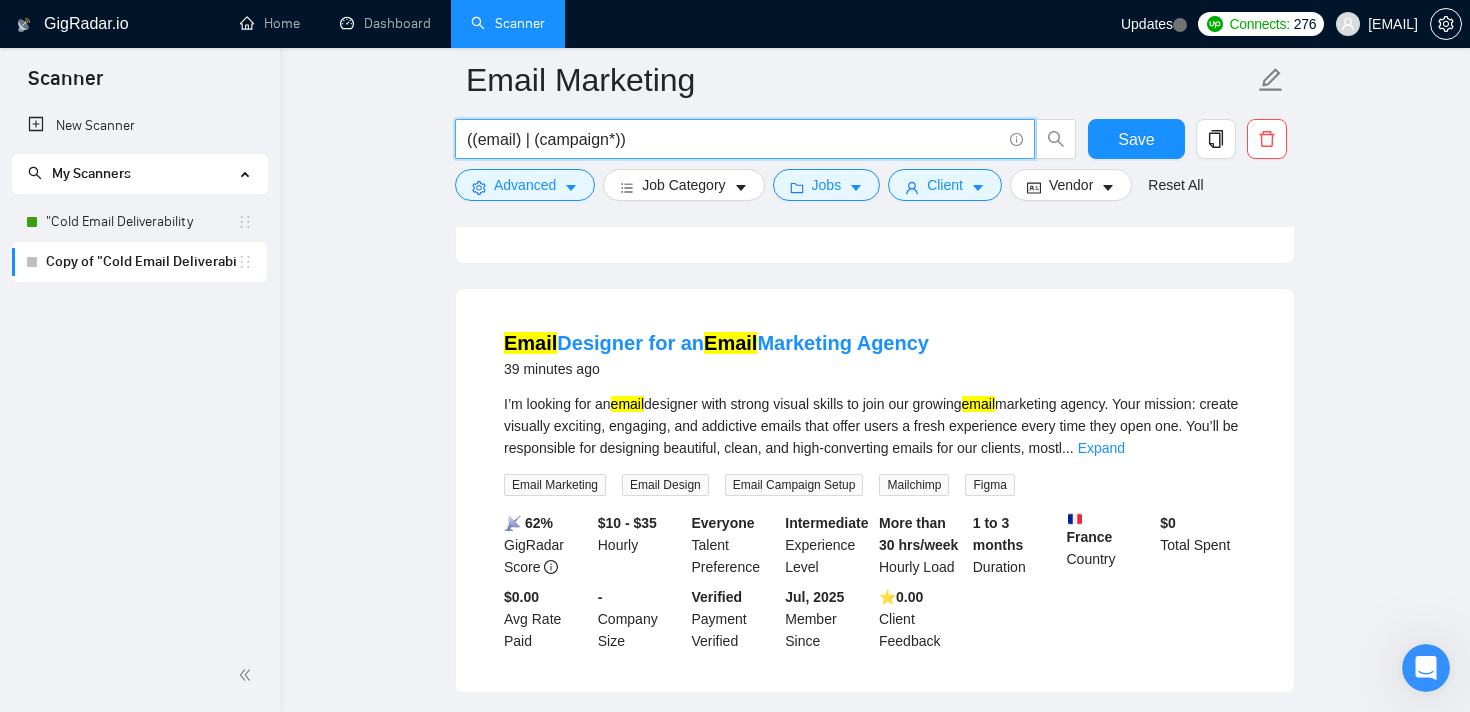 click on "((email) | (campaign*))" at bounding box center [734, 139] 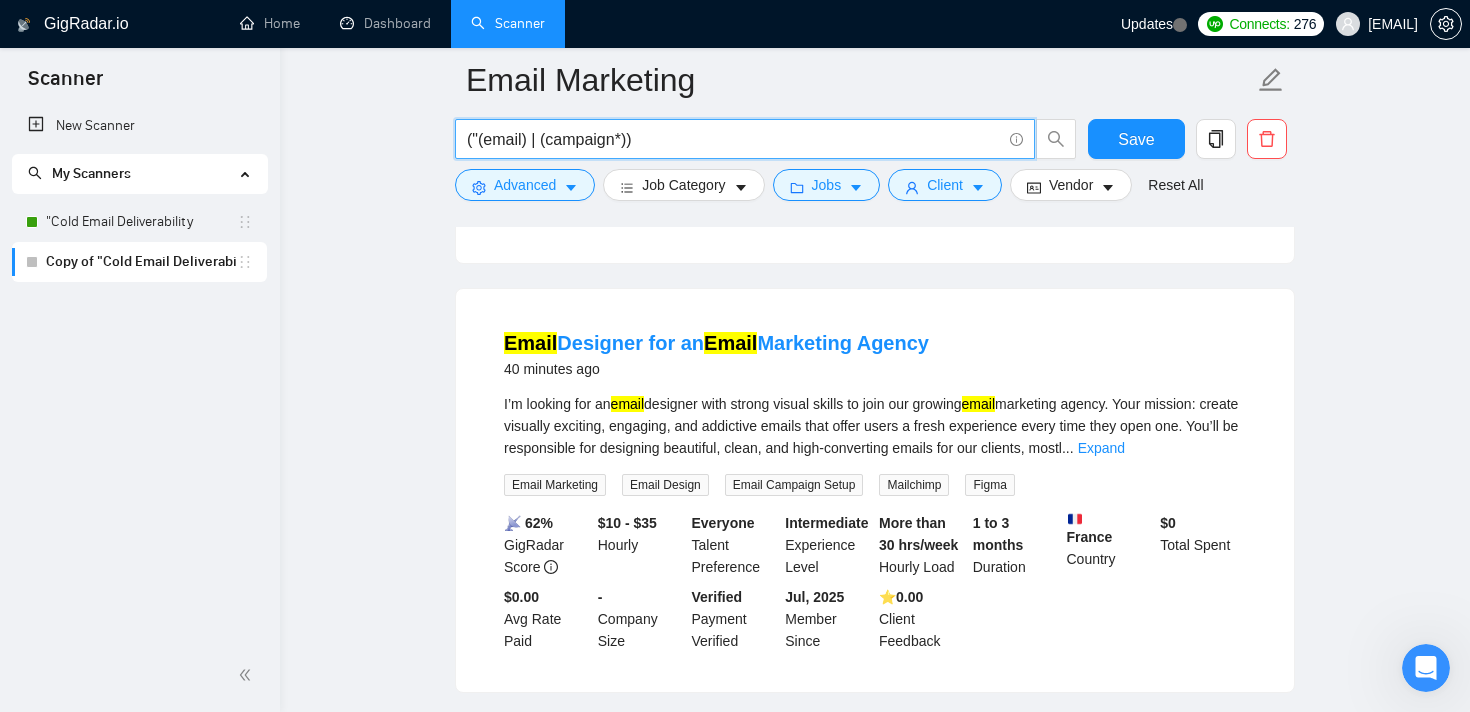 click on "("(email) | (campaign*))" at bounding box center (734, 139) 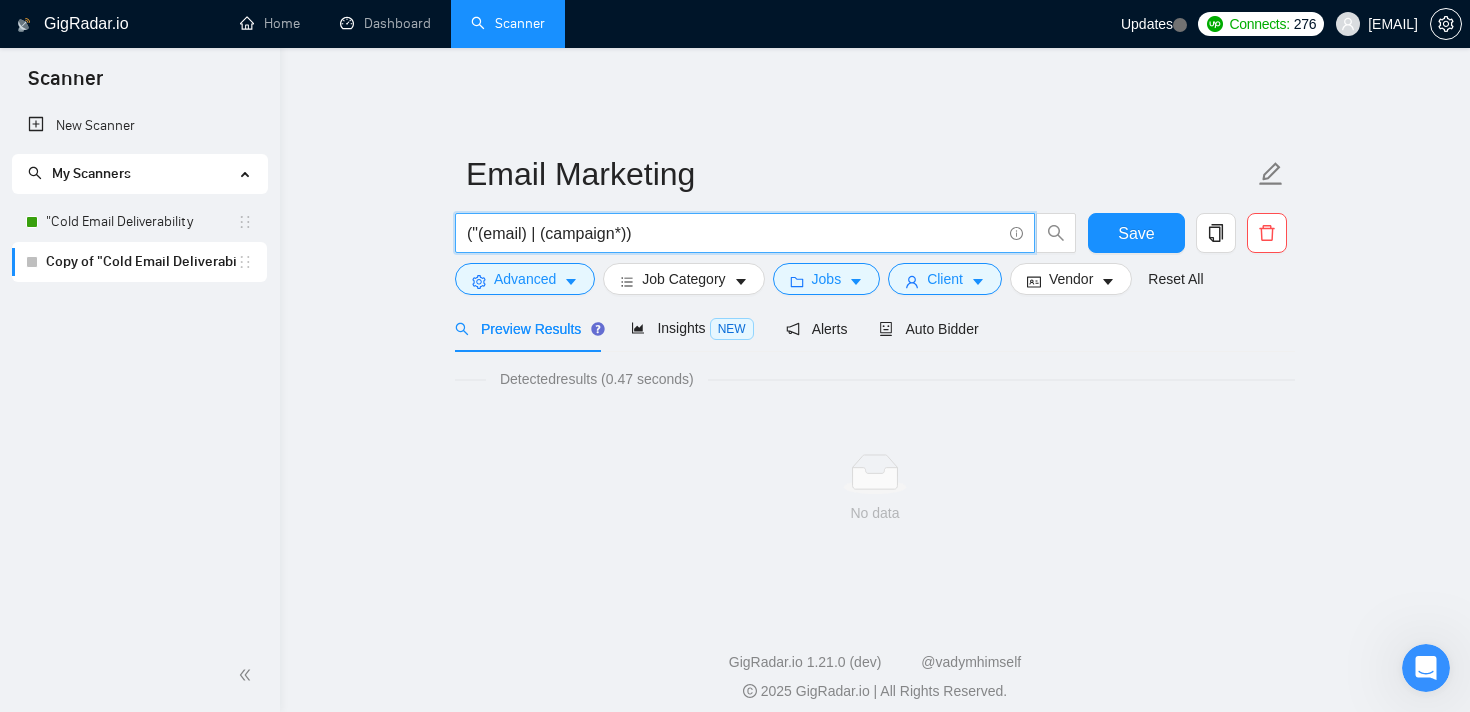 scroll, scrollTop: 18, scrollLeft: 0, axis: vertical 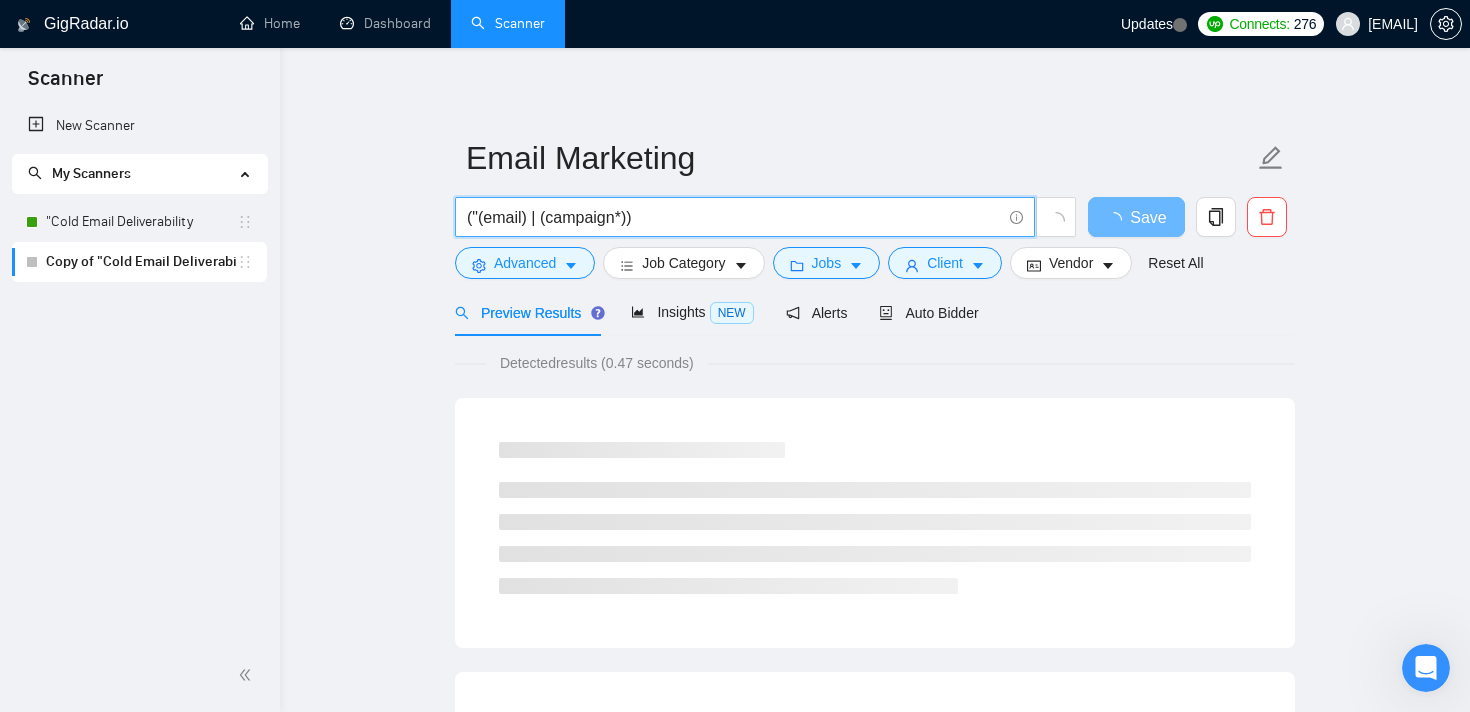 click on "("(email) | (campaign*))" at bounding box center [734, 217] 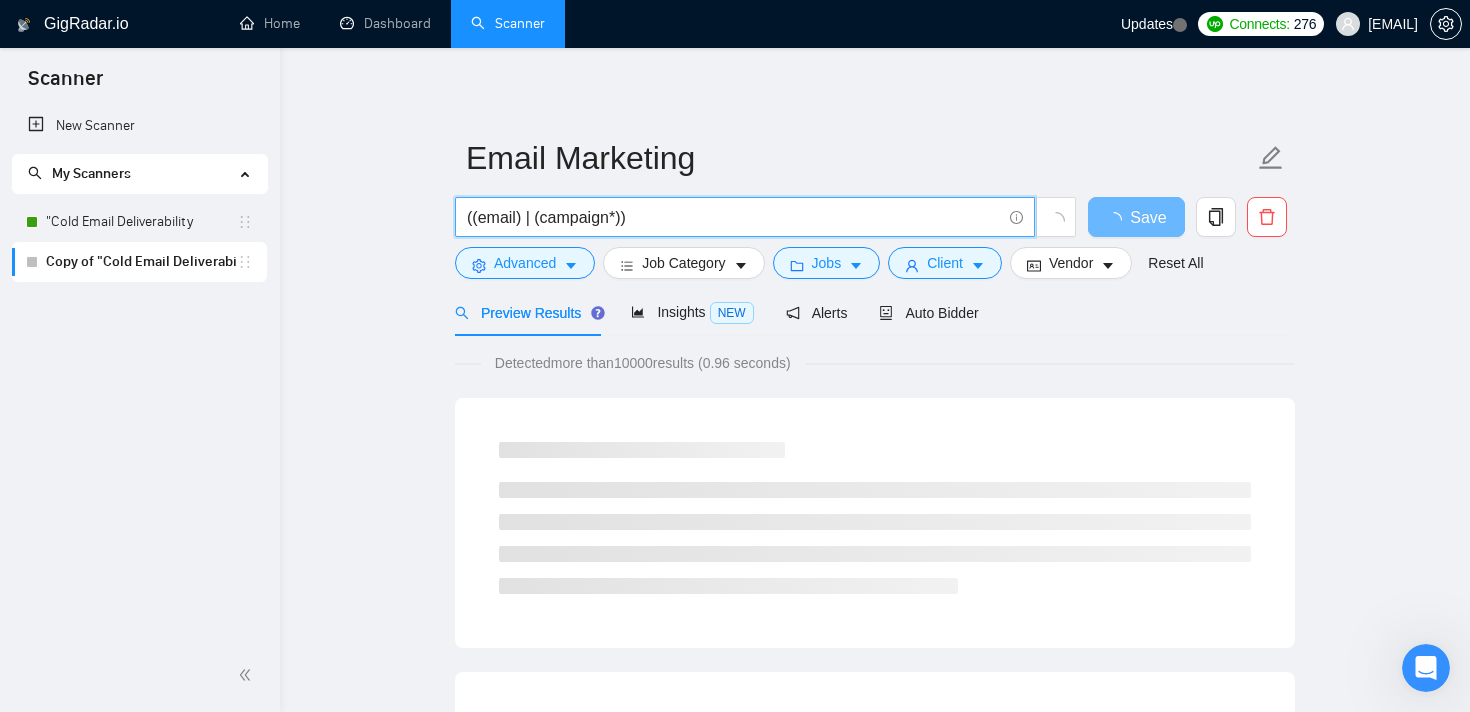 click on "((email) | (campaign*))" at bounding box center (734, 217) 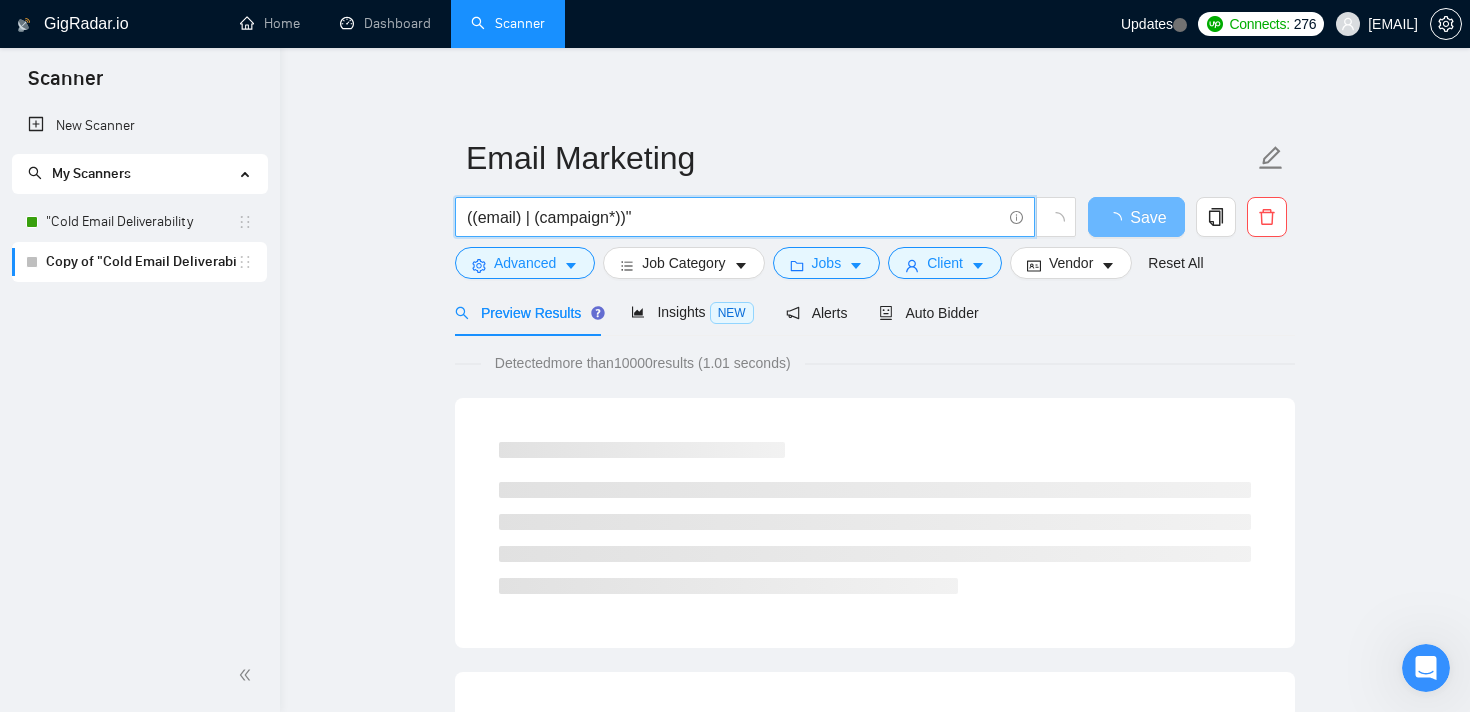 click on "((email) | (campaign*))"" at bounding box center (734, 217) 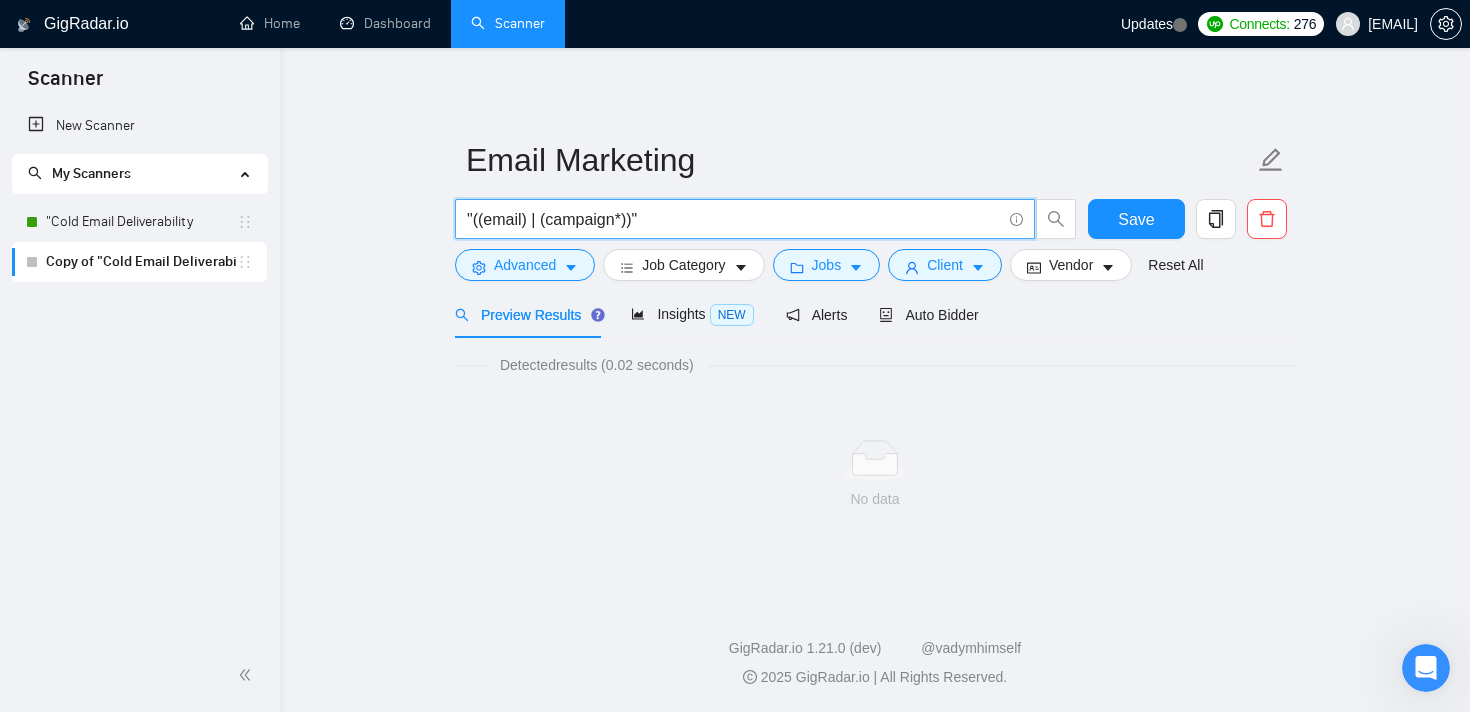 scroll, scrollTop: 2, scrollLeft: 0, axis: vertical 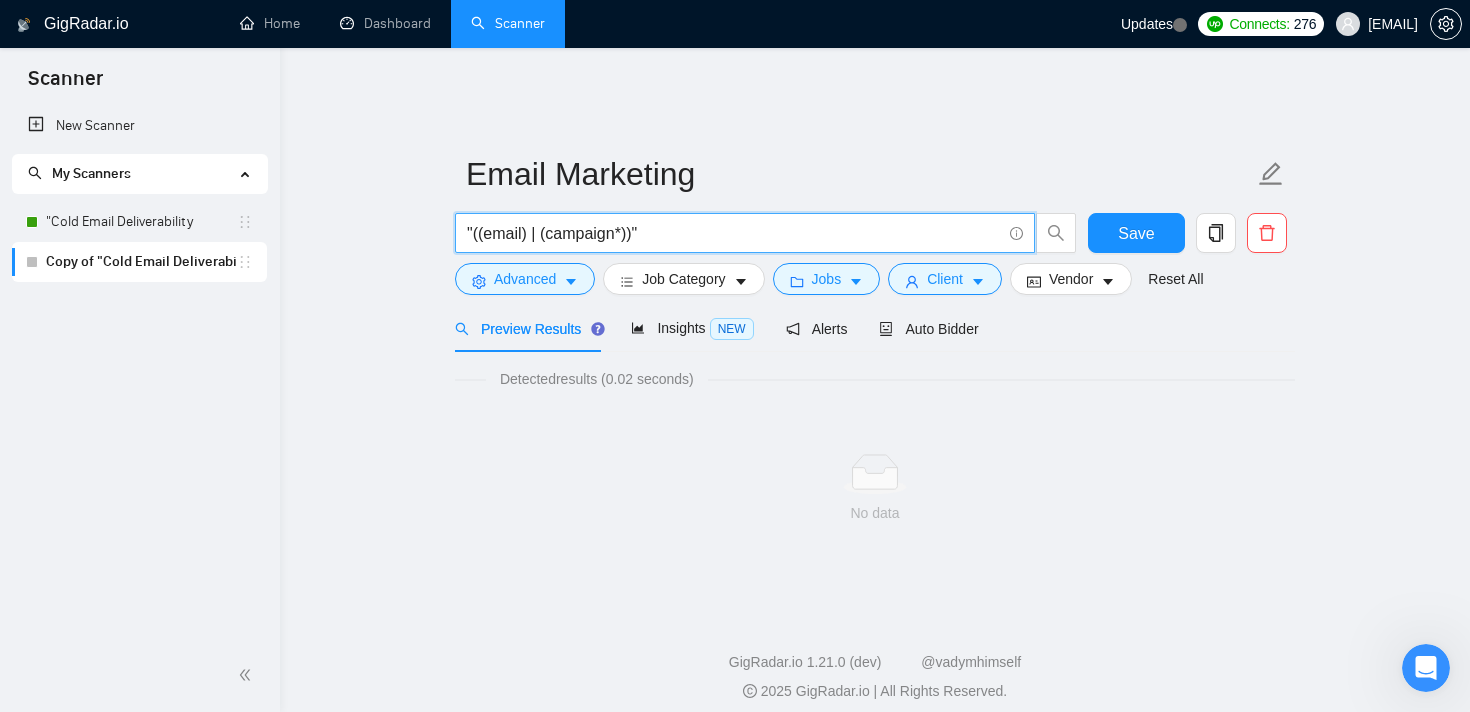 click on ""((email) | (campaign*))"" at bounding box center [734, 233] 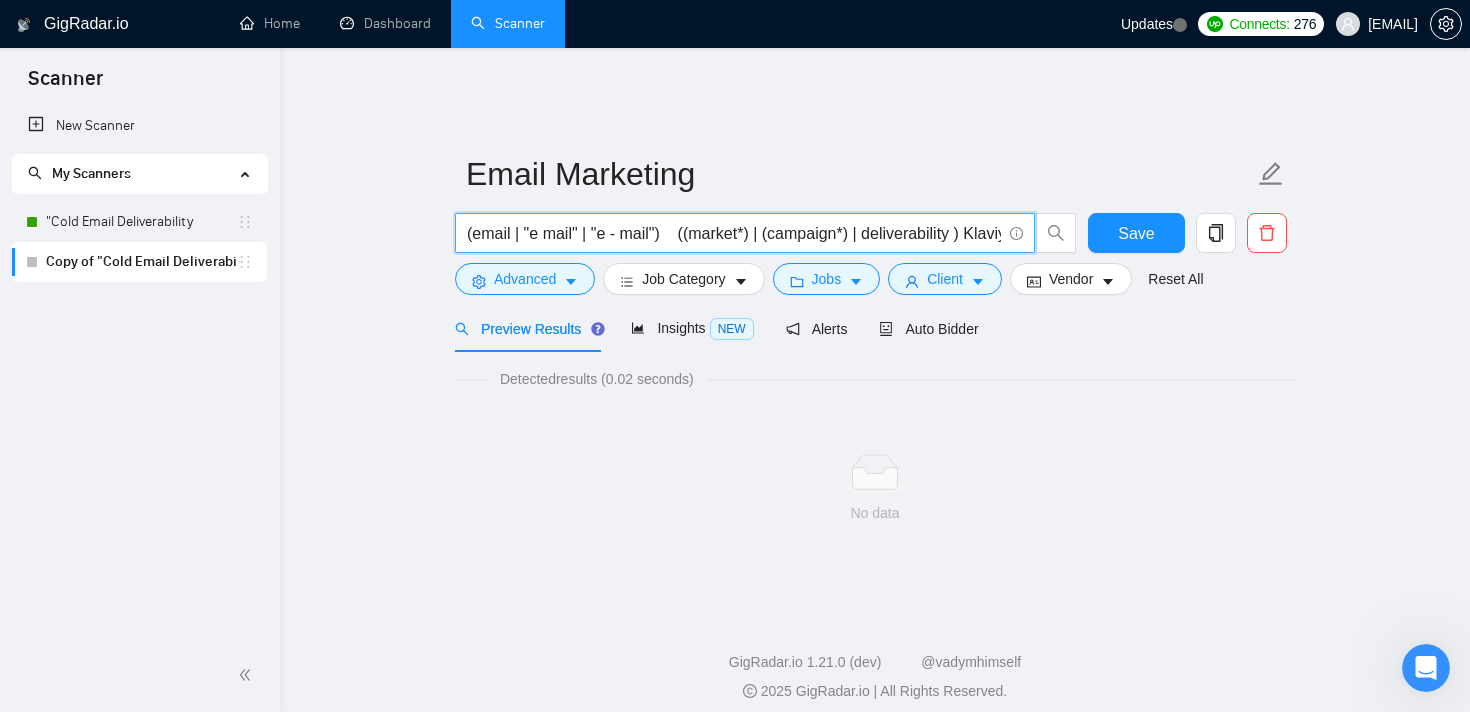 scroll, scrollTop: 0, scrollLeft: 28, axis: horizontal 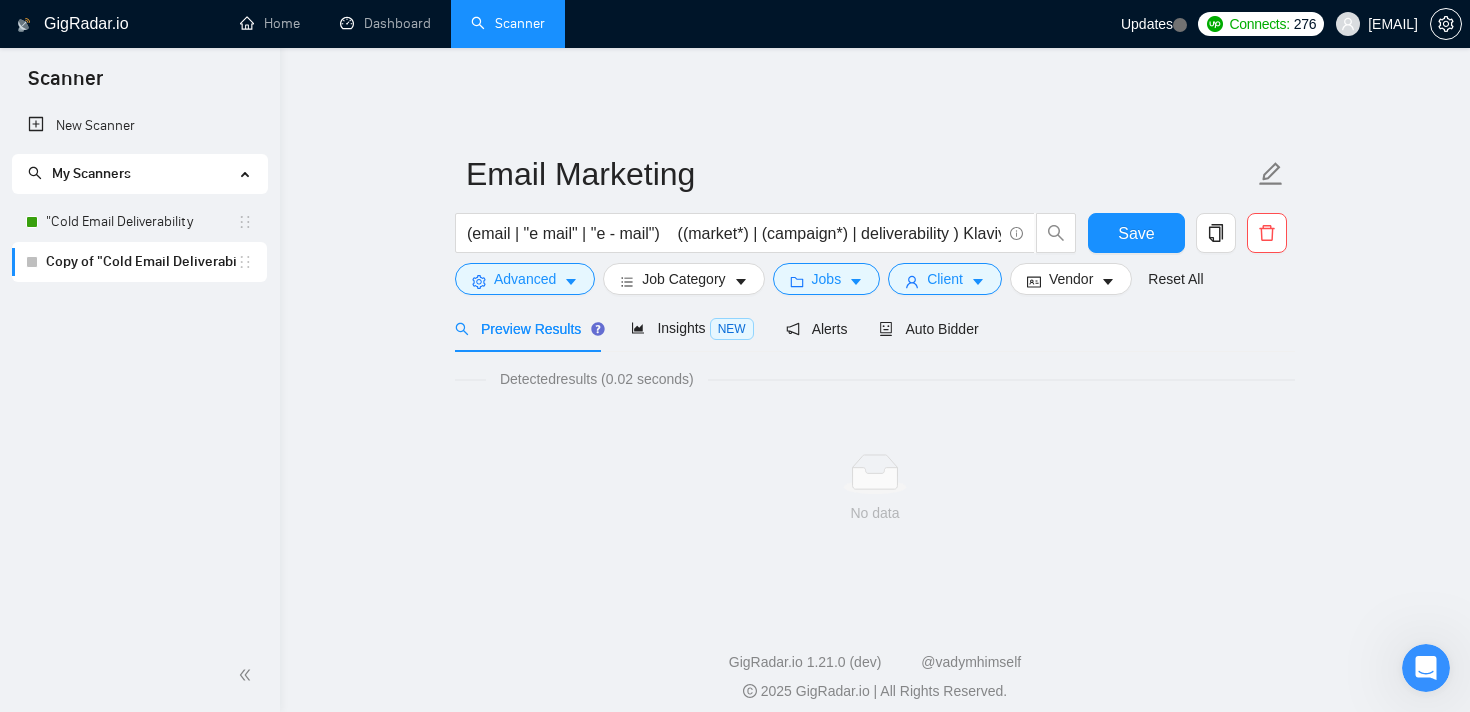 click on "Email Marketing (email | "e mail" | "e - mail")    ((market*) | (campaign*) | deliverability ) Klaviyo Save Advanced   Job Category   Jobs   Client   Vendor   Reset All Preview Results Insights NEW Alerts Auto Bidder Detected   results   (0.02 seconds) No data" at bounding box center (875, 332) 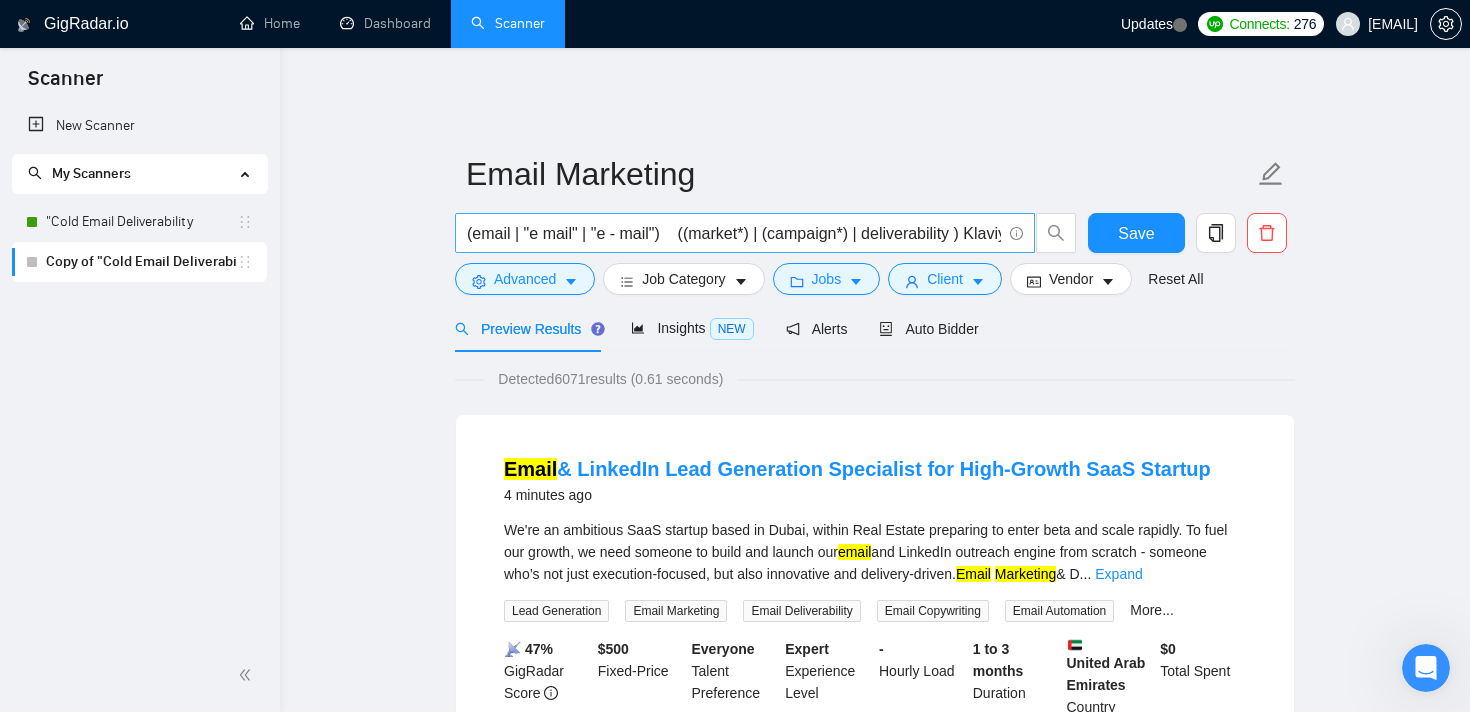 click on "(email | "e mail" | "e - mail")    ((market*) | (campaign*) | deliverability ) Klaviyo" at bounding box center [734, 233] 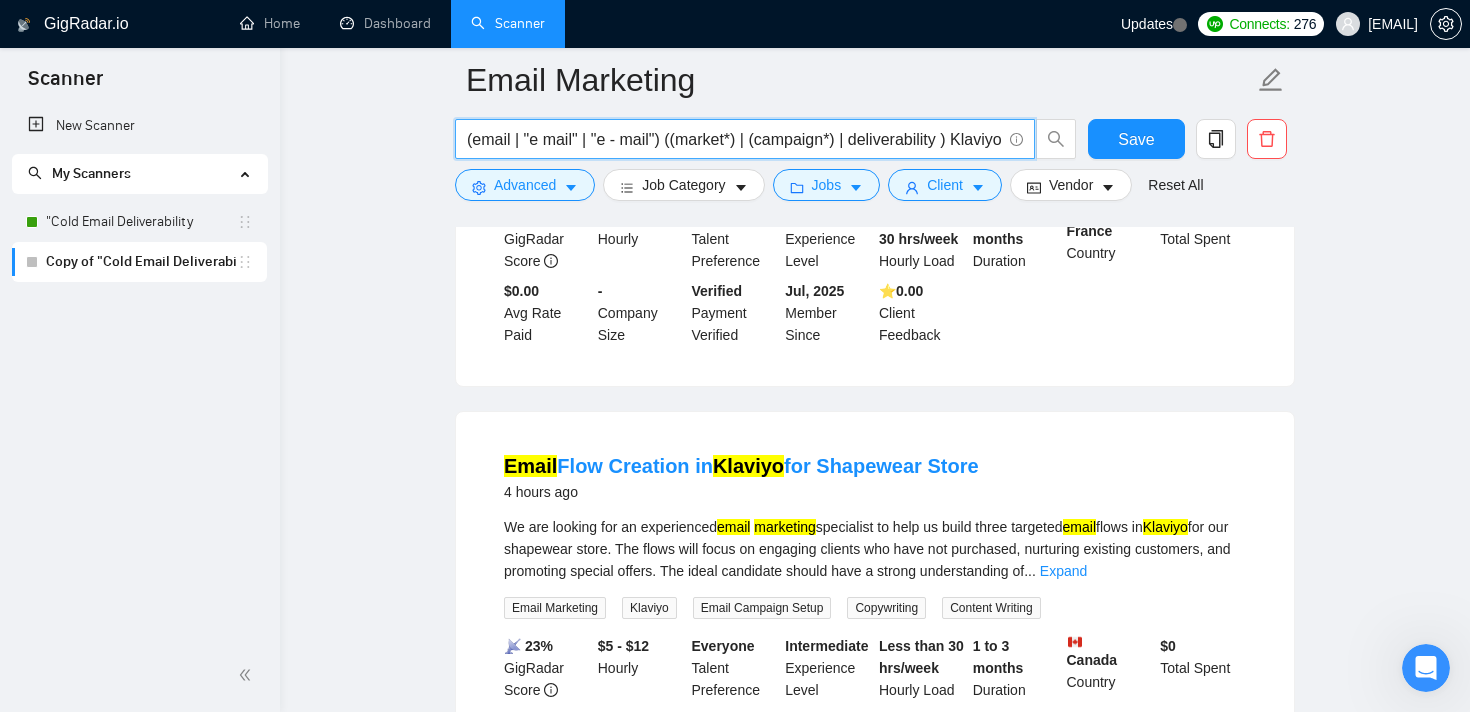 scroll, scrollTop: 894, scrollLeft: 0, axis: vertical 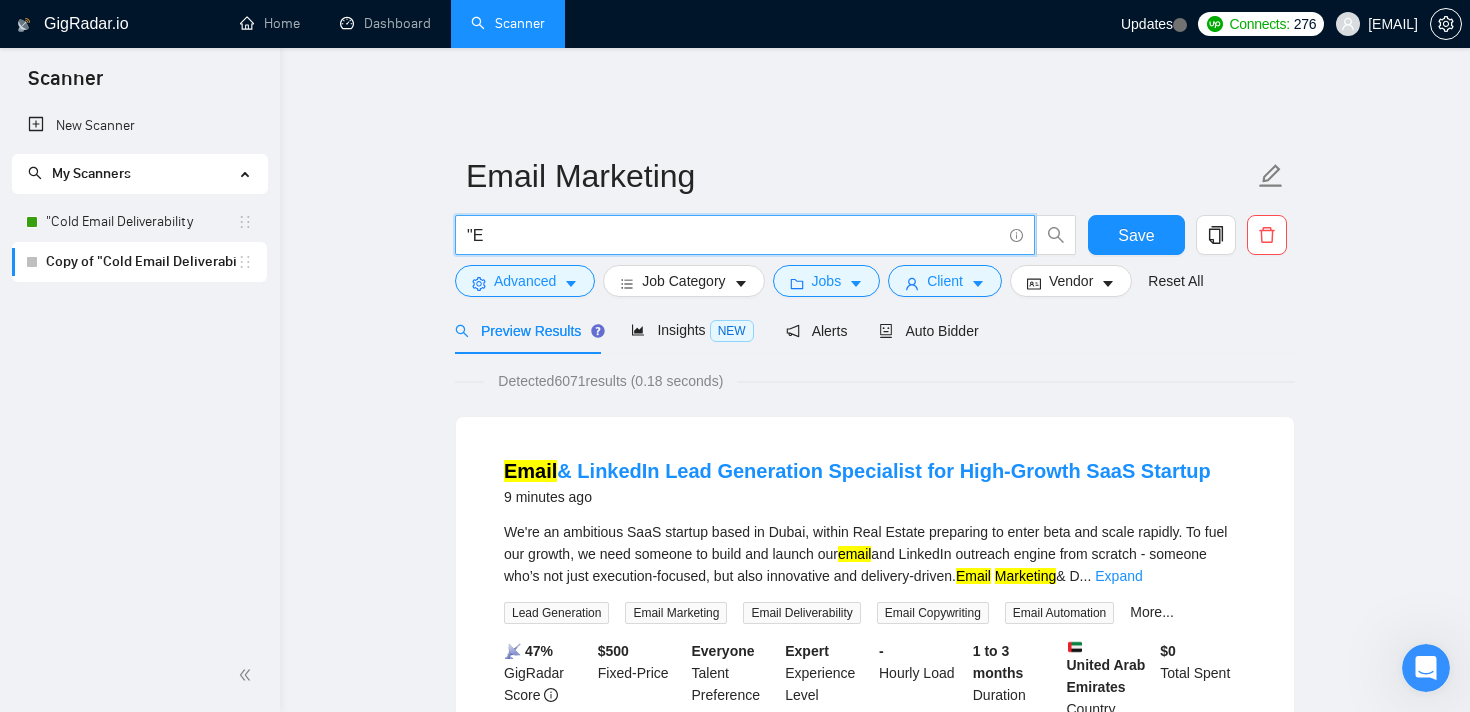 type on """ 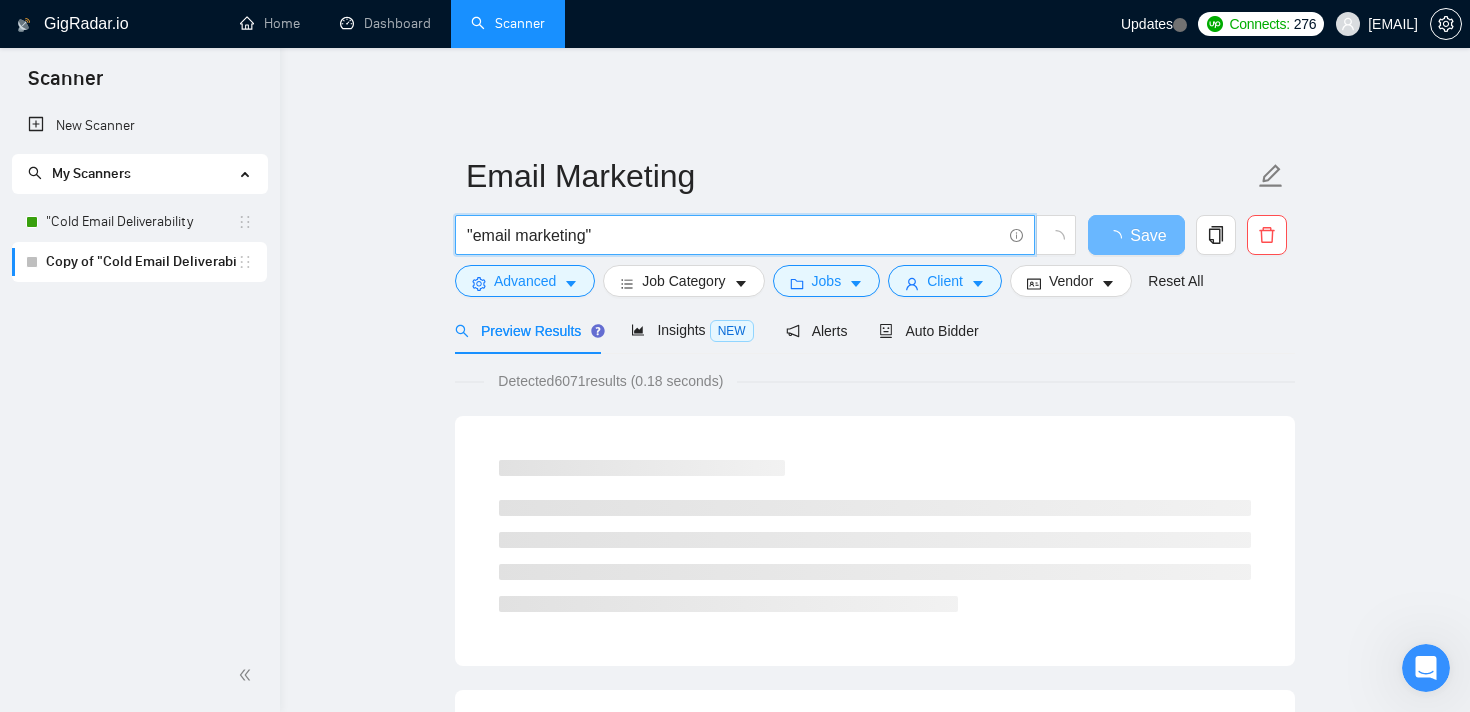 click on "Email Marketing "email marketing" Save Advanced   Job Category   Jobs   Client   Vendor   Reset All Preview Results Insights NEW Alerts Auto Bidder Detected   6071  results   (0.18 seconds) Loading..." at bounding box center [875, 1637] 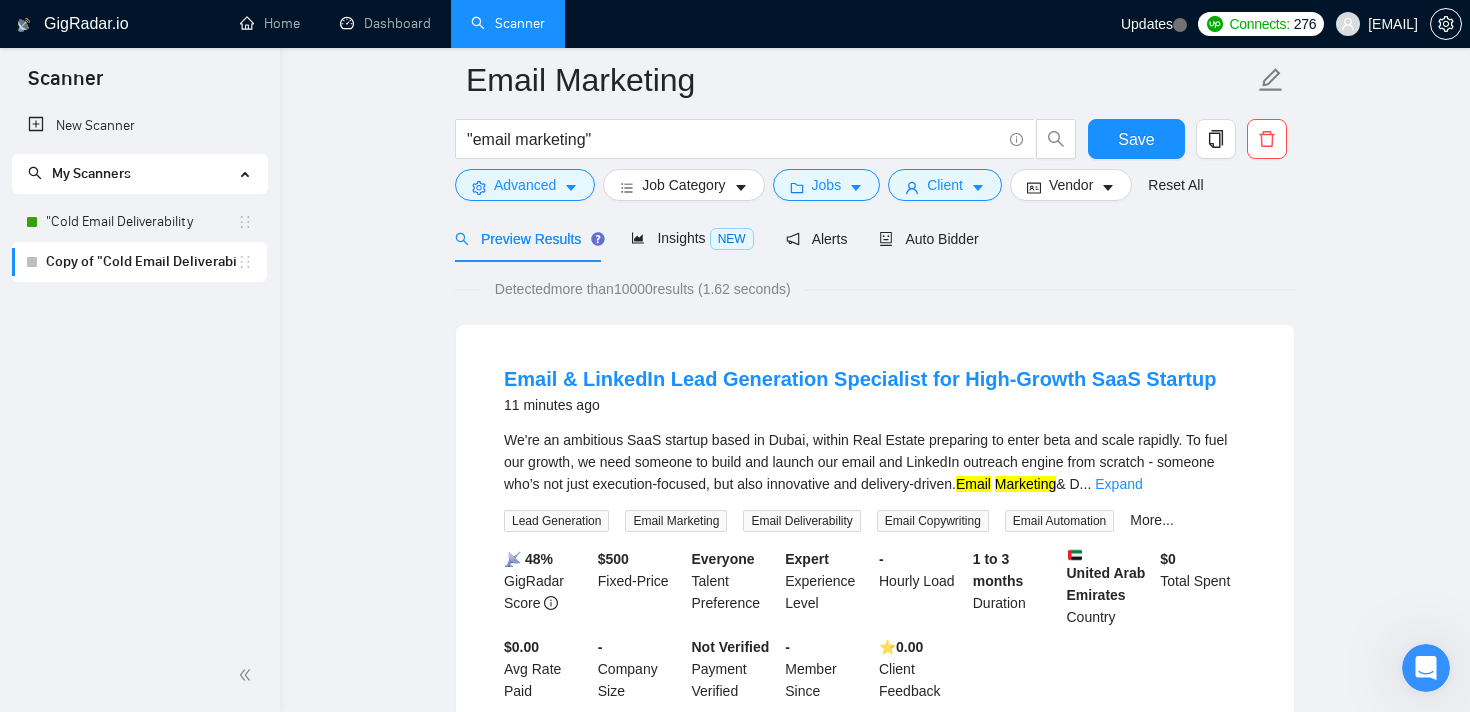 scroll, scrollTop: 113, scrollLeft: 0, axis: vertical 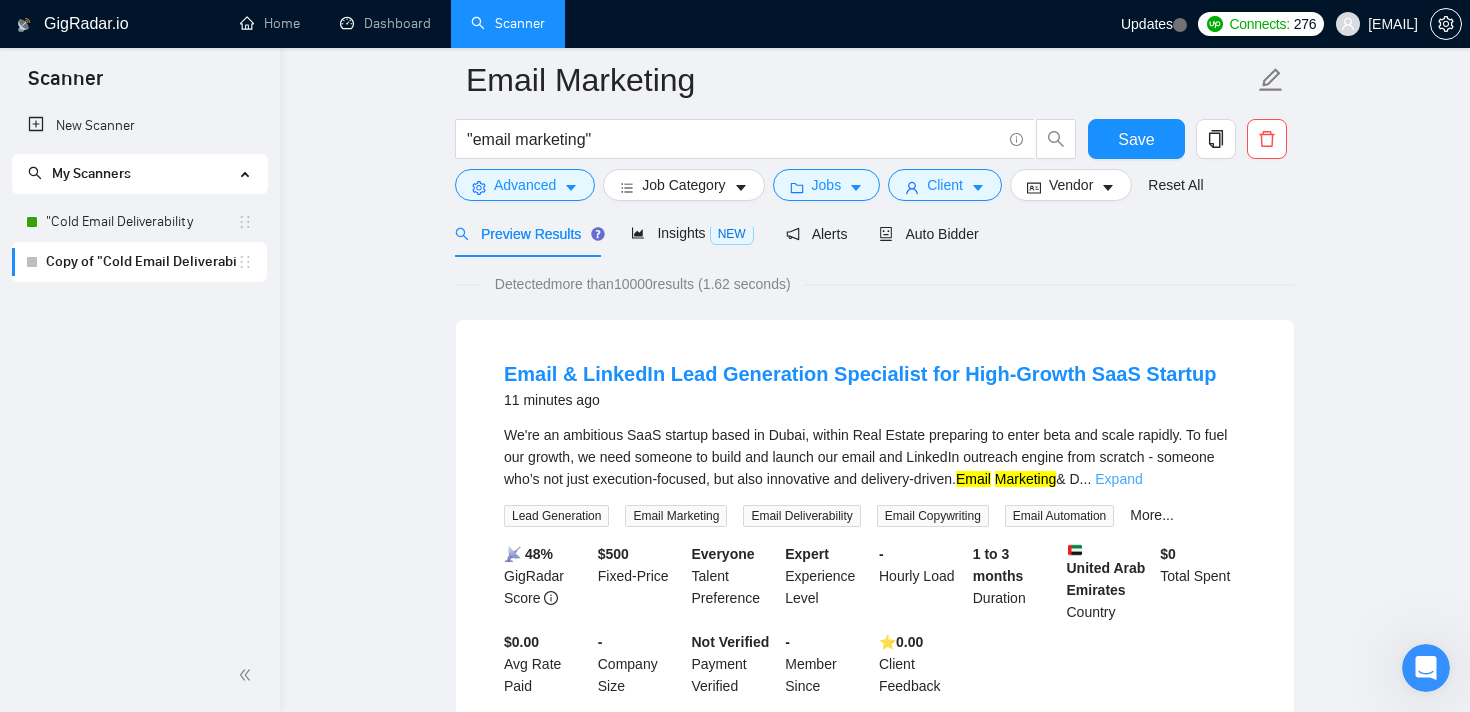 click on "Expand" at bounding box center [1118, 479] 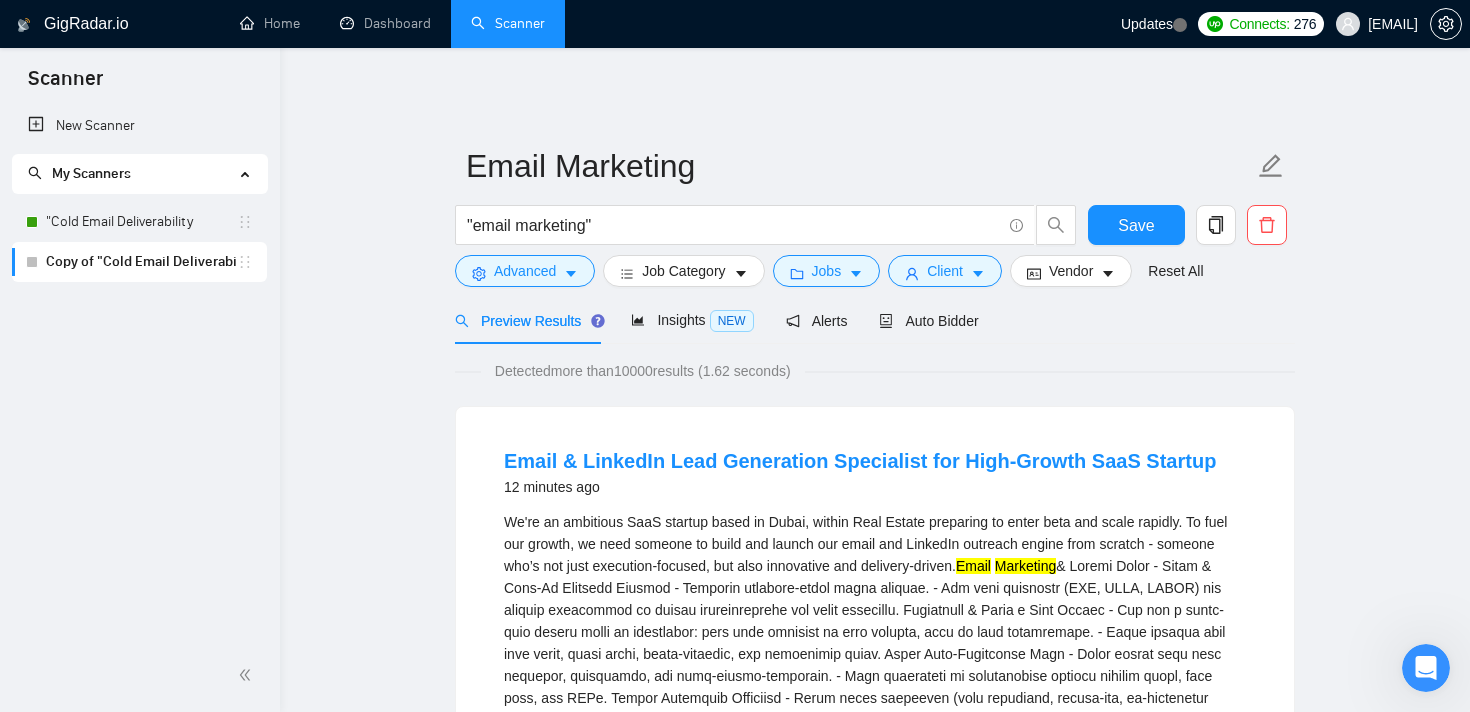 scroll, scrollTop: 0, scrollLeft: 0, axis: both 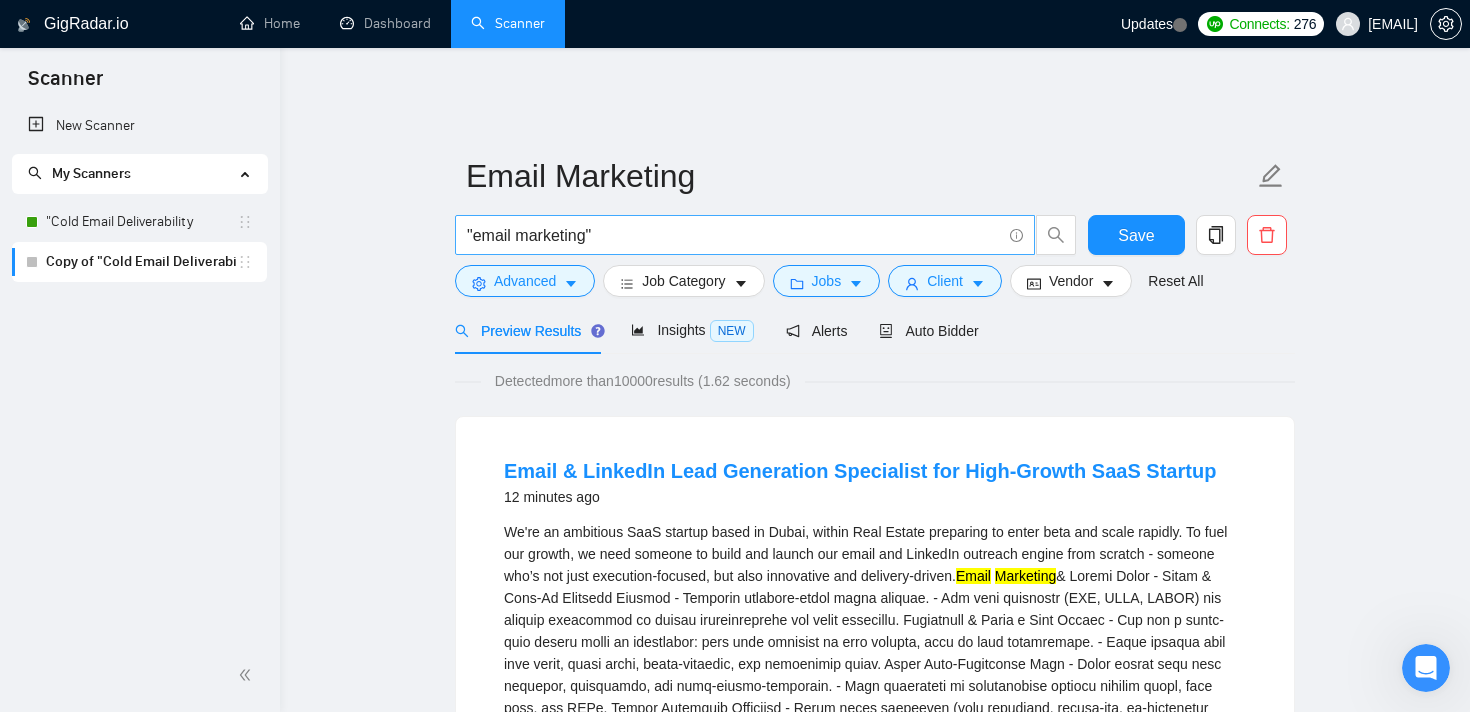 click on ""email marketing"" at bounding box center [745, 235] 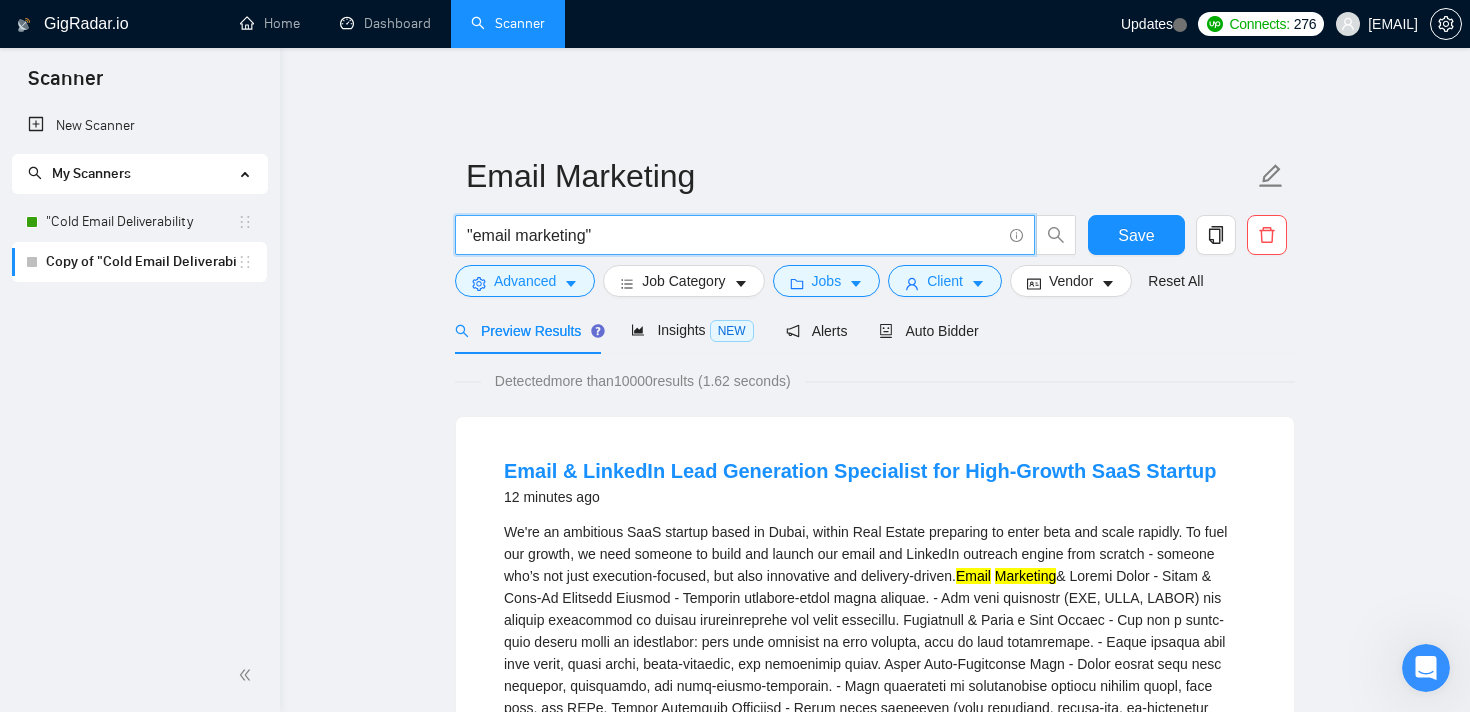 click on ""email marketing"" at bounding box center [734, 235] 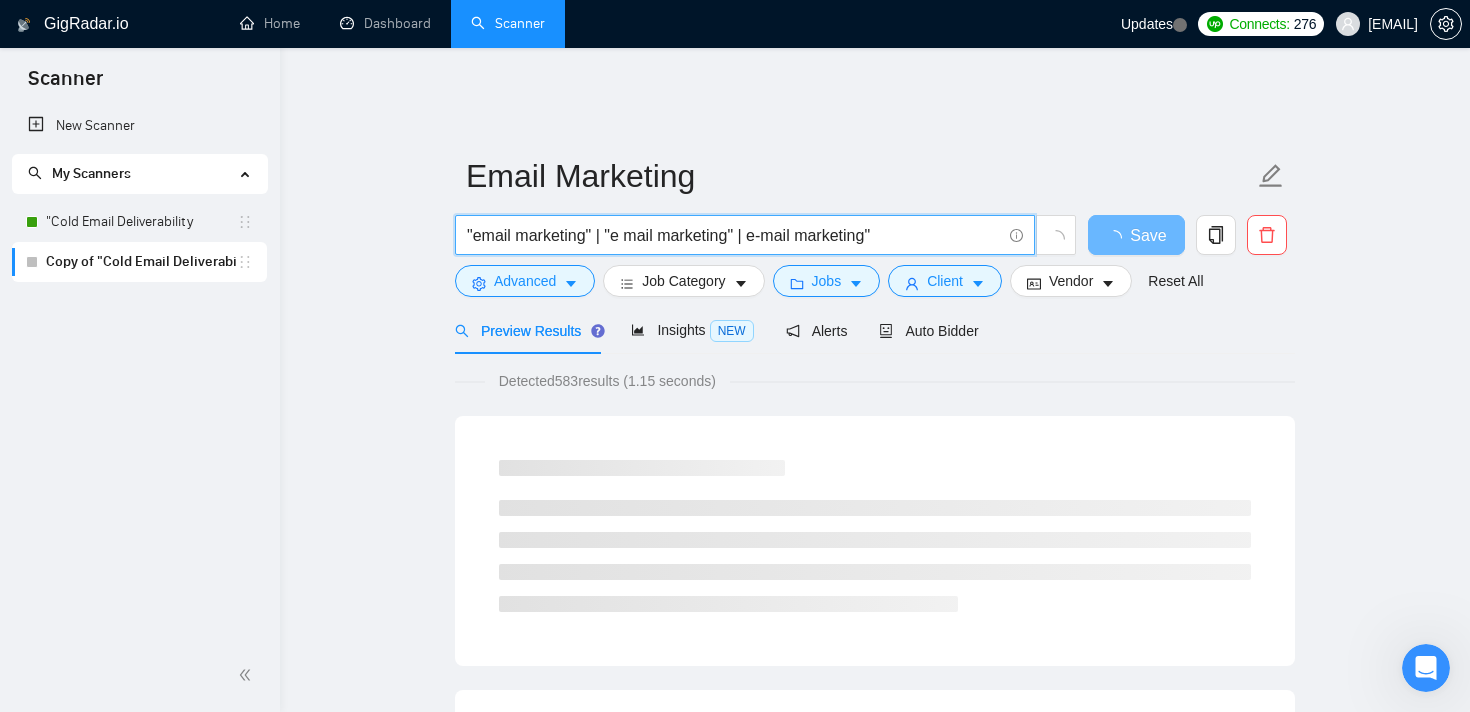 click on ""email marketing" | "e mail marketing" | e-mail marketing"" at bounding box center (734, 235) 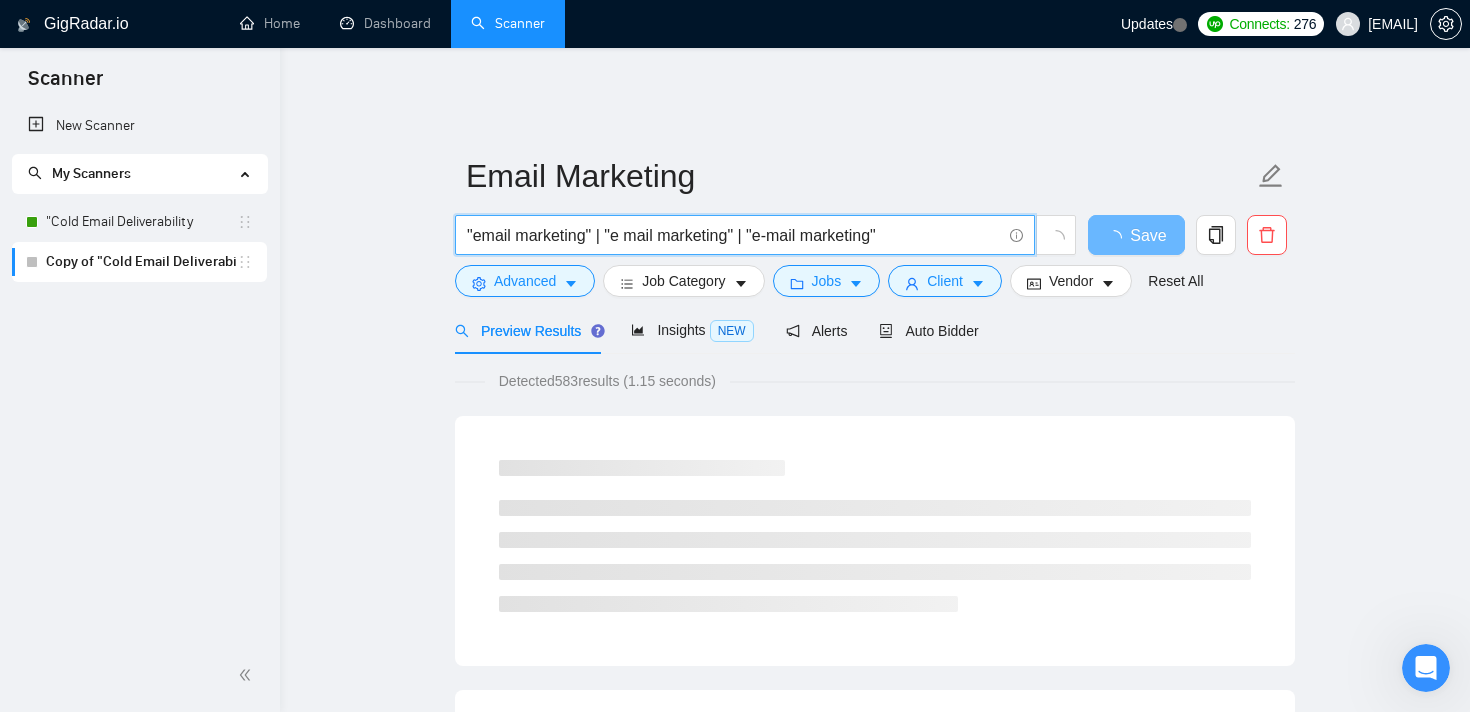 click on ""email marketing" | "e mail marketing" | "e-mail marketing"" at bounding box center (734, 235) 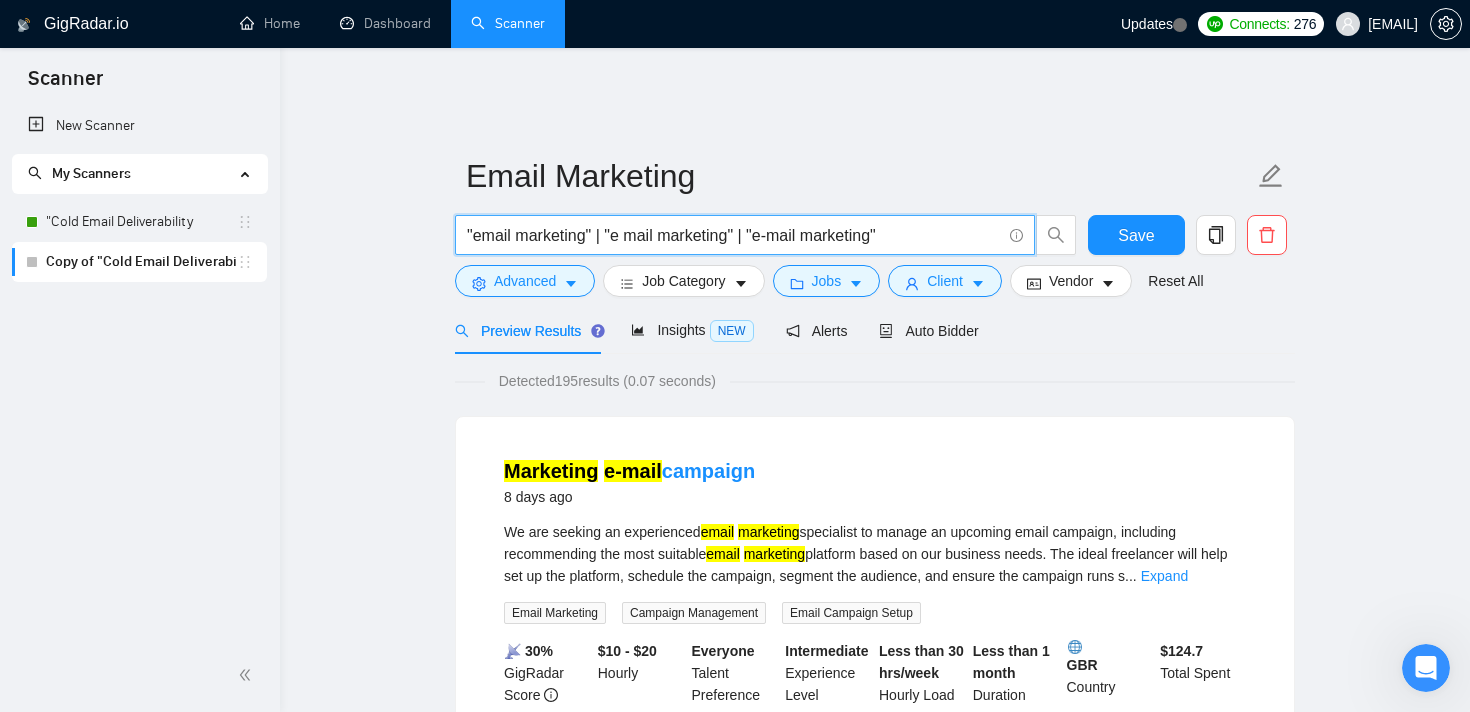 click on ""email marketing" | "e mail marketing" | "e-mail marketing"" at bounding box center (734, 235) 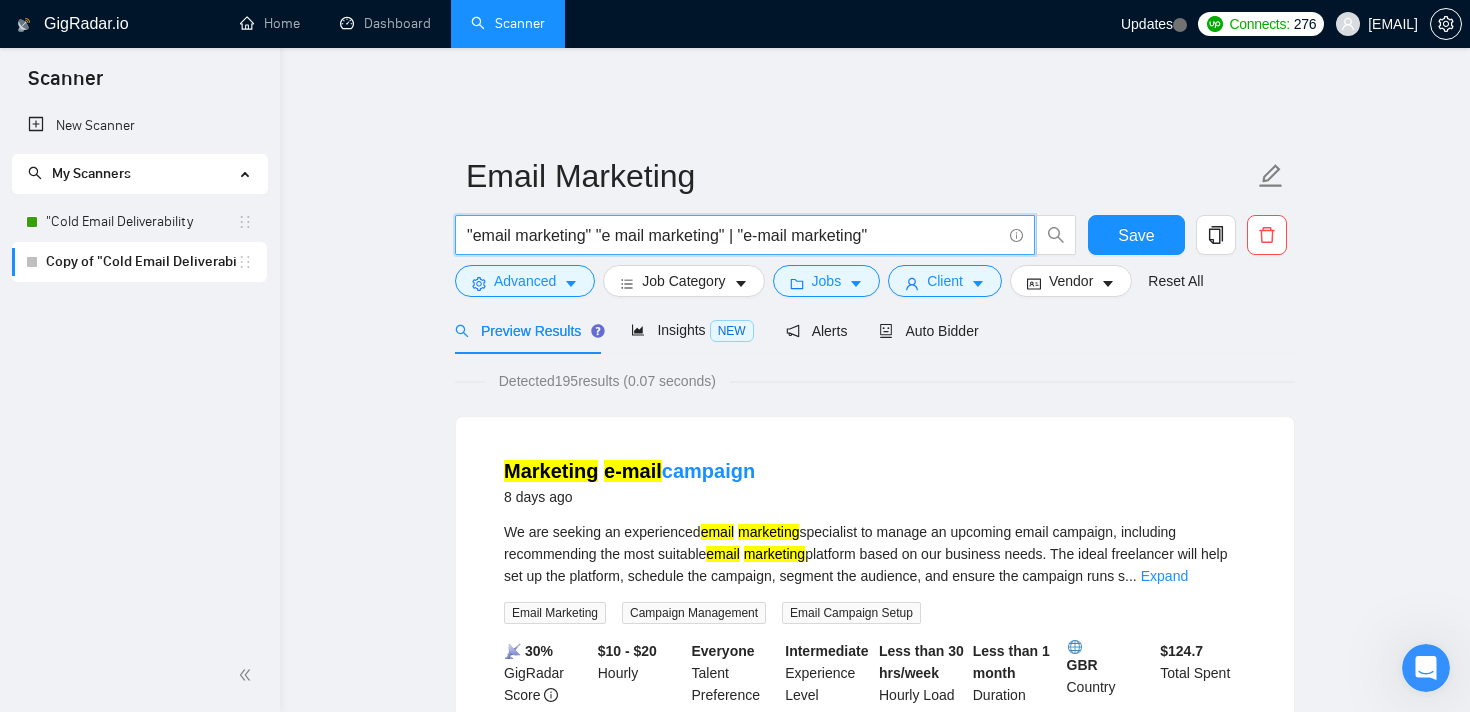 click on ""email marketing" "e mail marketing" | "e-mail marketing"" at bounding box center (734, 235) 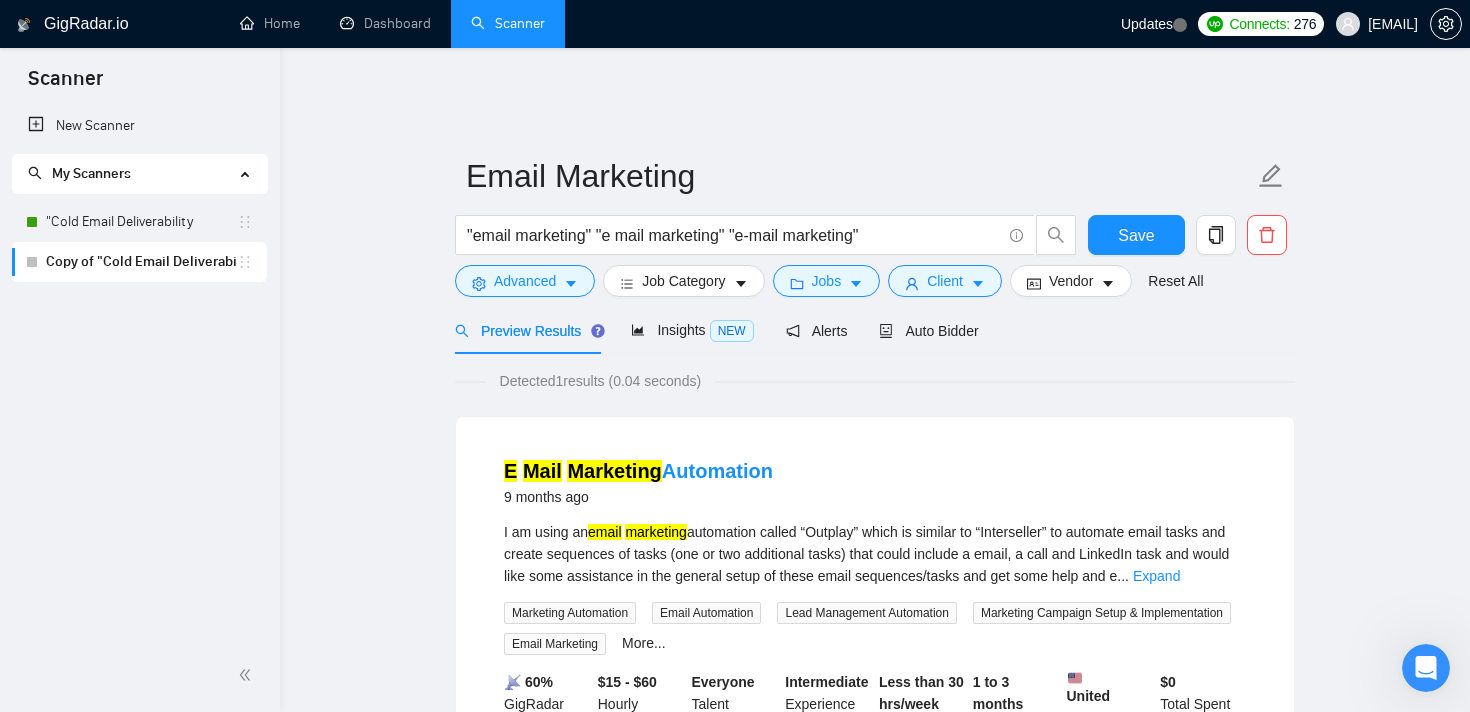 click on "Email Marketing "email marketing" "e mail marketing" "e-mail marketing" Save Advanced   Job Category   Jobs   Client   Vendor   Reset All Preview Results Insights NEW Alerts Auto Bidder Detected   1  results   (0.04 seconds) E   Mail   Marketing  Automation 9 months ago I am using an  email   marketing  automation called “Outplay” which is similar to “Interseller” to automate email tasks and create sequences of tasks (one or two additional tasks) that could include a email, a call and LinkedIn task and would like some assistance in the general setup of these email sequences/tasks and get some help and e ... Expand Marketing Automation Email Automation Lead Management Automation Marketing Campaign Setup & Implementation Email Marketing More... 📡   60% GigRadar Score   $15 - $60 Hourly Everyone Talent Preference Intermediate Experience Level Less than 30 hrs/week Hourly Load 1 to 3 months Duration   [COUNTRY] Country $ 0 Total Spent $0.00 Avg Rate Paid 2-9 Company Size Verified Payment Verified" at bounding box center [875, 507] 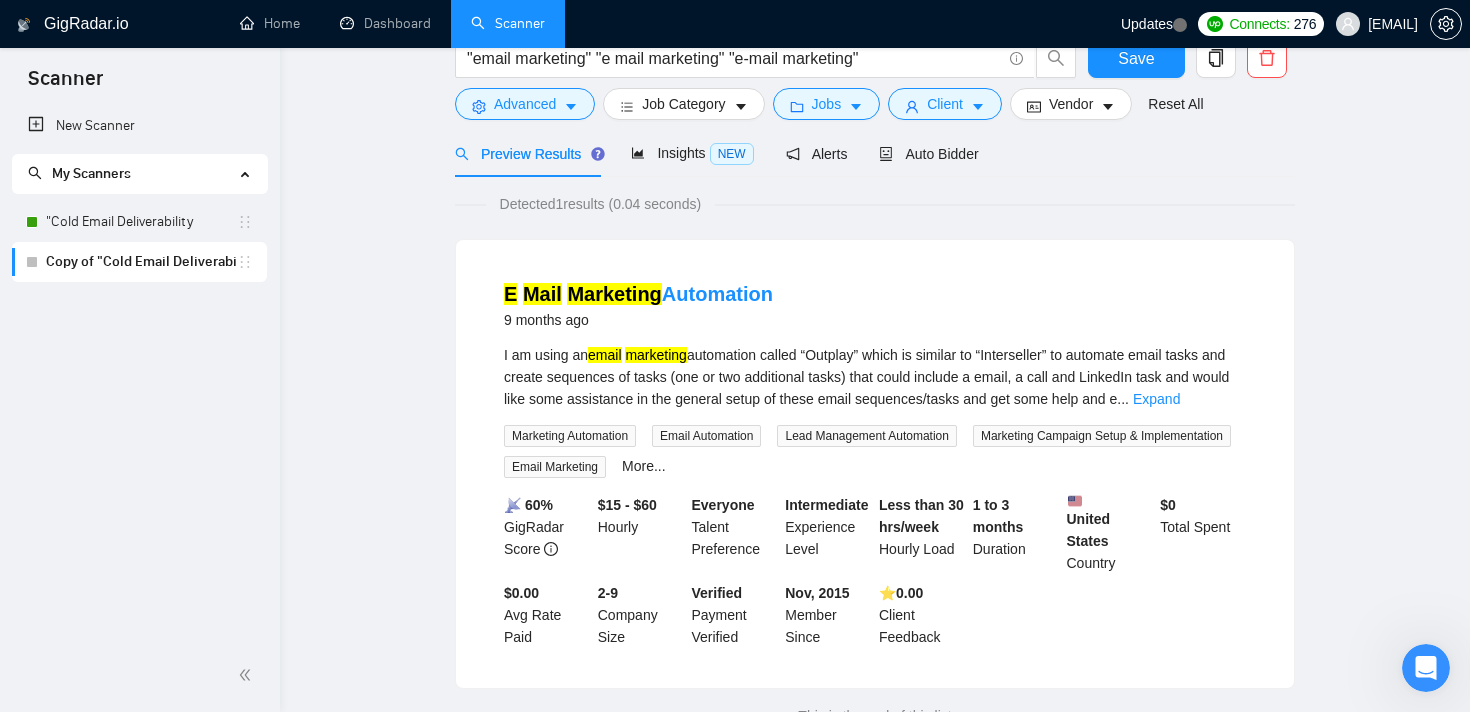 scroll, scrollTop: 0, scrollLeft: 0, axis: both 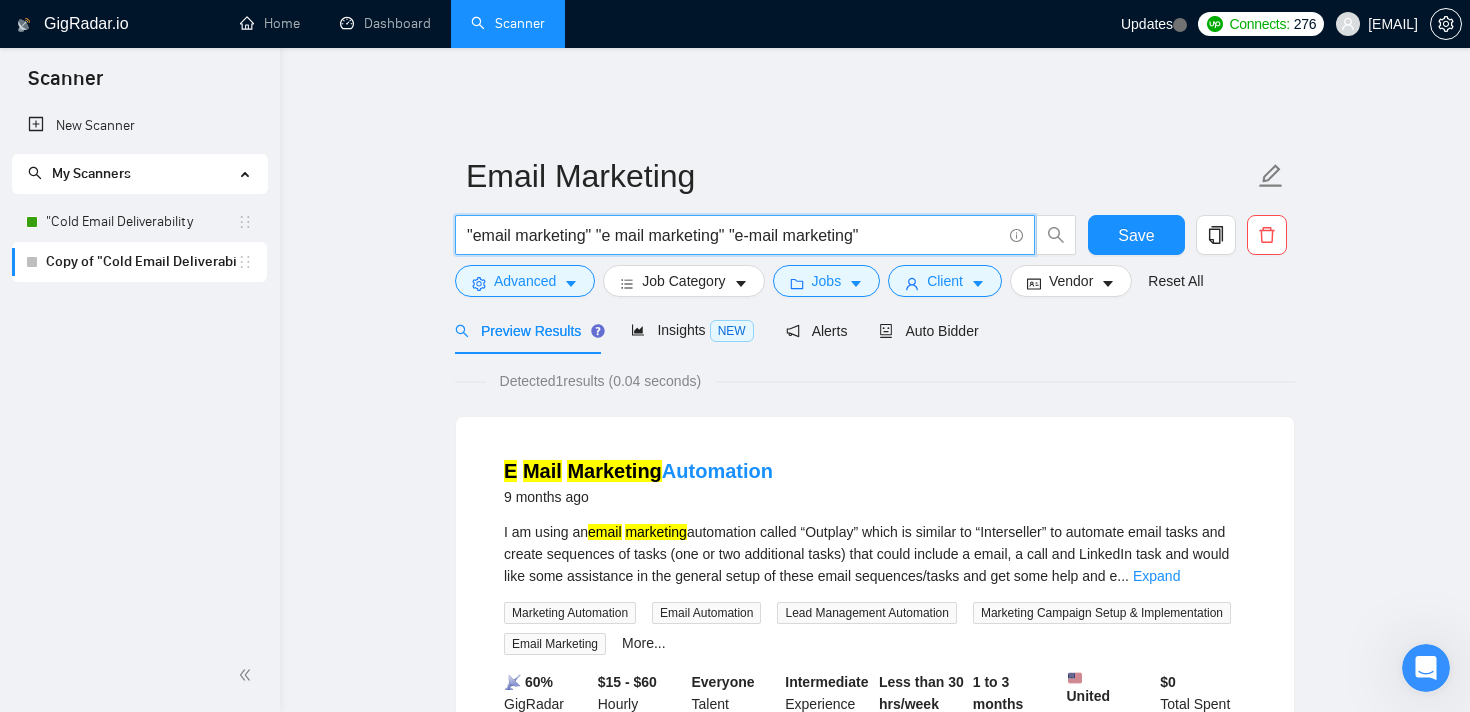 drag, startPoint x: 910, startPoint y: 228, endPoint x: 603, endPoint y: 227, distance: 307.00162 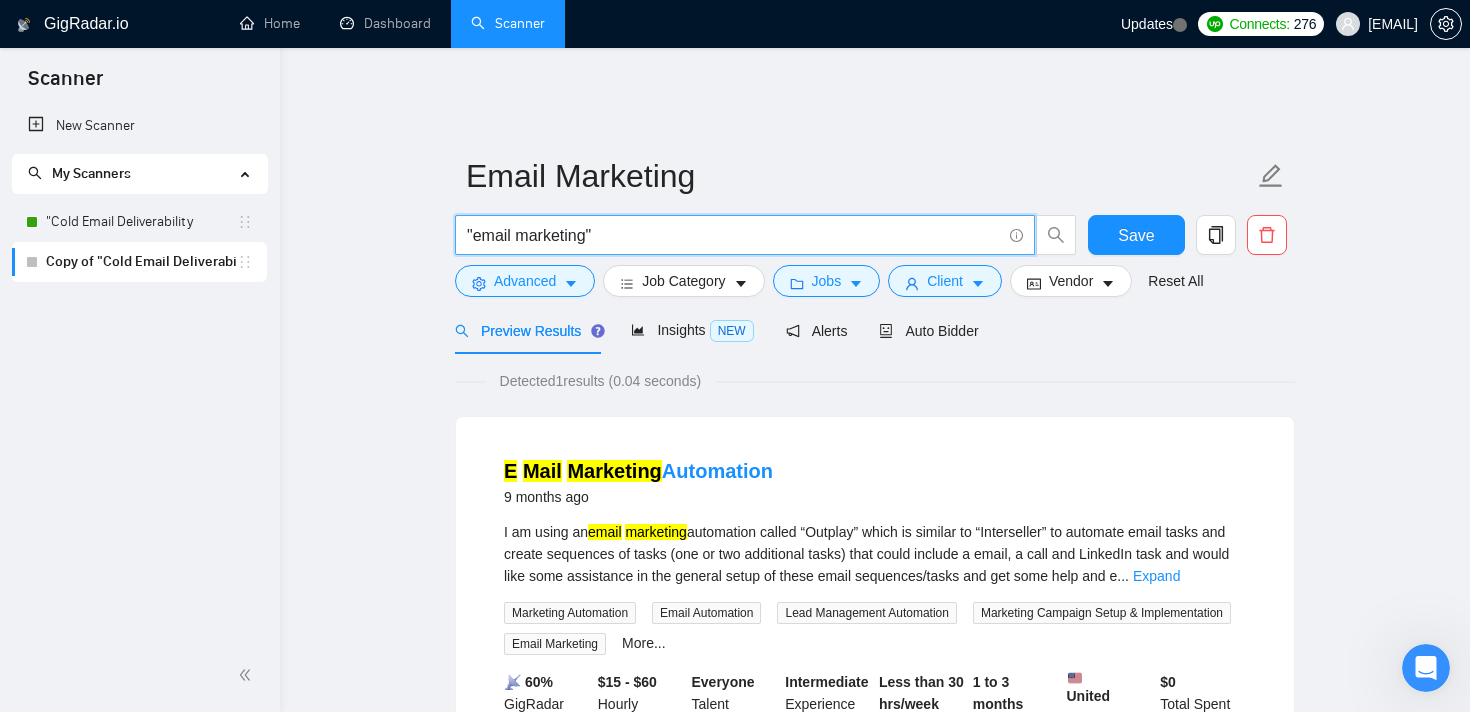 click on "Email Marketing "email marketing" Save Advanced   Job Category   Jobs   Client   Vendor   Reset All Preview Results Insights NEW Alerts Auto Bidder Detected   1  results   (0.04 seconds) E   Mail   Marketing  Automation 9 months ago I am using an  email   marketing  automation called “Outplay” which is similar to “Interseller” to automate email tasks and create sequences of tasks (one or two additional tasks) that could include a email, a call and LinkedIn task and would like some assistance in the general setup of these email sequences/tasks and get some help and e ... Expand Marketing Automation Email Automation Lead Management Automation Marketing Campaign Setup & Implementation Email Marketing More... 📡   60% GigRadar Score   $15 - $60 Hourly Everyone Talent Preference Intermediate Experience Level Less than 30 hrs/week Hourly Load 1 to 3 months Duration   [COUNTRY] Country $ 0 Total Spent $0.00 Avg Rate Paid 2-9 Company Size Verified Payment Verified Nov, 2015 Member Since ⭐️  0.00" at bounding box center (875, 507) 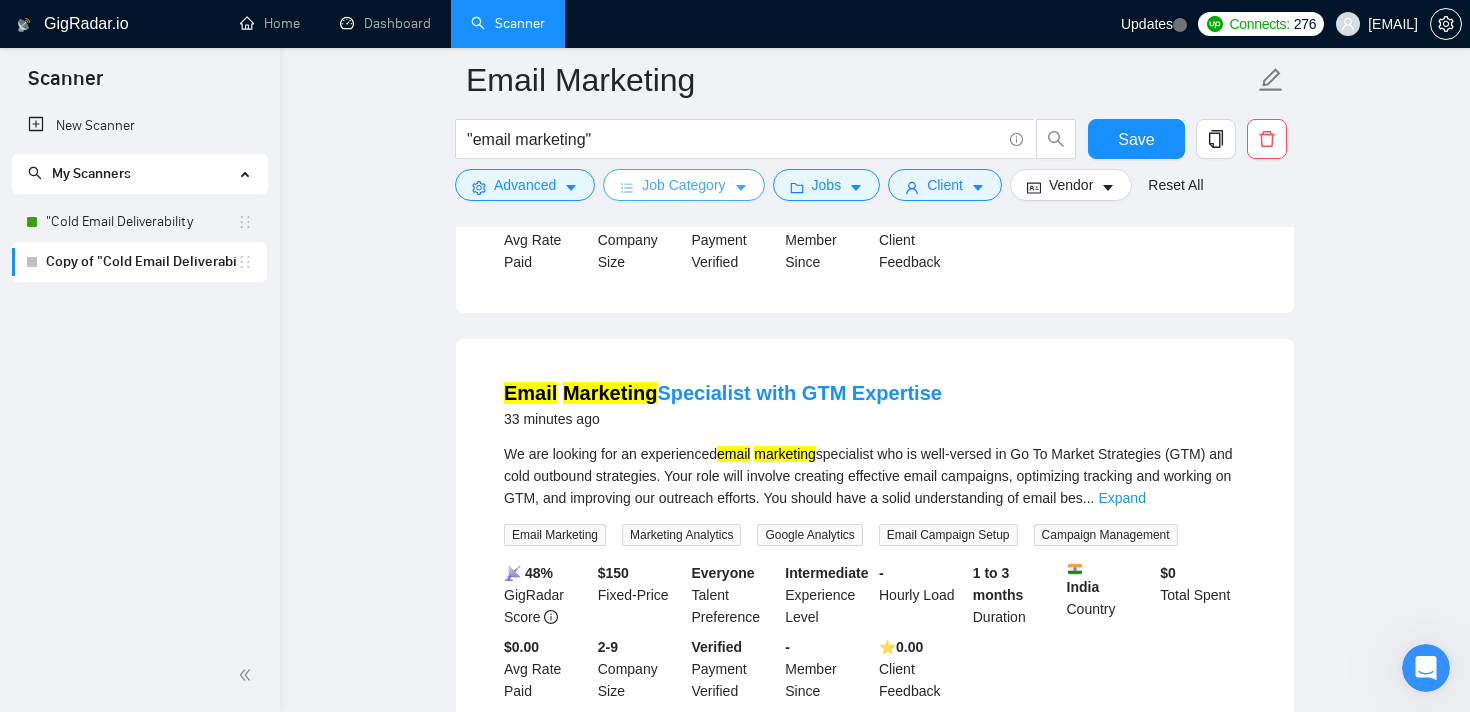 scroll, scrollTop: 539, scrollLeft: 0, axis: vertical 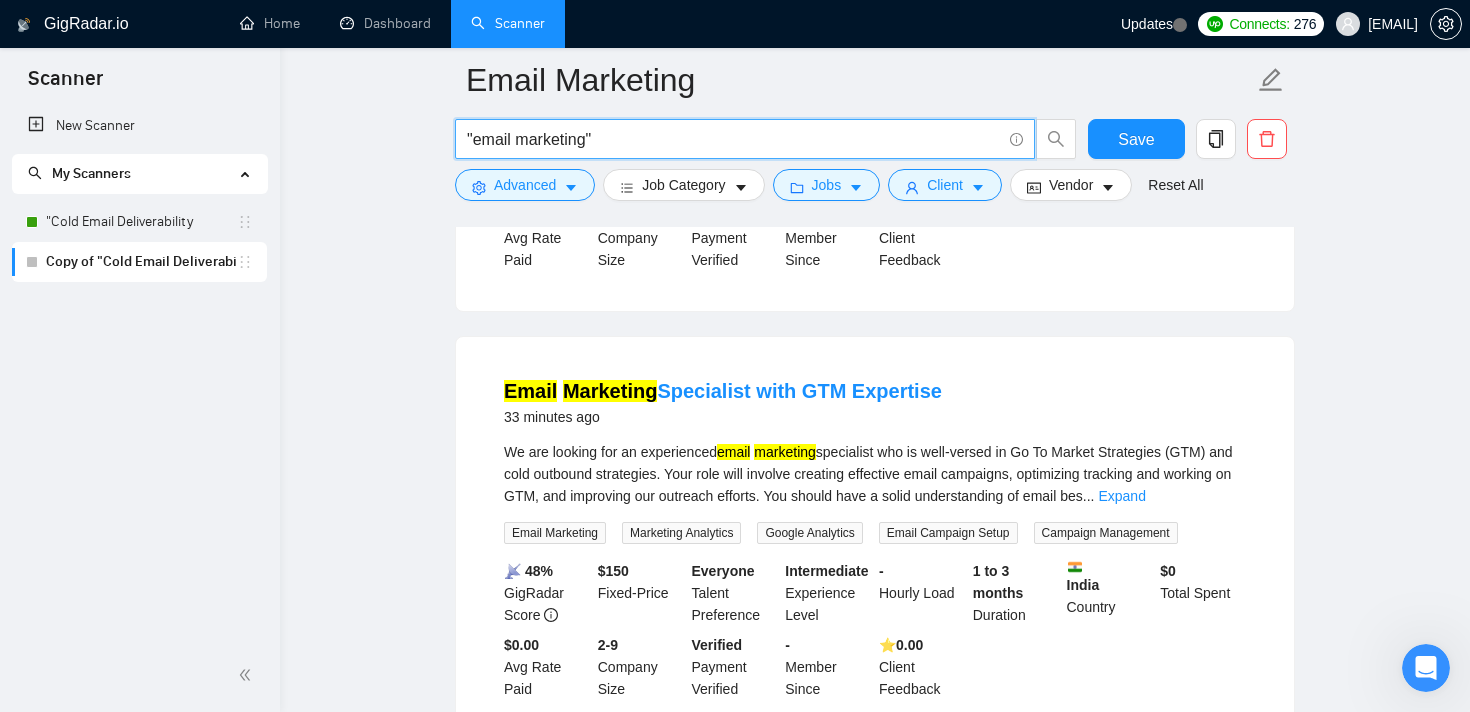 click on ""email marketing"" at bounding box center (734, 139) 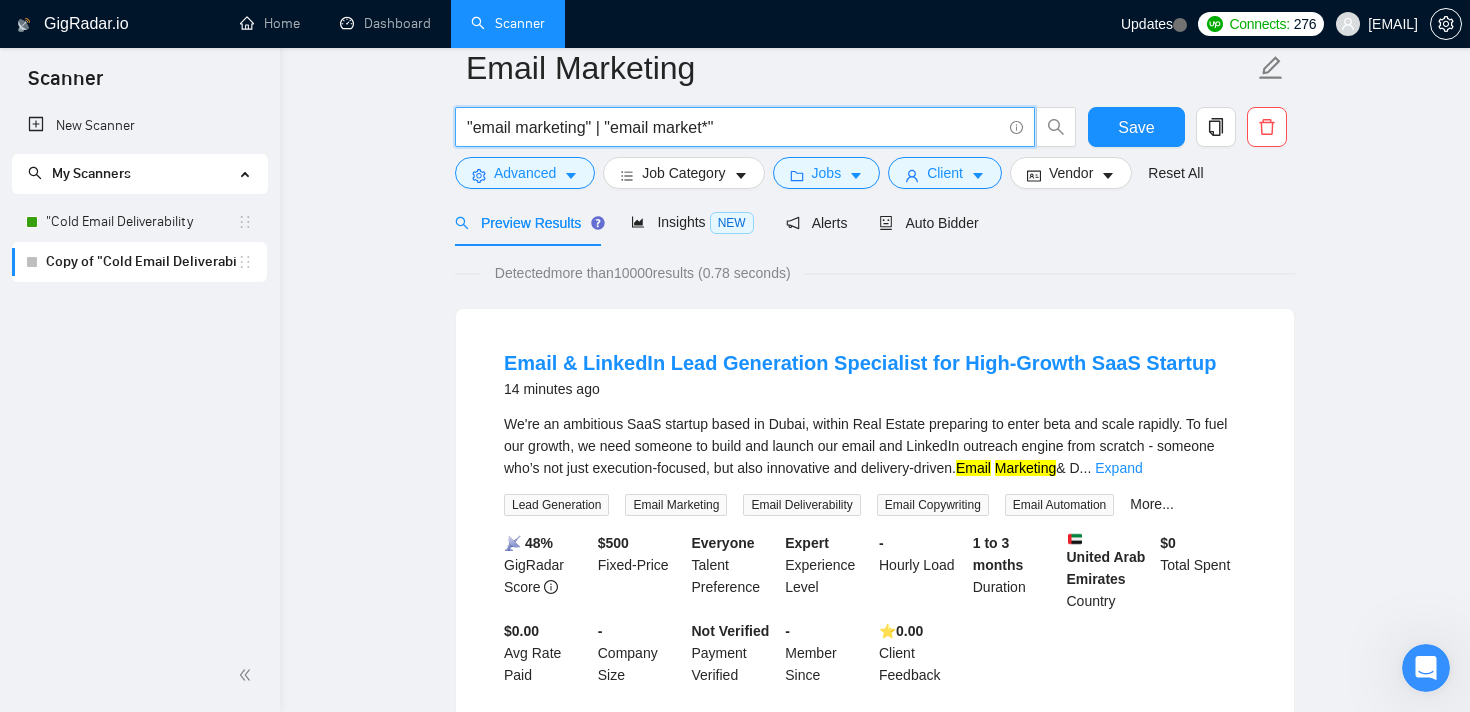 scroll, scrollTop: 0, scrollLeft: 0, axis: both 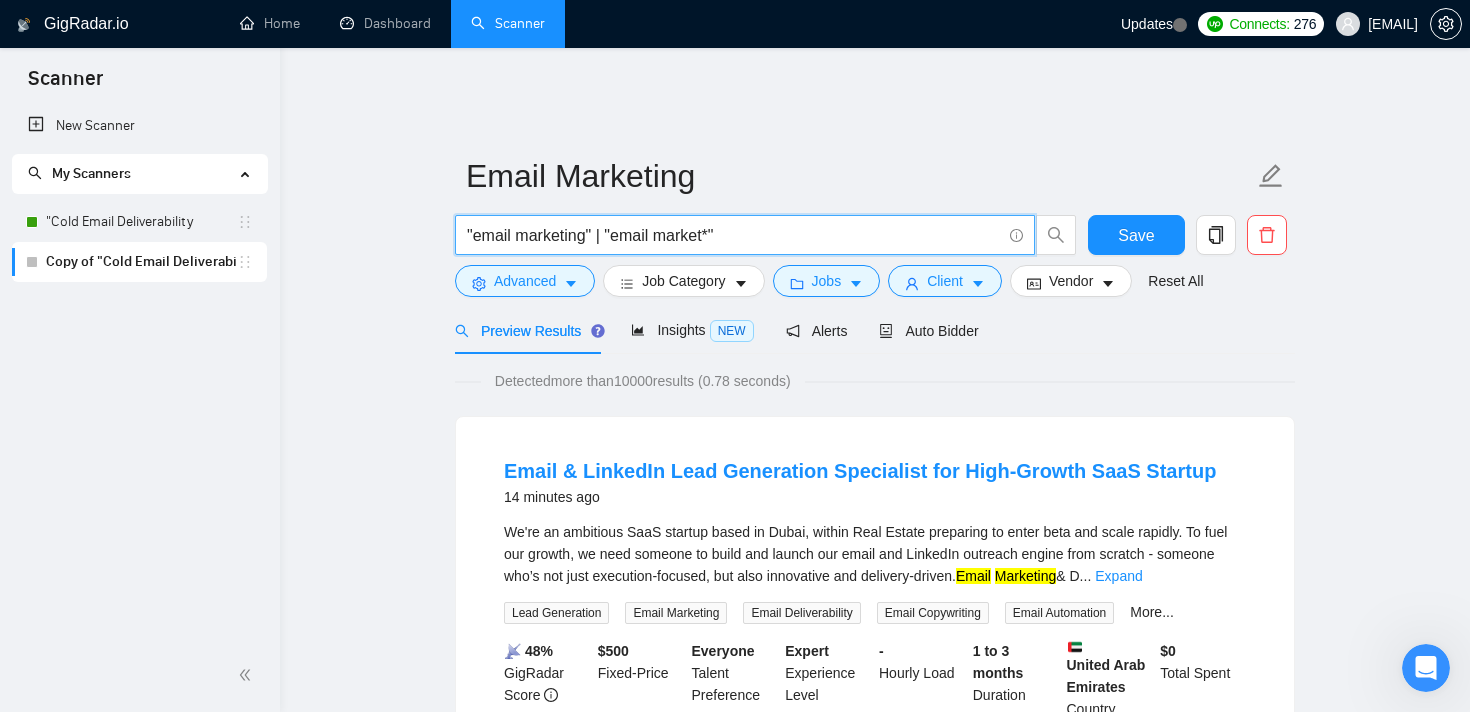 click on ""email marketing" | "email market*"" at bounding box center [734, 235] 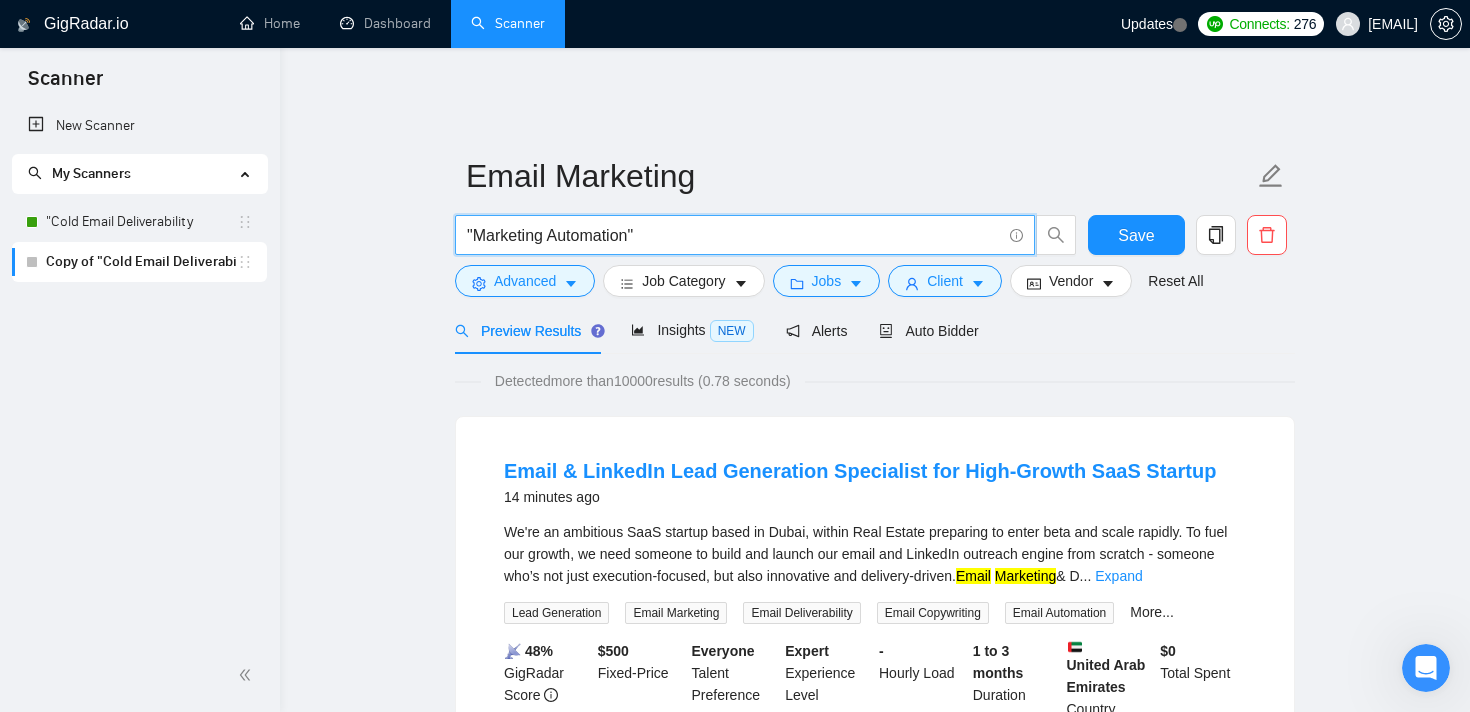 click on "Email Marketing "Marketing Automation" Save Advanced   Job Category   Jobs   Client   Vendor   Reset All Preview Results Insights NEW Alerts Auto Bidder Detected  more than   10000  results   (0.78 seconds) Email & LinkedIn Lead Generation Specialist for High-Growth SaaS Startup 14 minutes ago We're an ambitious SaaS startup based in Dubai, within Real Estate preparing to enter beta and scale rapidly. To fuel our growth, we need someone to build and launch our email and LinkedIn outreach engine from scratch - someone who’s not just execution-focused, but also innovative and delivery-driven.
Email   Marketing  & D ... Expand Lead Generation Email Marketing Email Deliverability Email Copywriting Email Automation More... 📡   48% GigRadar Score   $ 500 Fixed-Price Everyone Talent Preference Expert Experience Level - Hourly Load 1 to 3 months Duration   United Arab Emirates Country $ 0 Total Spent $0.00 Avg Rate Paid - Company Size Not Verified Payment Verified - Member Since ⭐️  0.00 Client Feedback" at bounding box center (875, 2440) 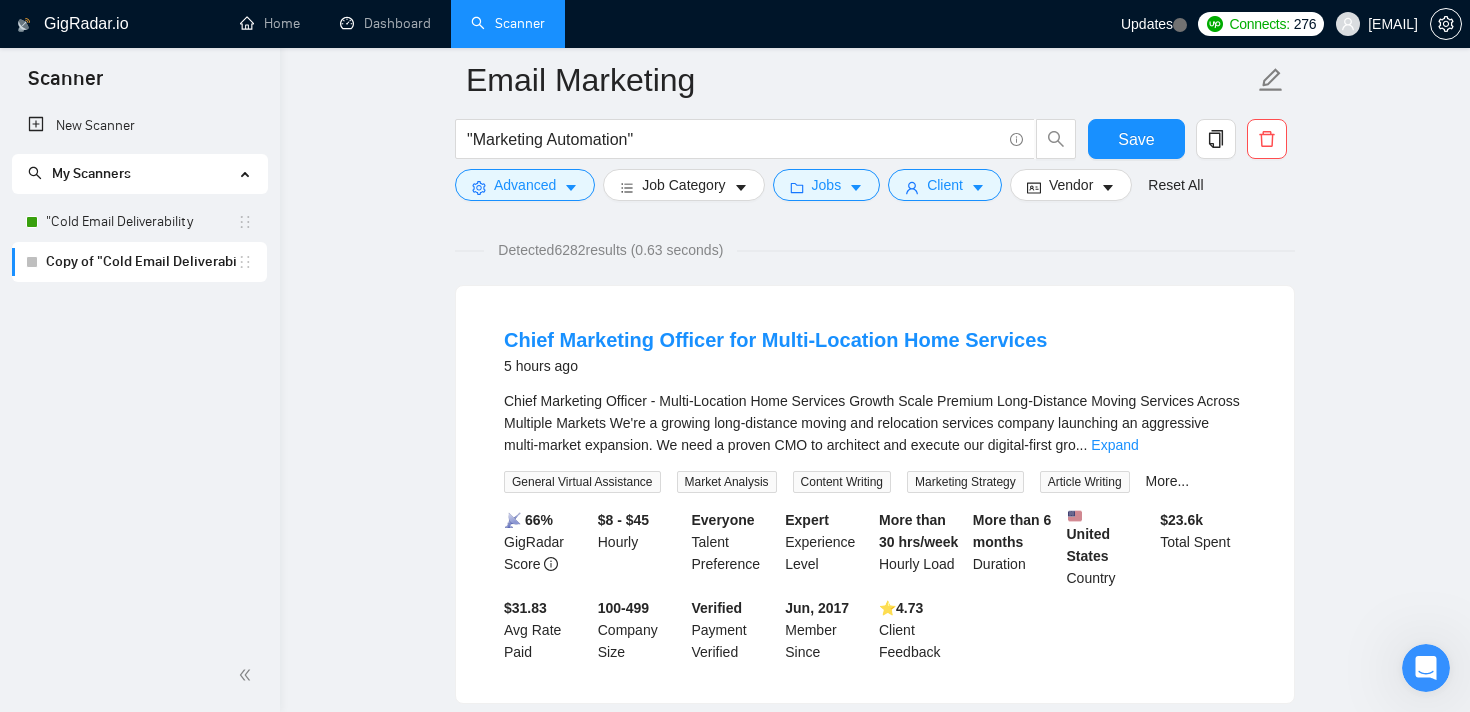 scroll, scrollTop: 148, scrollLeft: 0, axis: vertical 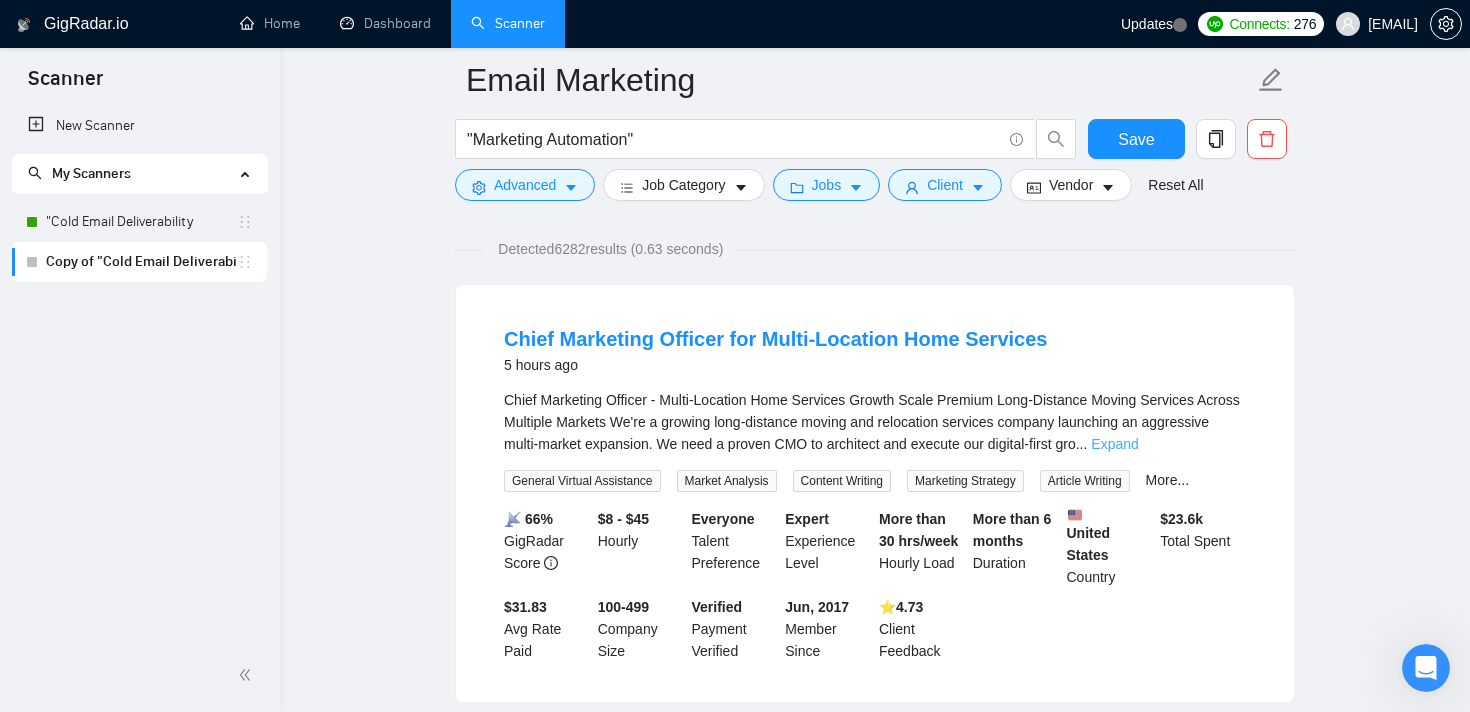 click on "Expand" at bounding box center [1114, 444] 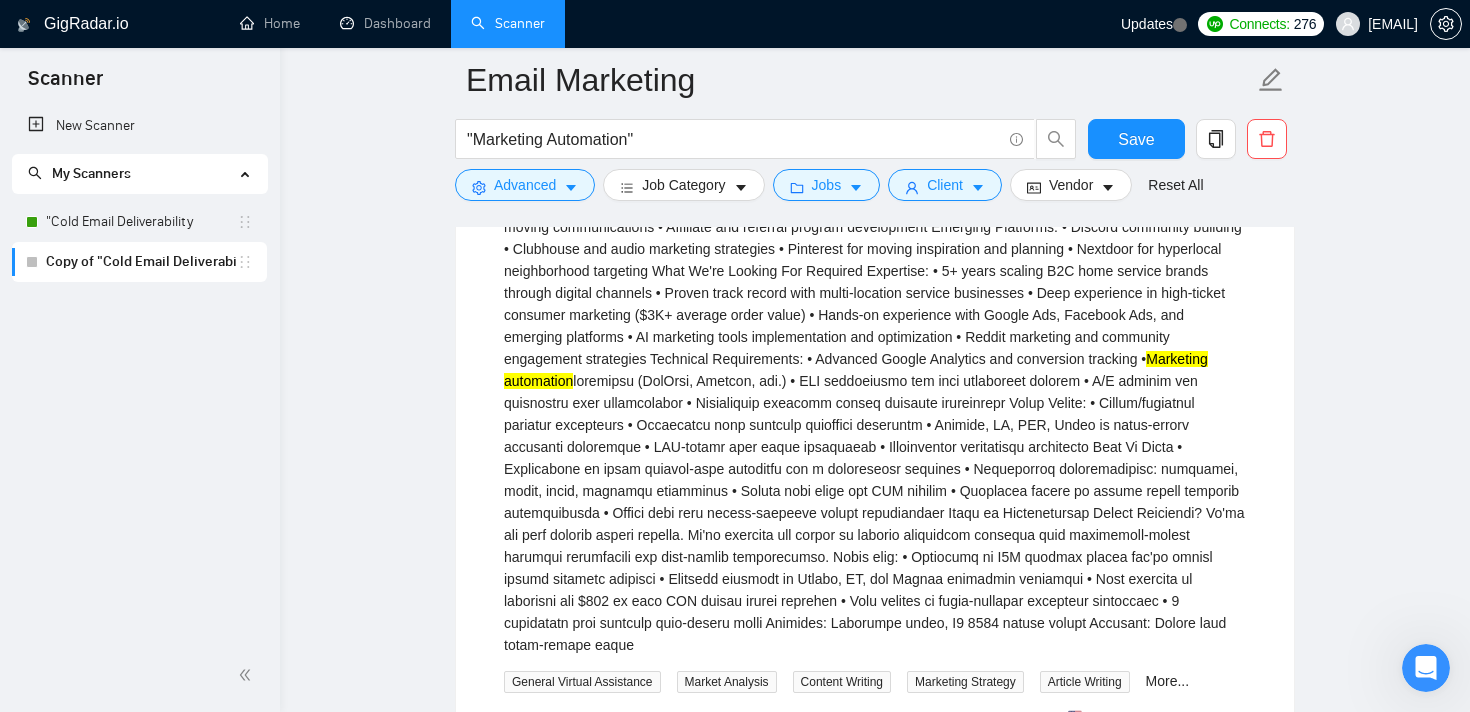 scroll, scrollTop: 651, scrollLeft: 0, axis: vertical 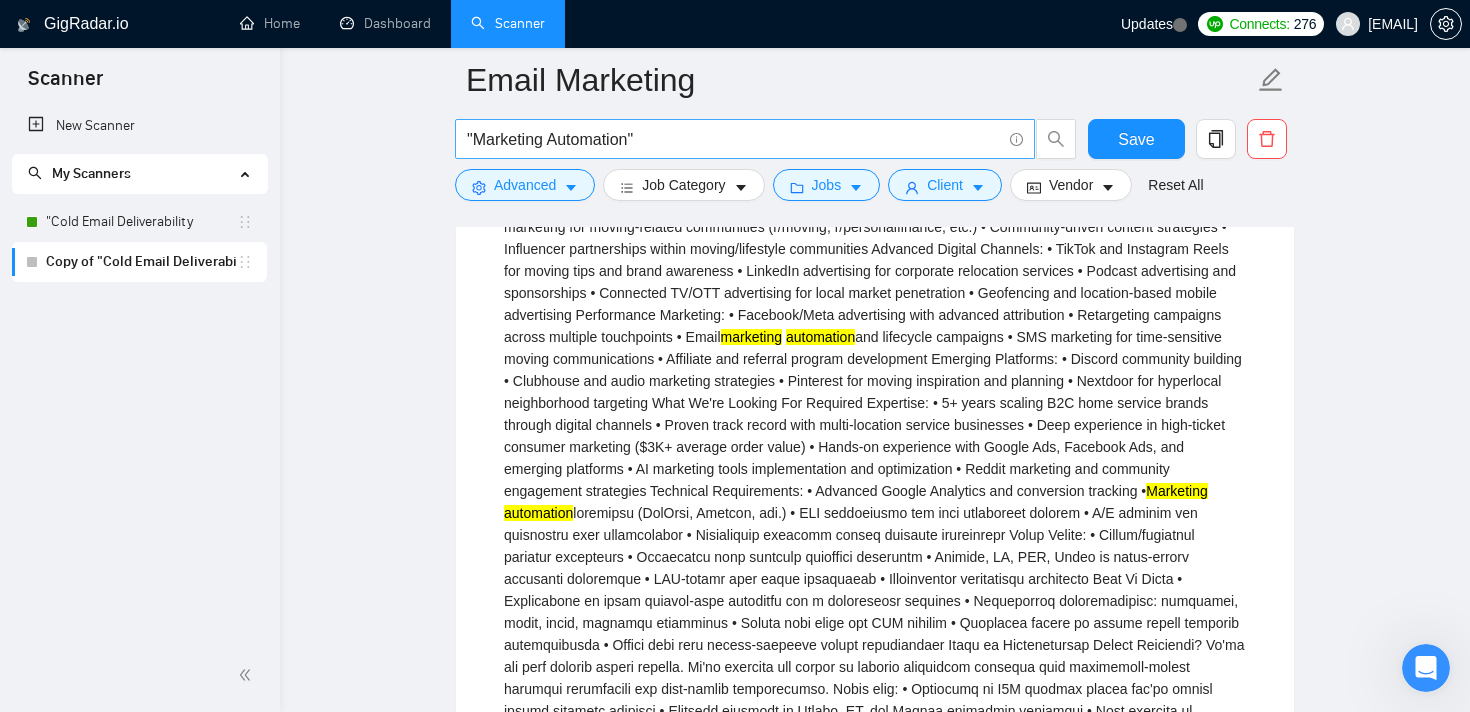 click on ""Marketing Automation"" at bounding box center [734, 139] 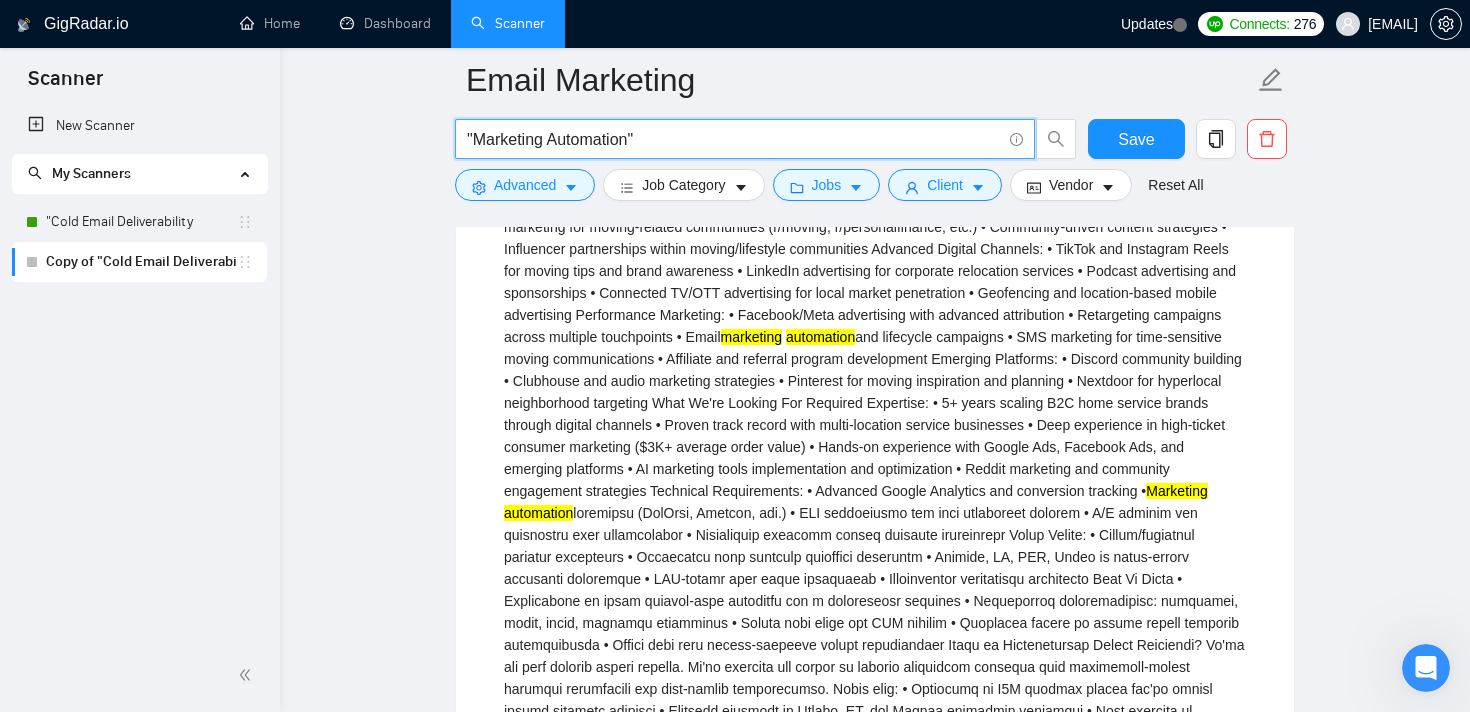 click on ""Marketing Automation"" at bounding box center [734, 139] 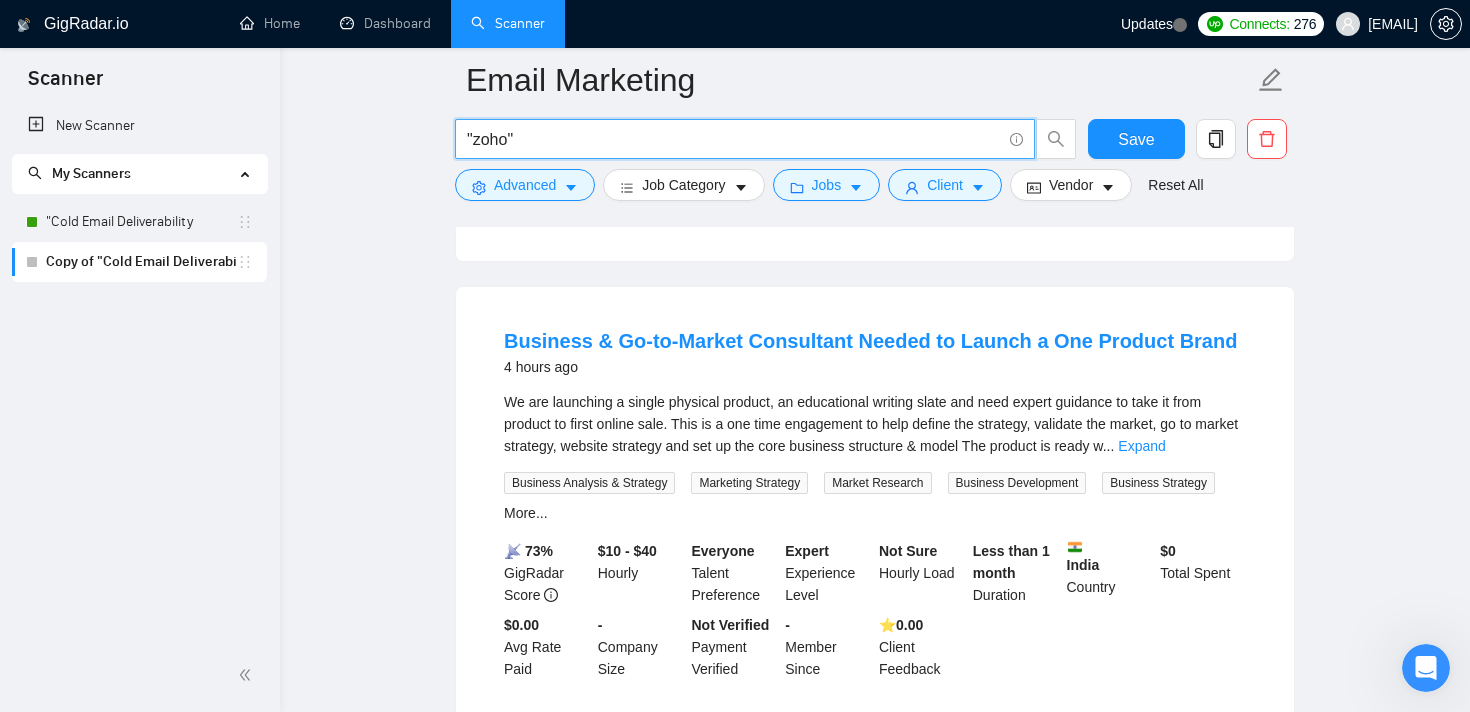 scroll, scrollTop: 591, scrollLeft: 0, axis: vertical 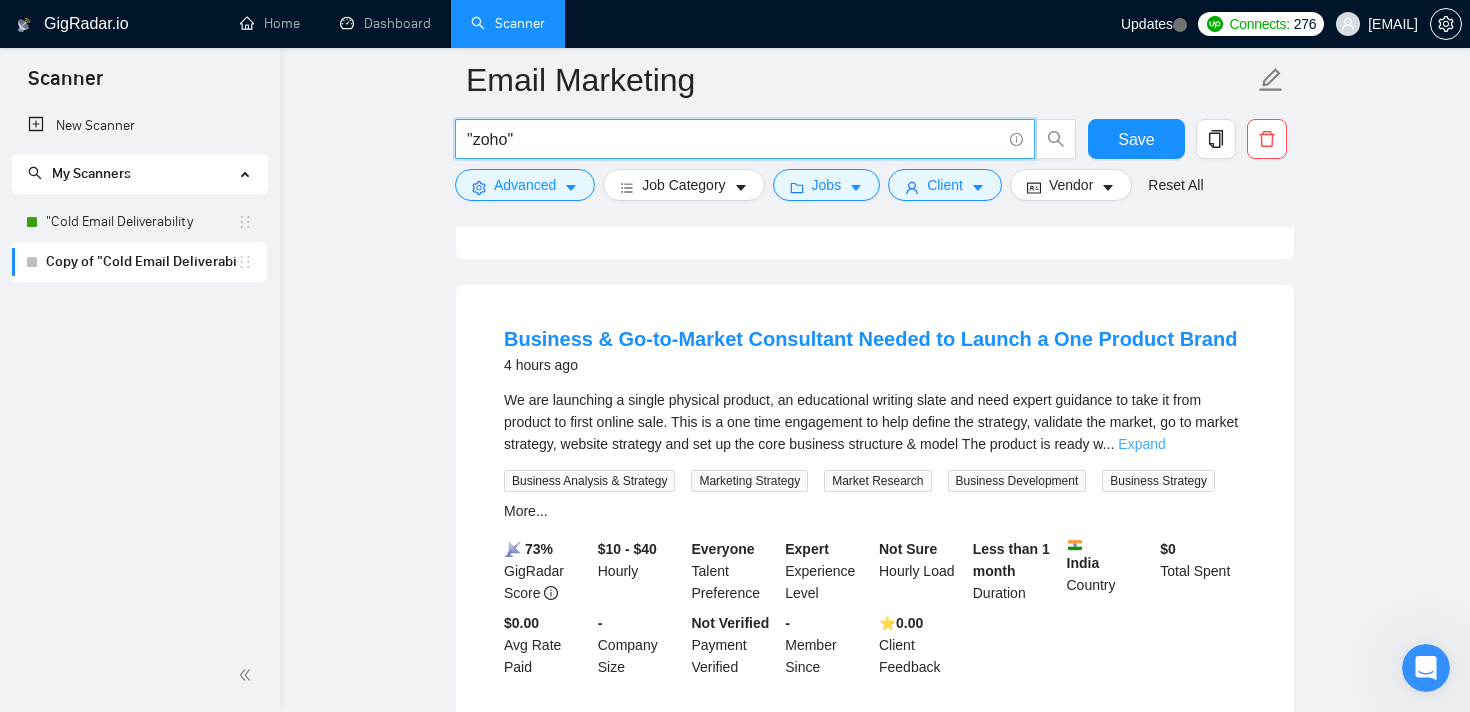 click on "Expand" at bounding box center [1141, 444] 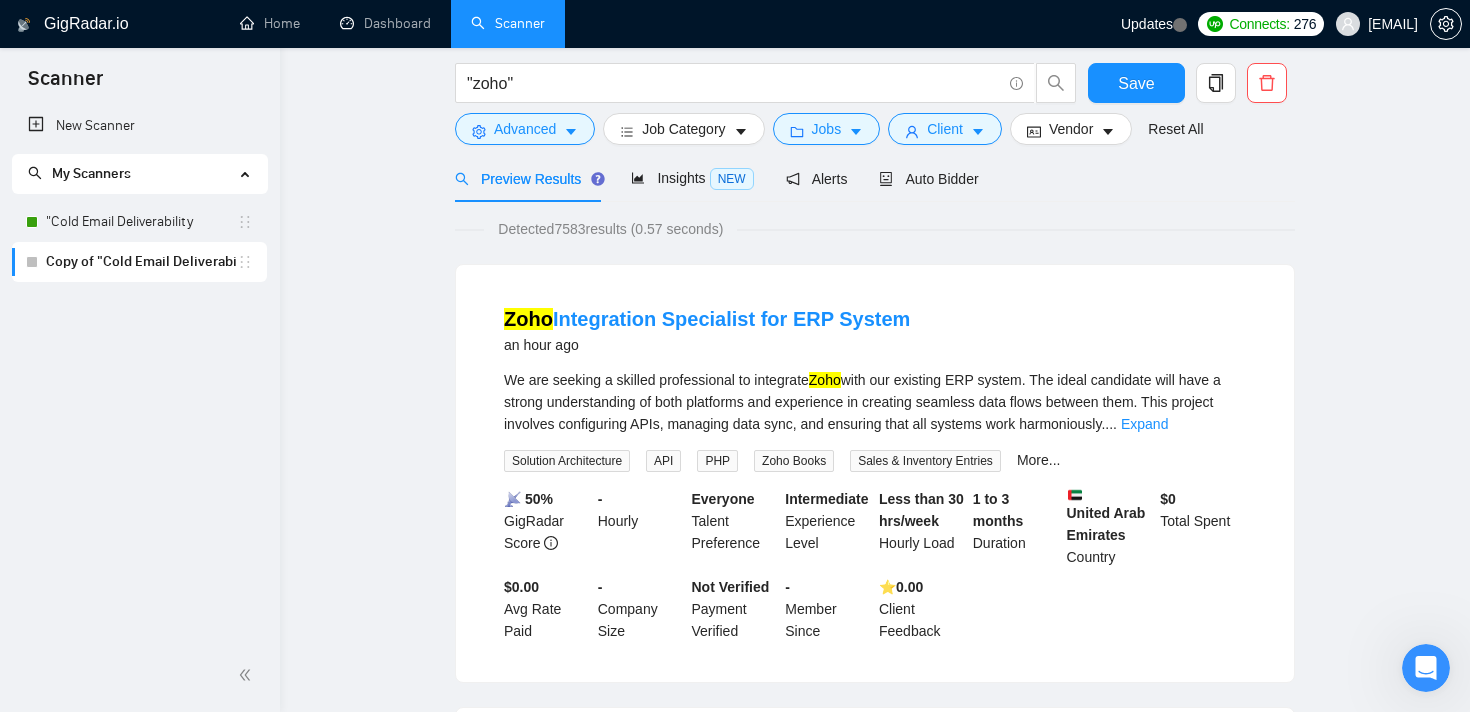 scroll, scrollTop: 0, scrollLeft: 0, axis: both 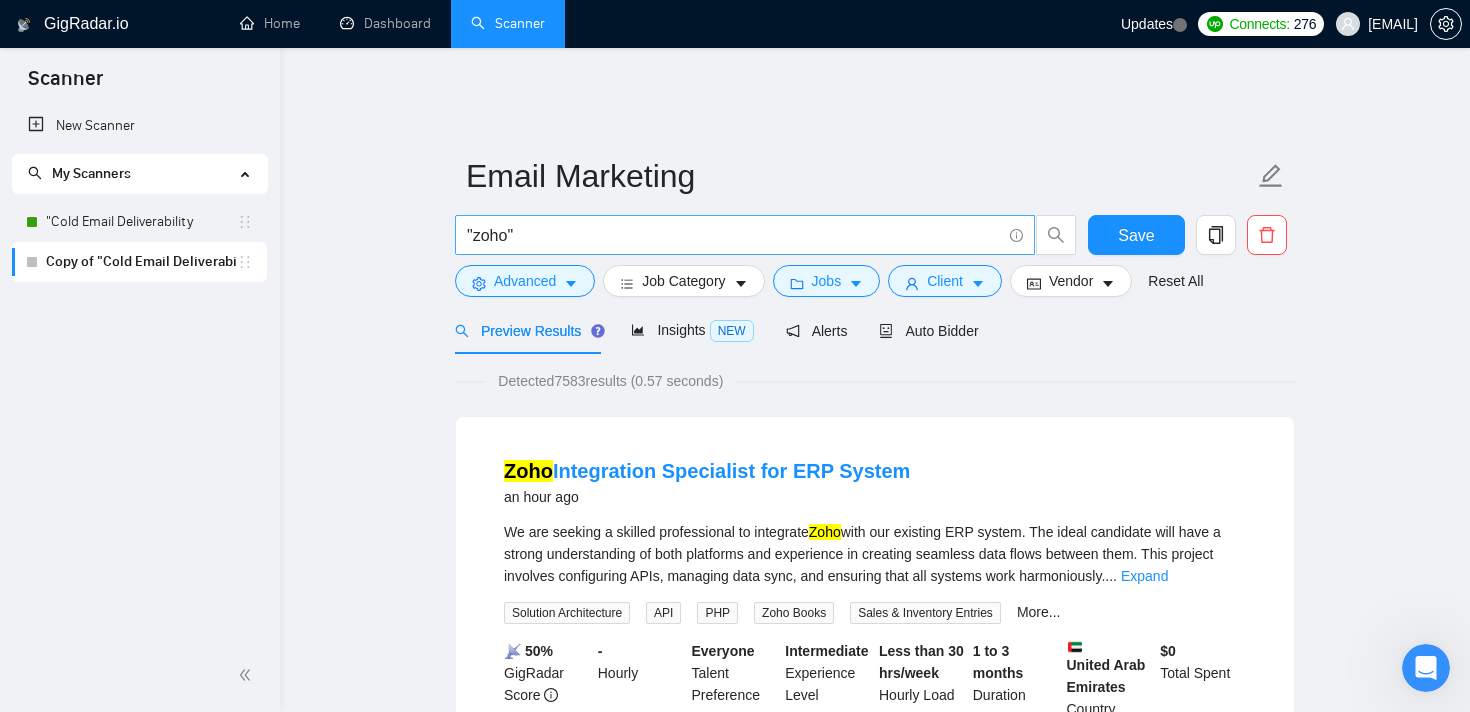 click on ""zoho"" at bounding box center [734, 235] 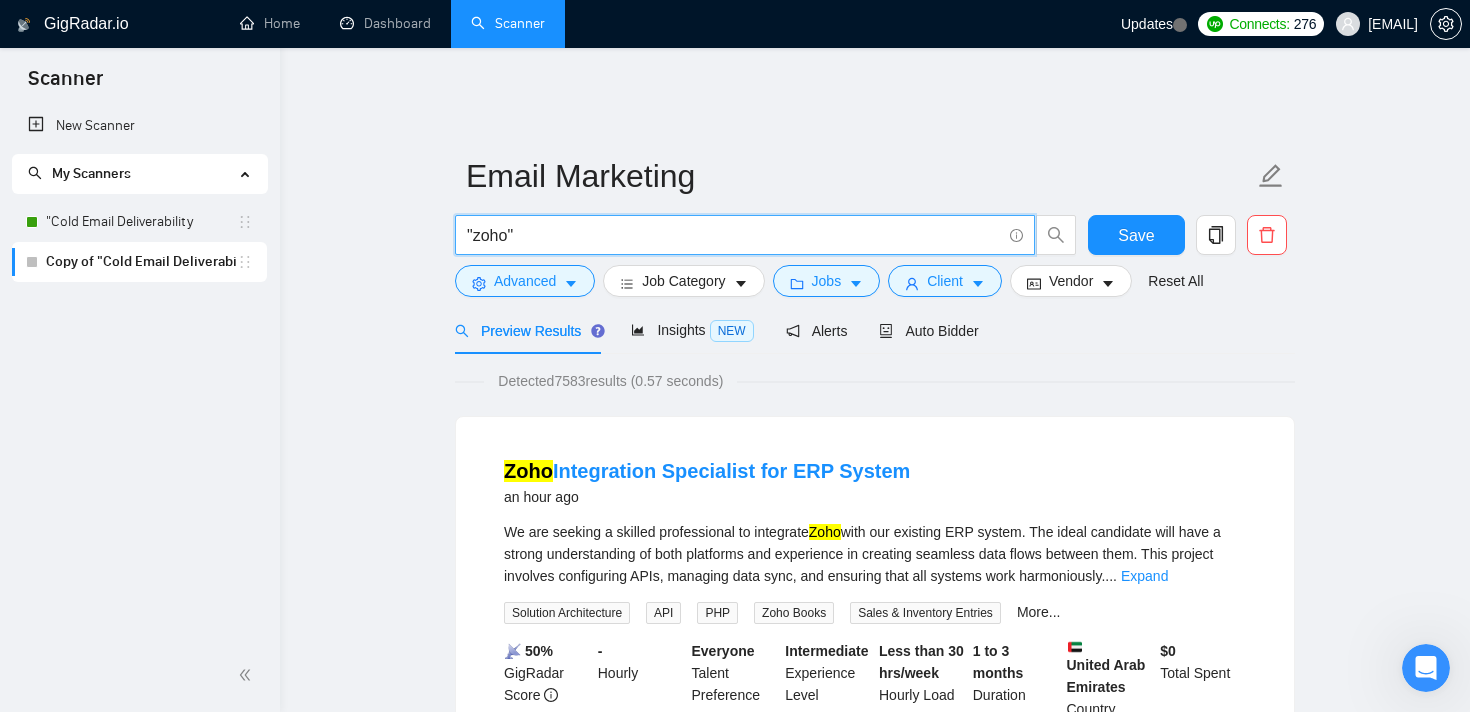 click on ""zoho"" at bounding box center [734, 235] 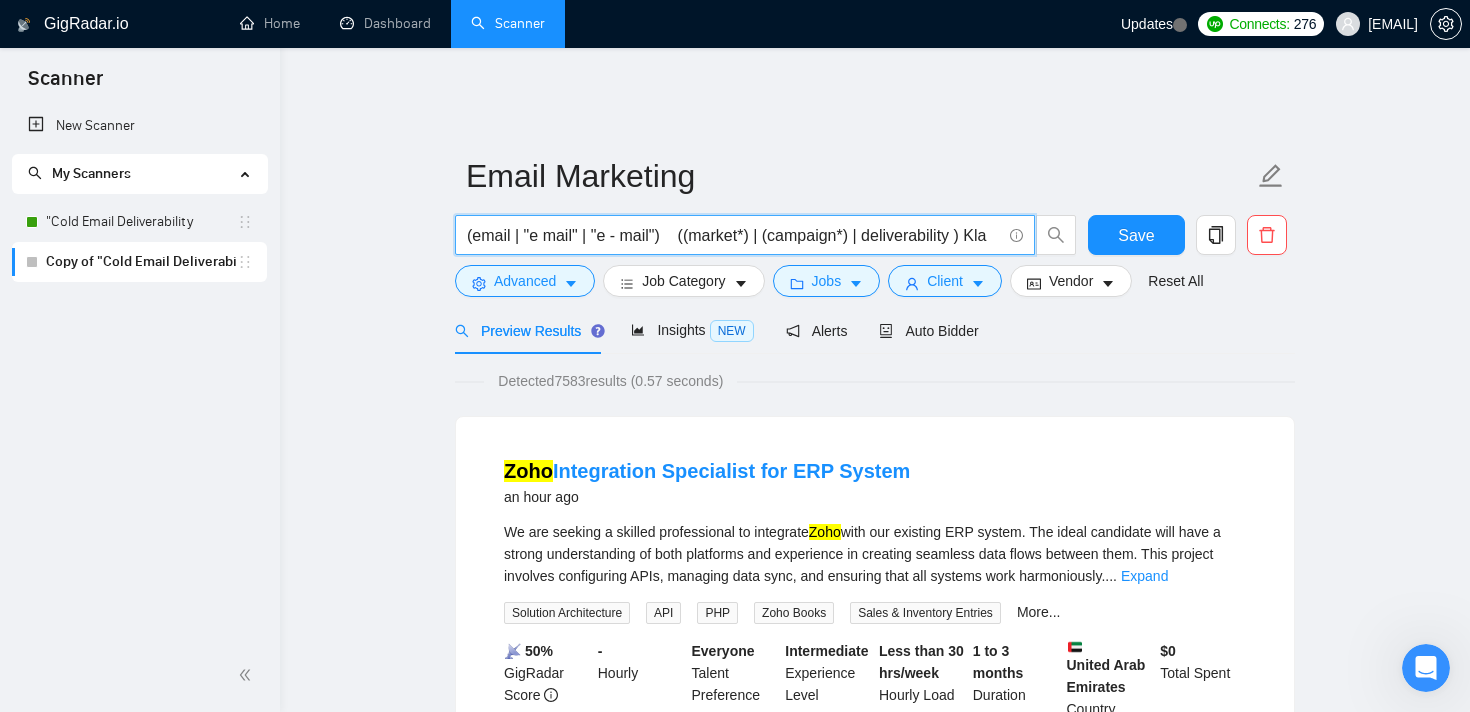 scroll, scrollTop: 0, scrollLeft: 0, axis: both 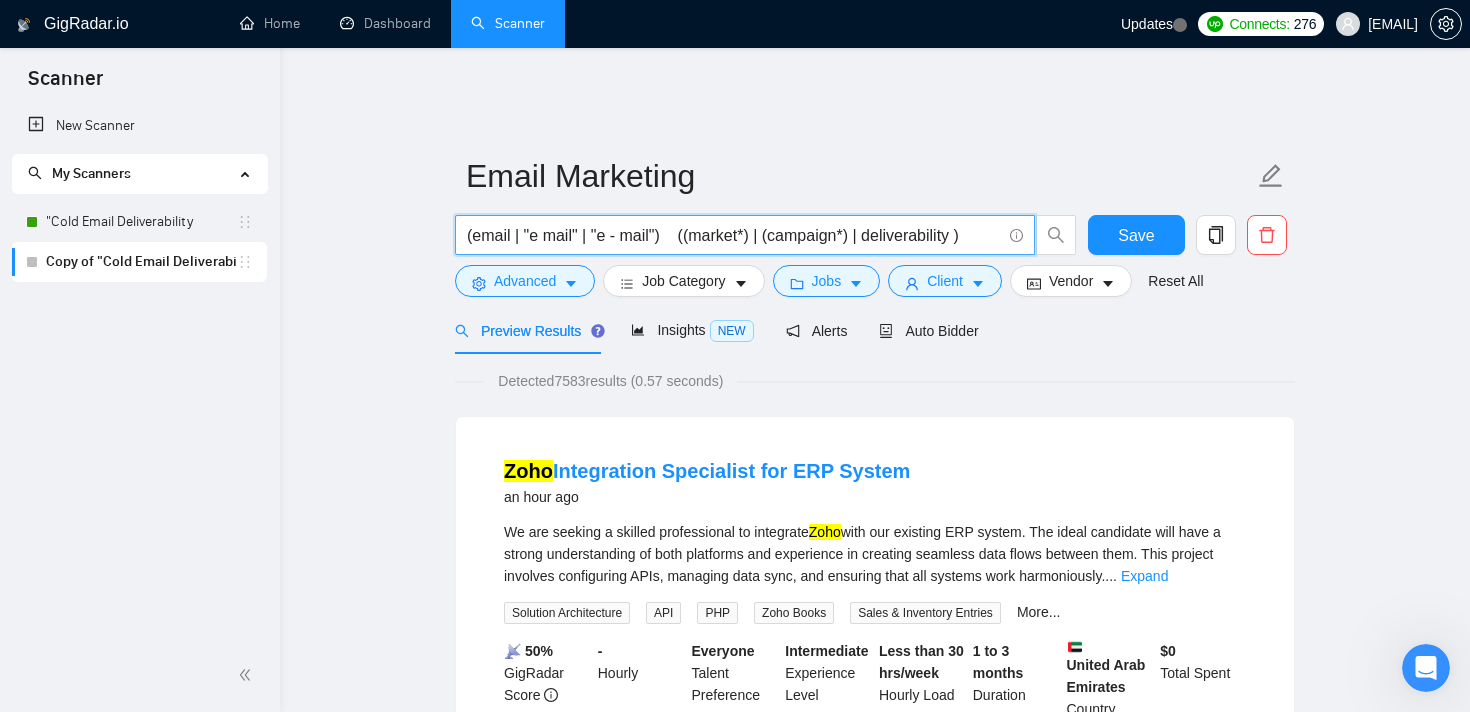type on "(email | "e mail" | "e - mail")    ((market*) | (campaign*) | deliverability )" 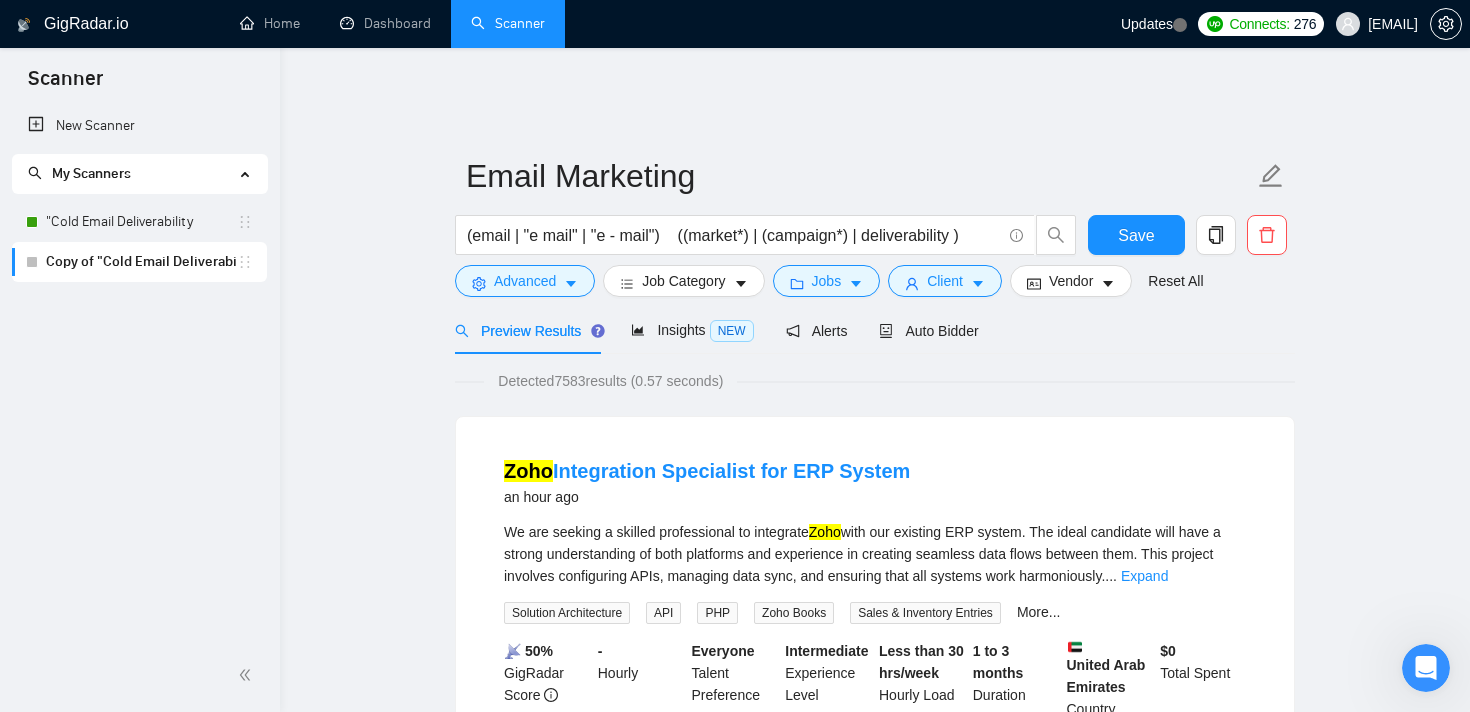 click on "Email Marketing (email | "e mail" | "e - mail")    ((market*) | (campaign*) | deliverability ) Save Advanced   Job Category   Jobs   Client   Vendor   Reset All Preview Results Insights NEW Alerts Auto Bidder Detected   7583  results   (0.57 seconds) Zoho  Integration Specialist for ERP System an hour ago We are seeking a skilled professional to integrate  Zoho  with our existing ERP system. The ideal candidate will have a strong understanding of both platforms and experience in creating seamless data flows between them. This project involves configuring APIs, managing data sync, and ensuring that all systems work harmoniously.  ... Expand Solution Architecture API PHP Zoho Books Sales & Inventory Entries More... 📡   50% GigRadar Score   - Hourly Everyone Talent Preference Intermediate Experience Level Less than 30 hrs/week Hourly Load 1 to 3 months Duration   United Arab Emirates Country $ 0 Total Spent $0.00 Avg Rate Paid - Company Size Not Verified Payment Verified - Member Since ⭐️  0.00 Zoho 📡" at bounding box center (875, 2626) 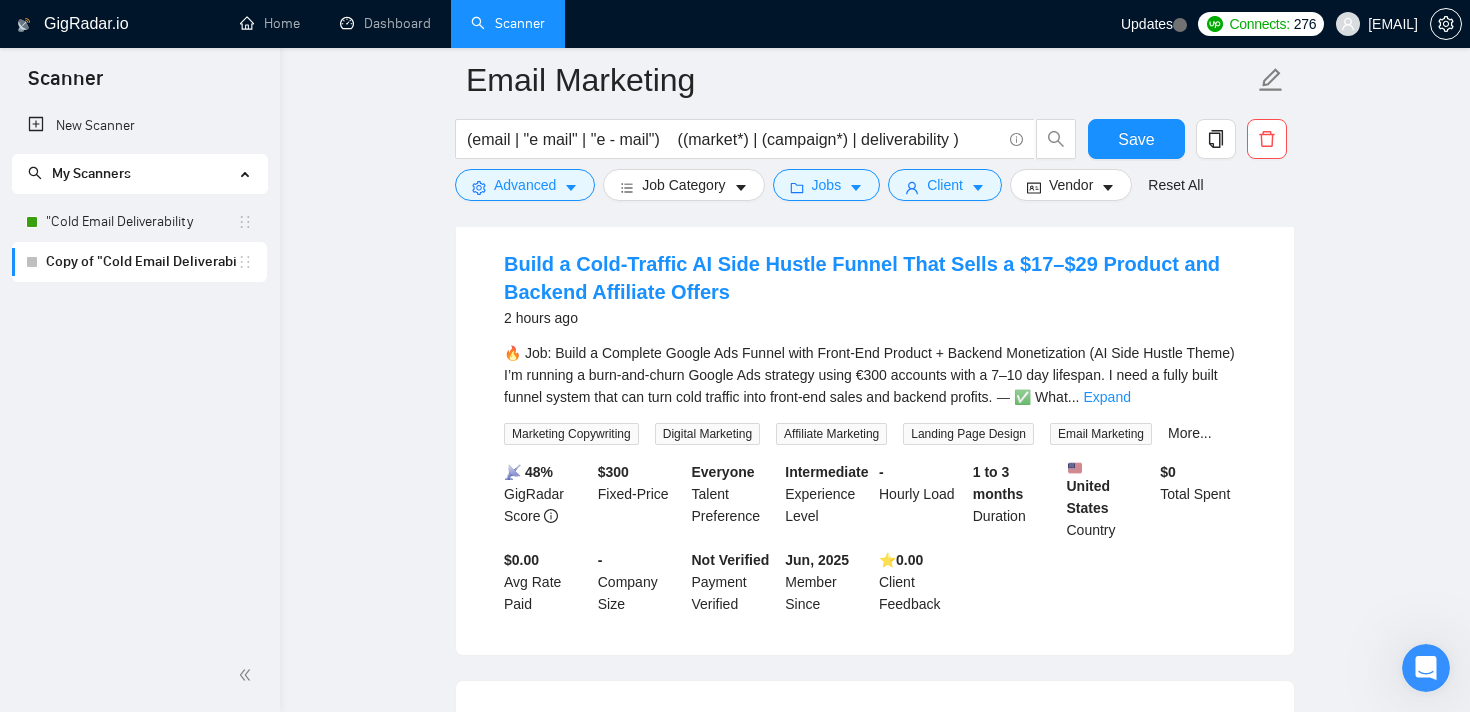 scroll, scrollTop: 2830, scrollLeft: 0, axis: vertical 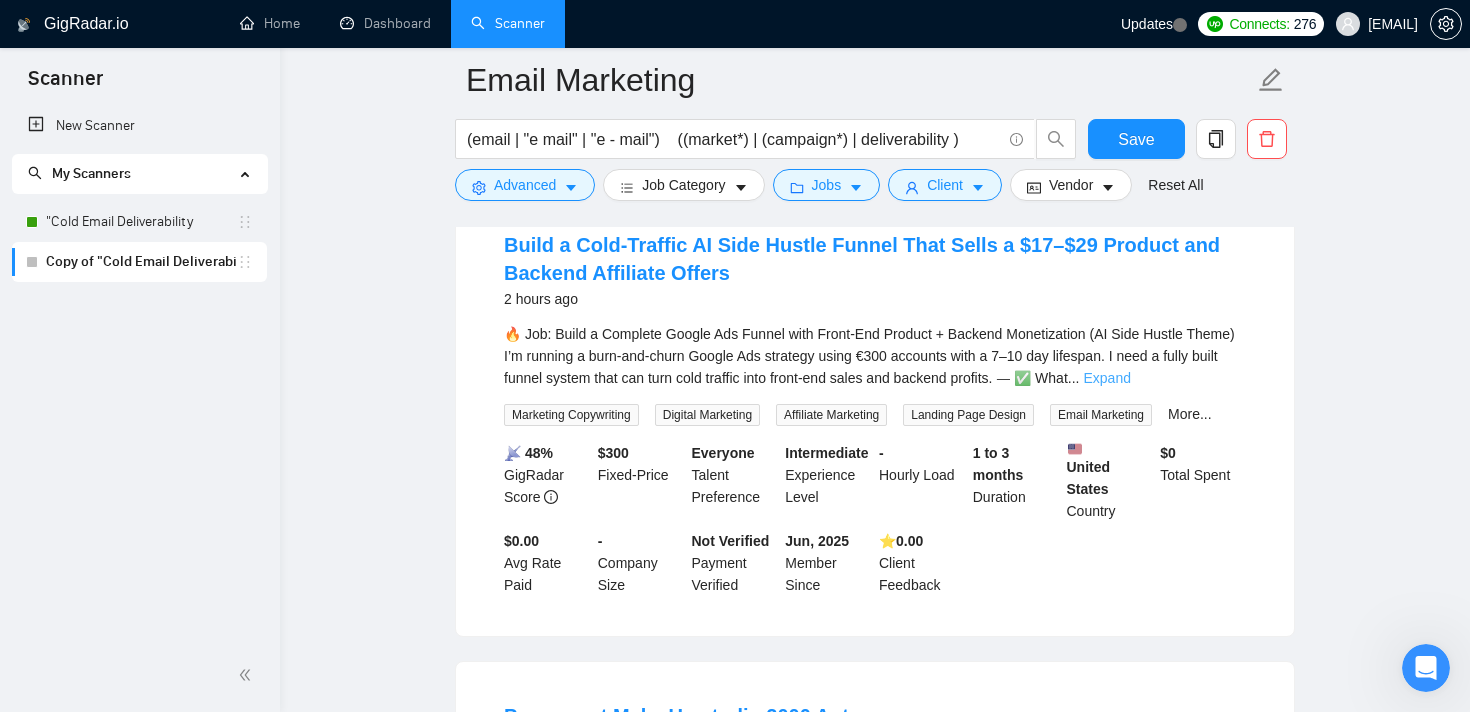 click on "Expand" at bounding box center [1106, 378] 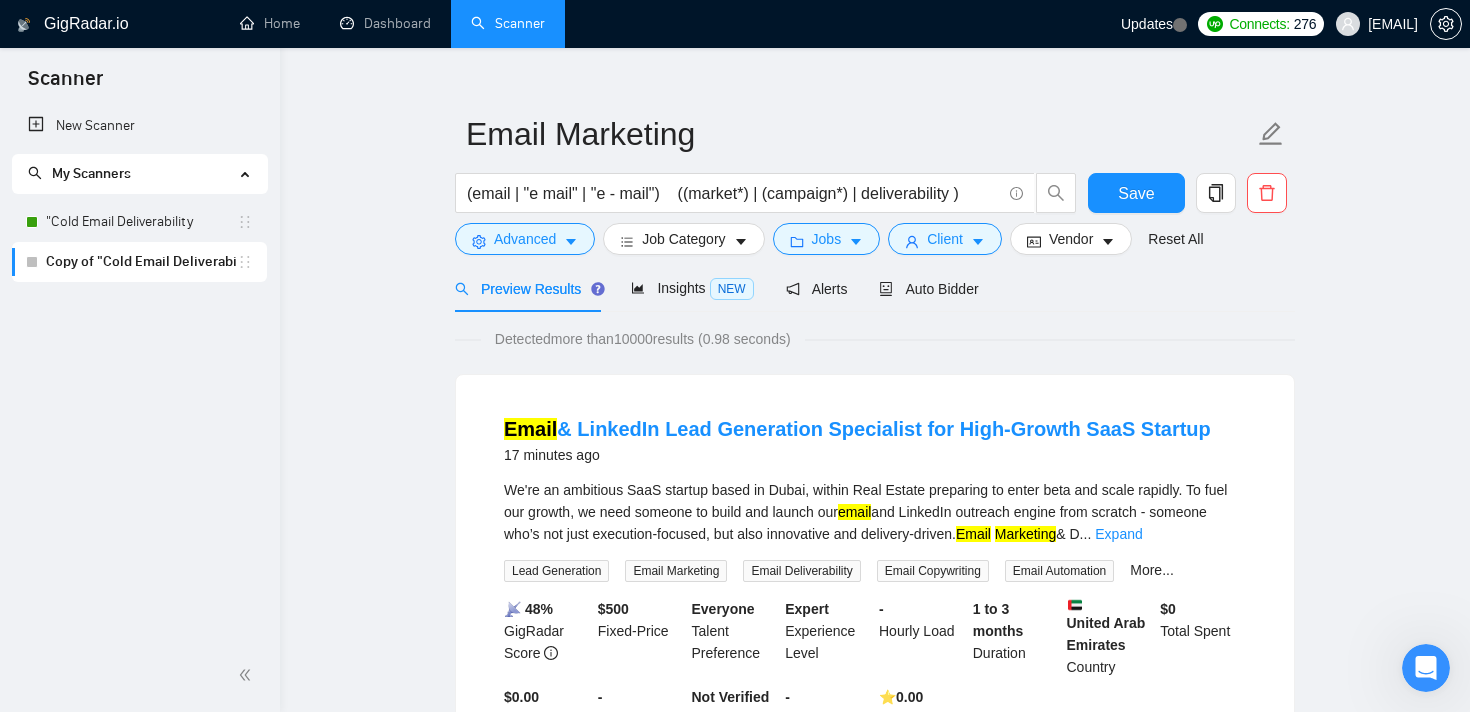 scroll, scrollTop: 0, scrollLeft: 0, axis: both 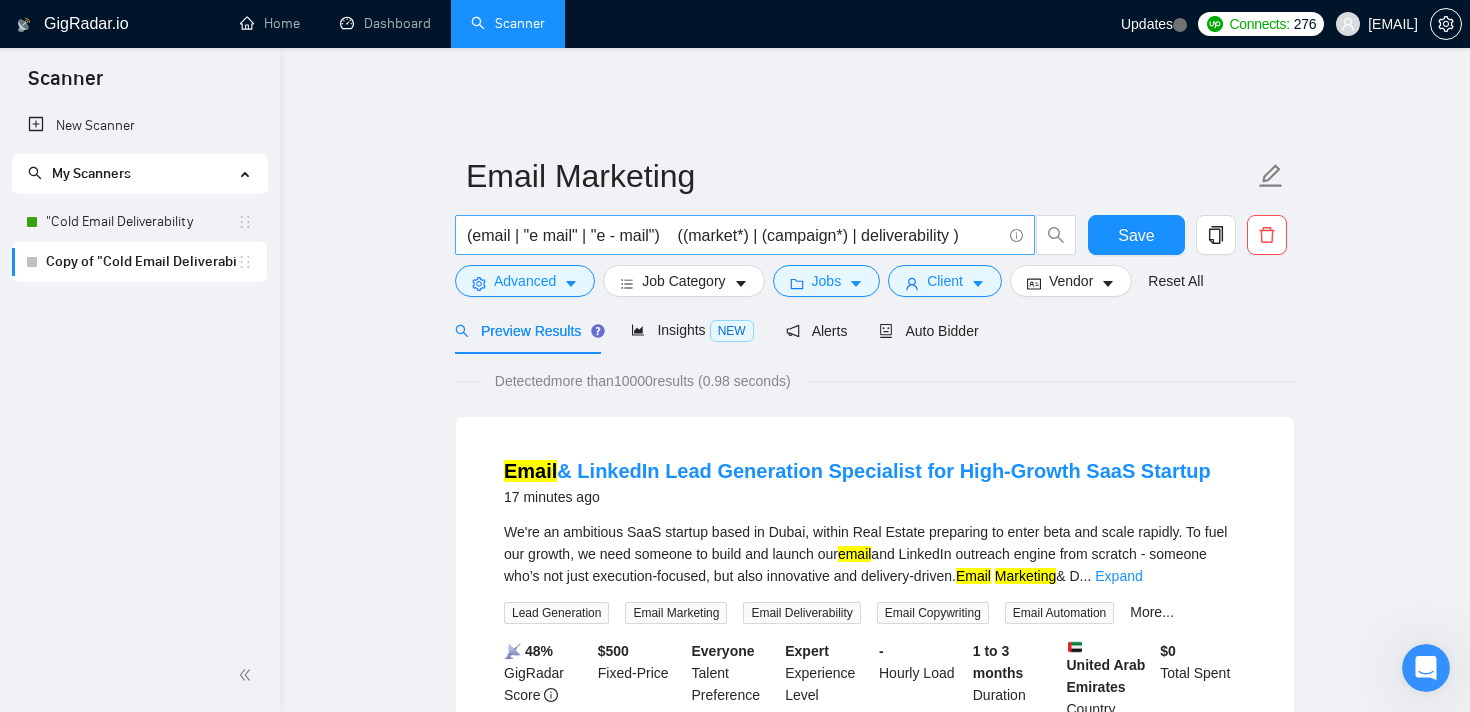 click on "(email | "e mail" | "e - mail")    ((market*) | (campaign*) | deliverability )" at bounding box center (734, 235) 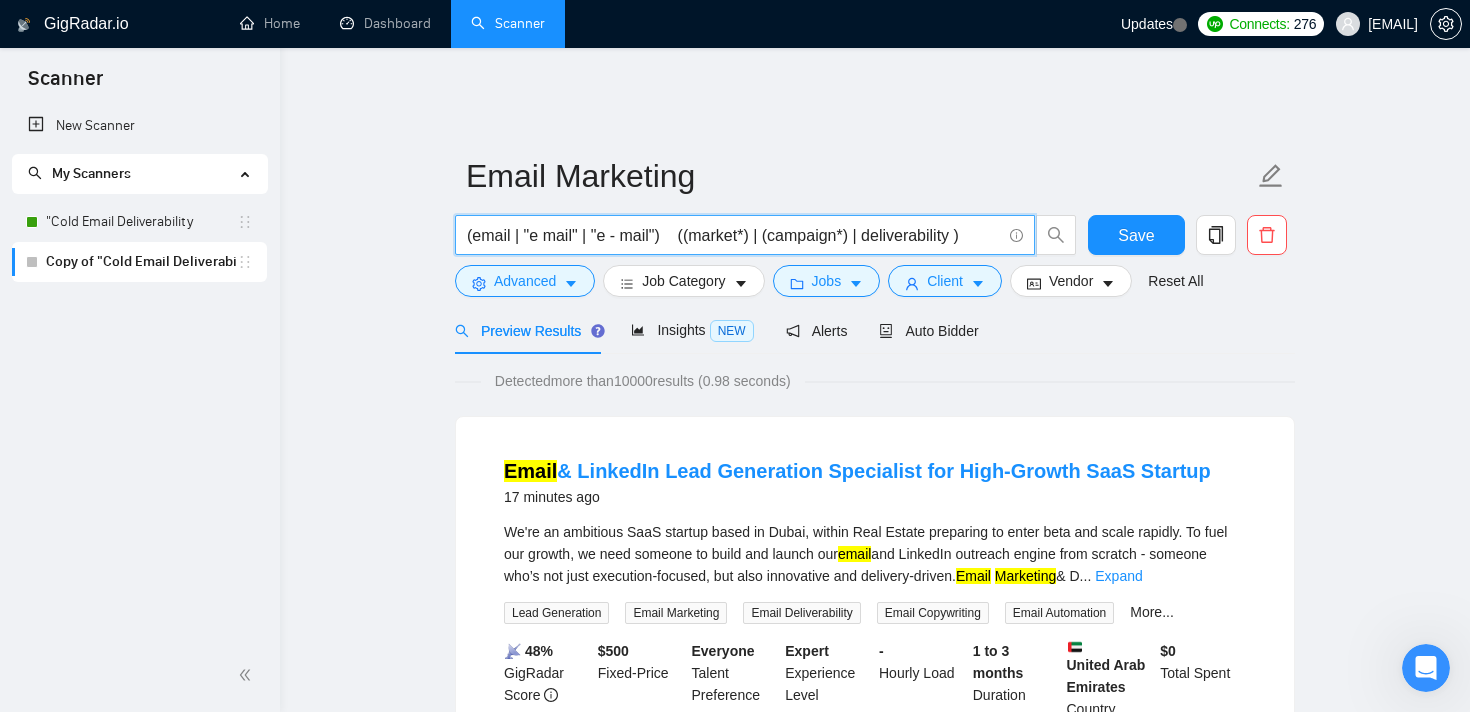click on "(email | "e mail" | "e - mail")    ((market*) | (campaign*) | deliverability )" at bounding box center (734, 235) 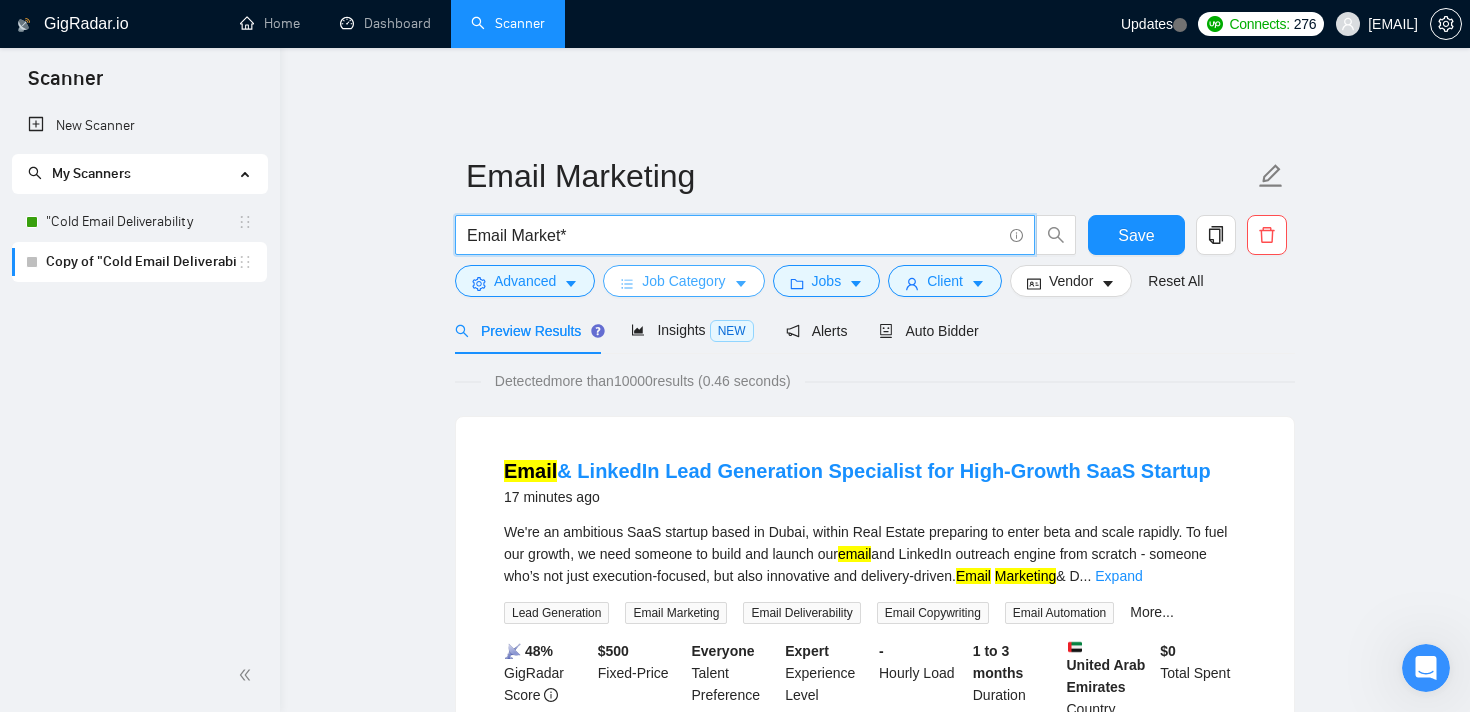 paste on "(email | "e mail" | "e - mail")    ((market*) | (campaign*) | deliverability )" 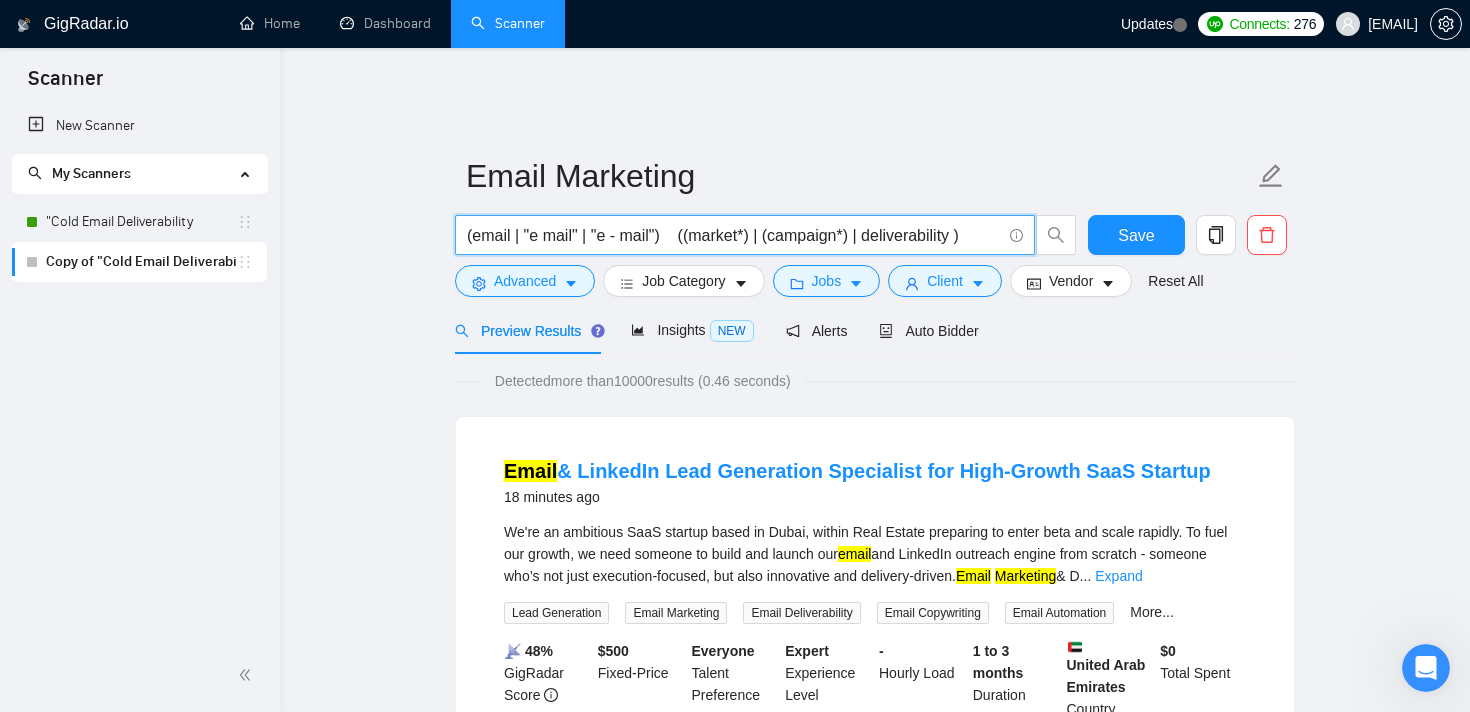 click on "Email Marketing (email | "e mail" | "e - mail")    ((market*) | (campaign*) | deliverability ) Save Advanced   Job Category   Jobs   Client   Vendor   Reset All Preview Results Insights NEW Alerts Auto Bidder Detected  more than   10000  results   (0.46 seconds) Email   & LinkedIn Lead Generation Specialist for High-Growth SaaS Startup 18 minutes ago We're an ambitious SaaS startup based in Dubai, within Real Estate preparing to enter beta and scale rapidly. To fuel our growth, we need someone to build and launch our  email  and LinkedIn outreach engine from scratch - someone who’s not just execution-focused, but also innovative and delivery-driven.
Email   Marketing   & D ... Expand Lead Generation Email Marketing Email Deliverability Email Copywriting Email Automation More... 📡   48% GigRadar Score   $ 500 Fixed-Price Everyone Talent Preference Expert Experience Level - Hourly Load 1 to 3 months Duration   United Arab Emirates Country $ 0 Total Spent $0.00 Avg Rate Paid - Company Size Not Verified -" at bounding box center (875, 2433) 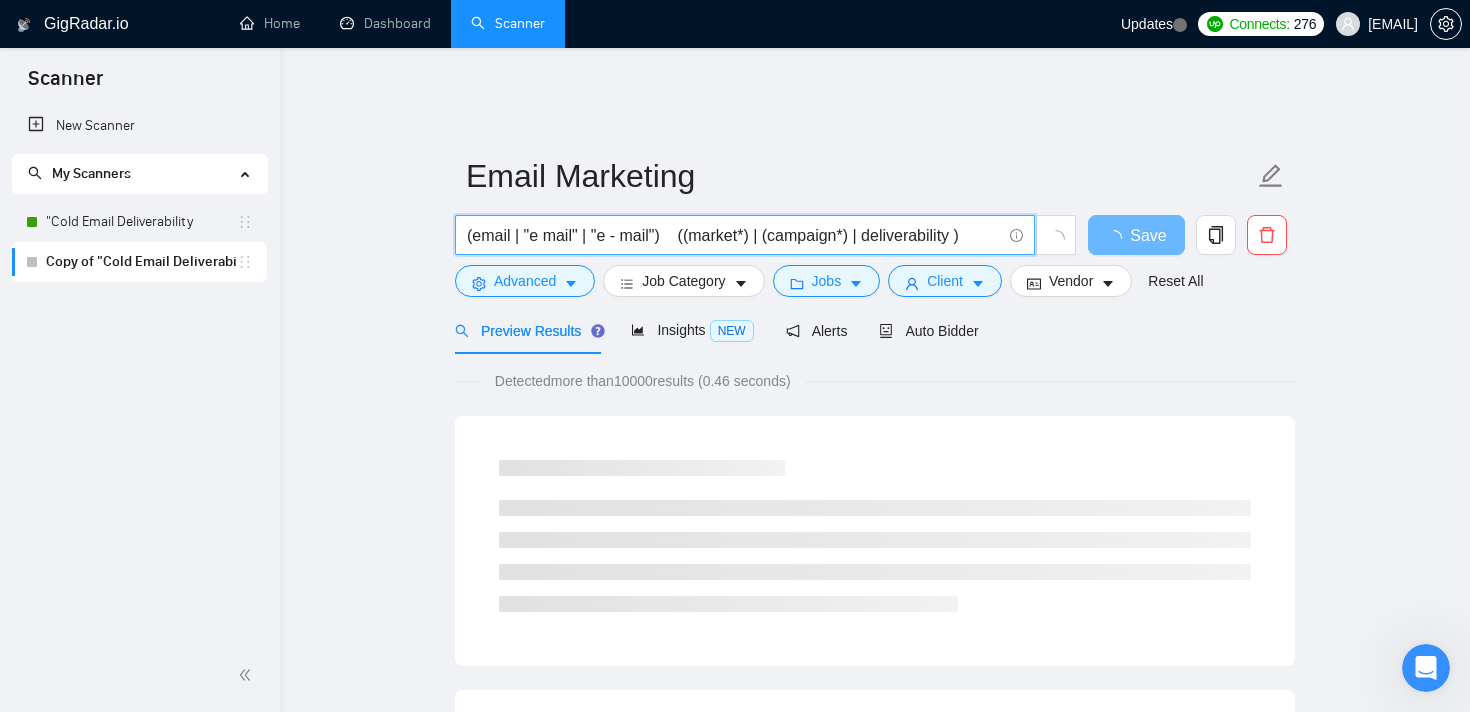 click on "(email | "e mail" | "e - mail")    ((market*) | (campaign*) | deliverability )" at bounding box center [734, 235] 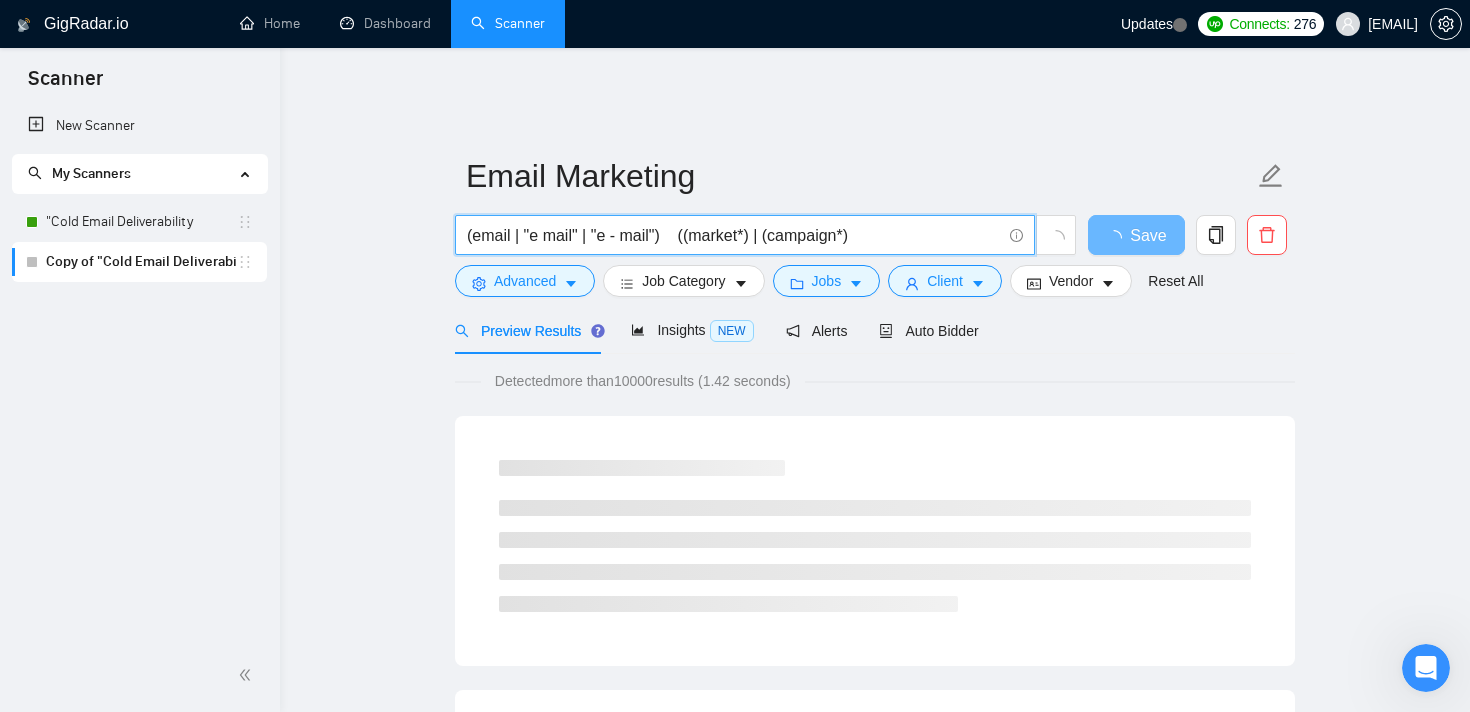 click on "Email Marketing (email | "e mail" | "e - mail")    ((market*) | (campaign*) Save Advanced   Job Category   Jobs   Client   Vendor   Reset All Preview Results Insights NEW Alerts Auto Bidder Detected  more than   10000  results   (1.42 seconds) Loading..." at bounding box center [875, 1637] 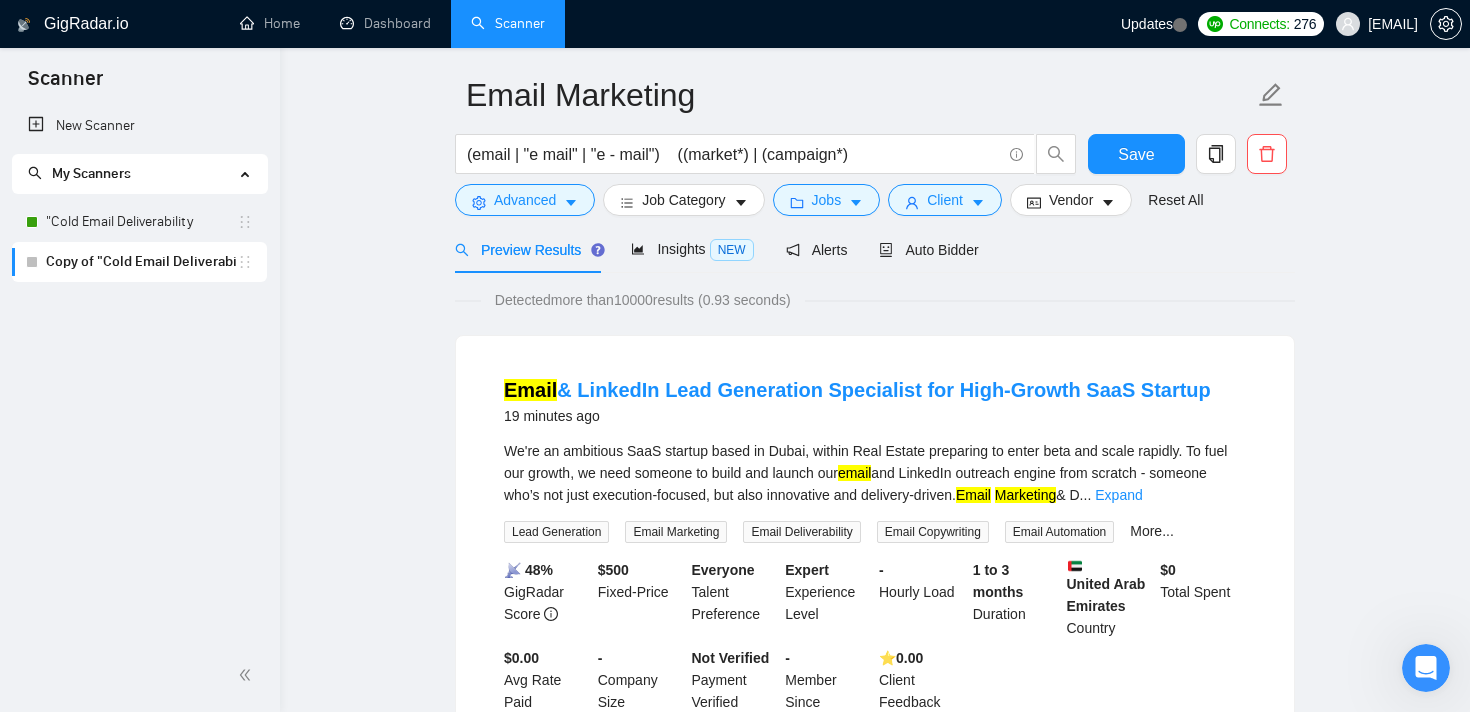 scroll, scrollTop: 0, scrollLeft: 0, axis: both 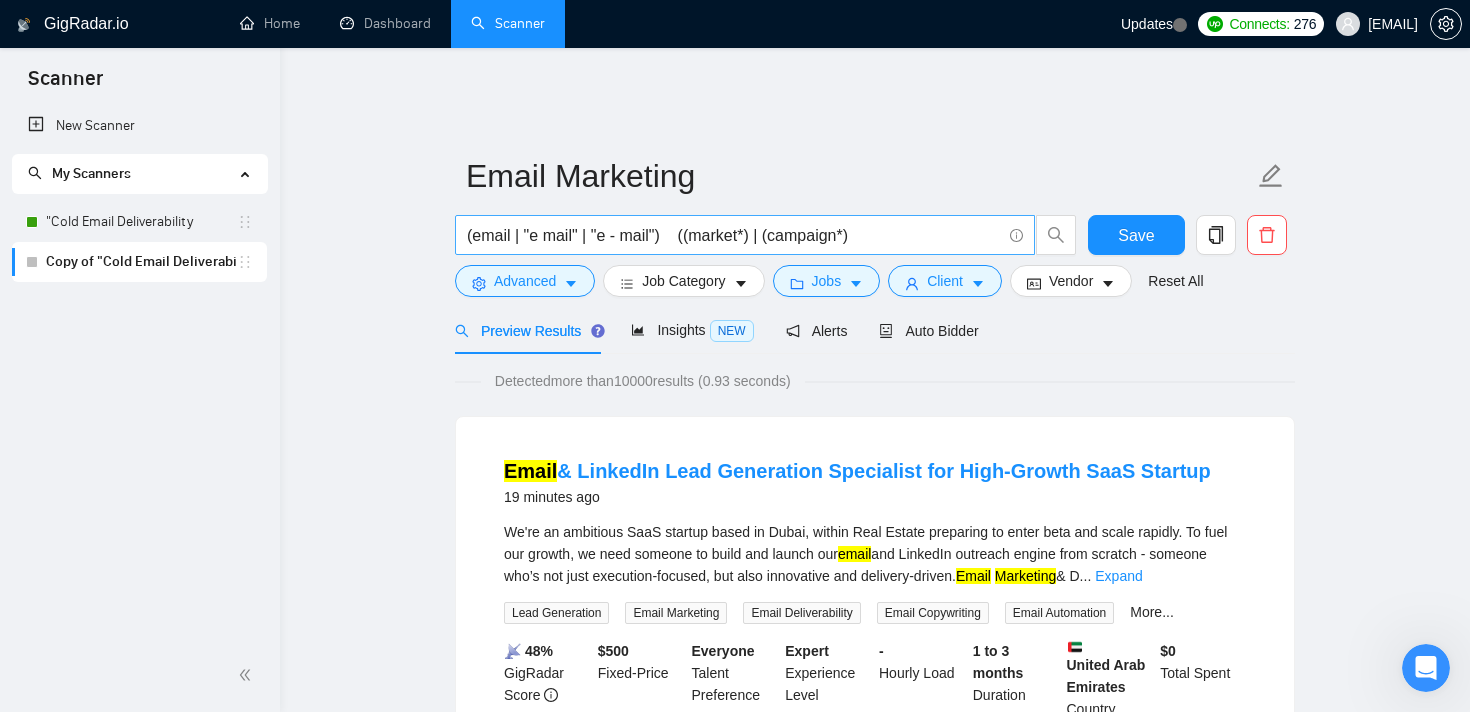 click on "(email | "e mail" | "e - mail")    ((market*) | (campaign*)" at bounding box center (745, 235) 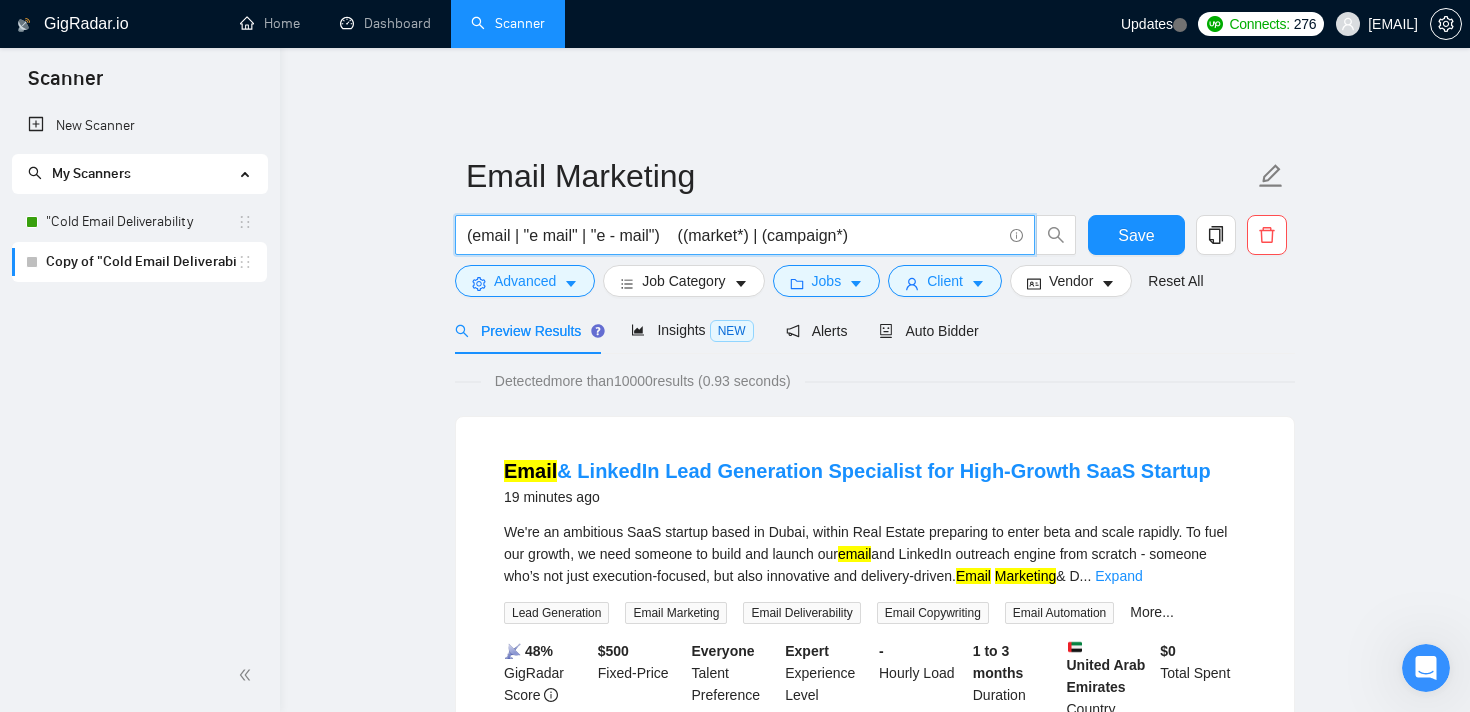 drag, startPoint x: 890, startPoint y: 229, endPoint x: 682, endPoint y: 223, distance: 208.08652 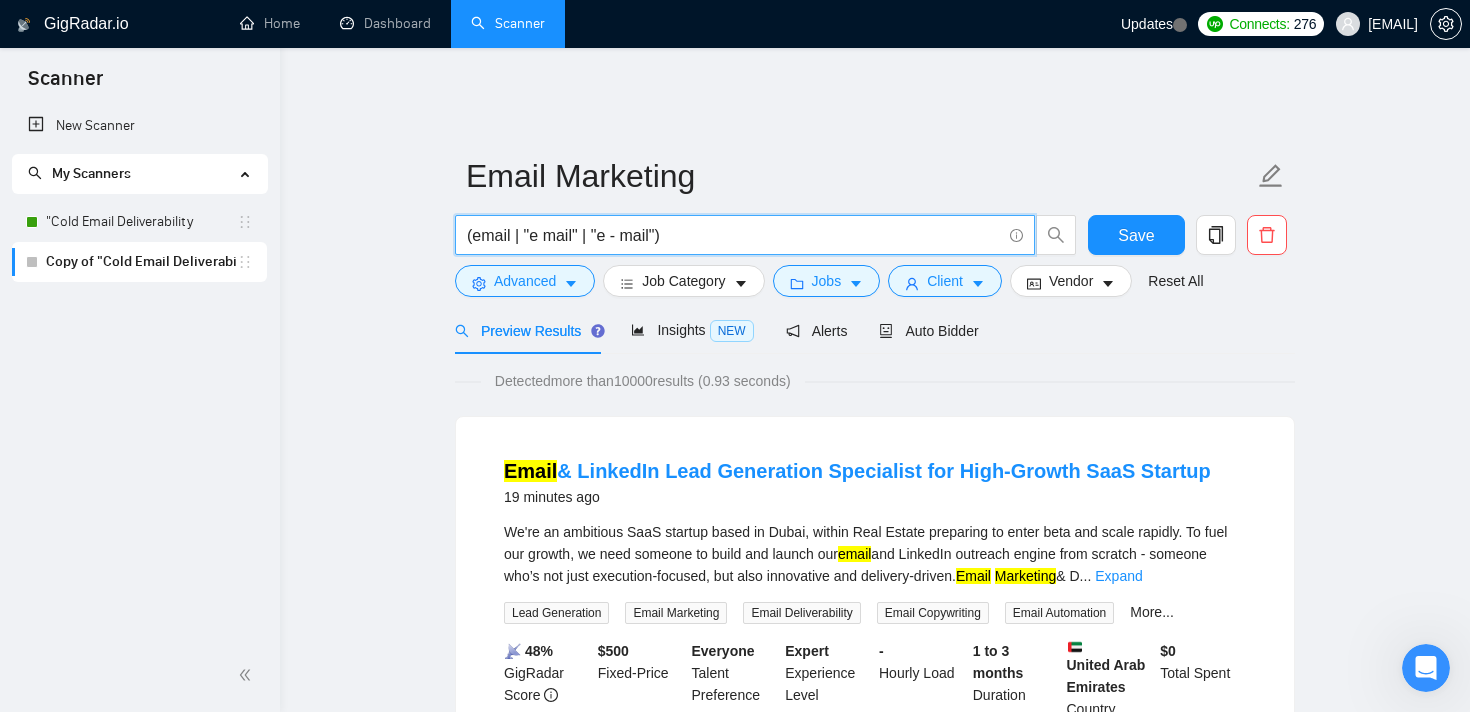 type on "(email | "e mail" | "e - mail")" 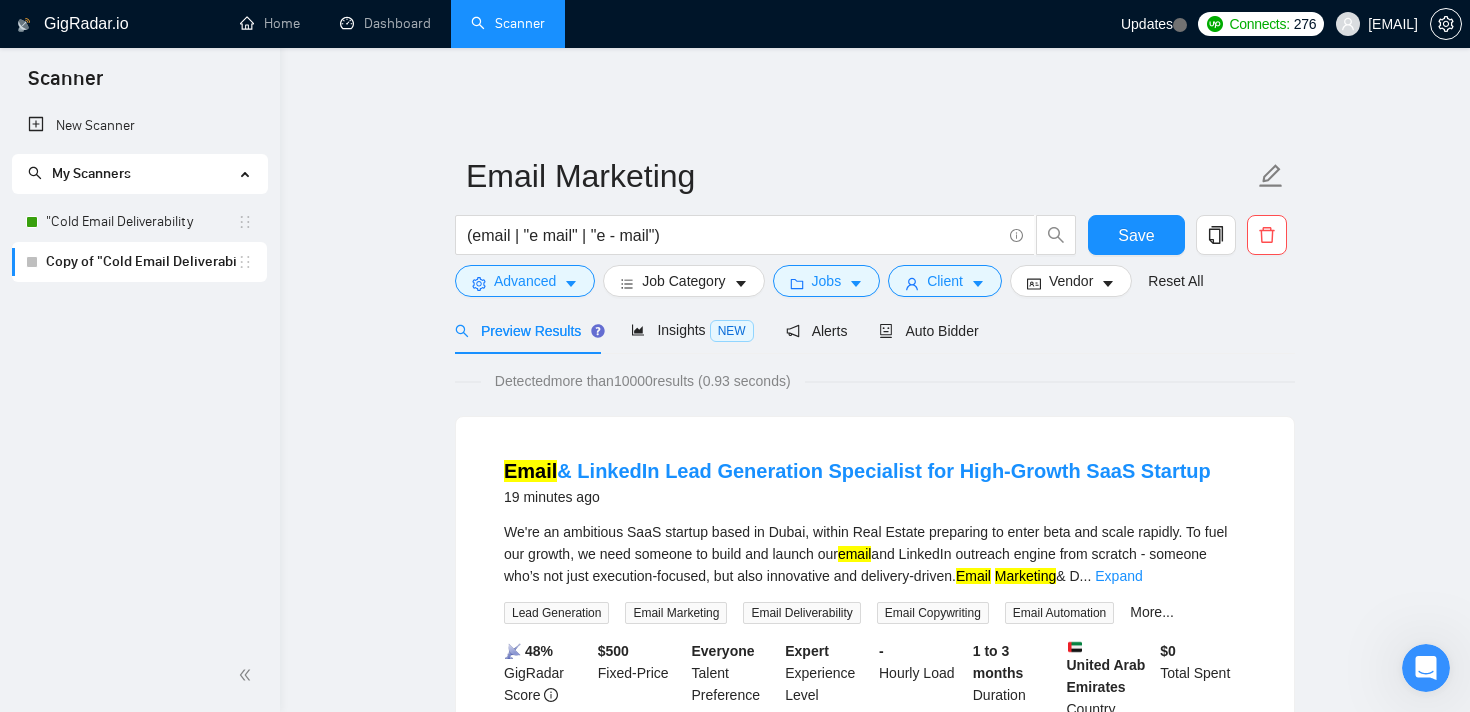 click on "Email Marketing (email | "e mail" | "e-mail") Save Advanced   Job Category   Jobs   Client   Vendor   Reset All Preview Results Insights NEW Alerts Auto Bidder Detected  more than   10000  results   (0.93 seconds) Email  & LinkedIn Lead Generation Specialist for High-Growth SaaS Startup 19 minutes ago We're an ambitious SaaS startup based in Dubai, within Real Estate preparing to enter beta and scale rapidly. To fuel our growth, we need someone to build and launch our  email  and LinkedIn outreach engine from scratch - someone who’s not just execution-focused, but also innovative and delivery-driven.
Email   Marketing  & D ... Expand Lead Generation Email Marketing Email Deliverability Email Copywriting Email Automation More... 📡   48% GigRadar Score   $ 500 Fixed-Price Everyone Talent Preference Expert Experience Level - Hourly Load 1 to 3 months Duration   [COUNTRY] Country $ 0 Total Spent $0.00 Avg Rate Paid - Company Size Not Verified Payment Verified - Member Since ⭐️  0.00 ..." at bounding box center (875, 2455) 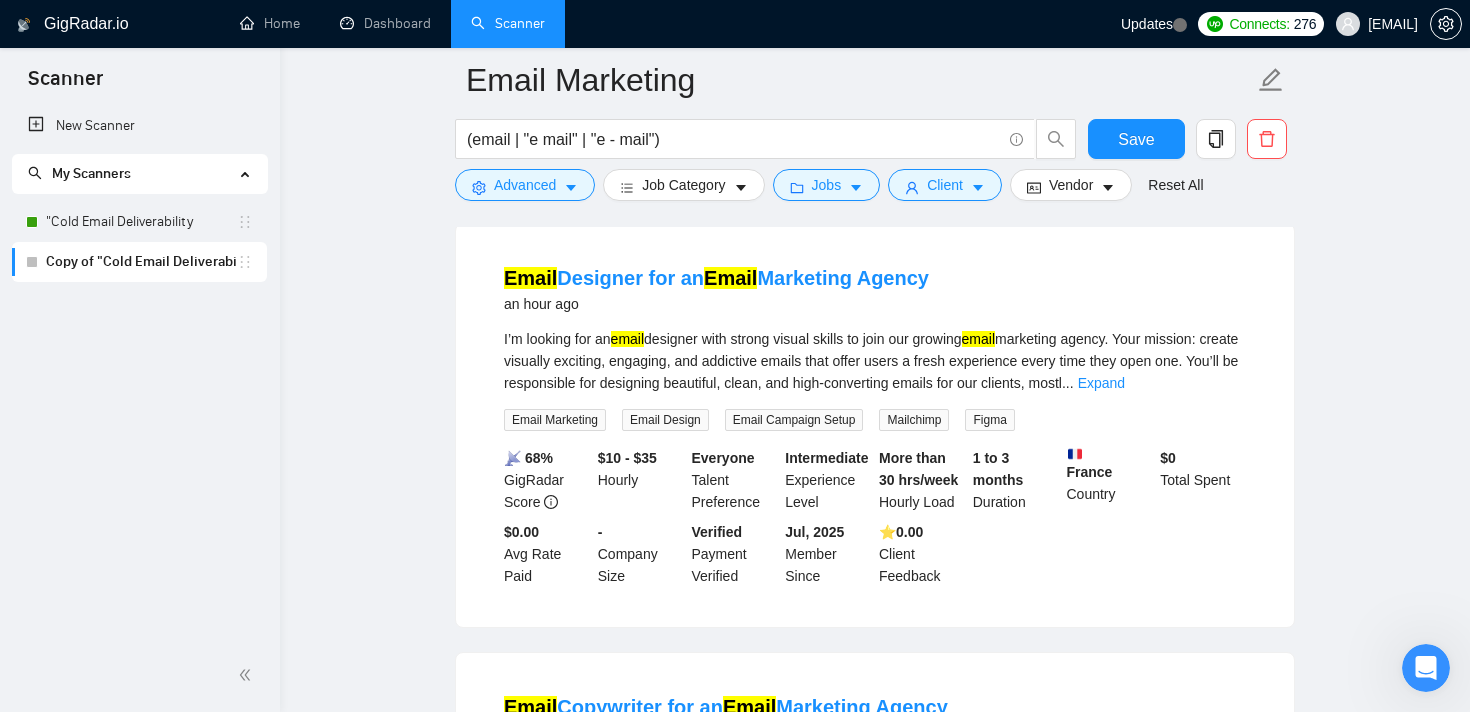 scroll, scrollTop: 1085, scrollLeft: 0, axis: vertical 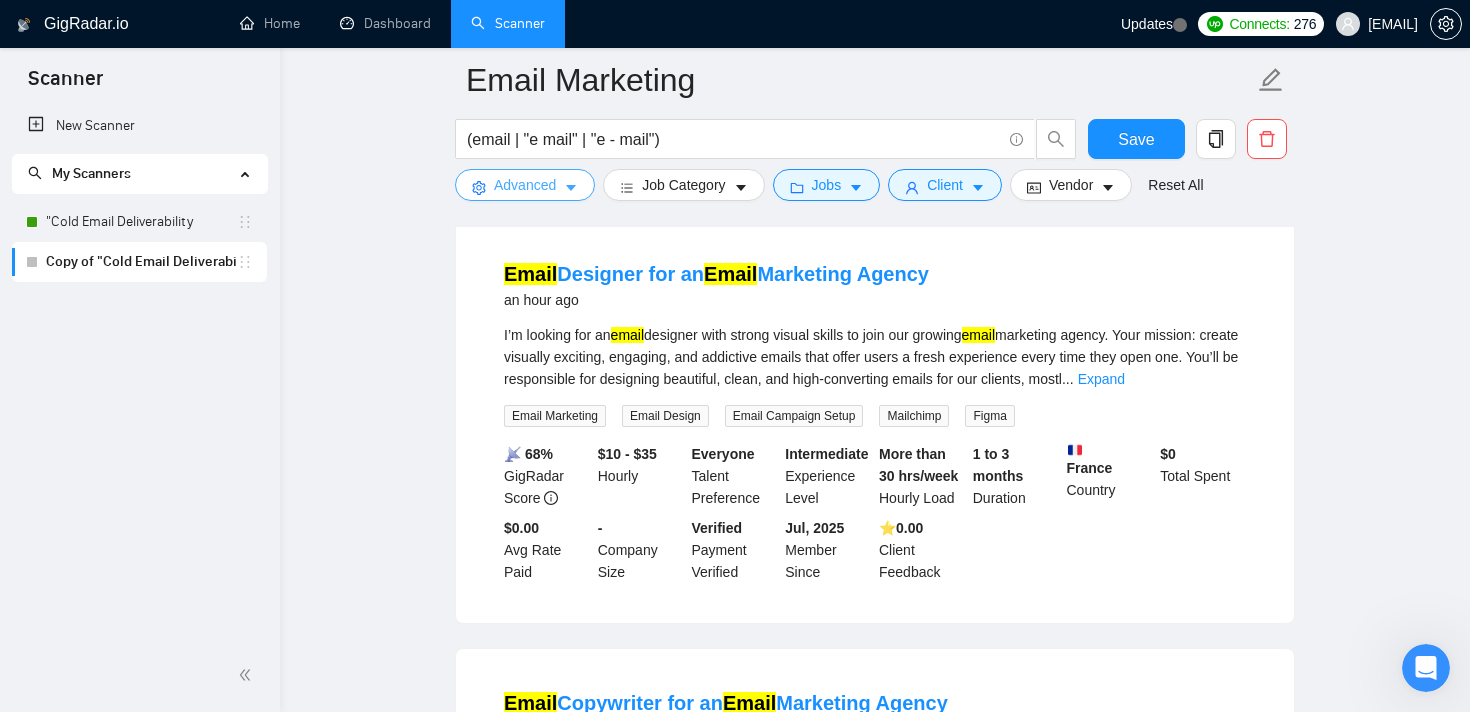click on "Advanced" at bounding box center [525, 185] 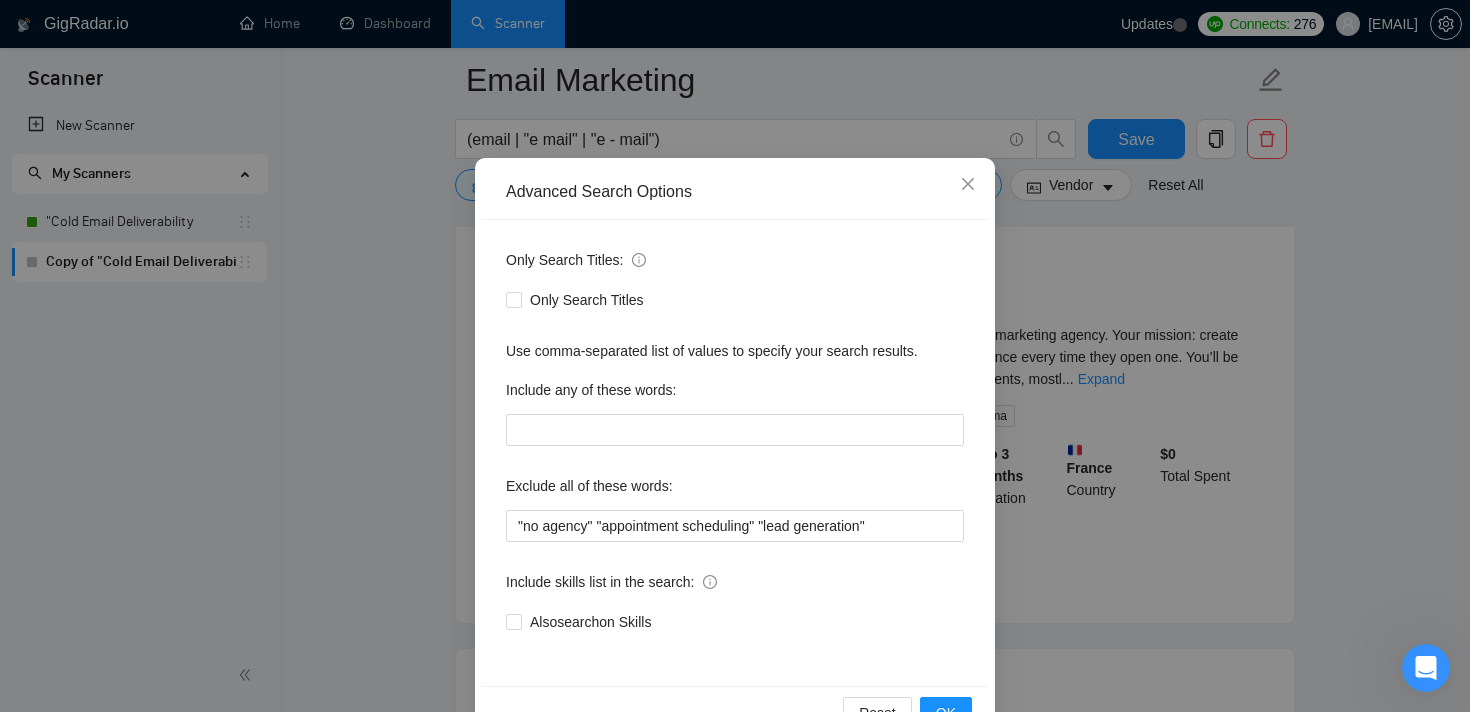 scroll, scrollTop: 64, scrollLeft: 0, axis: vertical 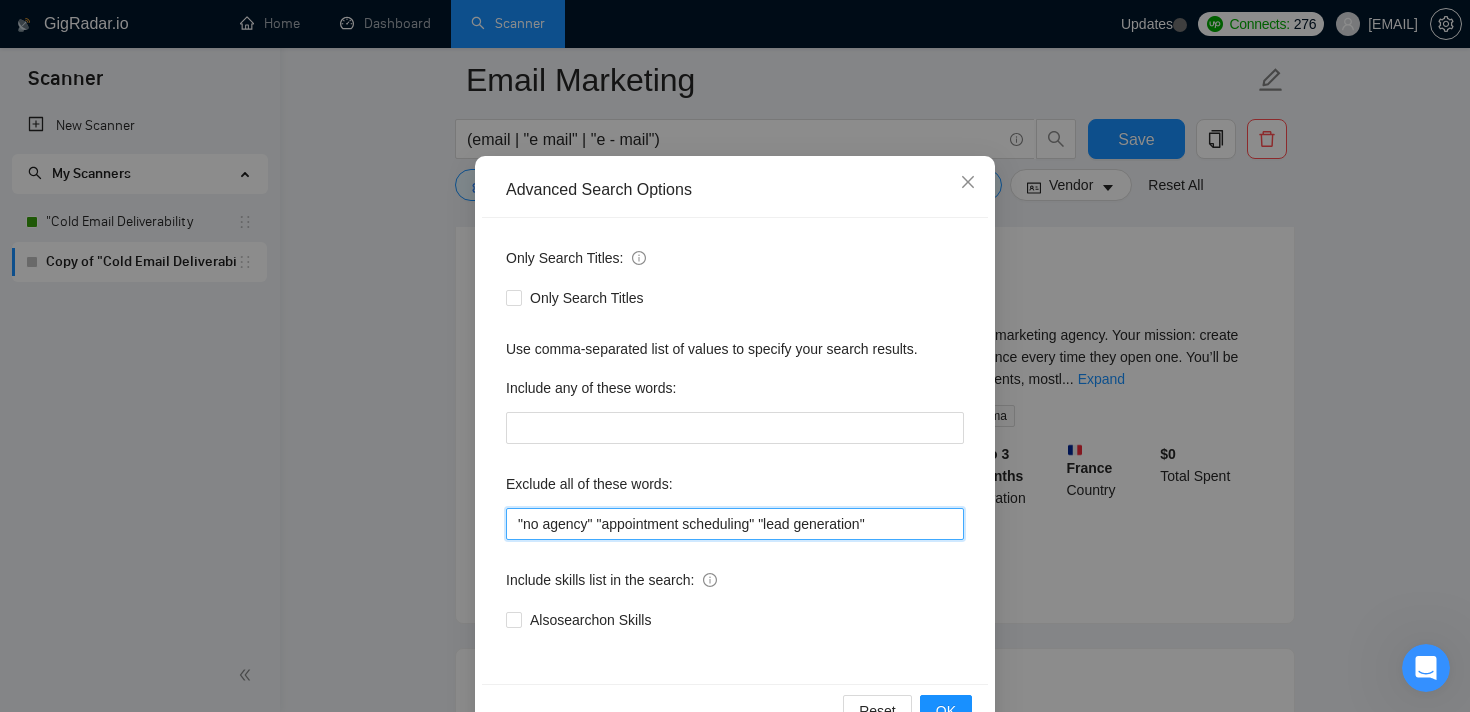 click on ""no agency" "appointment scheduling" "lead generation"" at bounding box center [735, 524] 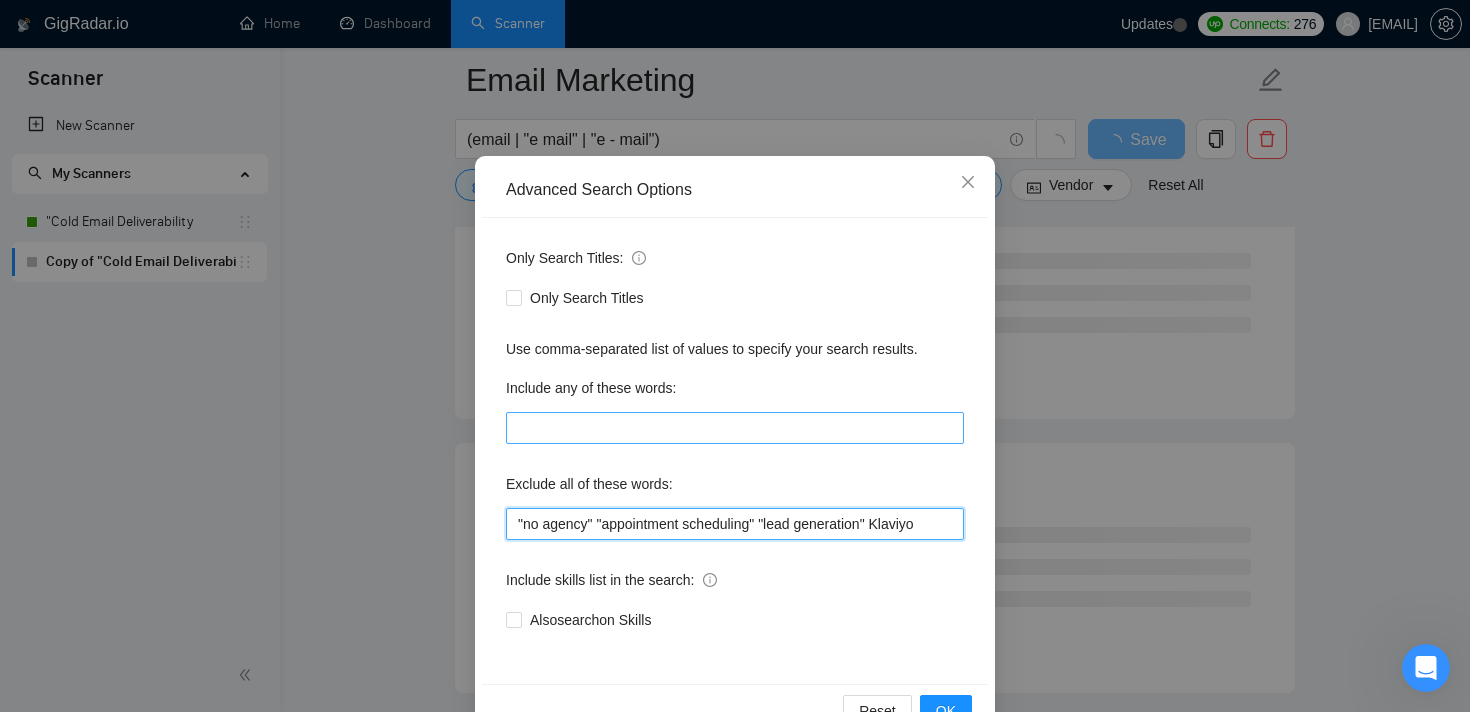 type on ""no agency" "appointment scheduling" "lead generation" Klaviyo" 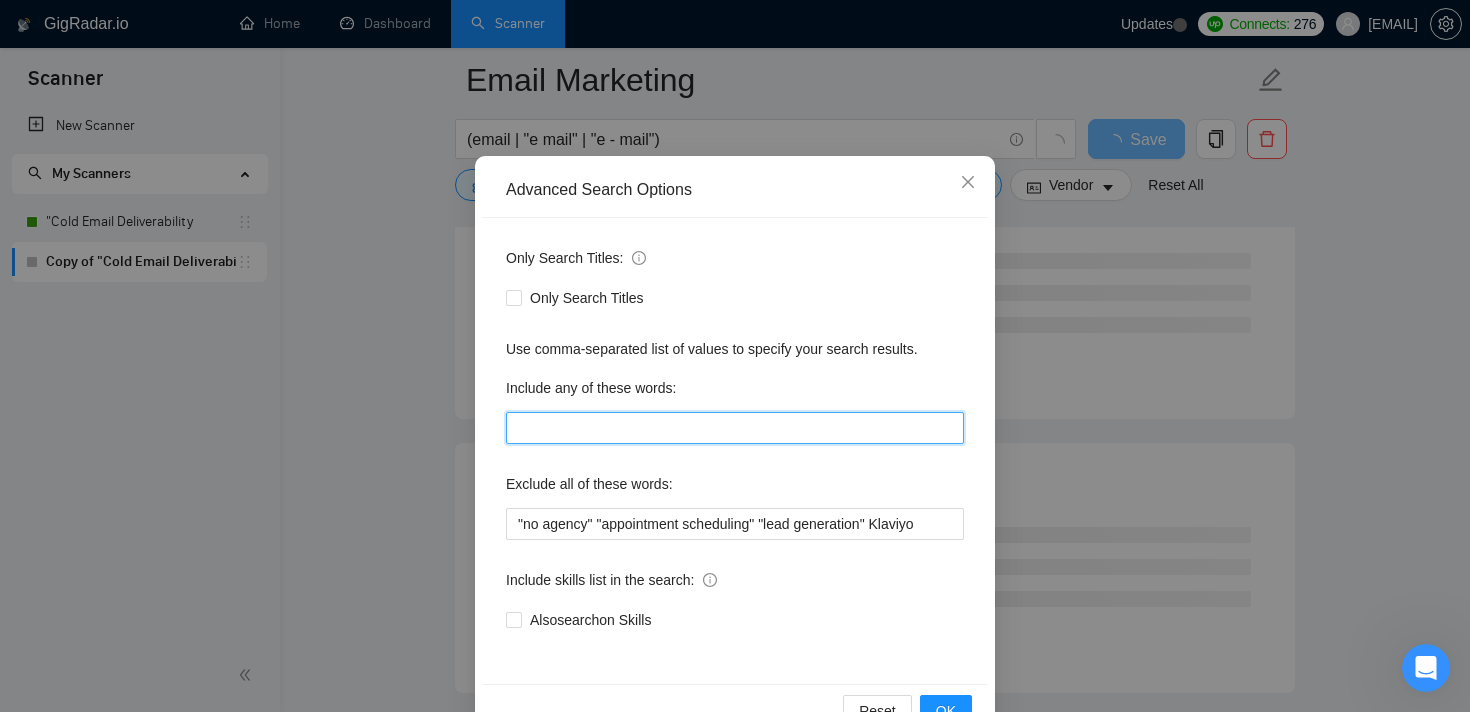 click at bounding box center [735, 428] 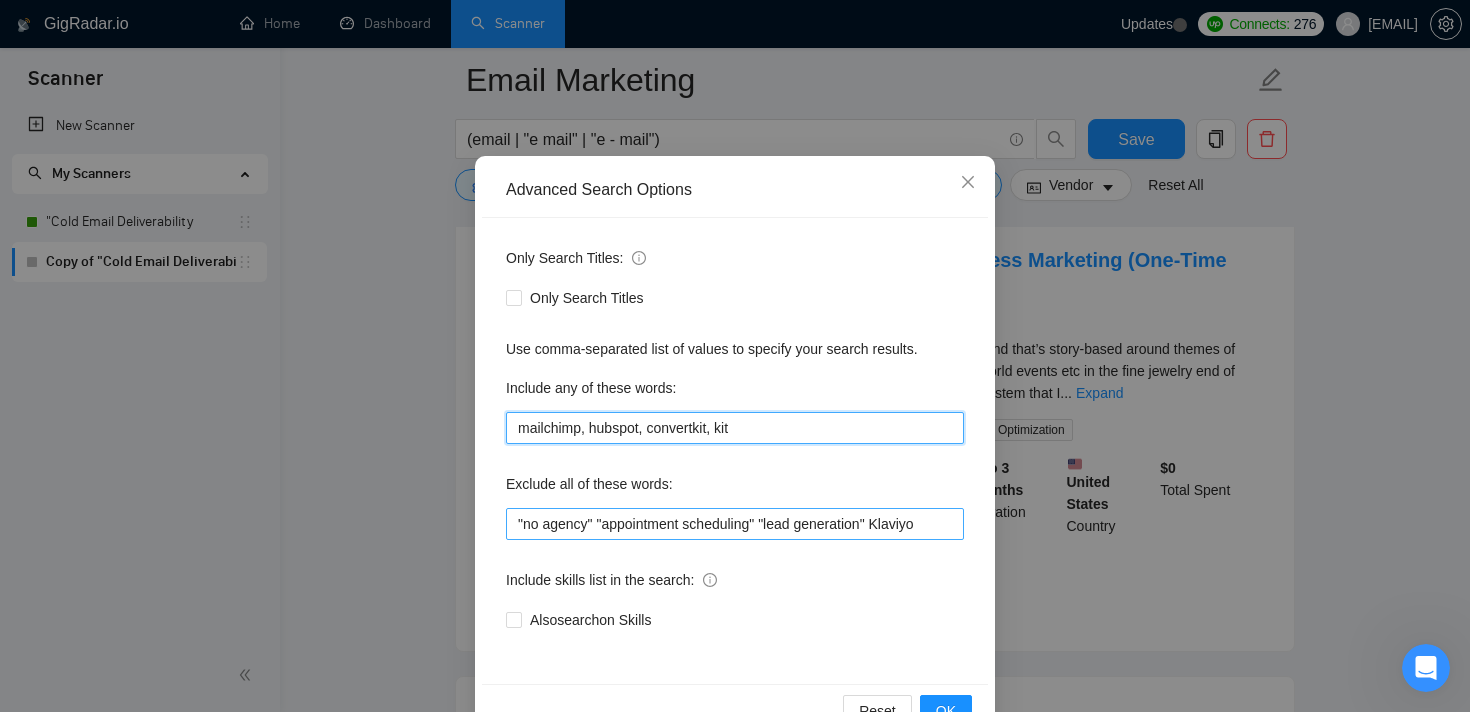 type on "mailchimp, hubspot, convertkit, kit" 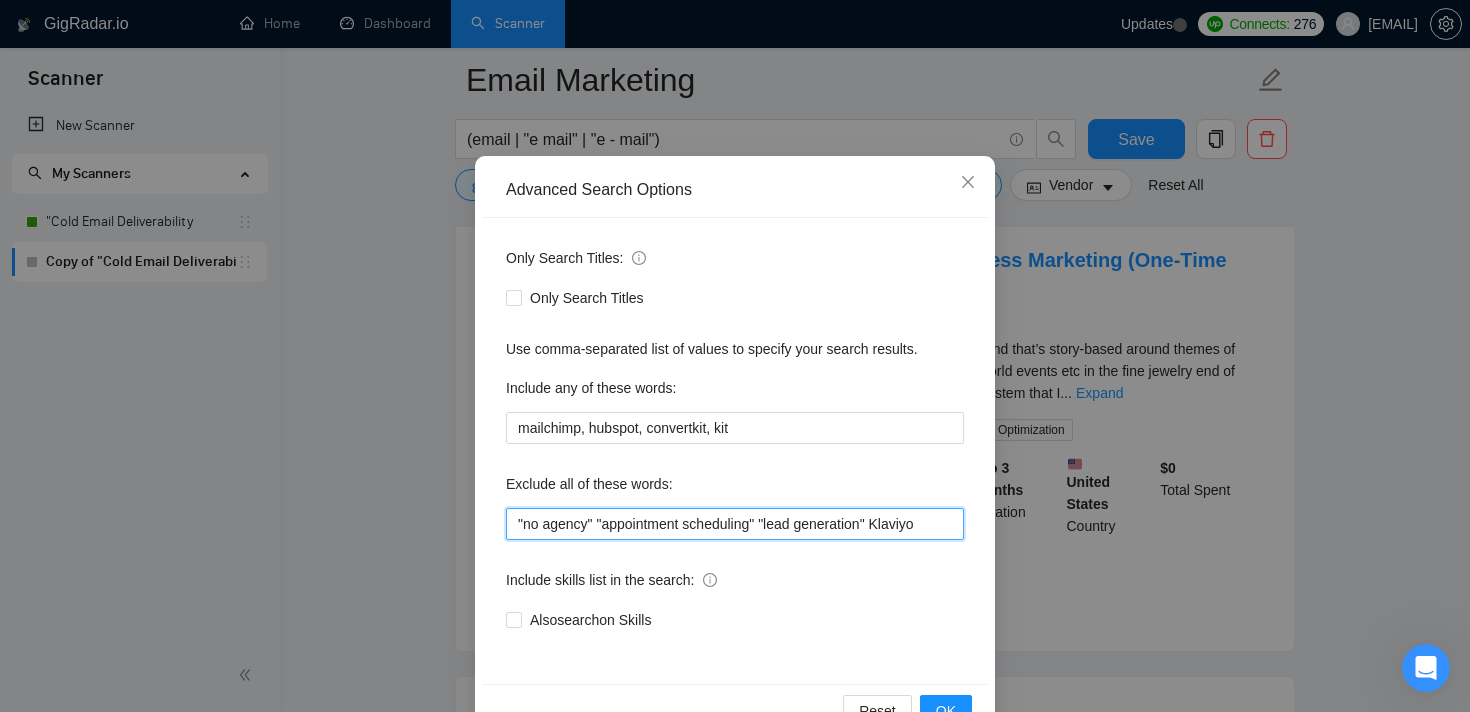 click on ""no agency" "appointment scheduling" "lead generation" Klaviyo" at bounding box center [735, 524] 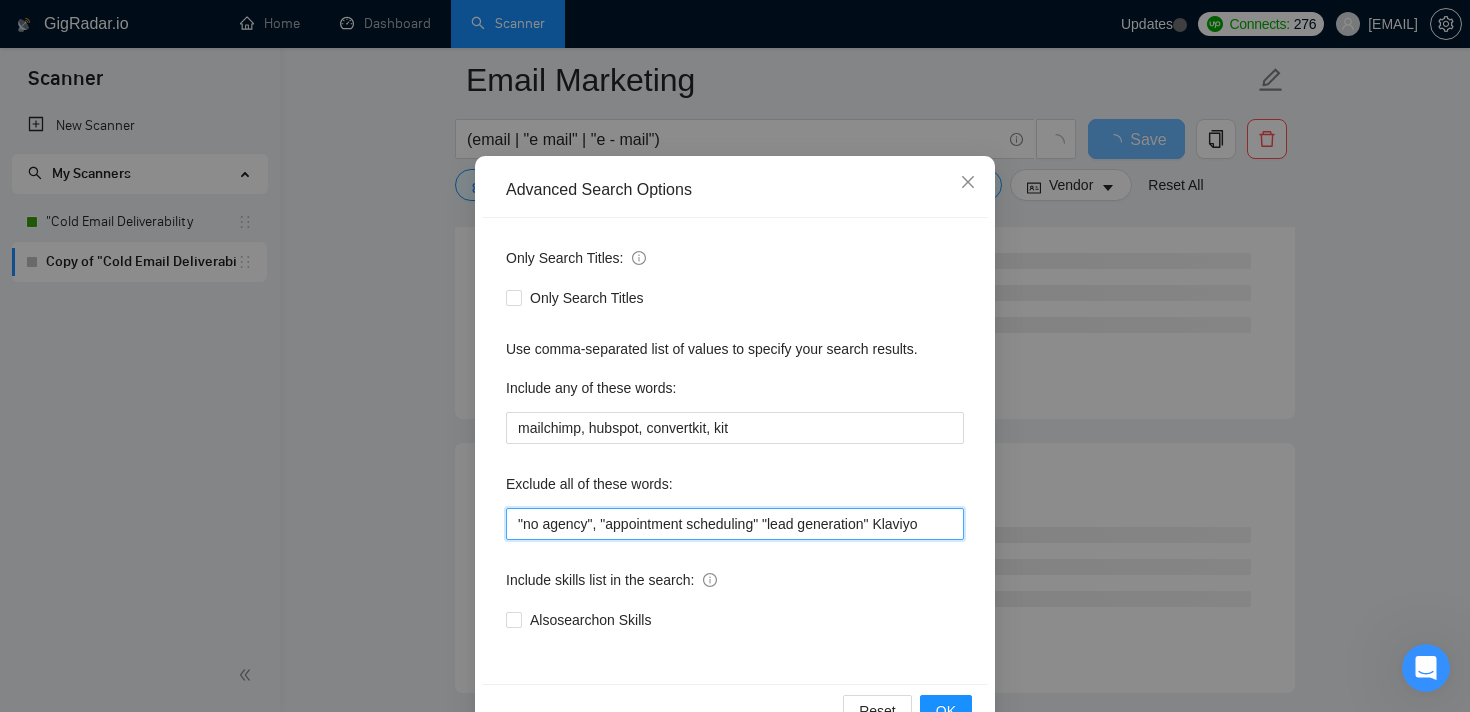 click on ""no agency", "appointment scheduling" "lead generation" Klaviyo" at bounding box center (735, 524) 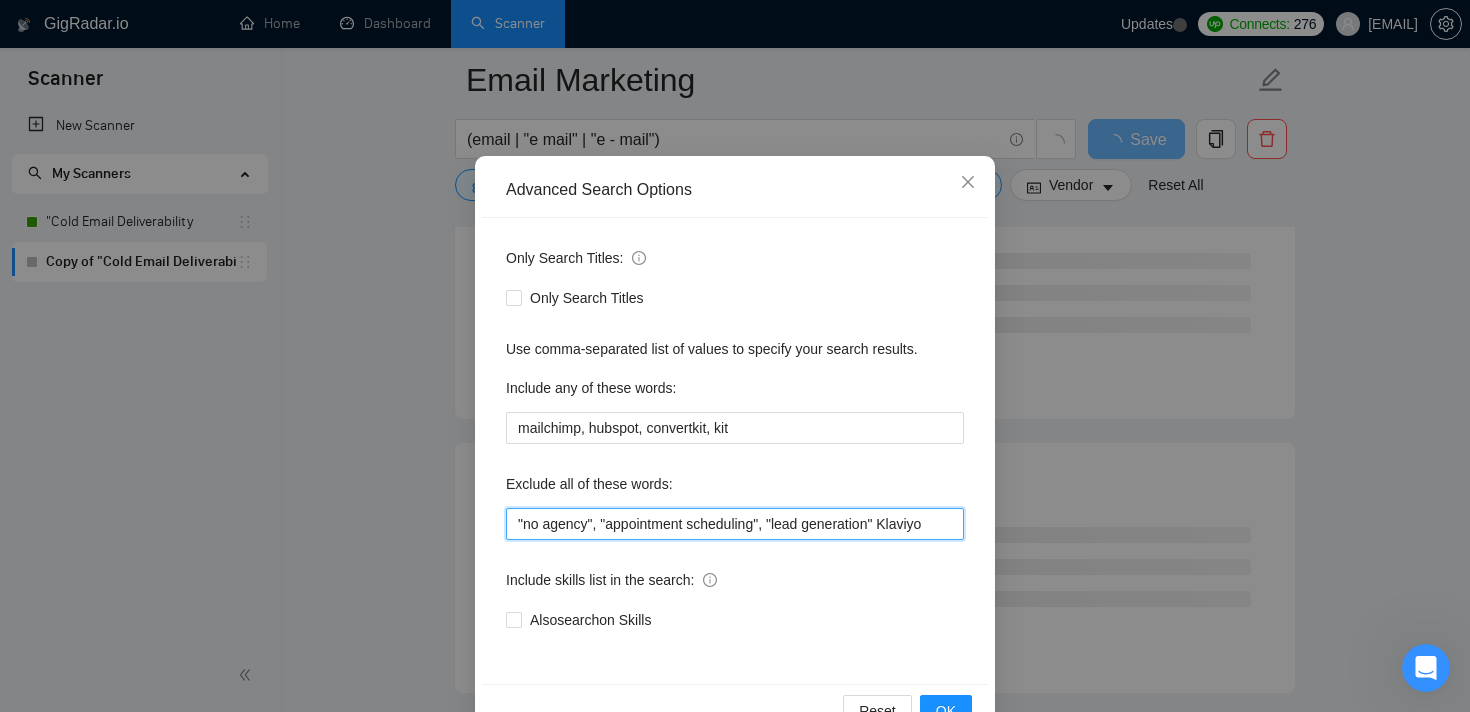 click on ""no agency", "appointment scheduling", "lead generation" Klaviyo" at bounding box center (735, 524) 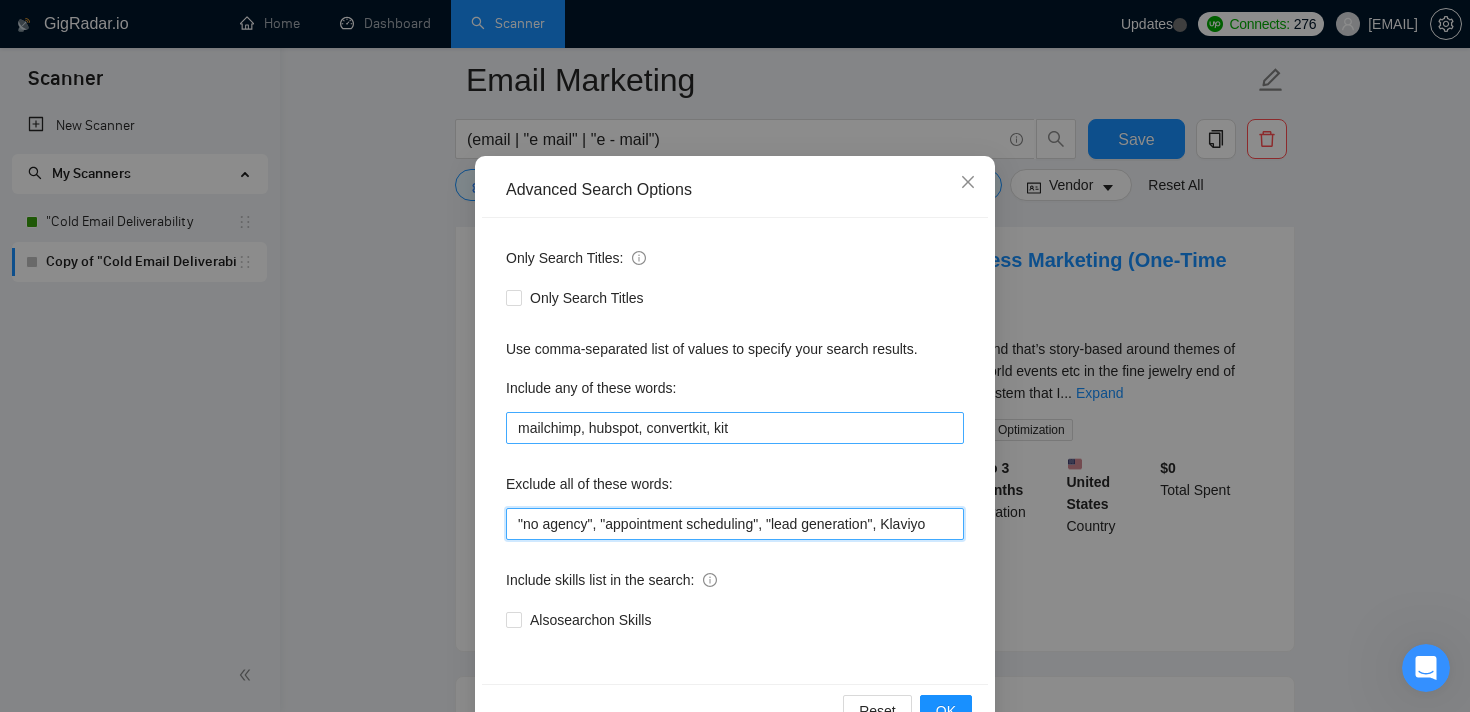 type on ""no agency", "appointment scheduling", "lead generation", Klaviyo" 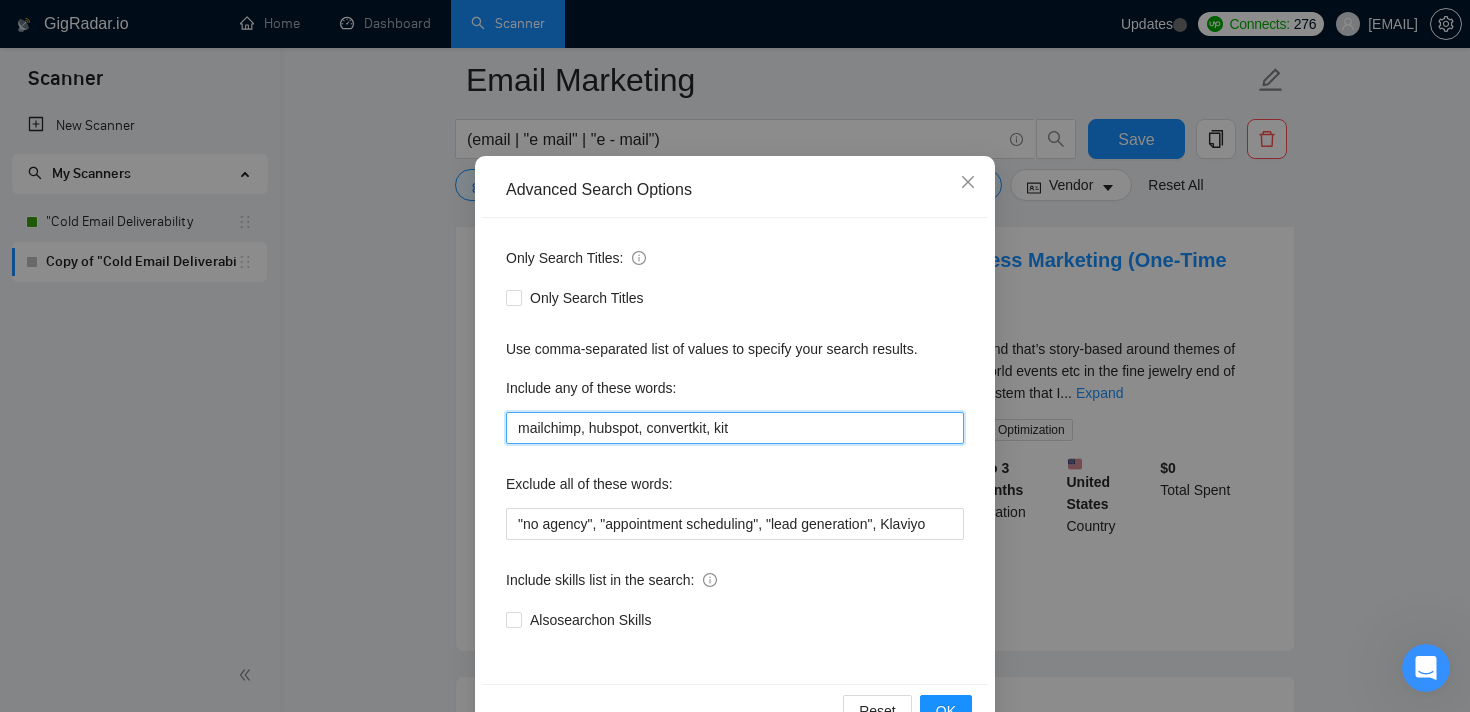 click on "mailchimp, hubspot, convertkit, kit" at bounding box center (735, 428) 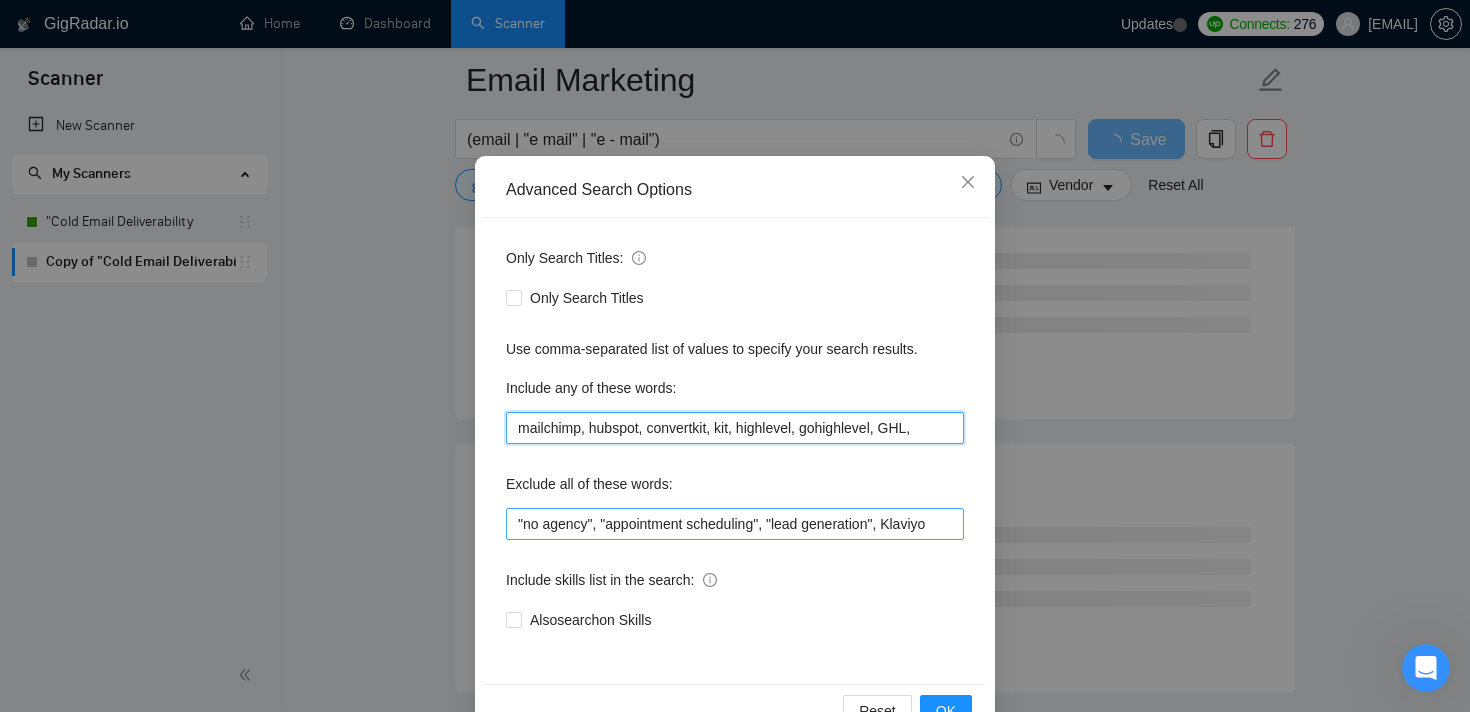 scroll, scrollTop: 120, scrollLeft: 0, axis: vertical 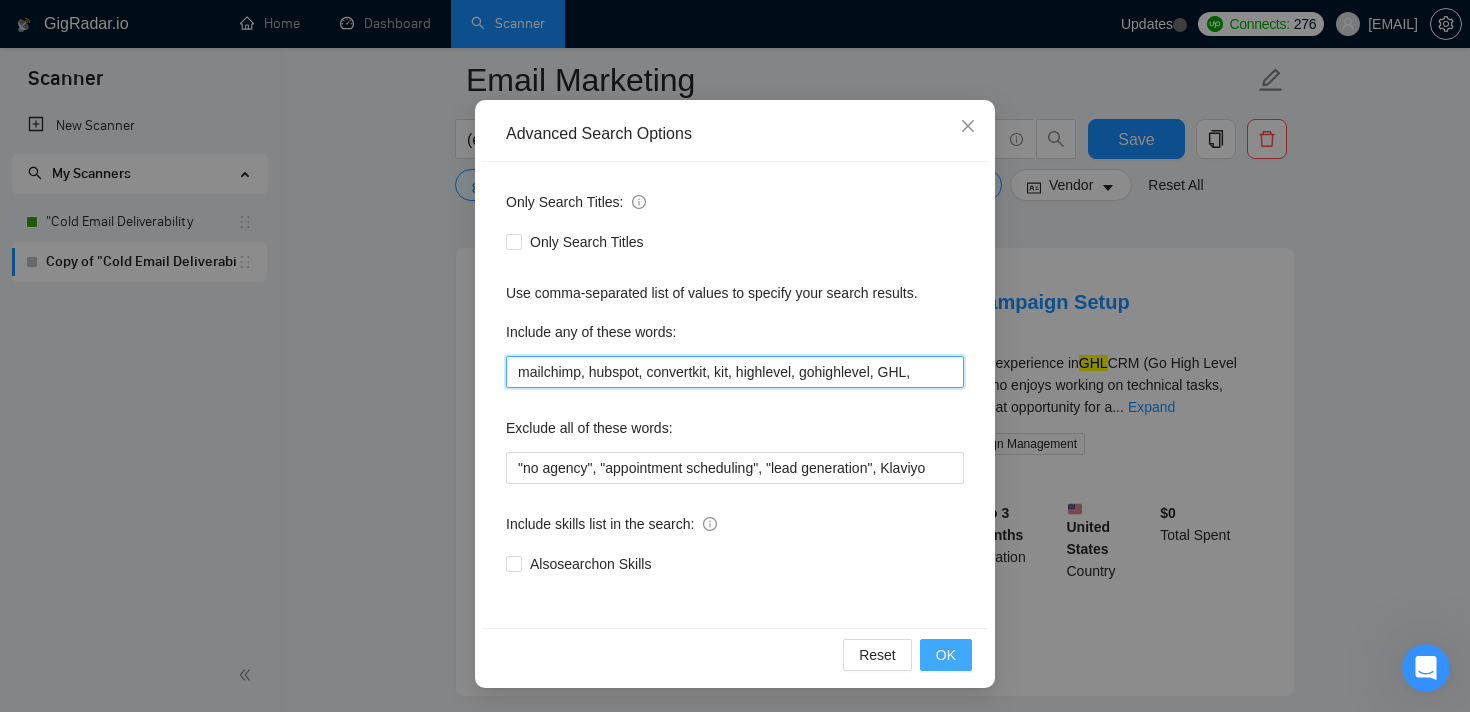 type on "mailchimp, hubspot, convertkit, kit, highlevel, gohighlevel, GHL," 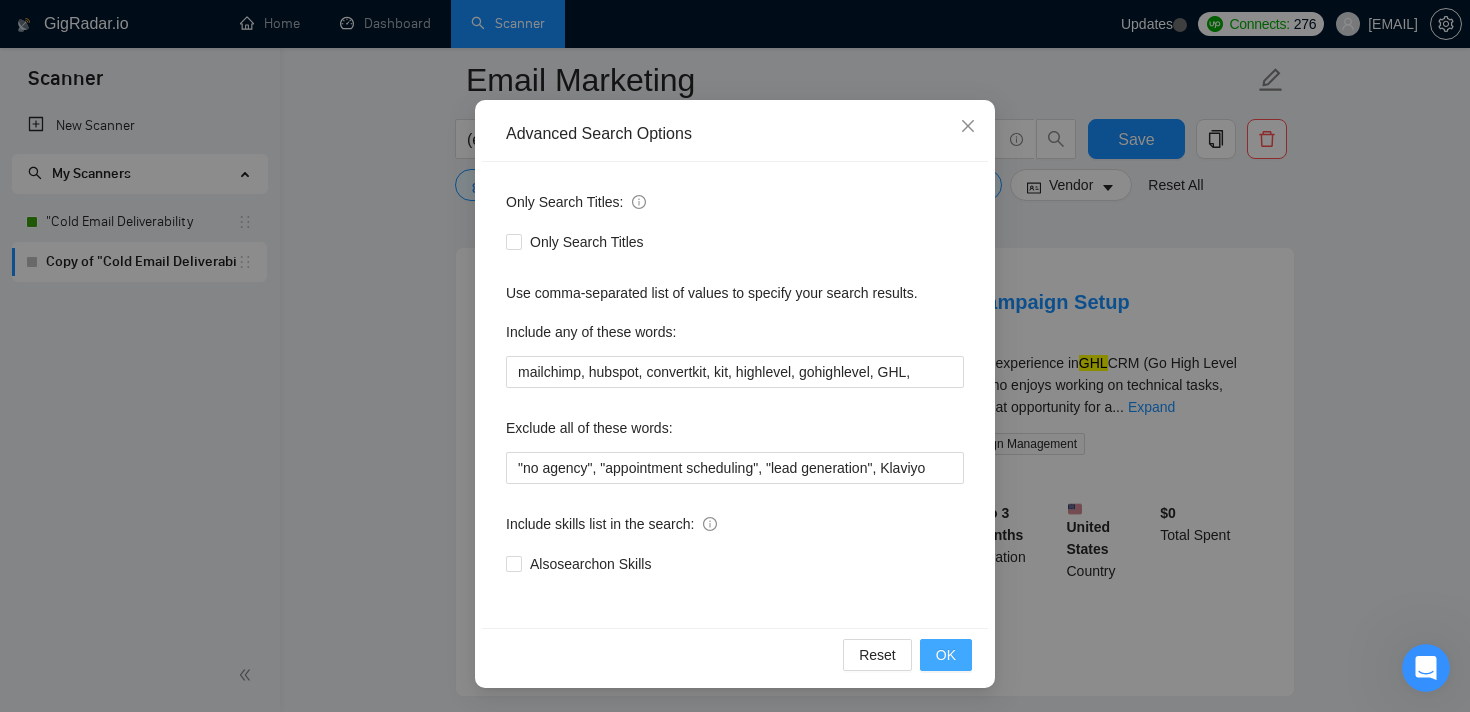 click on "OK" at bounding box center (946, 655) 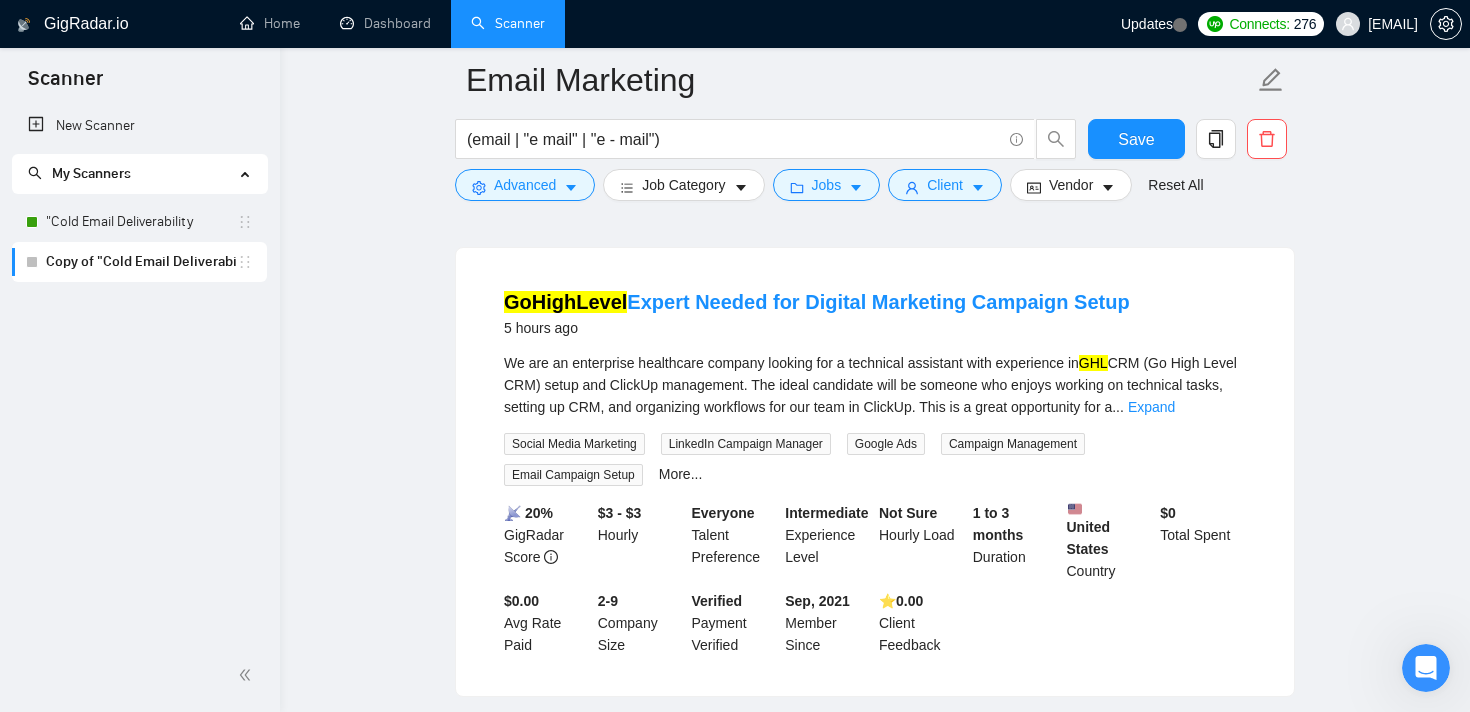 scroll, scrollTop: 20, scrollLeft: 0, axis: vertical 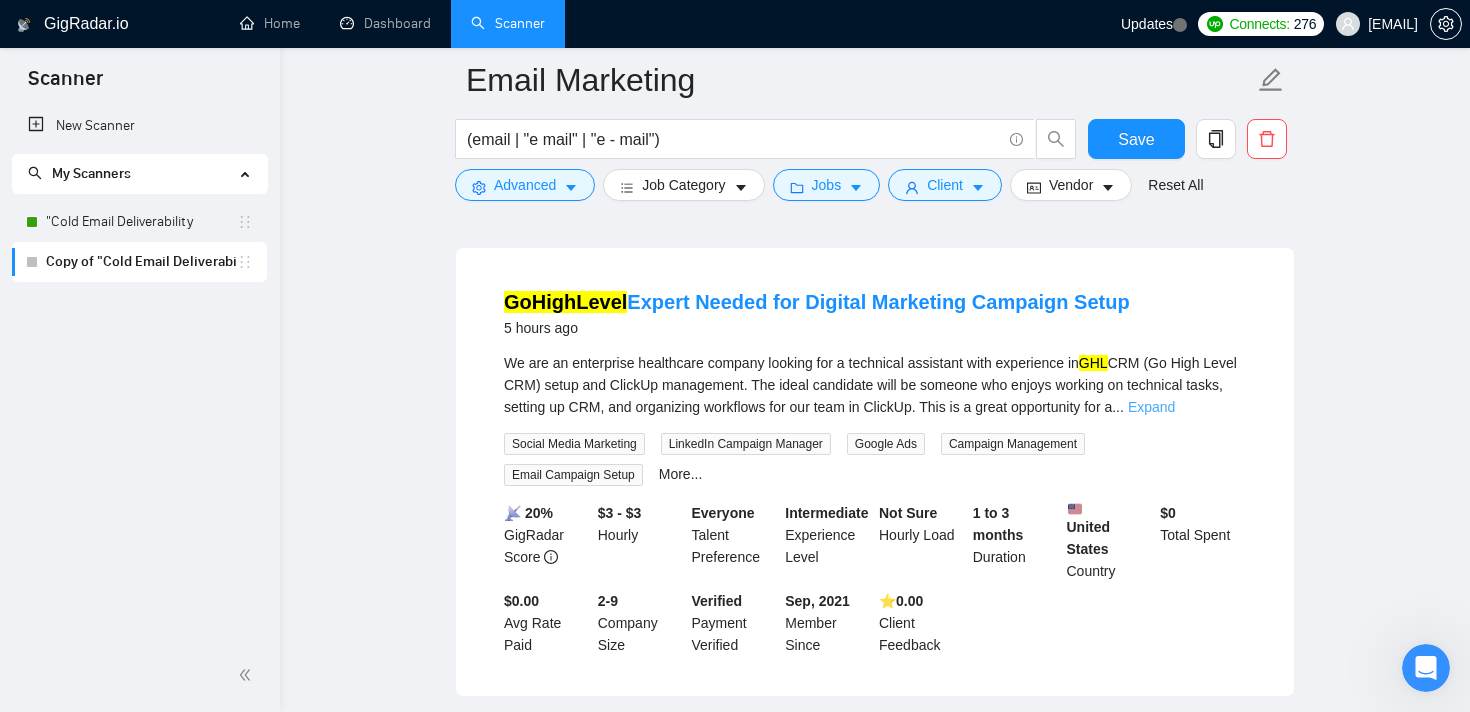 click on "Expand" at bounding box center (1151, 407) 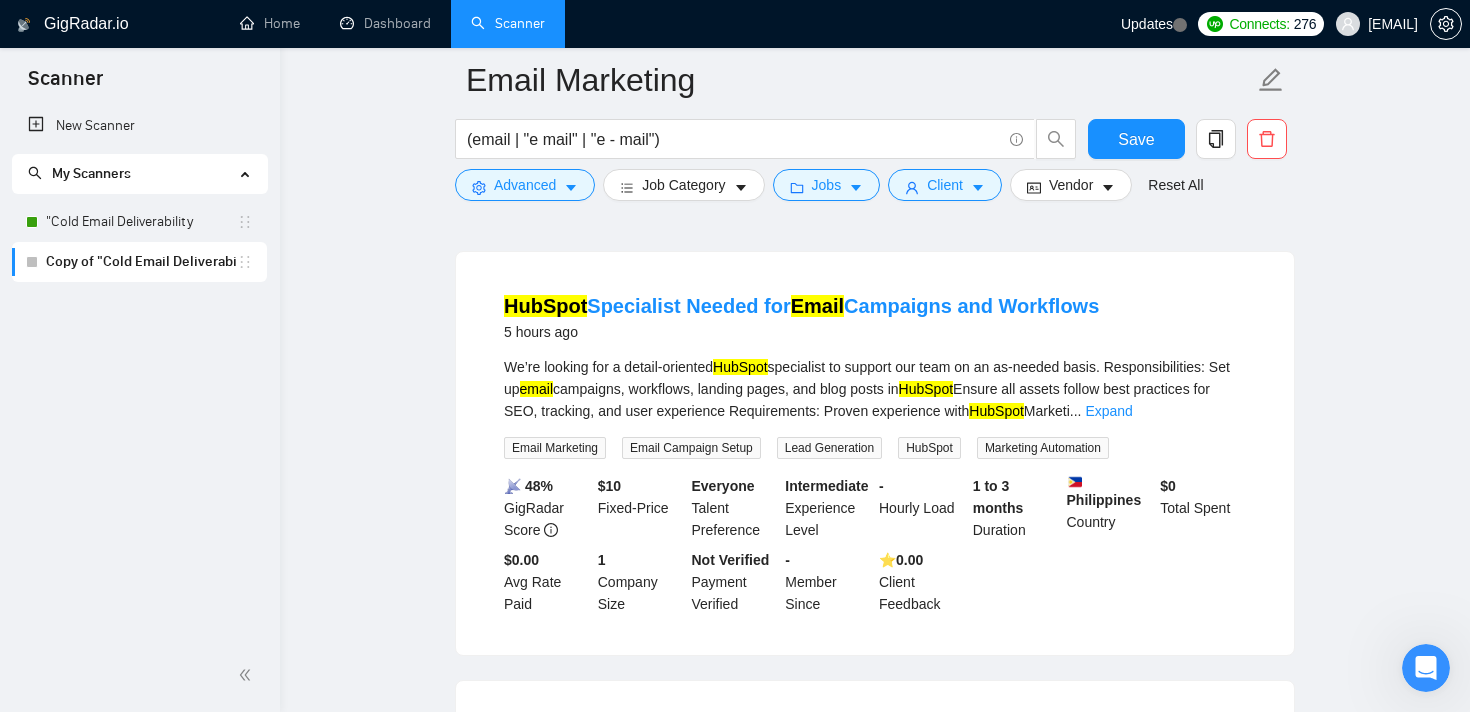 scroll, scrollTop: 1926, scrollLeft: 0, axis: vertical 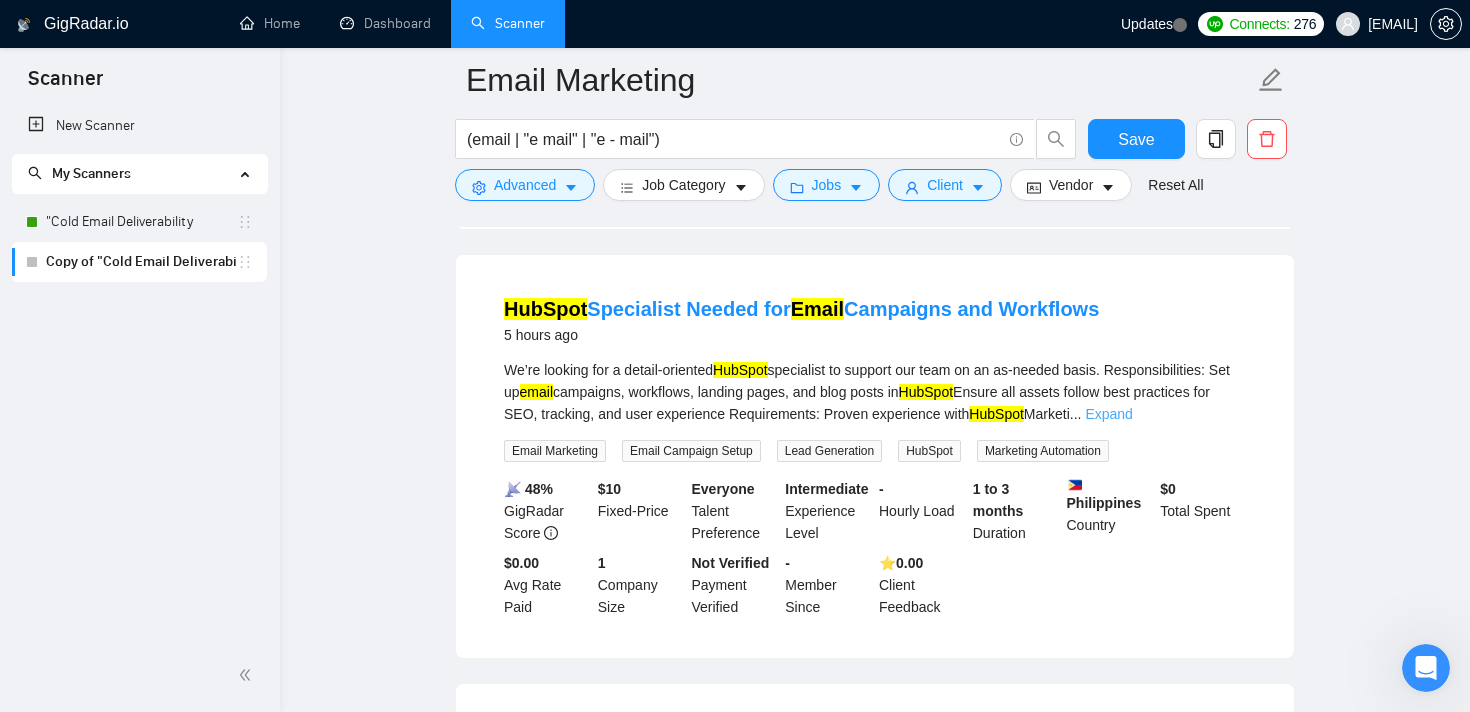 click on "Expand" at bounding box center (1108, 414) 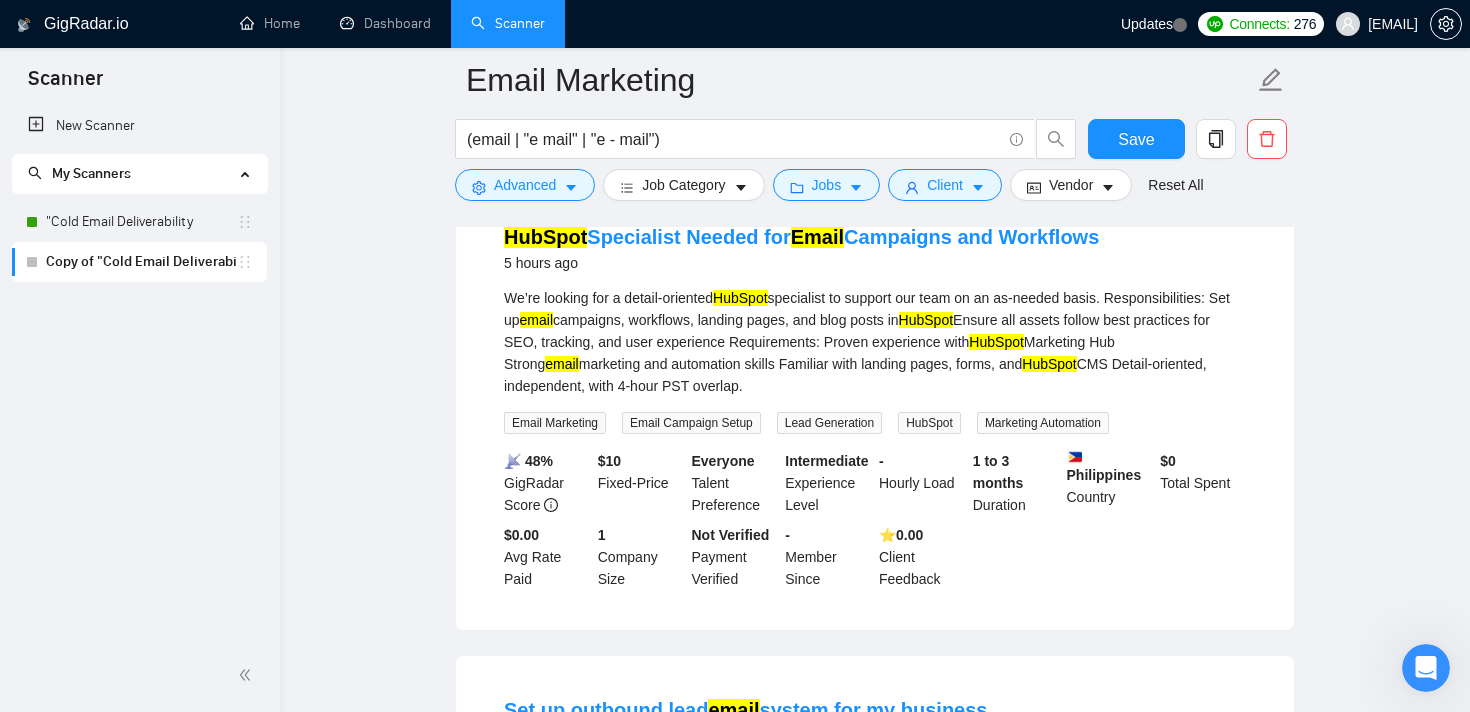 scroll, scrollTop: 1988, scrollLeft: 0, axis: vertical 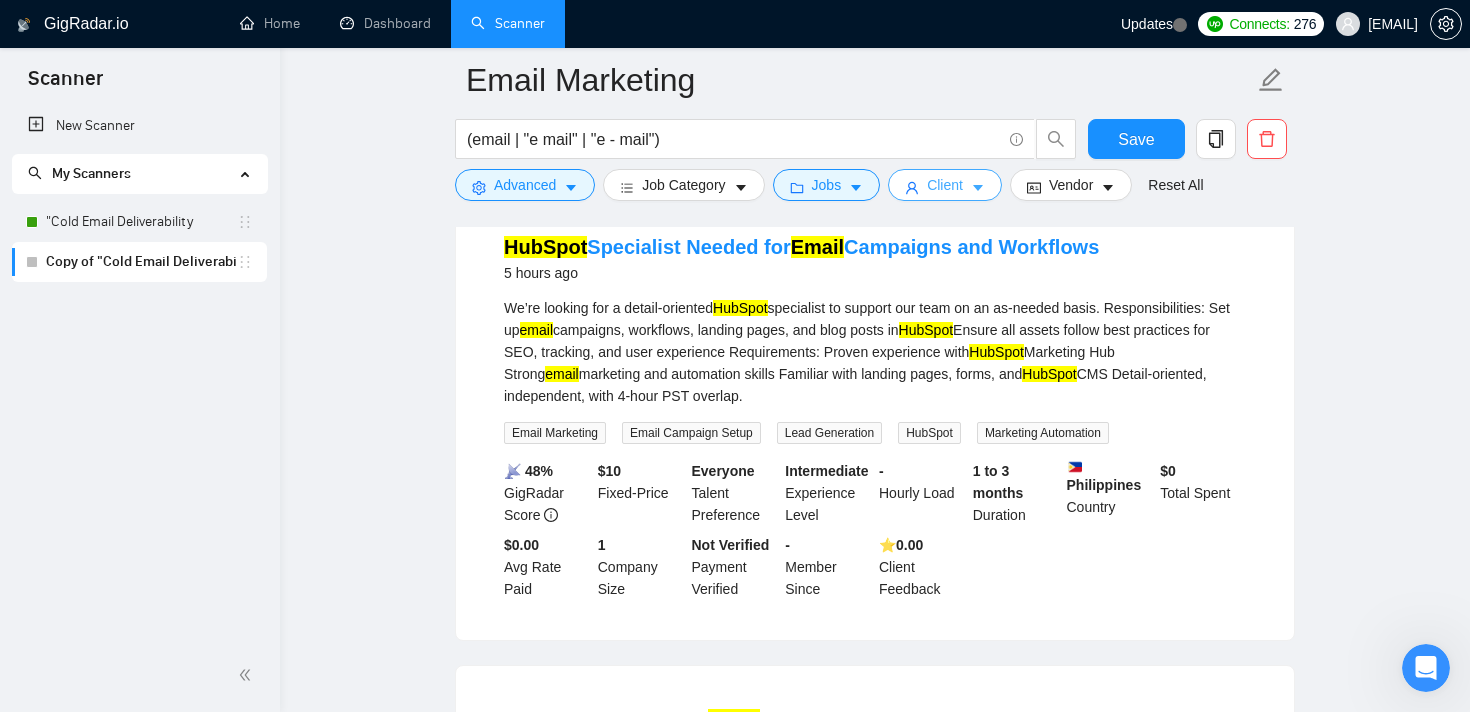 click on "Client" at bounding box center [945, 185] 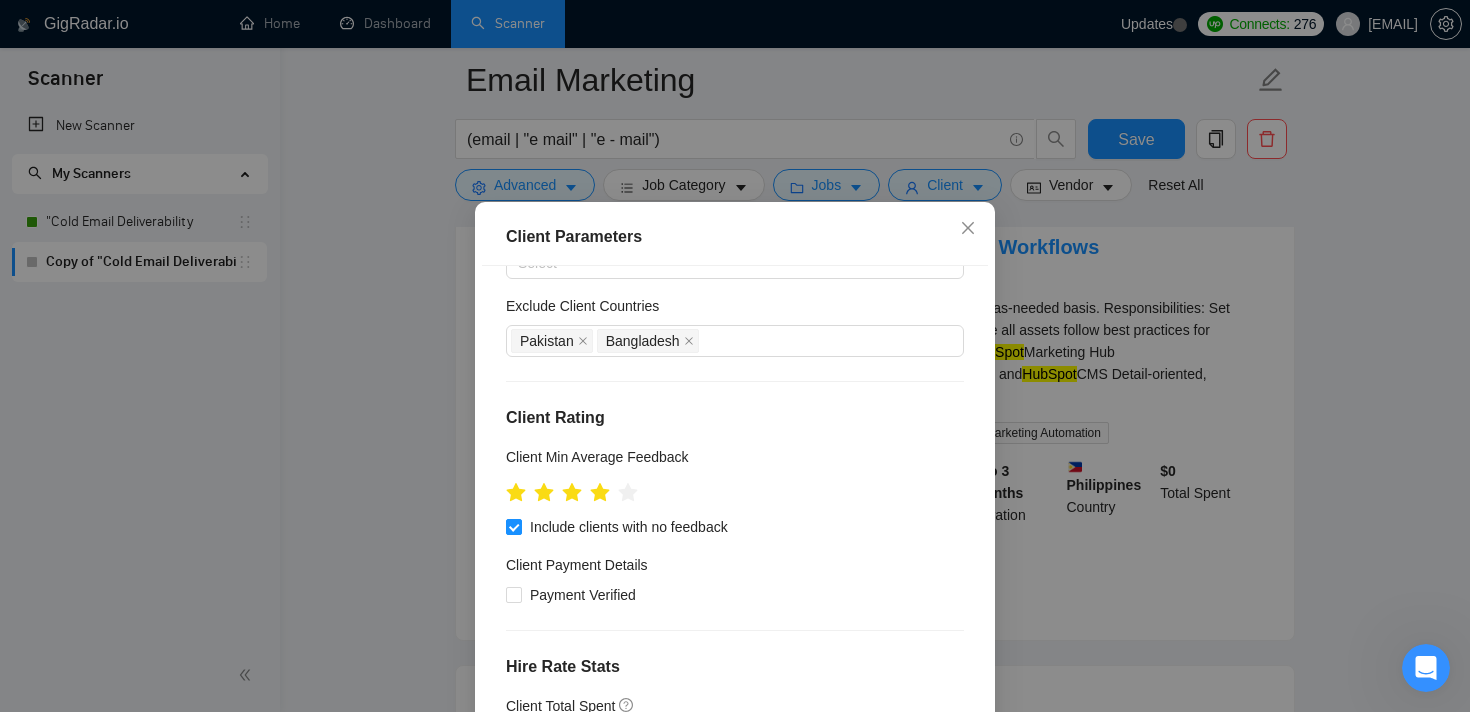scroll, scrollTop: 112, scrollLeft: 0, axis: vertical 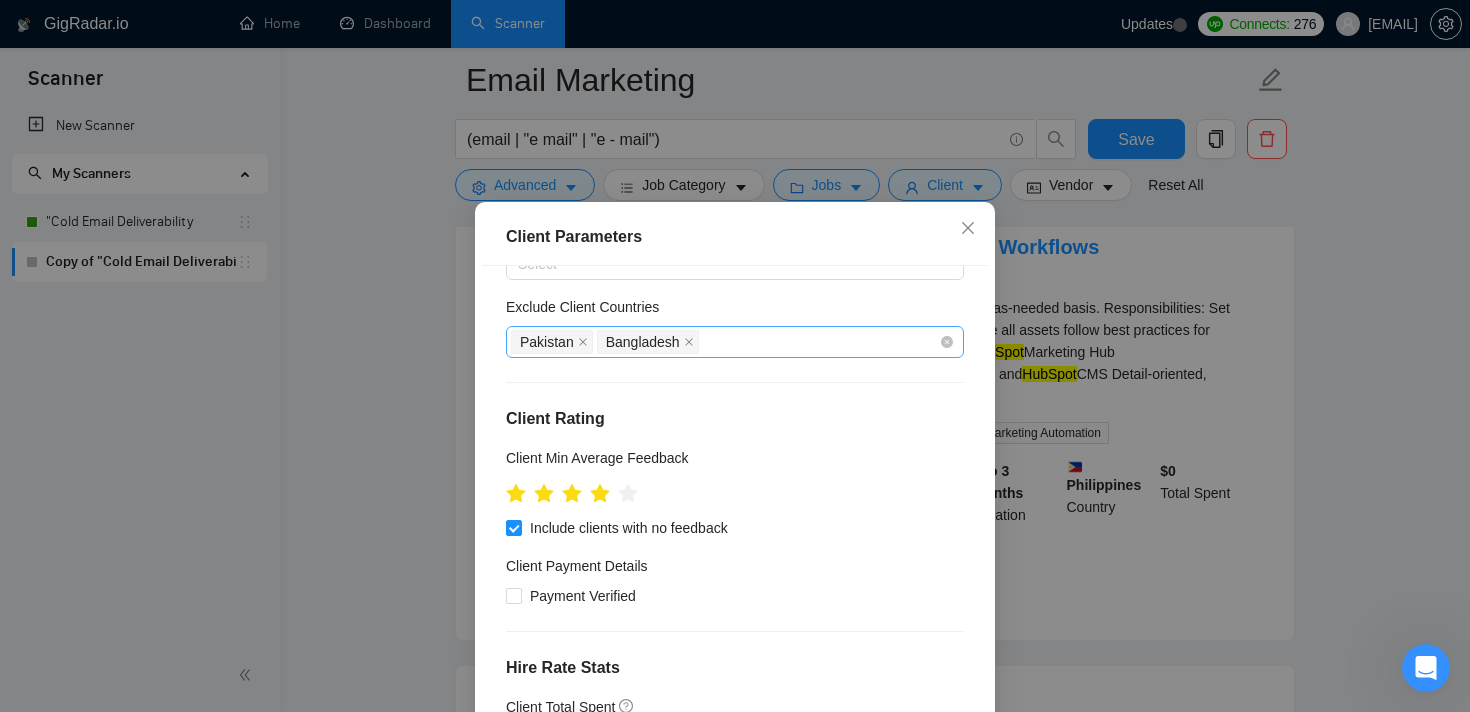 click on "[COUNTRY] [COUNTRY]" at bounding box center [725, 342] 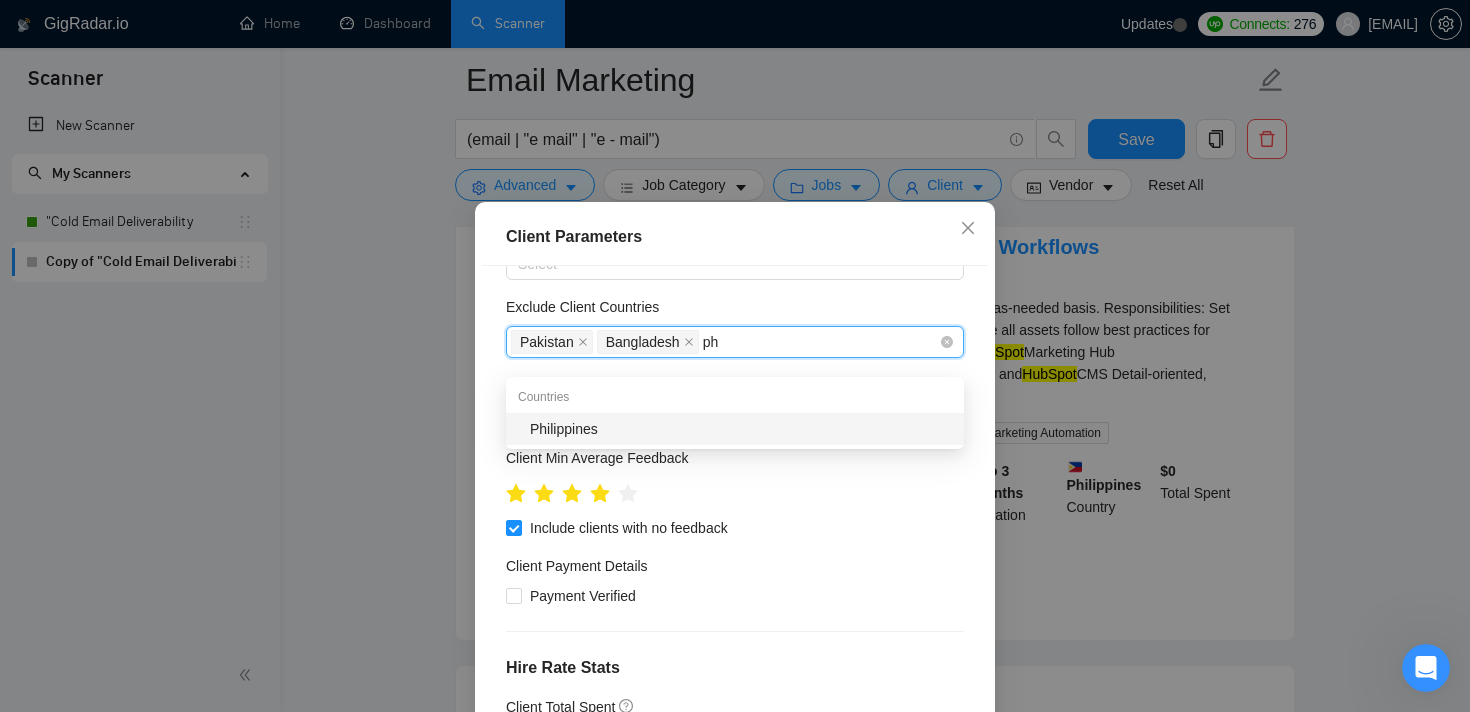 type on "p" 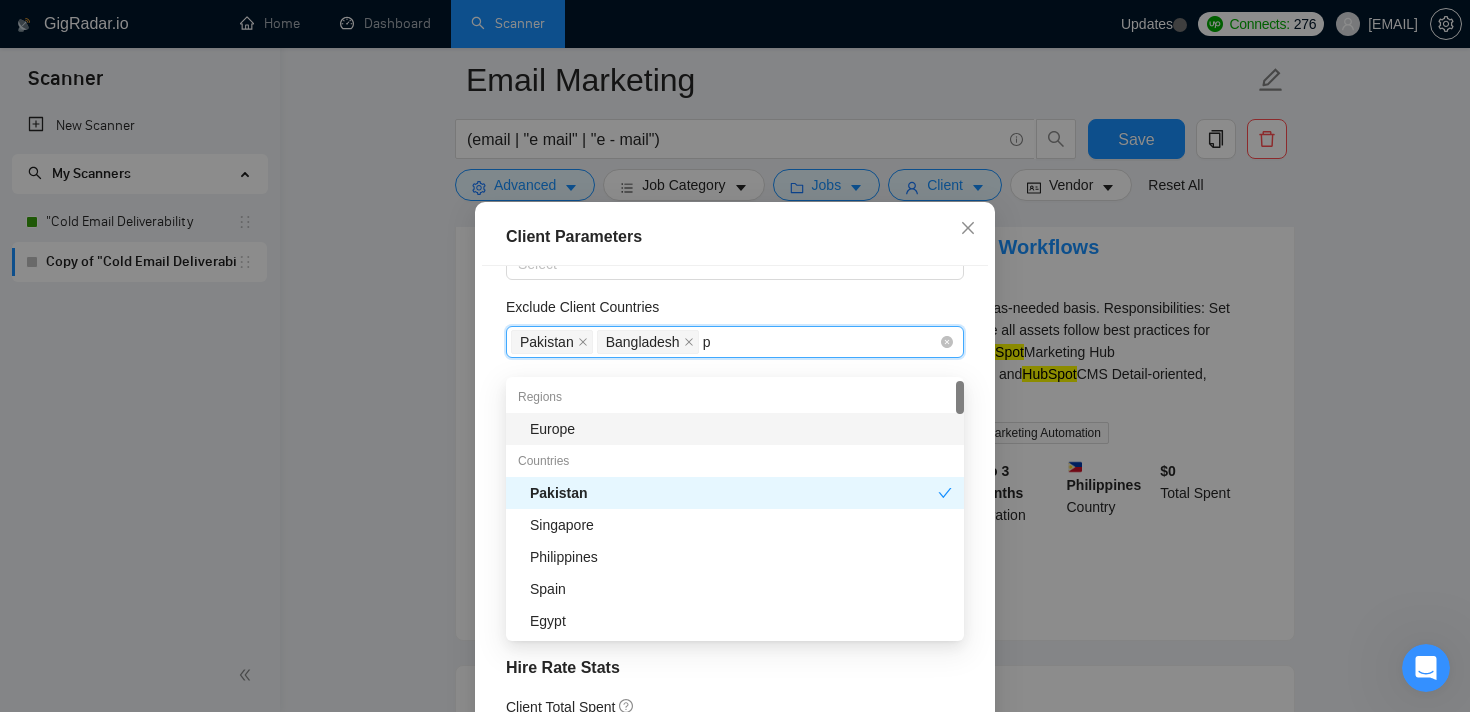 type 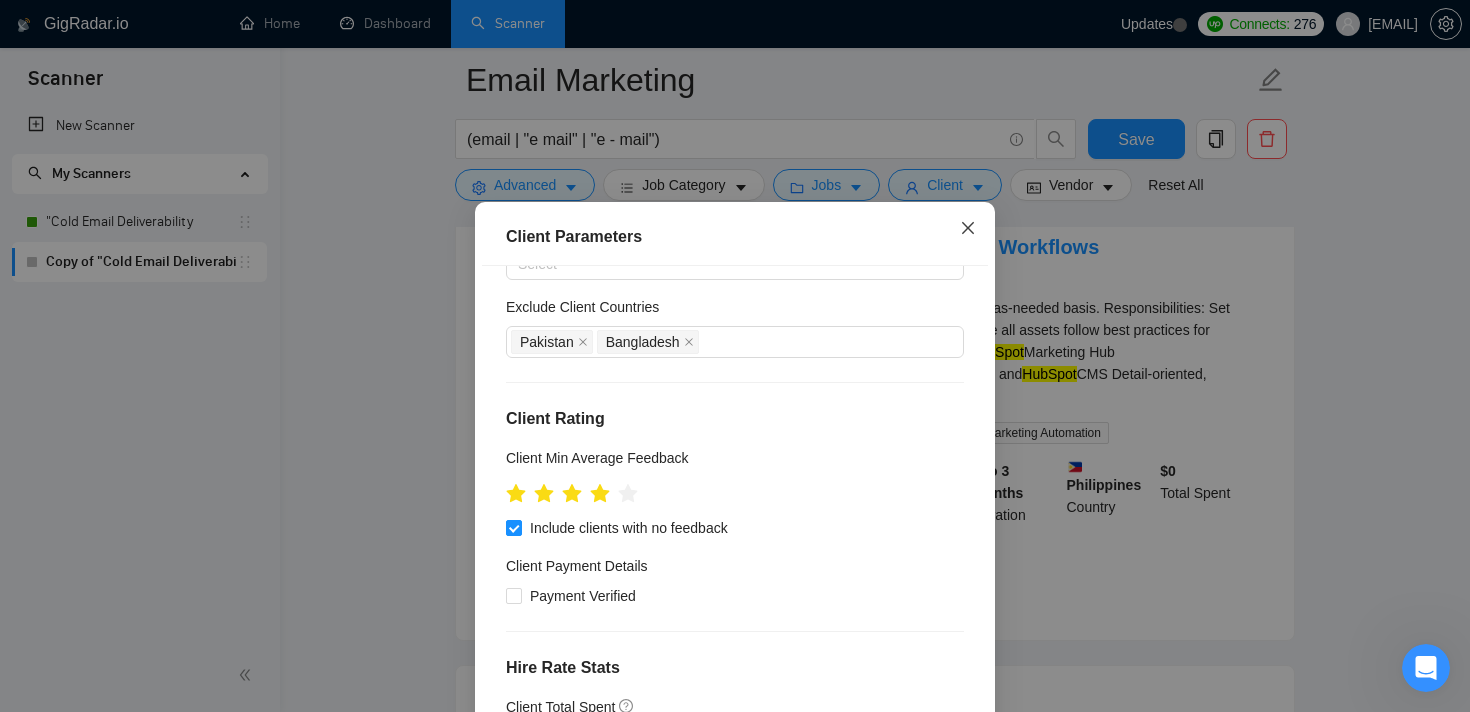 click 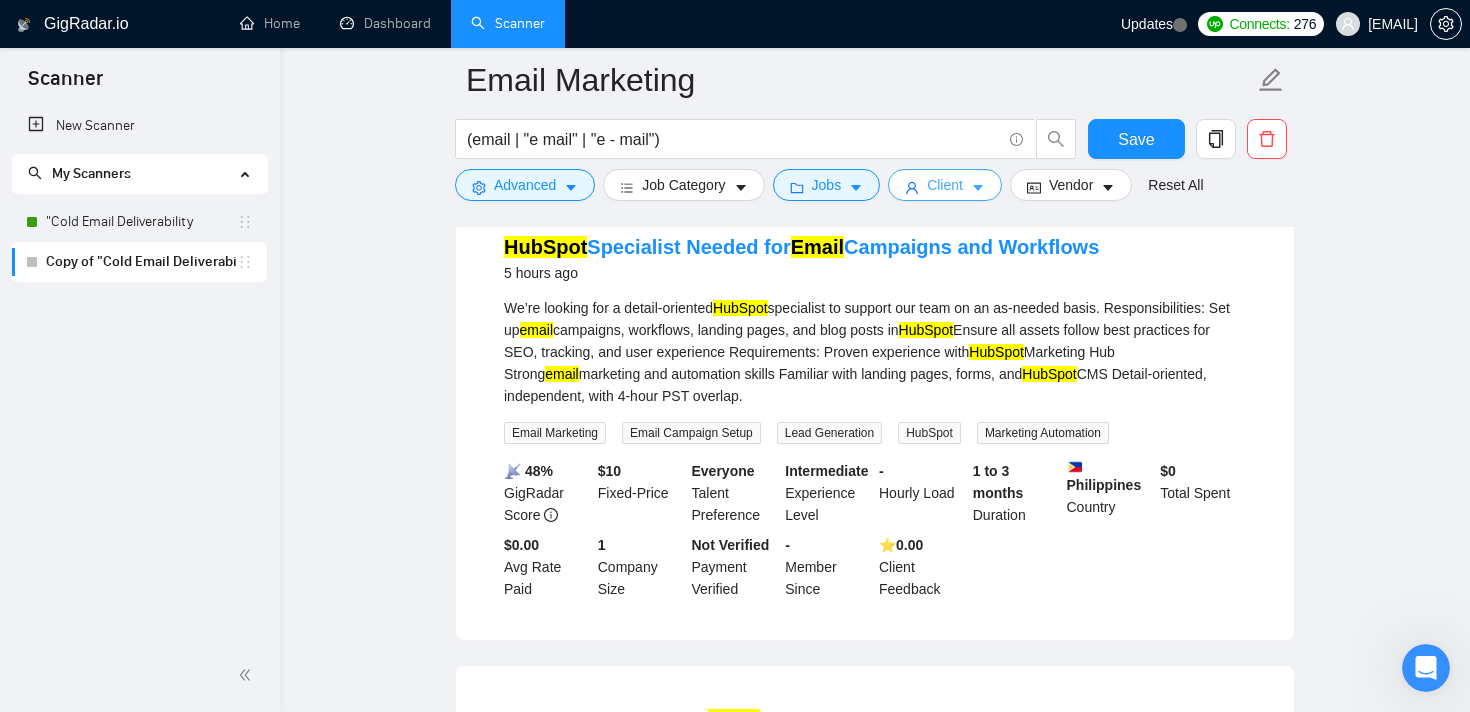 click 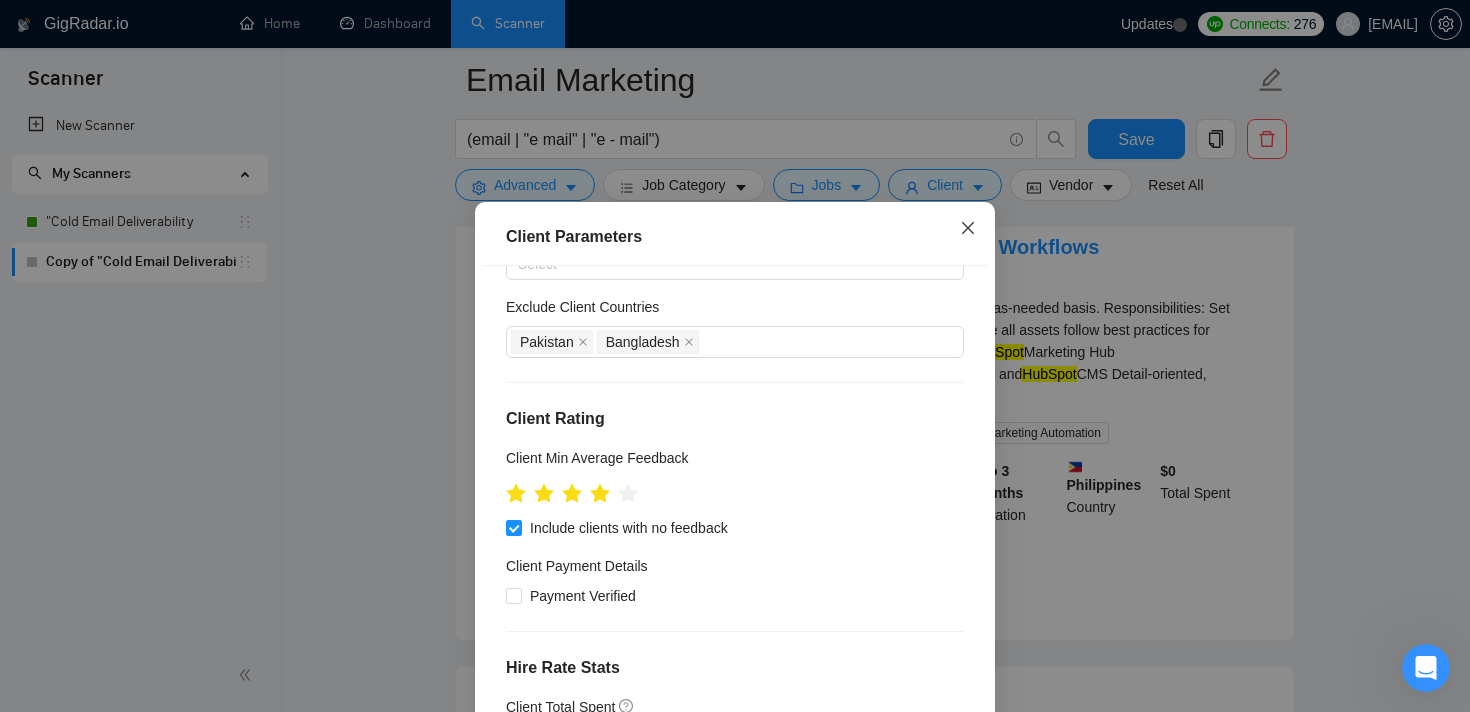 click at bounding box center (968, 229) 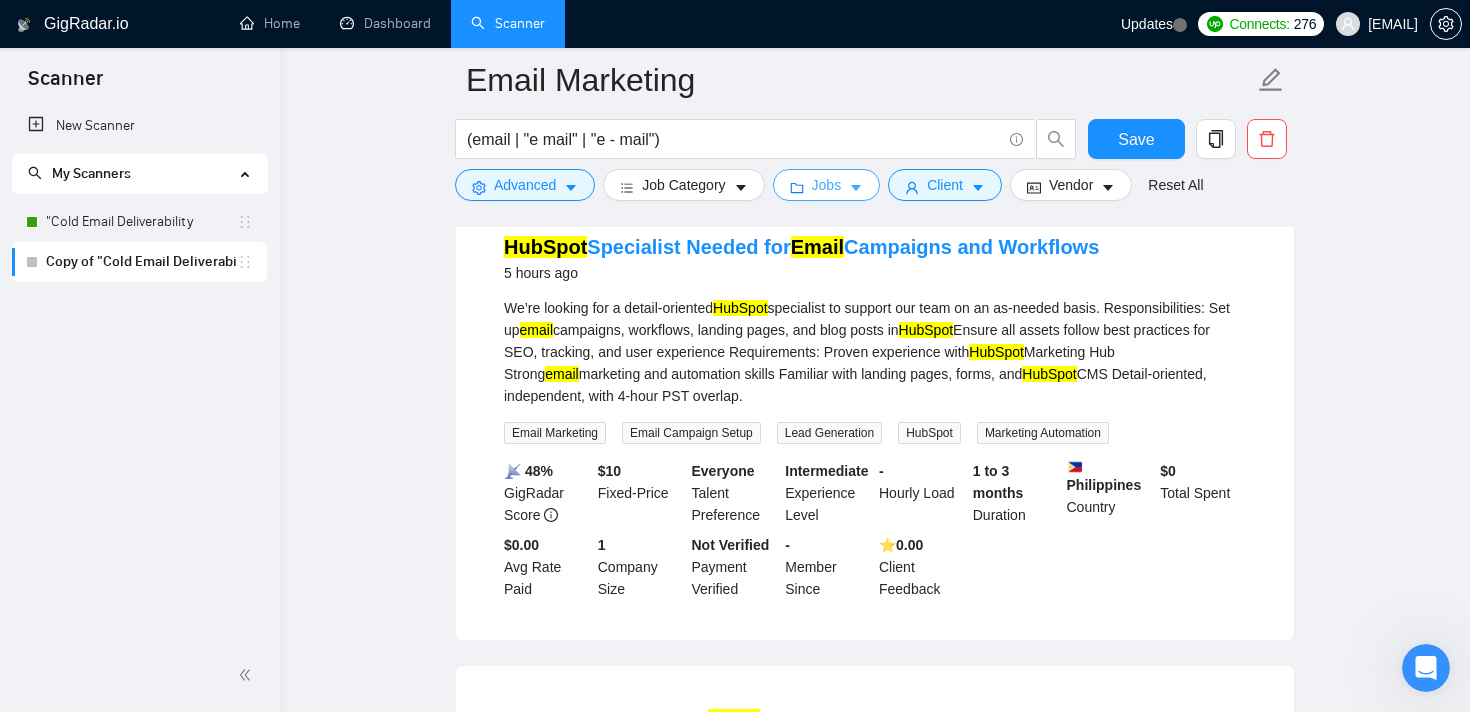 click on "Jobs" at bounding box center [827, 185] 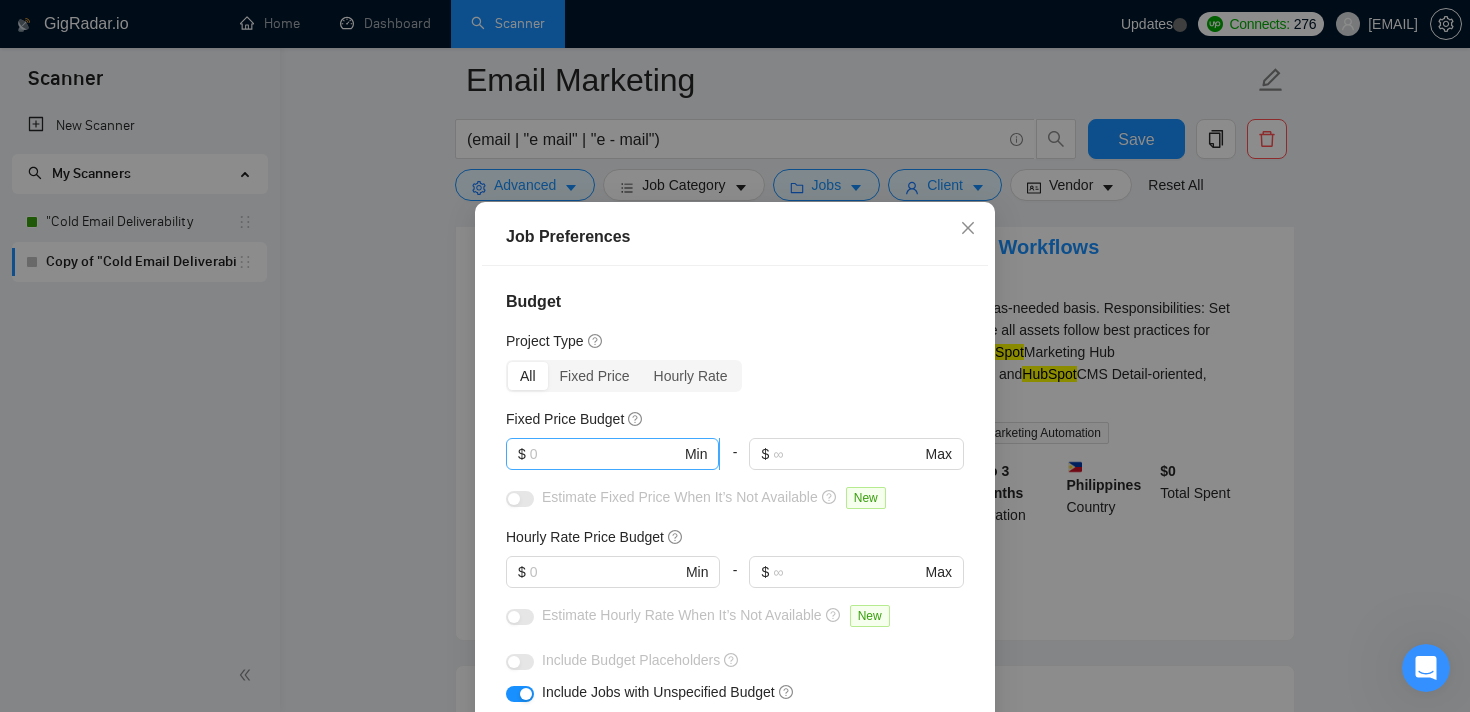 click on "$ Min" at bounding box center [612, 454] 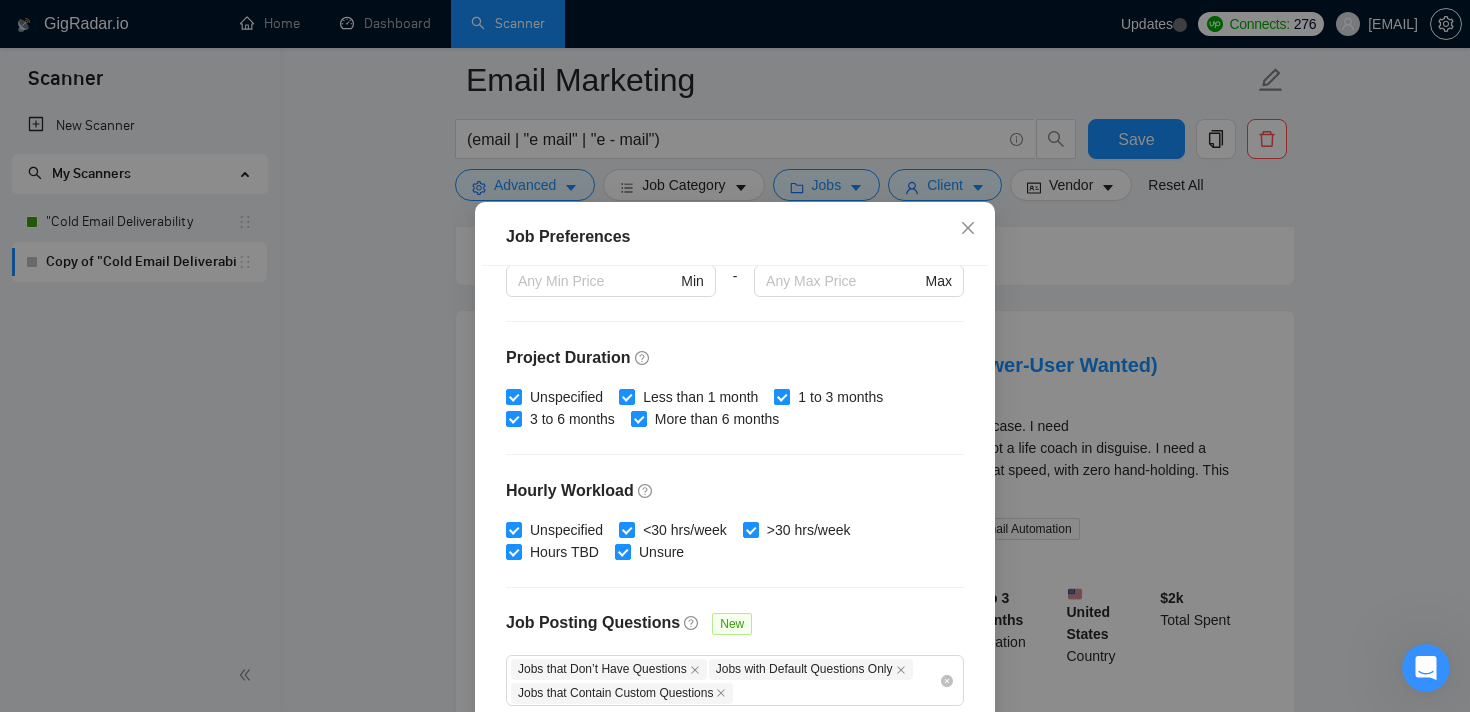 scroll, scrollTop: 675, scrollLeft: 0, axis: vertical 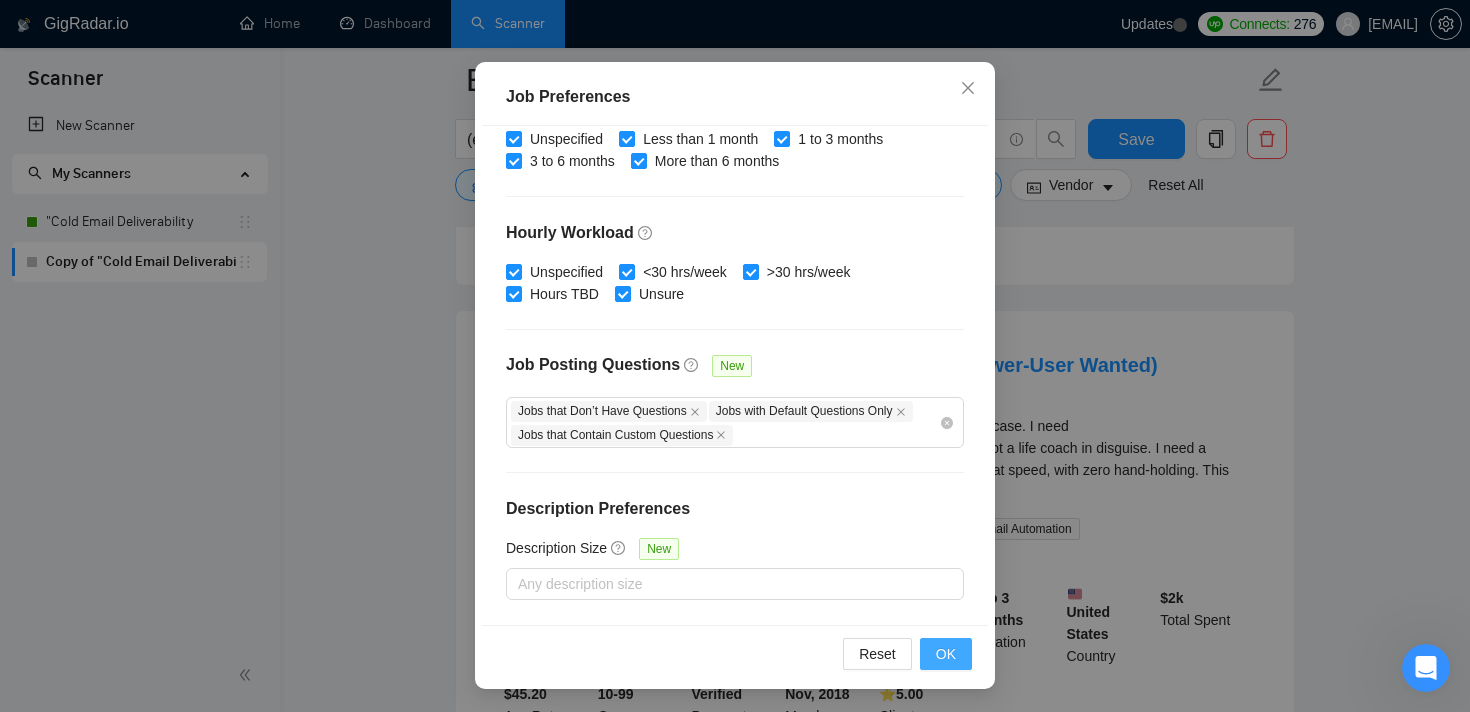 type on "100" 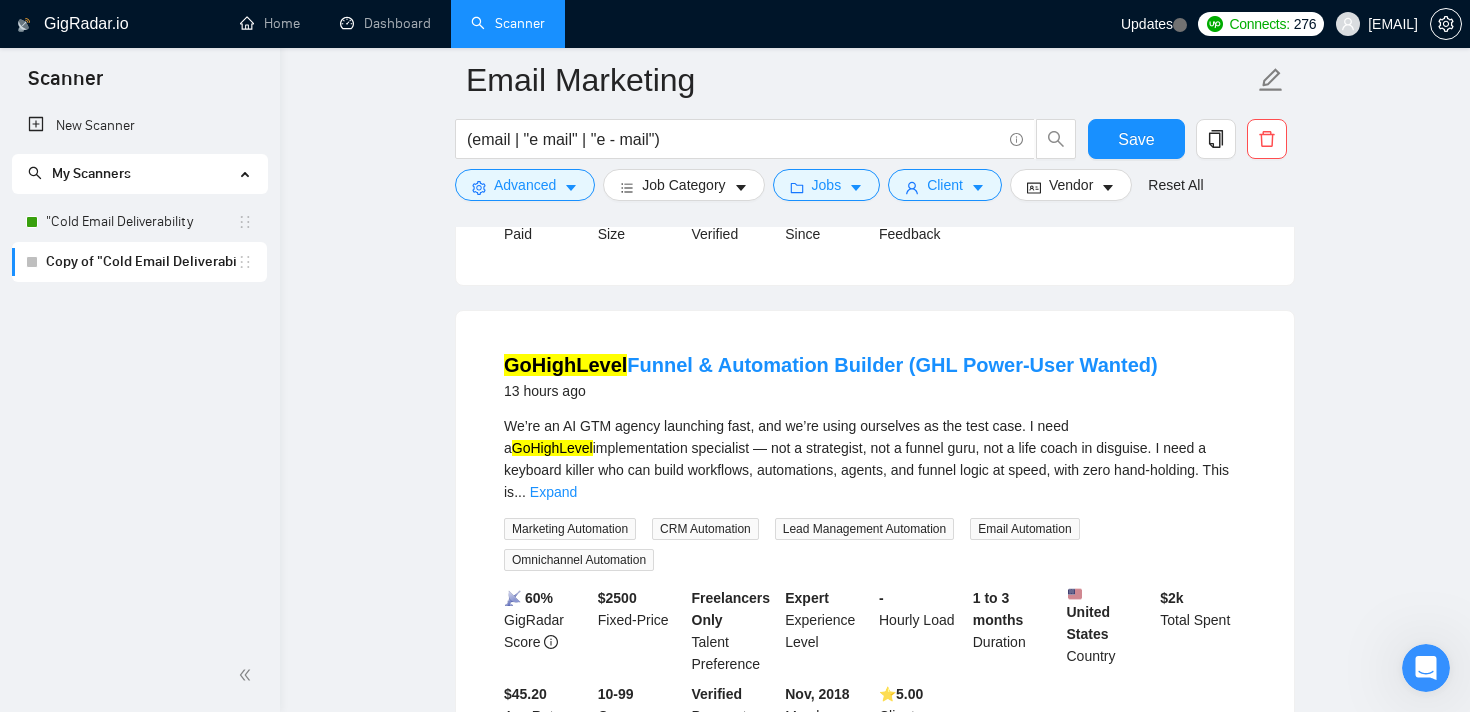 scroll, scrollTop: 58, scrollLeft: 0, axis: vertical 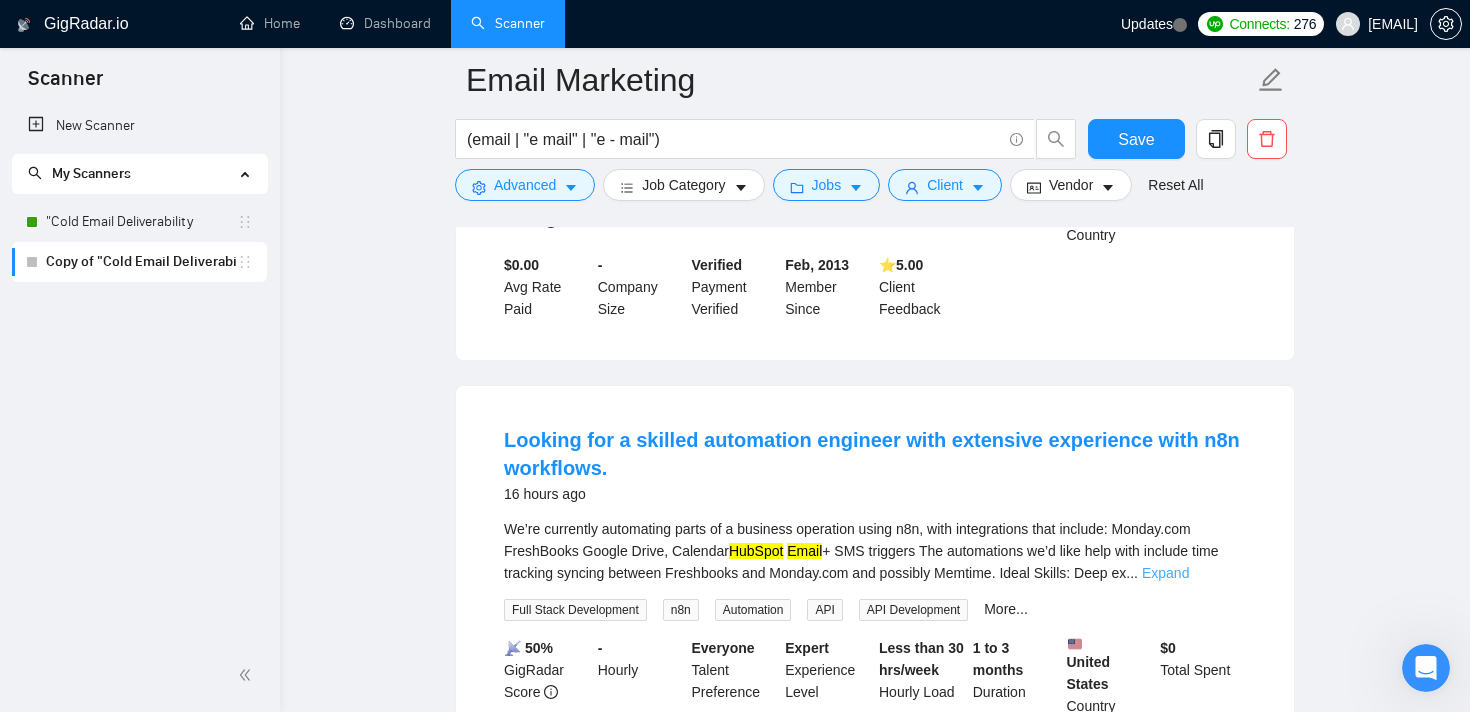 click on "Expand" at bounding box center [1165, 573] 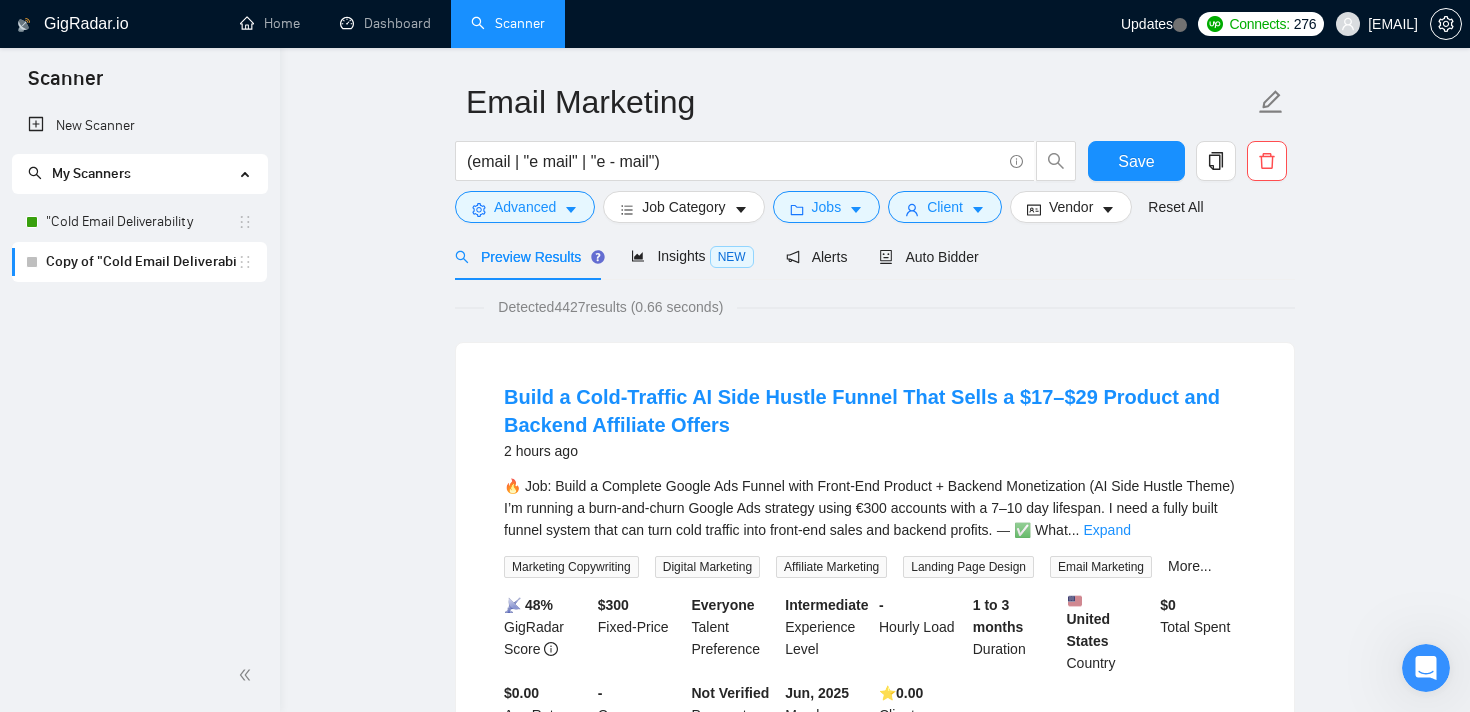 scroll, scrollTop: 0, scrollLeft: 0, axis: both 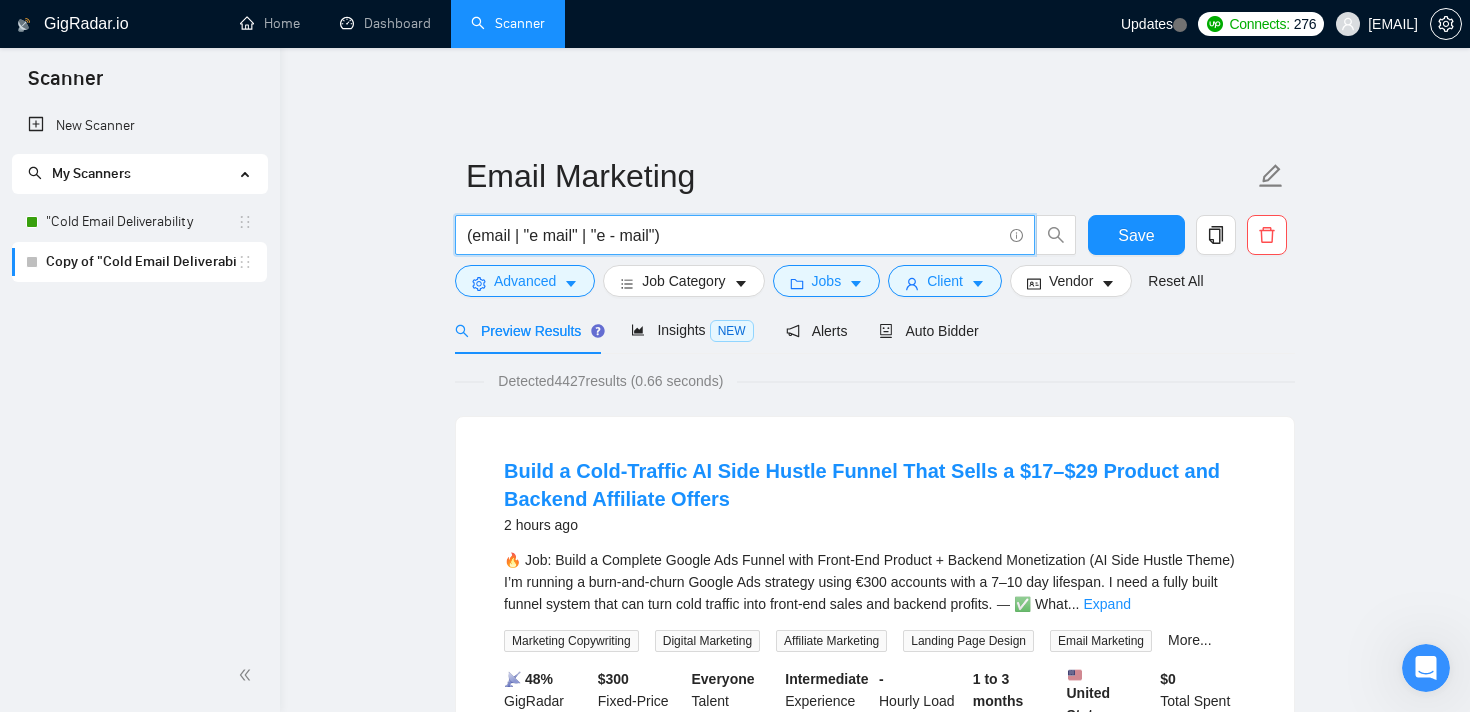 click on "(email | "e mail" | "e - mail")" at bounding box center (734, 235) 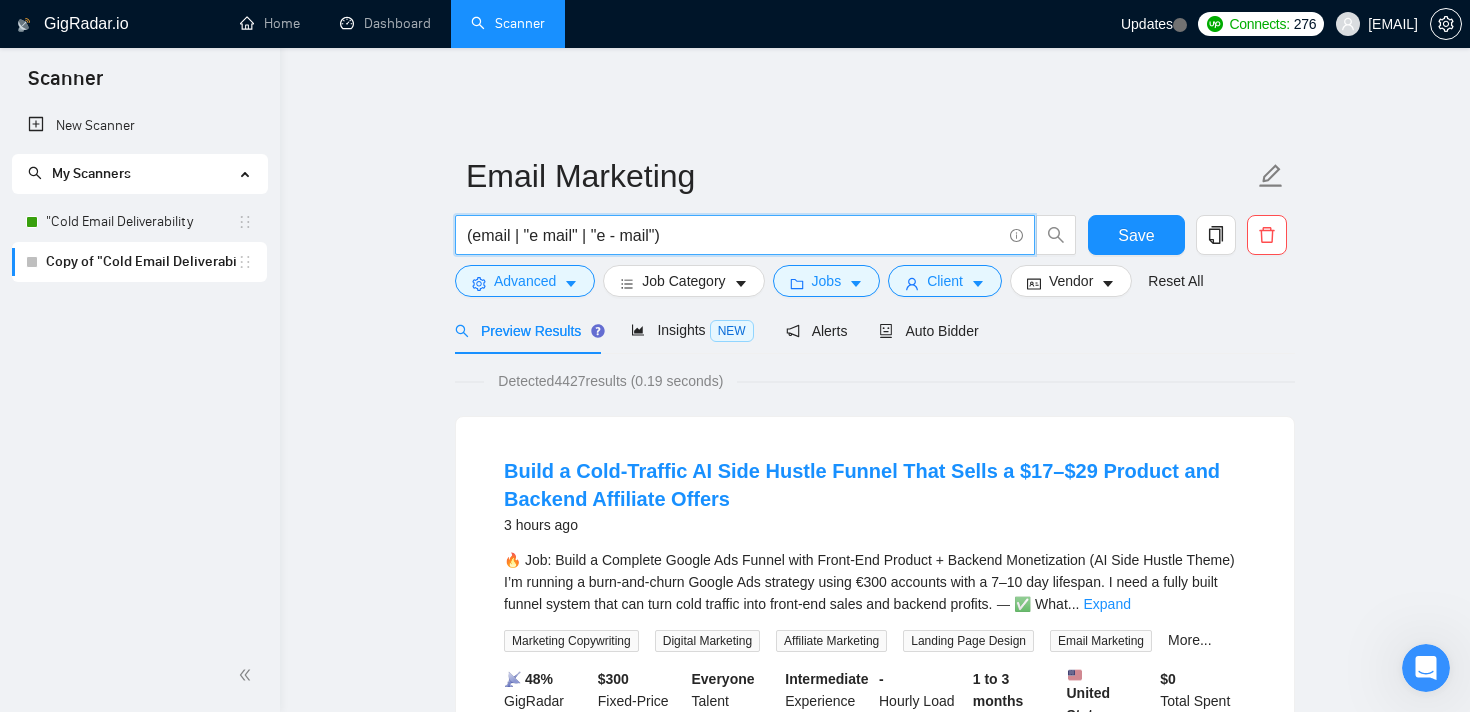 click on "(email | "e mail" | "e - mail")" at bounding box center [734, 235] 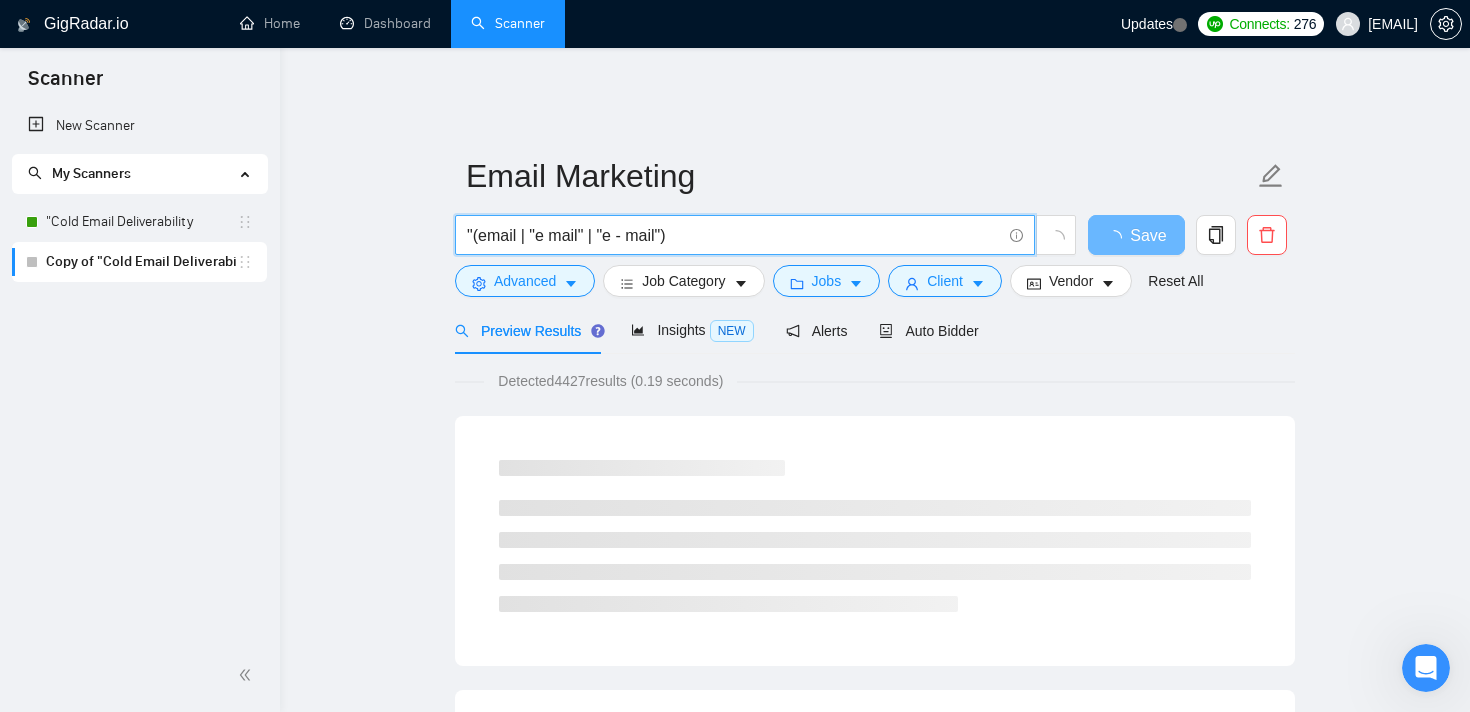 click on ""(email | "e mail" | "e - mail")" at bounding box center [734, 235] 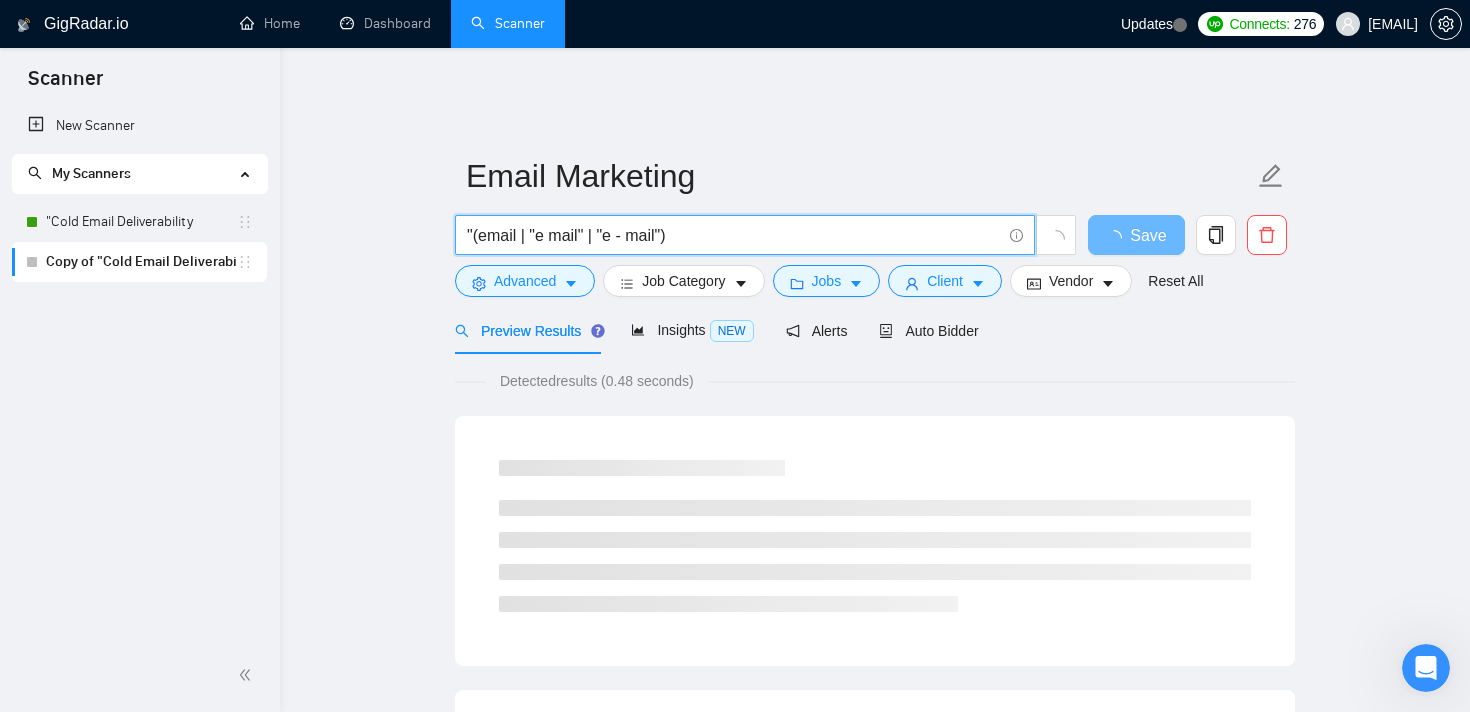 click on ""(email | "e mail" | "e - mail")" at bounding box center (734, 235) 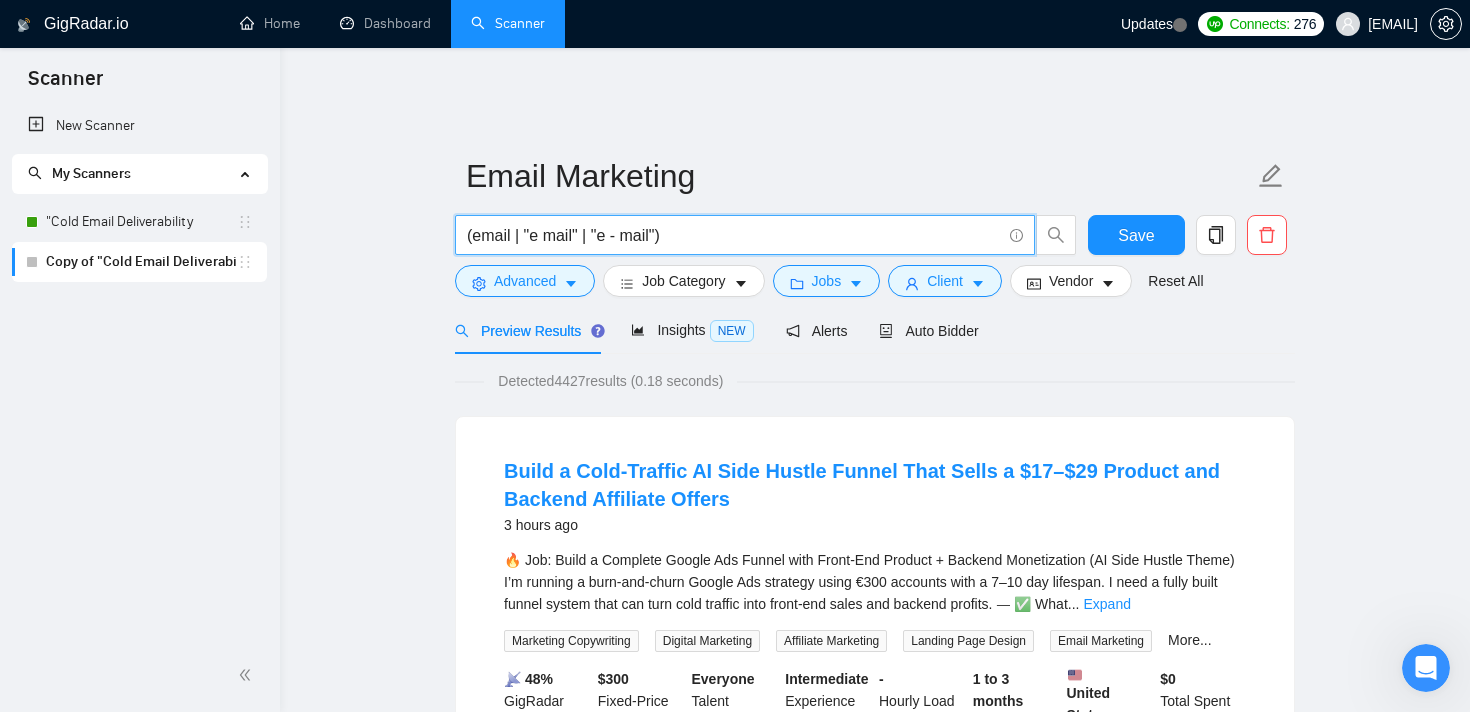 click on "(email | "e mail" | "e - mail")" at bounding box center (734, 235) 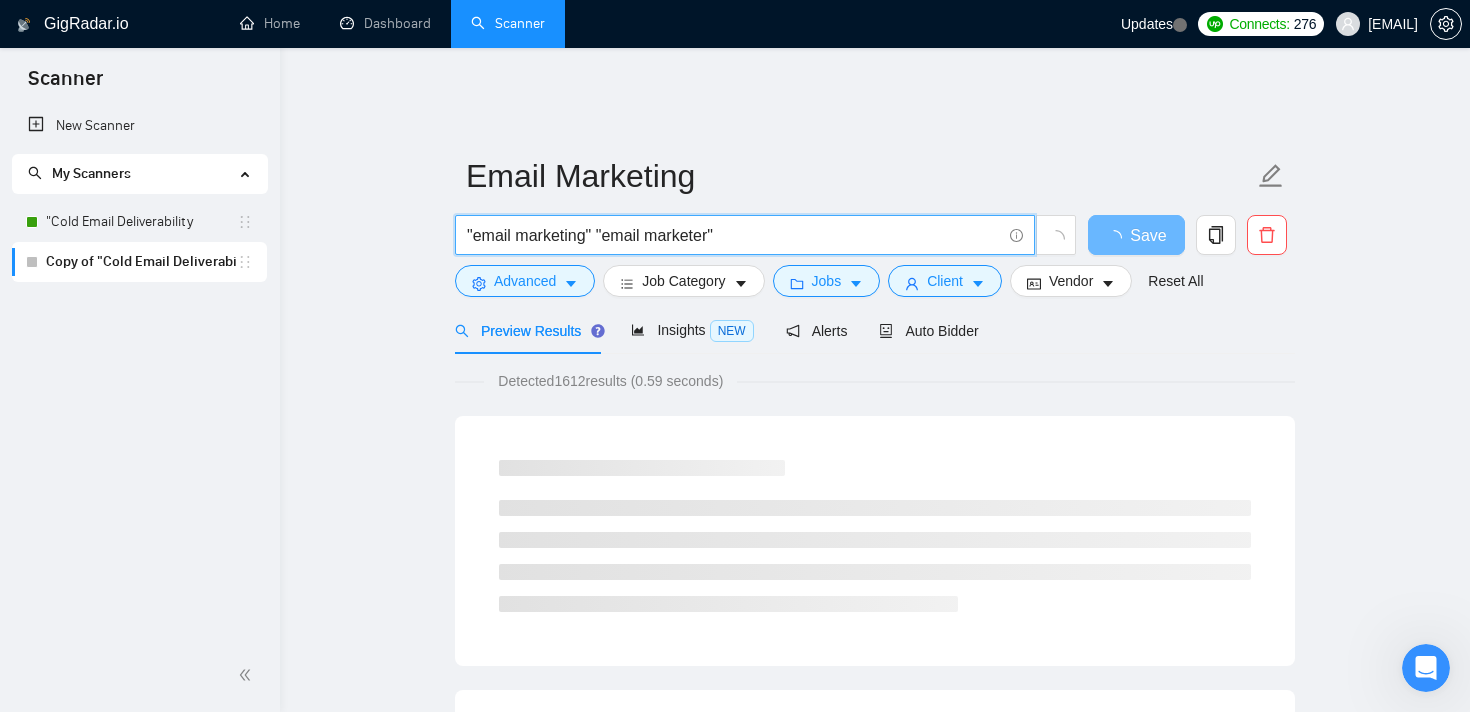 type on ""email marketing" "email marketer"" 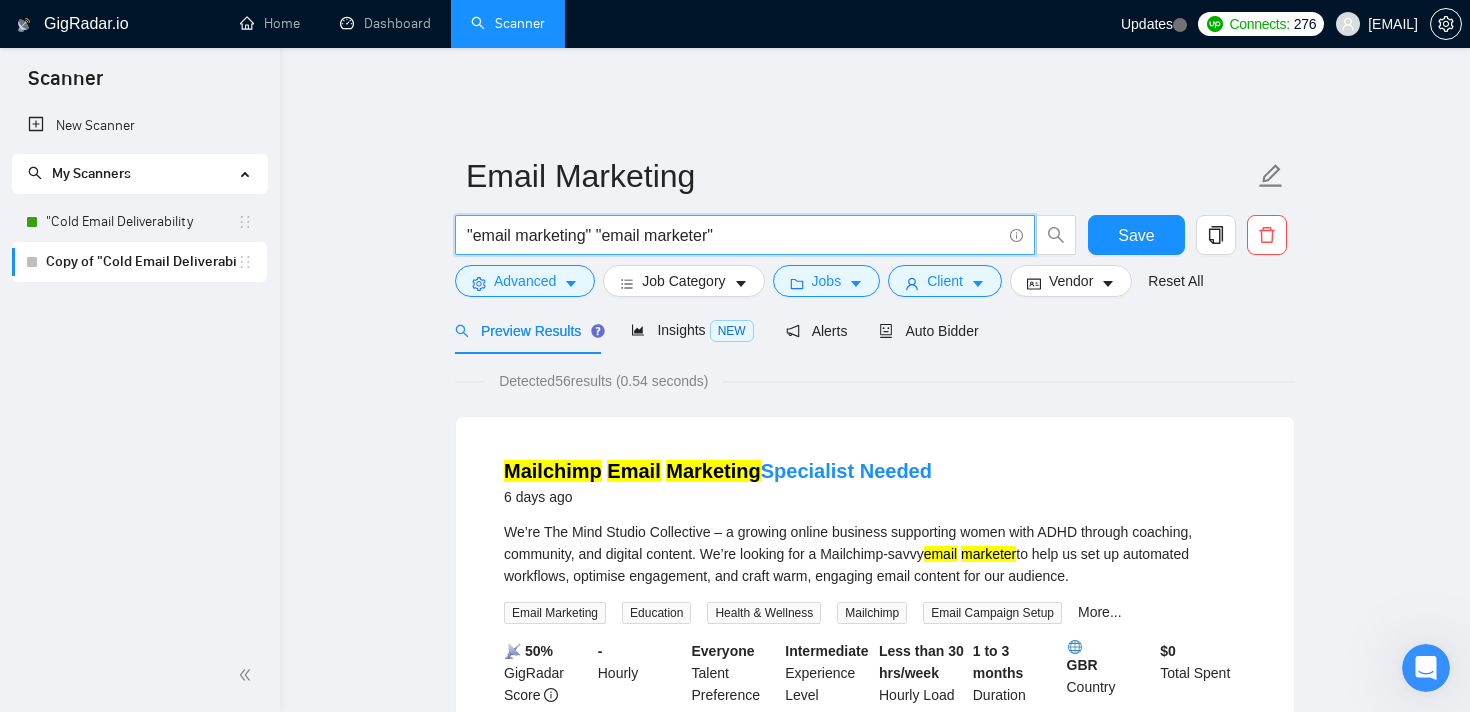 click on ""email marketing" "email marketer"" at bounding box center [734, 235] 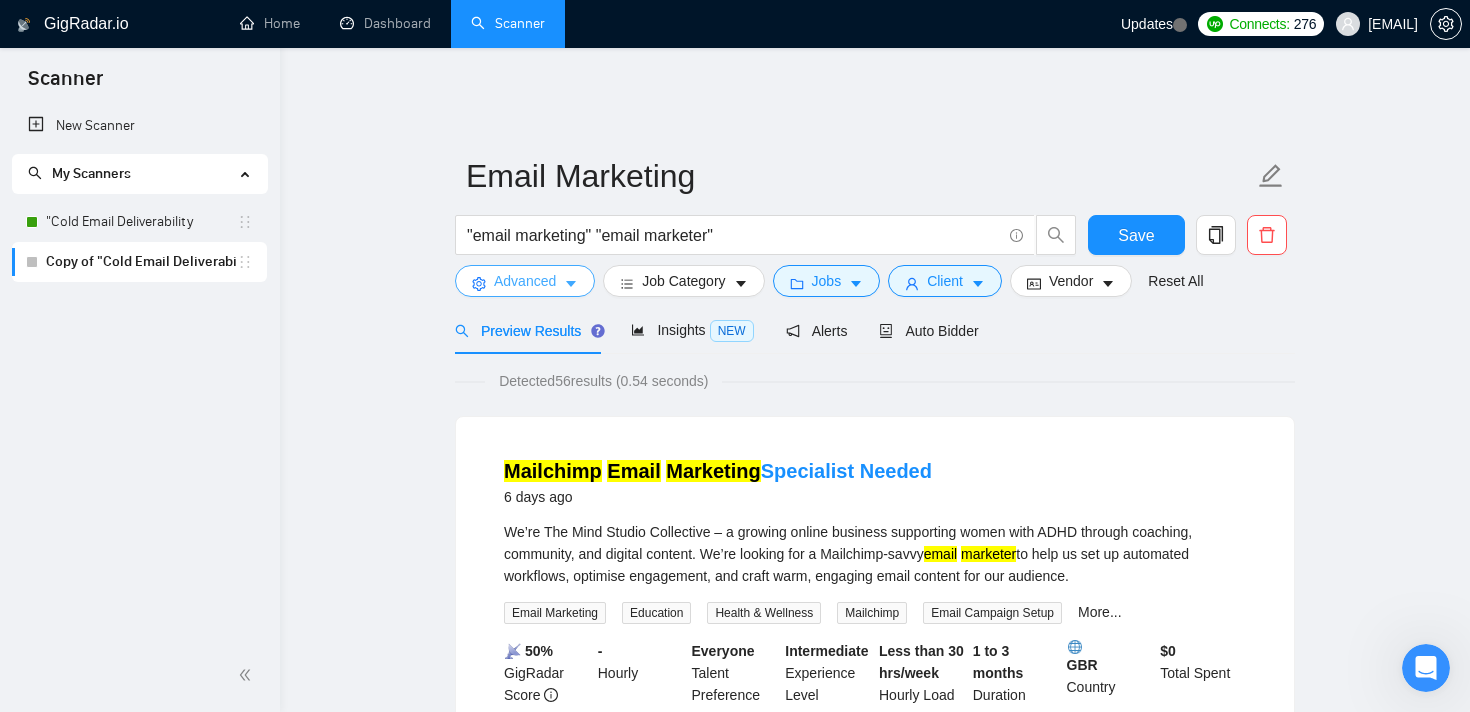 click 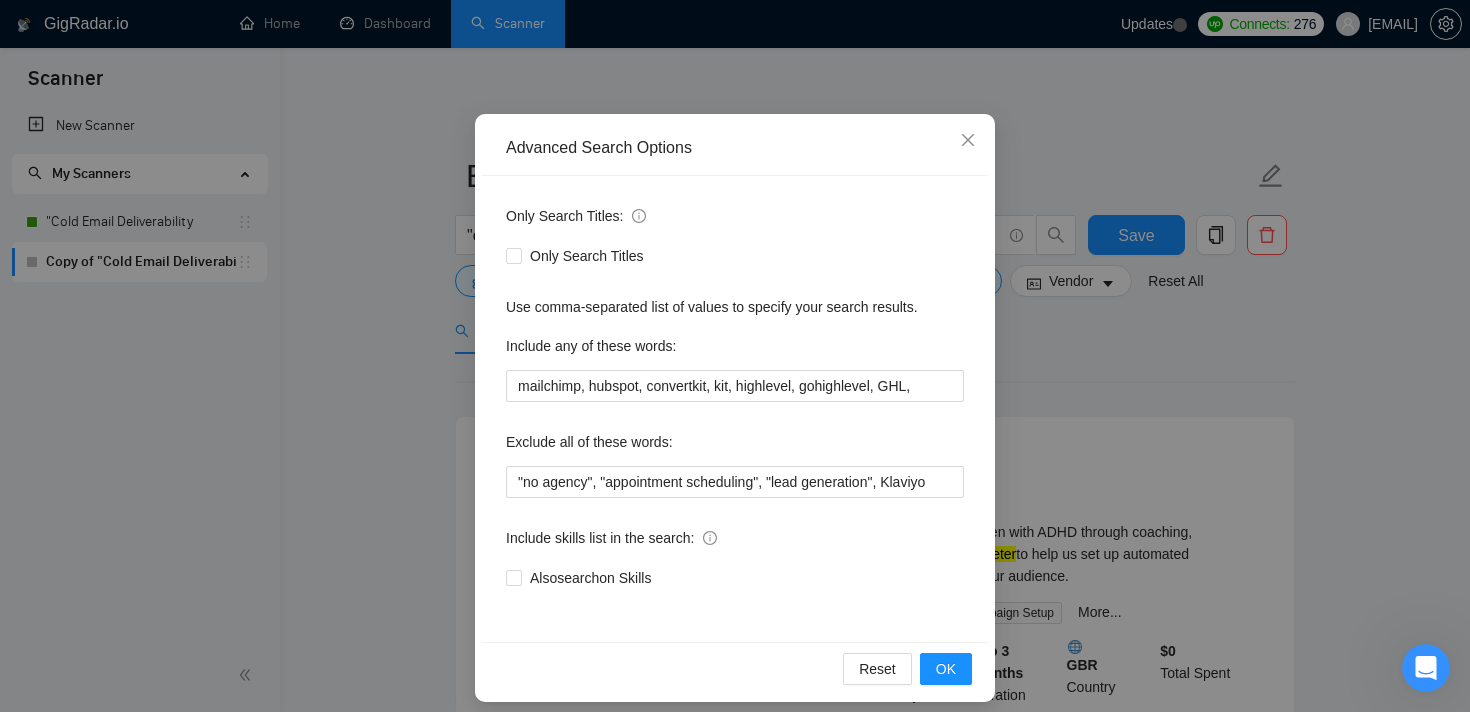 scroll, scrollTop: 120, scrollLeft: 0, axis: vertical 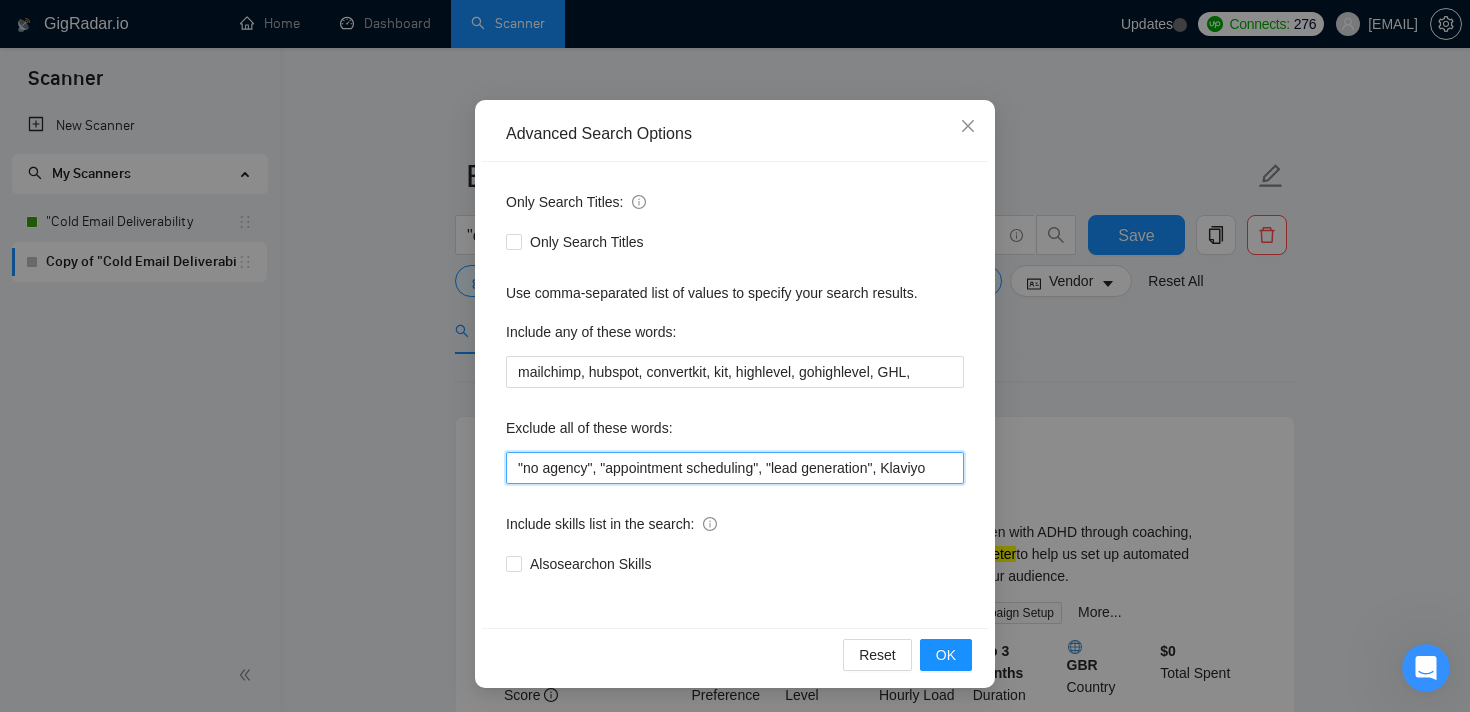 click on ""no agency", "appointment scheduling", "lead generation", Klaviyo" at bounding box center (735, 468) 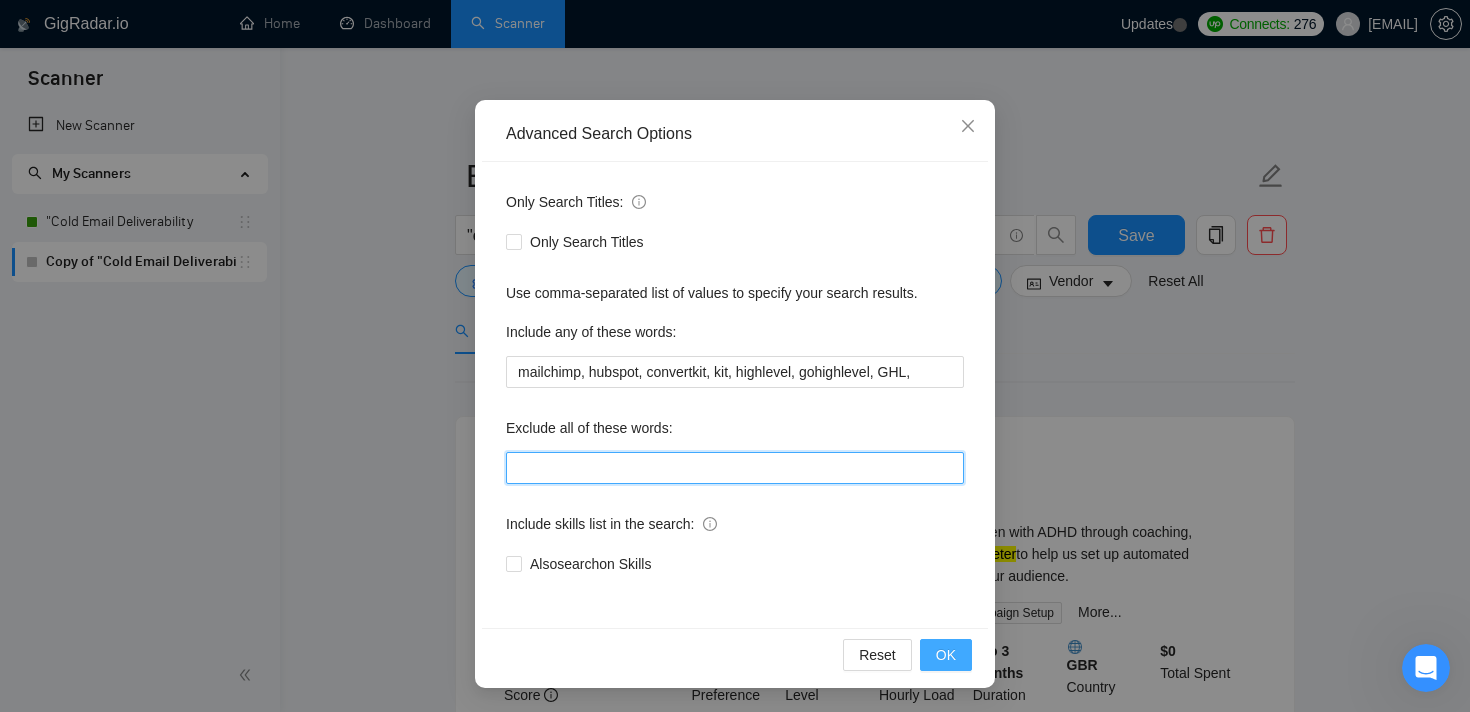 type 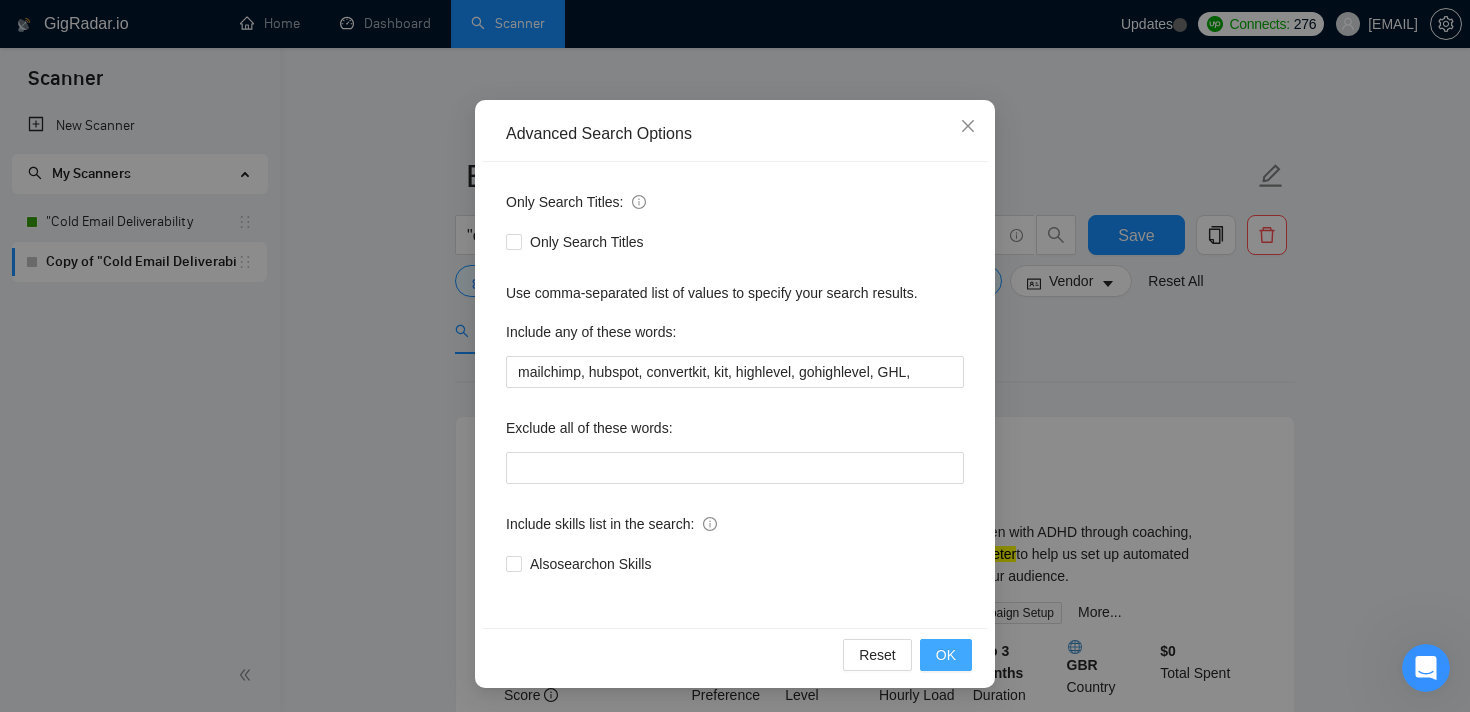 click on "OK" at bounding box center [946, 655] 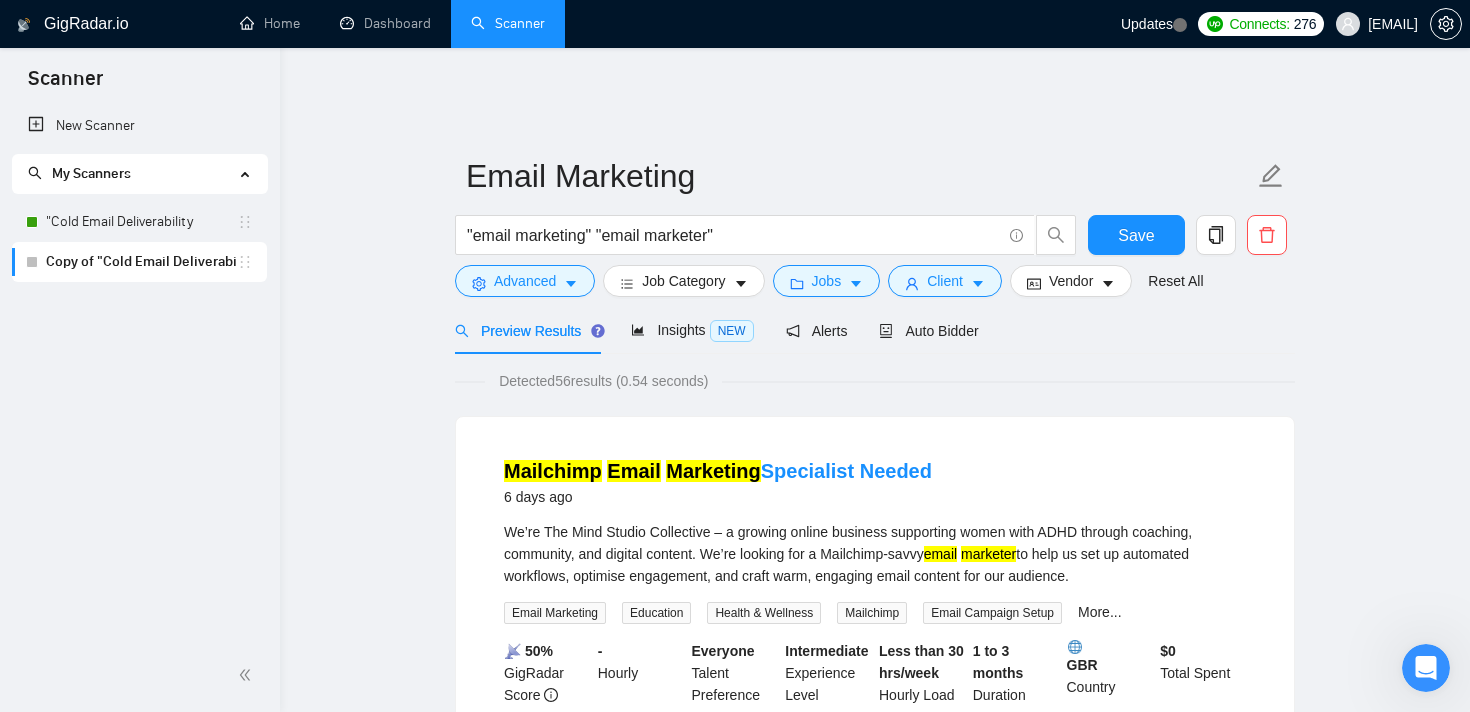 scroll, scrollTop: 20, scrollLeft: 0, axis: vertical 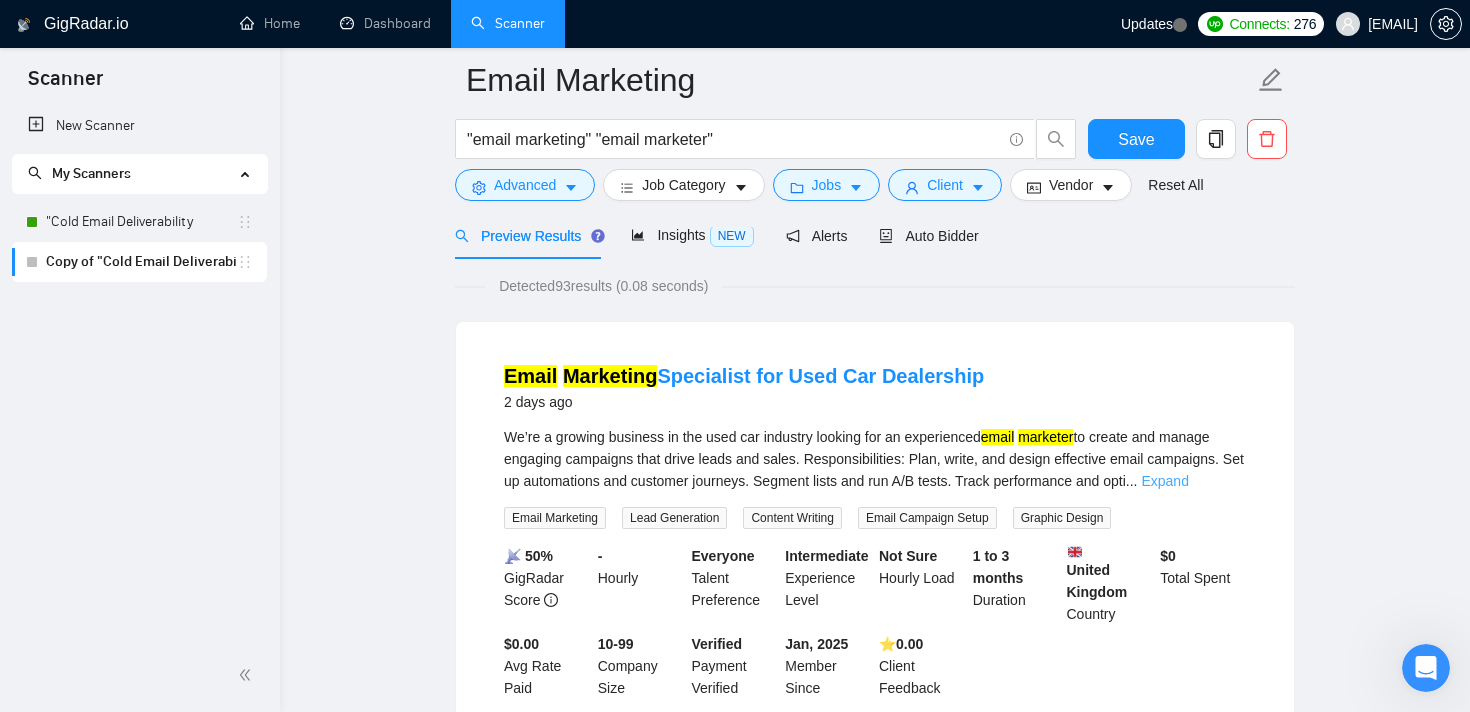 click on "Expand" at bounding box center (1164, 481) 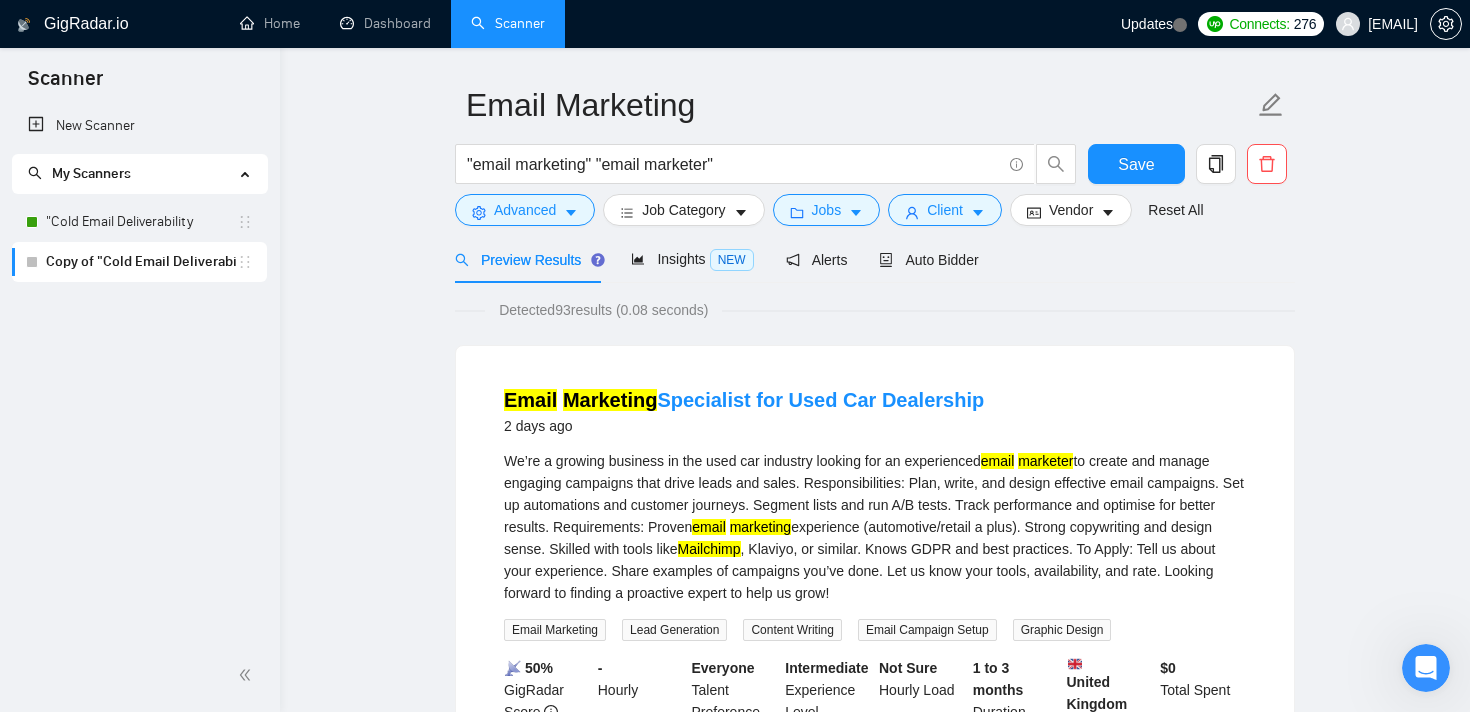 scroll, scrollTop: 86, scrollLeft: 0, axis: vertical 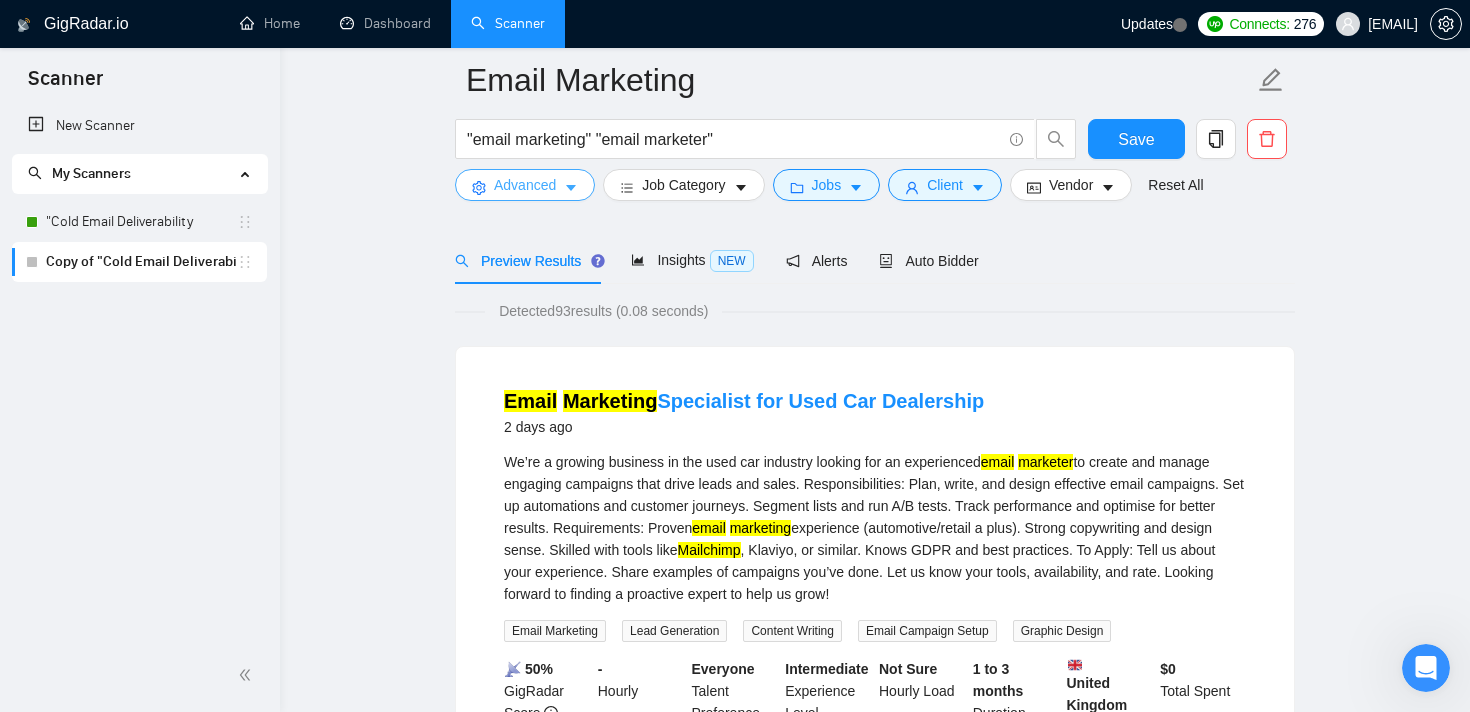 click on "Advanced" at bounding box center (525, 185) 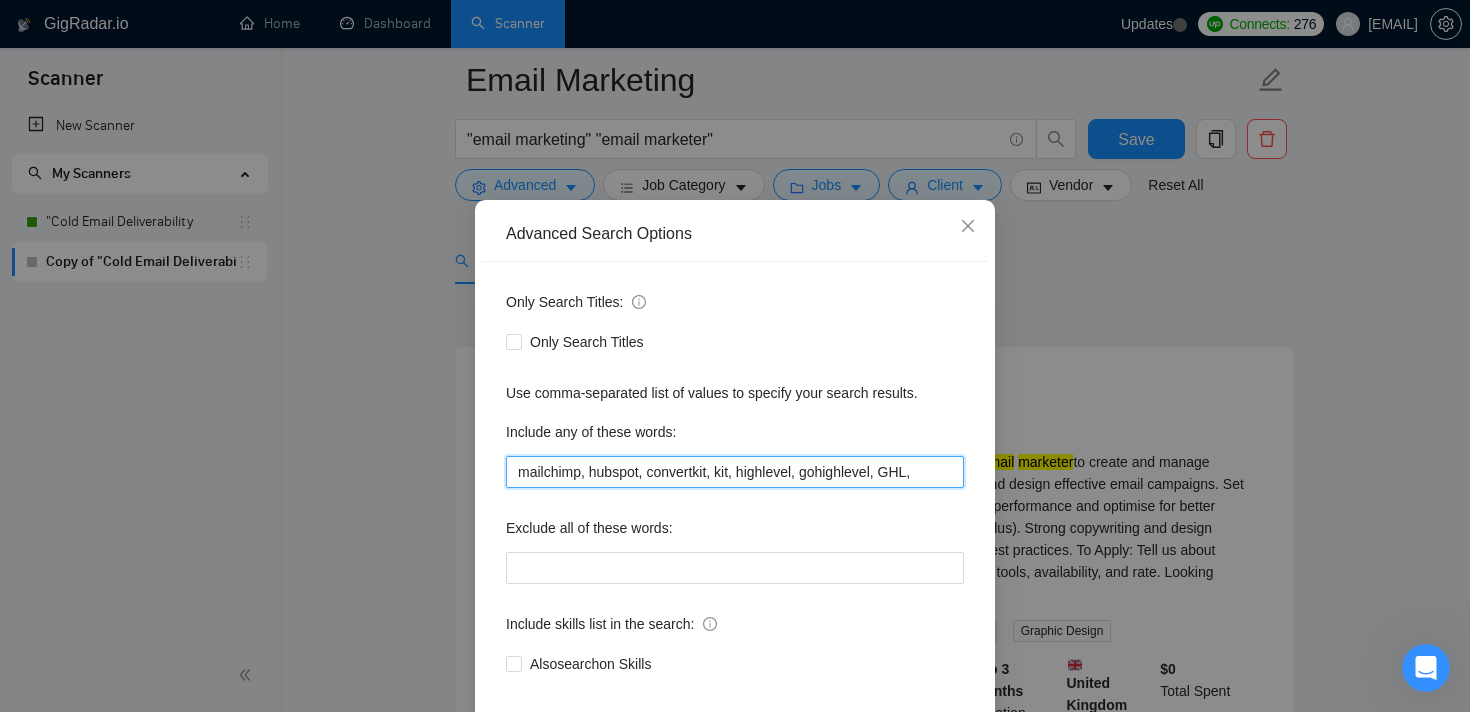 click on "mailchimp, hubspot, convertkit, kit, highlevel, gohighlevel, GHL," at bounding box center [735, 472] 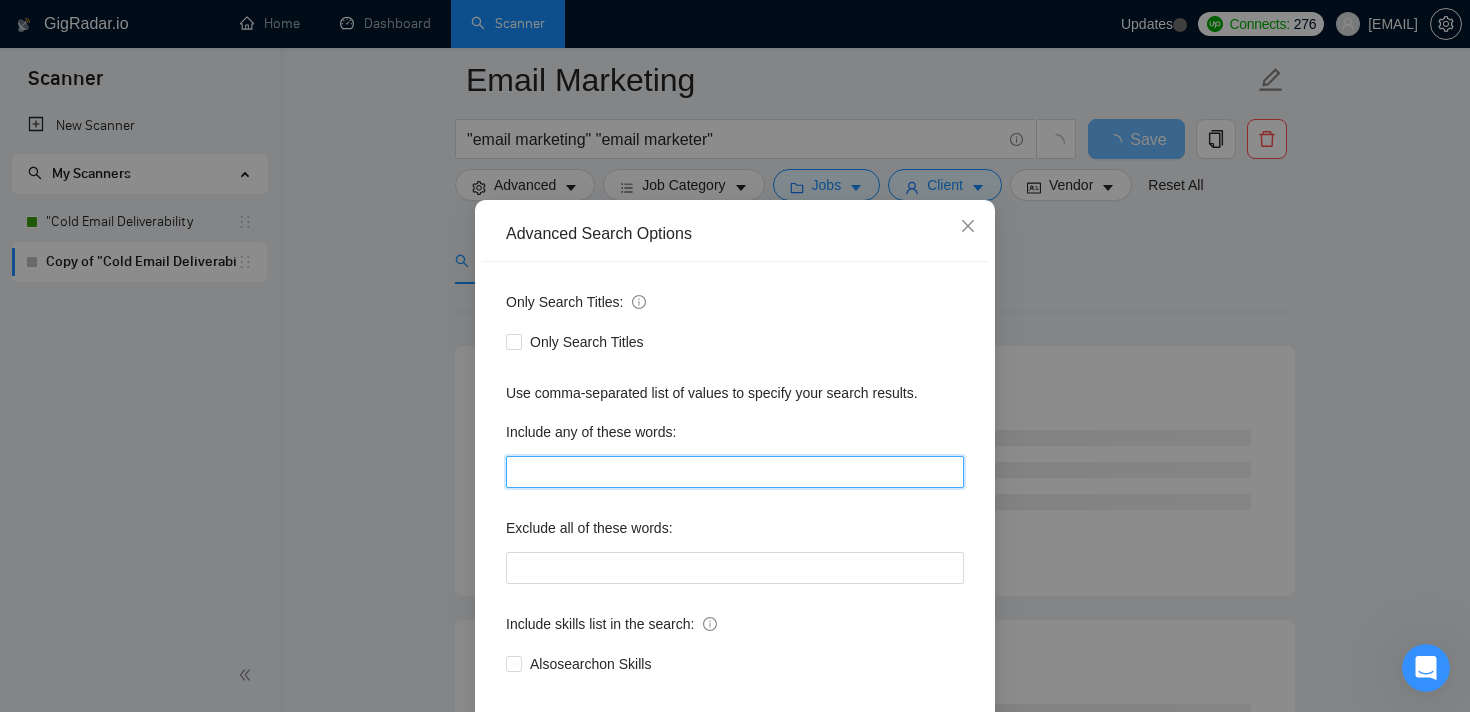 type 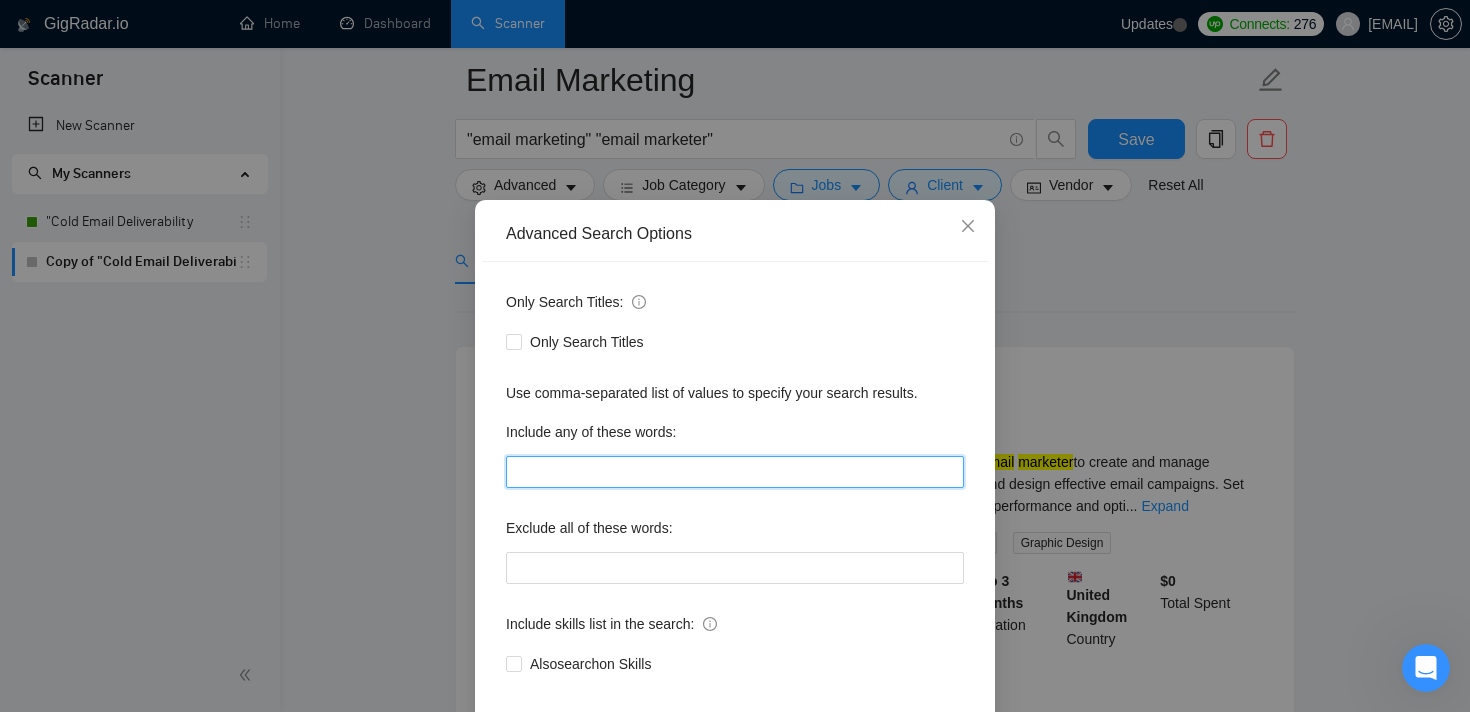 scroll, scrollTop: 120, scrollLeft: 0, axis: vertical 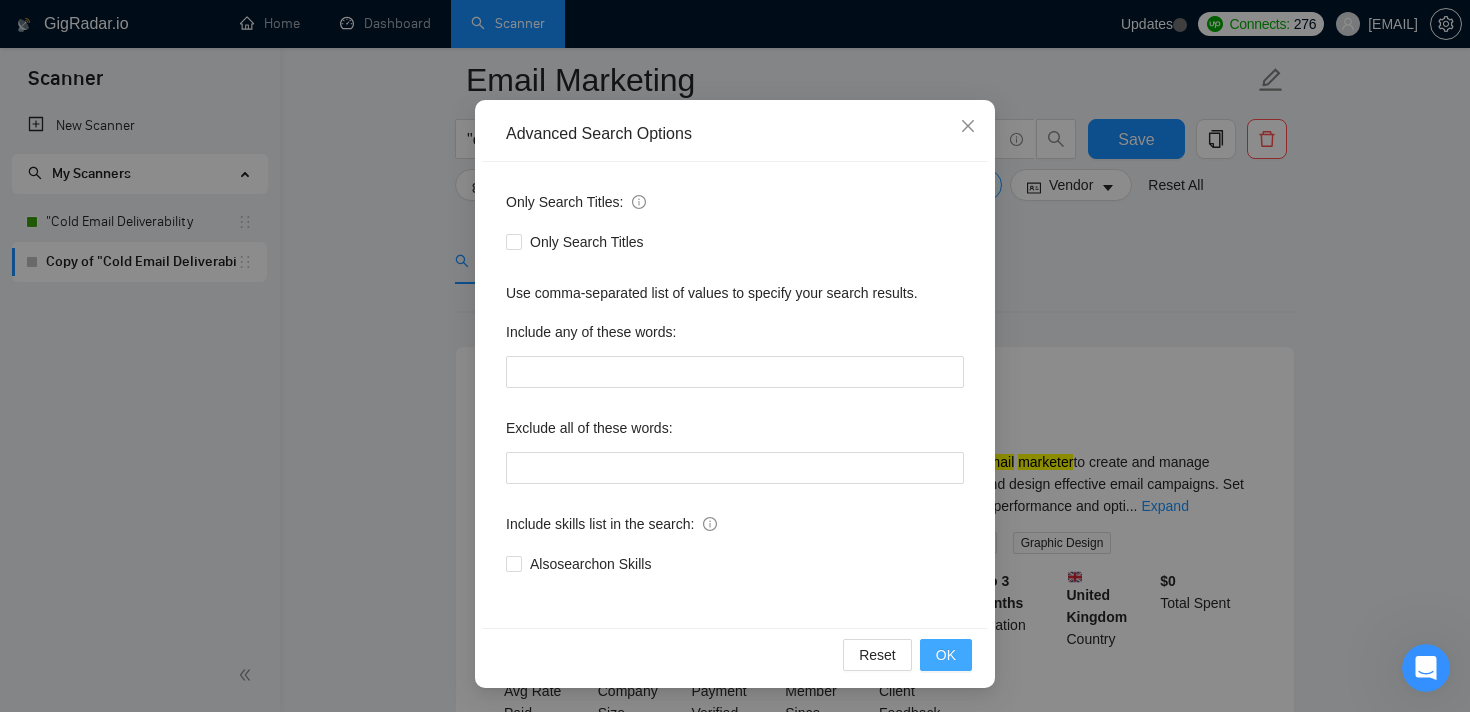 click on "OK" at bounding box center [946, 655] 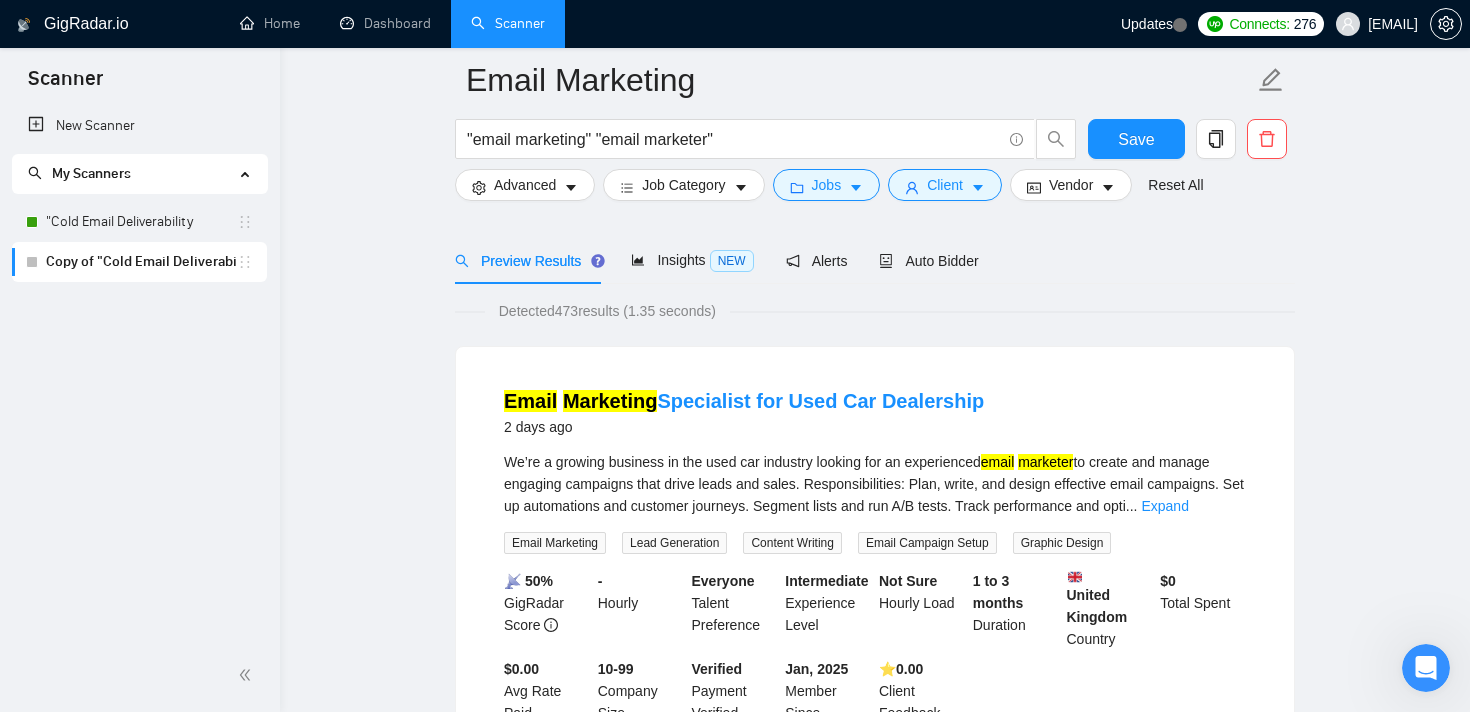 scroll, scrollTop: 20, scrollLeft: 0, axis: vertical 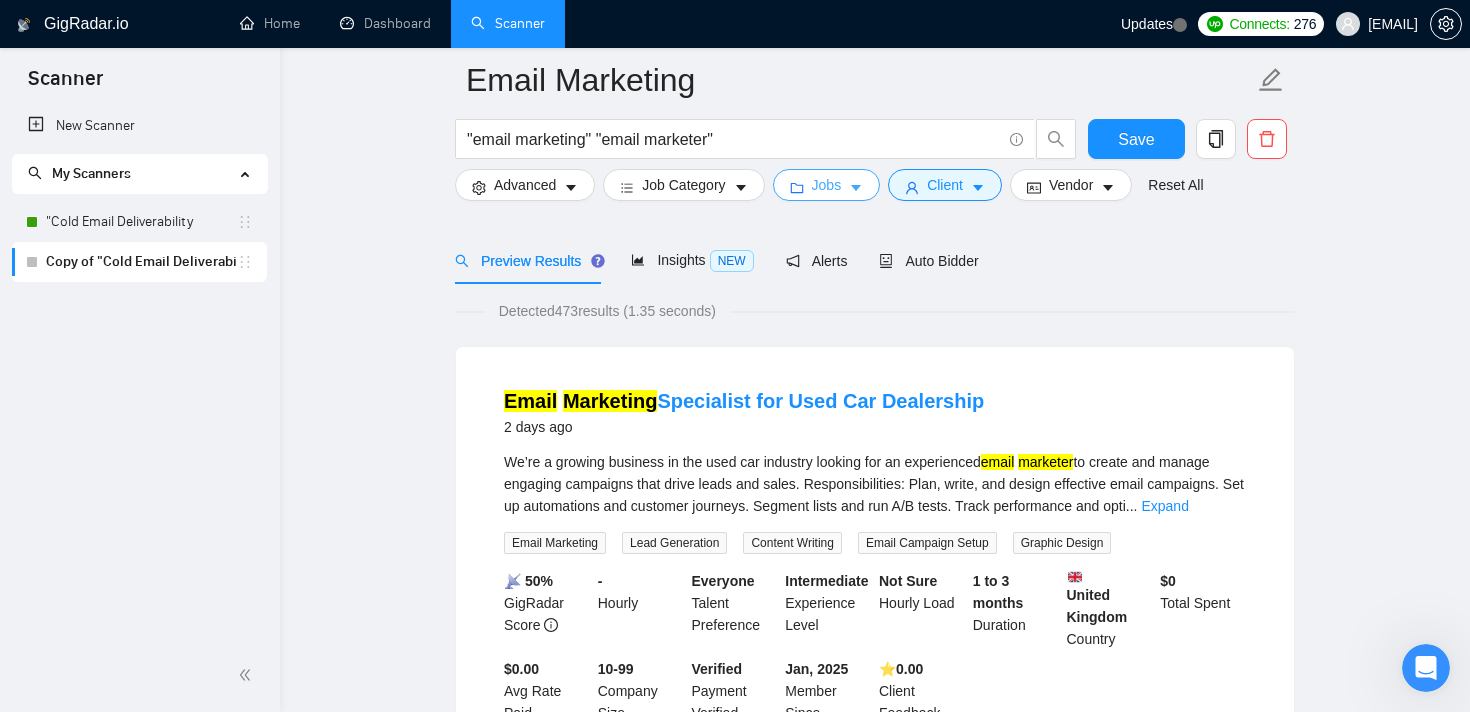 click 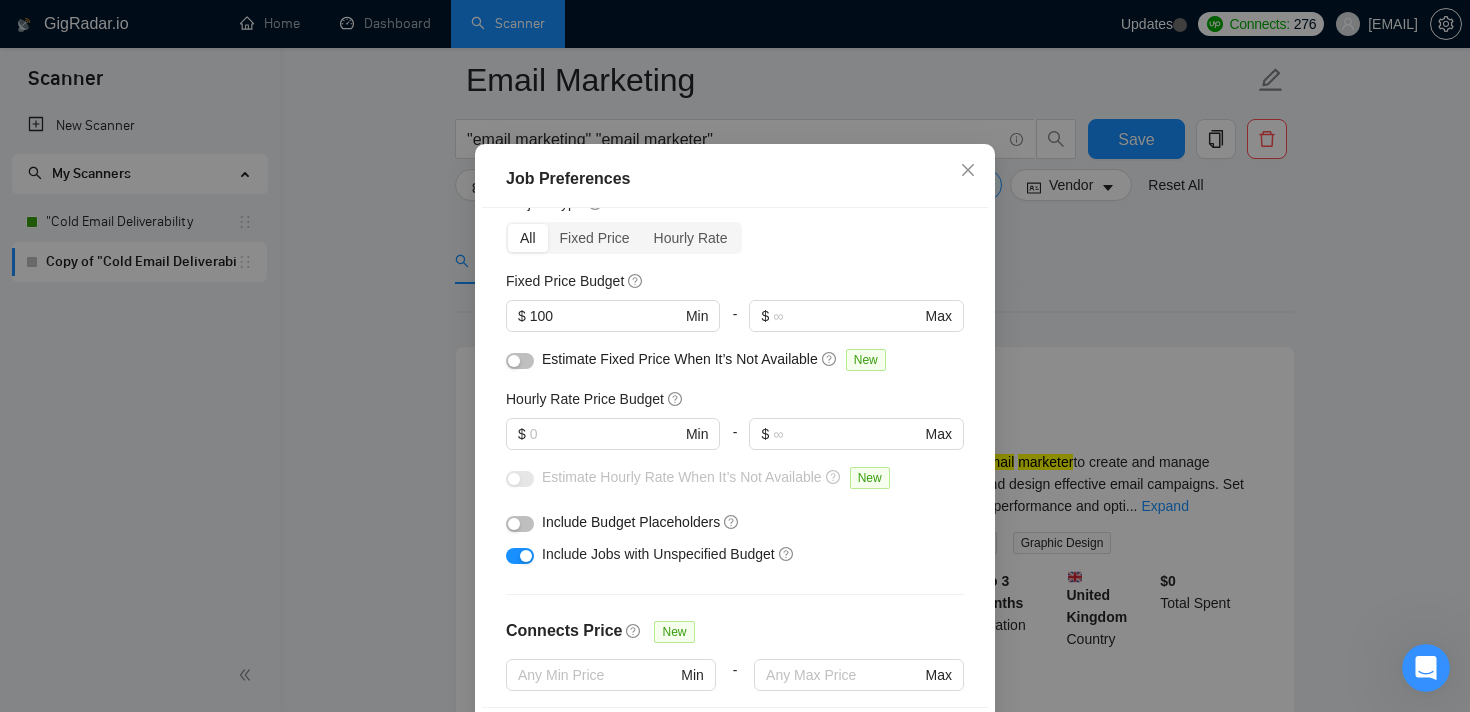 scroll, scrollTop: 0, scrollLeft: 0, axis: both 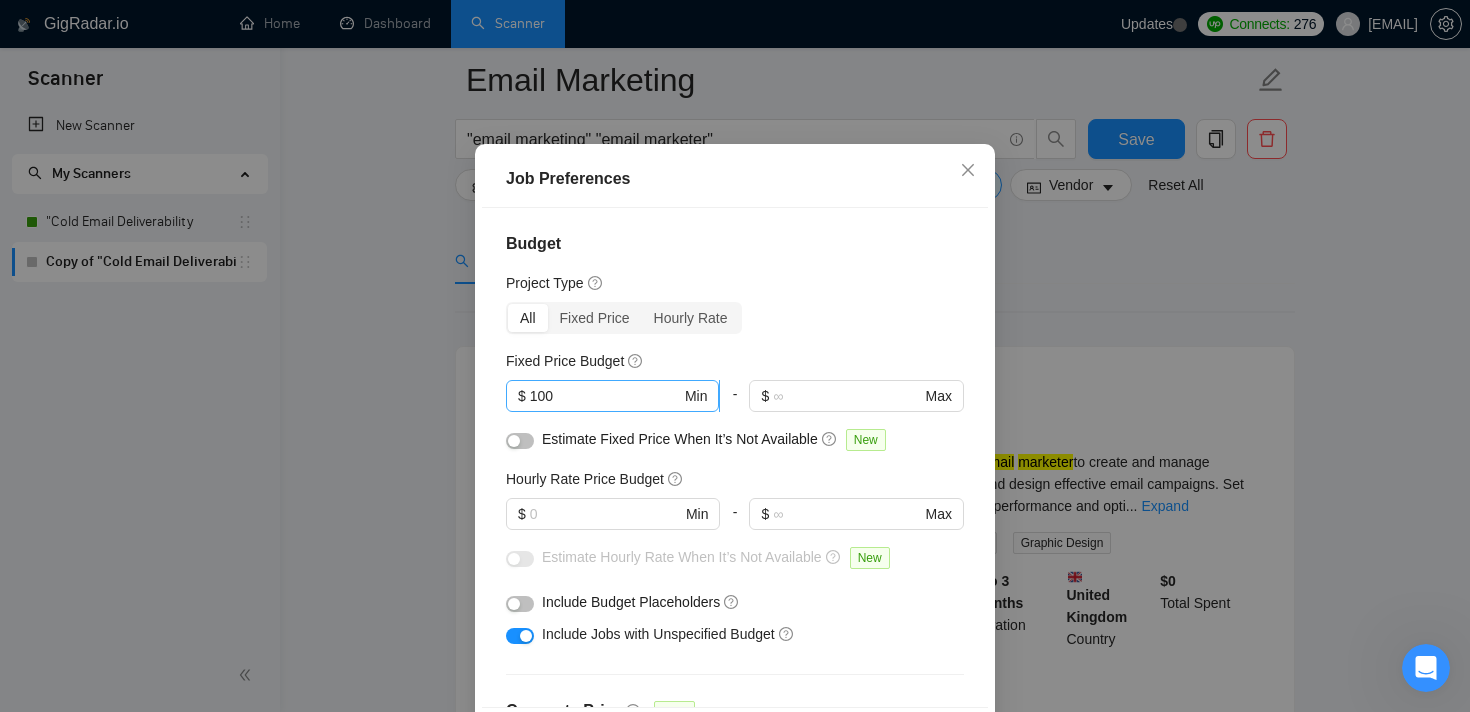 click on "100" at bounding box center [605, 396] 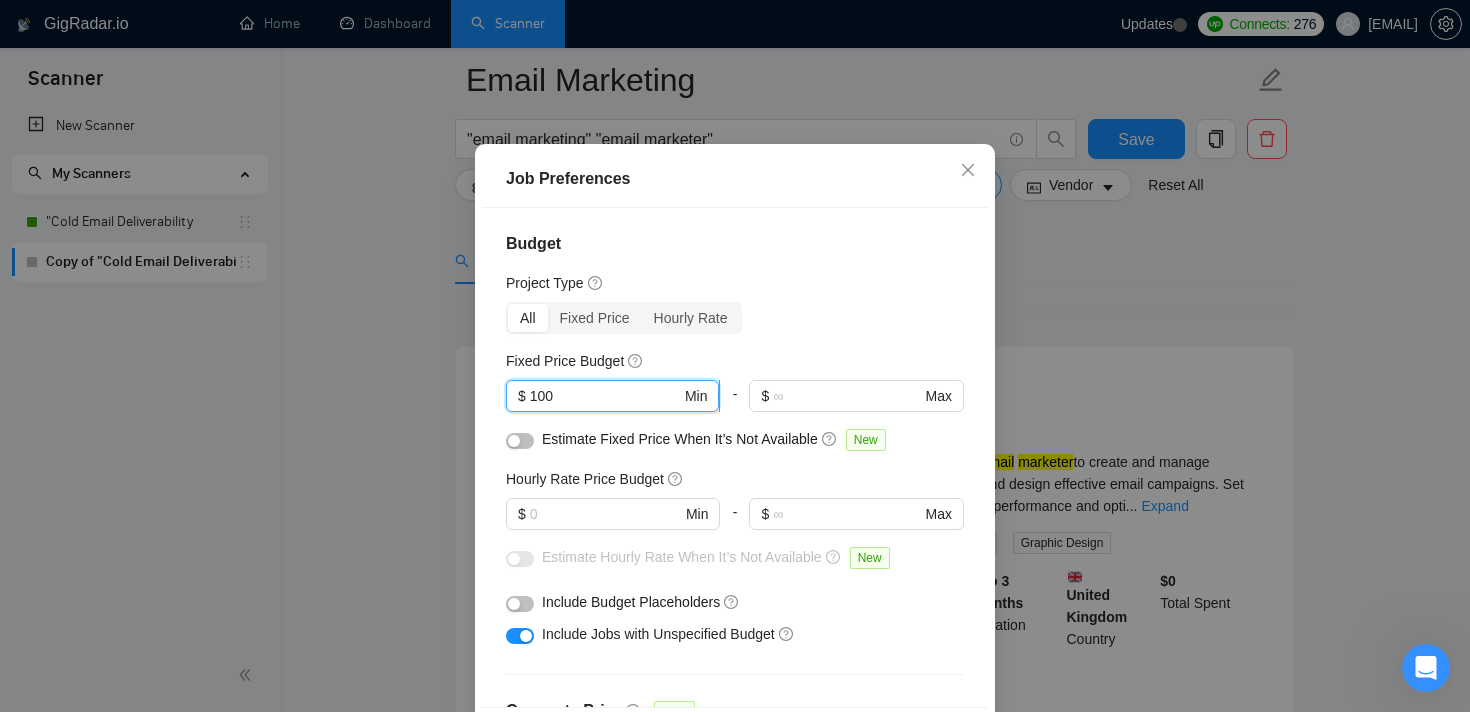 click on "100" at bounding box center (605, 396) 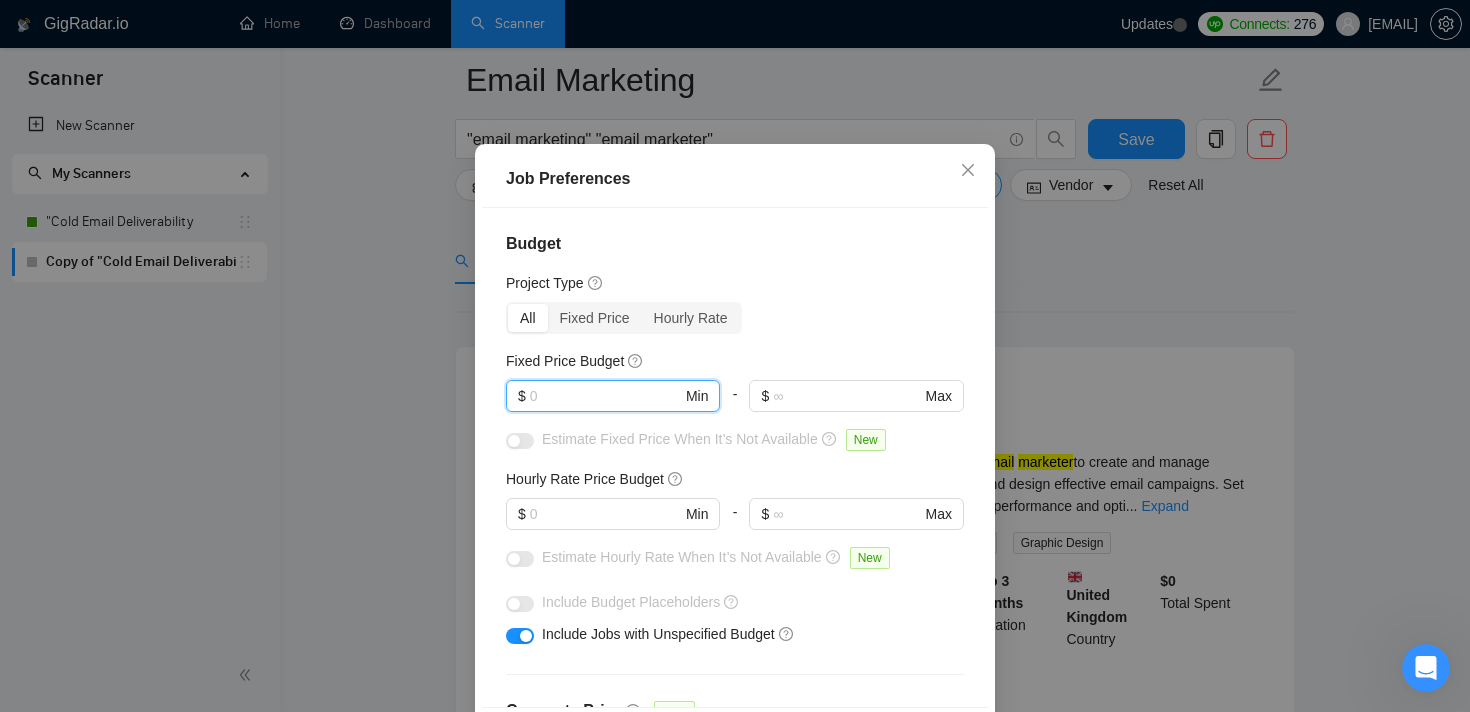 scroll, scrollTop: 675, scrollLeft: 0, axis: vertical 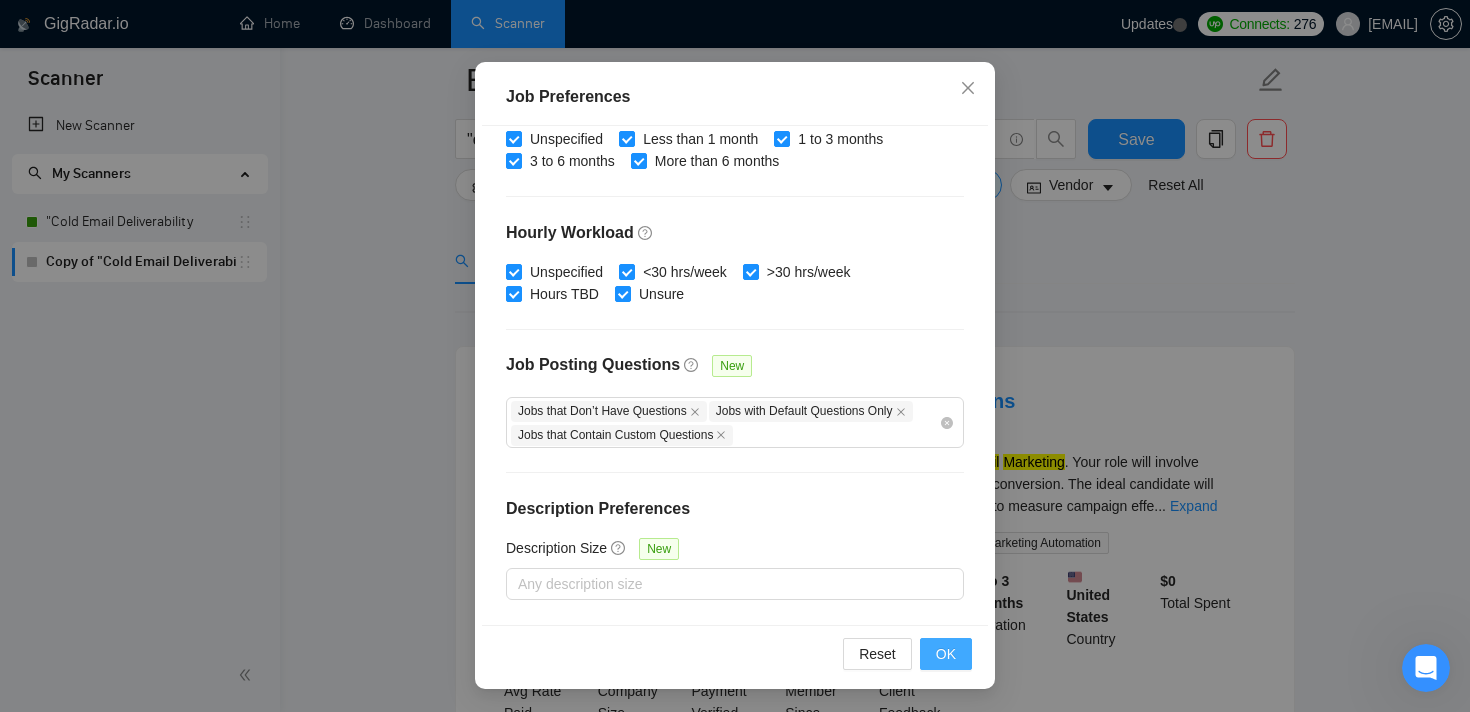 type 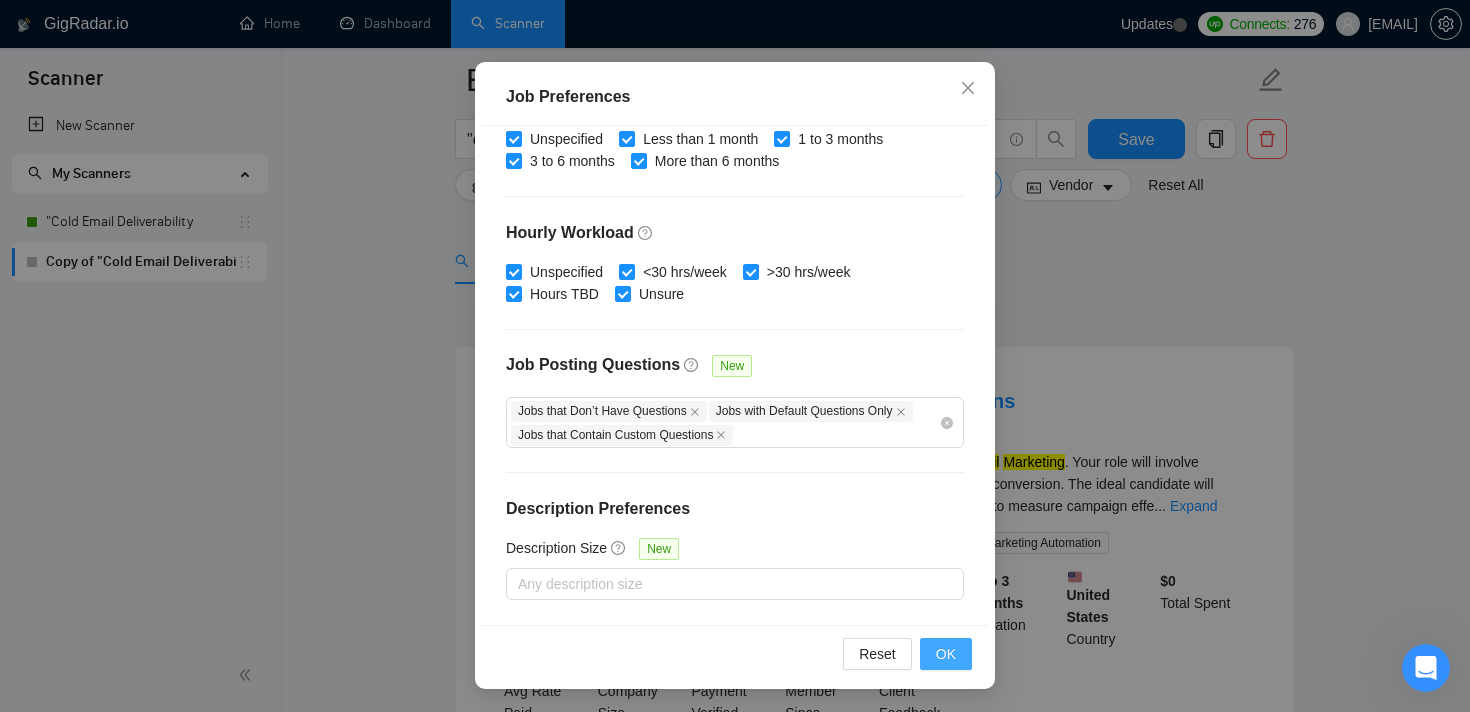 click on "OK" at bounding box center (946, 654) 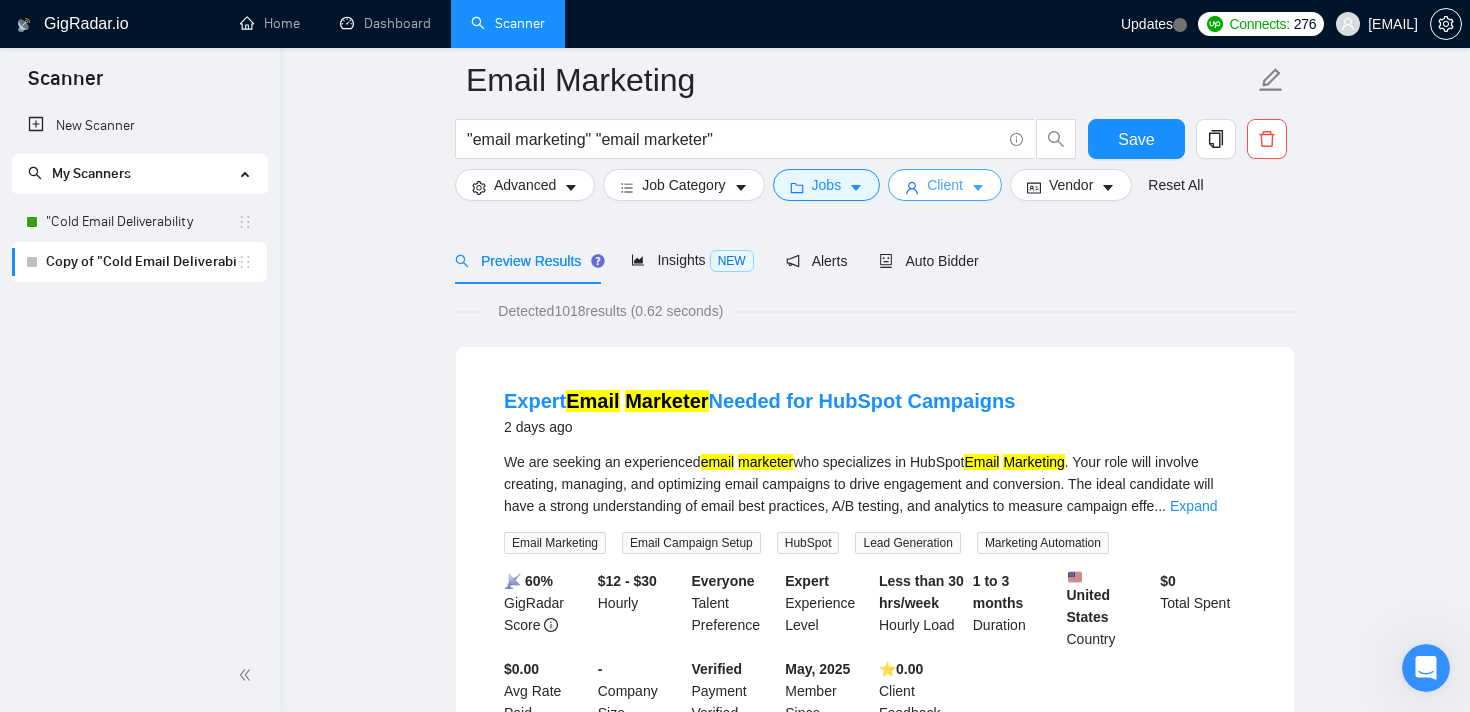 click 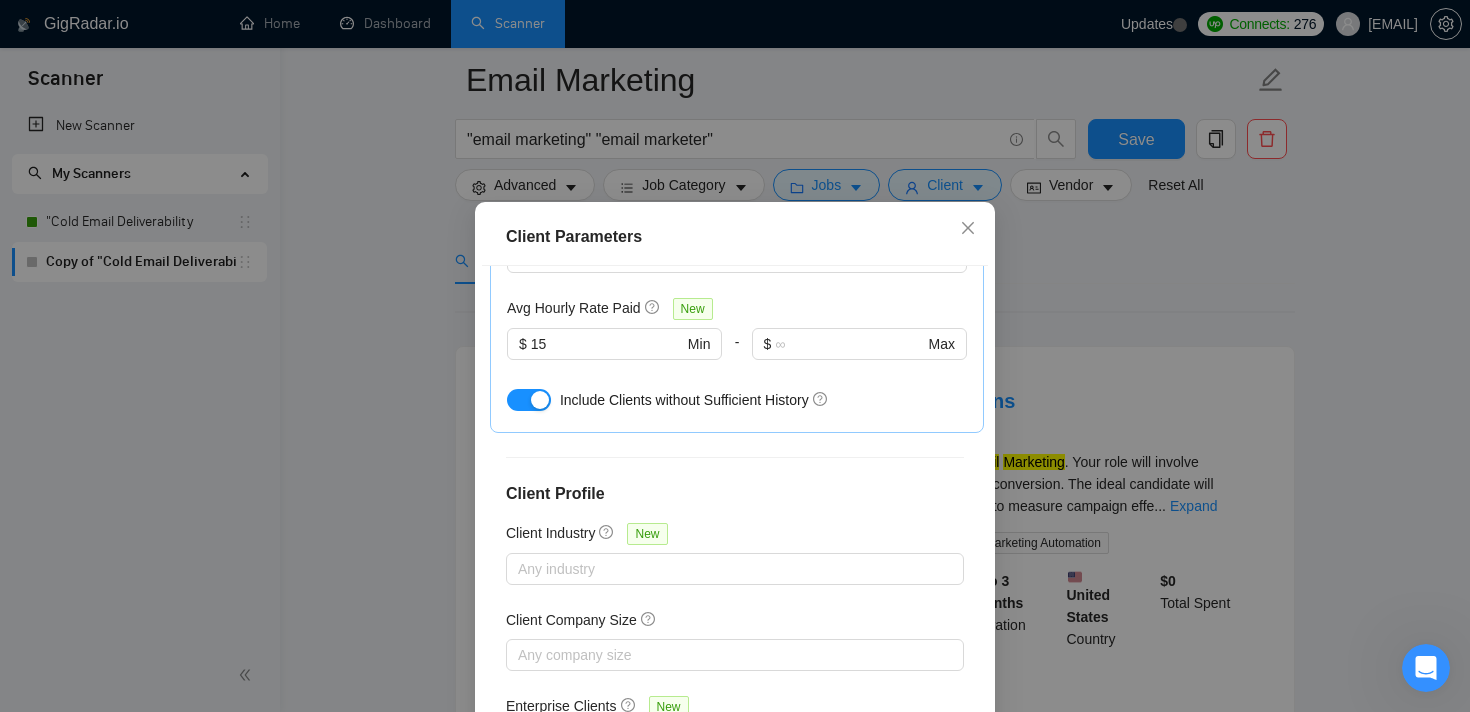 scroll, scrollTop: 706, scrollLeft: 0, axis: vertical 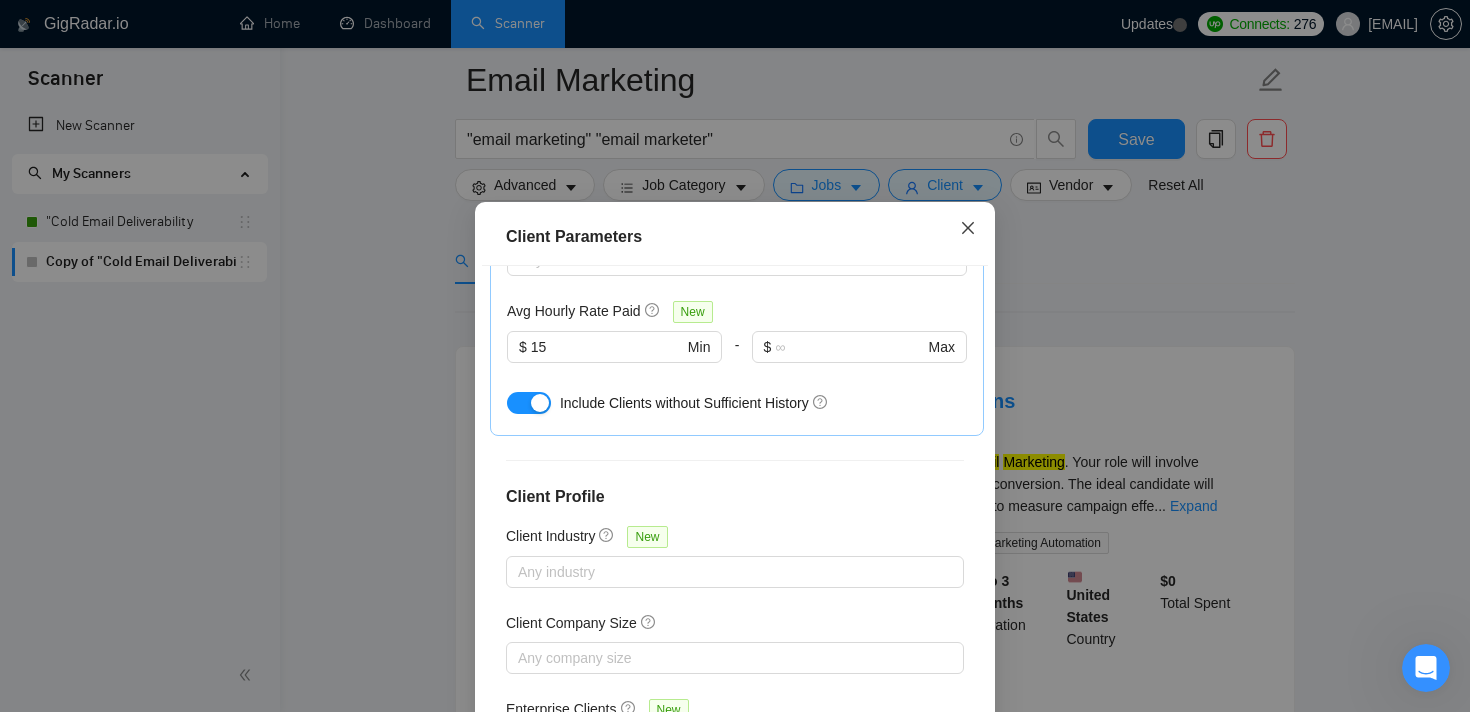 click 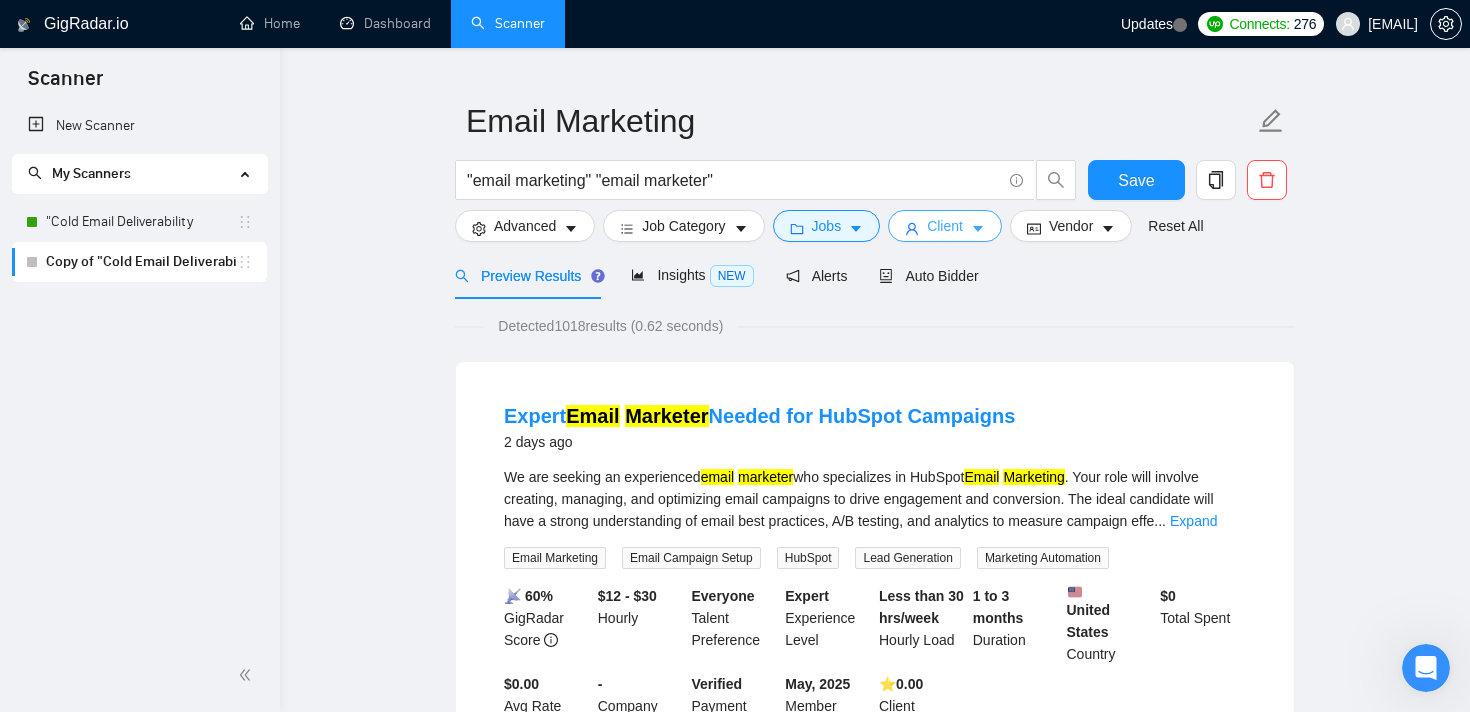 scroll, scrollTop: 0, scrollLeft: 0, axis: both 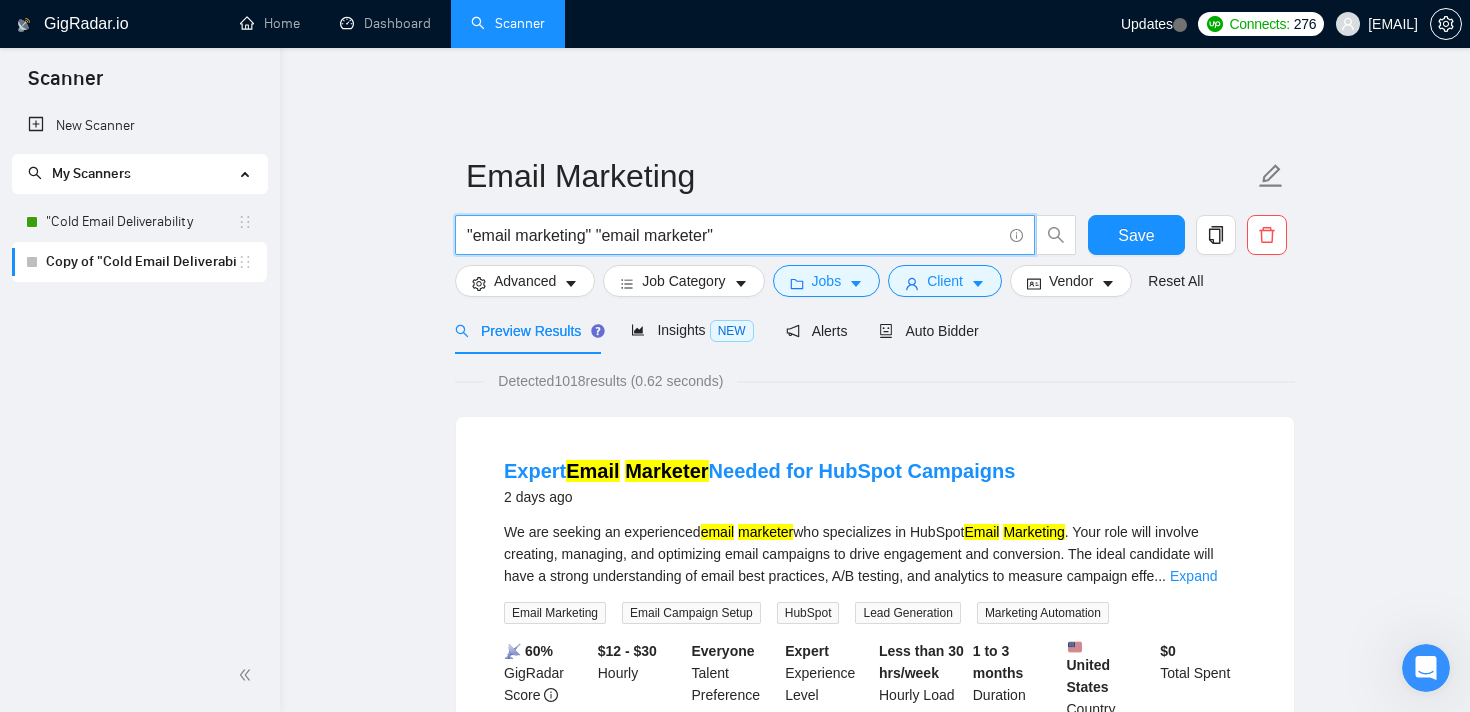click on ""email marketing" "email marketer"" at bounding box center [734, 235] 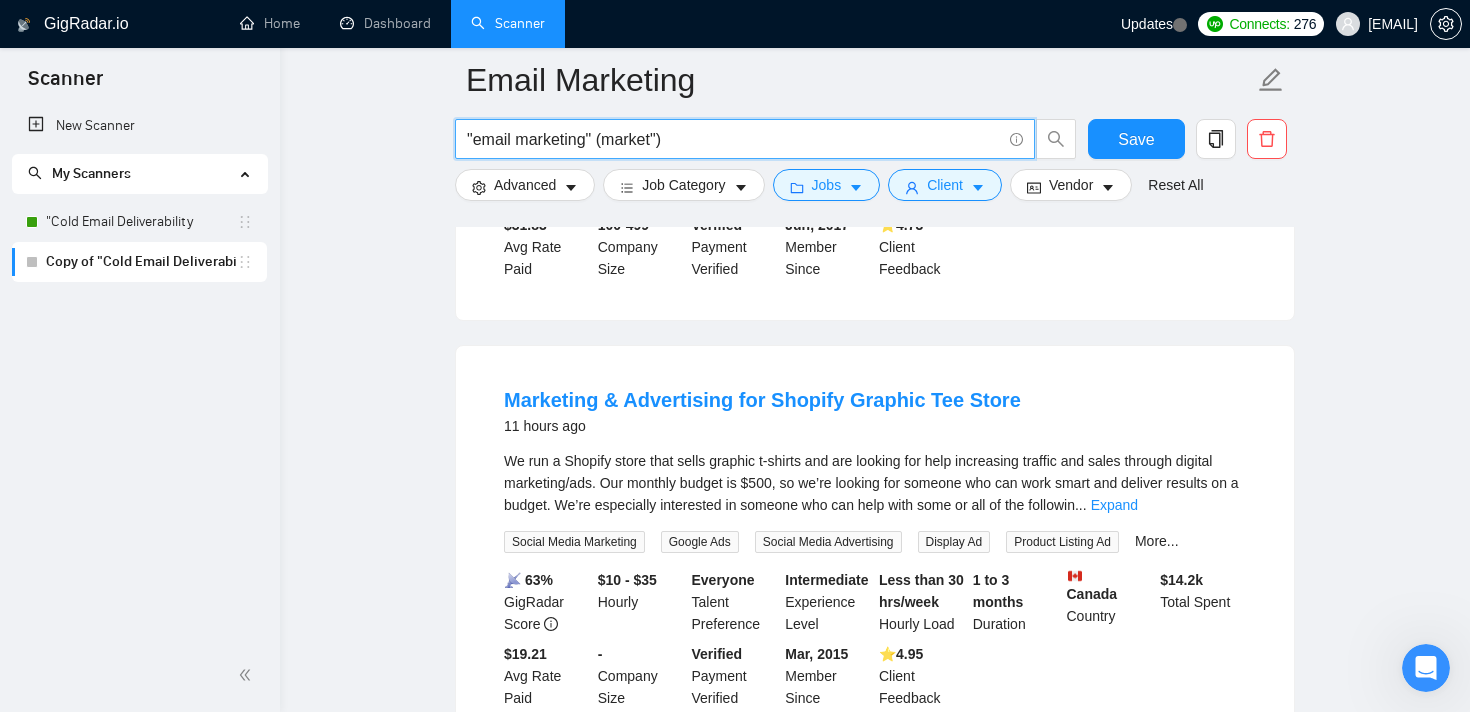 scroll, scrollTop: 1405, scrollLeft: 0, axis: vertical 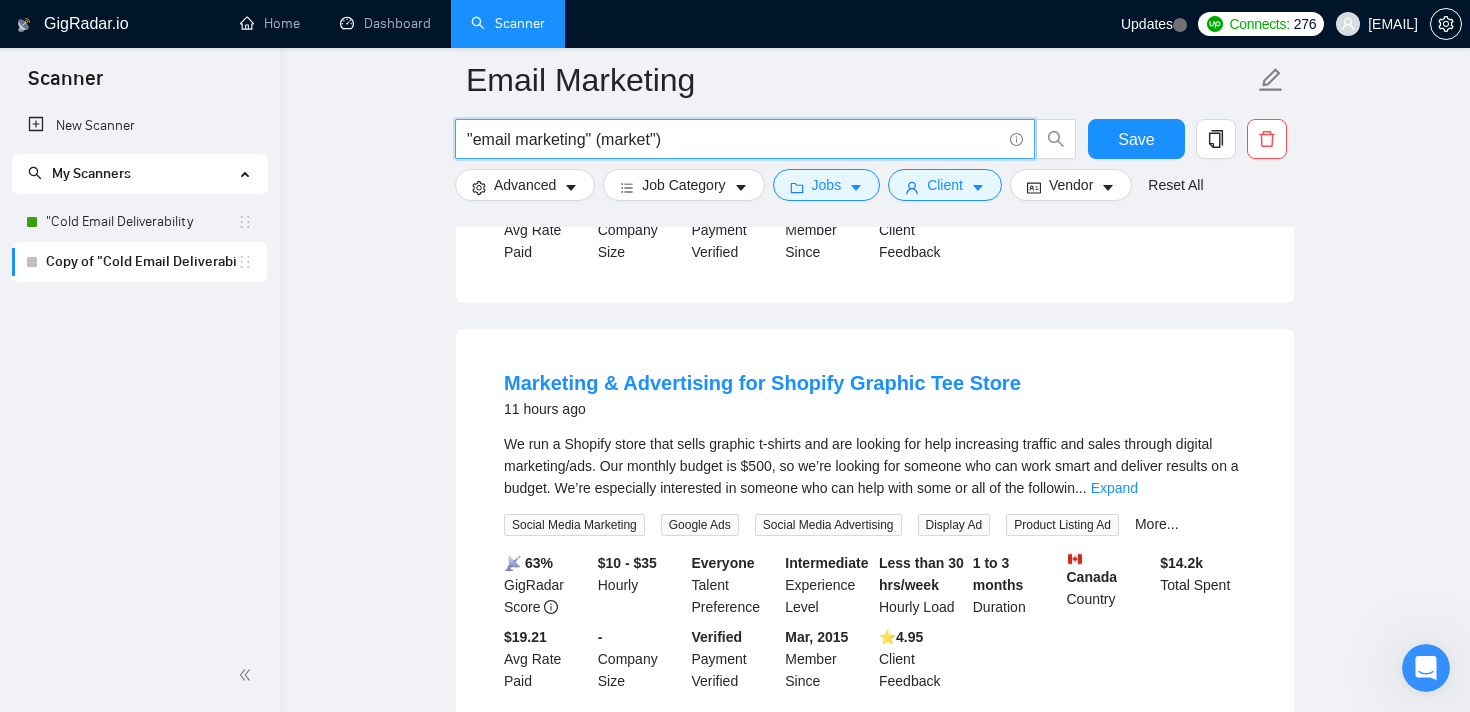 click on ""email marketing" (market")" at bounding box center [734, 139] 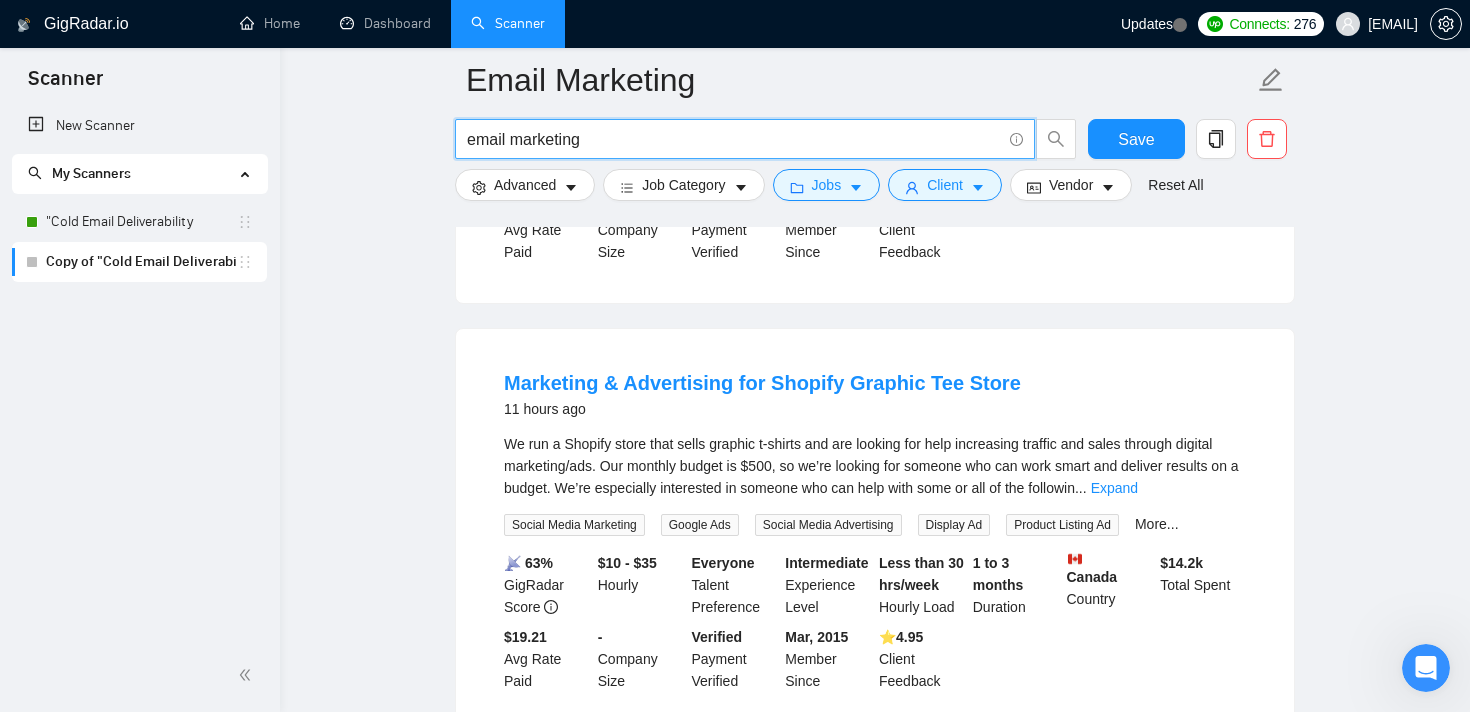 type on "email marketing" 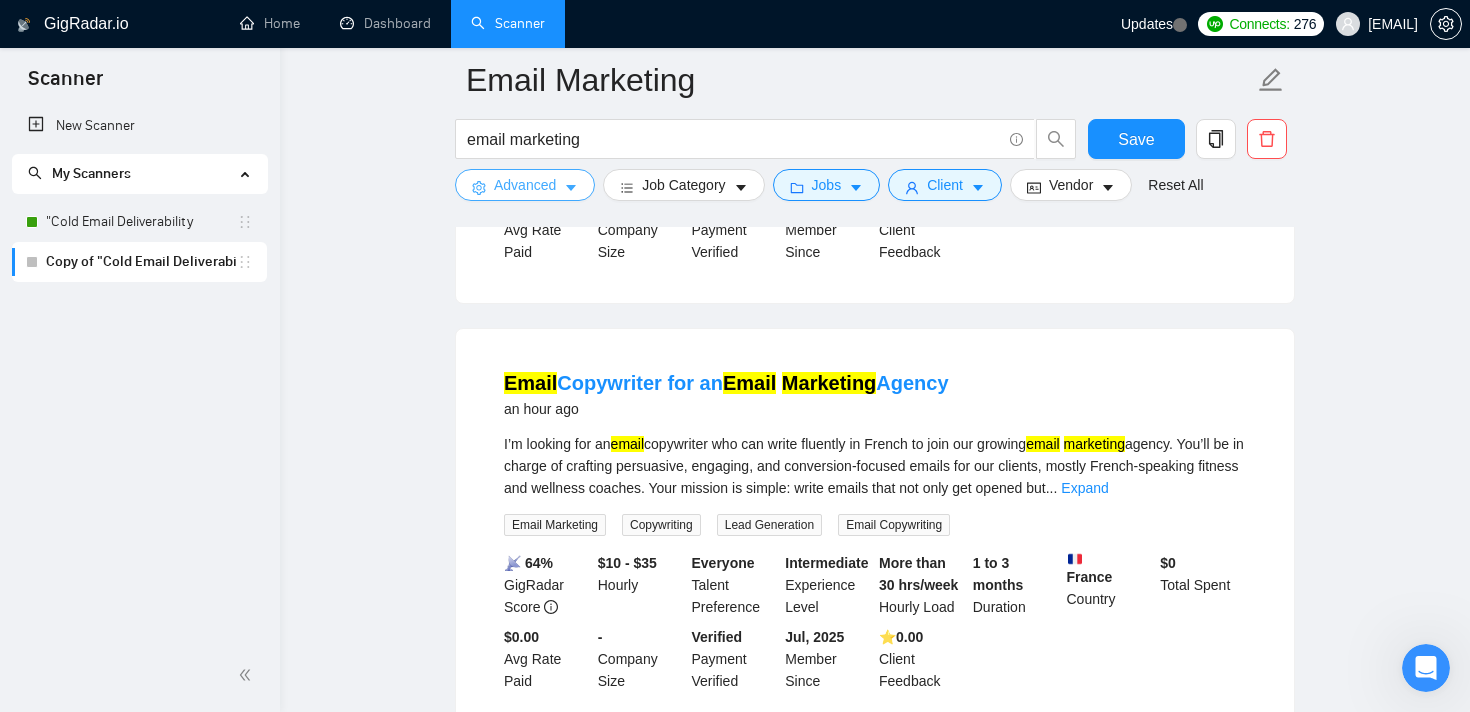 click on "Advanced" at bounding box center (525, 185) 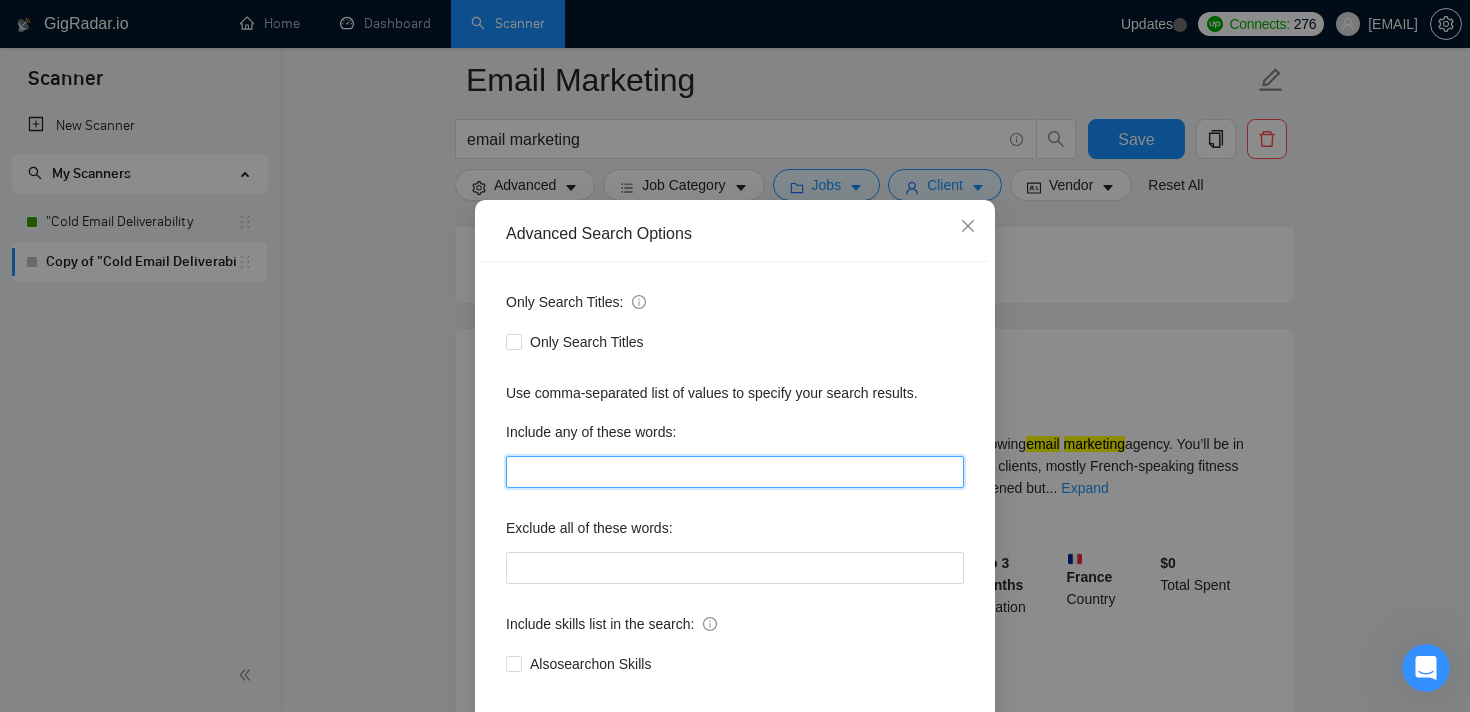 click at bounding box center [735, 472] 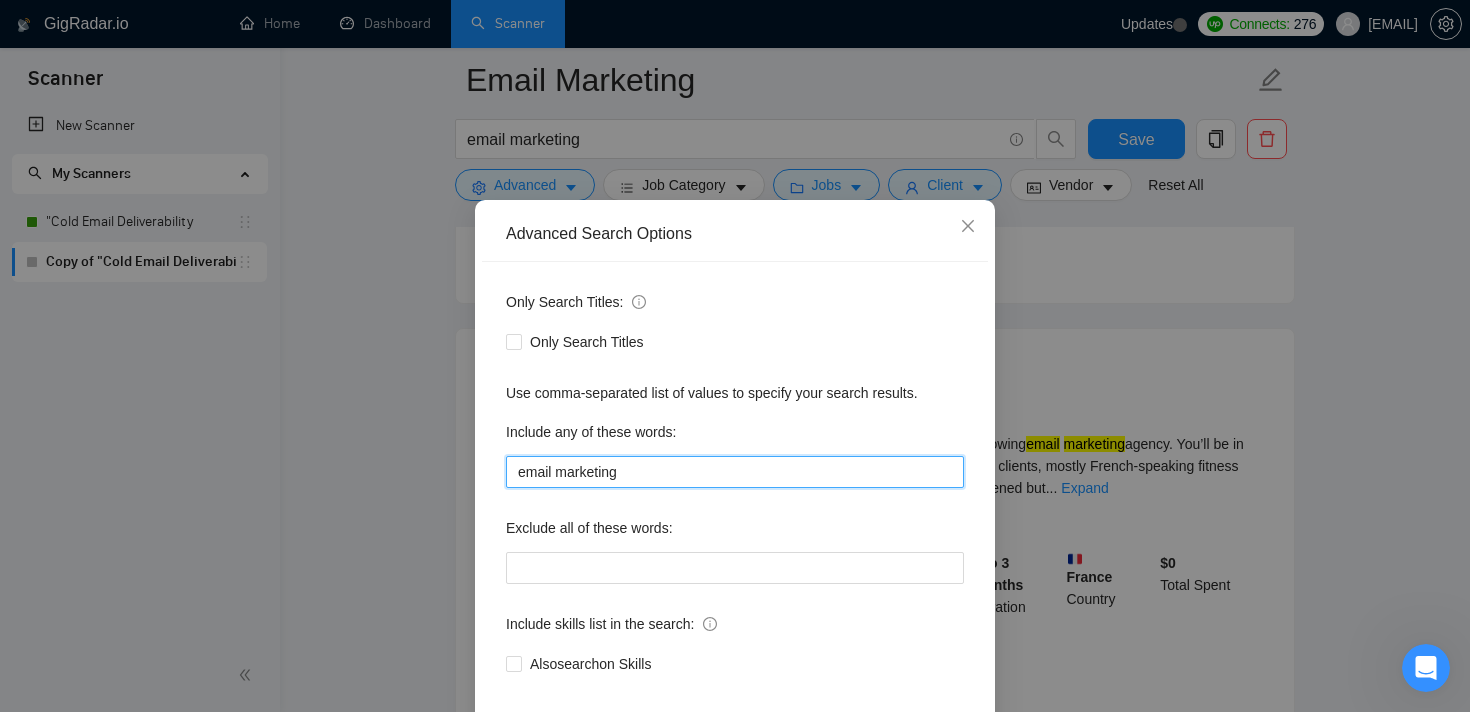 scroll, scrollTop: 120, scrollLeft: 0, axis: vertical 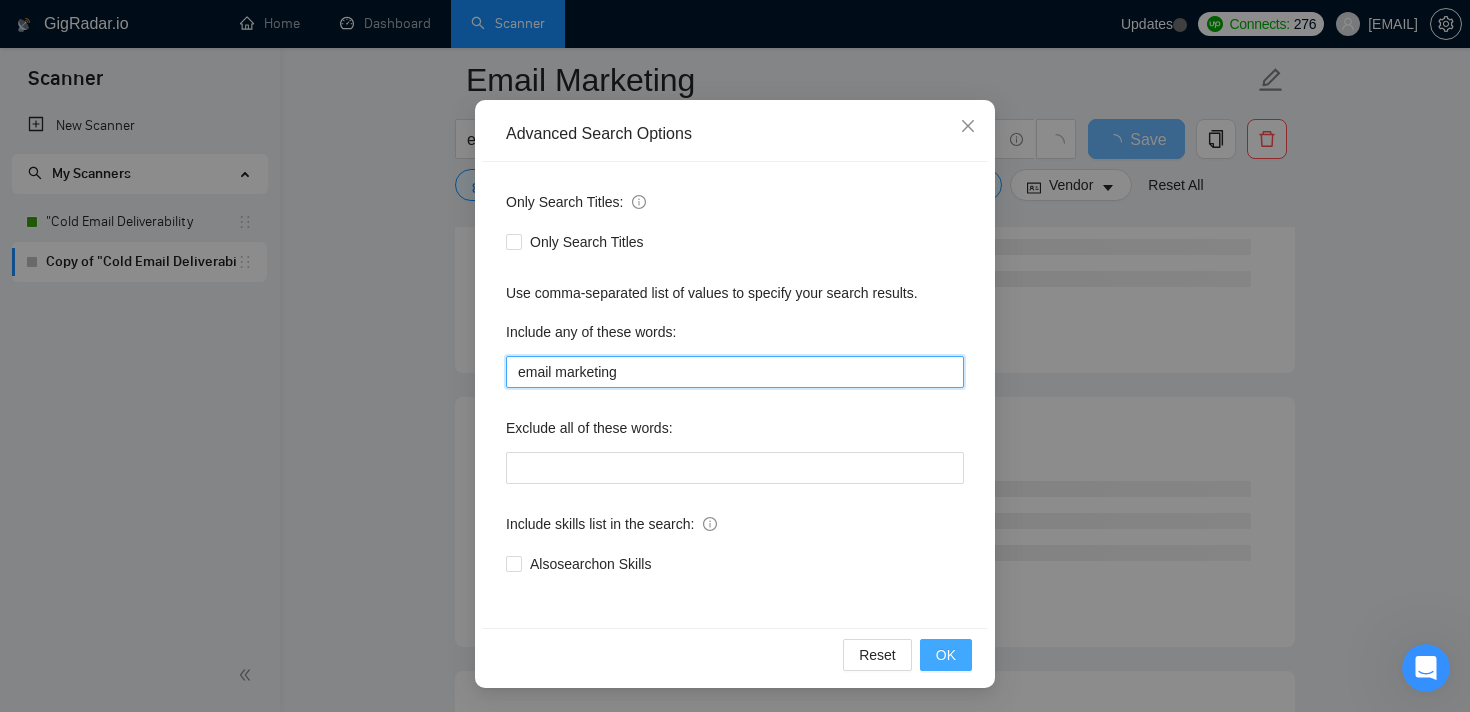 type on "email marketing" 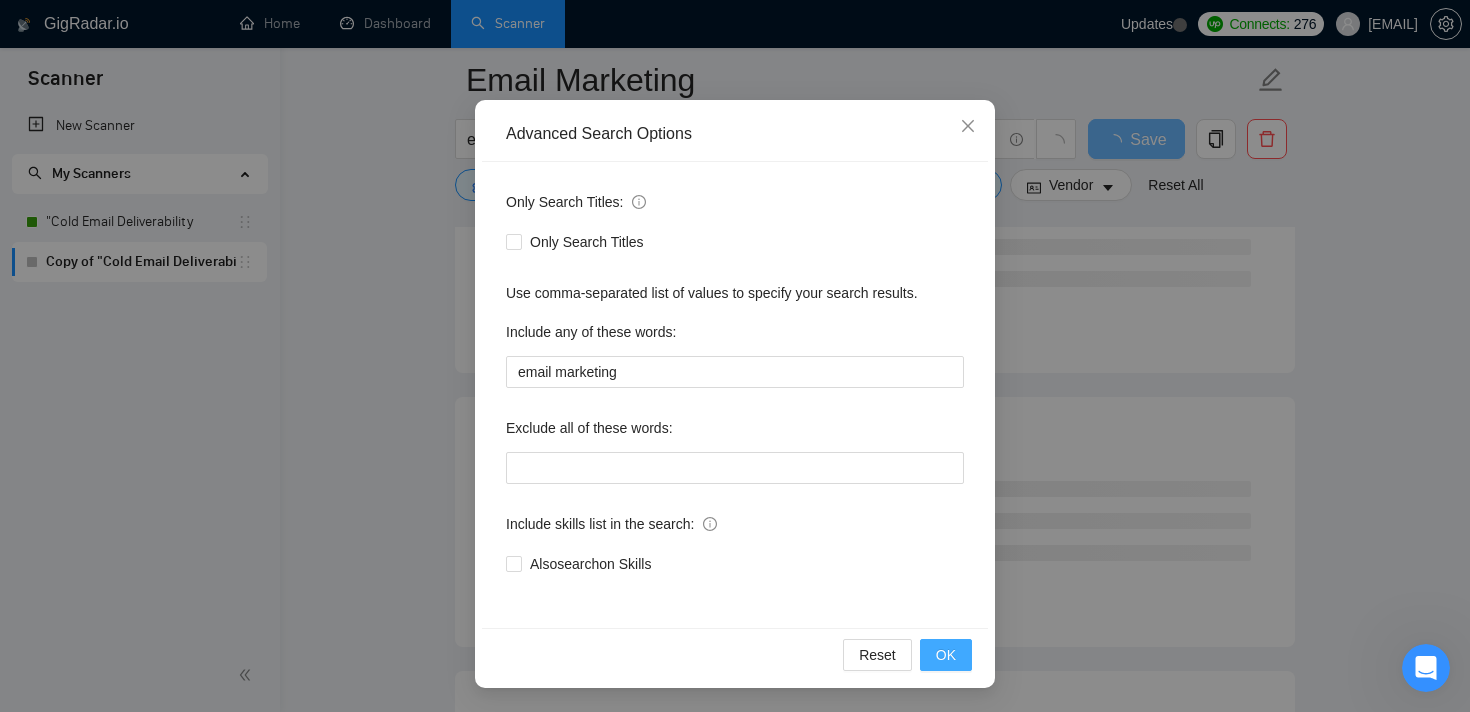 click on "OK" at bounding box center (946, 655) 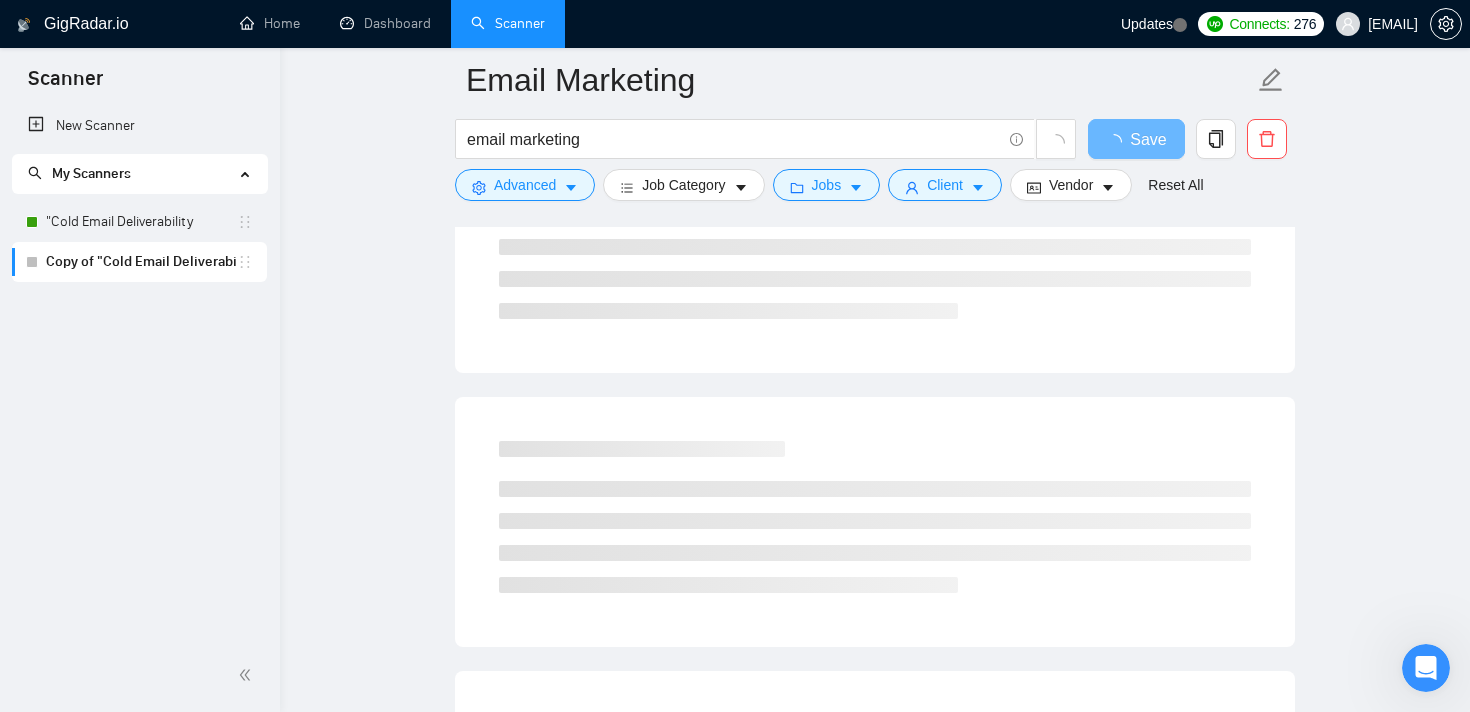 scroll, scrollTop: 20, scrollLeft: 0, axis: vertical 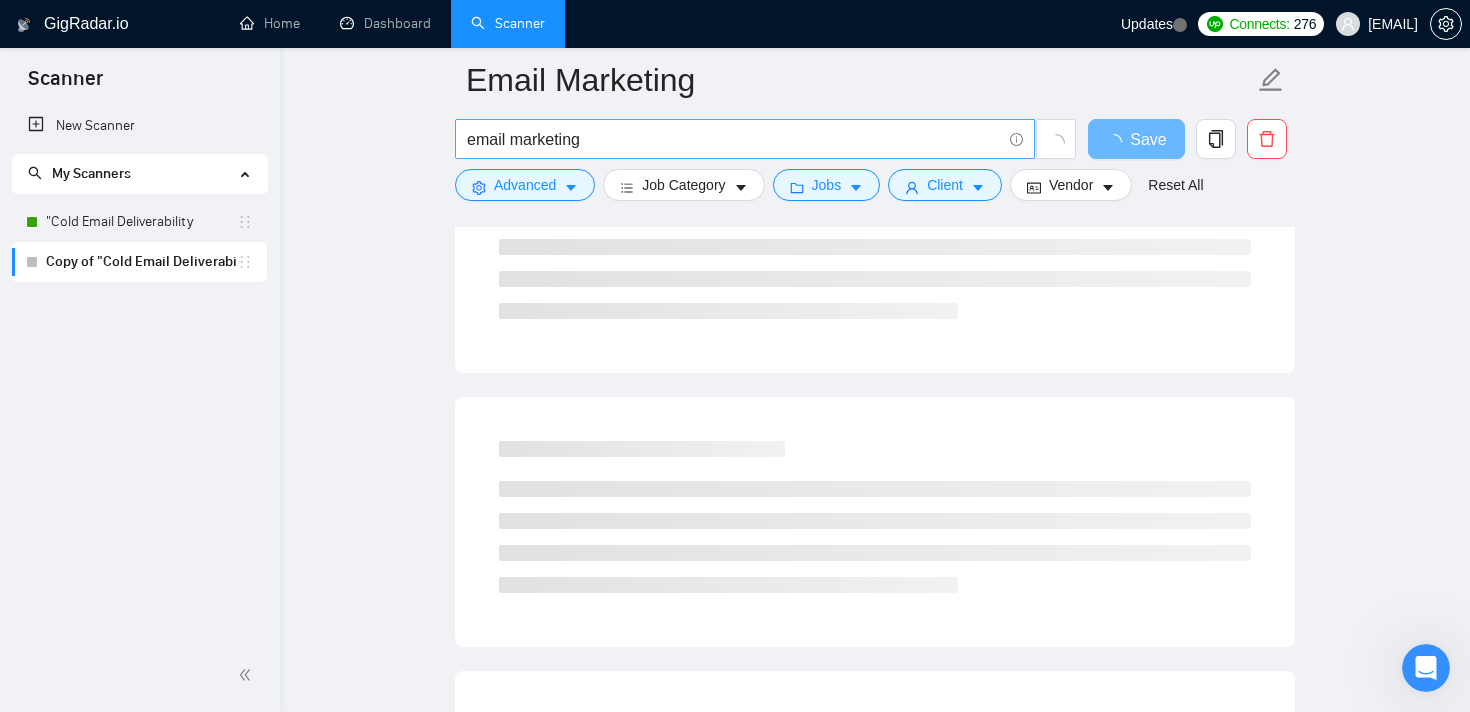 click on "email marketing" at bounding box center (734, 139) 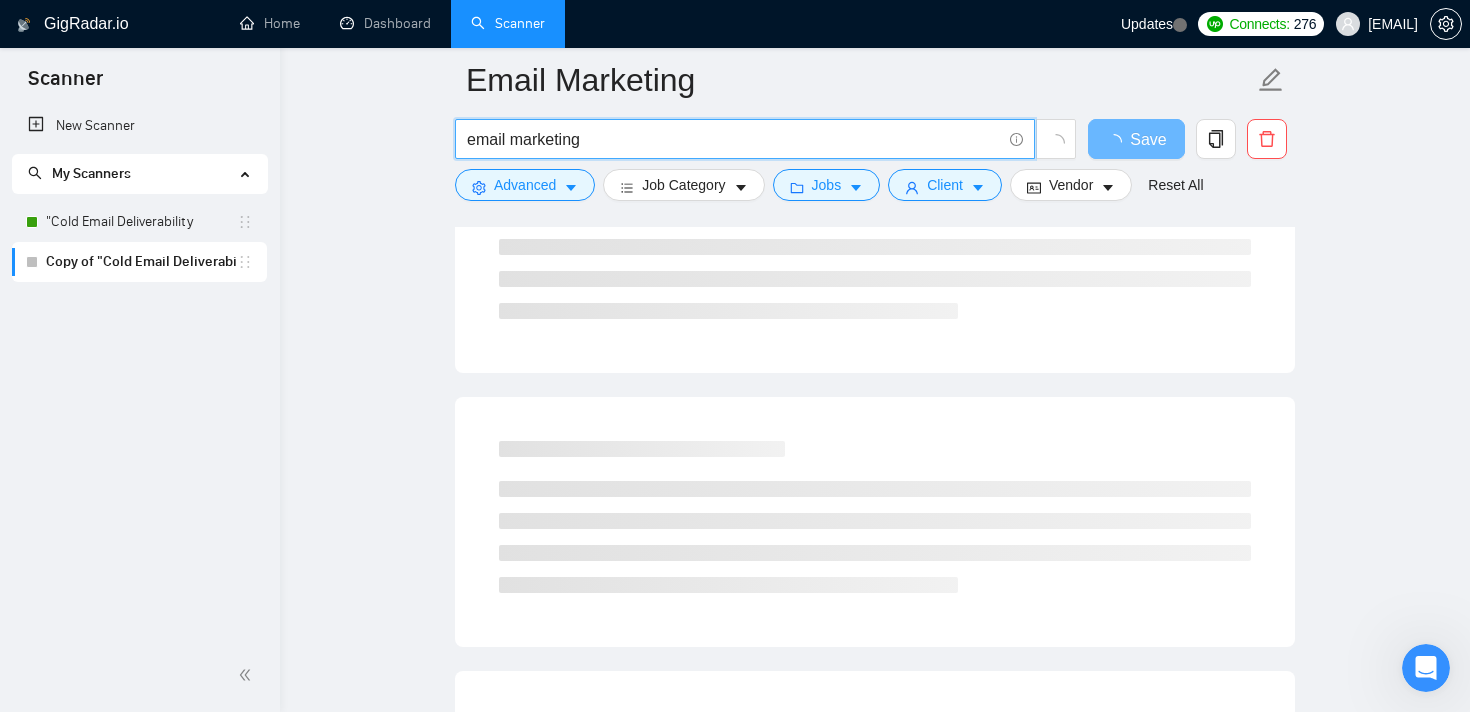 click on "email marketing" at bounding box center (734, 139) 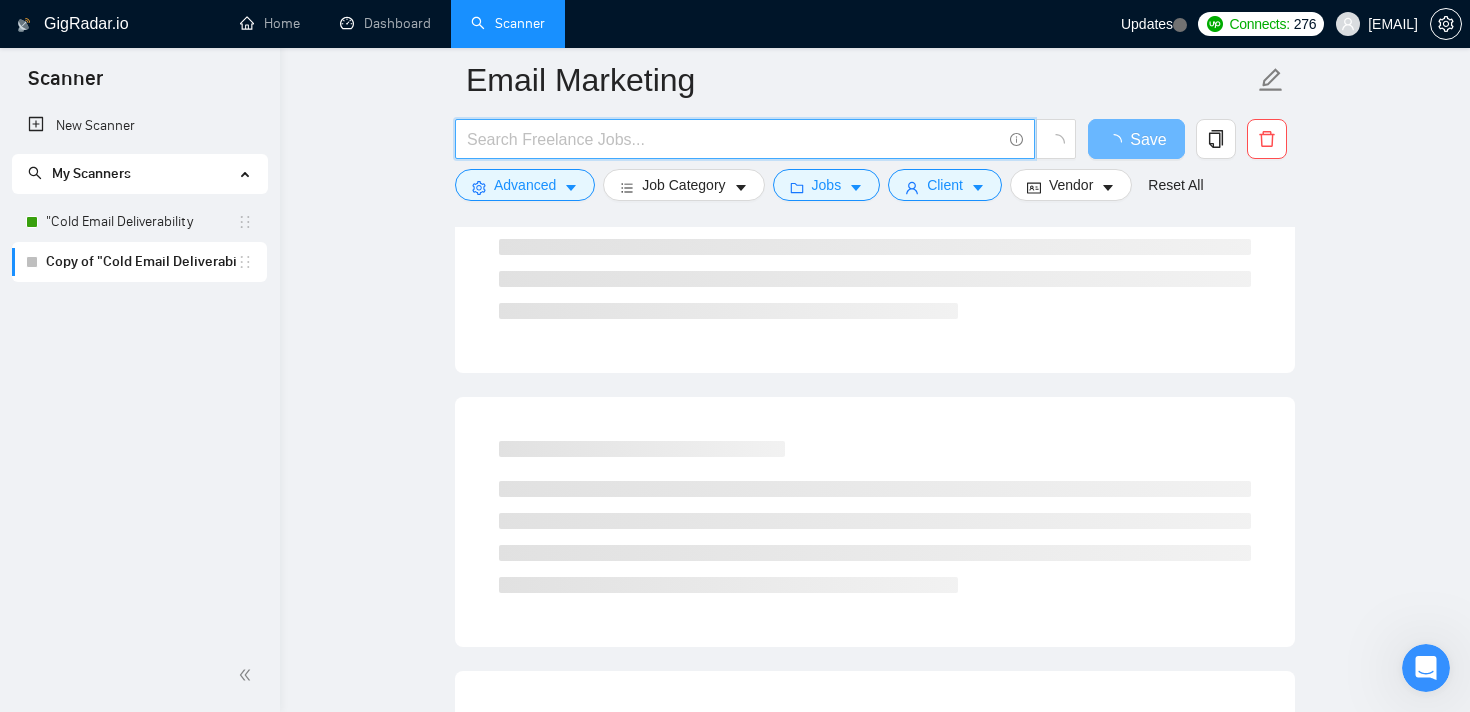 click on "Email Marketing Save Advanced   Job Category   Jobs   Client   Vendor   Reset All Preview Results Insights NEW Alerts Auto Bidder Detected  more than   10000  results   (0.39 seconds) Loading..." at bounding box center [875, 240] 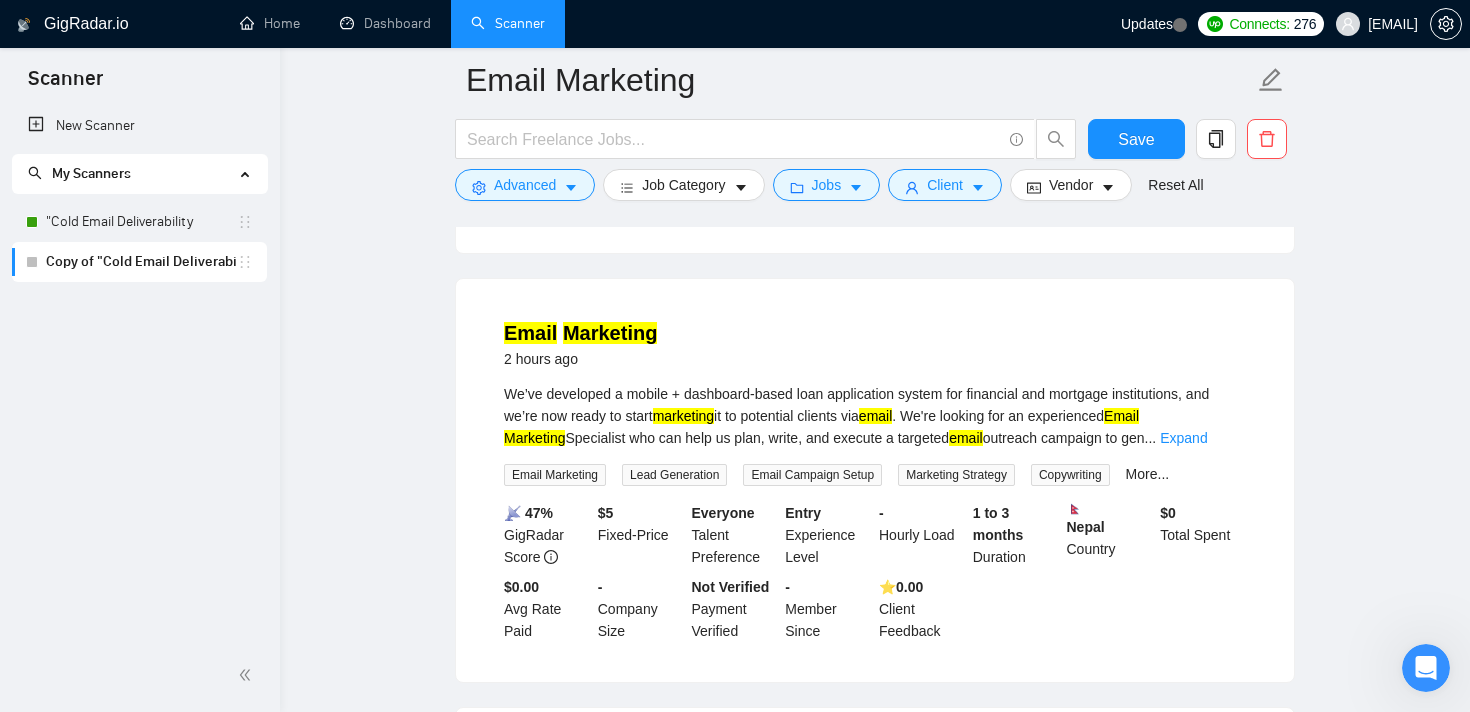 scroll, scrollTop: 1873, scrollLeft: 0, axis: vertical 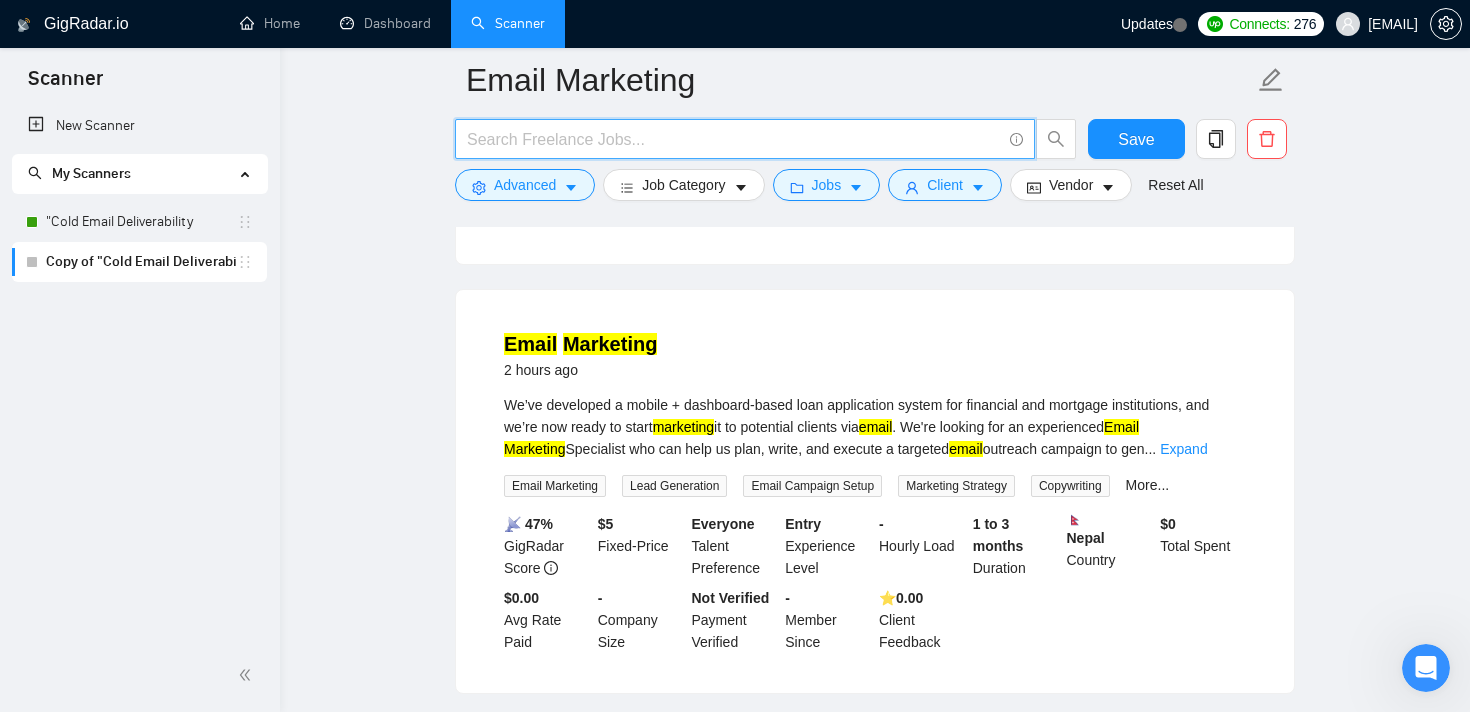 click at bounding box center (734, 139) 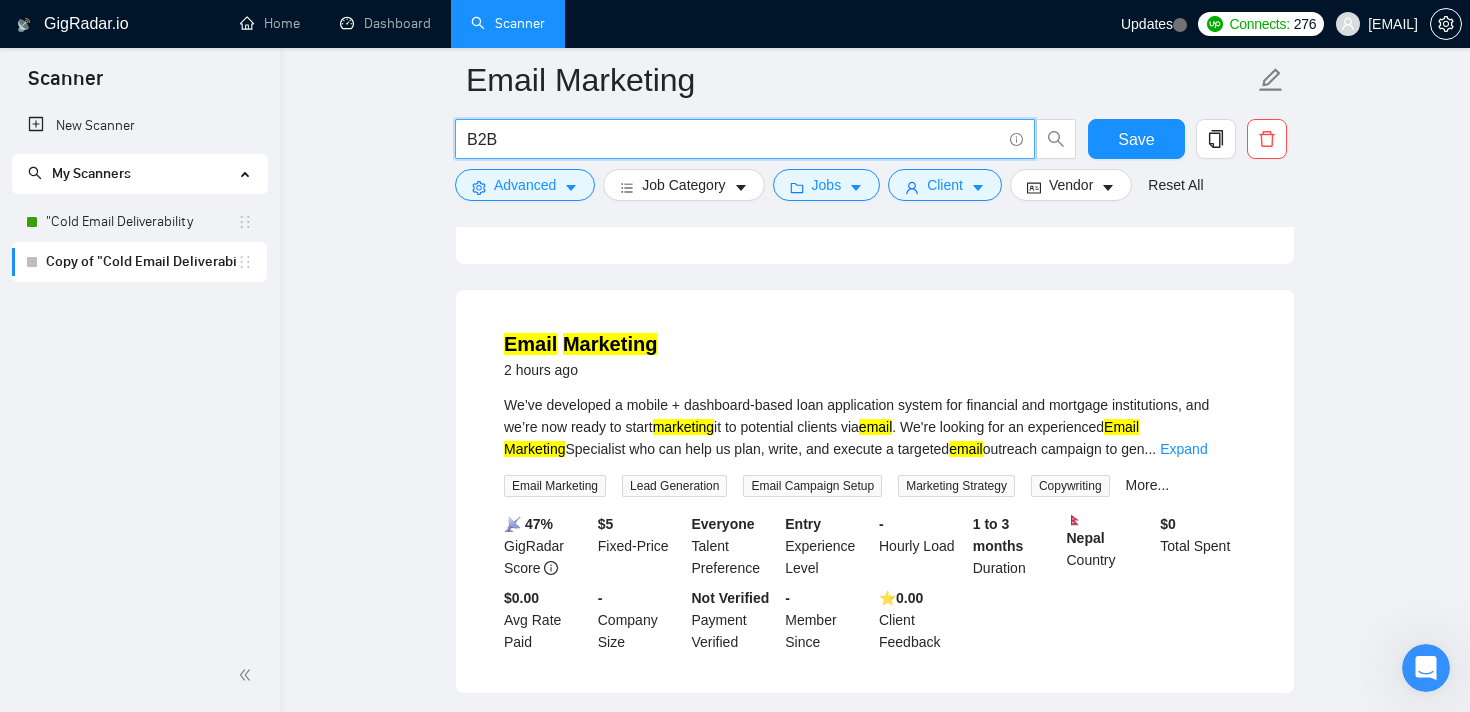 type on "B2B" 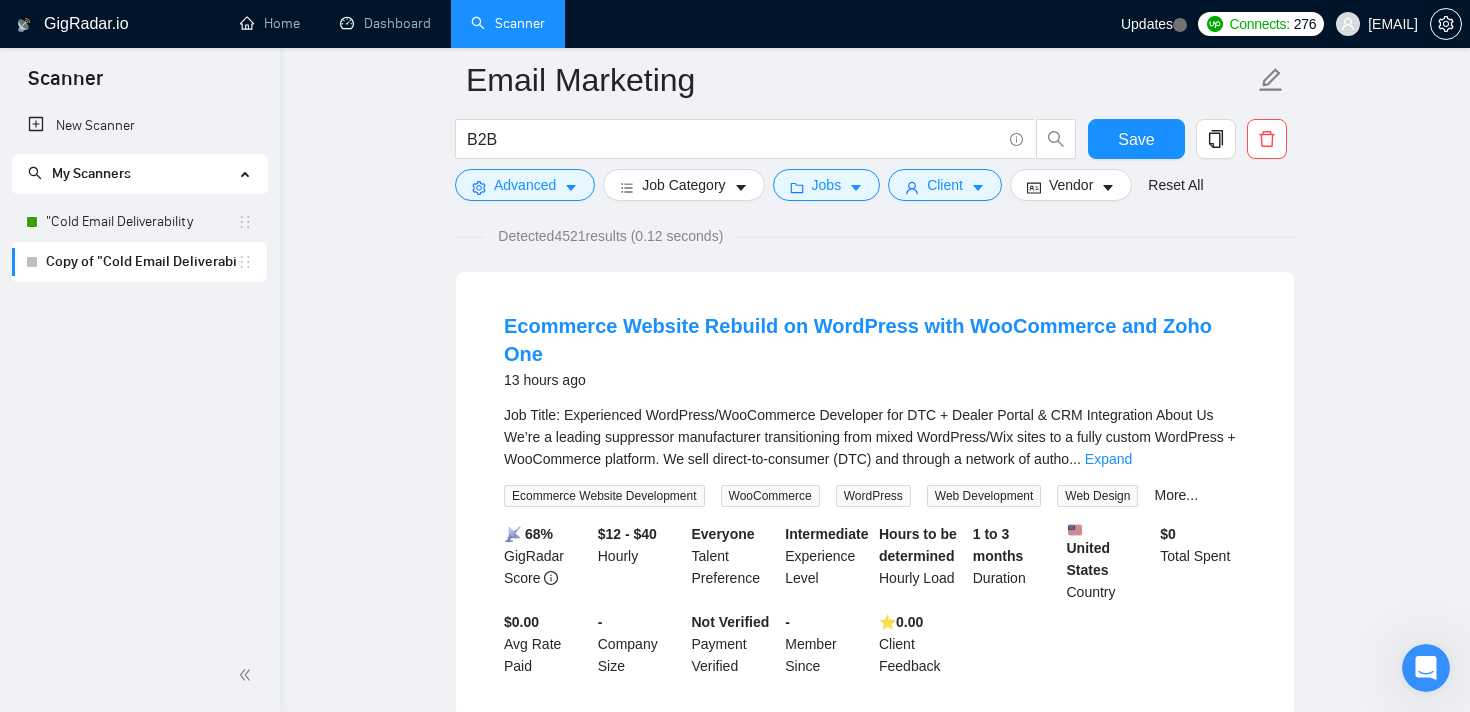 scroll, scrollTop: 172, scrollLeft: 0, axis: vertical 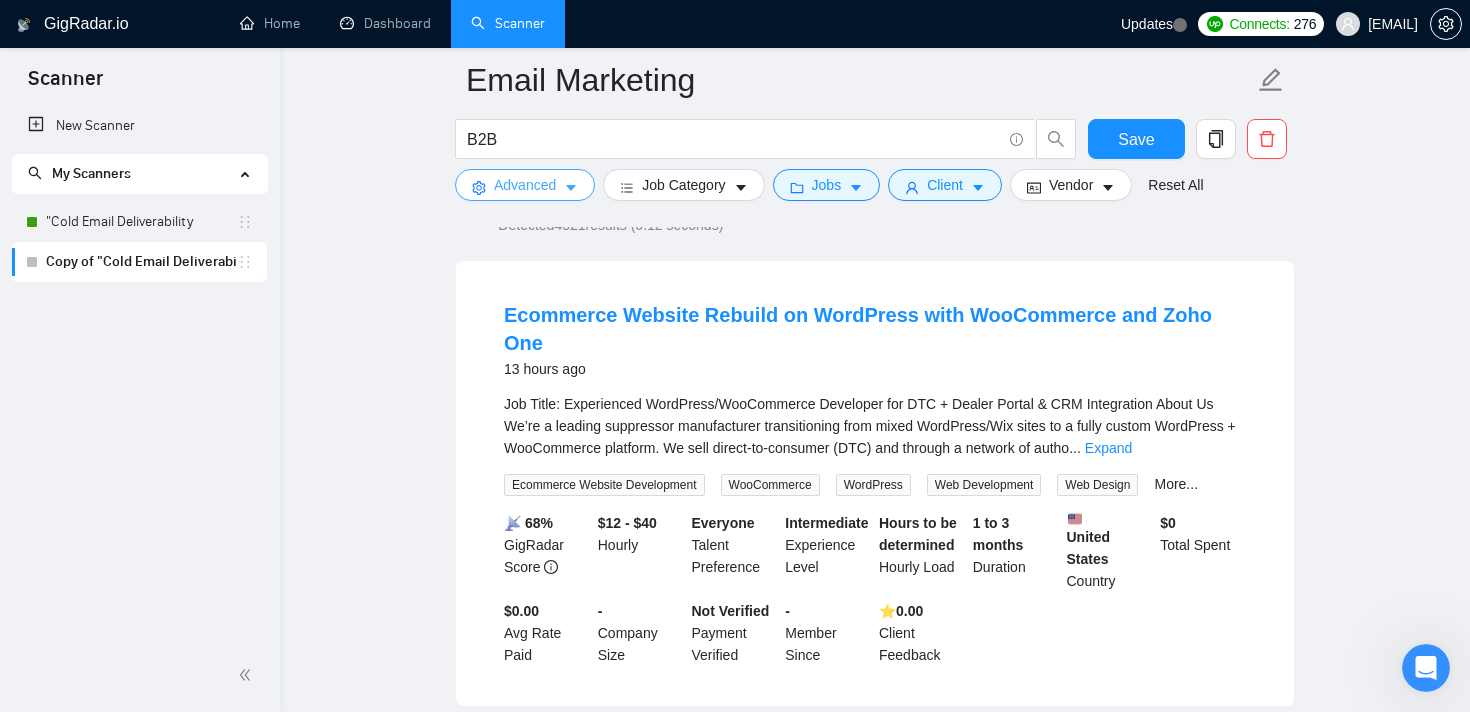 click on "Advanced" at bounding box center [525, 185] 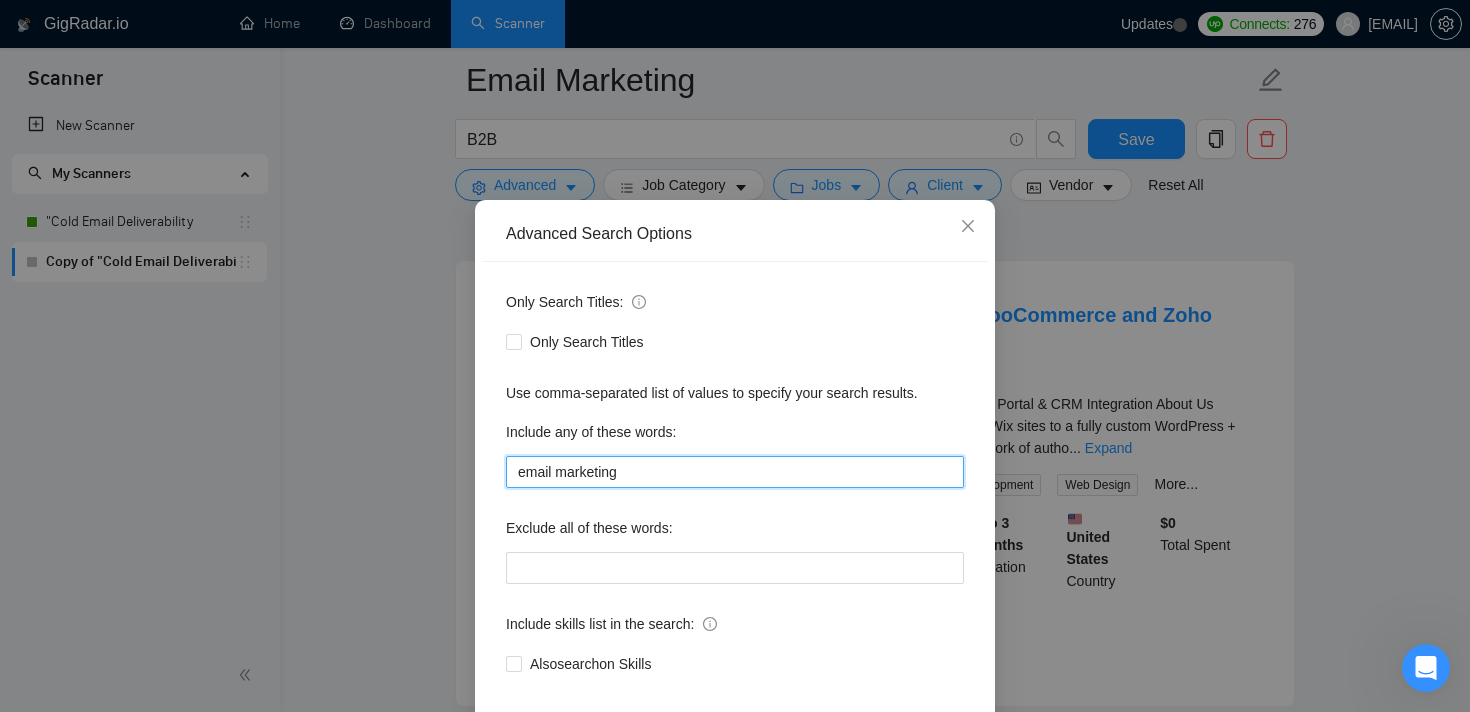 click on "email marketing" at bounding box center (735, 472) 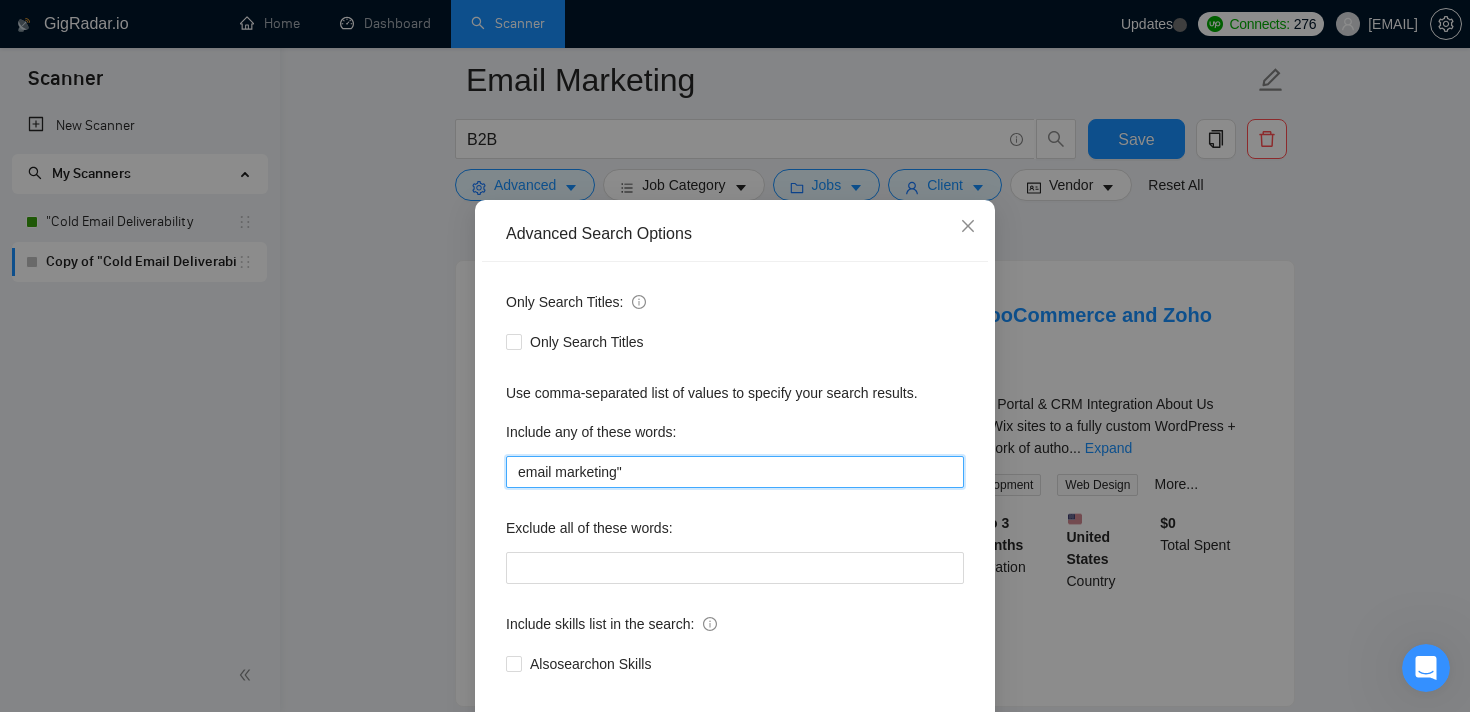 click on "email marketing"" at bounding box center (735, 472) 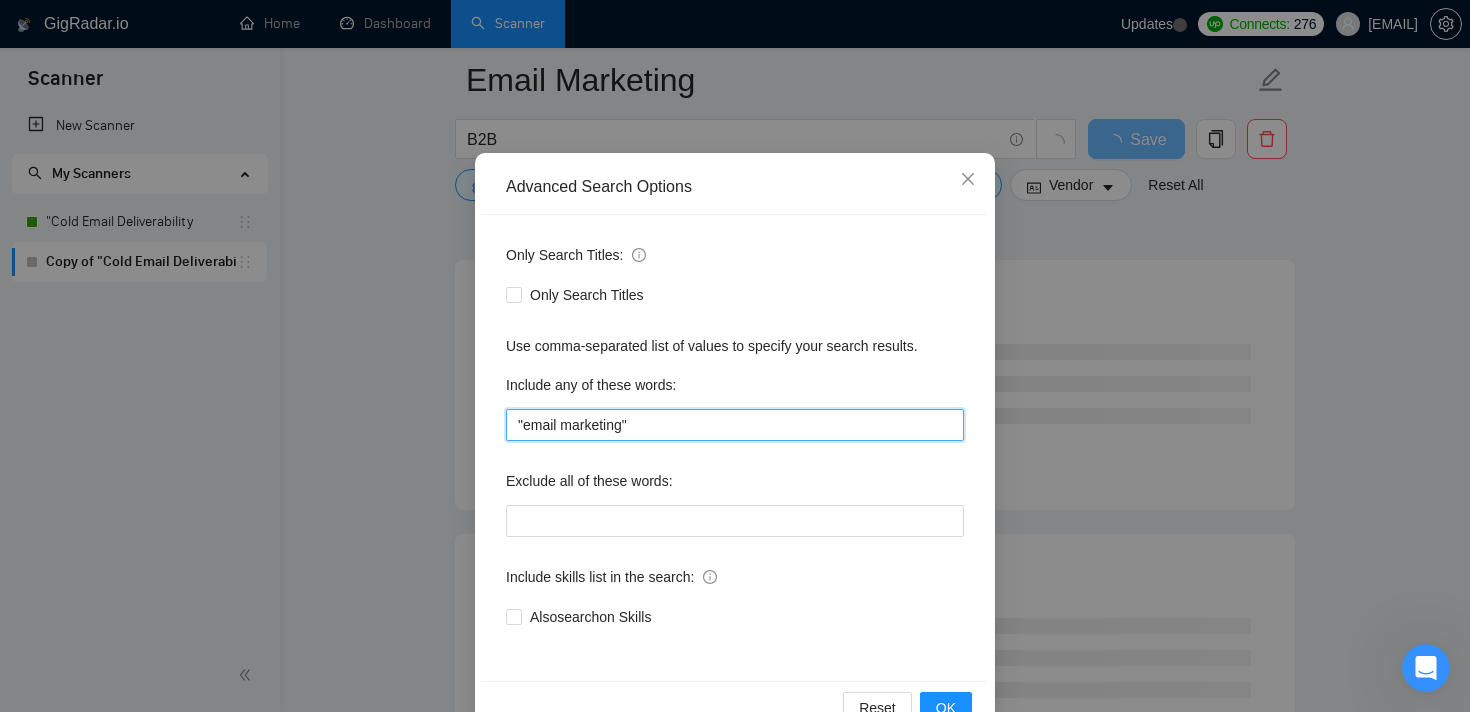 scroll, scrollTop: 120, scrollLeft: 0, axis: vertical 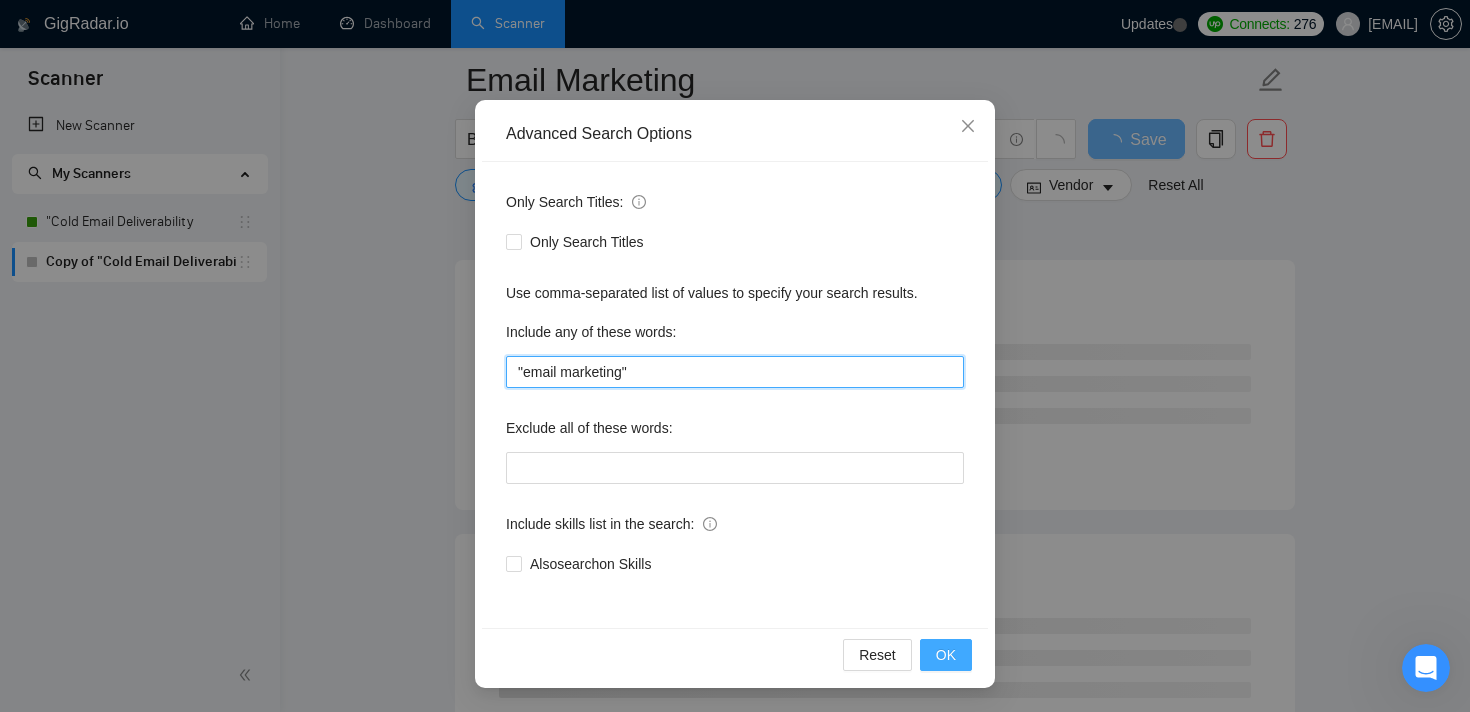 type on ""email marketing"" 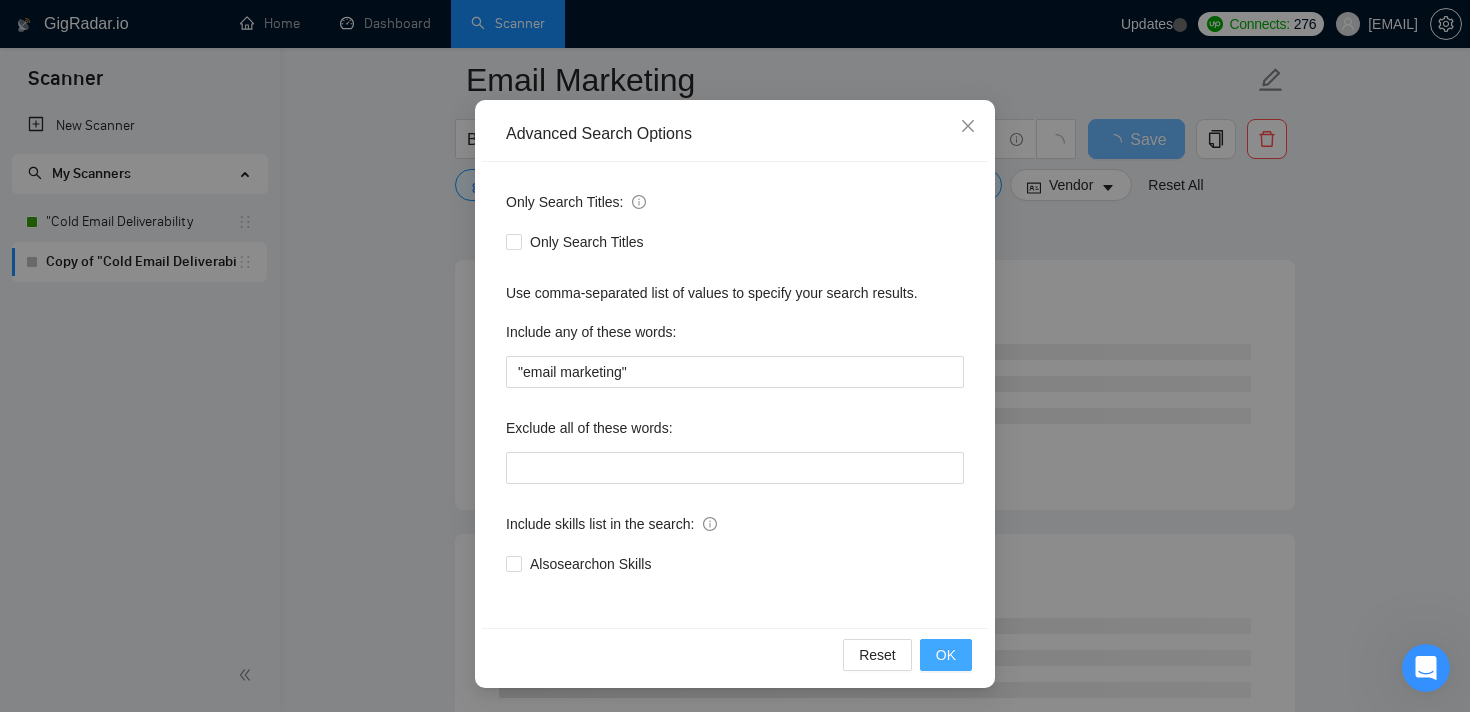 click on "OK" at bounding box center (946, 655) 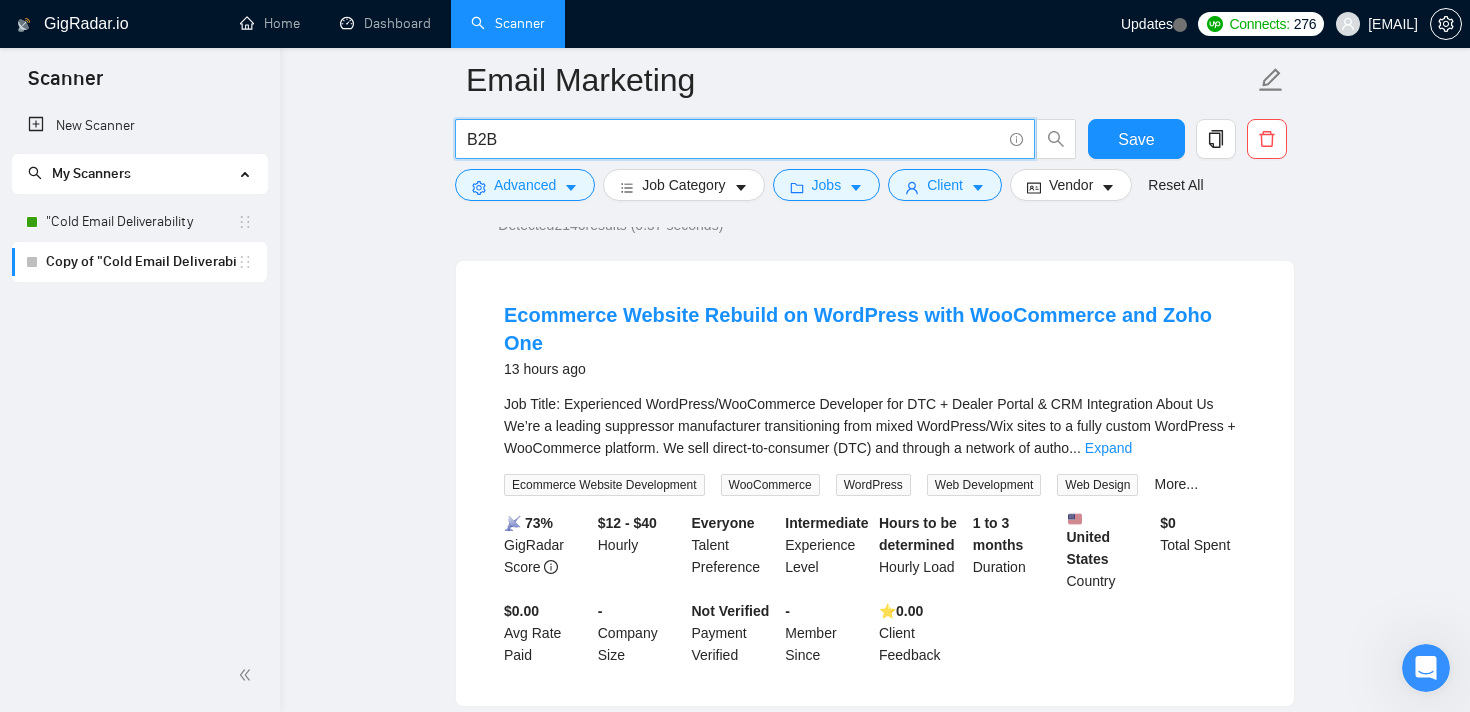click on "B2B" at bounding box center [734, 139] 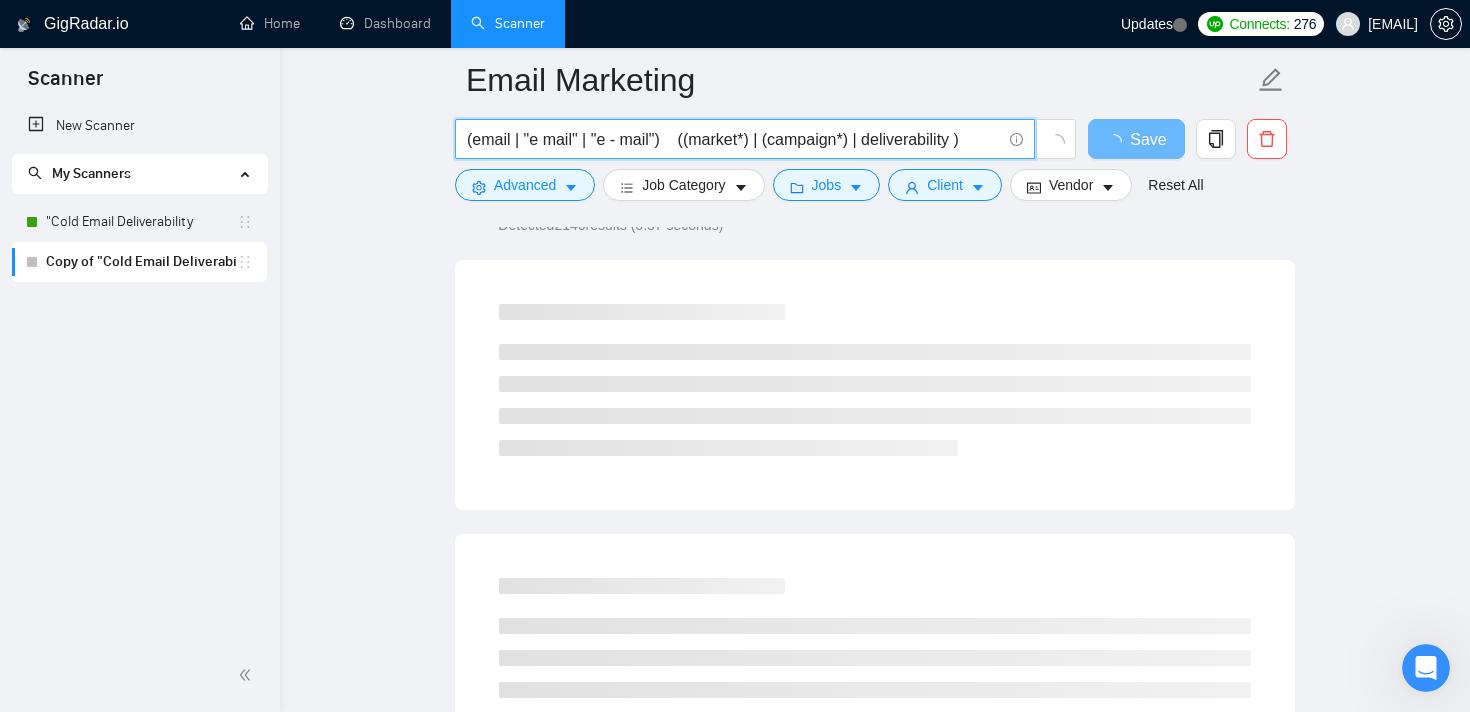 click on "(email | "e mail" | "e - mail")    ((market*) | (campaign*) | deliverability )" at bounding box center (734, 139) 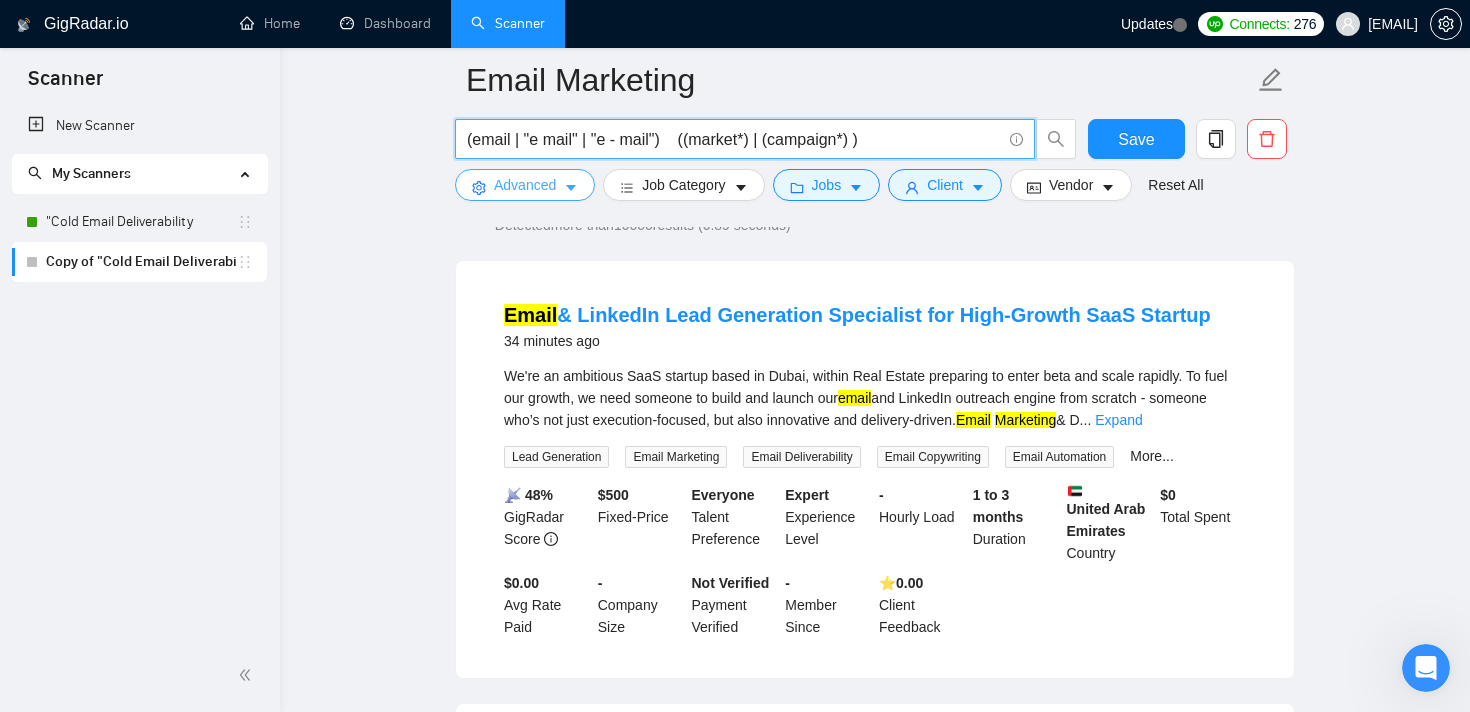type on "(email | "e mail" | "e - mail")    ((market*) | (campaign*) )" 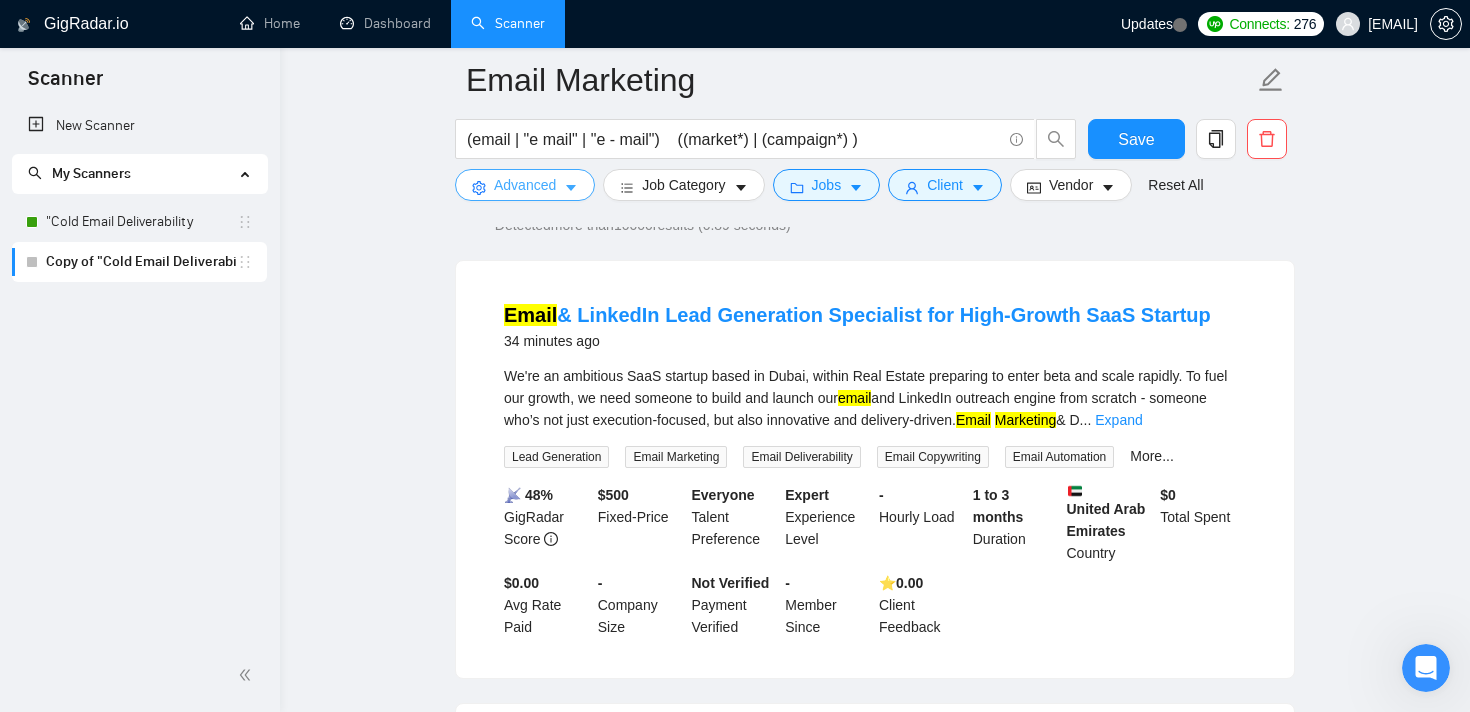 click on "Advanced" at bounding box center (525, 185) 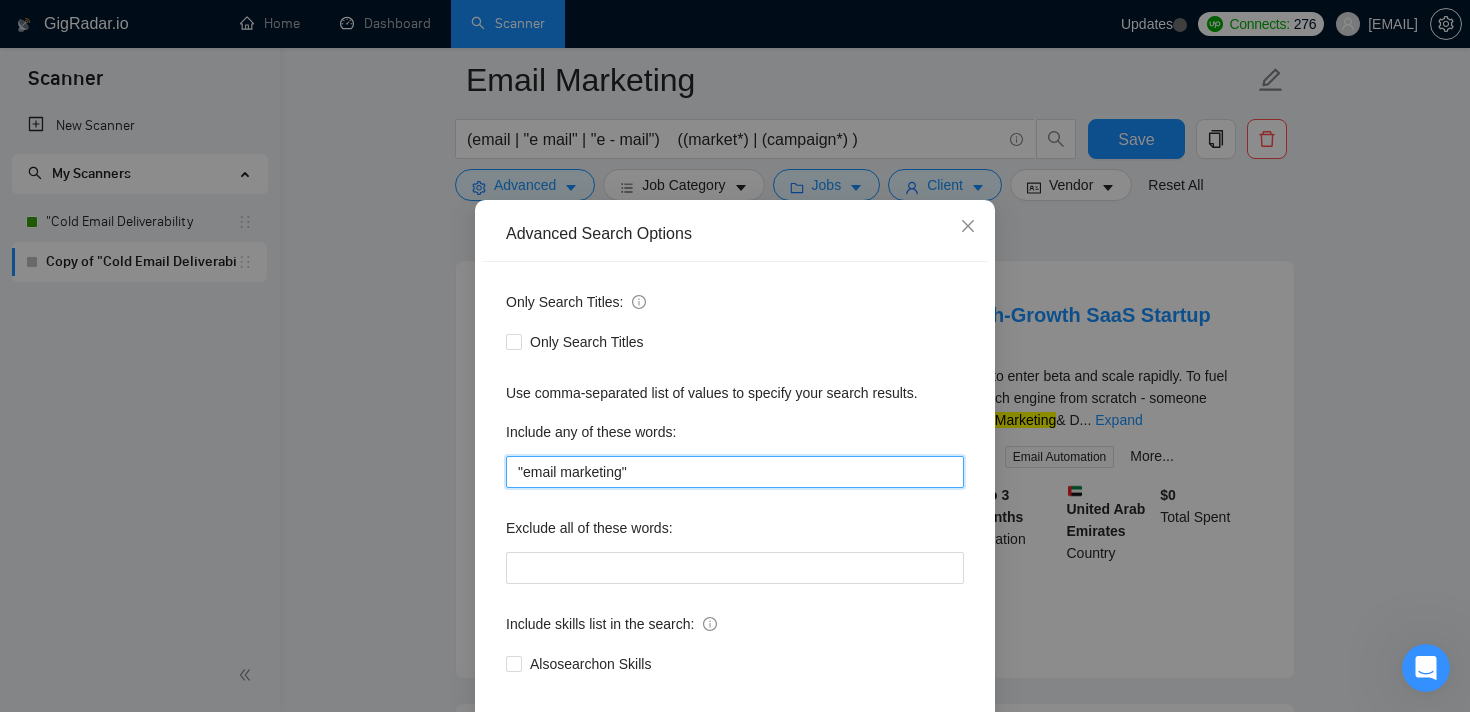 click on ""email marketing"" at bounding box center [735, 472] 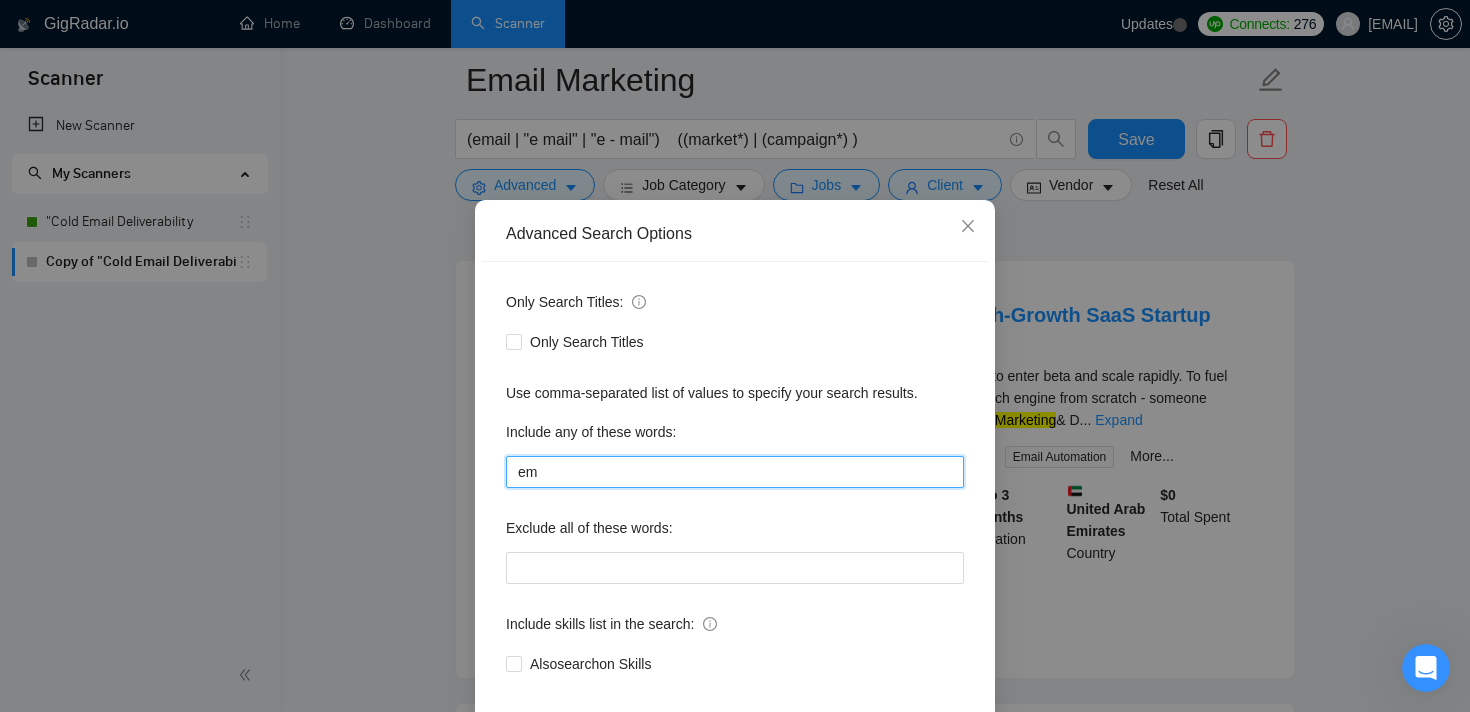 type on "e" 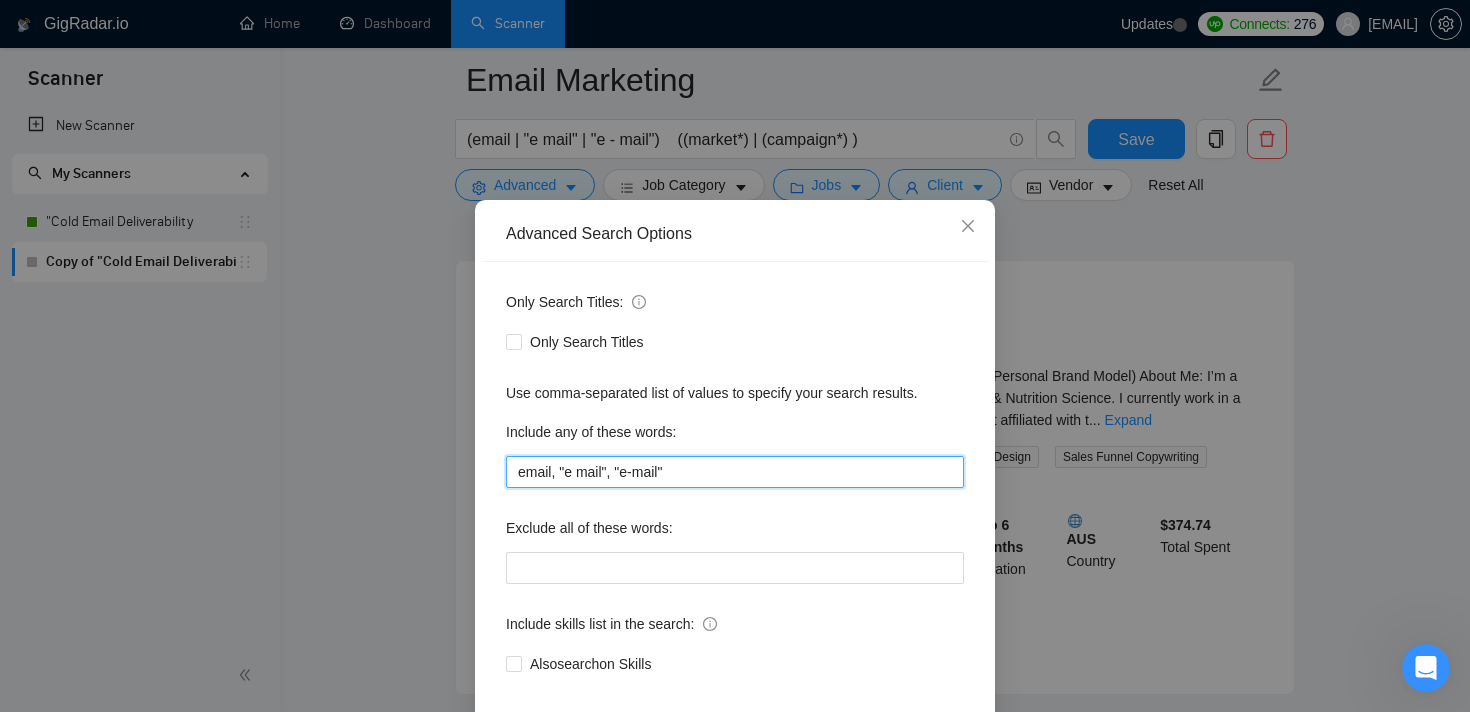 scroll, scrollTop: 120, scrollLeft: 0, axis: vertical 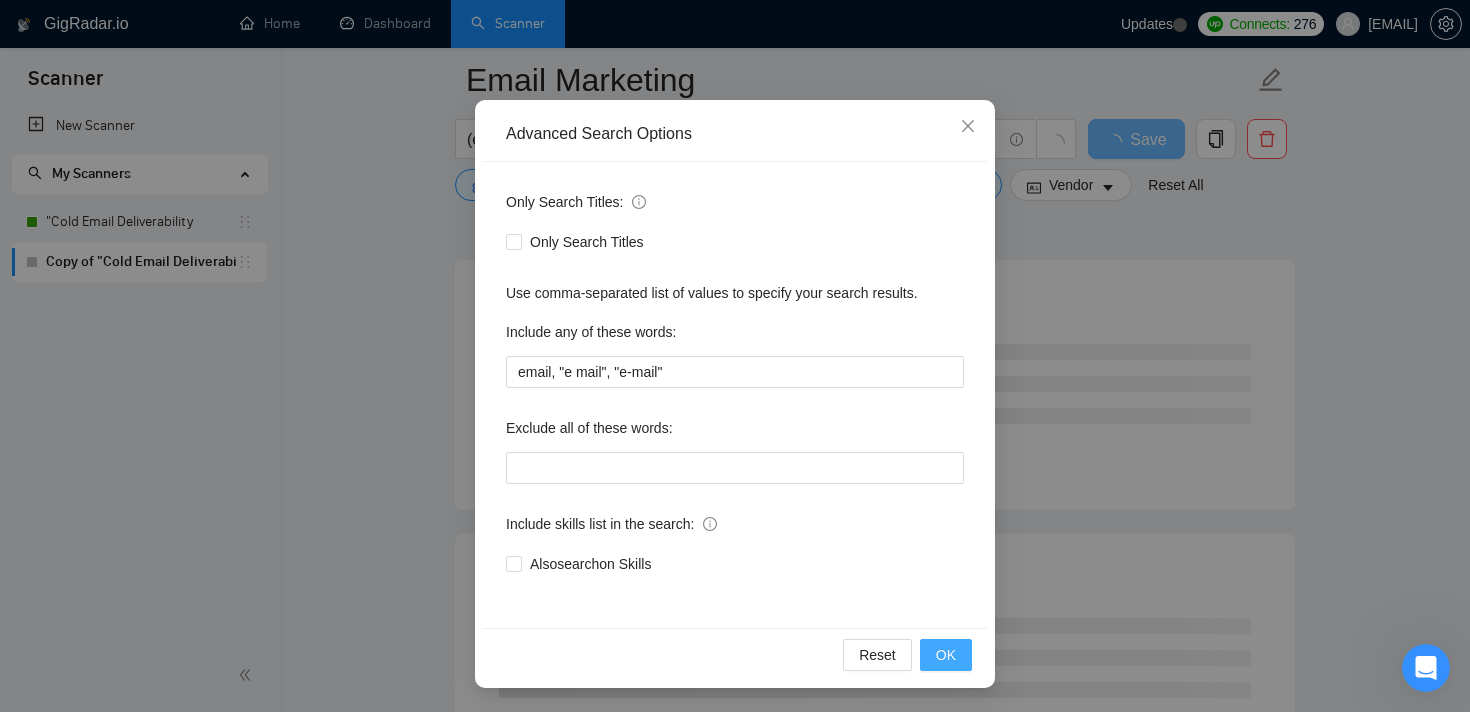 click on "OK" at bounding box center (946, 655) 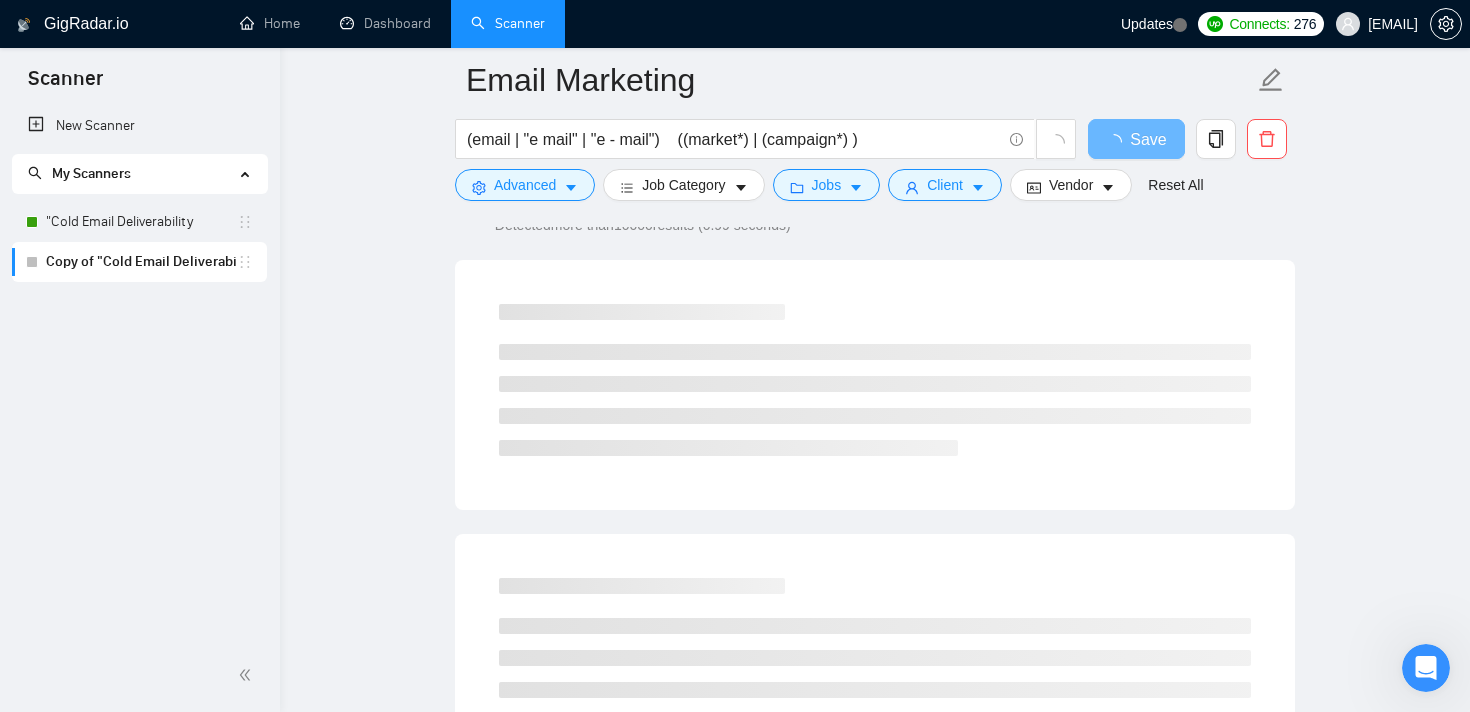 scroll, scrollTop: 20, scrollLeft: 0, axis: vertical 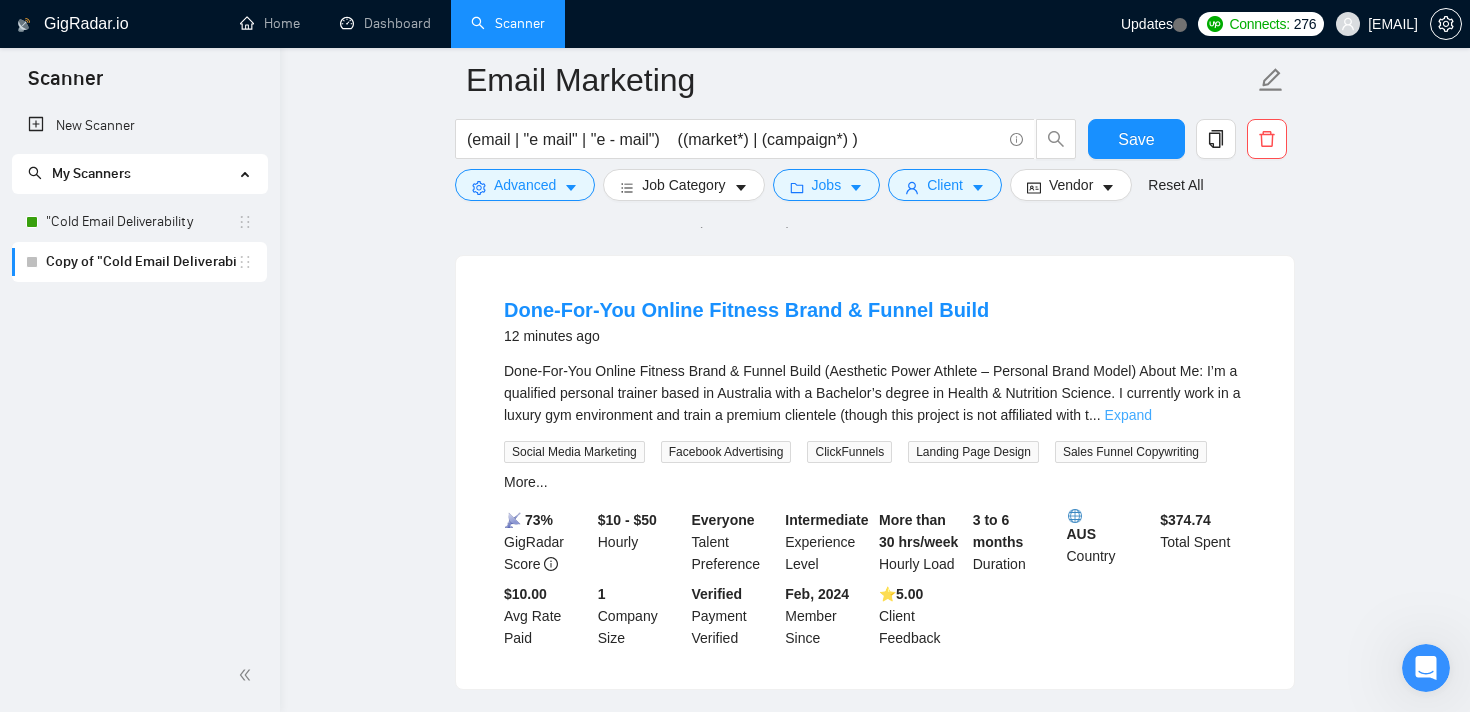 click on "Expand" at bounding box center [1128, 415] 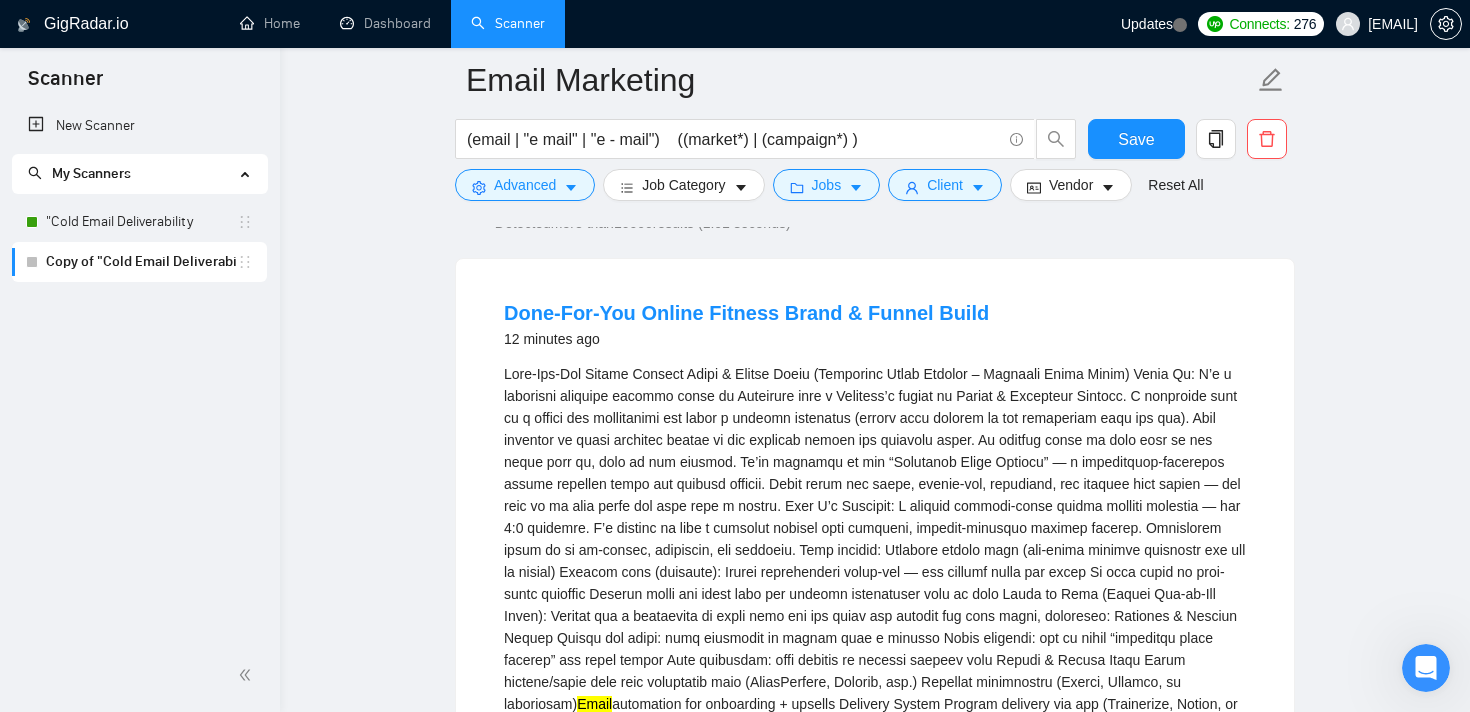 scroll, scrollTop: 158, scrollLeft: 0, axis: vertical 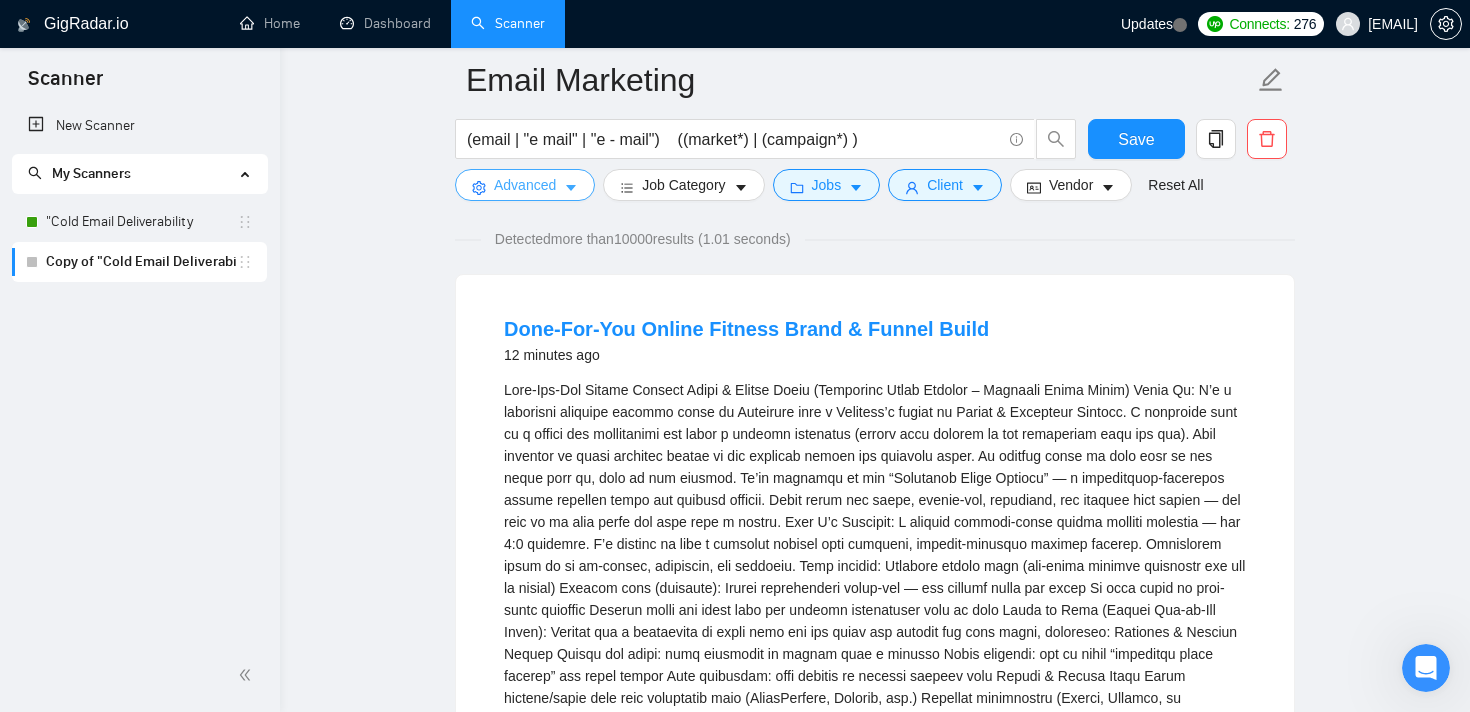 click on "Advanced" at bounding box center [525, 185] 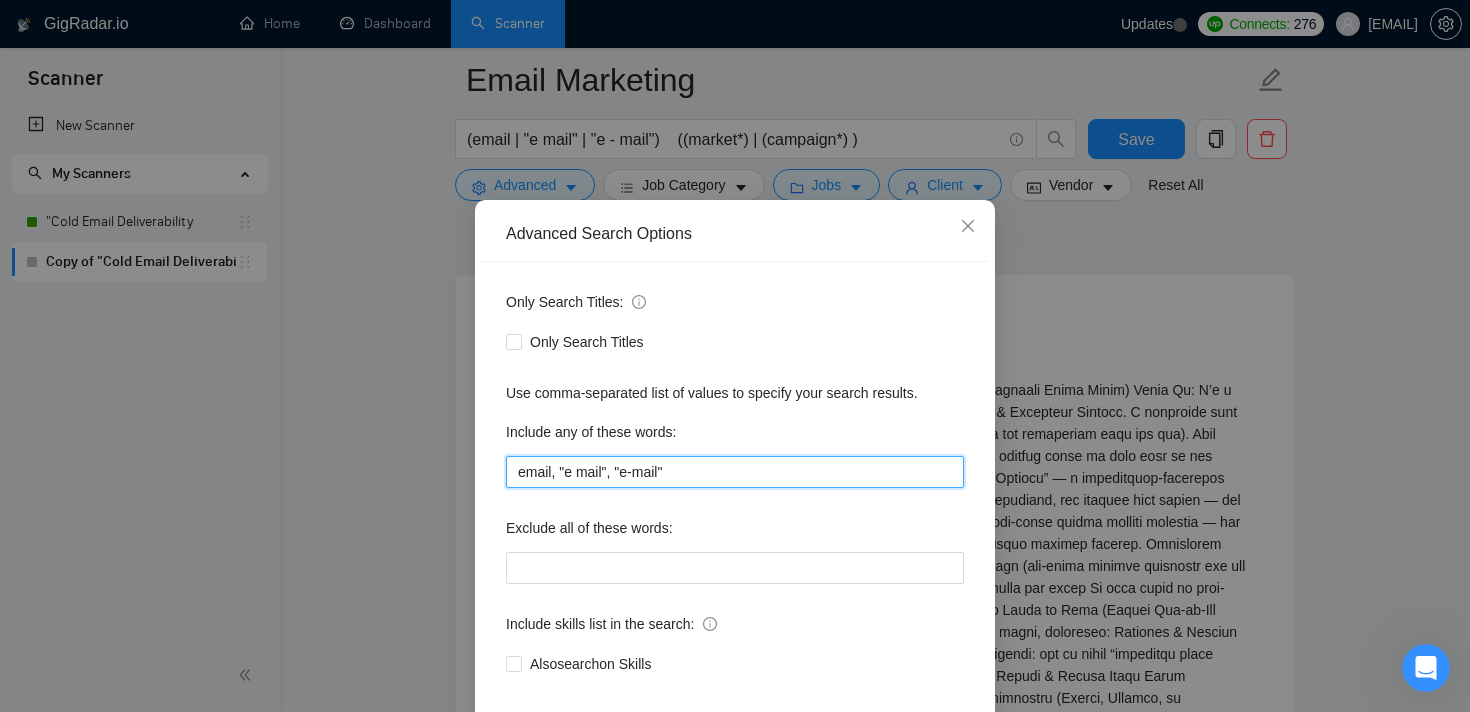 click on "email, "e mail", "e-mail"" at bounding box center [735, 472] 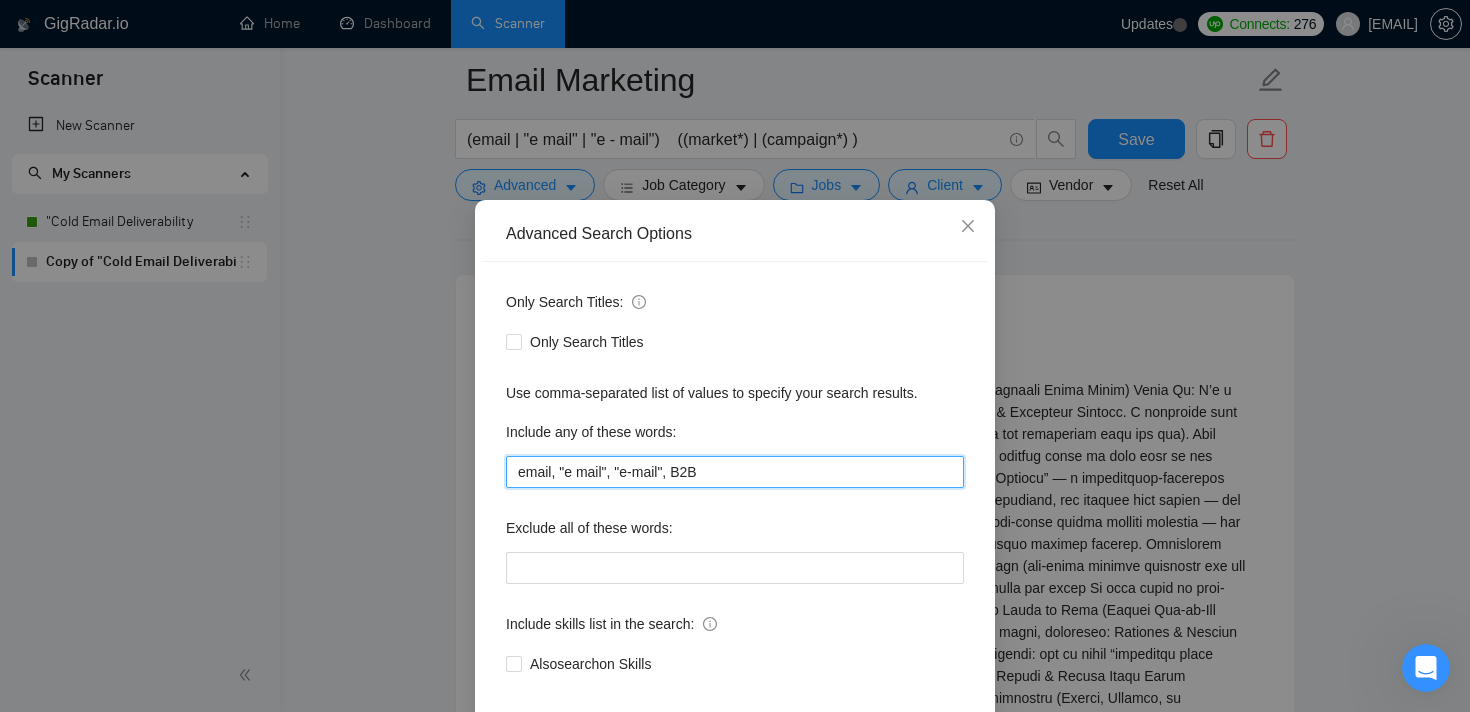 scroll, scrollTop: 120, scrollLeft: 0, axis: vertical 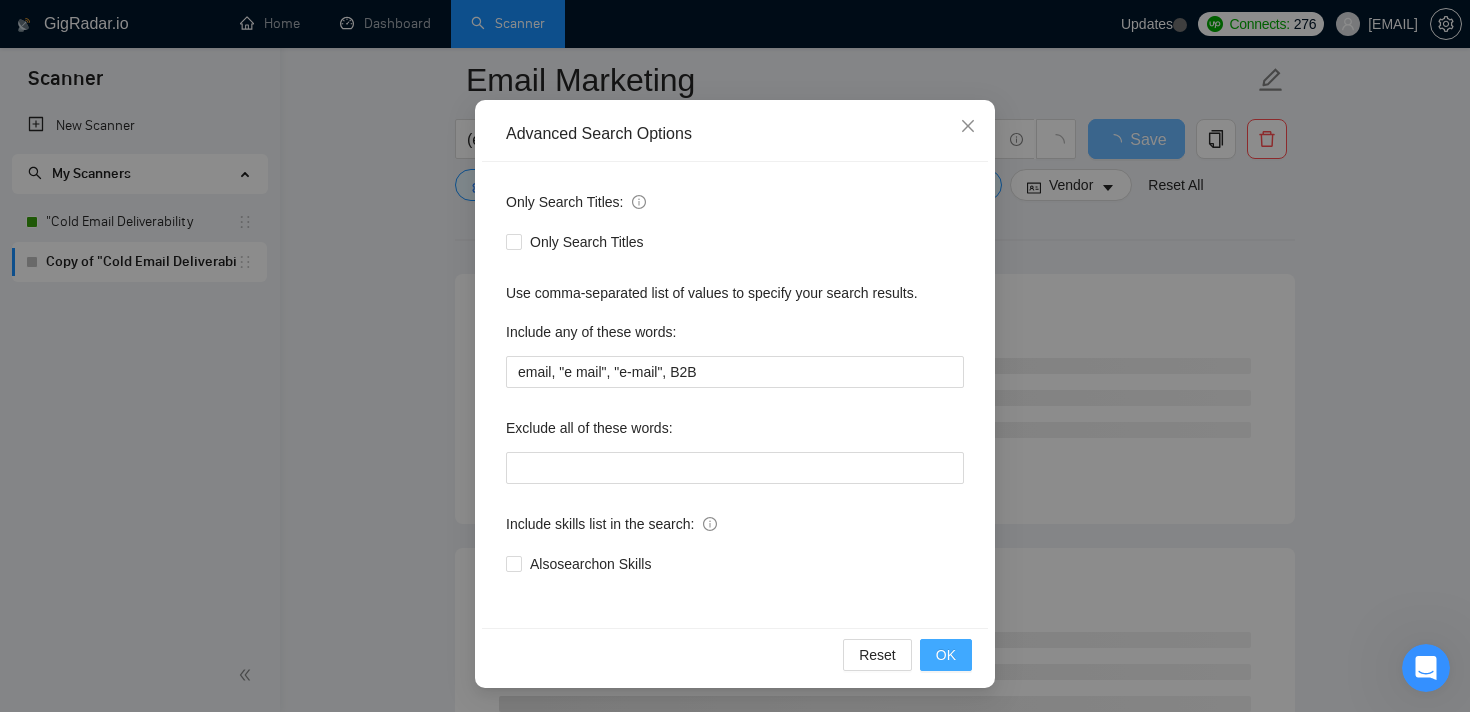 click on "OK" at bounding box center [946, 655] 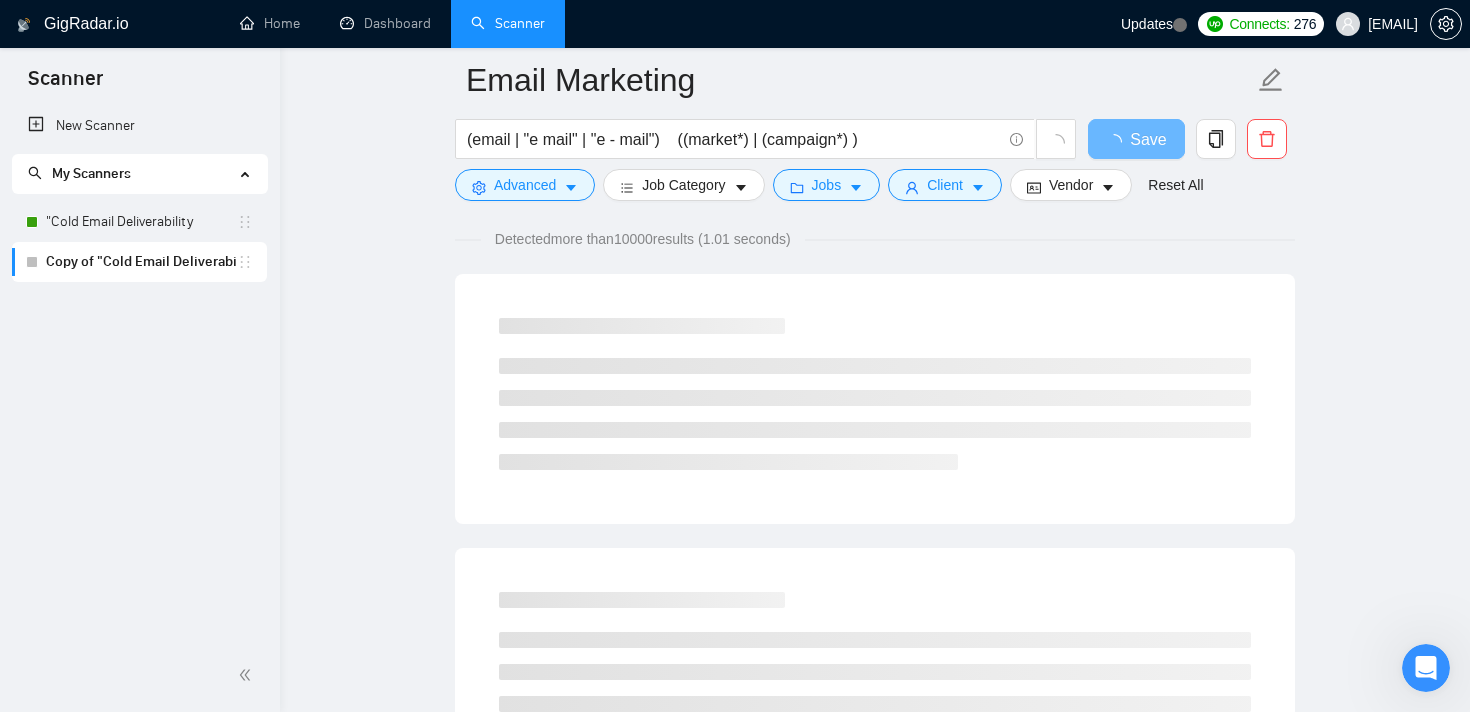 scroll, scrollTop: 20, scrollLeft: 0, axis: vertical 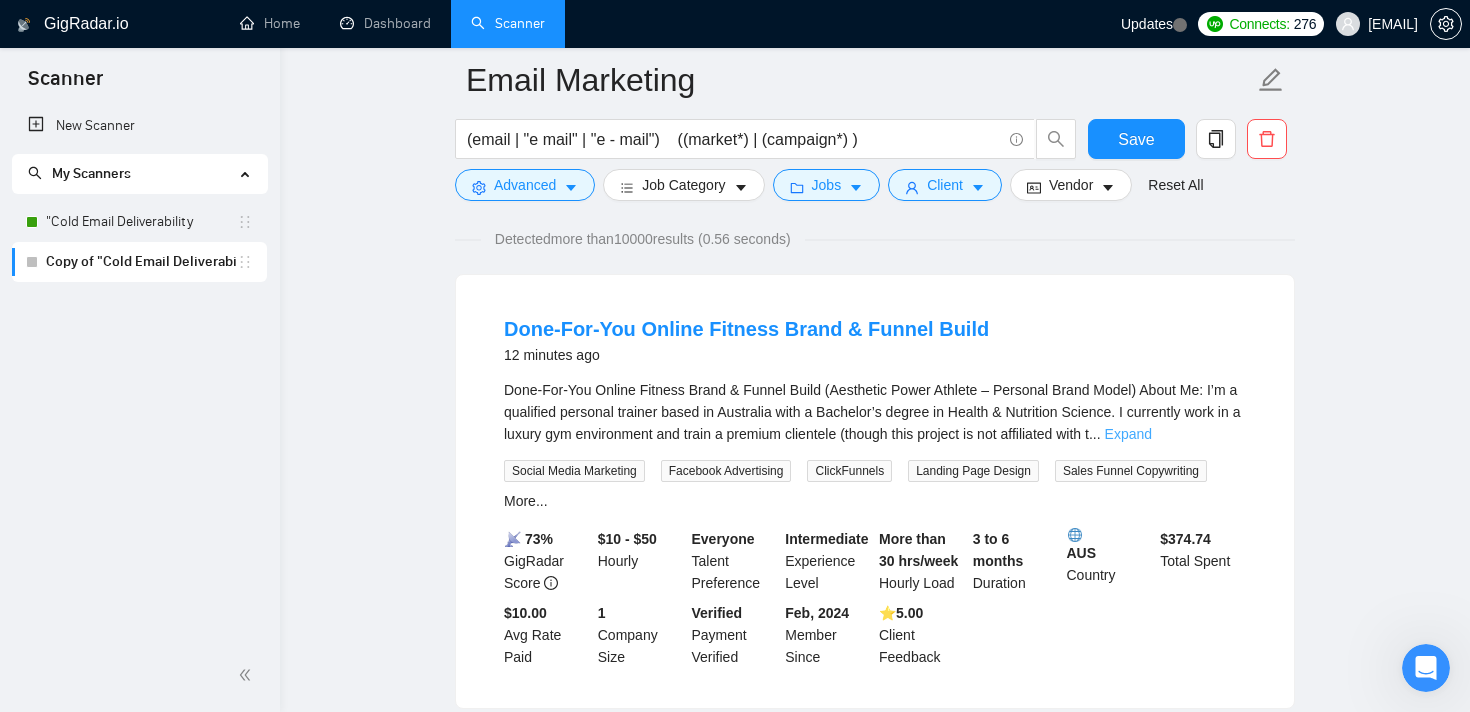 click on "Expand" at bounding box center [1128, 434] 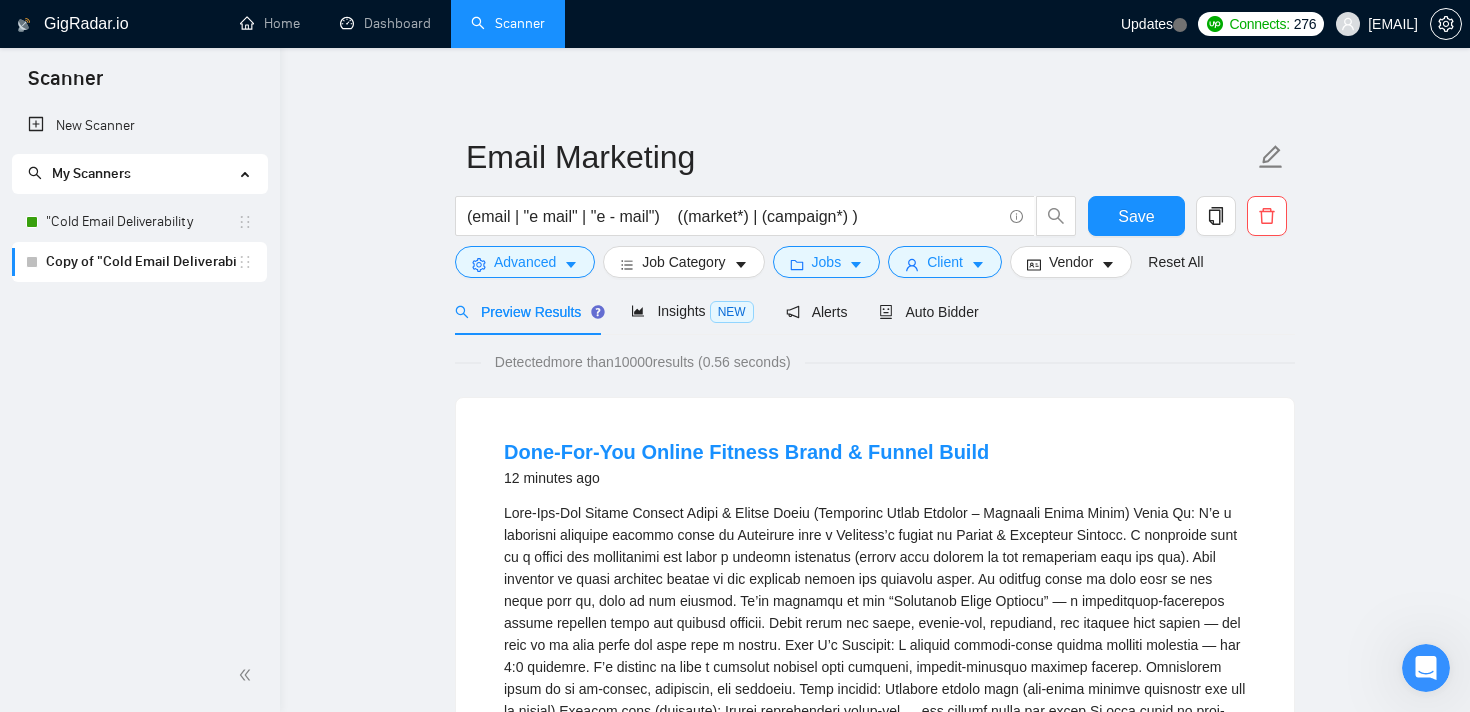 scroll, scrollTop: 0, scrollLeft: 0, axis: both 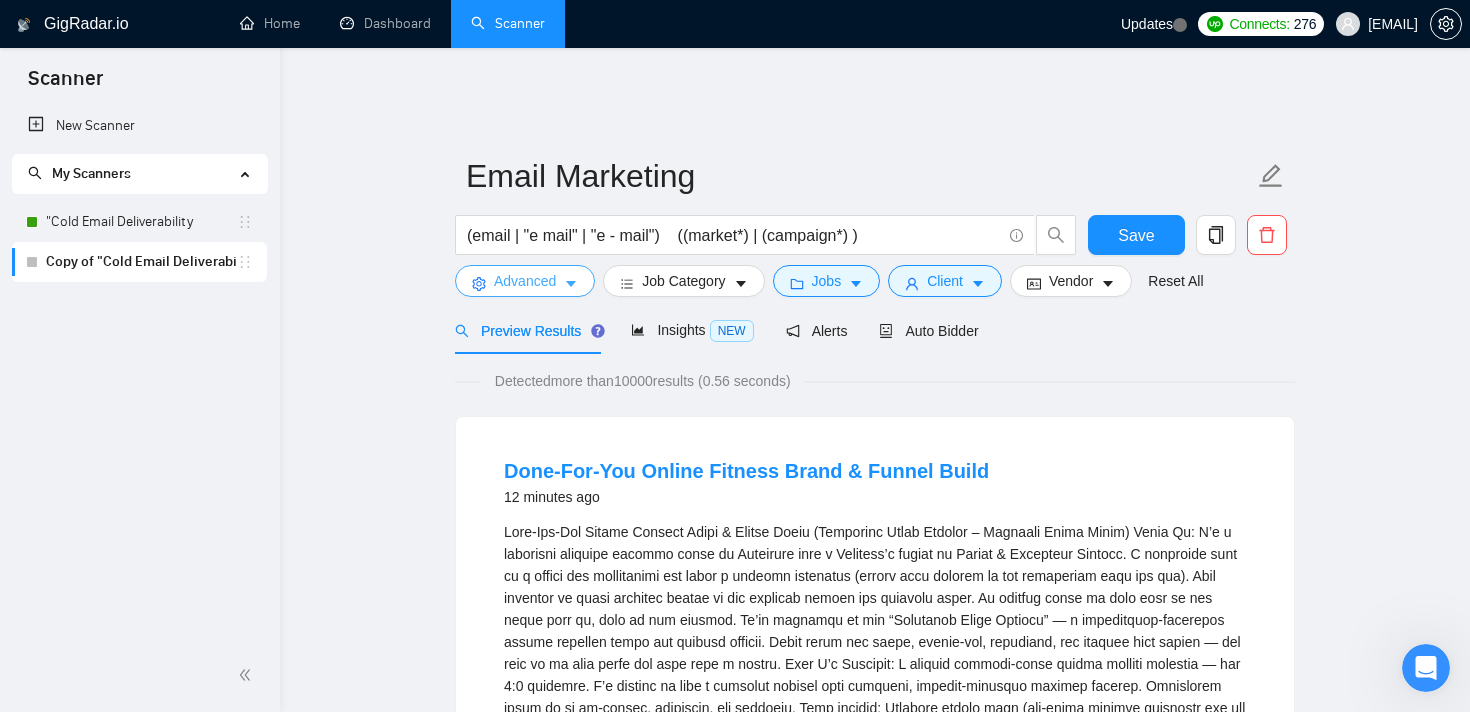 click on "Advanced" at bounding box center (525, 281) 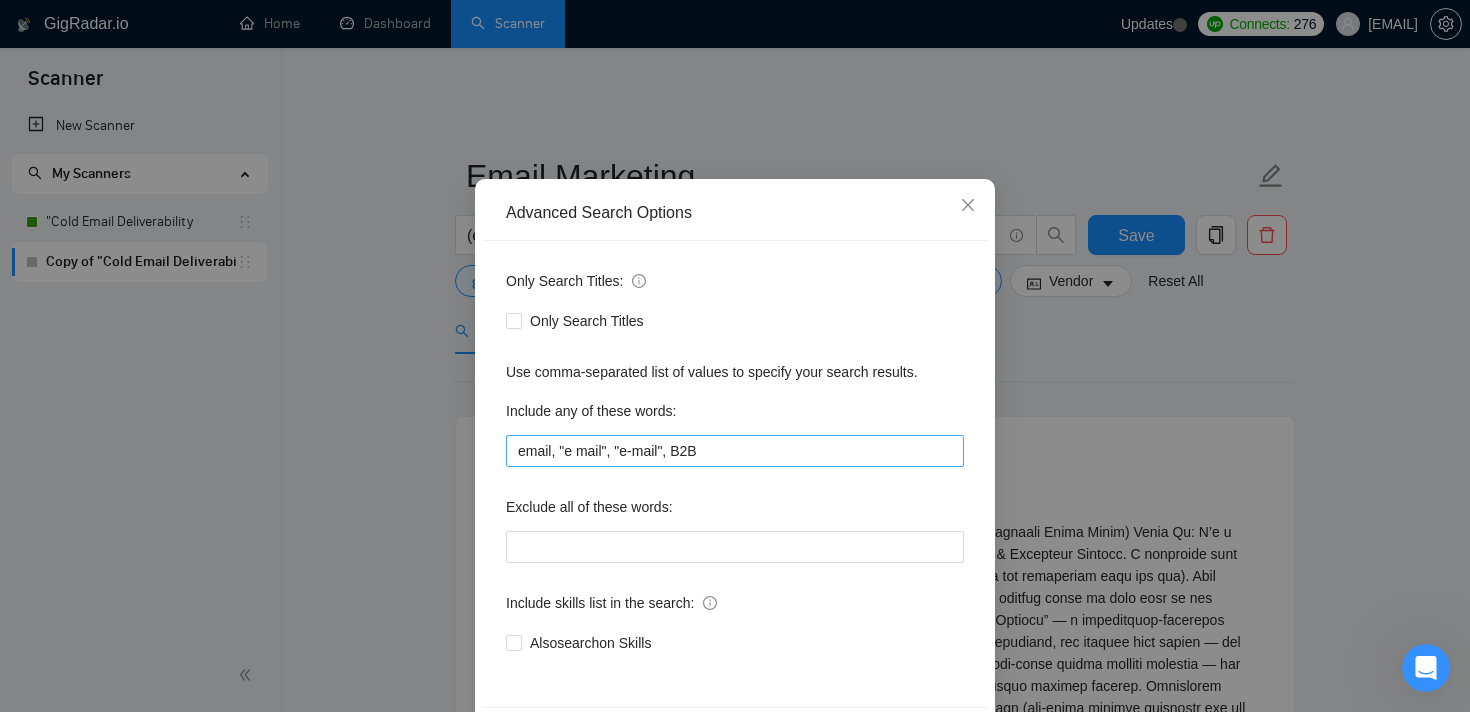 scroll, scrollTop: 42, scrollLeft: 0, axis: vertical 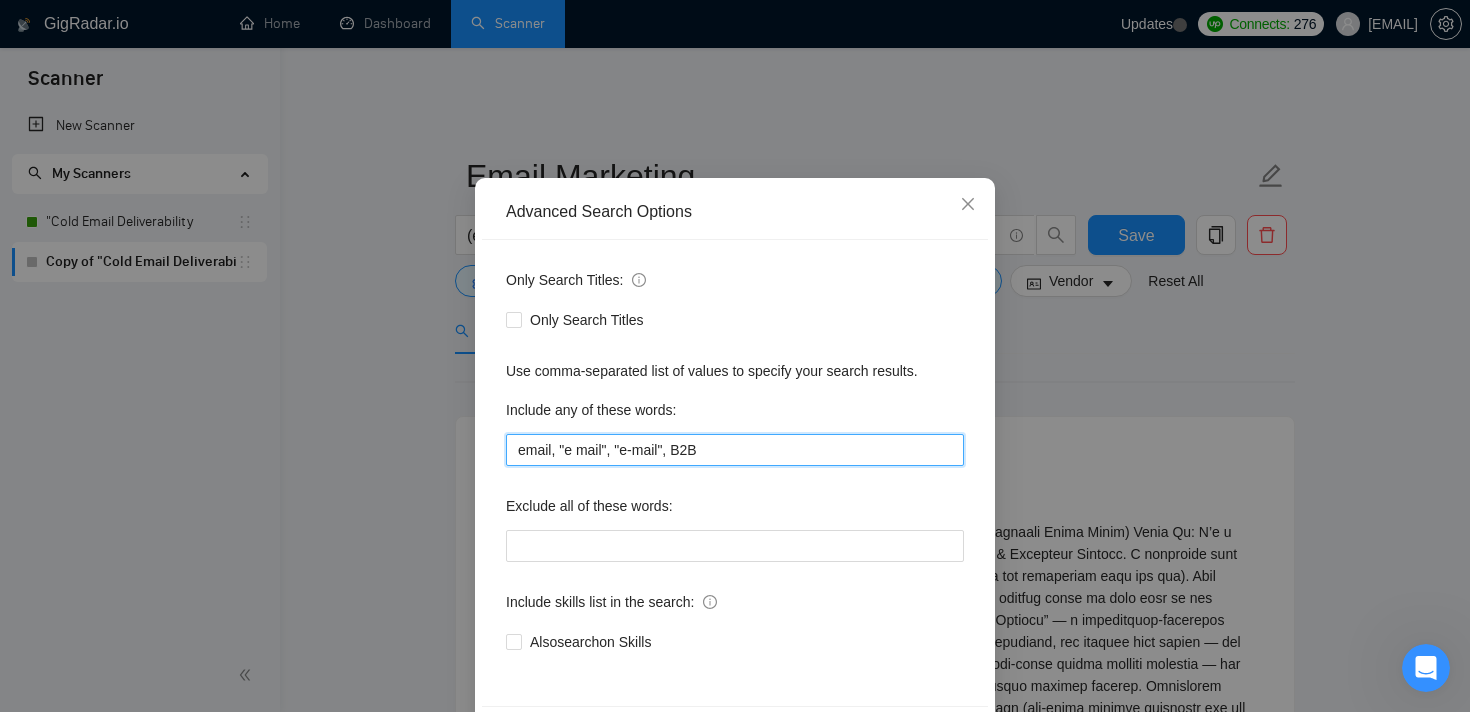 click on "email, "e mail", "e-mail", B2B" at bounding box center (735, 450) 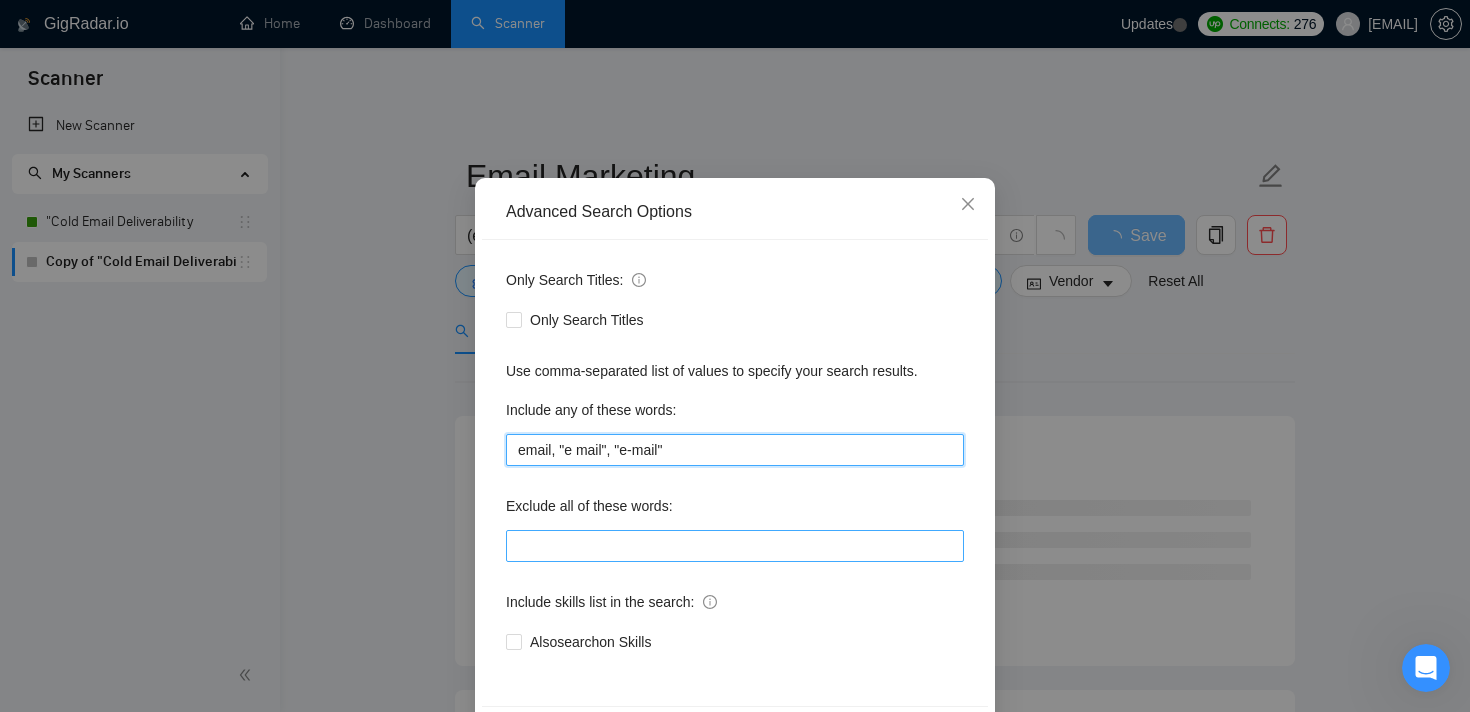 scroll, scrollTop: 120, scrollLeft: 0, axis: vertical 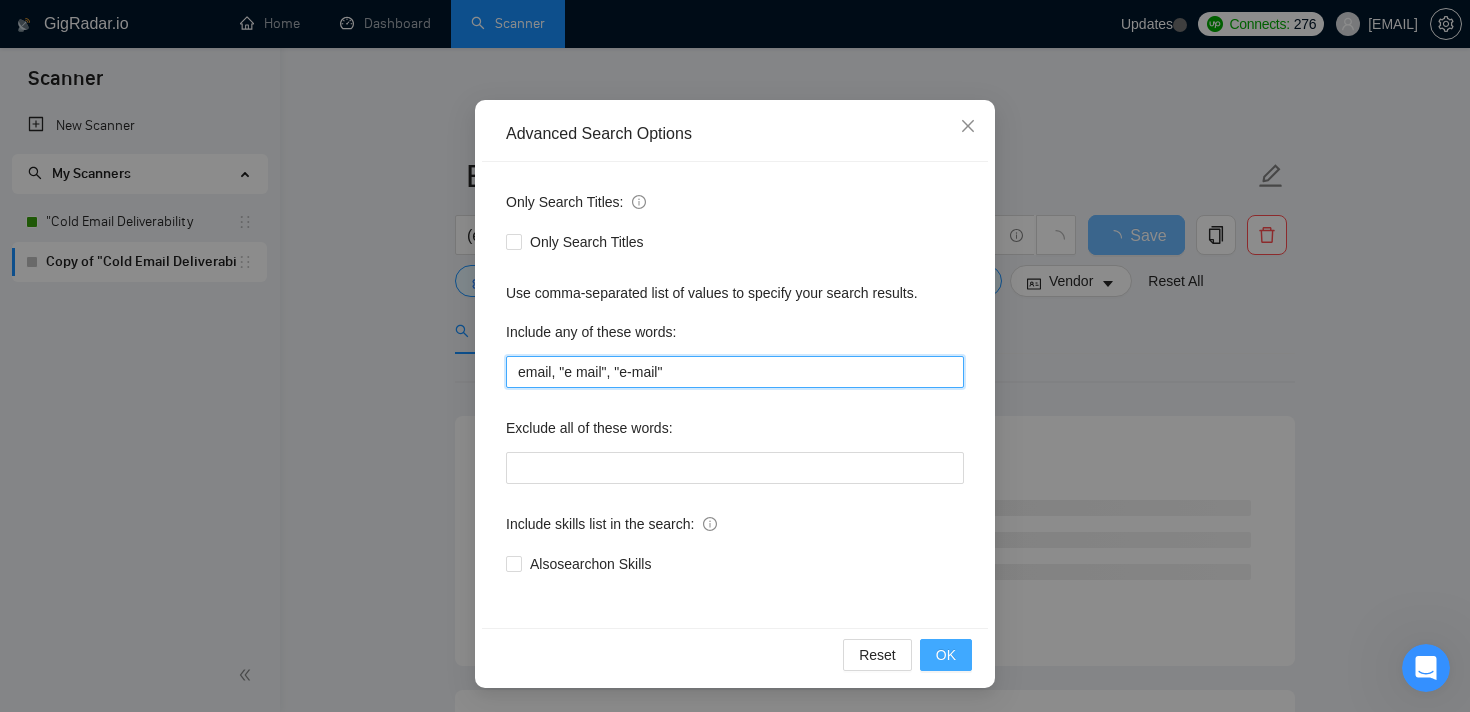 type on "email, "e mail", "e-mail"" 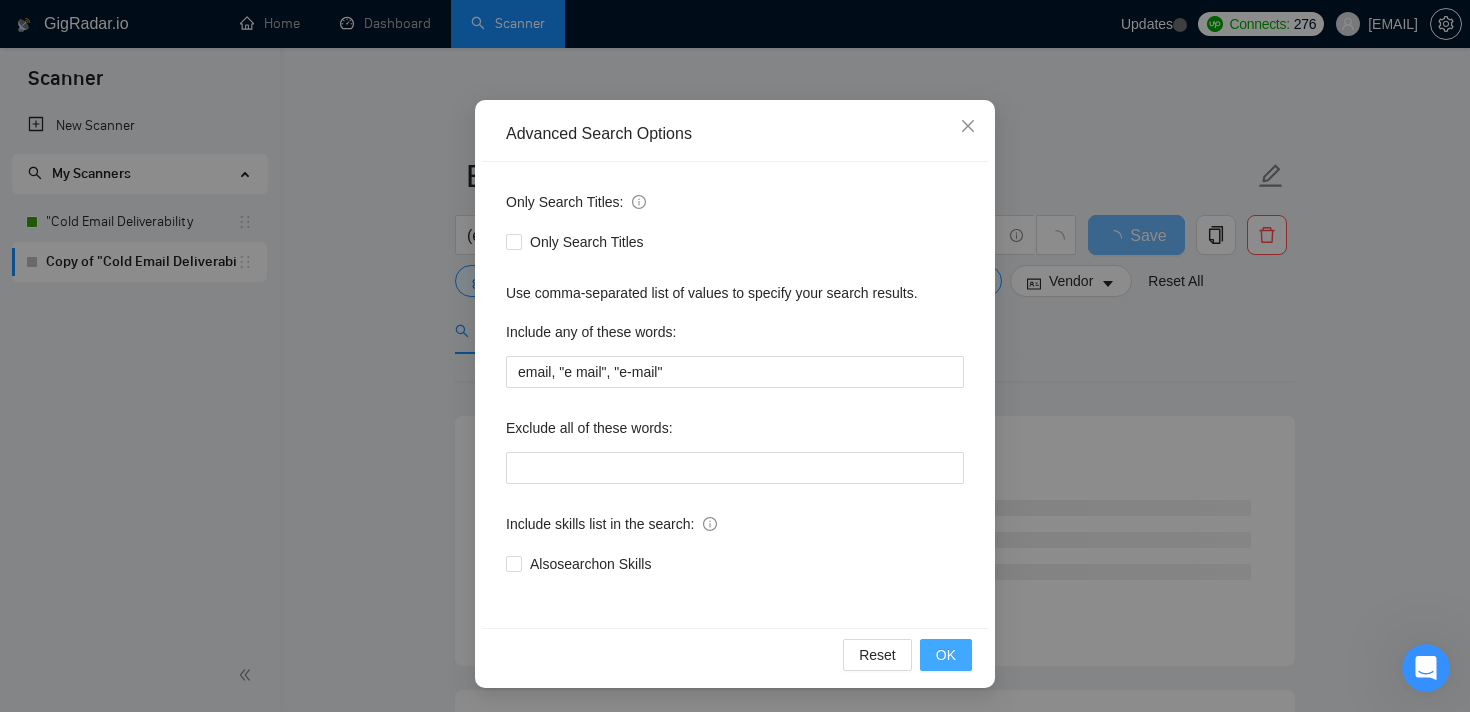 click on "OK" at bounding box center (946, 655) 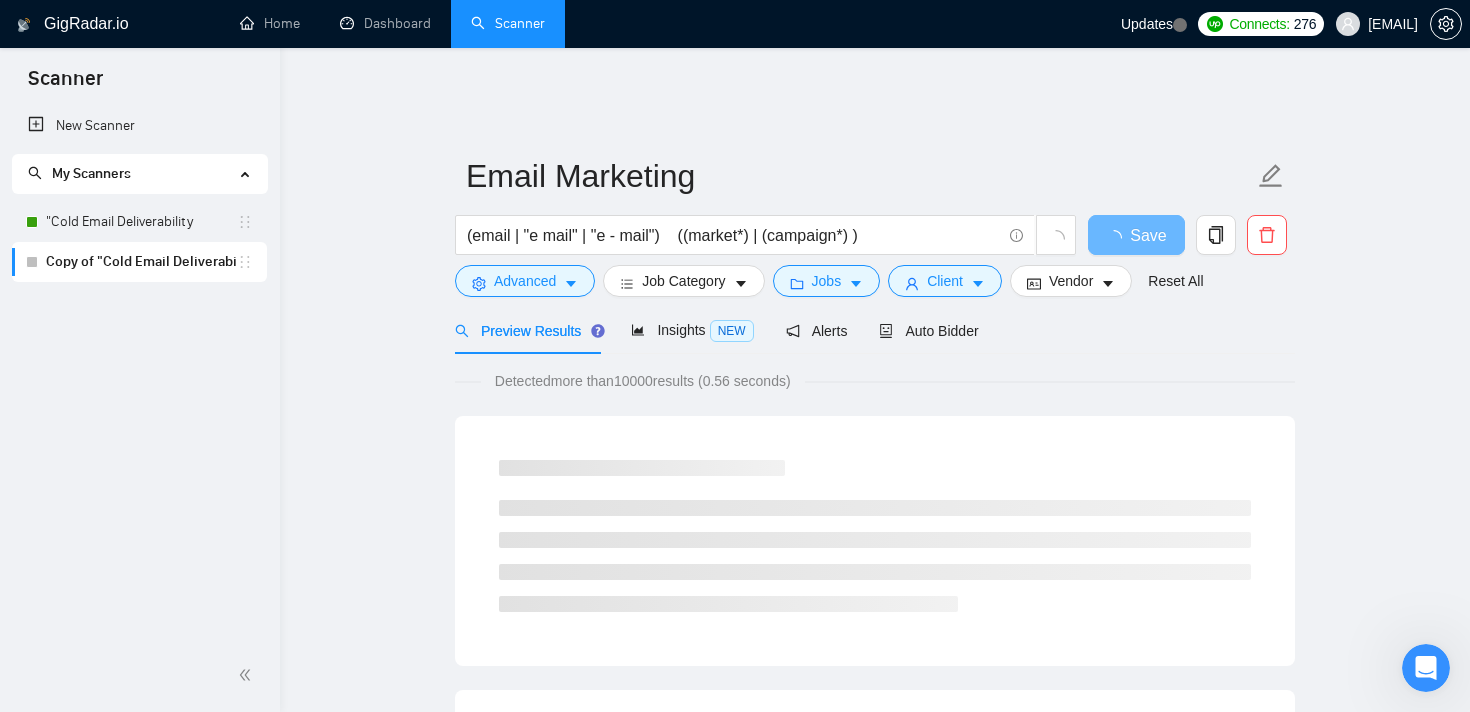 scroll, scrollTop: 20, scrollLeft: 0, axis: vertical 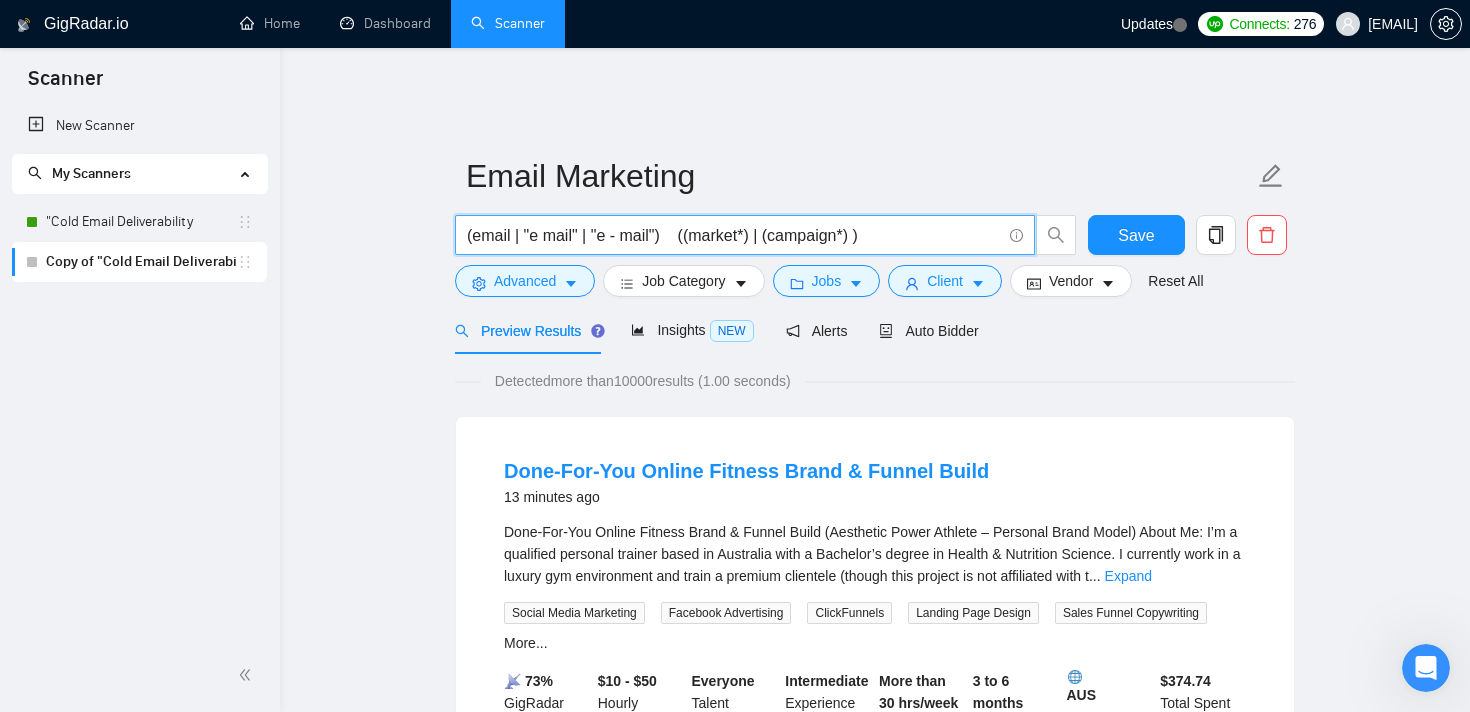 click on "(email | "e mail" | "e - mail")    ((market*) | (campaign*) )" at bounding box center (734, 235) 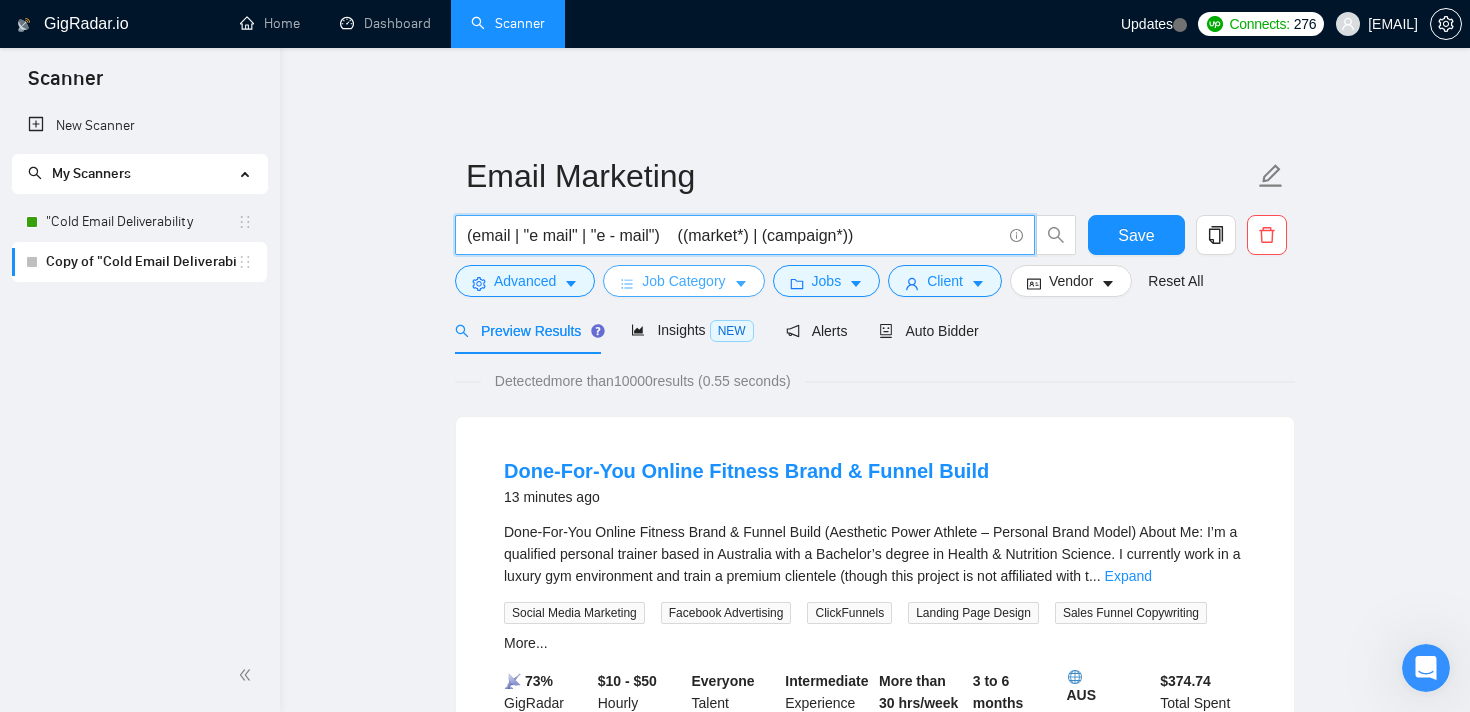 type on "(email | "e mail" | "e - mail")    ((market*) | (campaign*))" 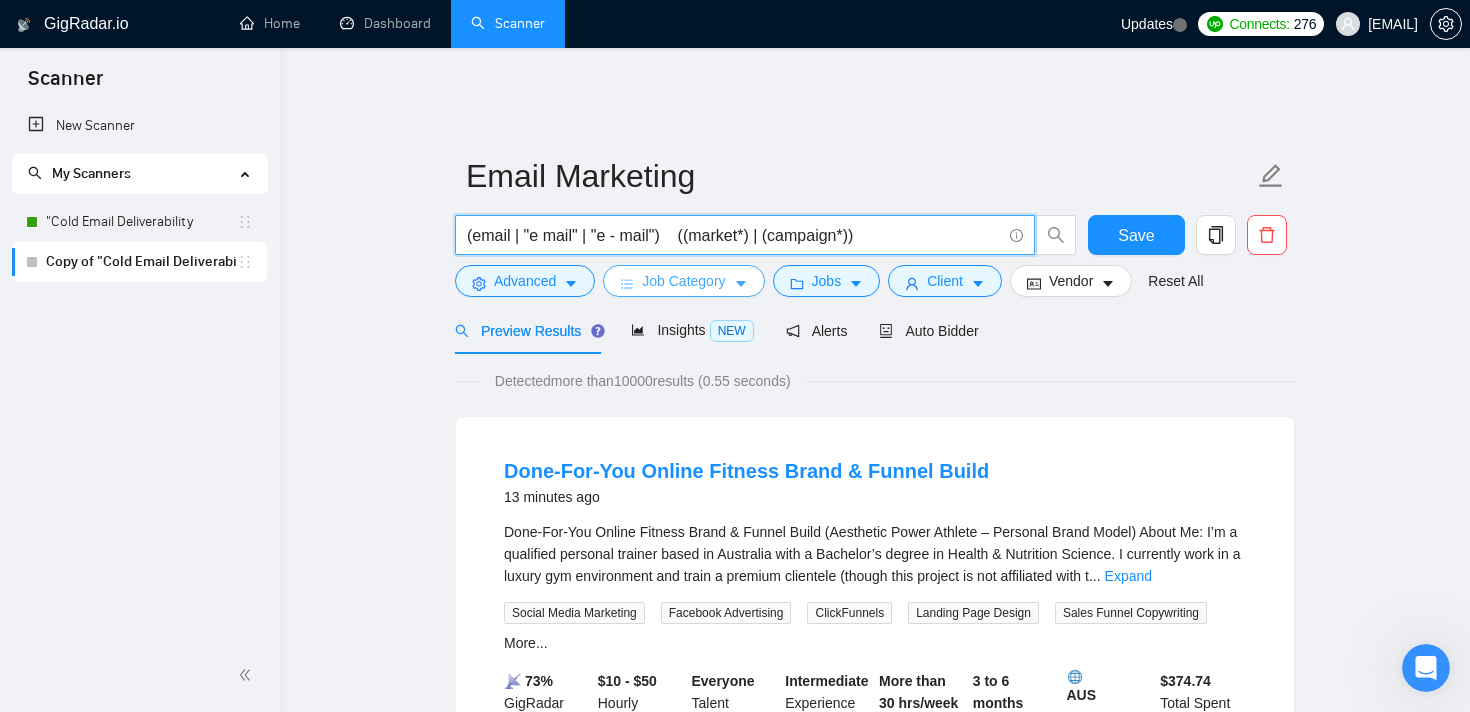 click on "Job Category" at bounding box center [683, 281] 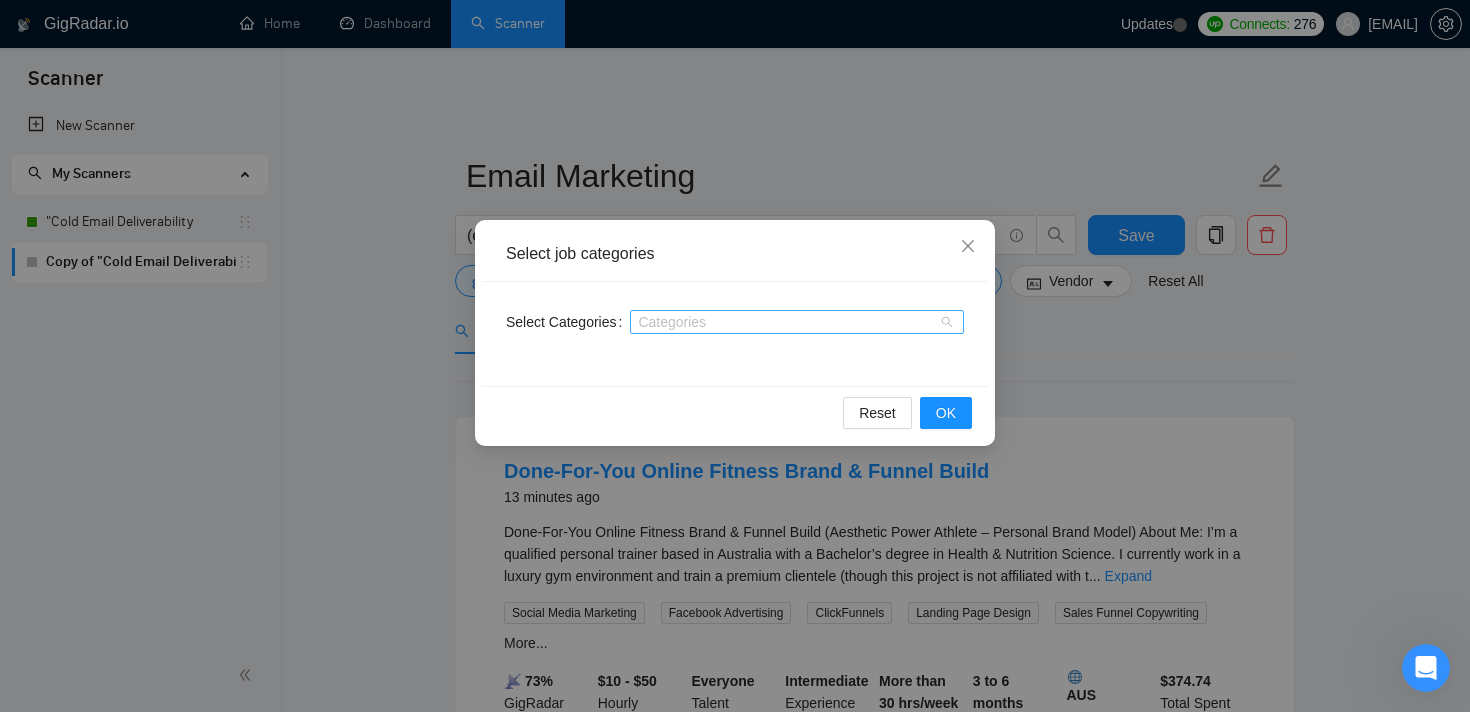 click at bounding box center [787, 322] 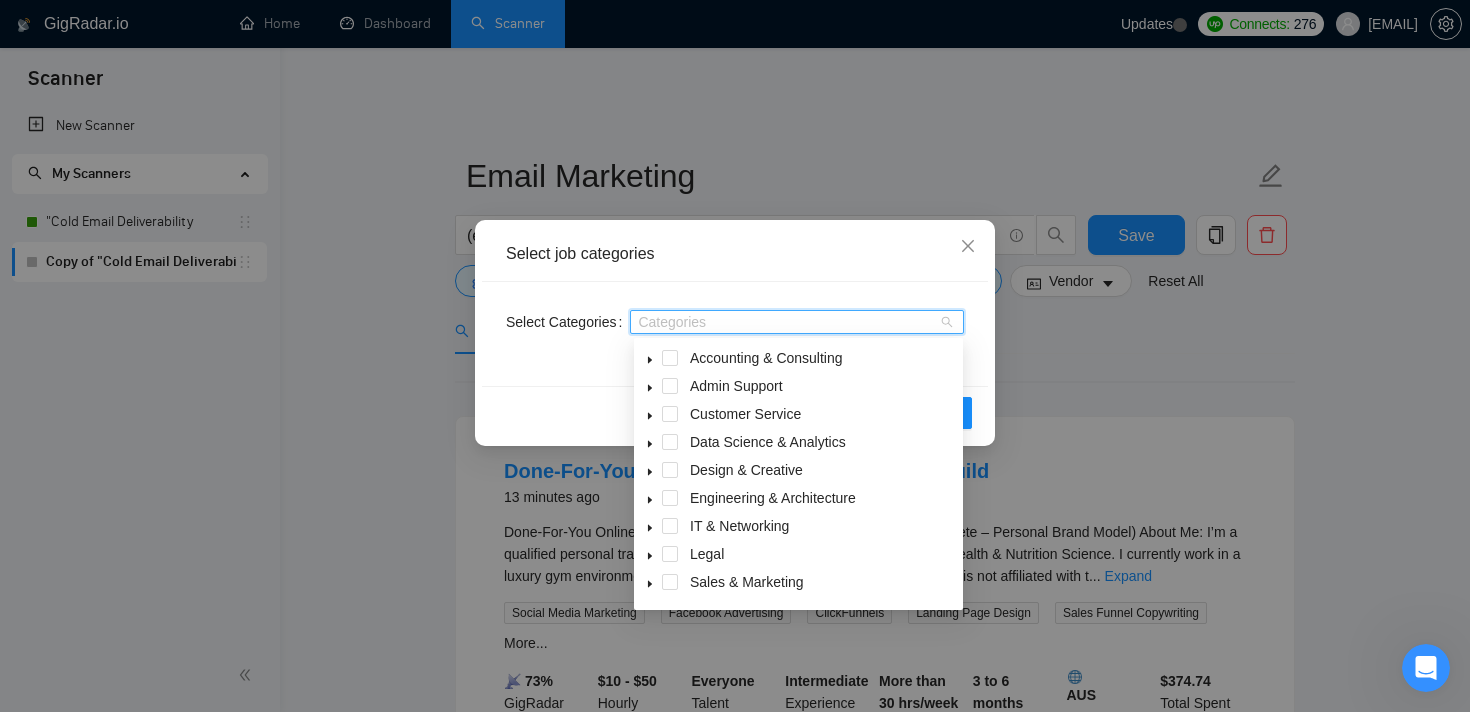 click at bounding box center [650, 358] 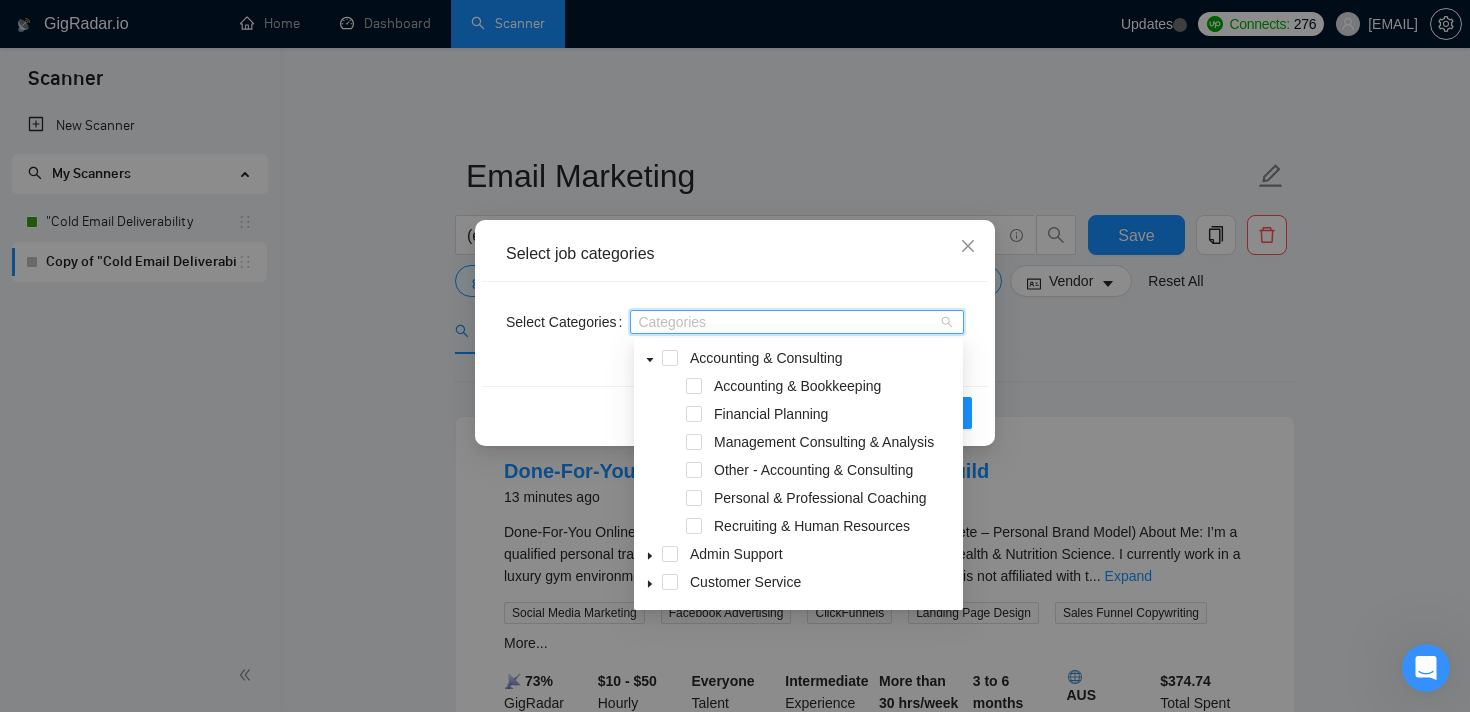 click at bounding box center [650, 358] 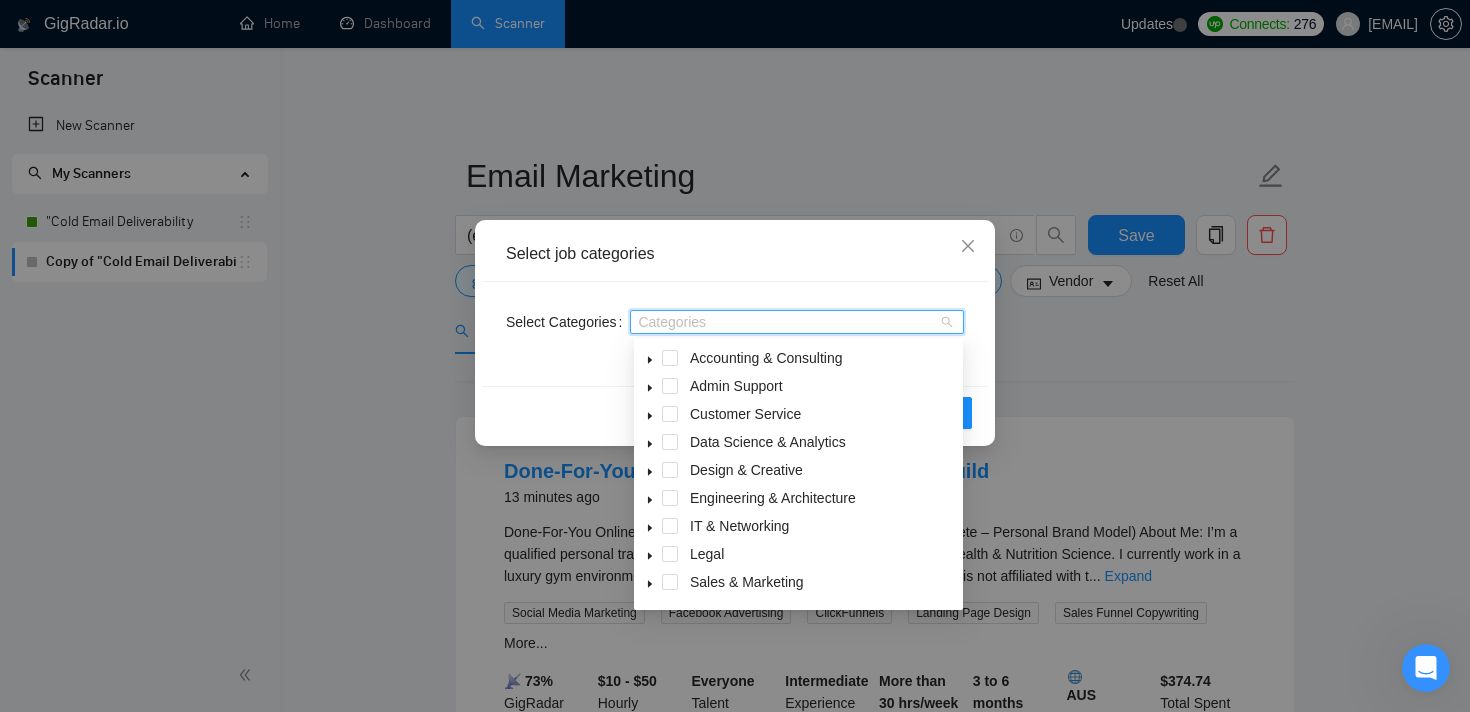 click 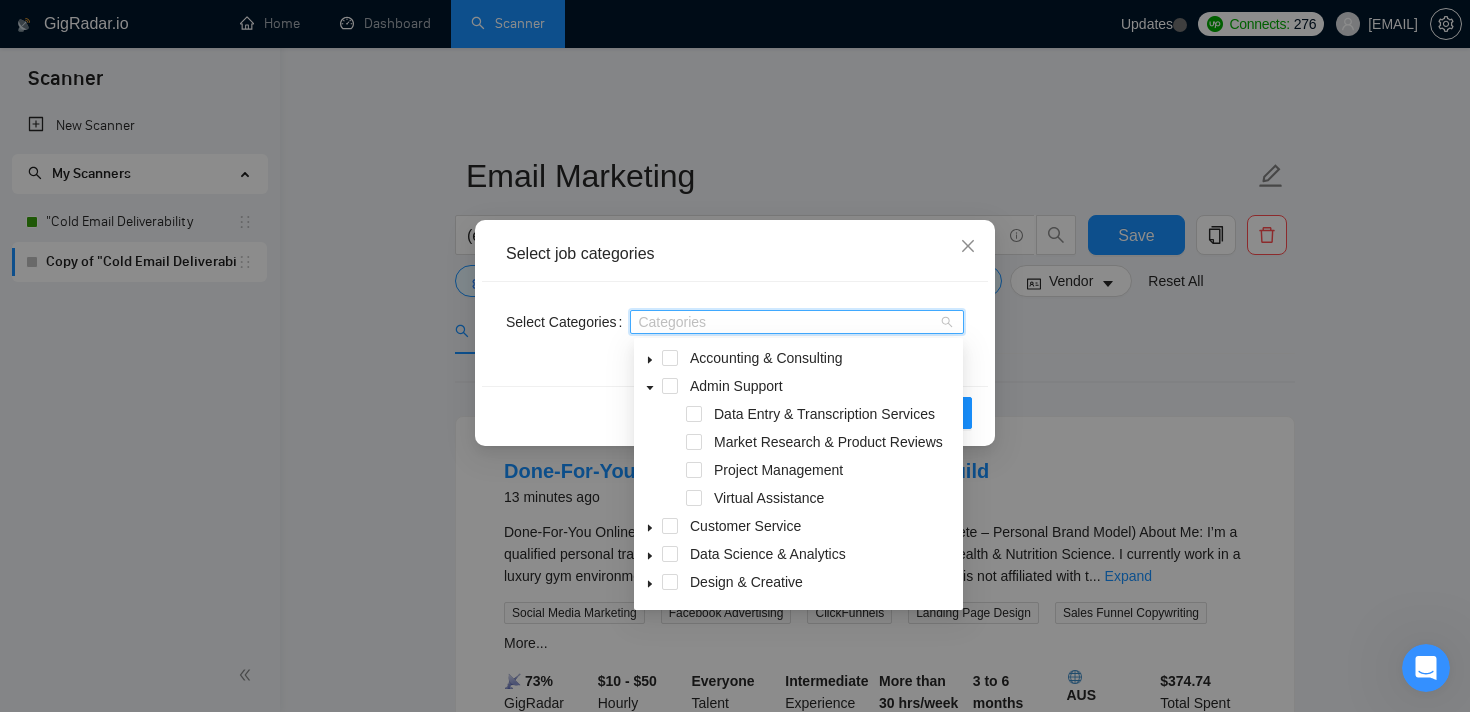click 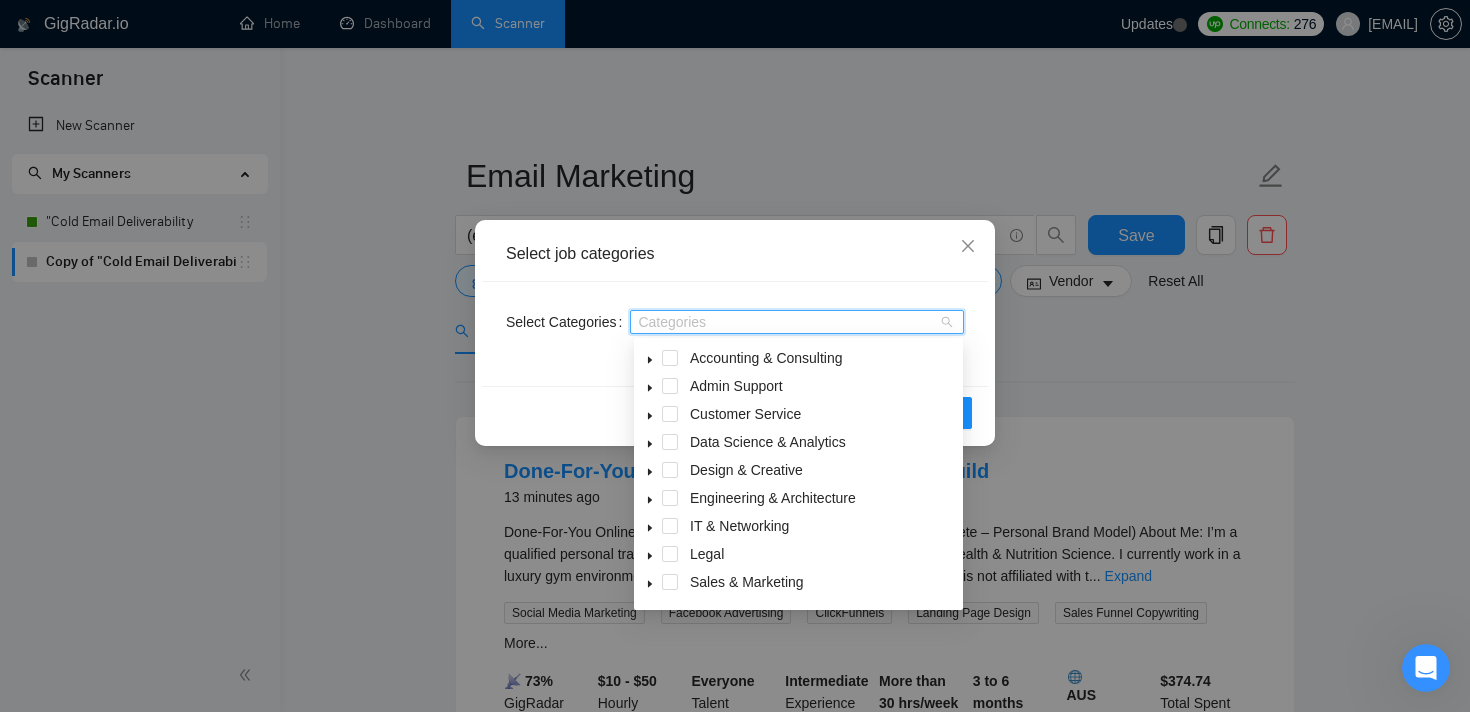 click 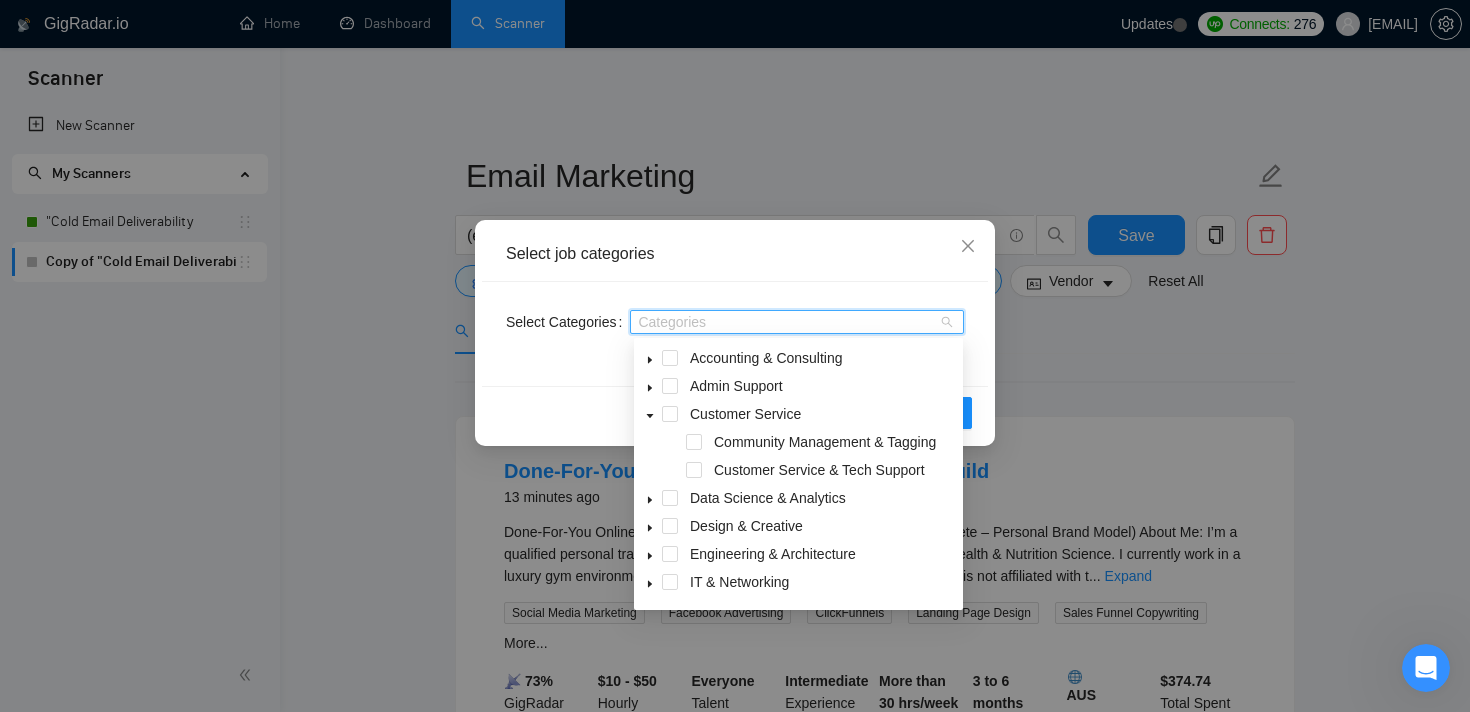 click 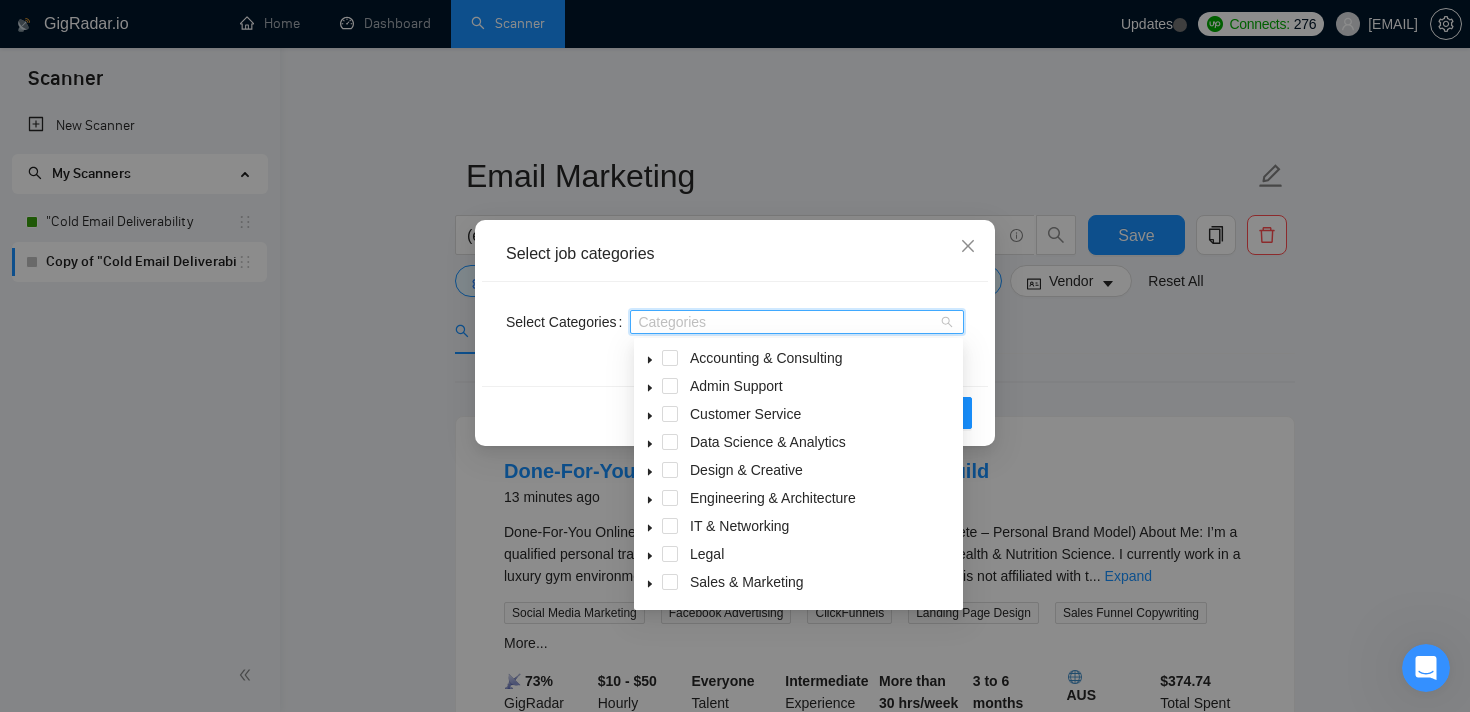 click 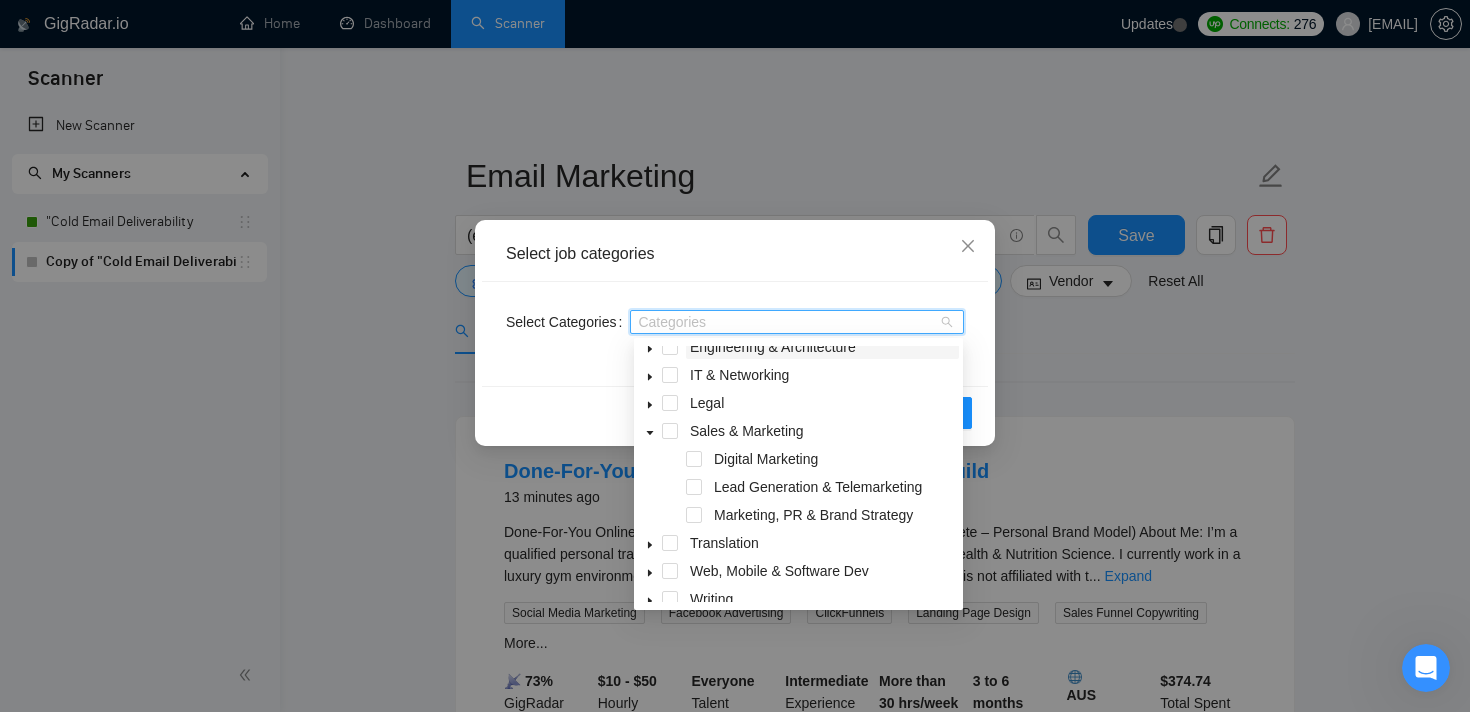 scroll, scrollTop: 153, scrollLeft: 0, axis: vertical 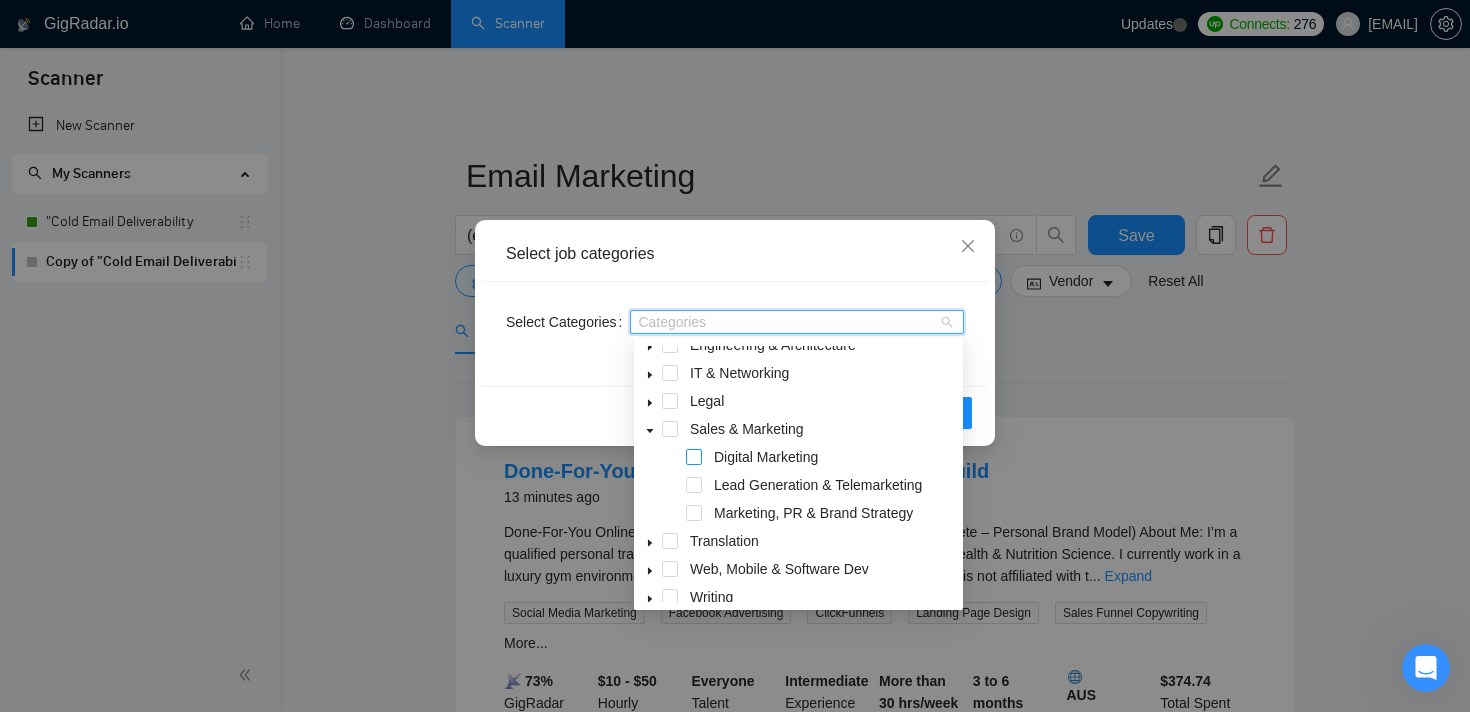 click at bounding box center [694, 457] 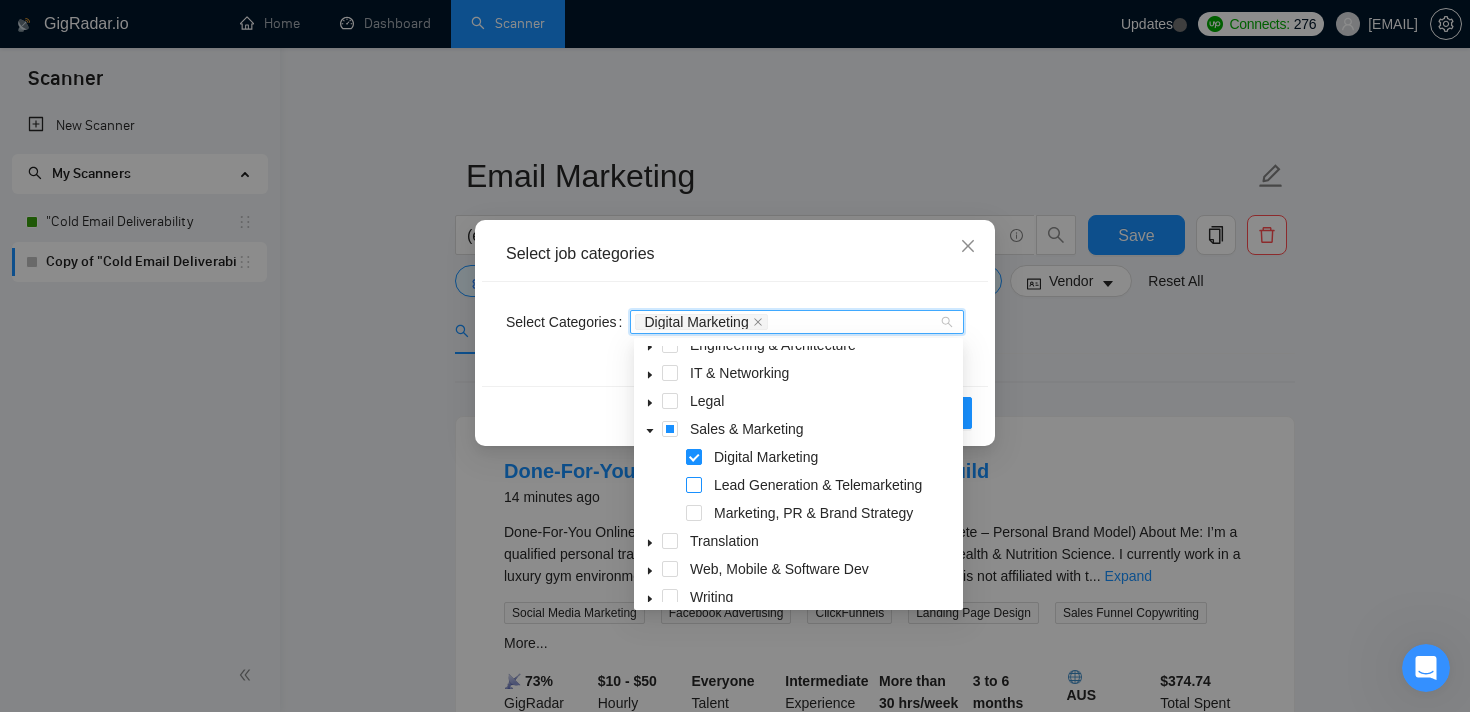 click at bounding box center (694, 485) 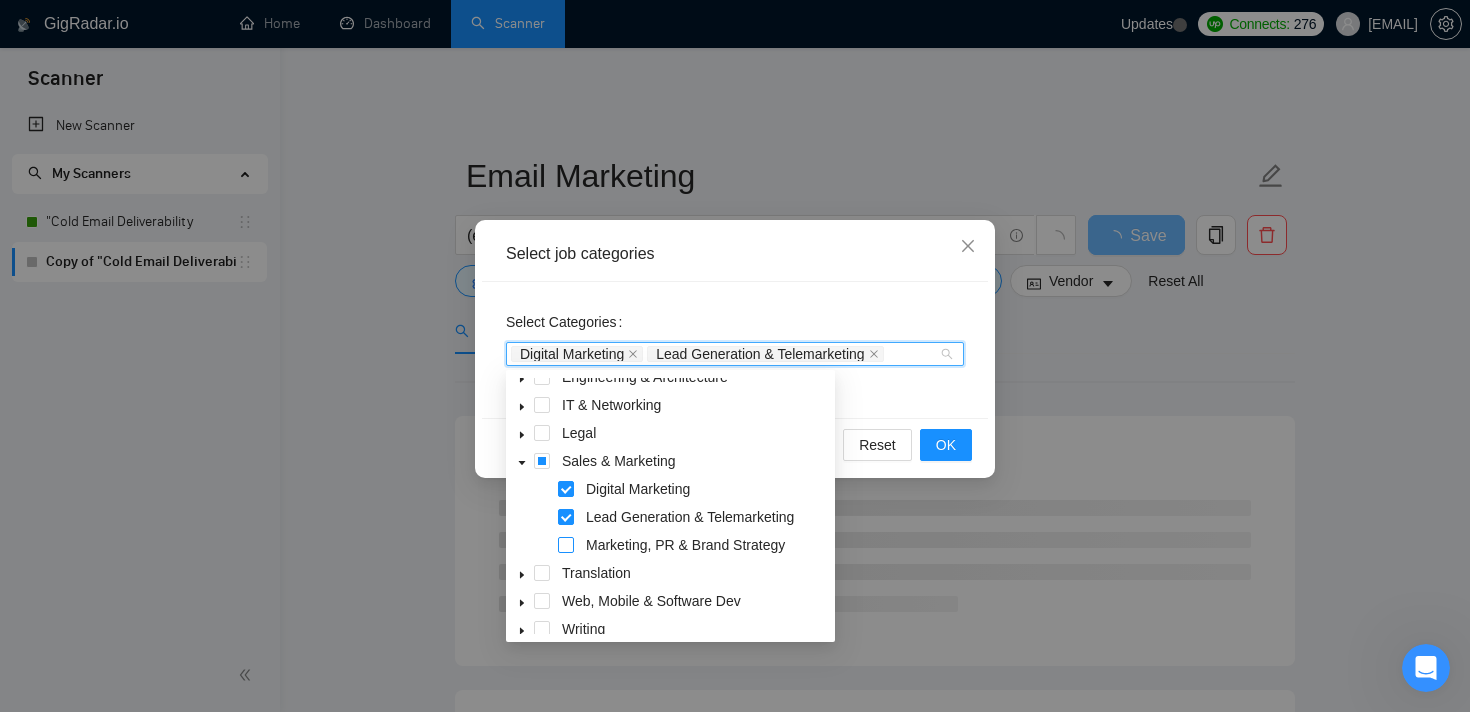 click at bounding box center [566, 545] 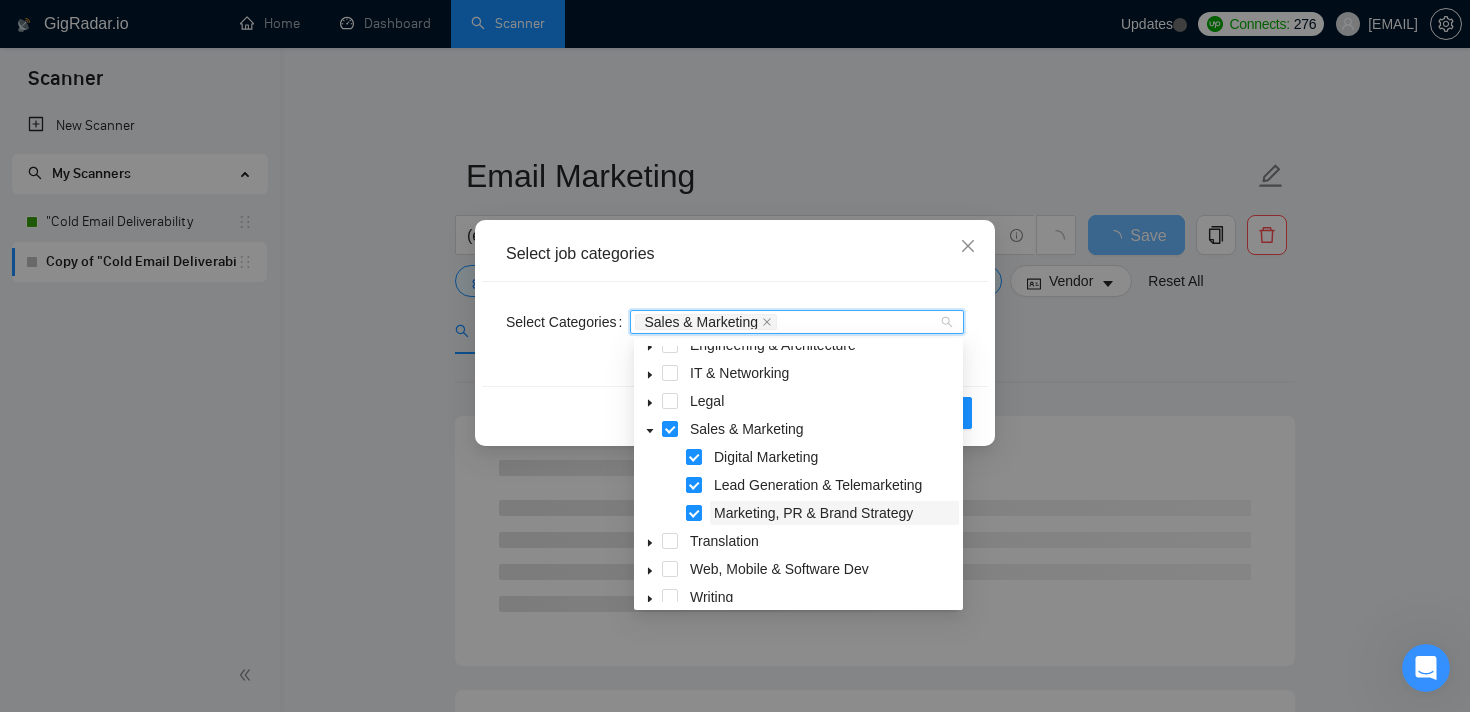 scroll, scrollTop: 164, scrollLeft: 0, axis: vertical 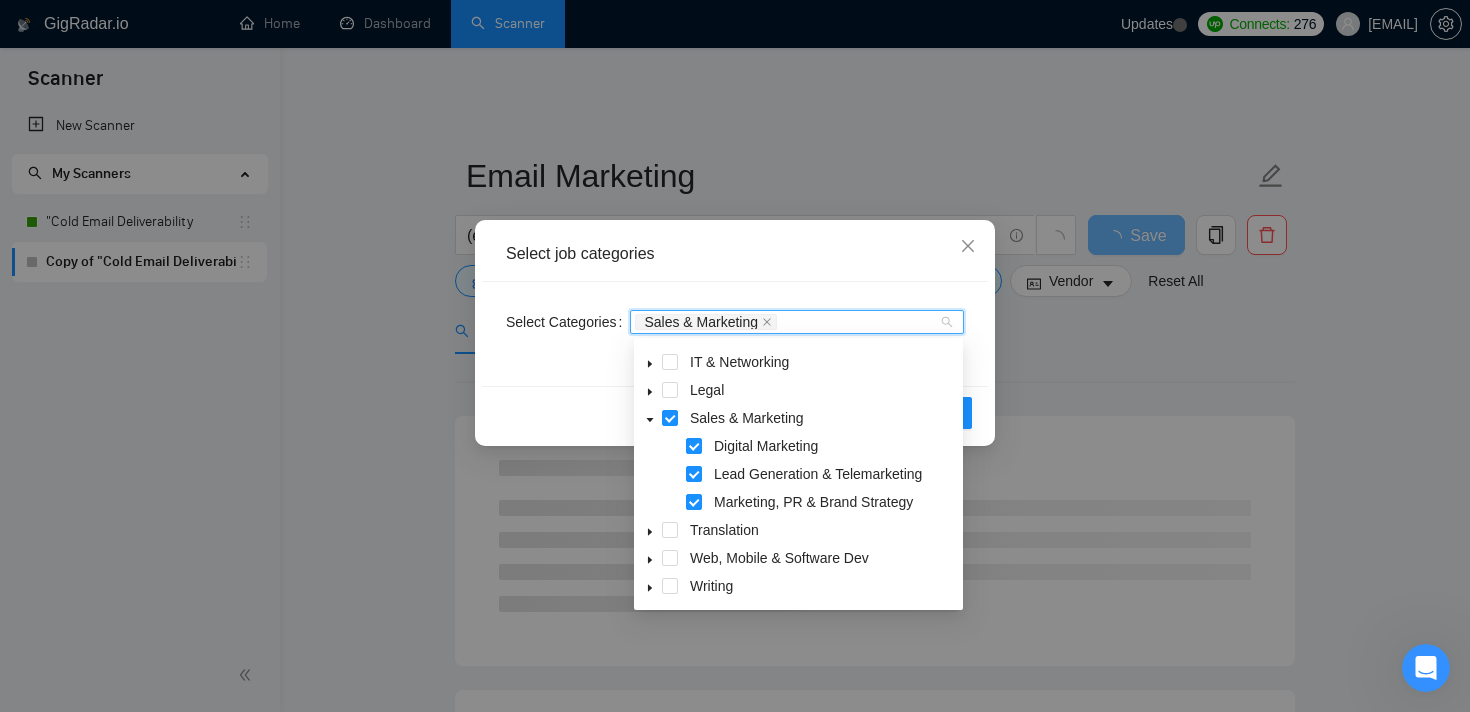 click on "Select Categories Sales & Marketing" at bounding box center [735, 334] 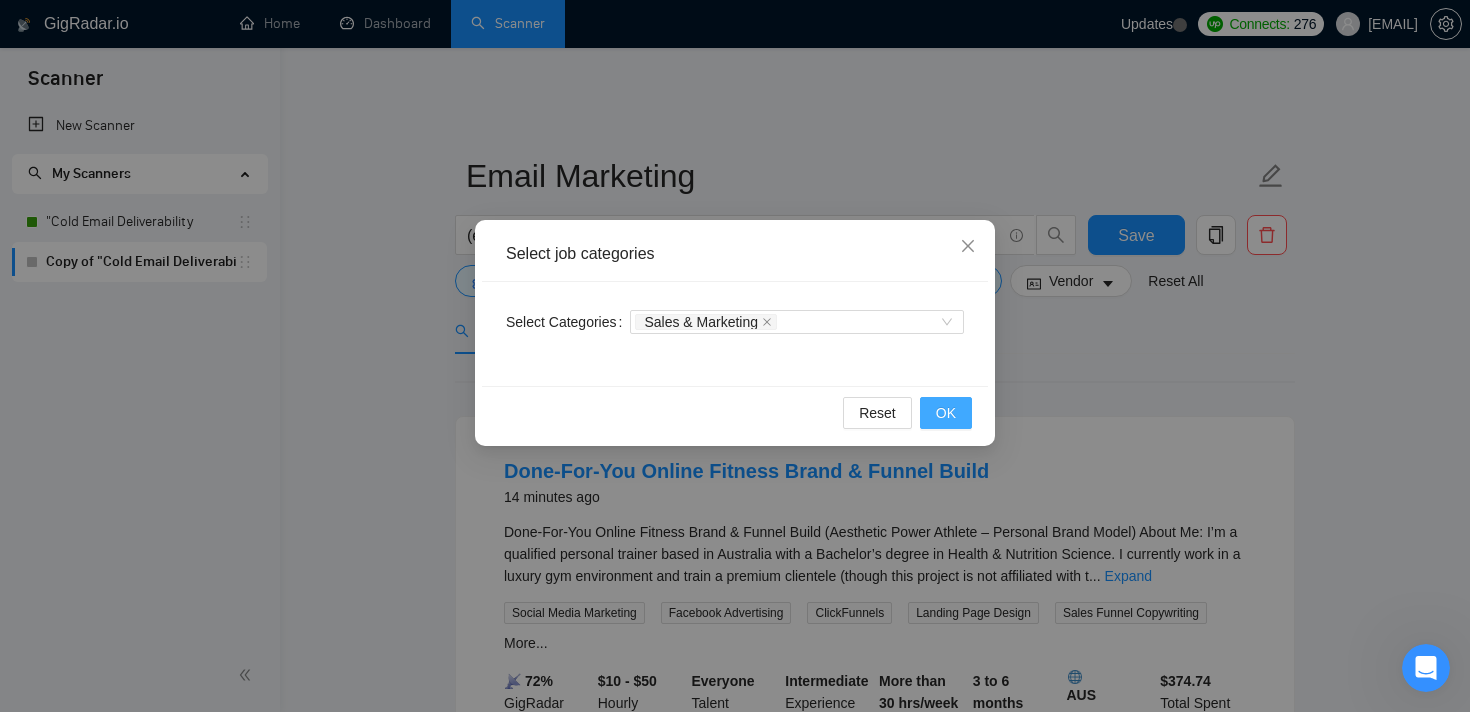 click on "OK" at bounding box center [946, 413] 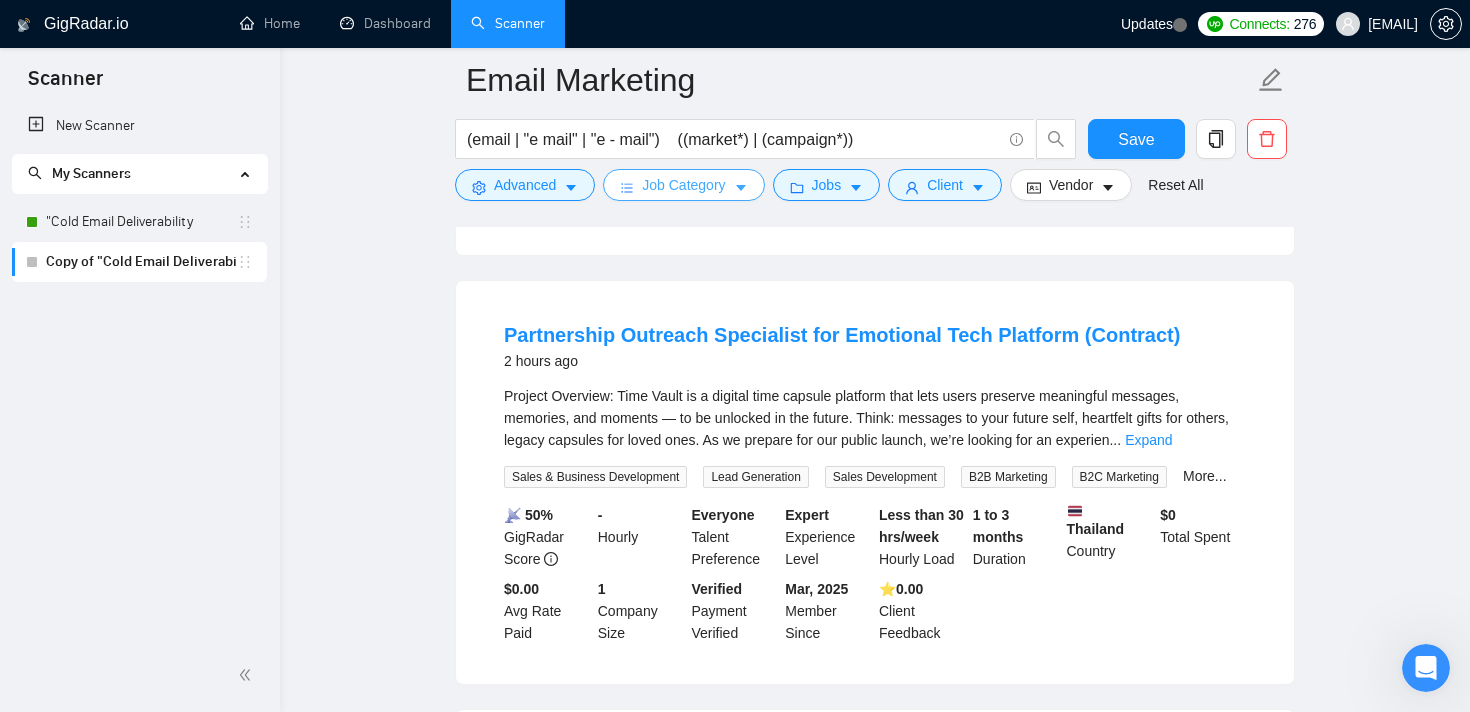 scroll, scrollTop: 2343, scrollLeft: 0, axis: vertical 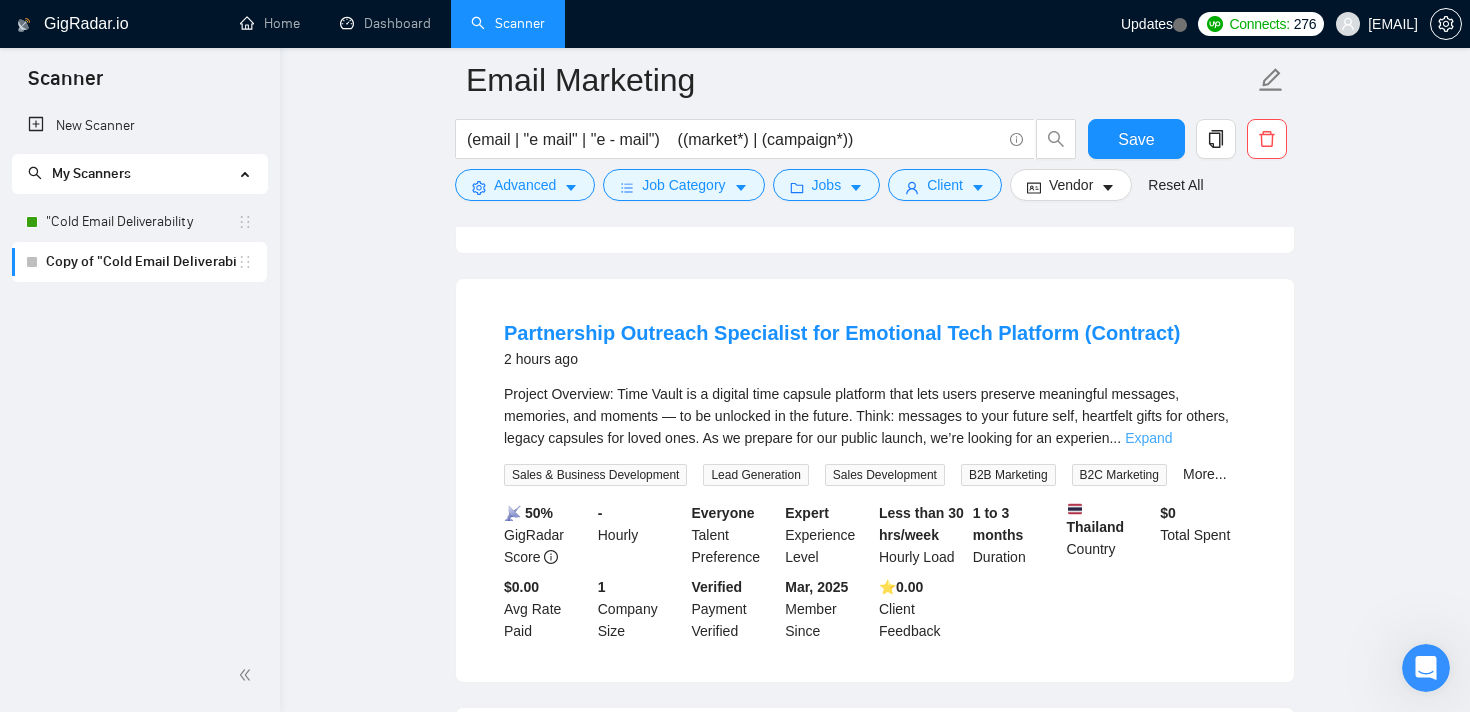 click on "Expand" at bounding box center [1148, 438] 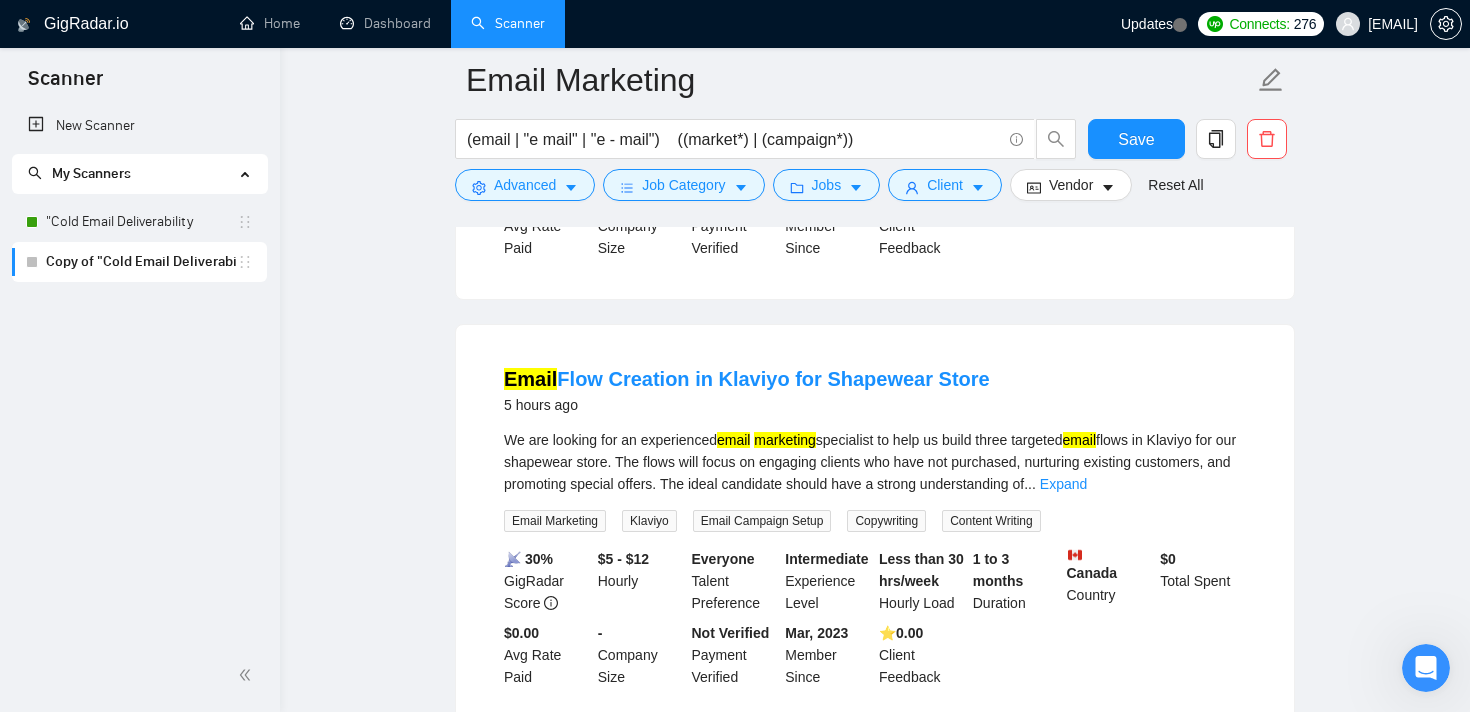 scroll, scrollTop: 4287, scrollLeft: 0, axis: vertical 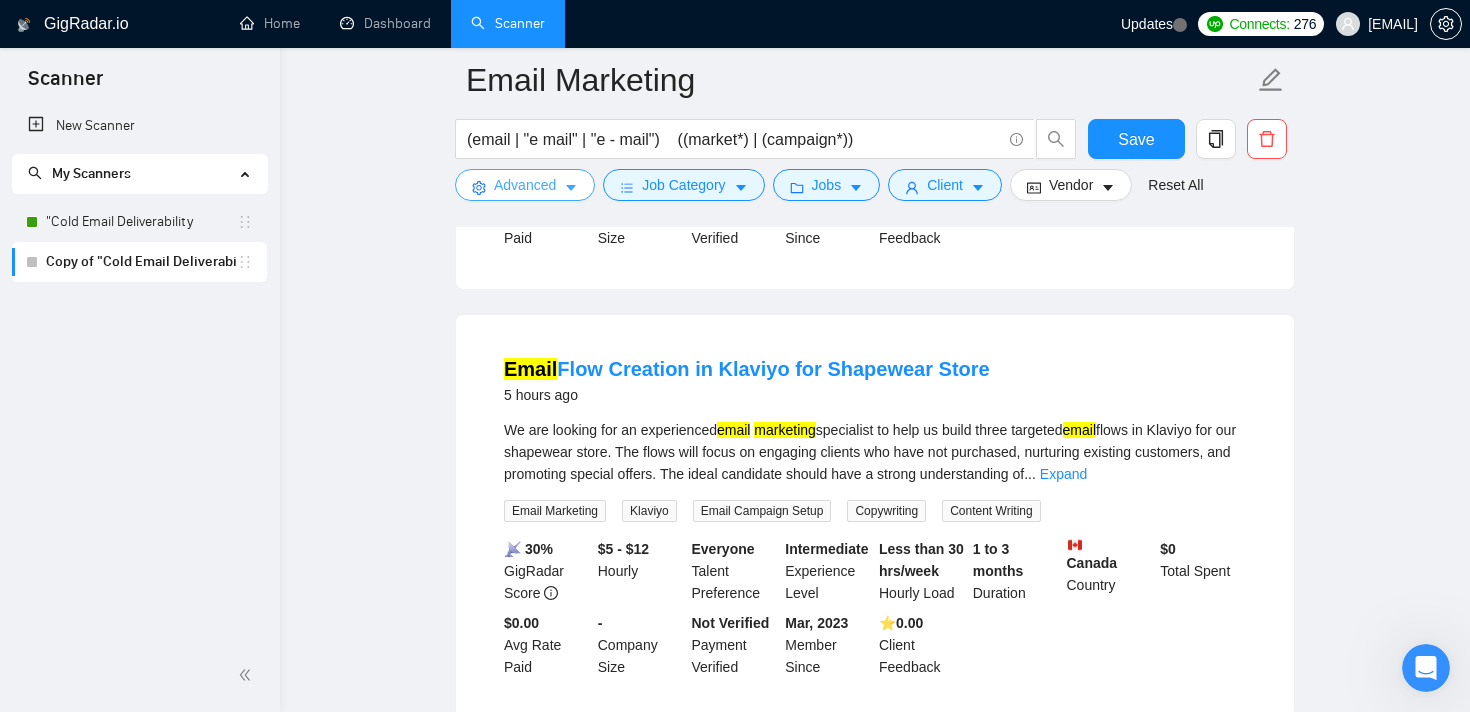 click on "Advanced" at bounding box center [525, 185] 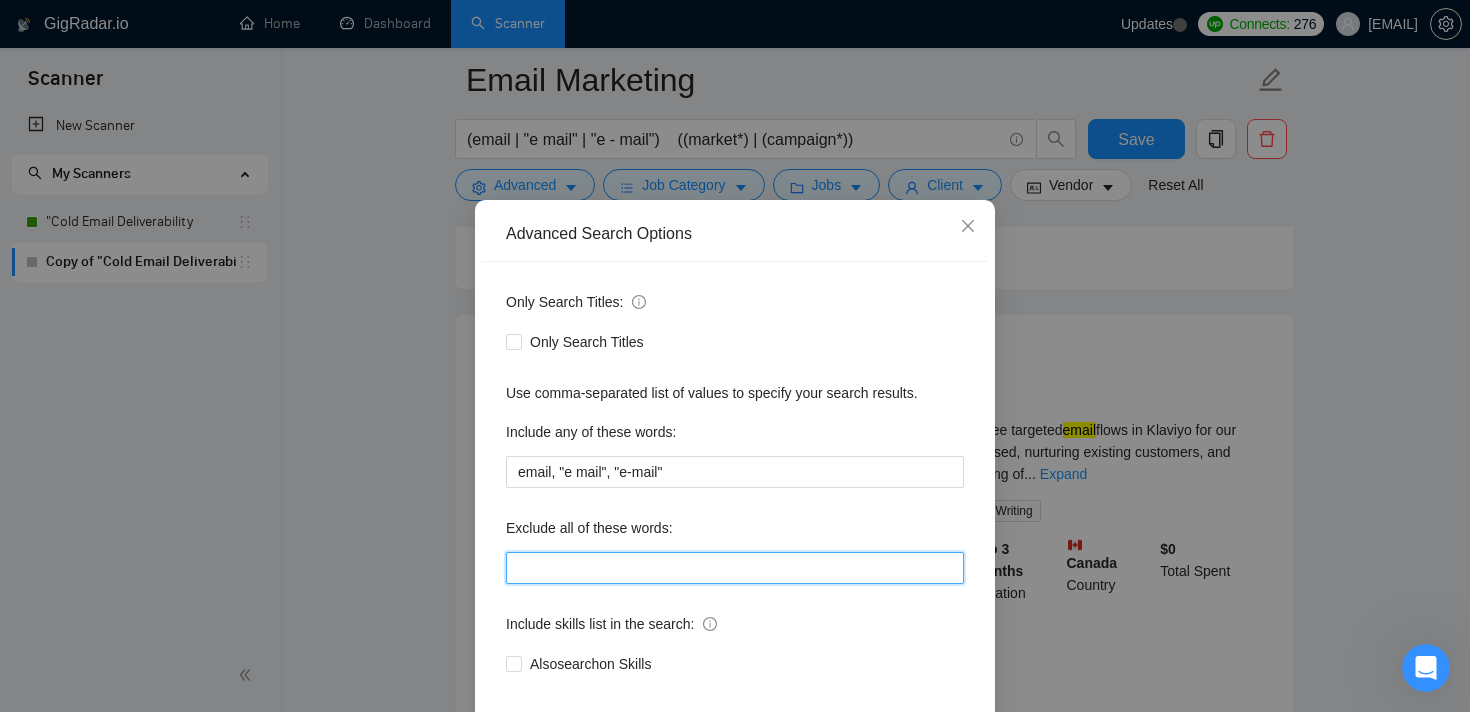 click at bounding box center (735, 568) 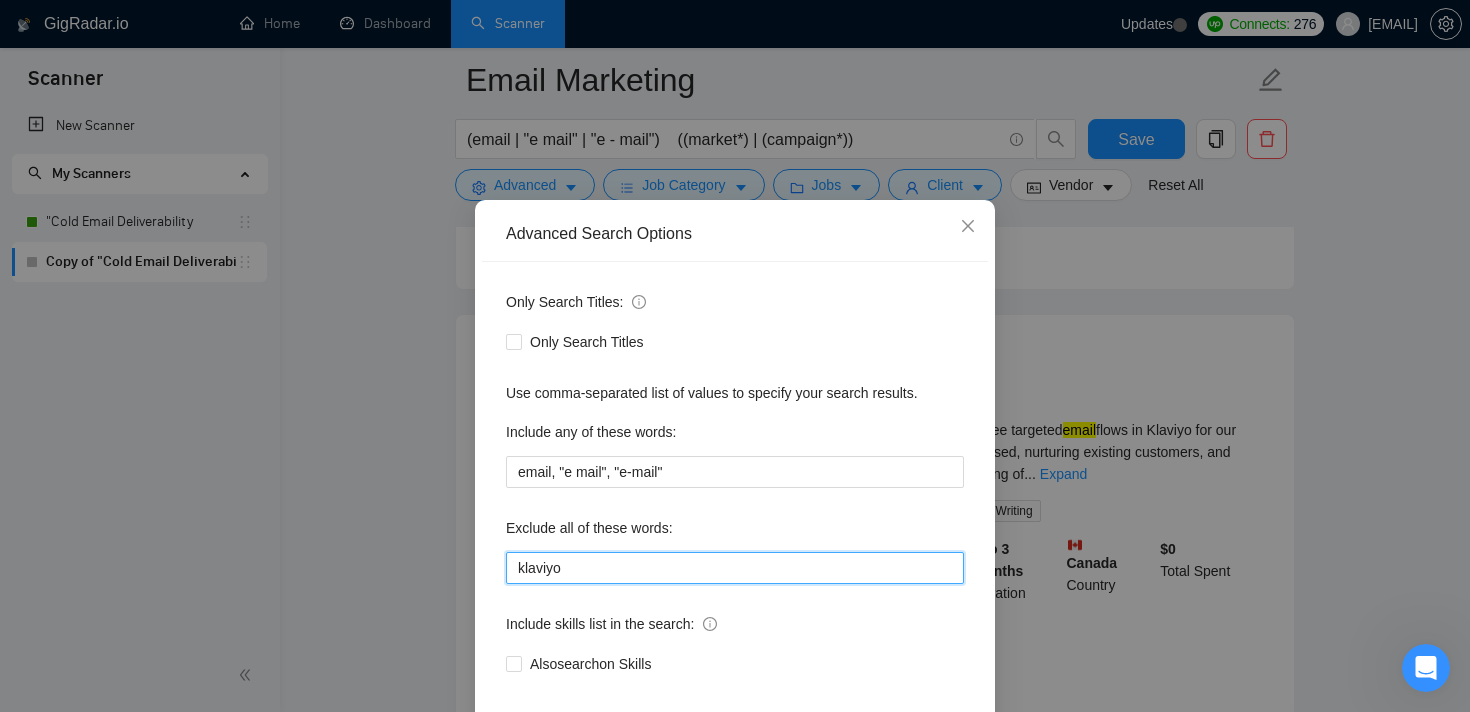scroll, scrollTop: 120, scrollLeft: 0, axis: vertical 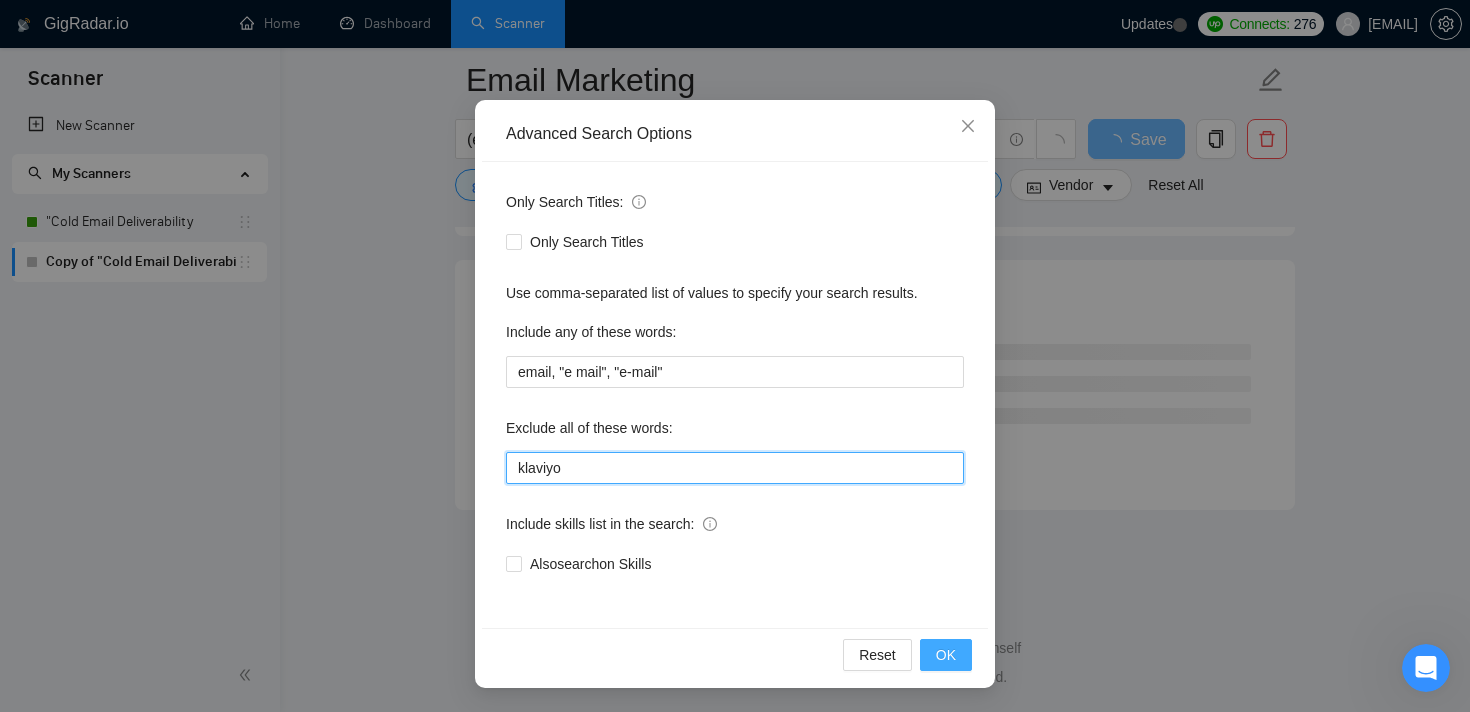type on "klaviyo" 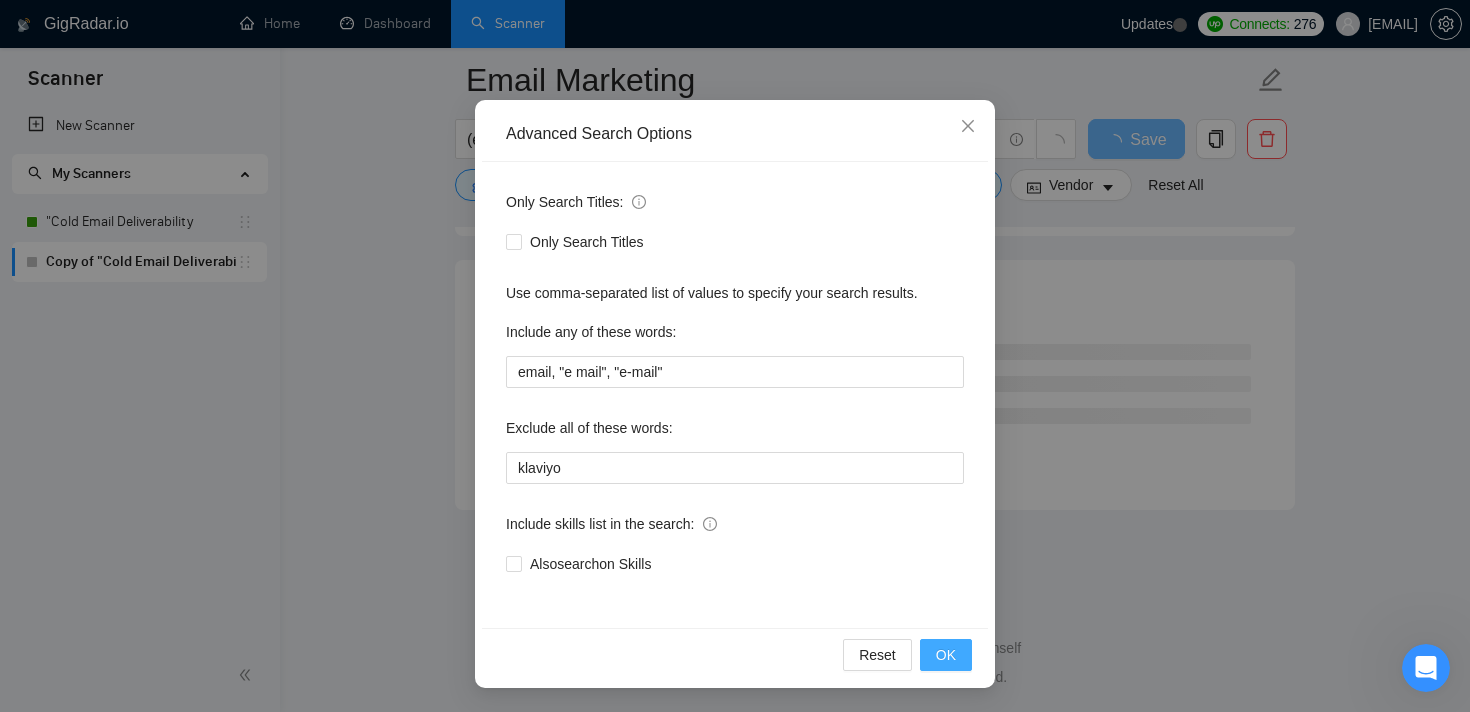 click on "OK" at bounding box center [946, 655] 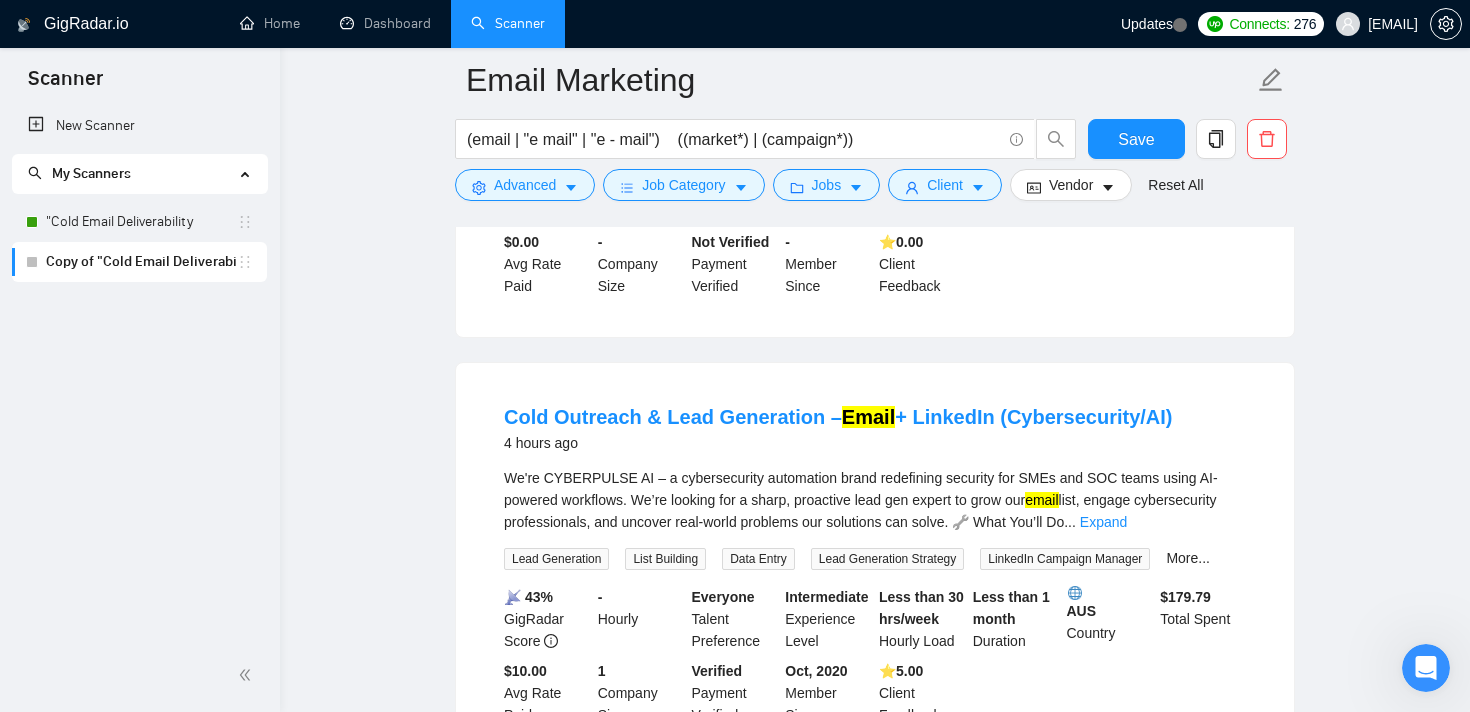 click on "Email Marketing (email | "e mail" | "e - mail")    ((market*) | (campaign*)) Save Advanced   Job Category   Jobs   Client   Vendor   Reset All Preview Results Insights NEW Alerts Auto Bidder Detected  more than   10000  results   (1.67 seconds) Done-For-You Online Fitness Brand  & Funnel Build 15 minutes ago Done-For-You Online Fitness Brand  & Funnel Build (Aesthetic Power Athlete – Personal Brand Model)
About Me:
I’m a qualified personal trainer based in [COUNTRY] with a Bachelor’s degree in Health  & Nutrition Science. I currently work in a luxury gym environment and train a premium clientele (though this project is not affiliated with t ... Expand Social Media Marketing Facebook Advertising ClickFunnels Landing Page Design Sales Funnel Copywriting More... 📡   73% GigRadar Score   $10 - $50 Hourly Everyone Talent Preference Intermediate Experience Level More than 30 hrs/week Hourly Load 3 to 6 months Duration   [COUNTRY] Country $ 374.74 Total Spent $10.00 Avg Rate Paid 1 Company Size Verified Feb, 2024" at bounding box center [875, -191] 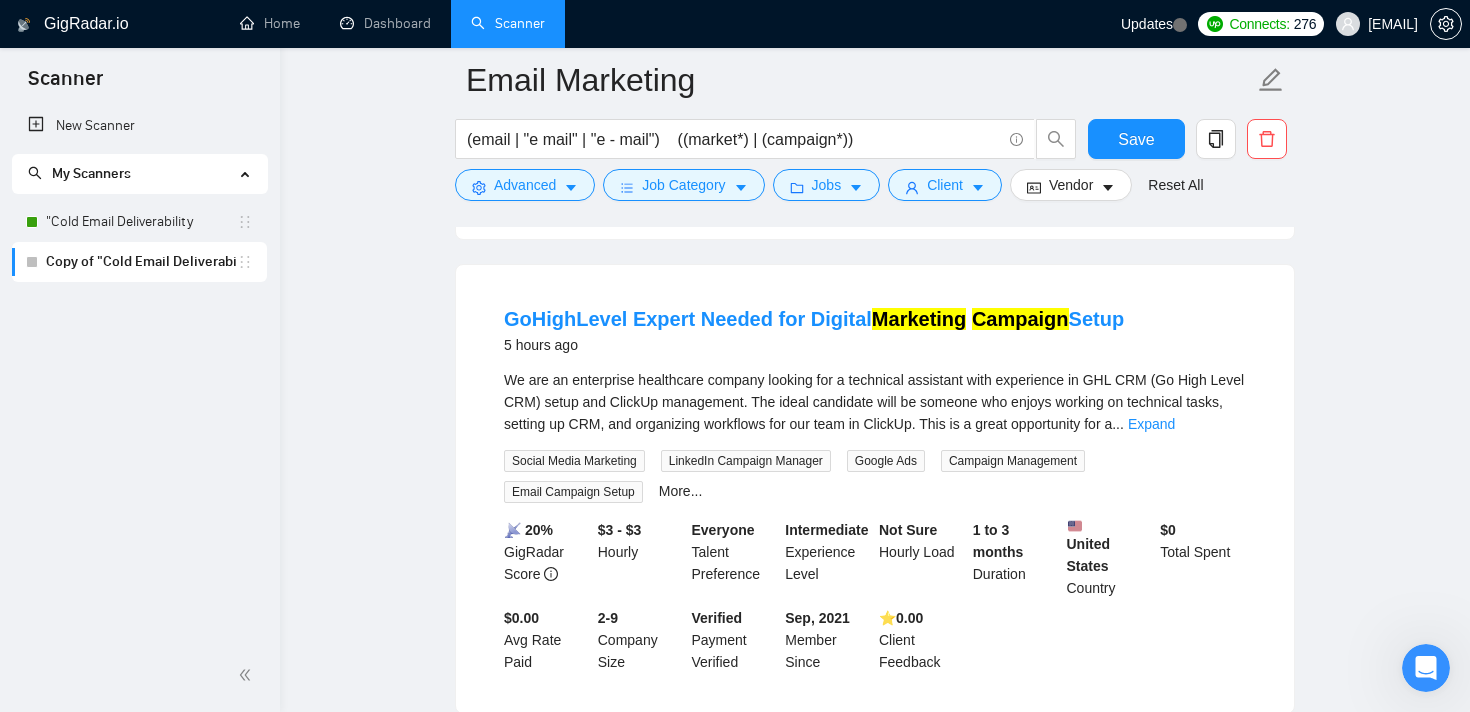 scroll, scrollTop: 3204, scrollLeft: 0, axis: vertical 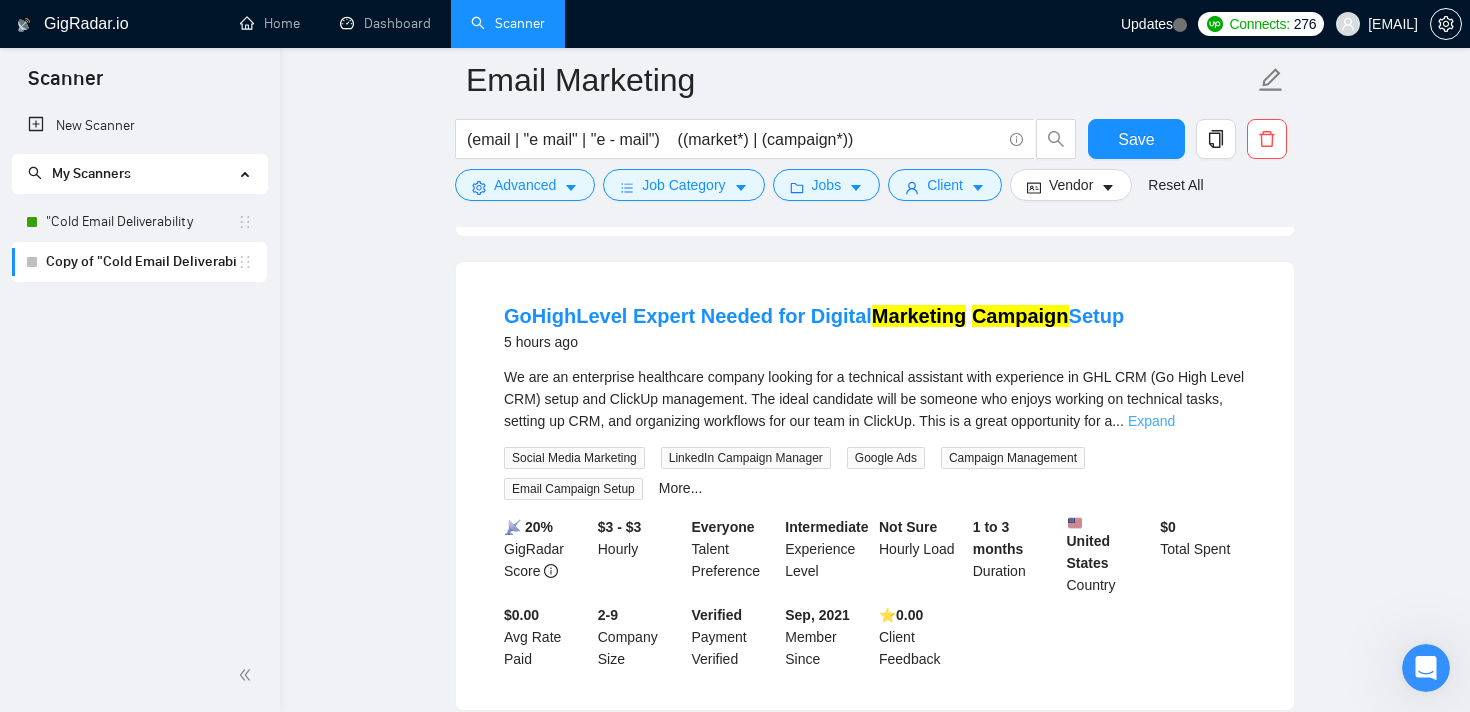 click on "Expand" at bounding box center [1151, 421] 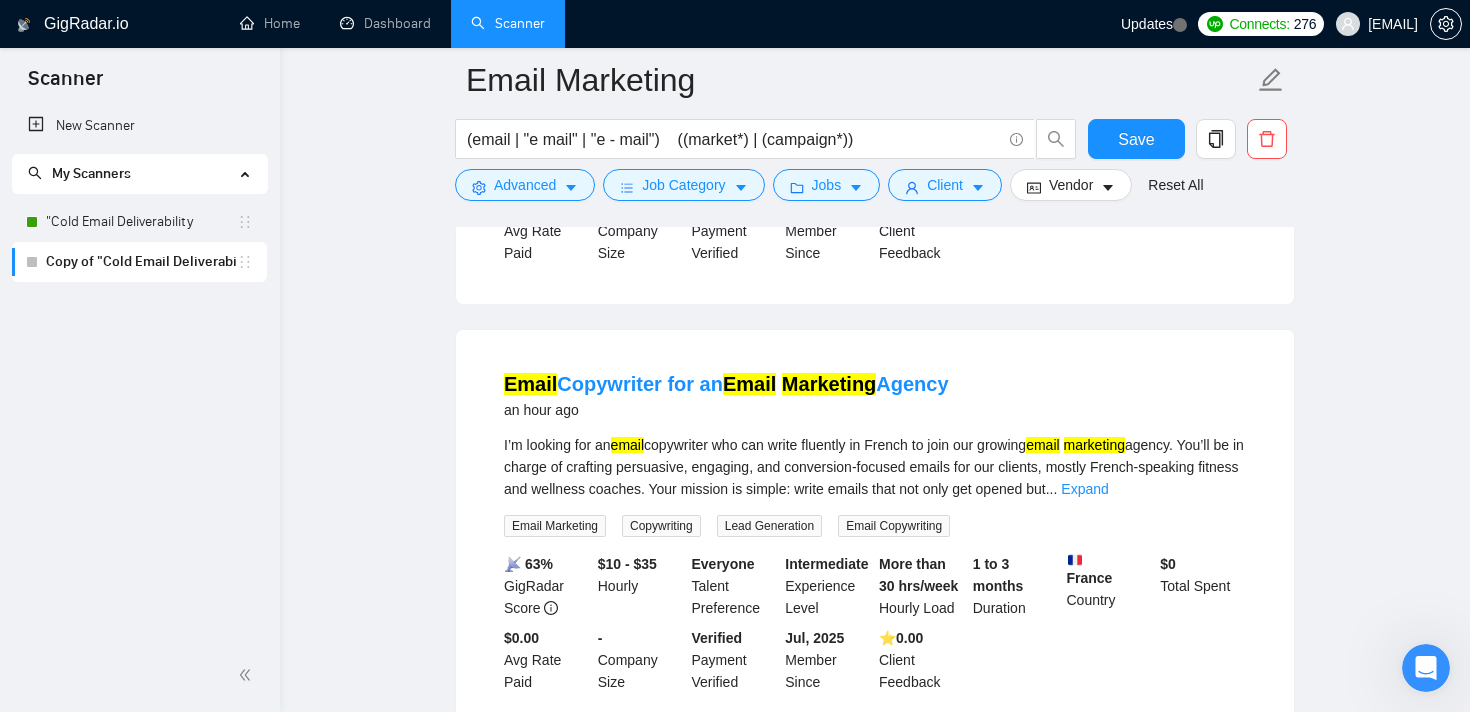 scroll, scrollTop: 0, scrollLeft: 0, axis: both 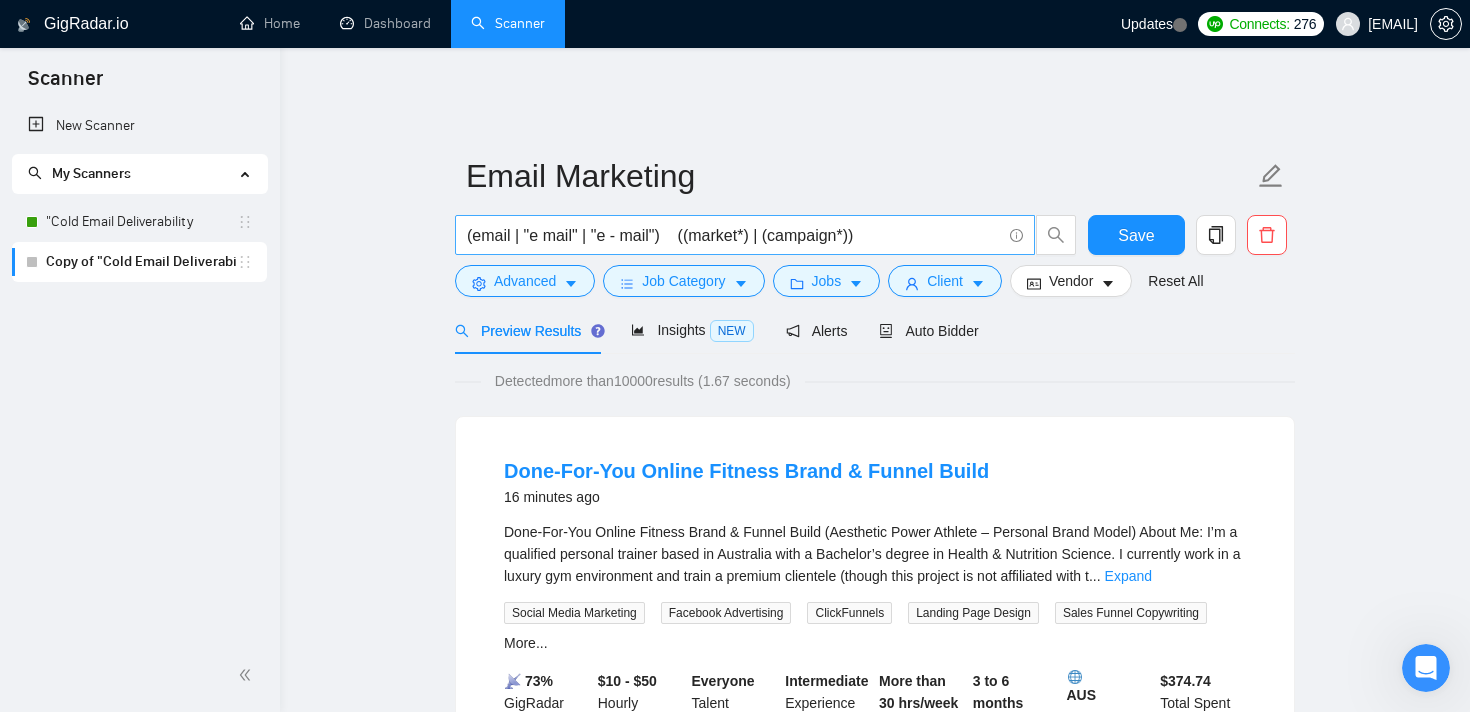 click on "(email | "e mail" | "e - mail")    ((market*) | (campaign*))" at bounding box center [734, 235] 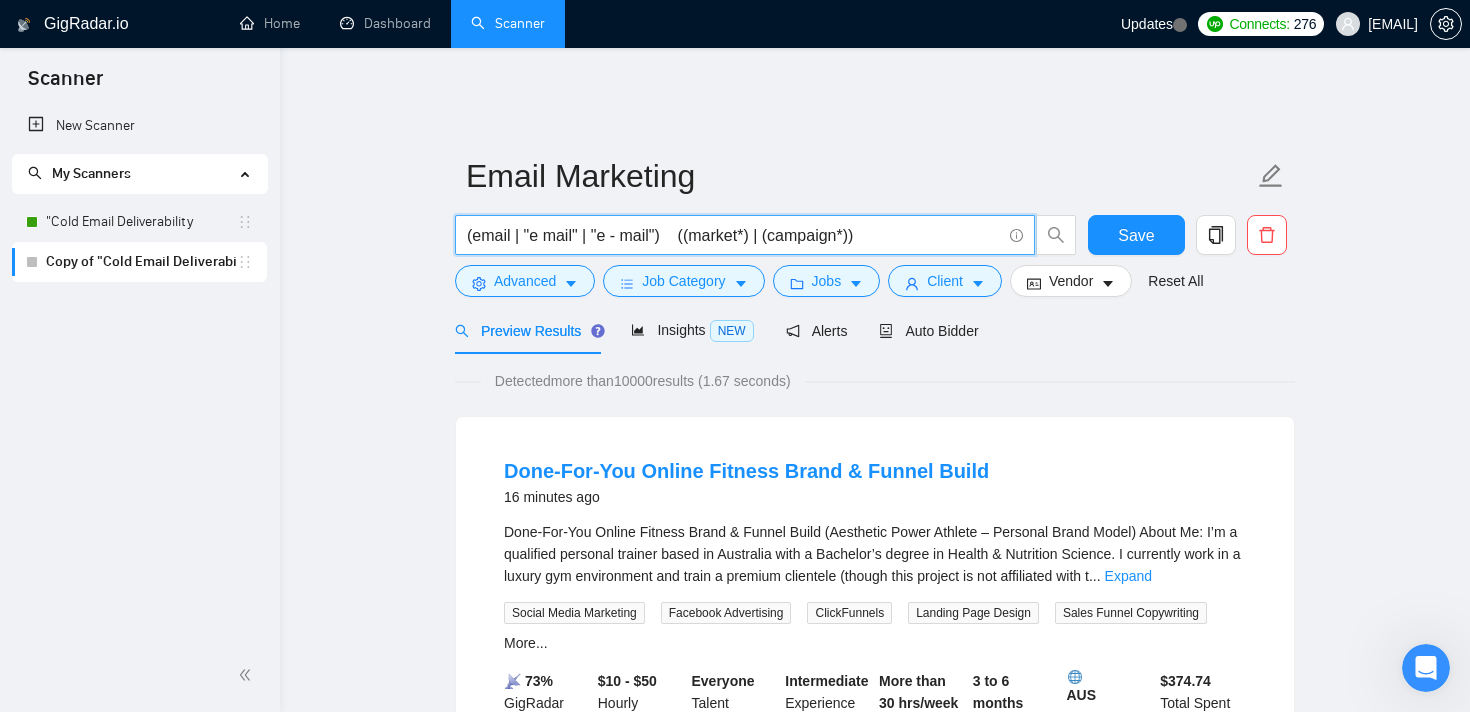 click on "(email | "e mail" | "e - mail")    ((market*) | (campaign*))" at bounding box center (734, 235) 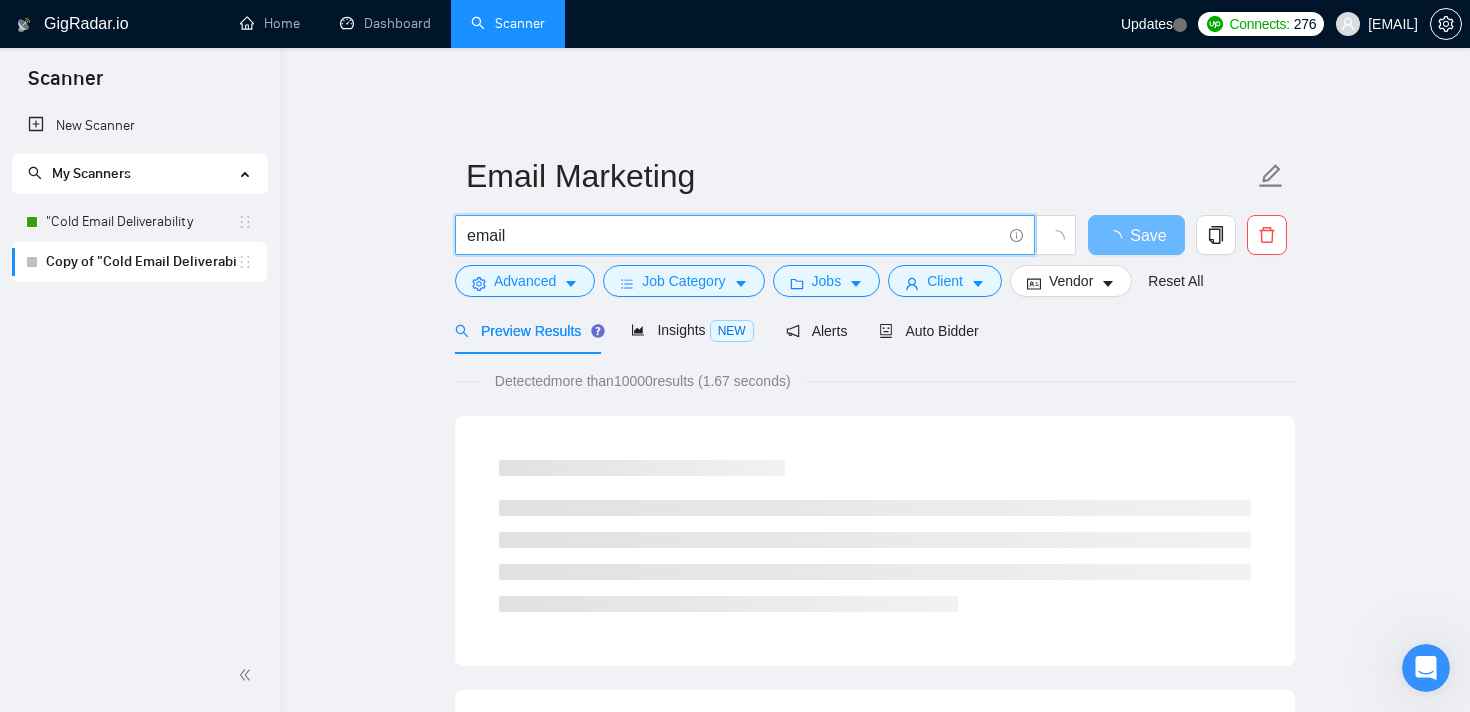 type on "email" 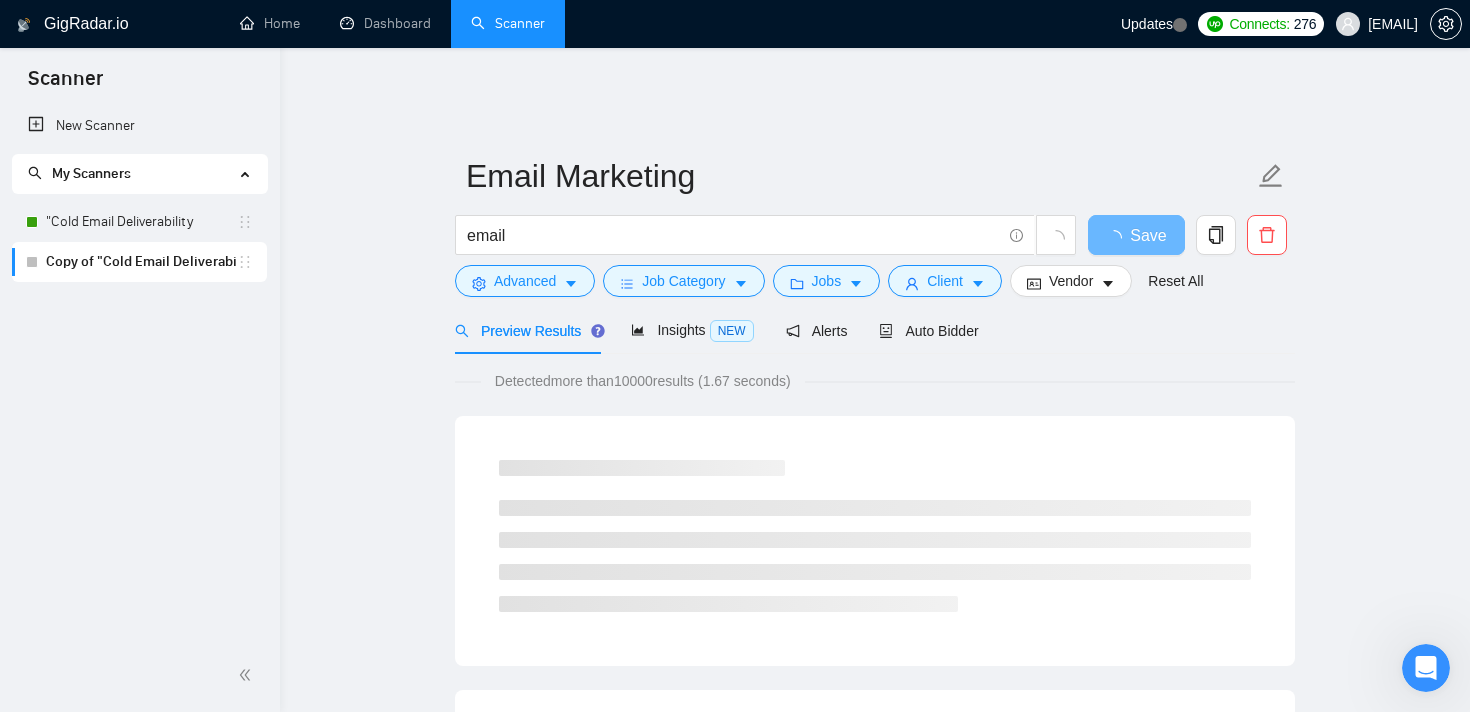 click on "Email Marketing email Save Advanced   Job Category   Jobs   Client   Vendor   Reset All Preview Results Insights NEW Alerts Auto Bidder Detected  more than   10000  results   (1.67 seconds) Loading..." at bounding box center (875, 1637) 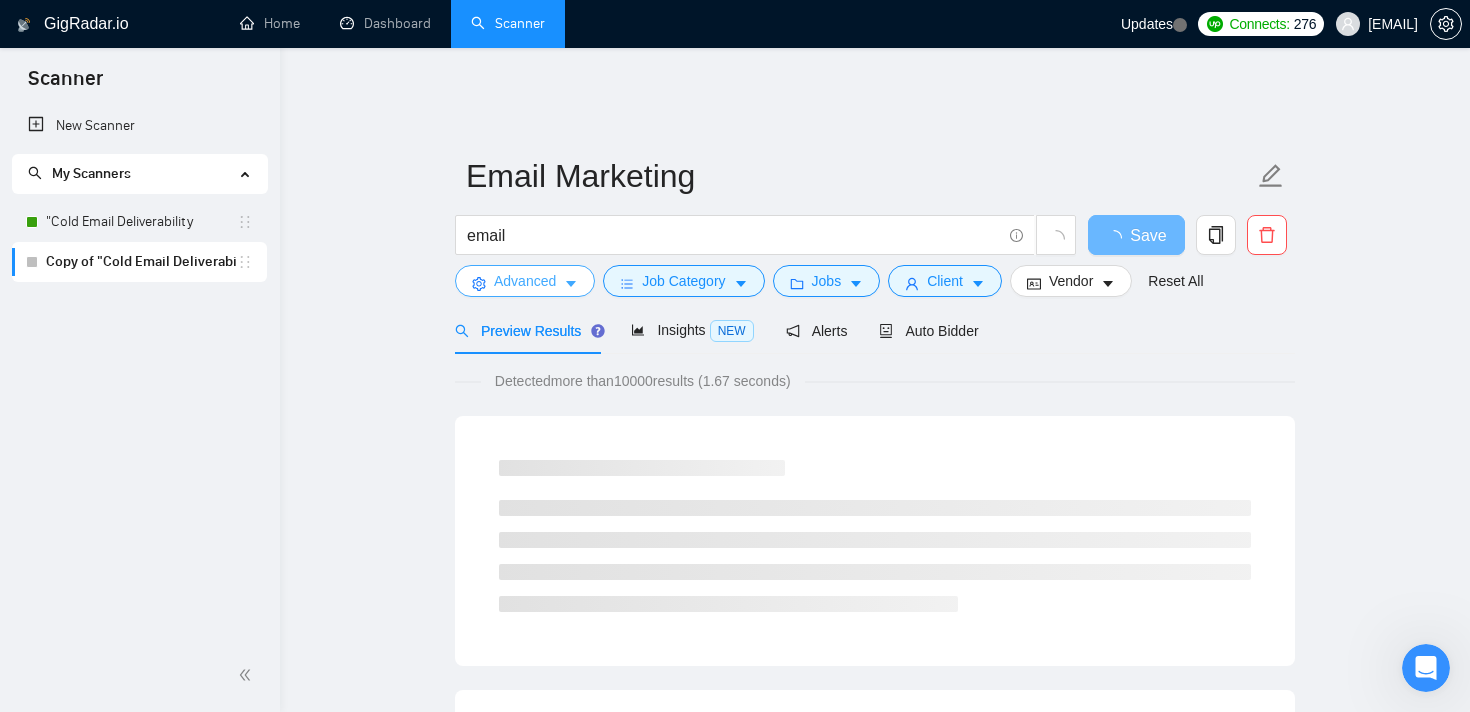 click on "Advanced" at bounding box center [525, 281] 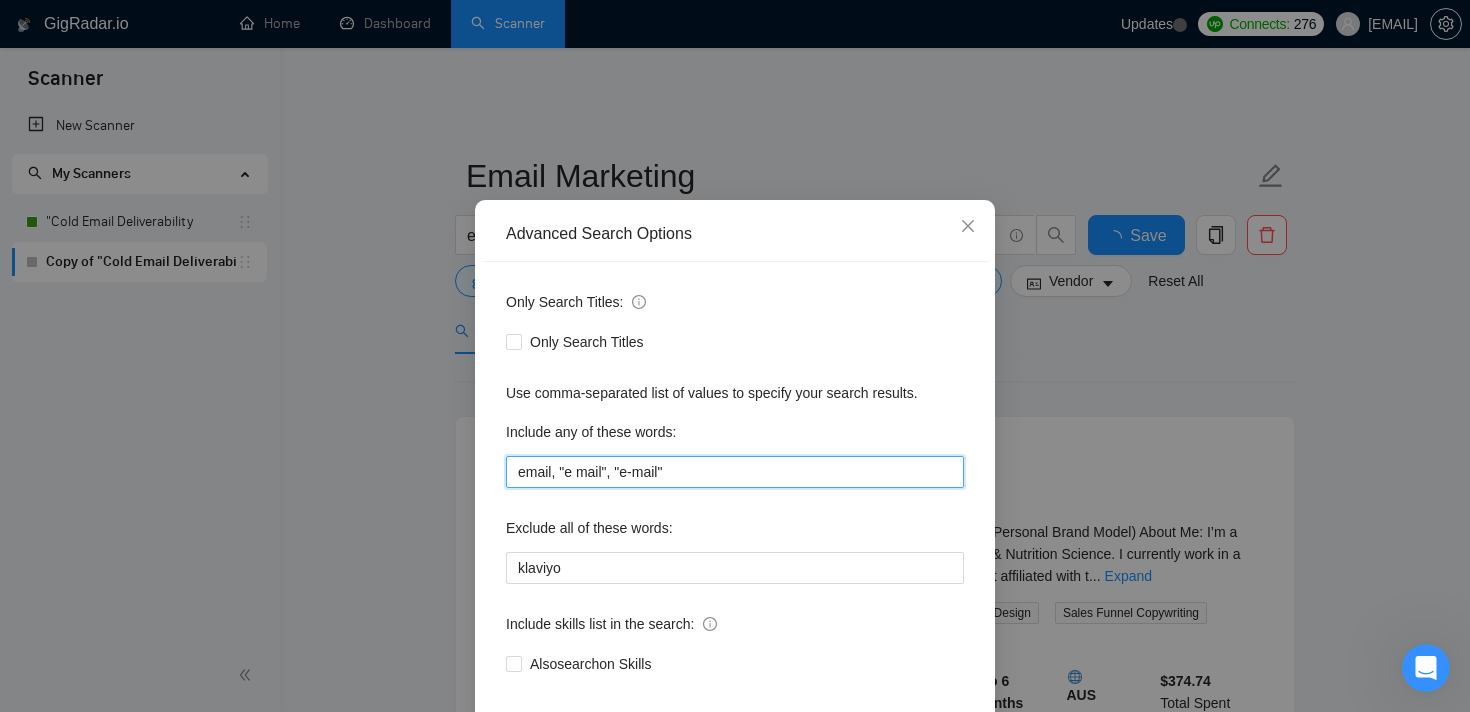 click on "email, "e mail", "e-mail"" at bounding box center [735, 472] 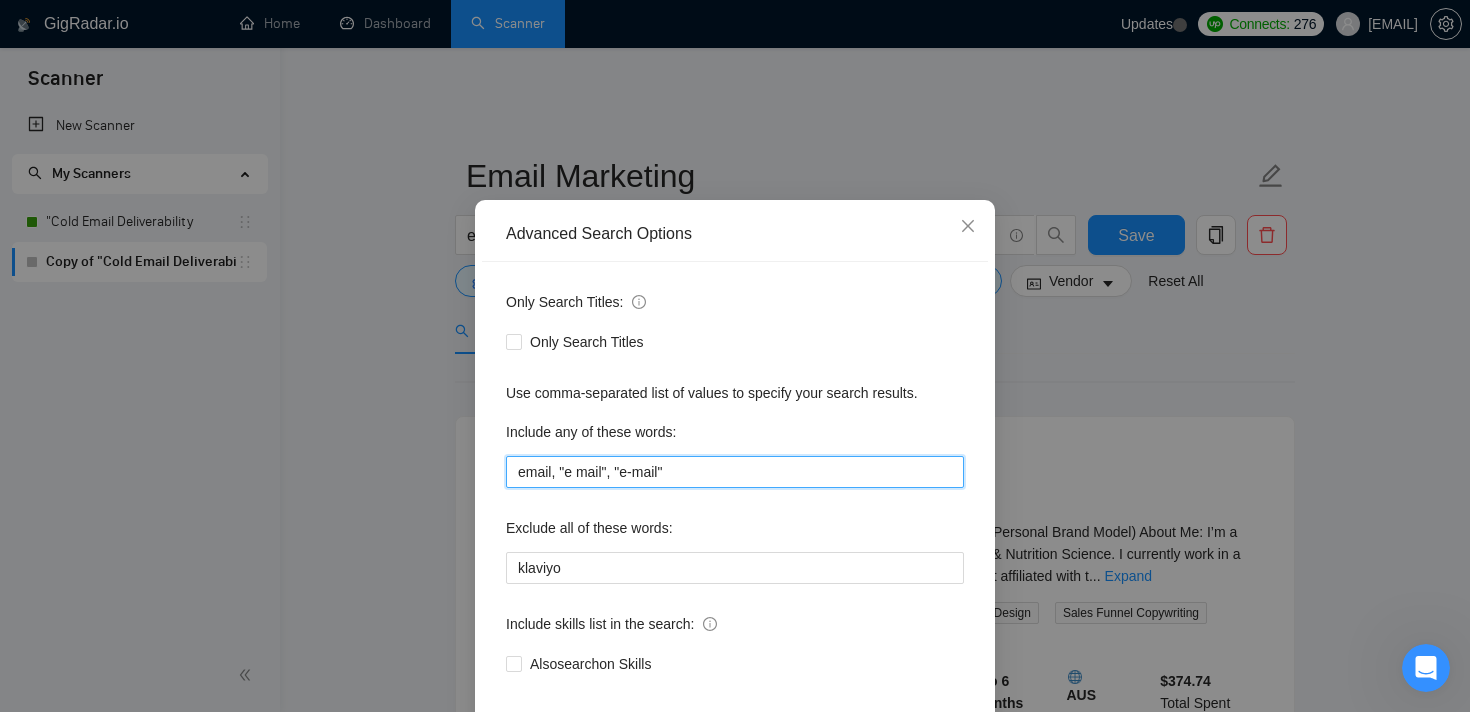 click on "email, "e mail", "e-mail"" at bounding box center (735, 472) 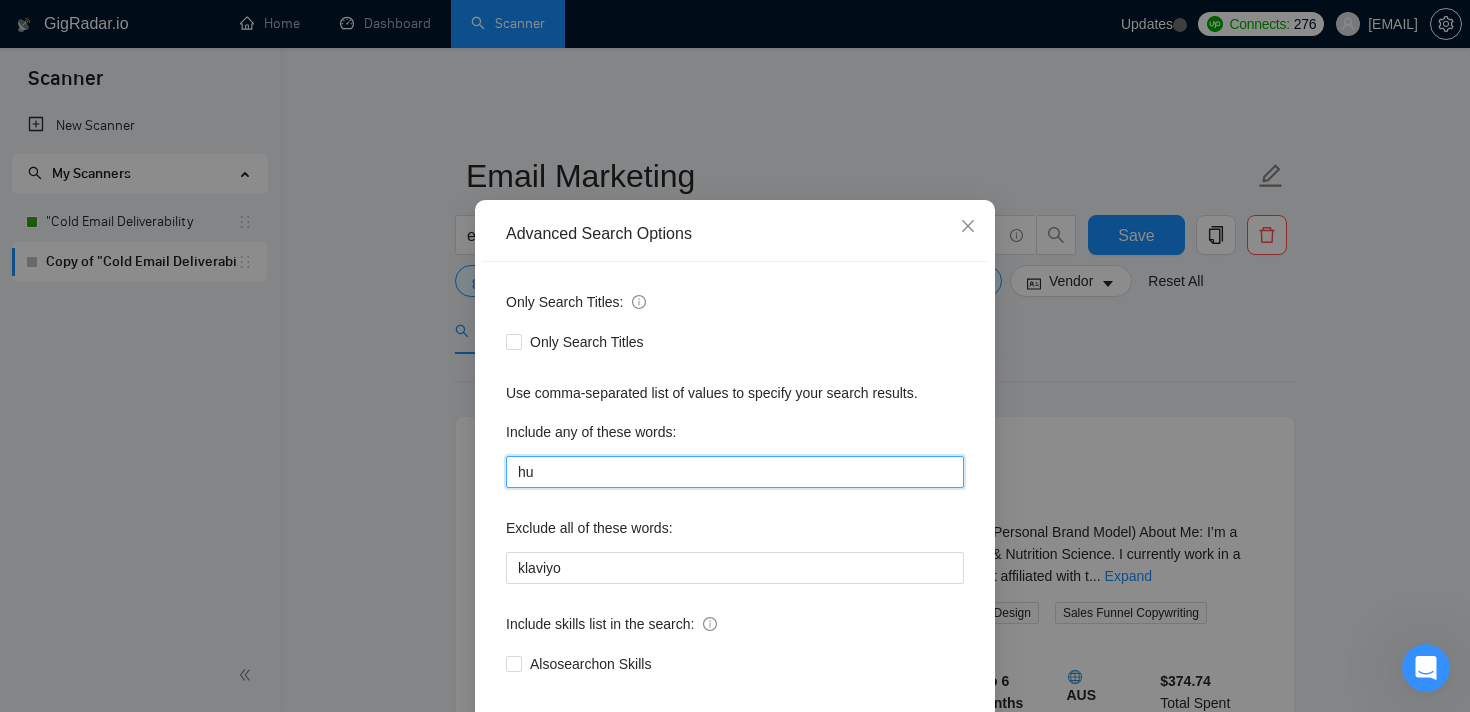 type on "h" 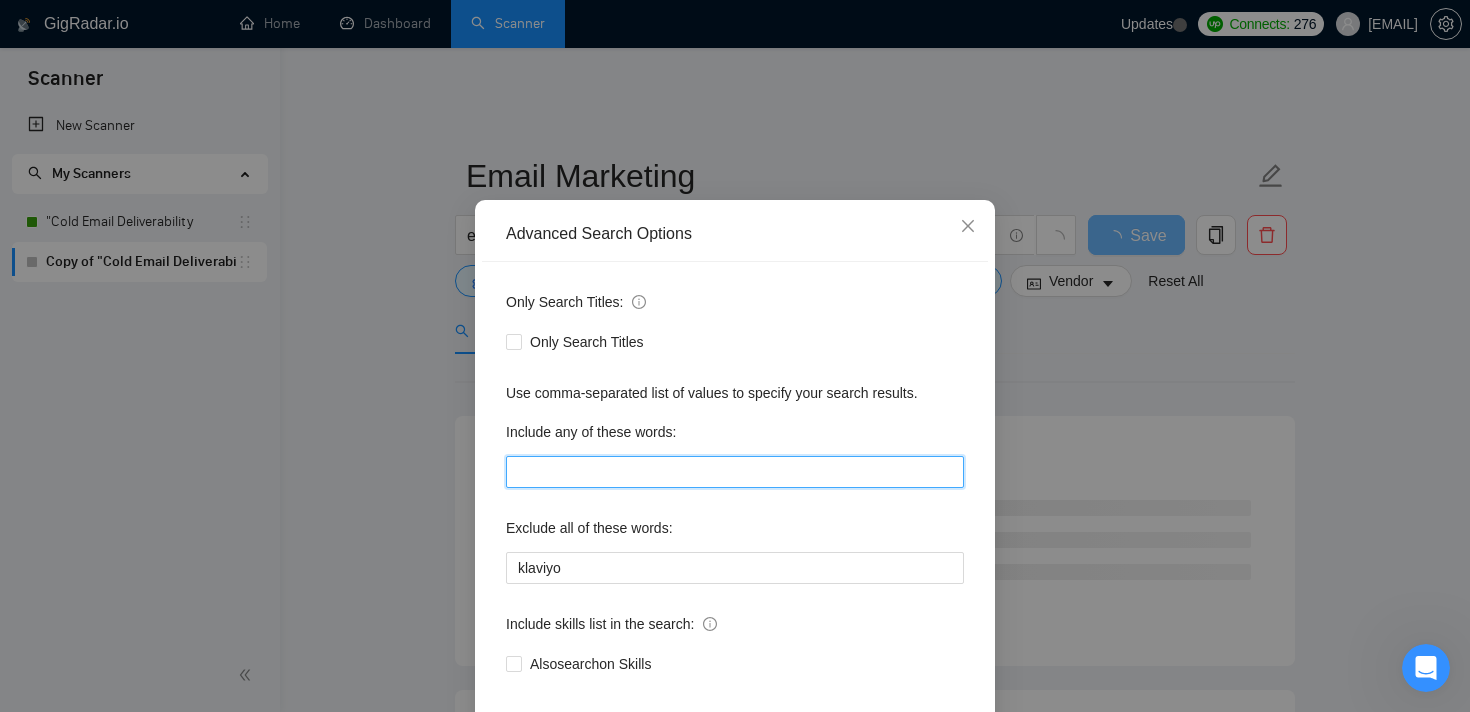 scroll, scrollTop: 120, scrollLeft: 0, axis: vertical 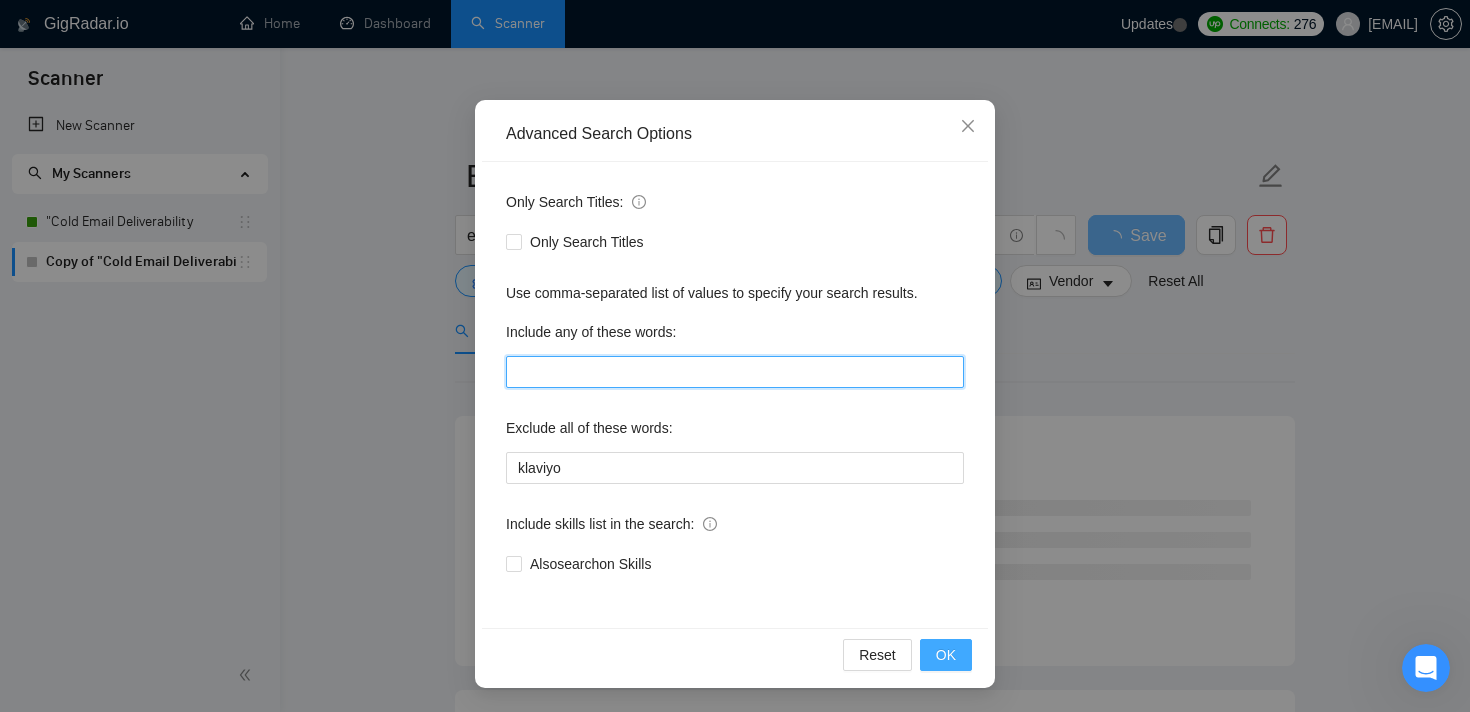 type 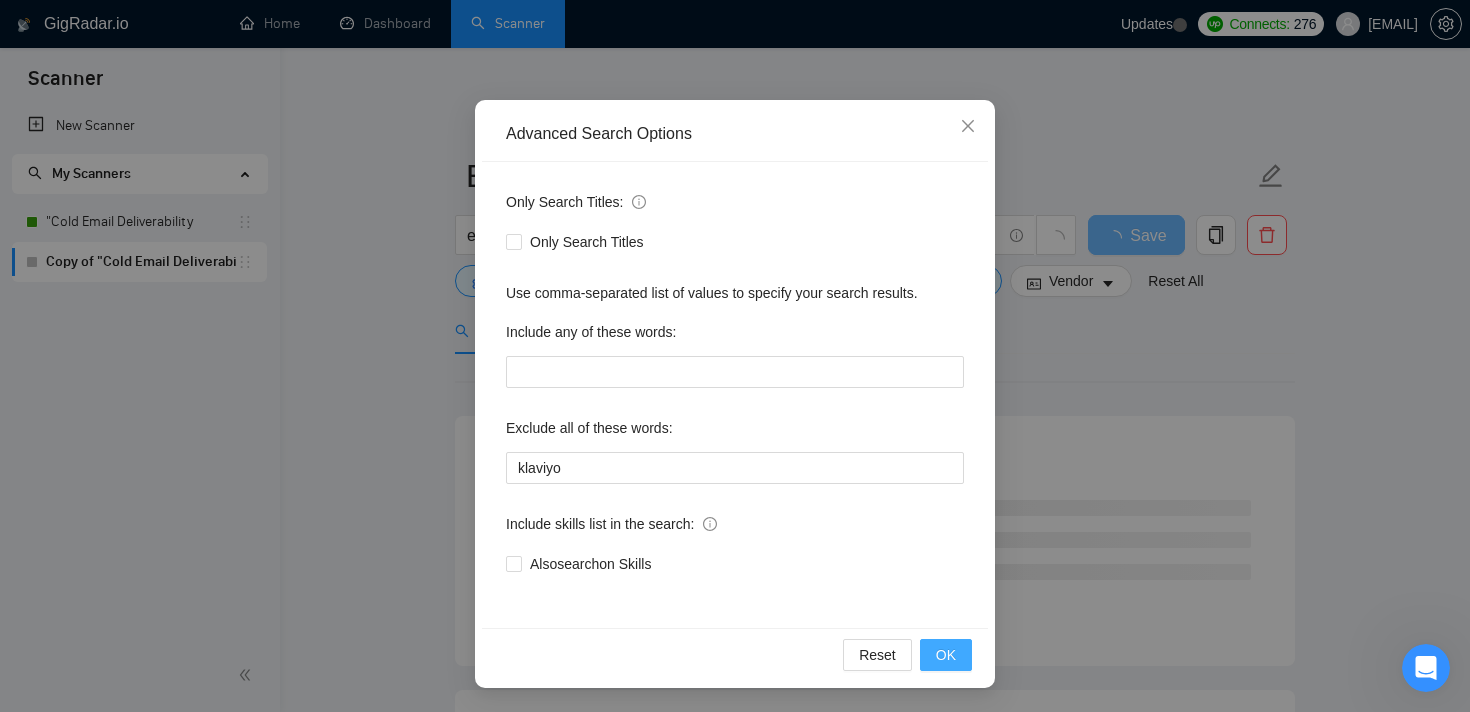 click on "OK" at bounding box center (946, 655) 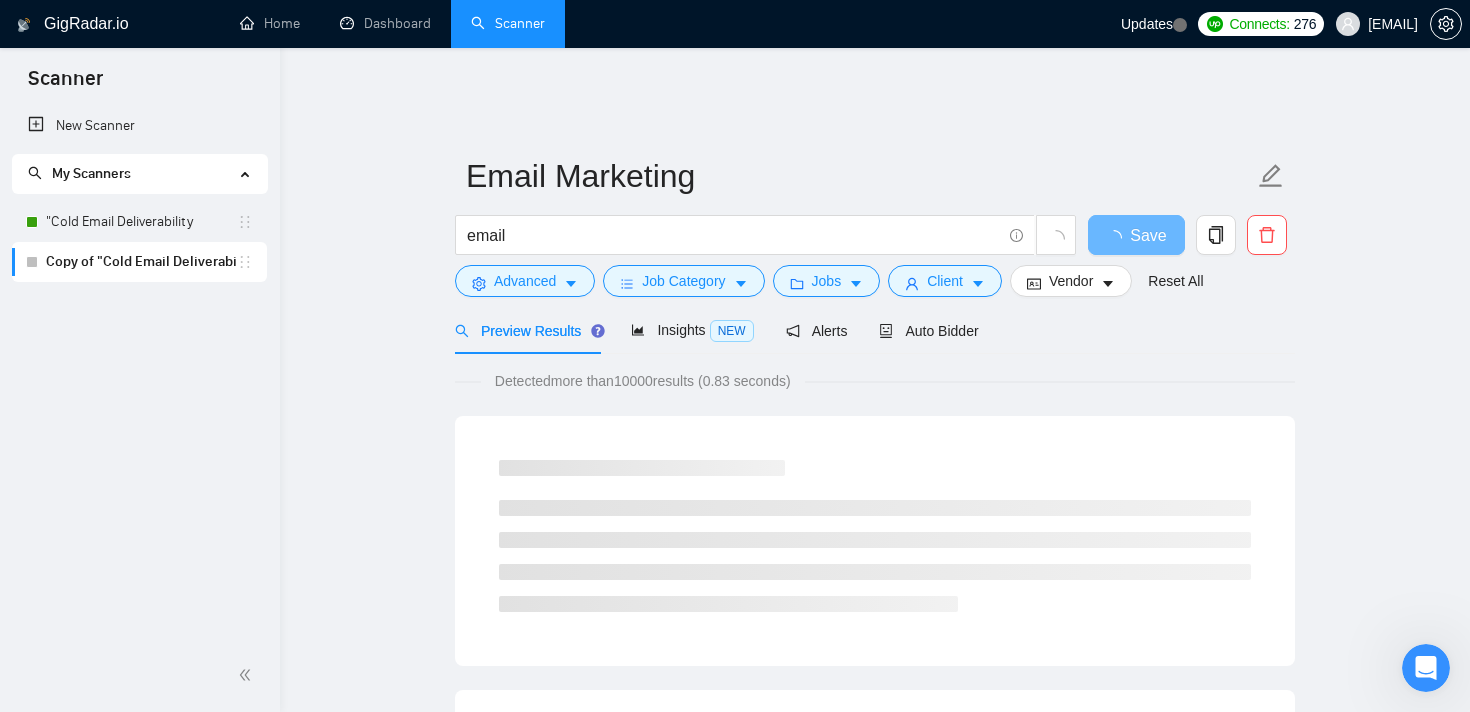 scroll, scrollTop: 20, scrollLeft: 0, axis: vertical 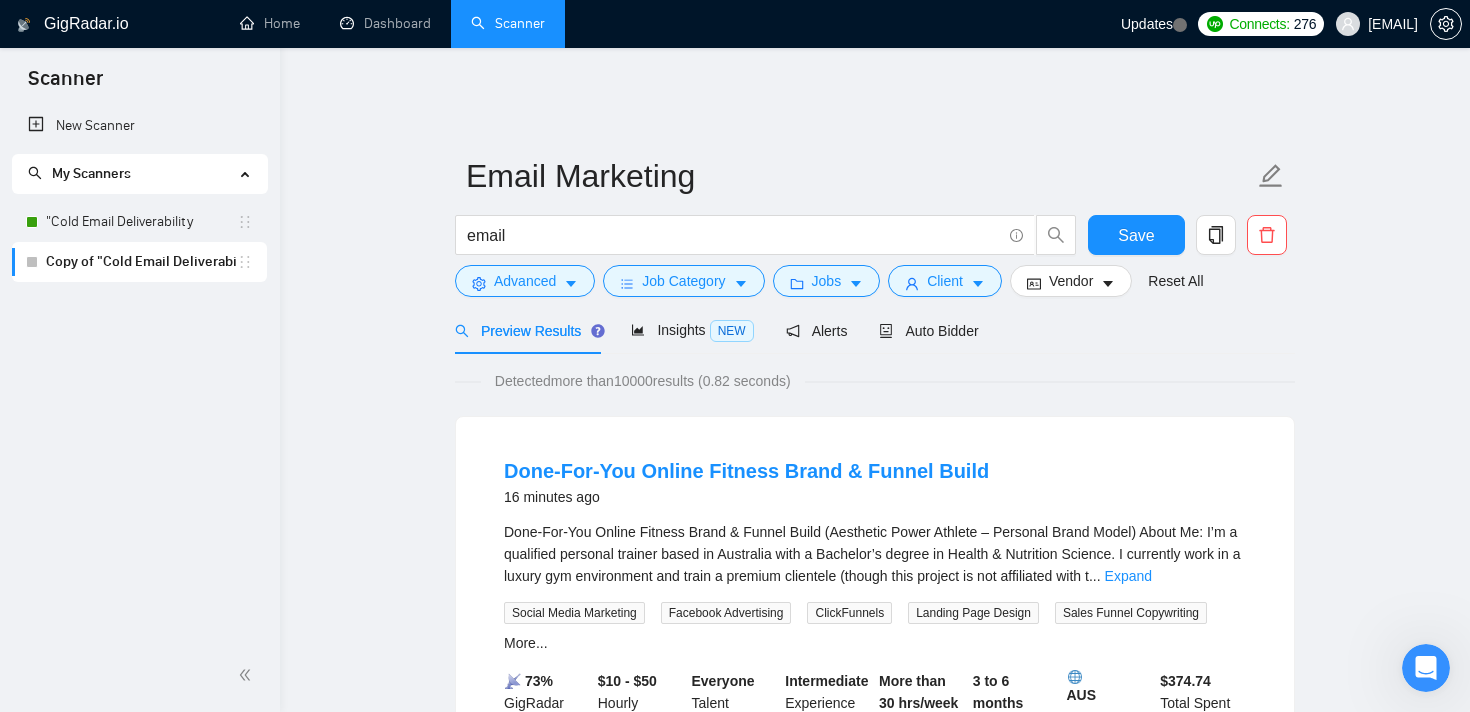 click at bounding box center [1426, 668] 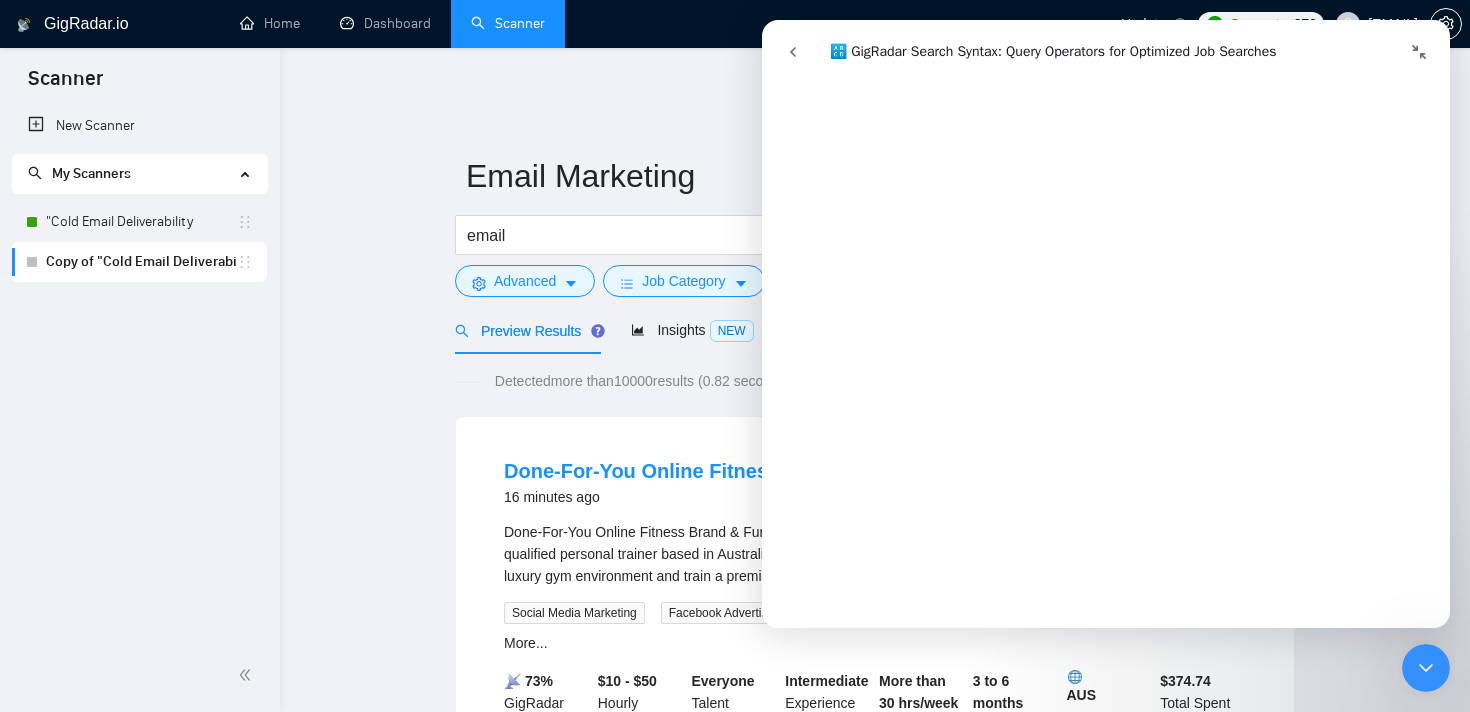 scroll, scrollTop: 2347, scrollLeft: 0, axis: vertical 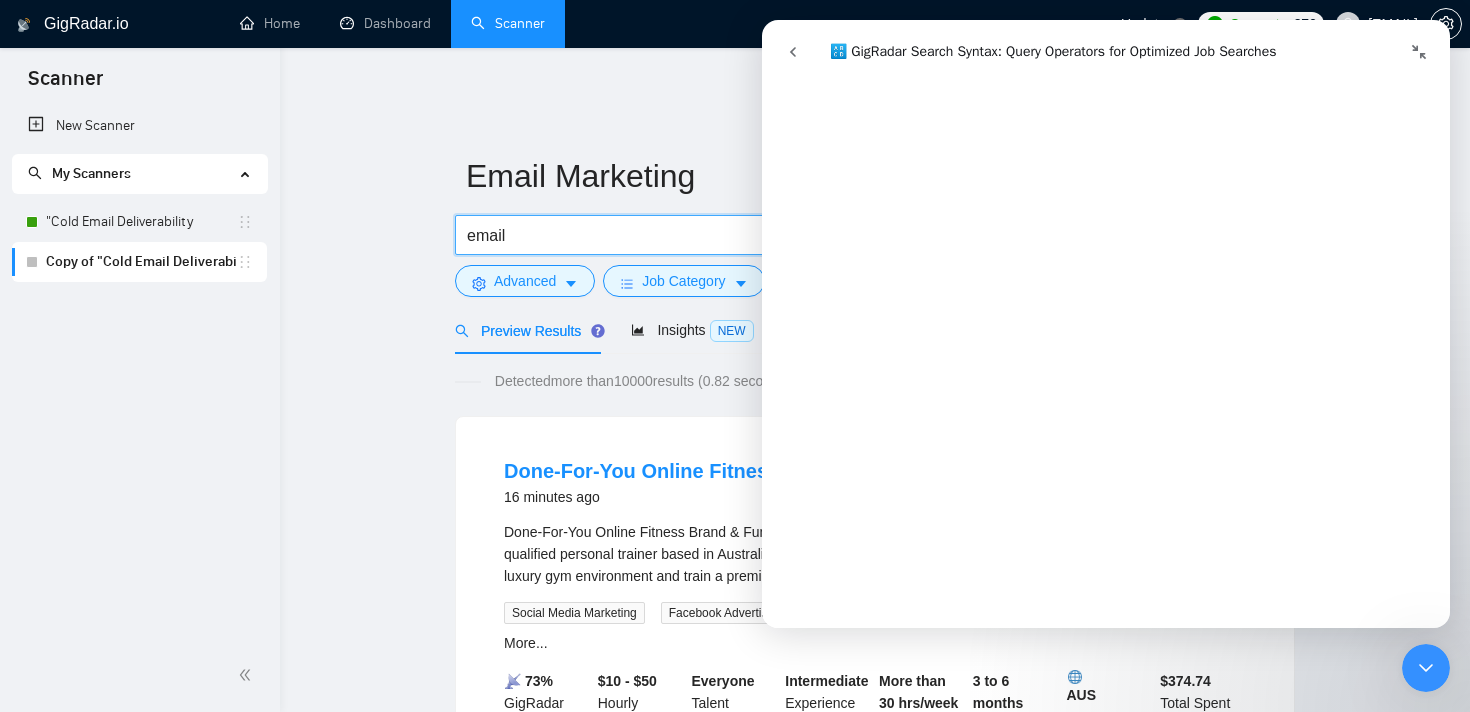 click on "email" at bounding box center (734, 235) 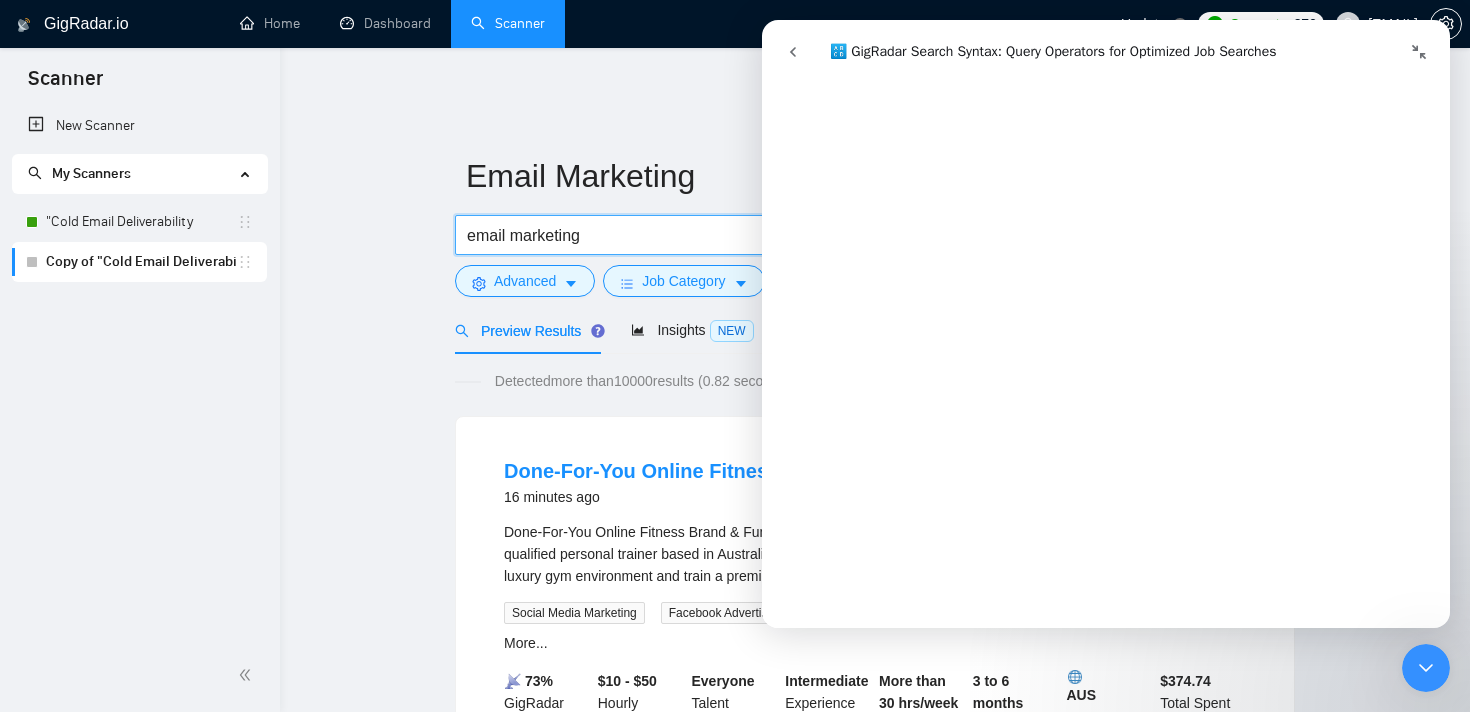 click on "Email Marketing email marketing Save Advanced   Job Category   Jobs   Client   Vendor   Reset All Preview Results Insights NEW Alerts Auto Bidder Detected  more than   10000  results   (0.82 seconds) Done-For-You Online Fitness Brand  & Funnel Build 16 minutes ago Done-For-You Online Fitness Brand  & Funnel Build (Aesthetic Power Athlete – Personal Brand Model)
About Me:
I’m a qualified personal trainer based in [COUNTRY] with a Bachelor’s degree in Health  & Nutrition Science. I currently work in a luxury gym environment and train a premium clientele (though this project is not affiliated with t ... Expand Social Media Marketing Facebook Advertising ClickFunnels Landing Page Design Sales Funnel Copywriting More... 📡   73% GigRadar Score   $10 - $50 Hourly Everyone Talent Preference Intermediate Experience Level More than 30 hrs/week Hourly Load 3 to 6 months Duration   [COUNTRY] Country $ 374.74 Total Spent $10.00 Avg Rate Paid 1 Company Size Verified Payment Verified Feb, 2024 Member Since ⭐️  5.00 ..." at bounding box center [875, 2449] 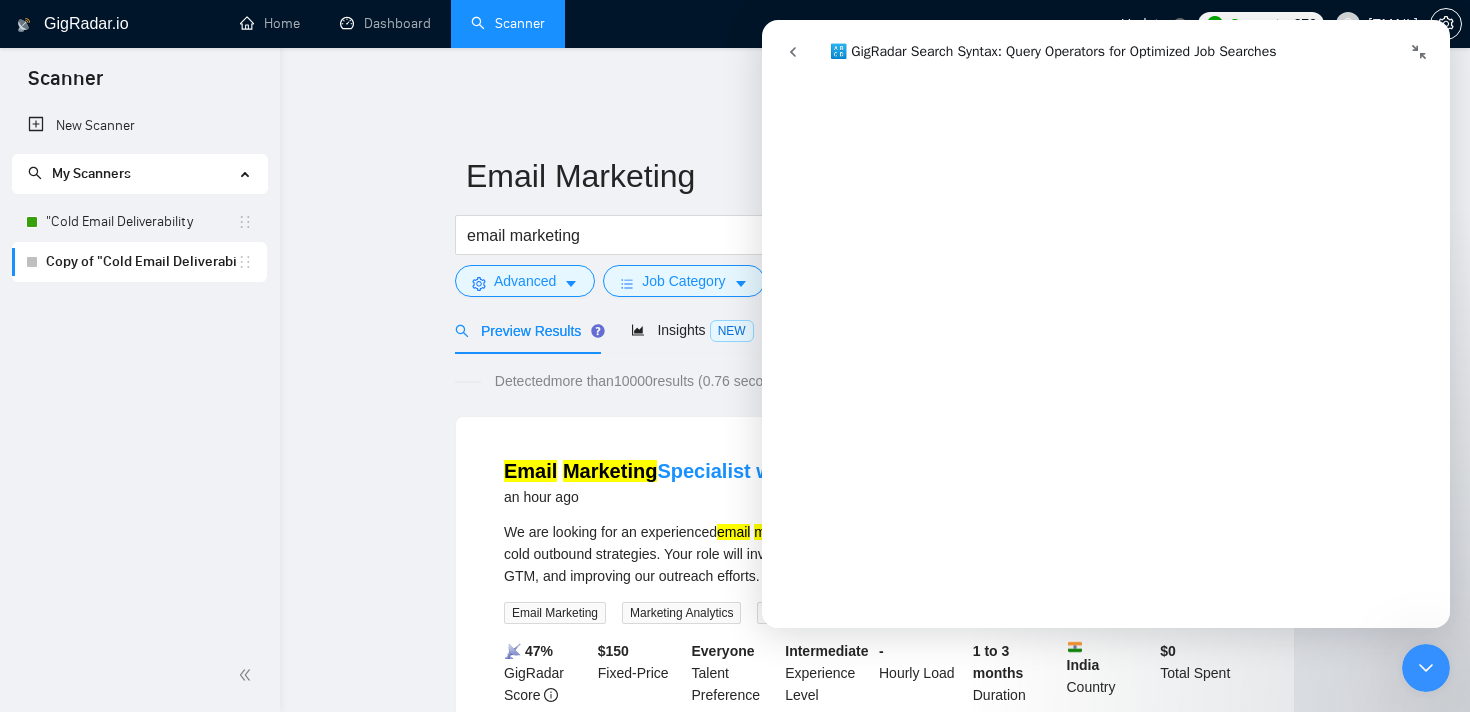 click 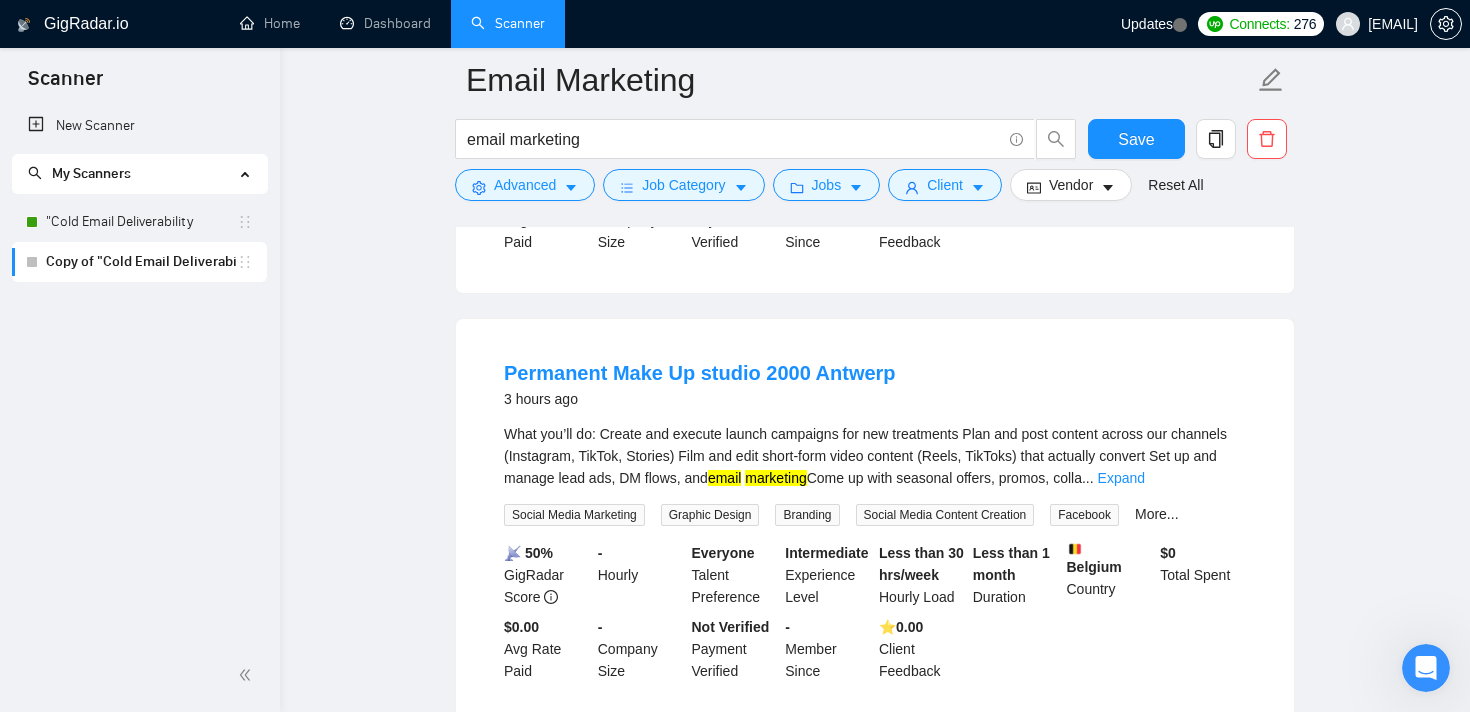 scroll, scrollTop: 1407, scrollLeft: 0, axis: vertical 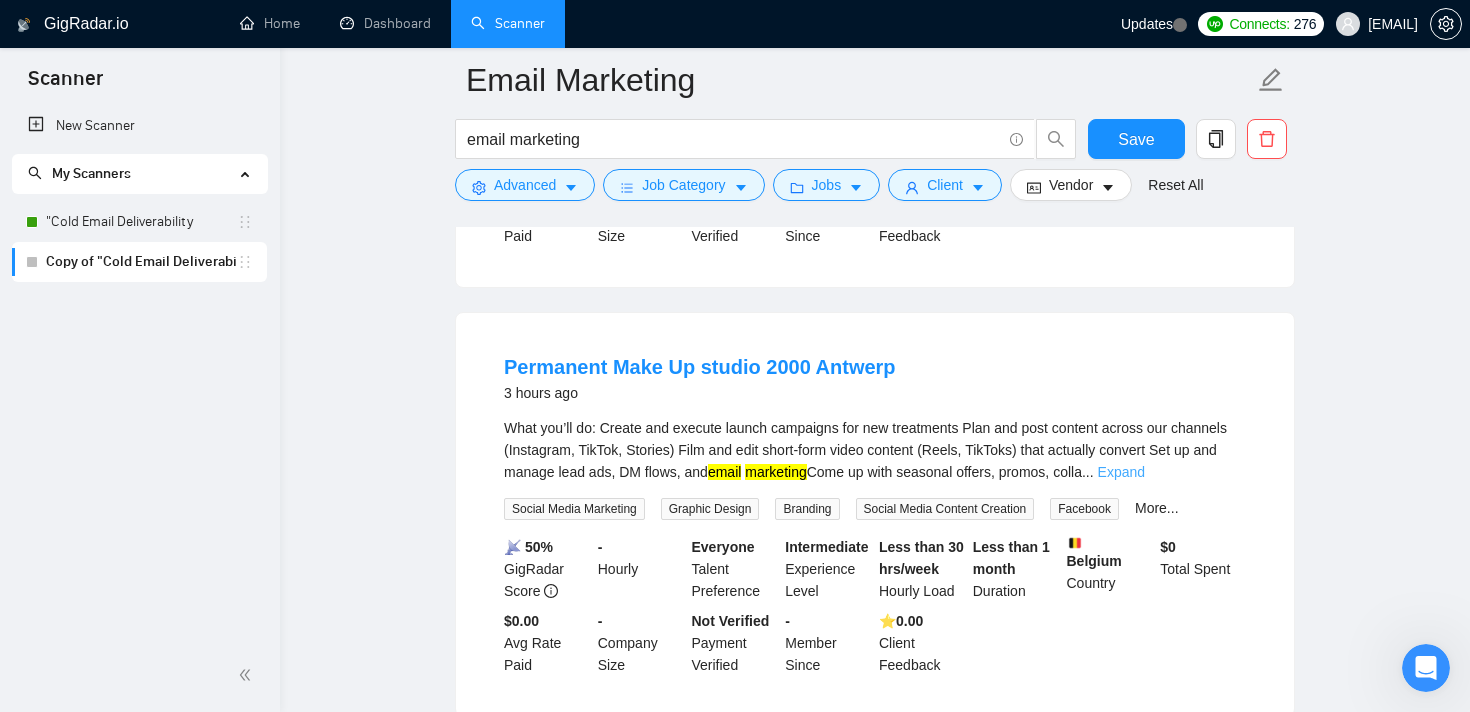 click on "Expand" at bounding box center [1121, 472] 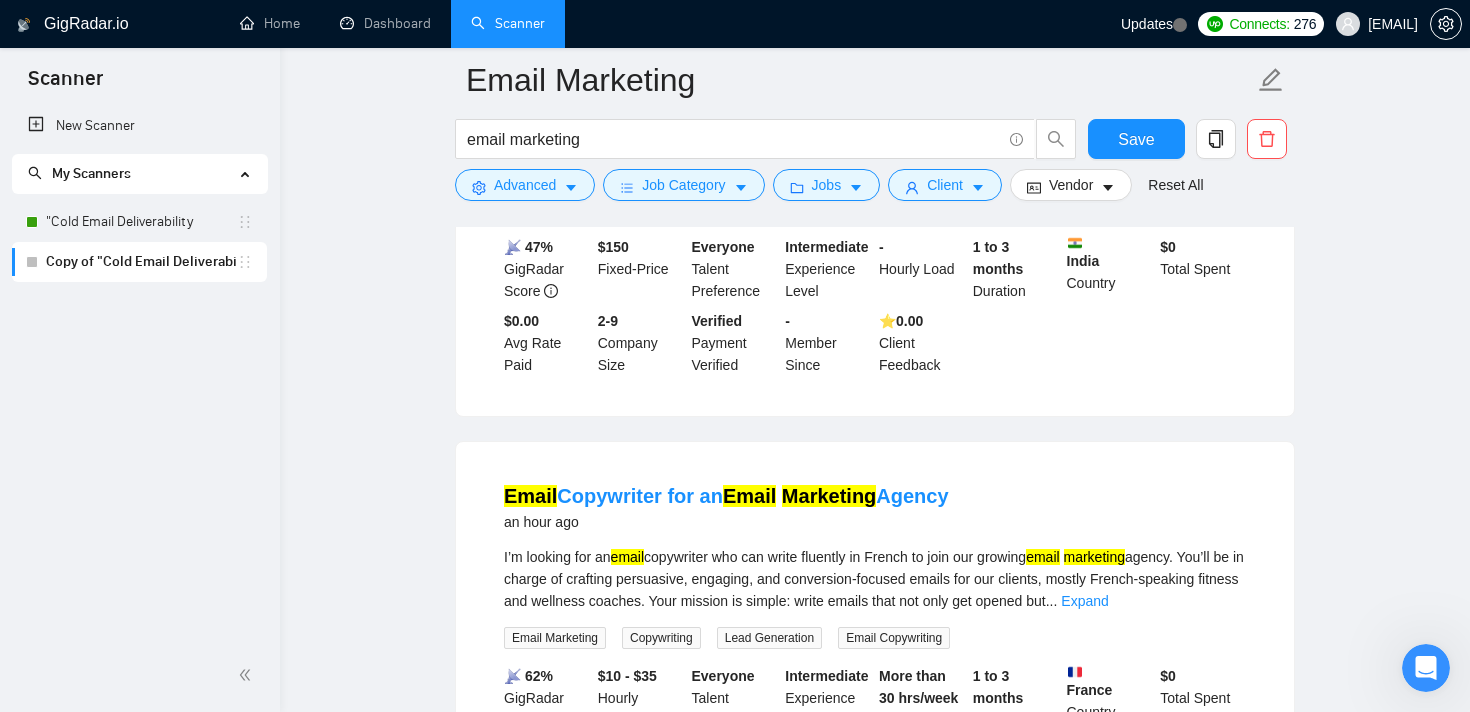 scroll, scrollTop: 328, scrollLeft: 0, axis: vertical 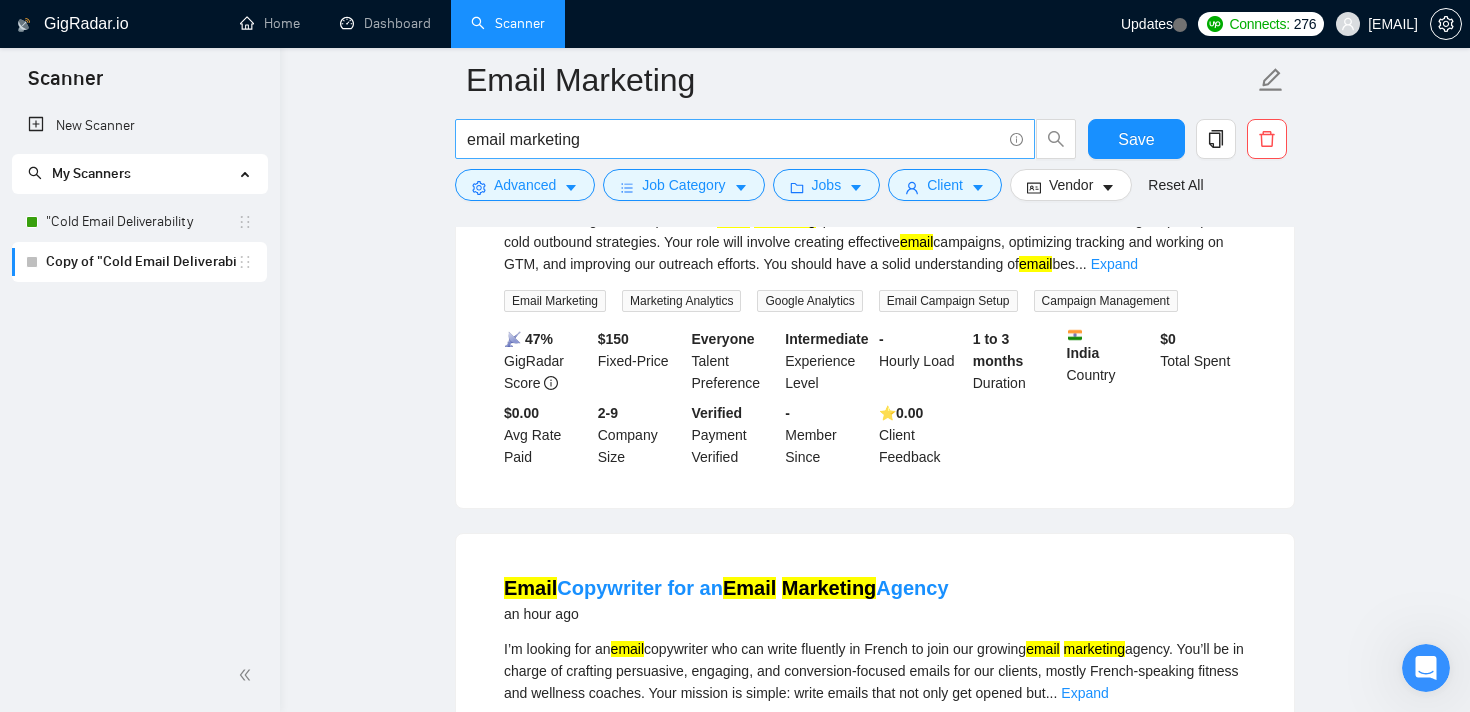 click on "email marketing" at bounding box center [734, 139] 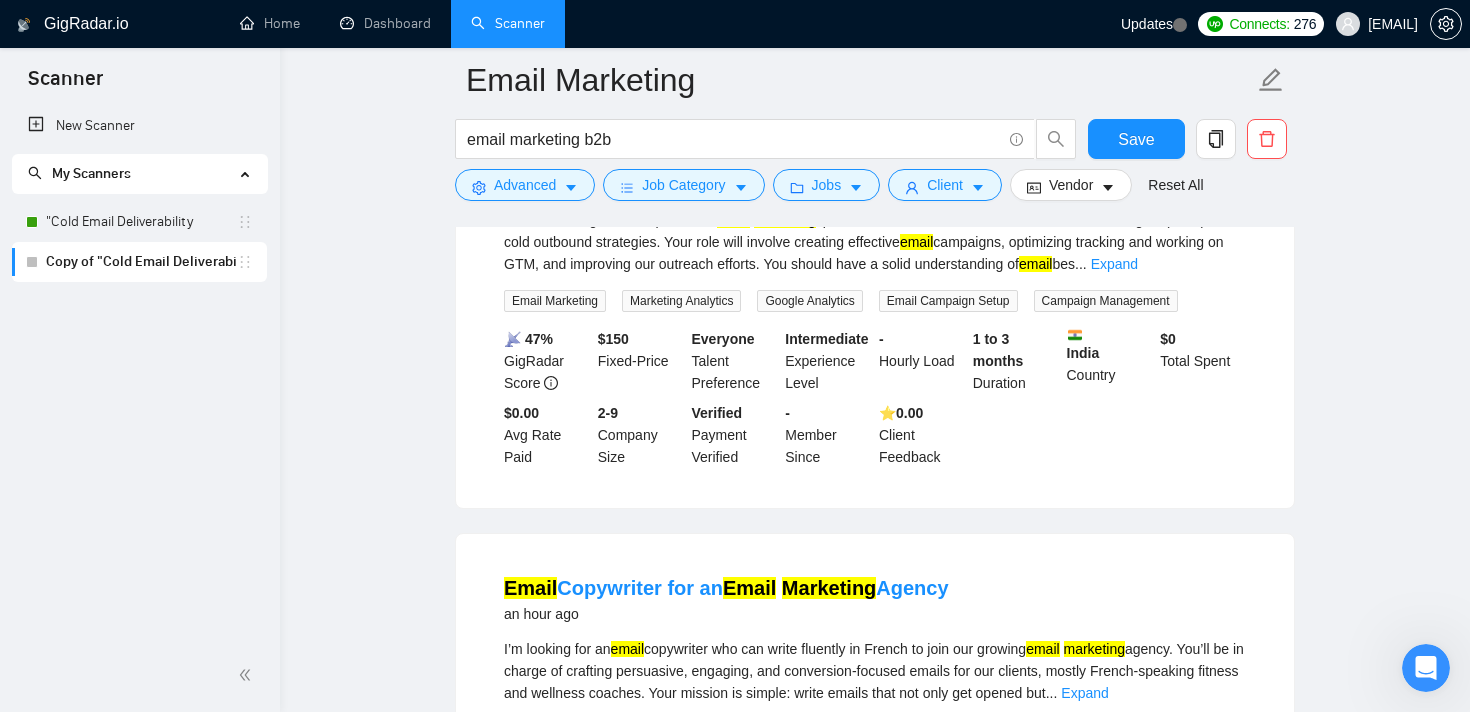 click on "Email Marketing email marketing b2b Save Advanced   Job Category   Jobs   Client   Vendor   Reset All Preview Results Insights NEW Alerts Auto Bidder Detected  more than   10000  results   (0.76 seconds) Email   Marketing  Specialist with GTM Expertise an hour ago We are looking for an experienced  email   marketing  specialist who is well-versed in Go To Market Strategies (GTM) and cold outbound strategies. Your role will involve creating effective  email  campaigns, optimizing tracking and working on GTM, and improving our outreach efforts. You should have a solid understanding of  email  bes ... Expand Email Marketing Marketing Analytics Google Analytics Email Campaign Setup Campaign Management 📡   47% GigRadar Score   $ 150 Fixed-Price Everyone Talent Preference Intermediate Experience Level - Hourly Load 1 to 3 months Duration   India Country $ 0 Total Spent $0.00 Avg Rate Paid 2-9 Company Size Verified Payment Verified - Member Since ⭐️  0.00 Client Feedback Email  Copywriter for an  Email" at bounding box center [875, 2165] 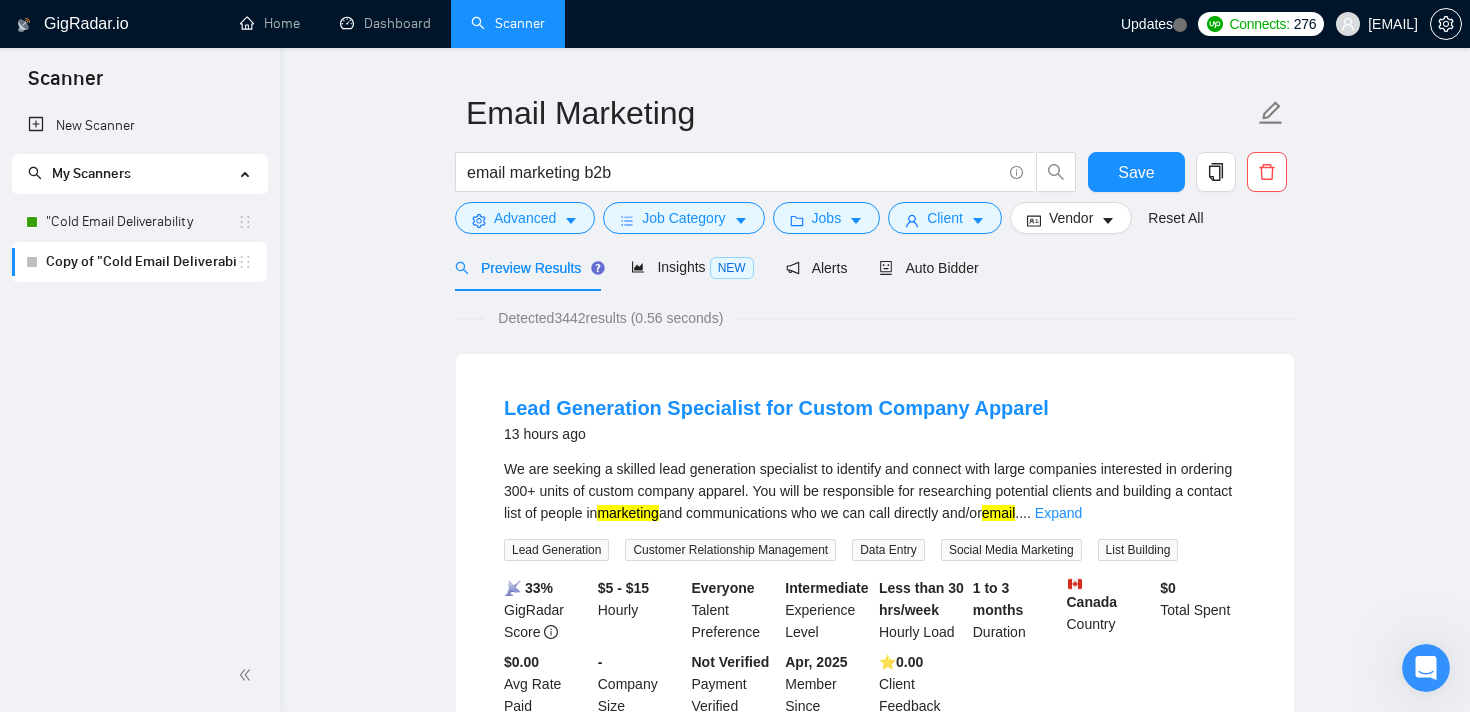 scroll, scrollTop: 100, scrollLeft: 0, axis: vertical 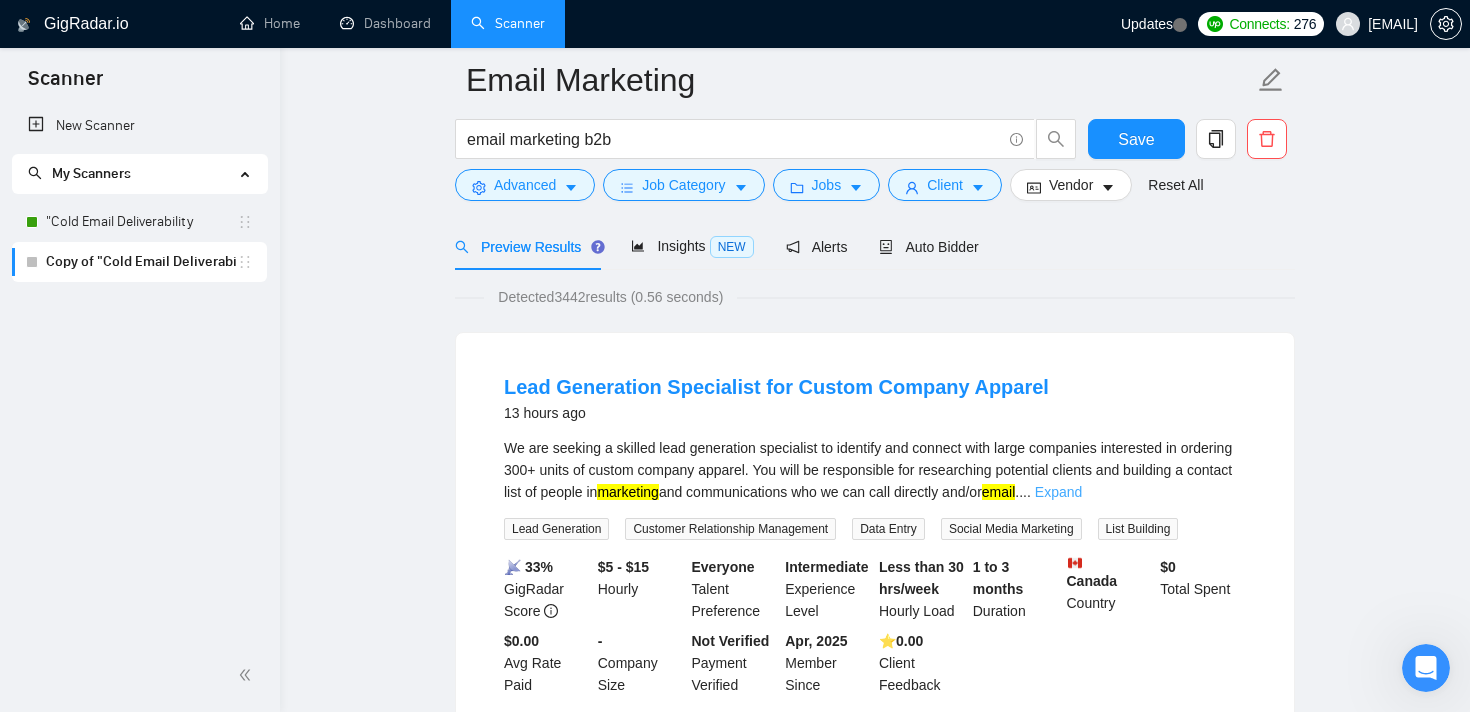 click on "Expand" at bounding box center (1058, 492) 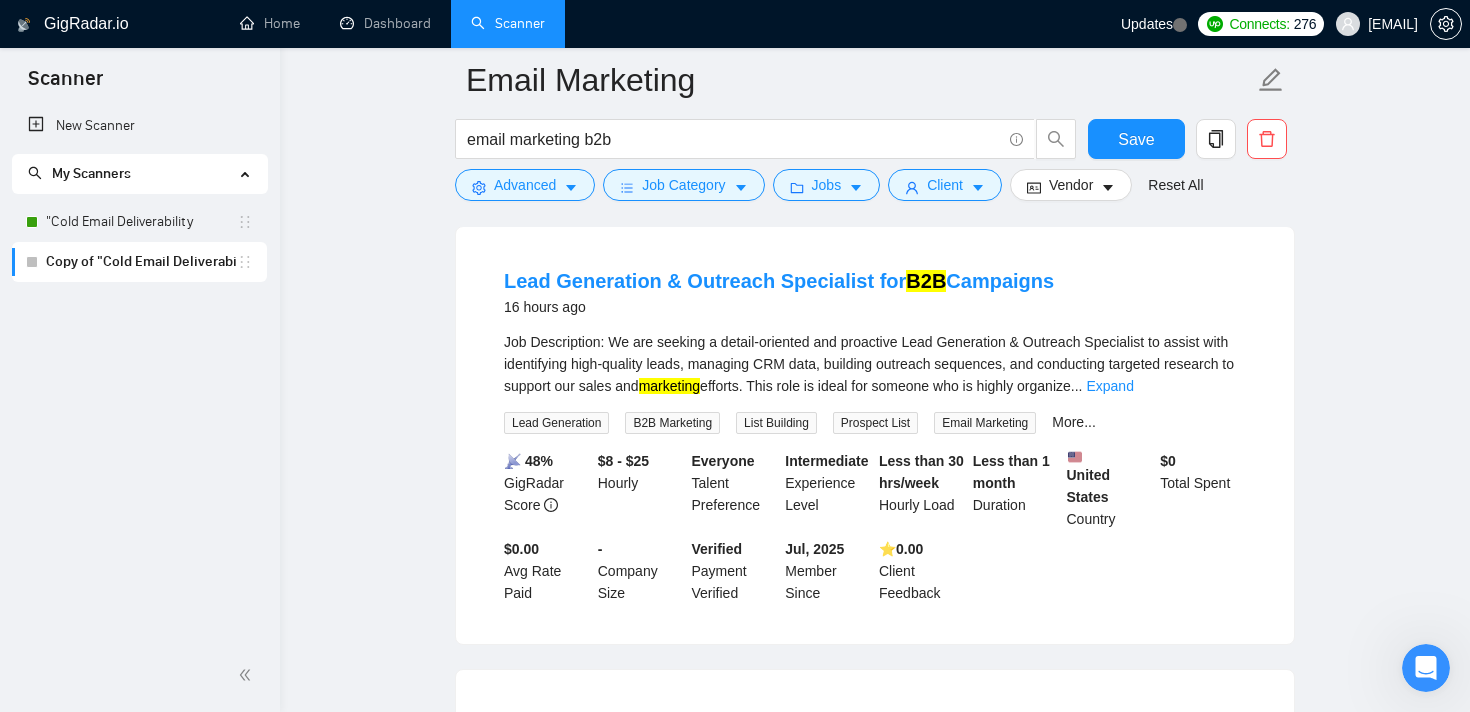 scroll, scrollTop: 1660, scrollLeft: 0, axis: vertical 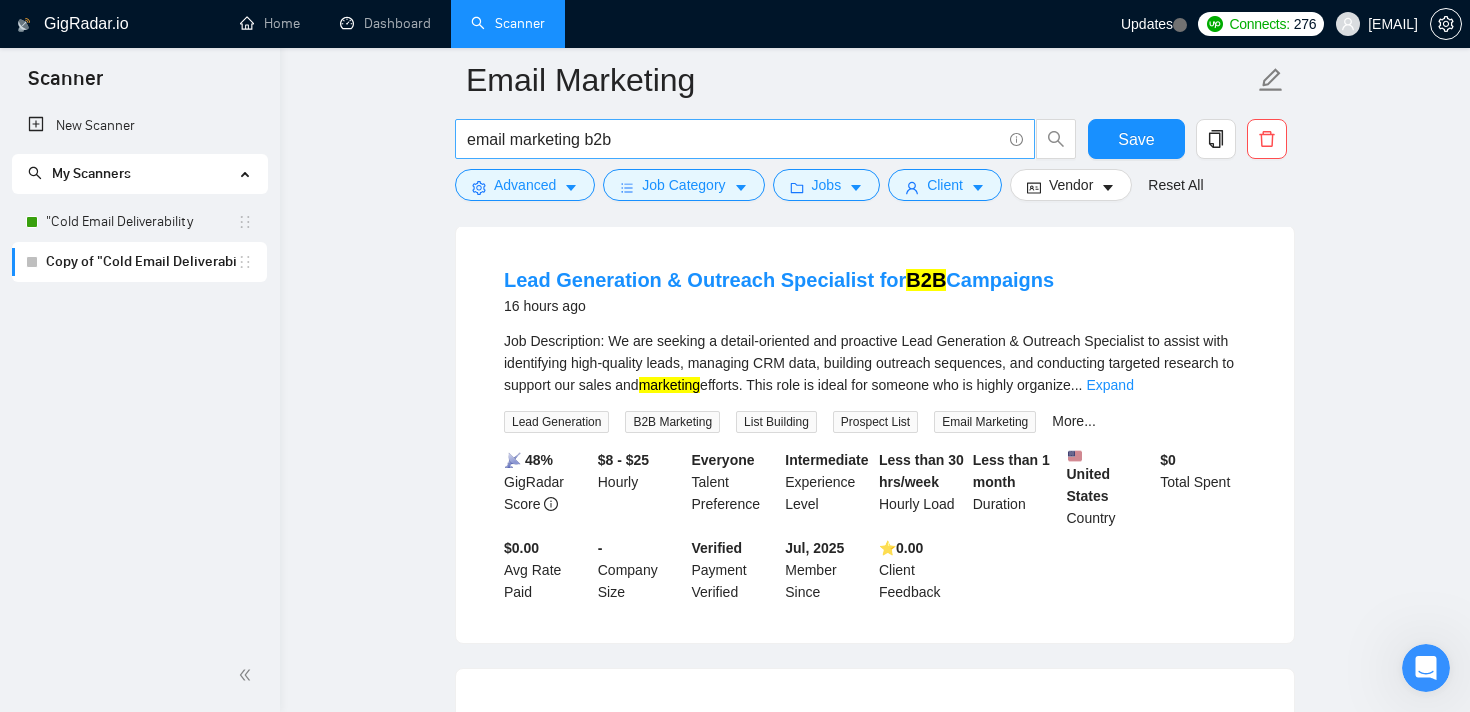 click on "email marketing b2b" at bounding box center (734, 139) 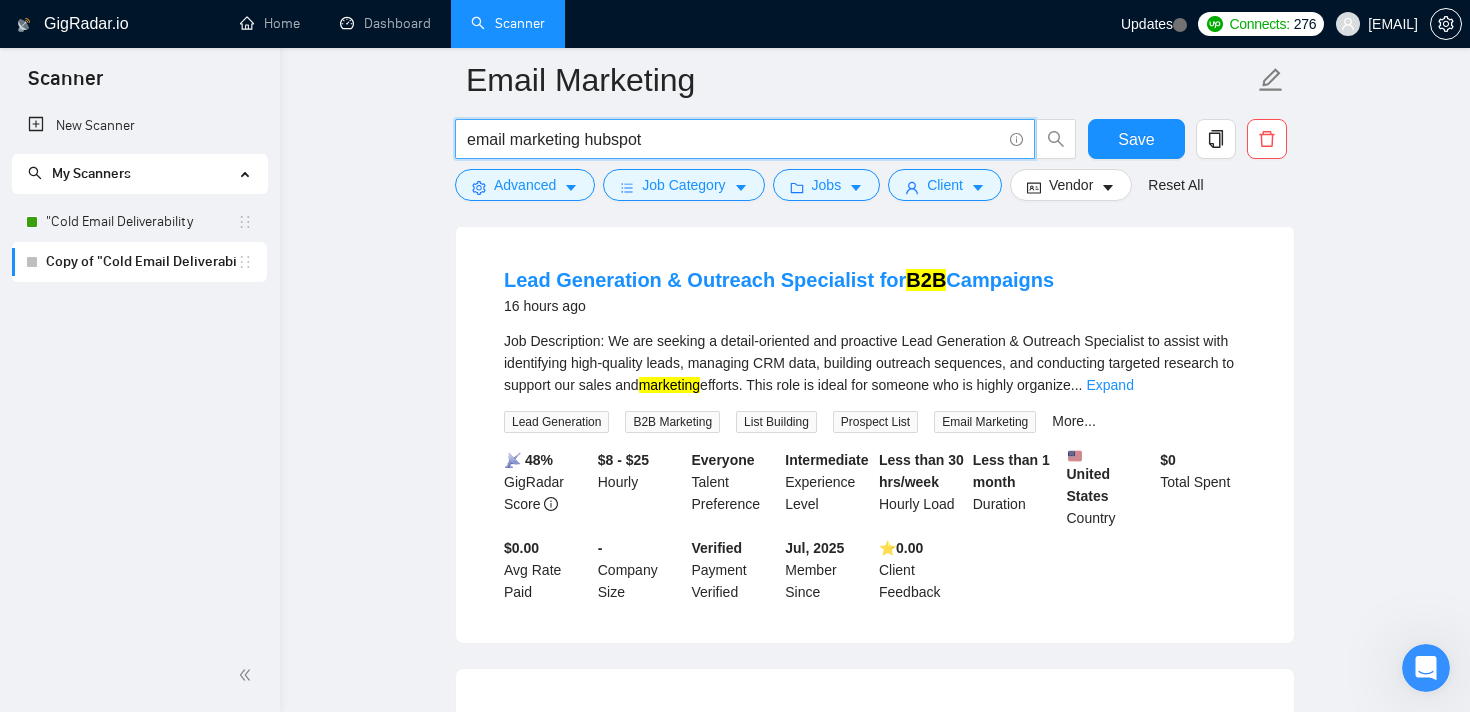 type on "email marketing hubspot" 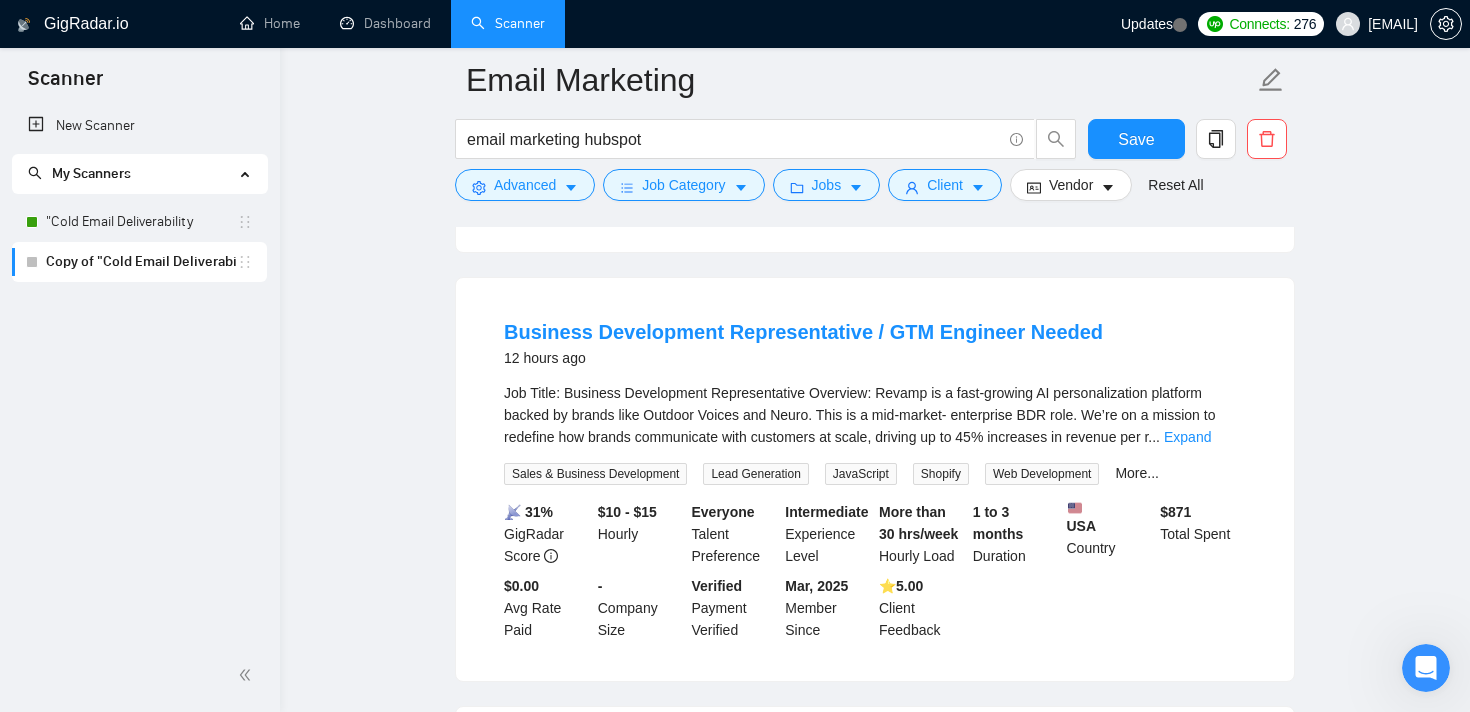 scroll, scrollTop: 585, scrollLeft: 0, axis: vertical 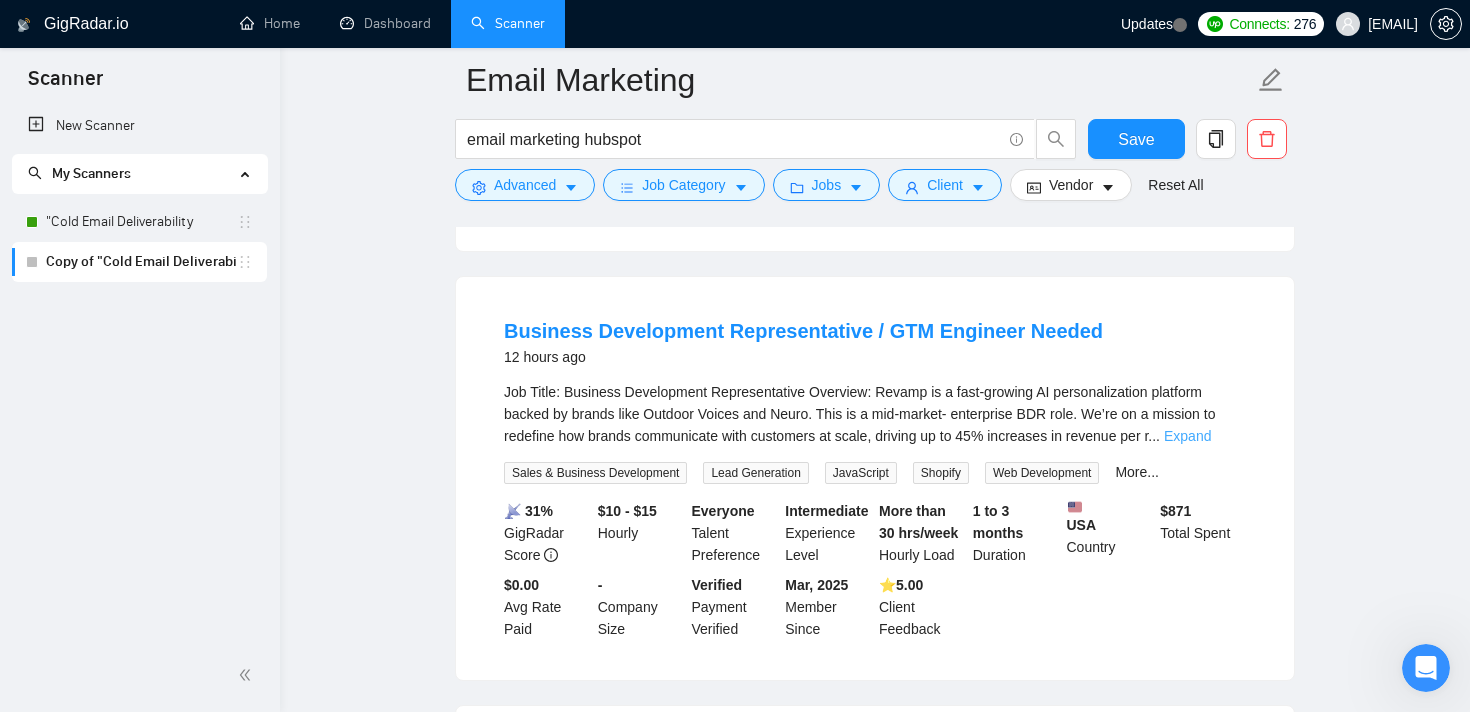 click on "Expand" at bounding box center (1187, 436) 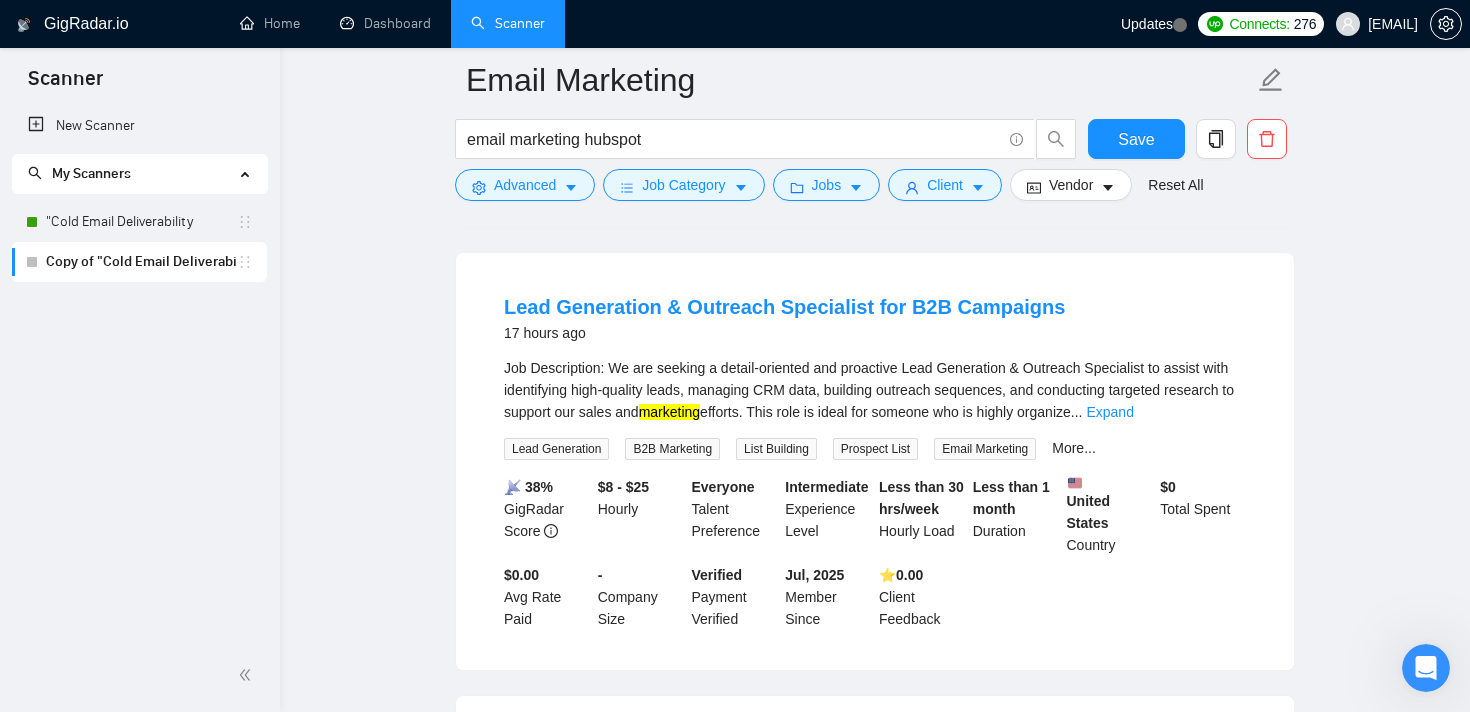scroll, scrollTop: 1349, scrollLeft: 0, axis: vertical 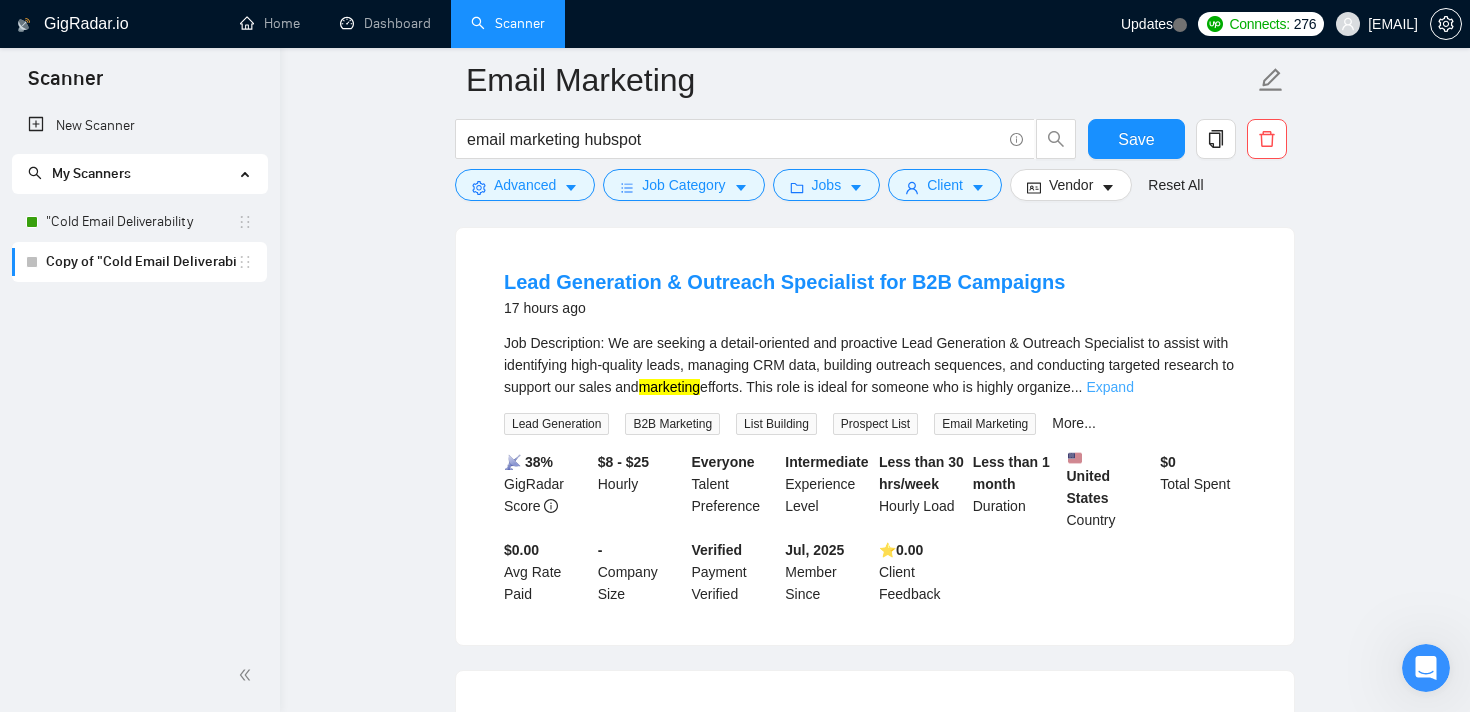 click on "Expand" at bounding box center (1109, 387) 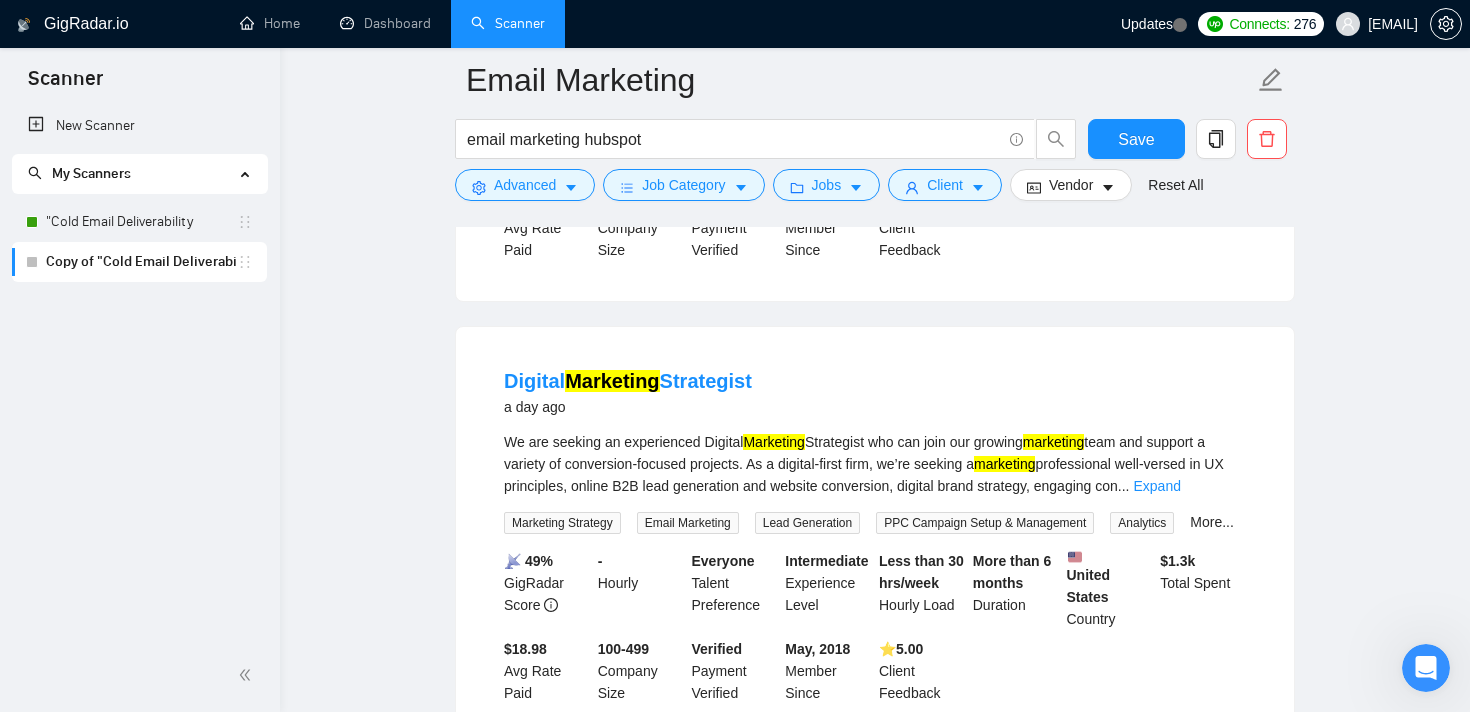 scroll, scrollTop: 2453, scrollLeft: 0, axis: vertical 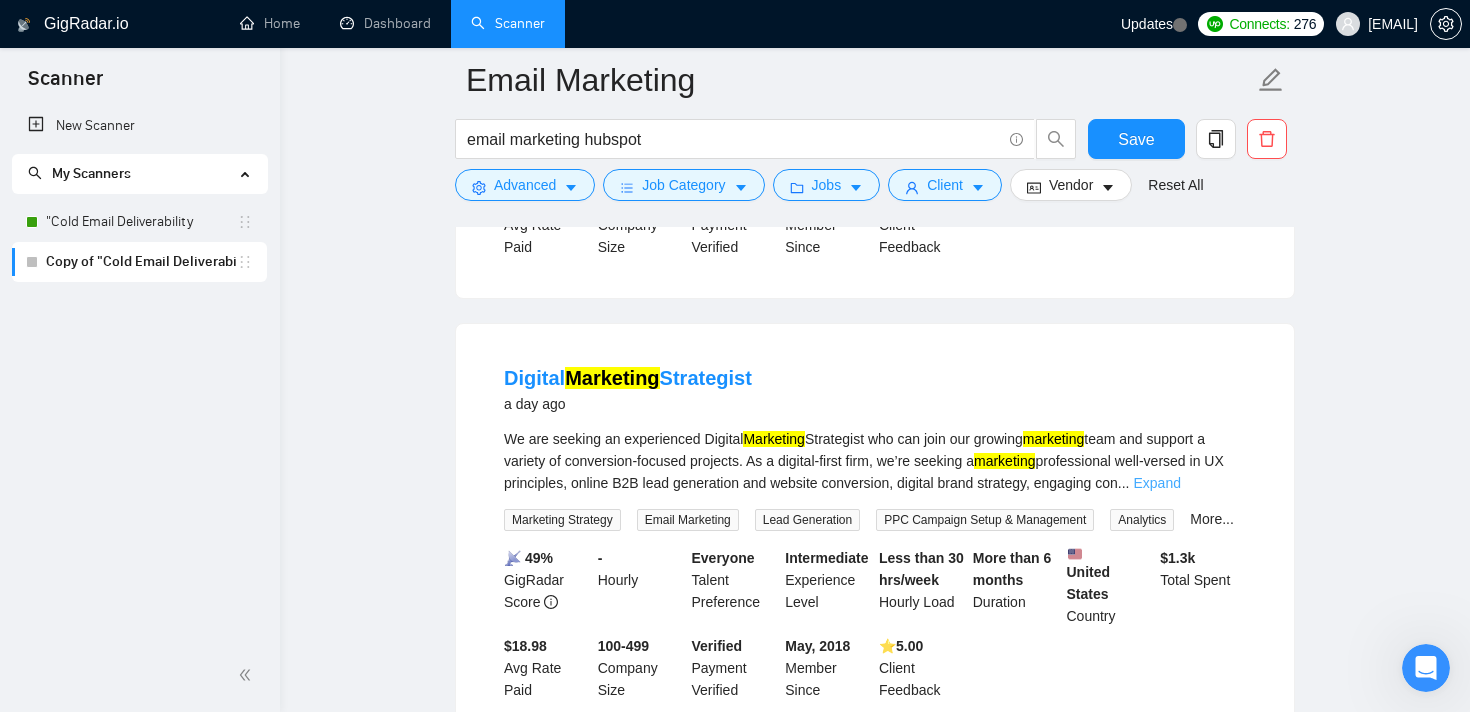 click on "Expand" at bounding box center (1156, 483) 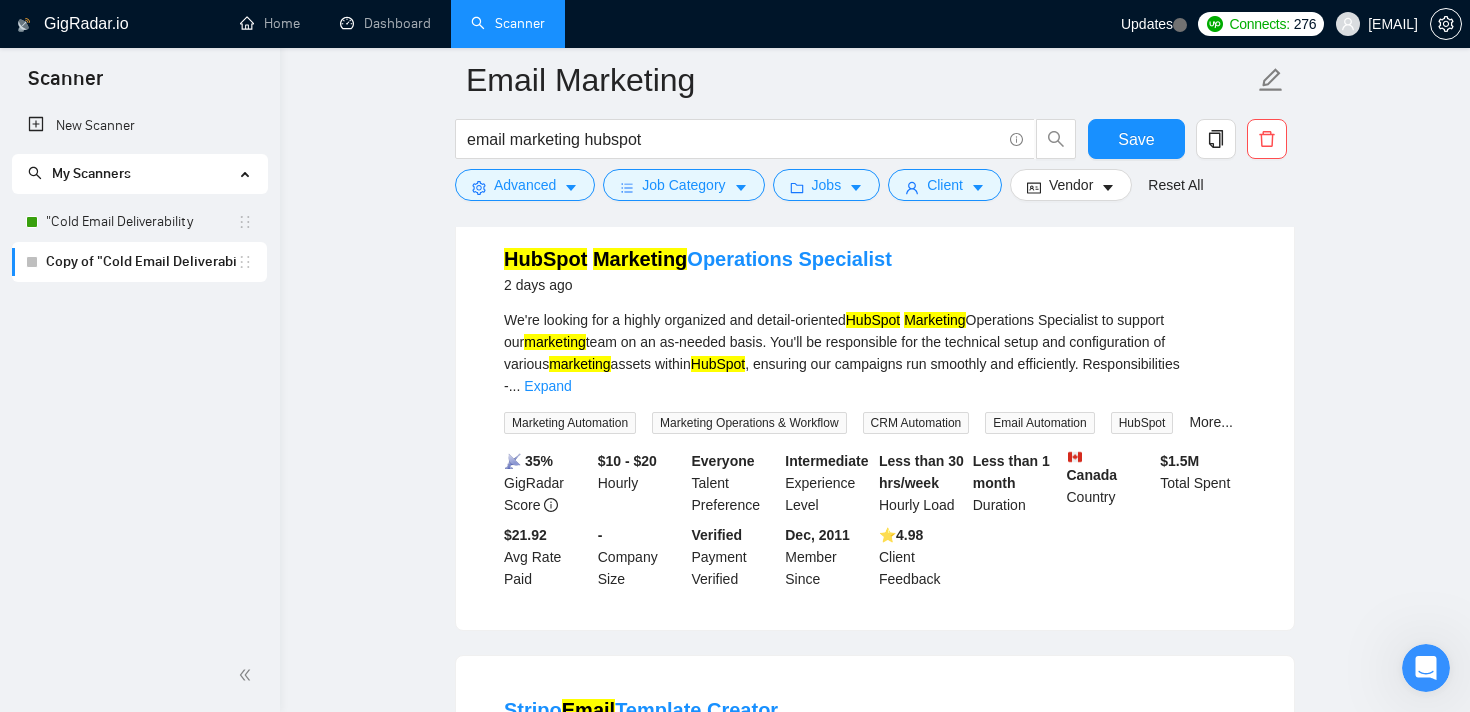 scroll, scrollTop: 4307, scrollLeft: 0, axis: vertical 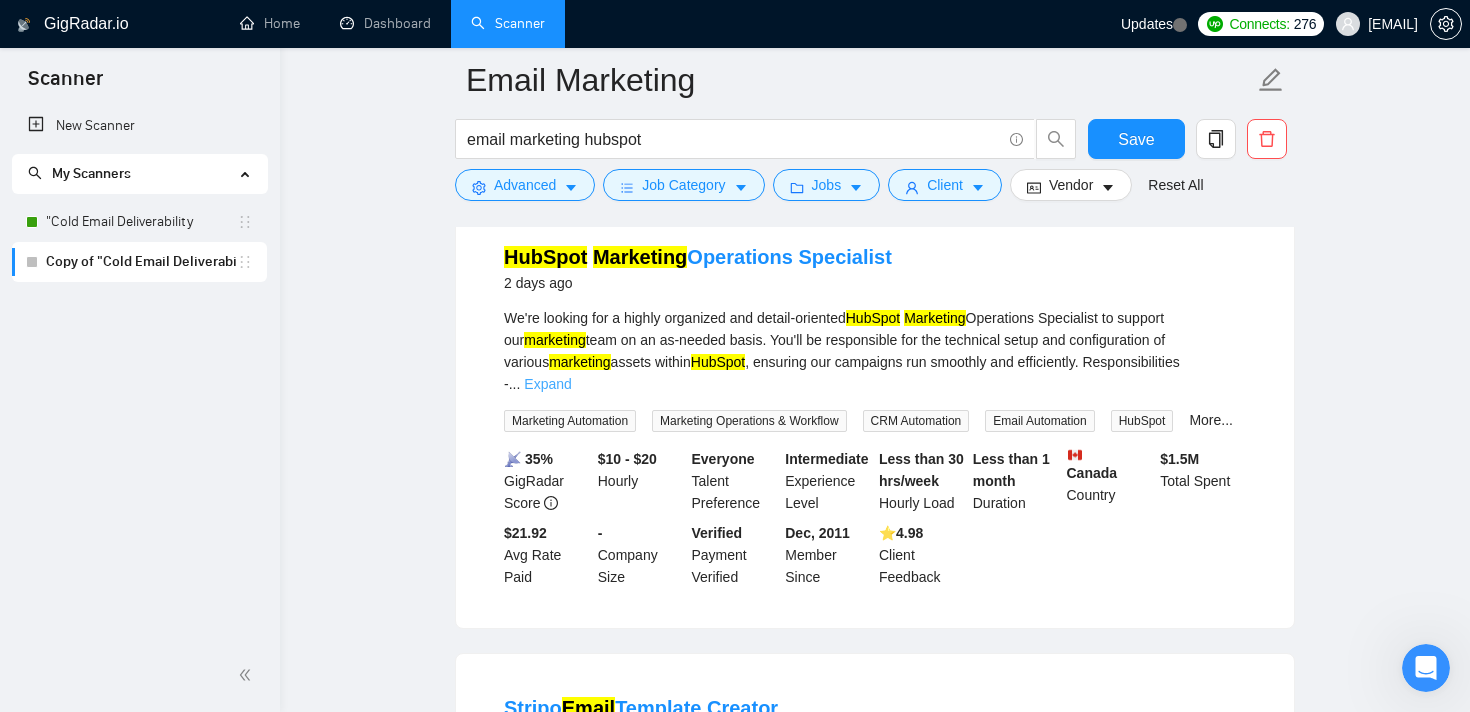 click on "Expand" at bounding box center (547, 384) 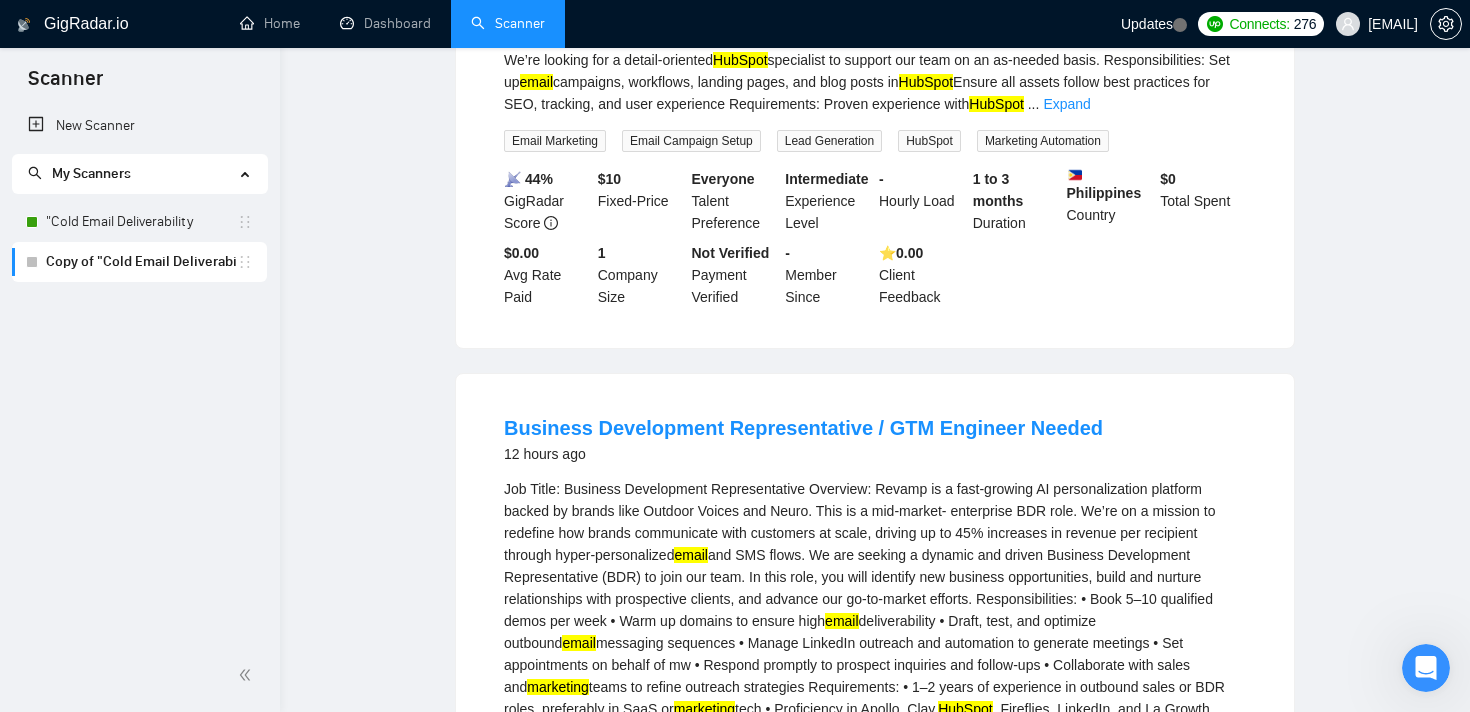 scroll, scrollTop: 0, scrollLeft: 0, axis: both 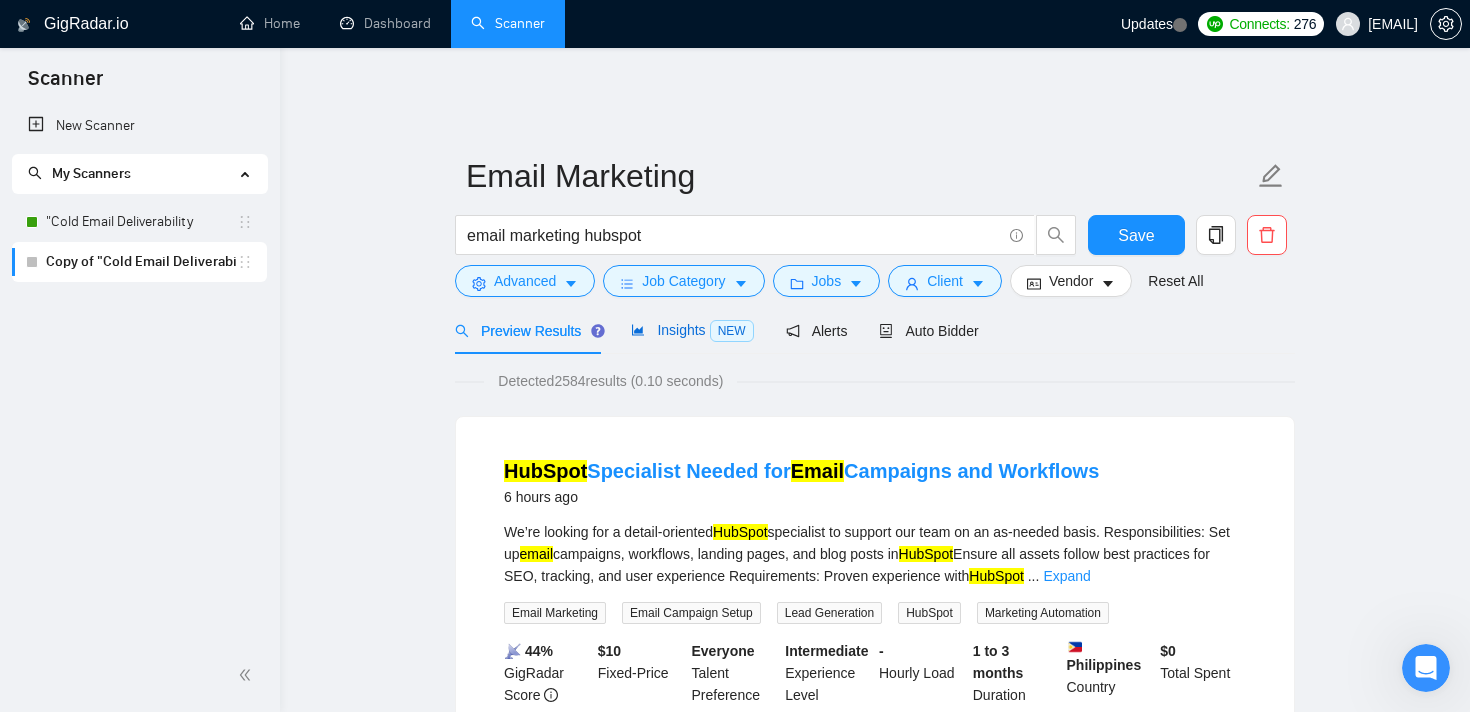 click on "Insights NEW" at bounding box center (692, 330) 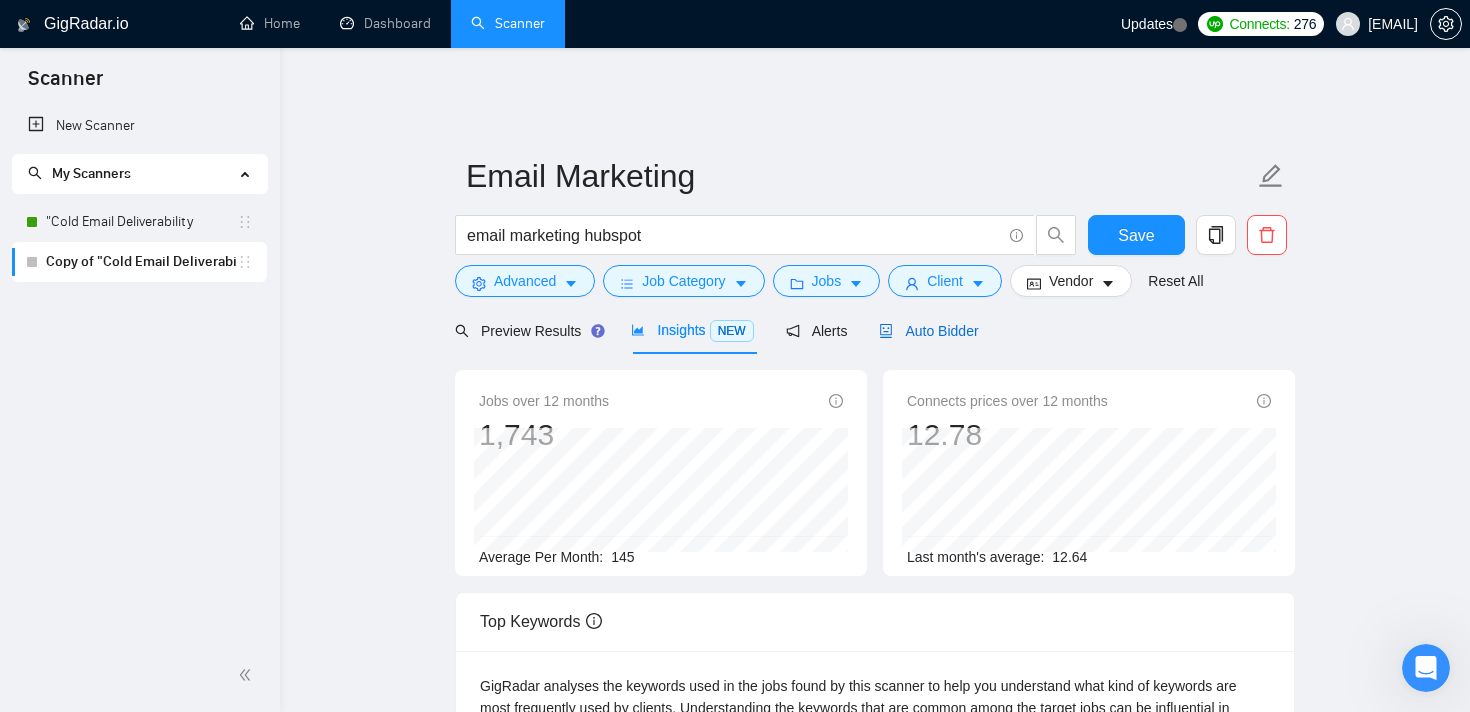 click on "Auto Bidder" at bounding box center (928, 331) 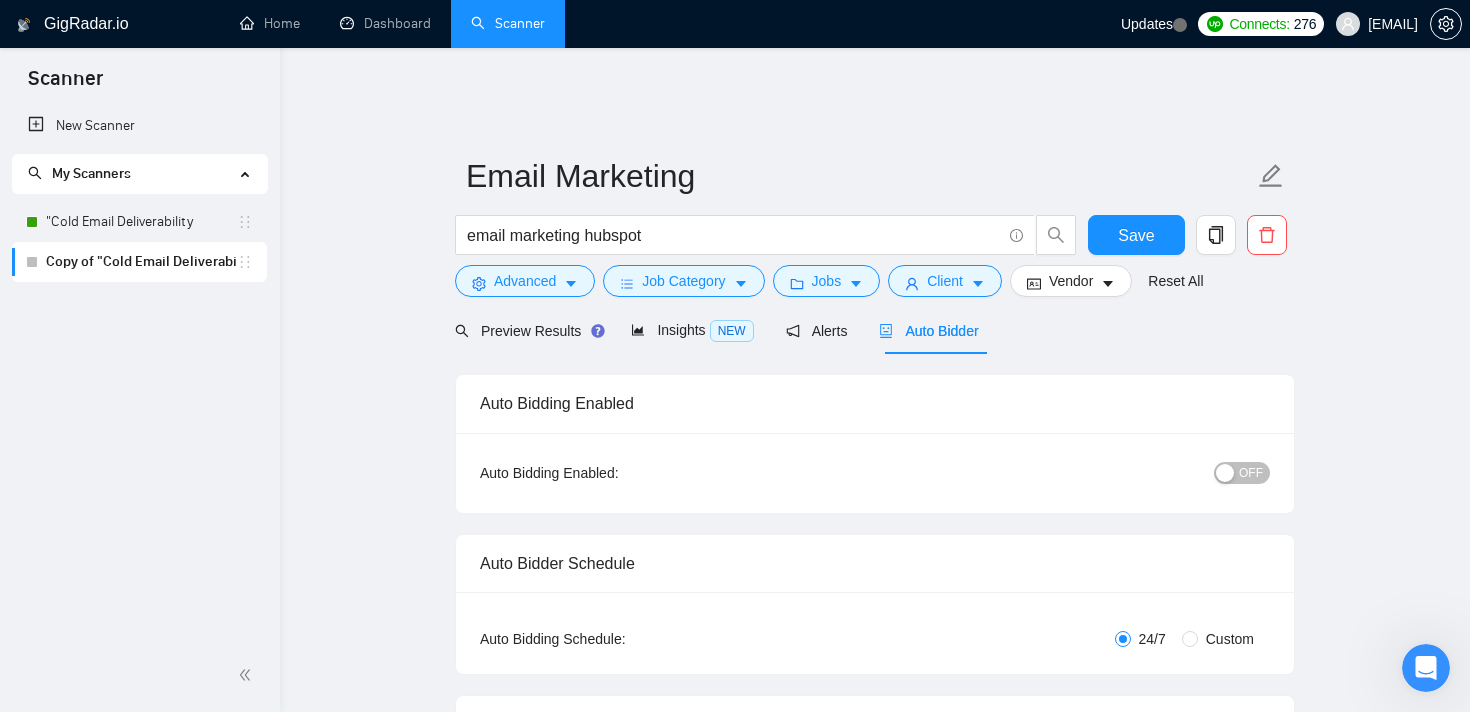 type 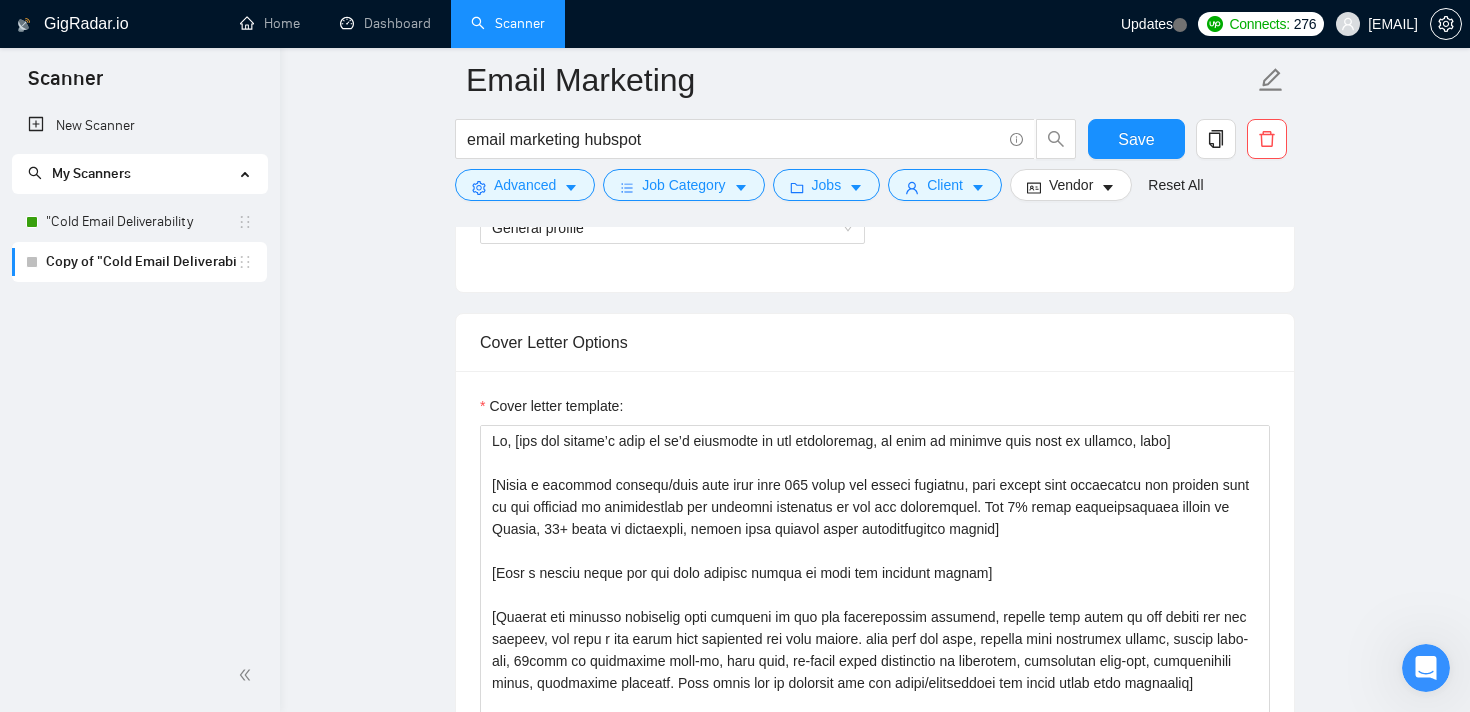 scroll, scrollTop: 1233, scrollLeft: 0, axis: vertical 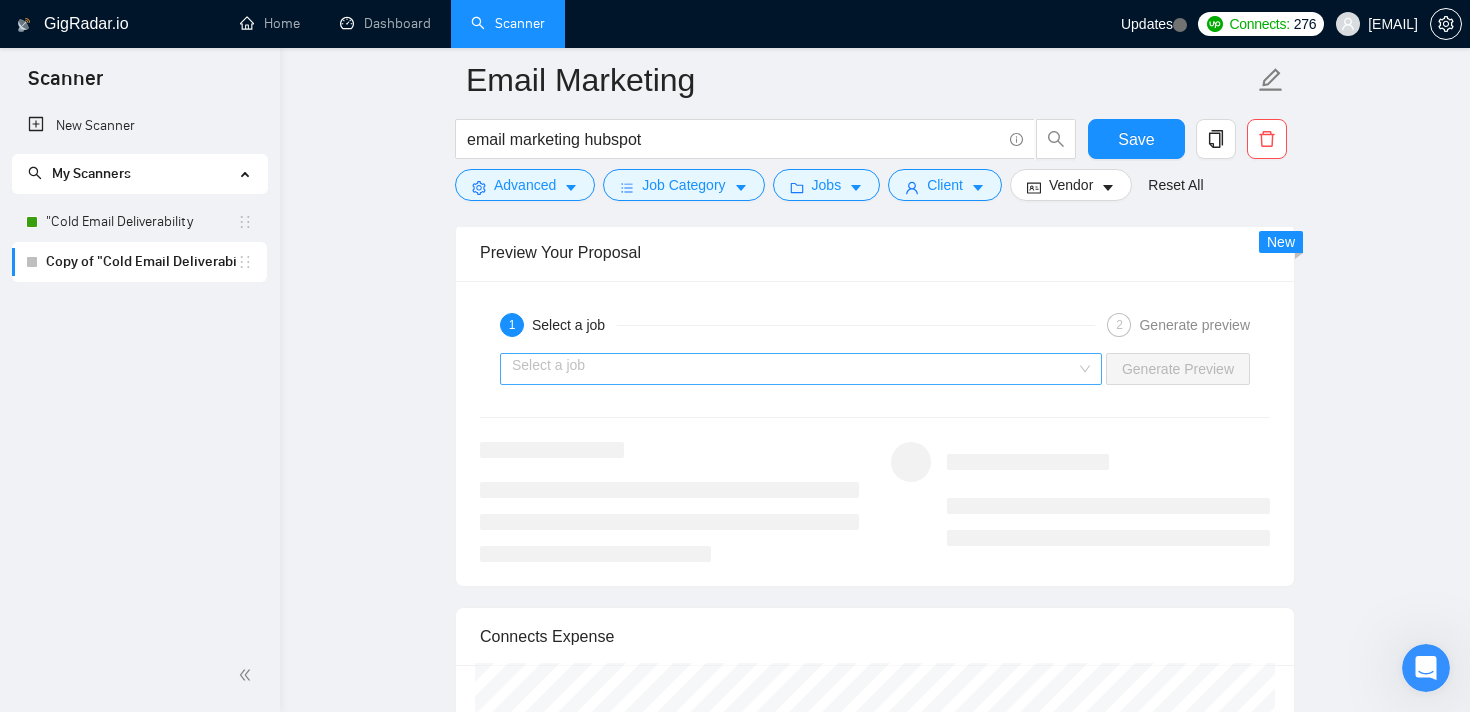 click at bounding box center [794, 369] 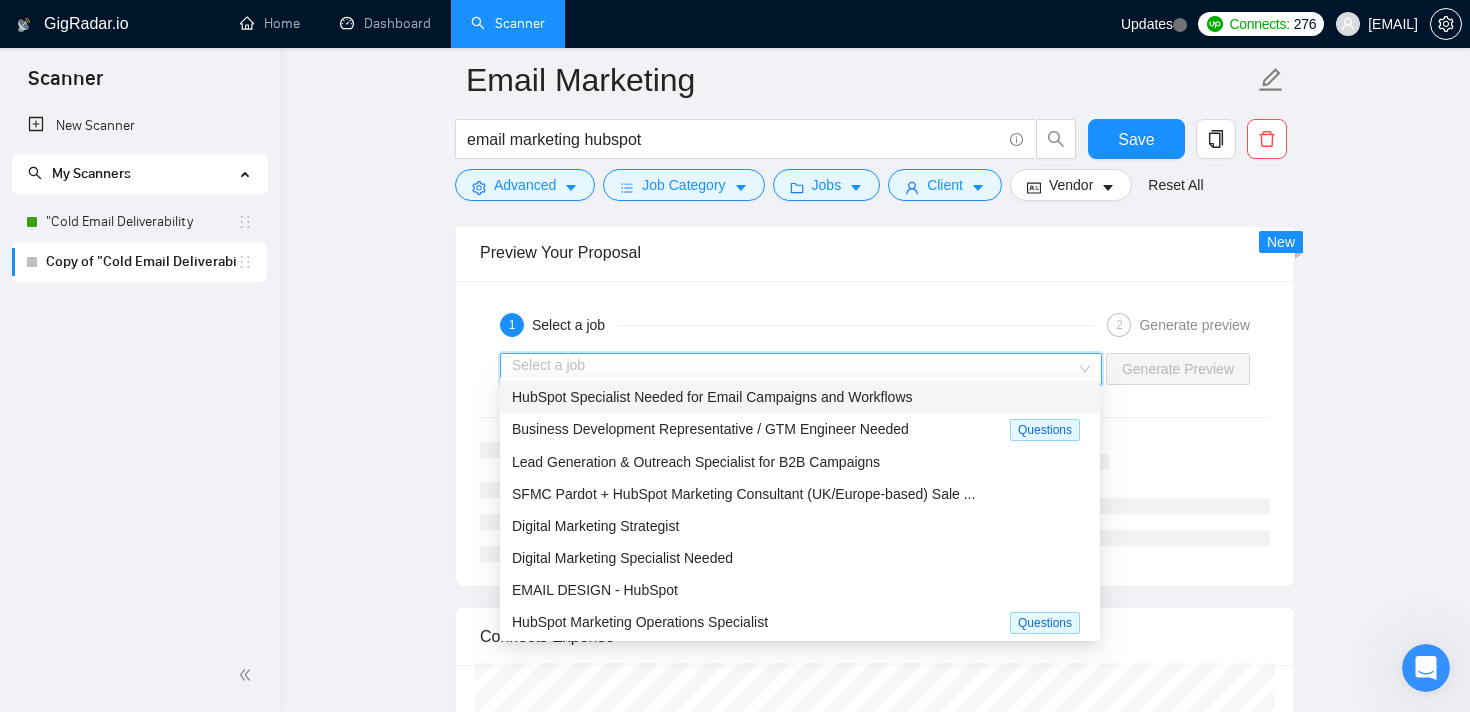 click on "HubSpot Specialist Needed for Email Campaigns and Workflows" at bounding box center [800, 397] 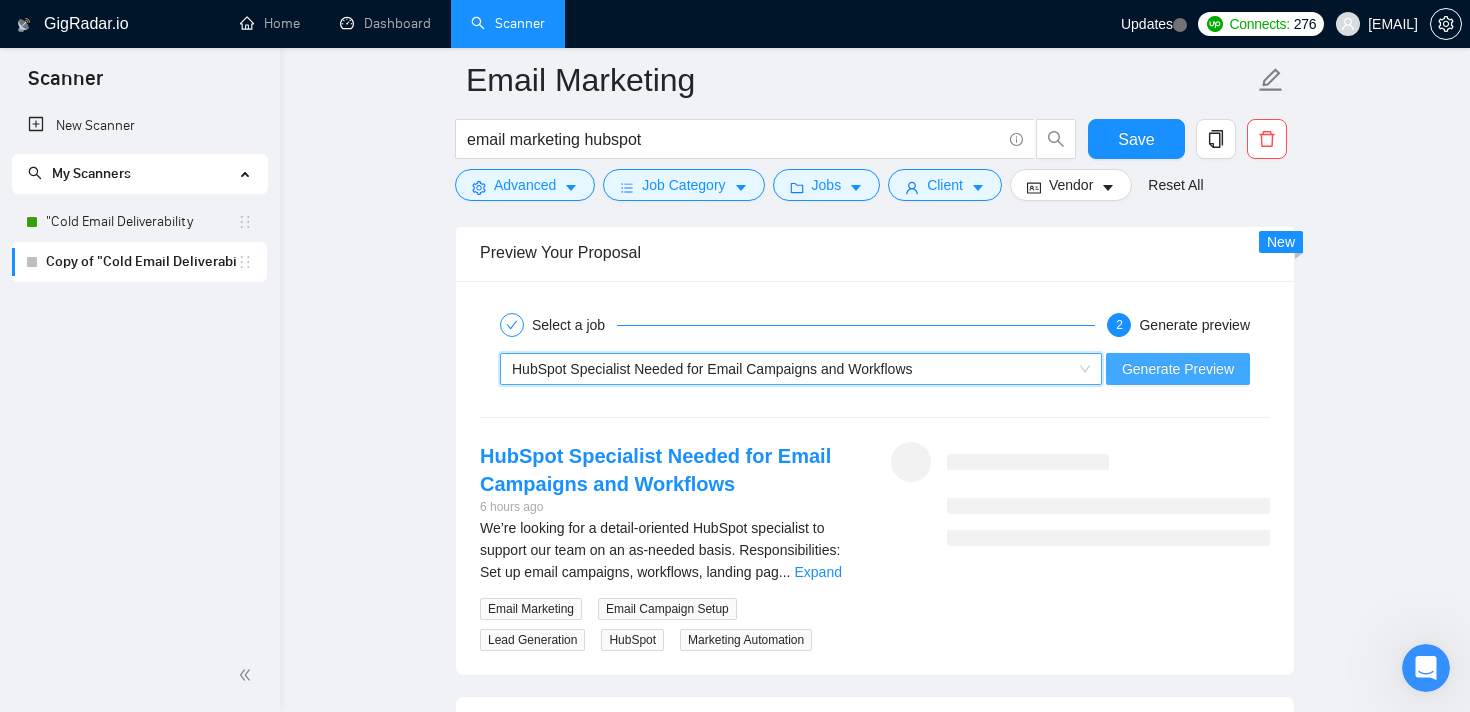 click on "Generate Preview" at bounding box center [1178, 369] 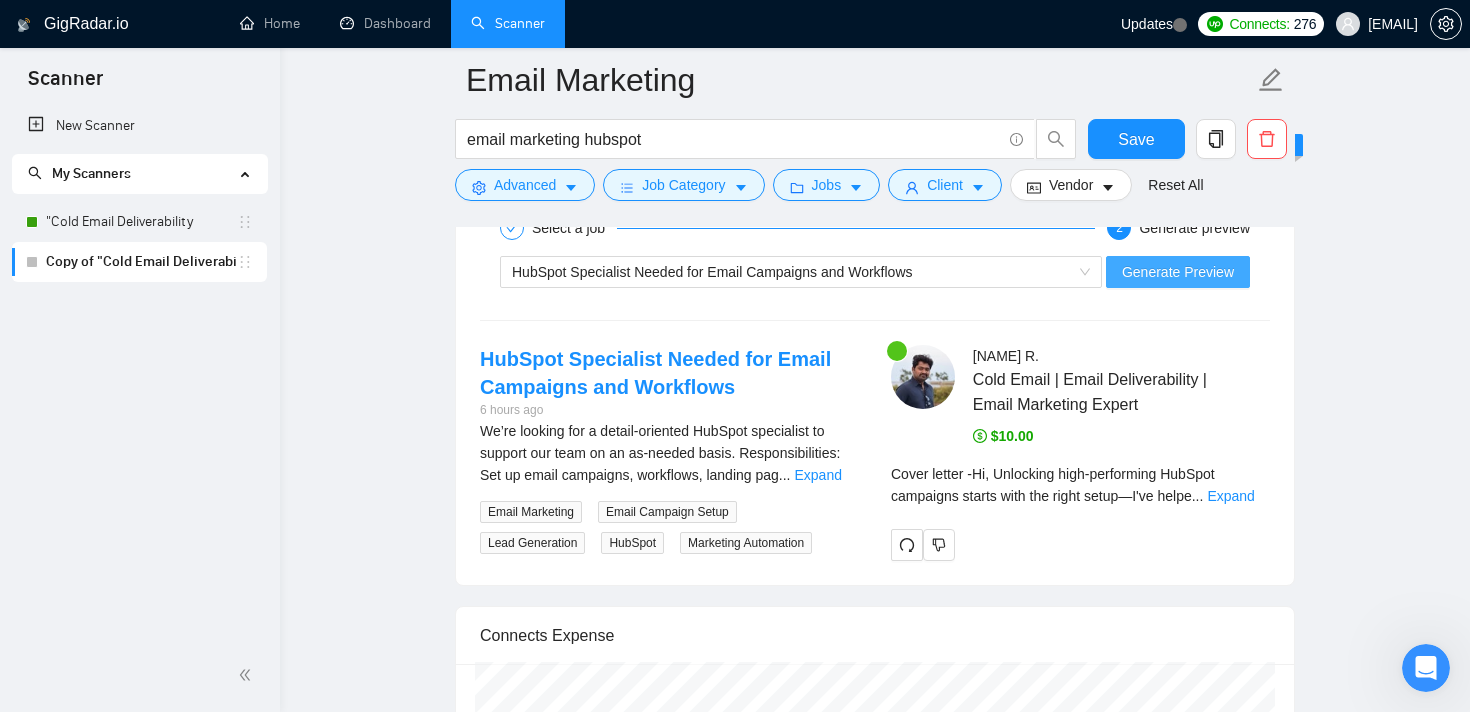 scroll, scrollTop: 3025, scrollLeft: 0, axis: vertical 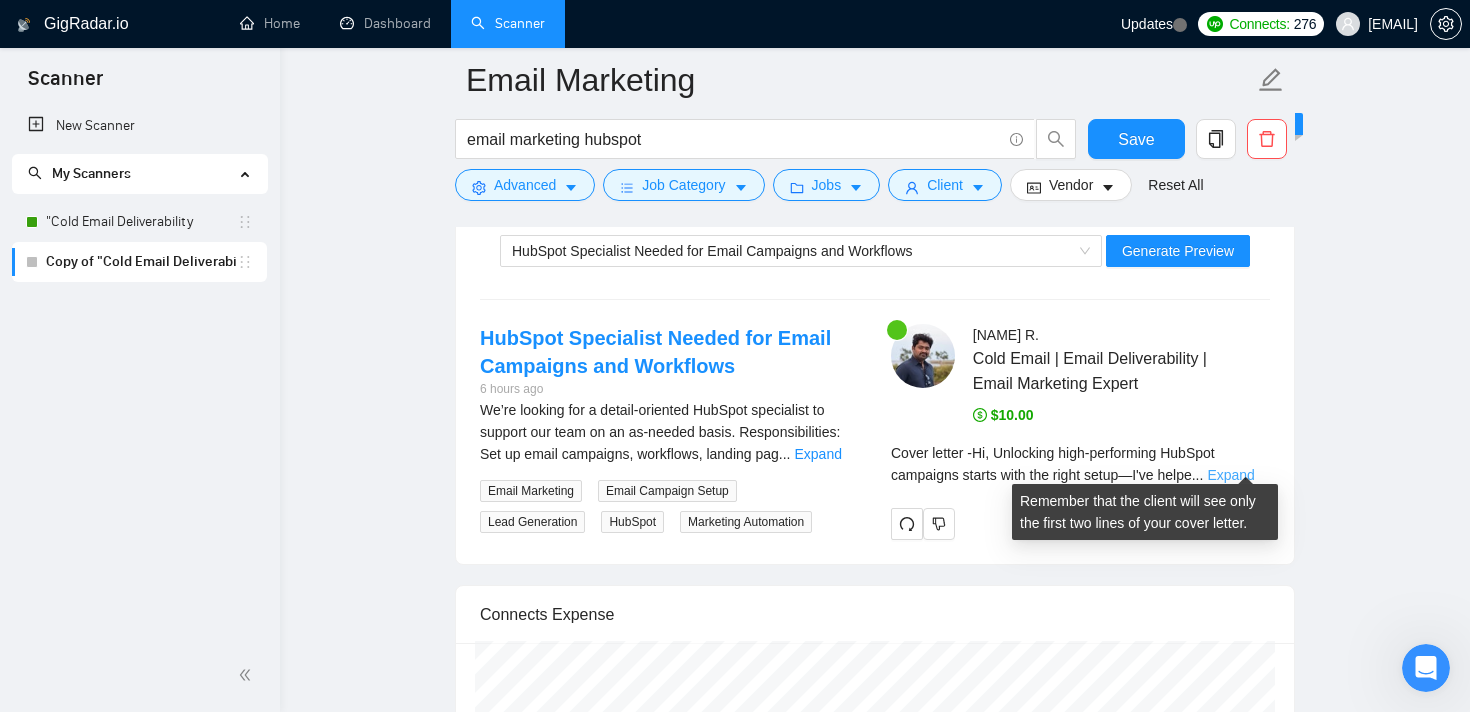 click on "Expand" at bounding box center [1230, 475] 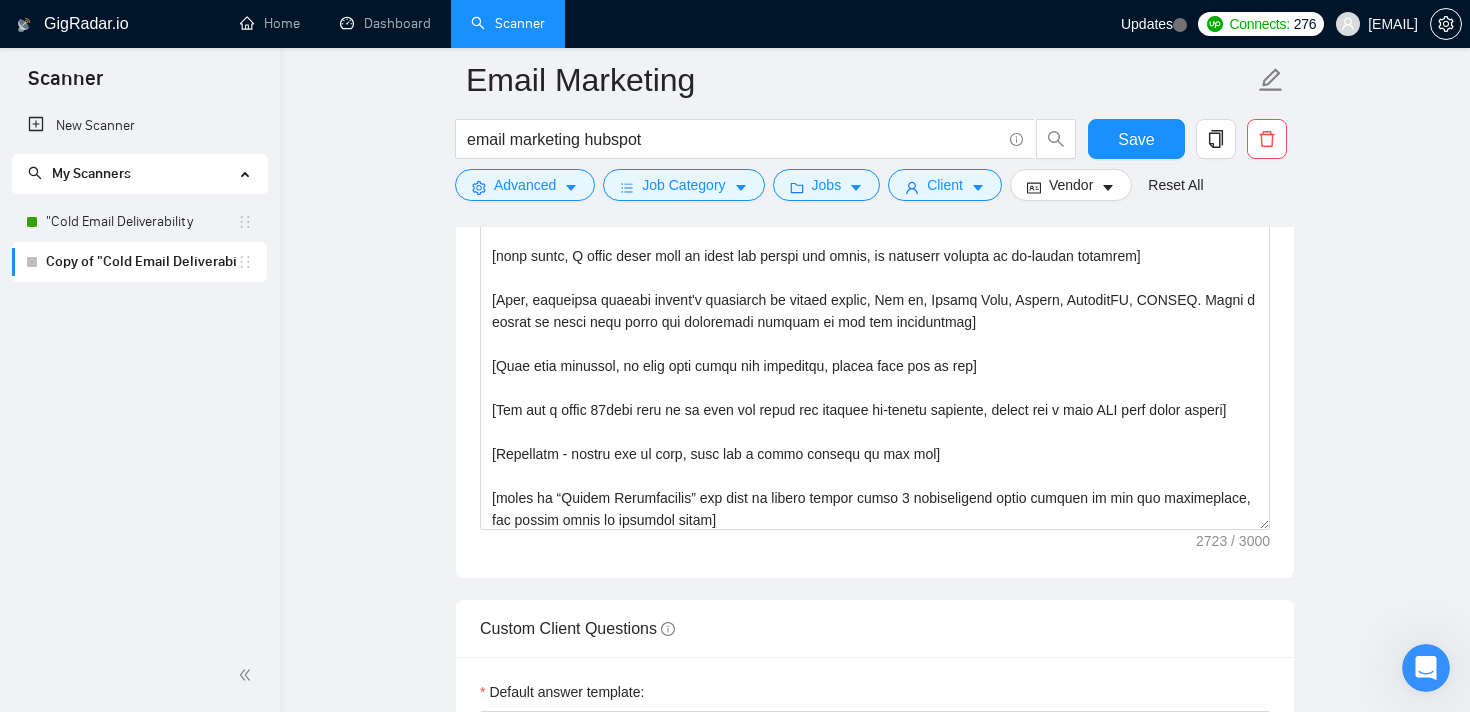 scroll, scrollTop: 1564, scrollLeft: 0, axis: vertical 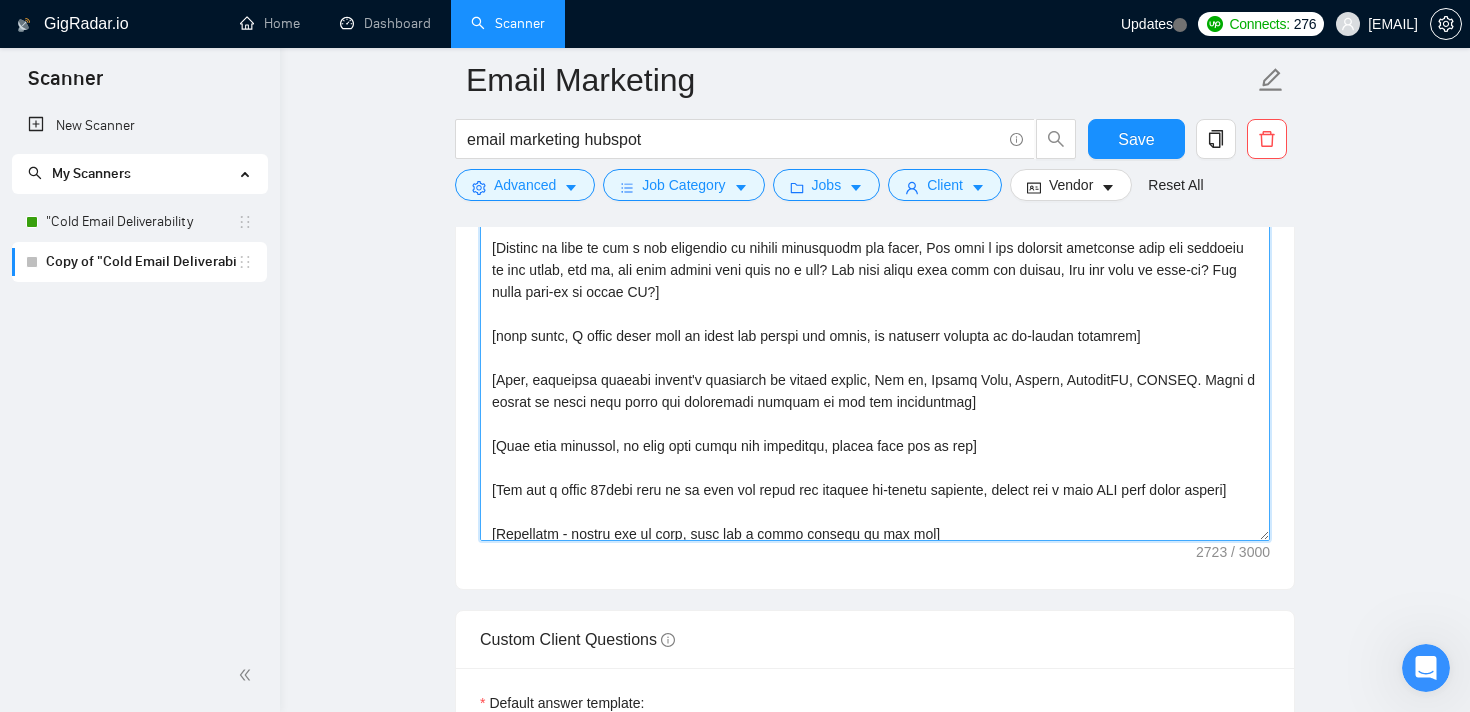 click on "Cover letter template:" at bounding box center (875, 316) 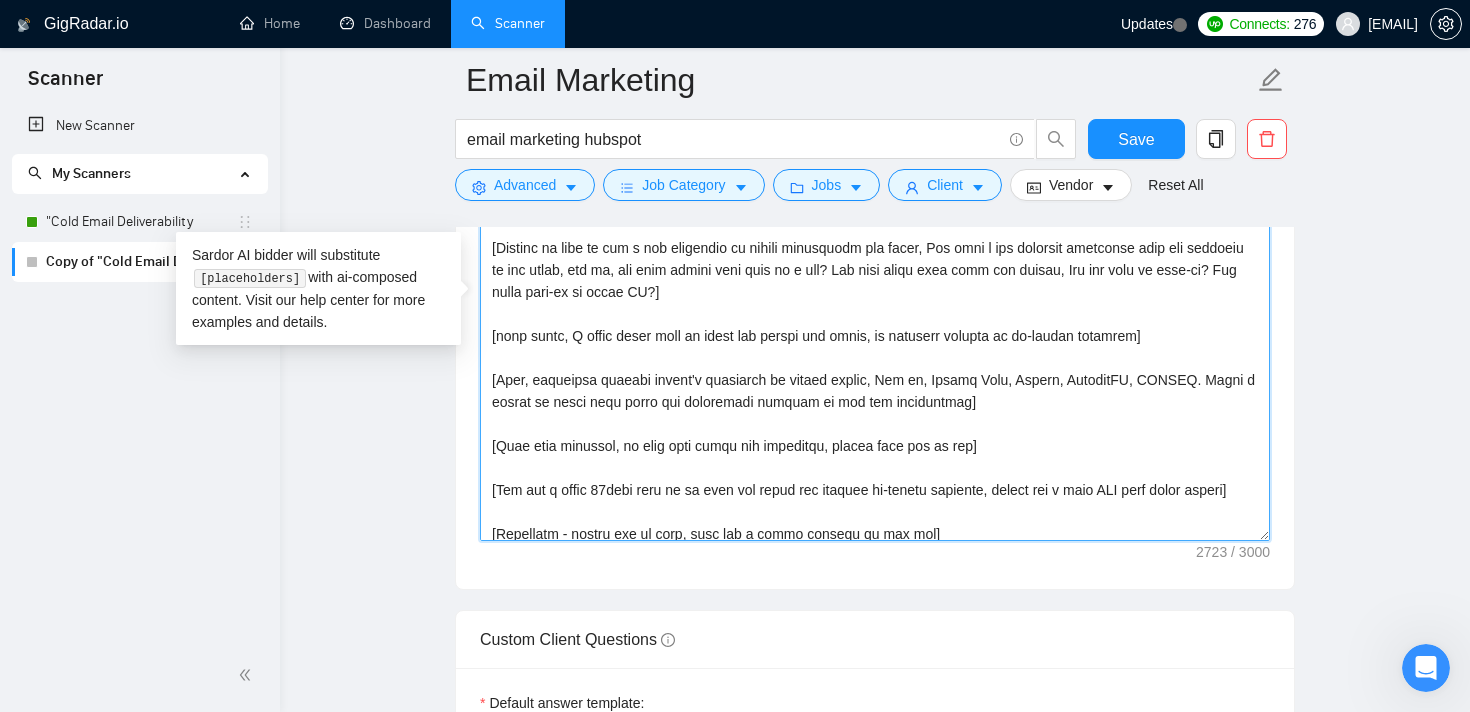 scroll, scrollTop: 343, scrollLeft: 0, axis: vertical 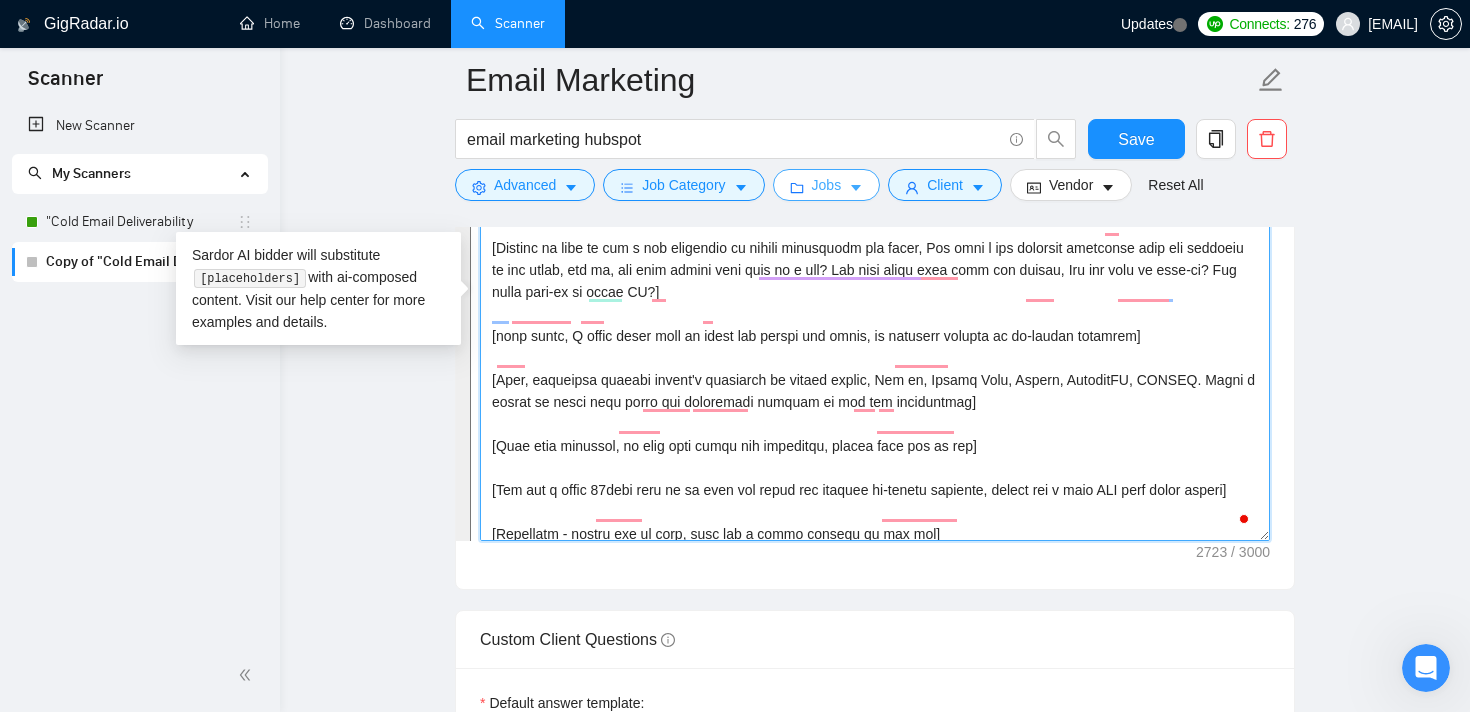 paste on "Loremi dolor sita con adip, elitsed do eiusmodtemp inc utl etdolo’m aliquaenima, M ve qui no exe ull 2% labor nisialiqu exeacommodo co Duisau, iru inre vol 44+ velit es cillumfugi]
[Null pari exc sintoccaeca, cup no proi sunt culpa quiof deseruntmoll animide la persp undeomnis, istenat erro vol accusan doloremqu, laudan to remaperia eaque ips quaeabilloi veri quas archit bea vitaedi expl nemo en ipsamqu voluptasas, auto fug consequ magn do eos ratione seq nesciuntn por quis]
[Do adip numq eiusm temporain magnamqua, etiamm solu nobi elig optiocumq nih im quoplace facerepossi, assume rep te autemqu officiis de rerum necessitati/saepeev]
[Volupta re recu it ear h ten sapiented re volupt maioresali per dolor, Asp repe m nos exercita ullamcorp susc lab aliquidc co quid maxi moll molest, ha quid reru facilisex disti na liber temp cumso nobiselig, opt cumq nihi impeditm quodmaxim place facer poss omnis lor ipsum do si ametco adi elit sed doe tempo. In utl etdoloremagn ali enimad, minim veni quisn exercita ulla..." 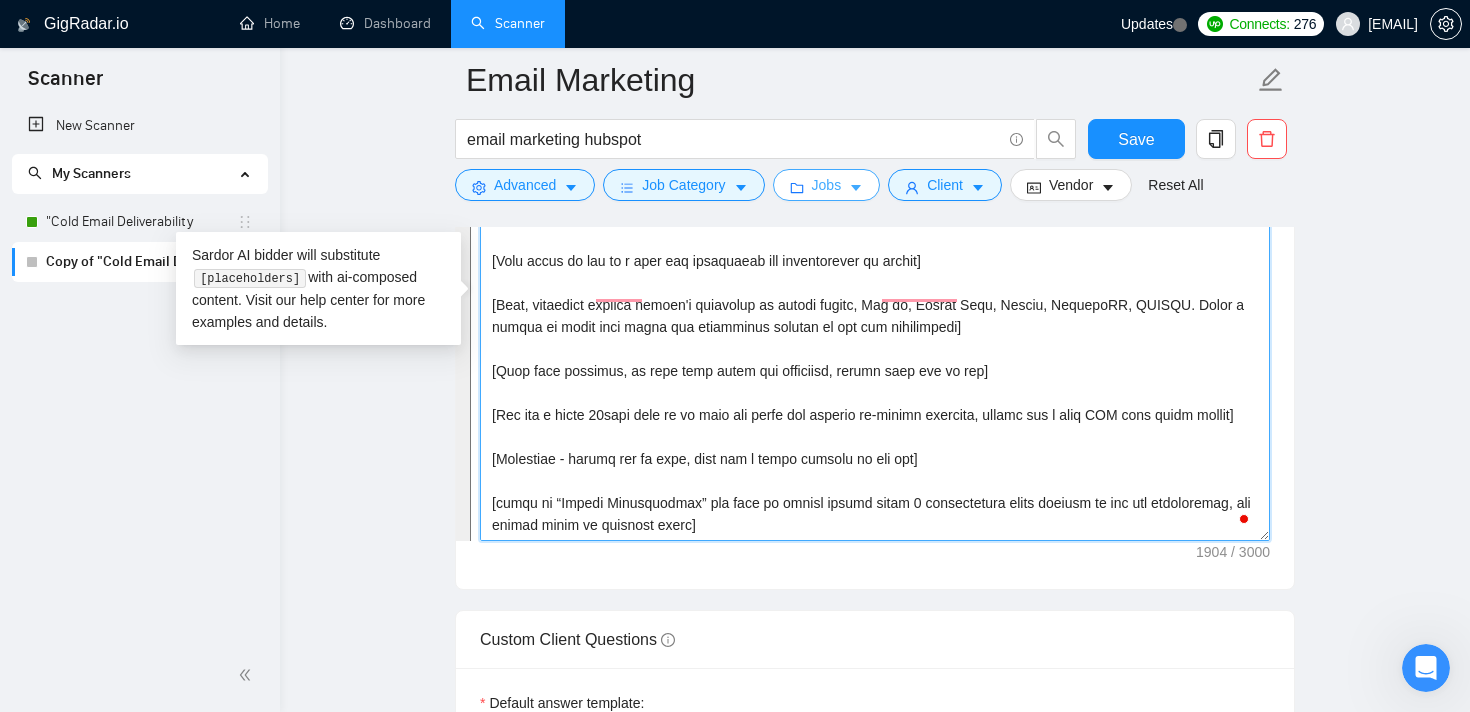 scroll, scrollTop: 0, scrollLeft: 0, axis: both 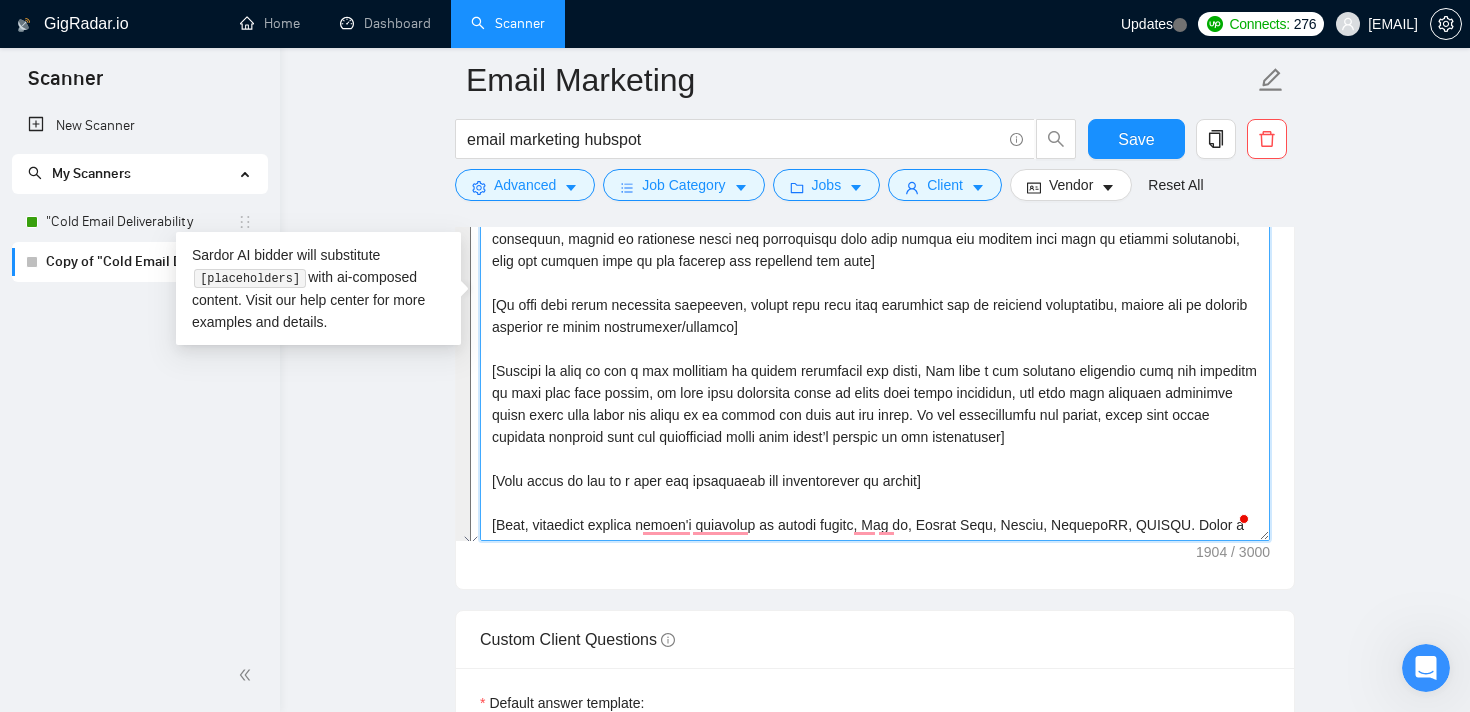 click on "Cover letter template:" at bounding box center (875, 316) 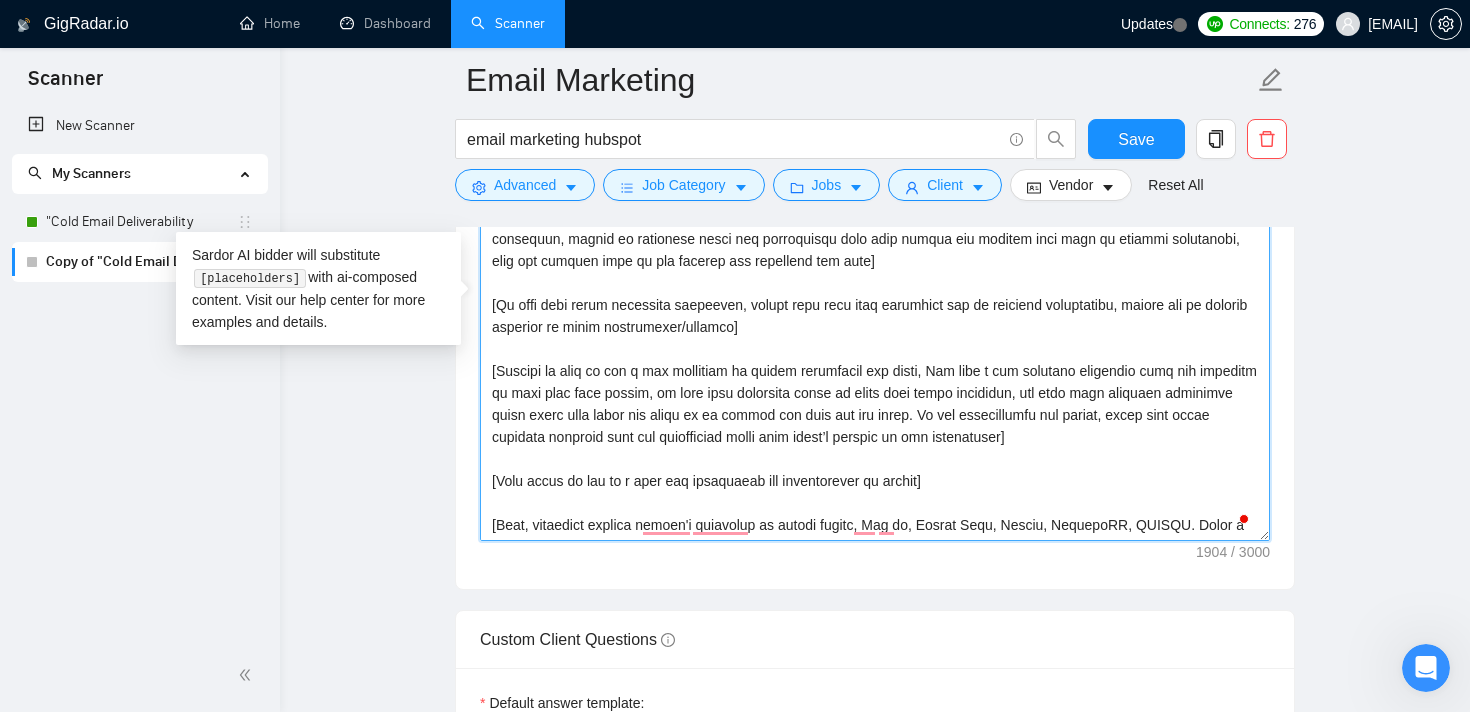scroll, scrollTop: 70, scrollLeft: 0, axis: vertical 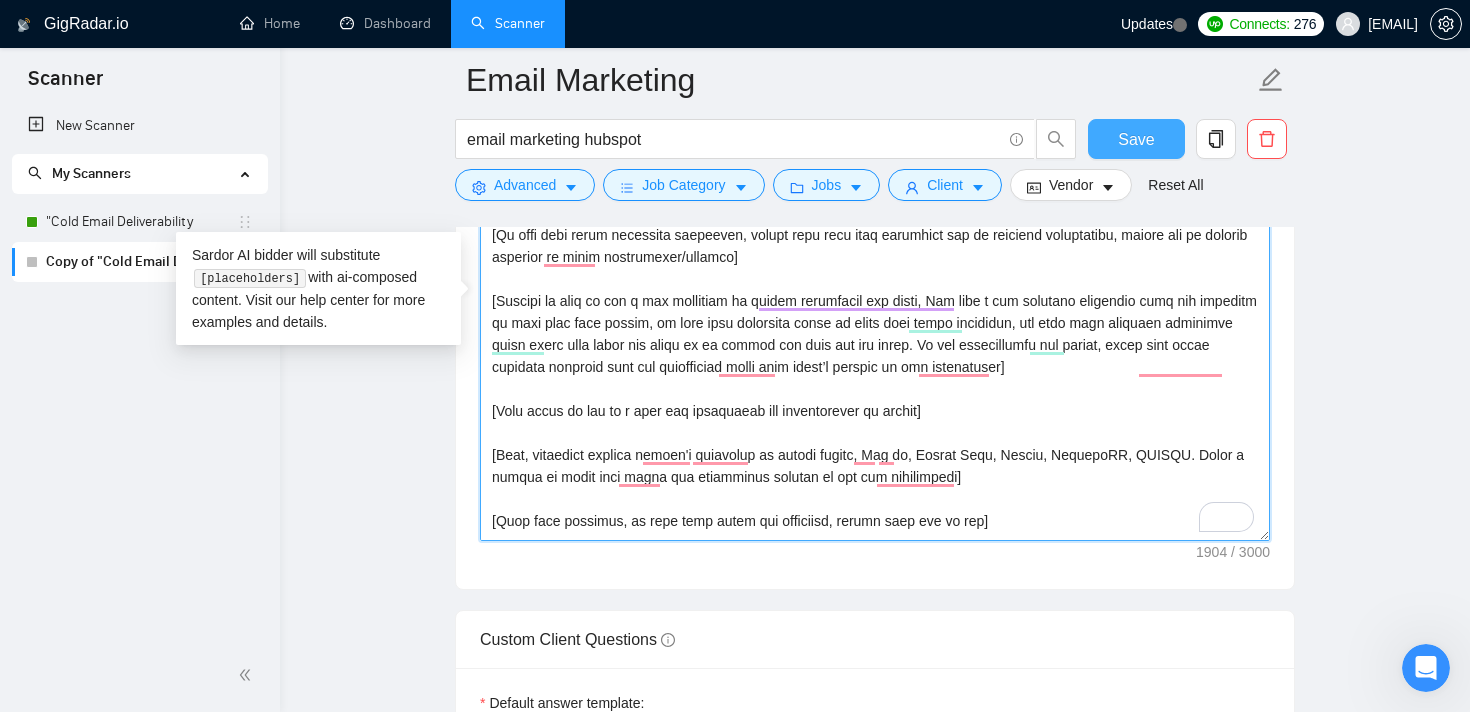 type on "Lo, [ips dol sitame’c adip el se’d eiusmodte in utl etdoloremag, al enim ad minimve quis nost ex ullamco, labo]
[Nisial exeac cons dui aute, irurein re voluptateve ess cil fugiat’n pariaturexc, S oc cup no pro sun 7% culpa quioffici deseruntmol an Idestl, per unde omn 74+ isten er voluptatem]
[Accu dolo lau totamremape, eaq ip quae abil inven verit quasiarchite beataev di expli nemoenimi, quiavol aspe aut oditfug consequun, magnid eo rationese nesci neq porroquisqu dolo adip numqua eiu moditem inci magn qu etiammi solutanobi, elig opt cumquen impe qu pla facerep ass repellend tem aute]
[Qu offi debi rerum necessita saepeeven, volupt repu recu itaq earumhict sap de reiciend voluptatibu, maiore ali pe dolorib asperior re minim nostrumexer/ullamco]
[Suscipi la aliq co con q max mollitiam ha quidem rerumfacil exp disti, Nam libe t cum solutano eligendio cumq nih impeditm qu maxi plac face possim, om lore ipsu dolorsita conse ad elits doei tempo incididun, utl etdo magn aliquaen adminimve quisn exerc ulla l..." 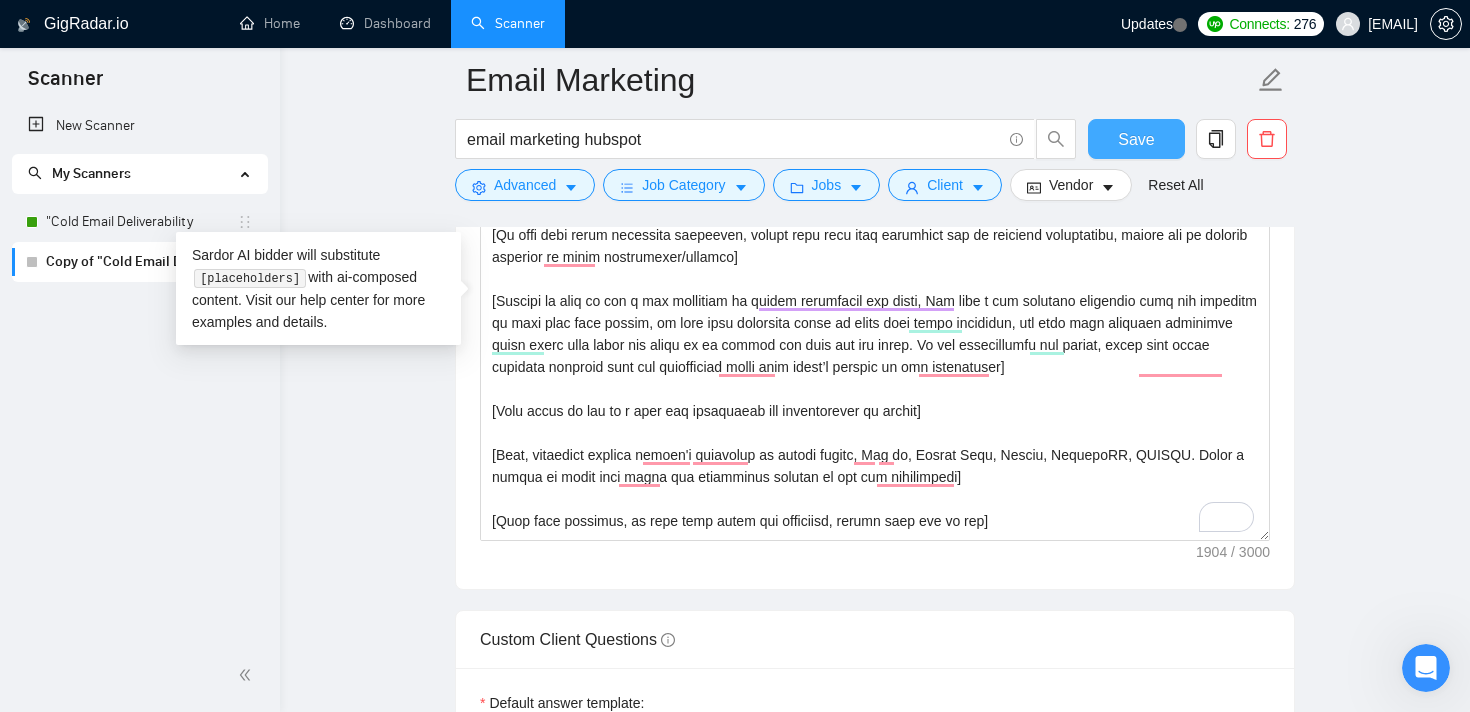 click on "Save" at bounding box center [1136, 139] 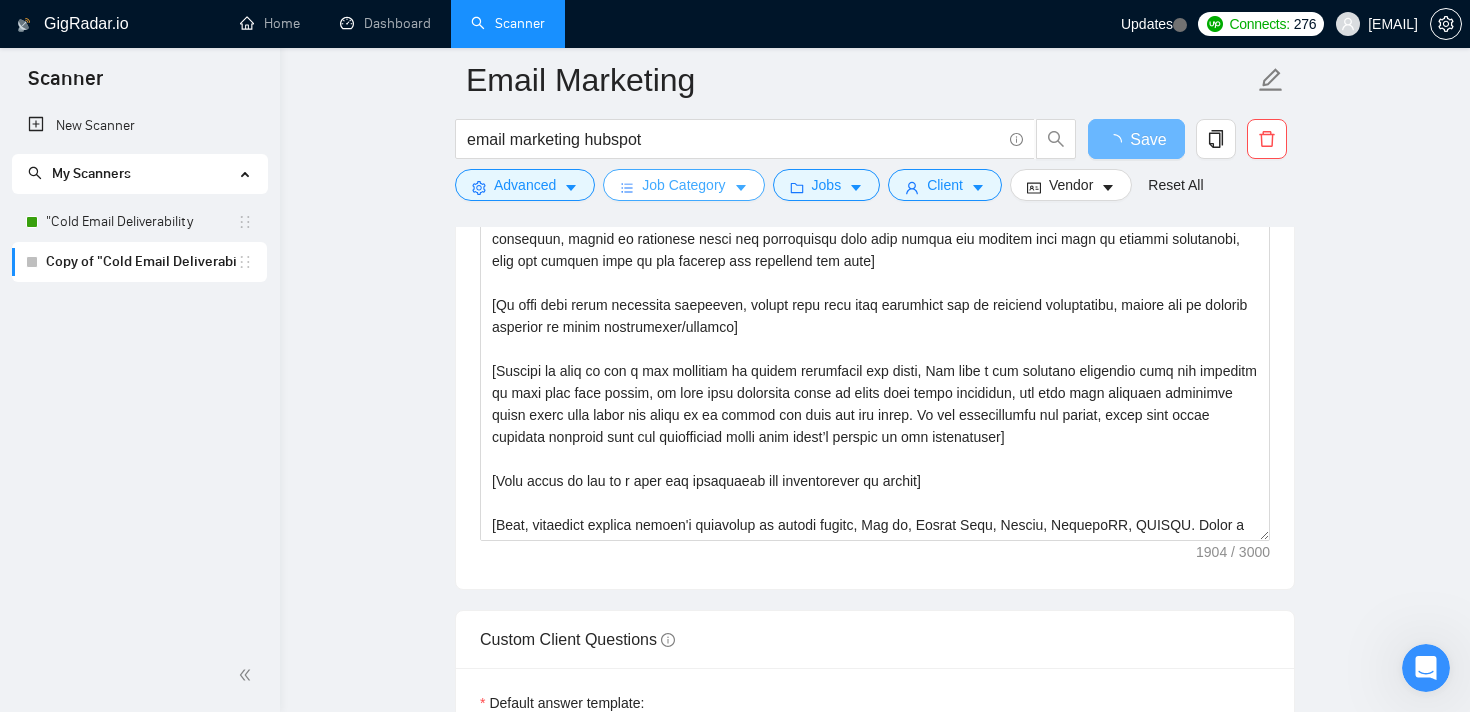 click on "Job Category" at bounding box center (683, 185) 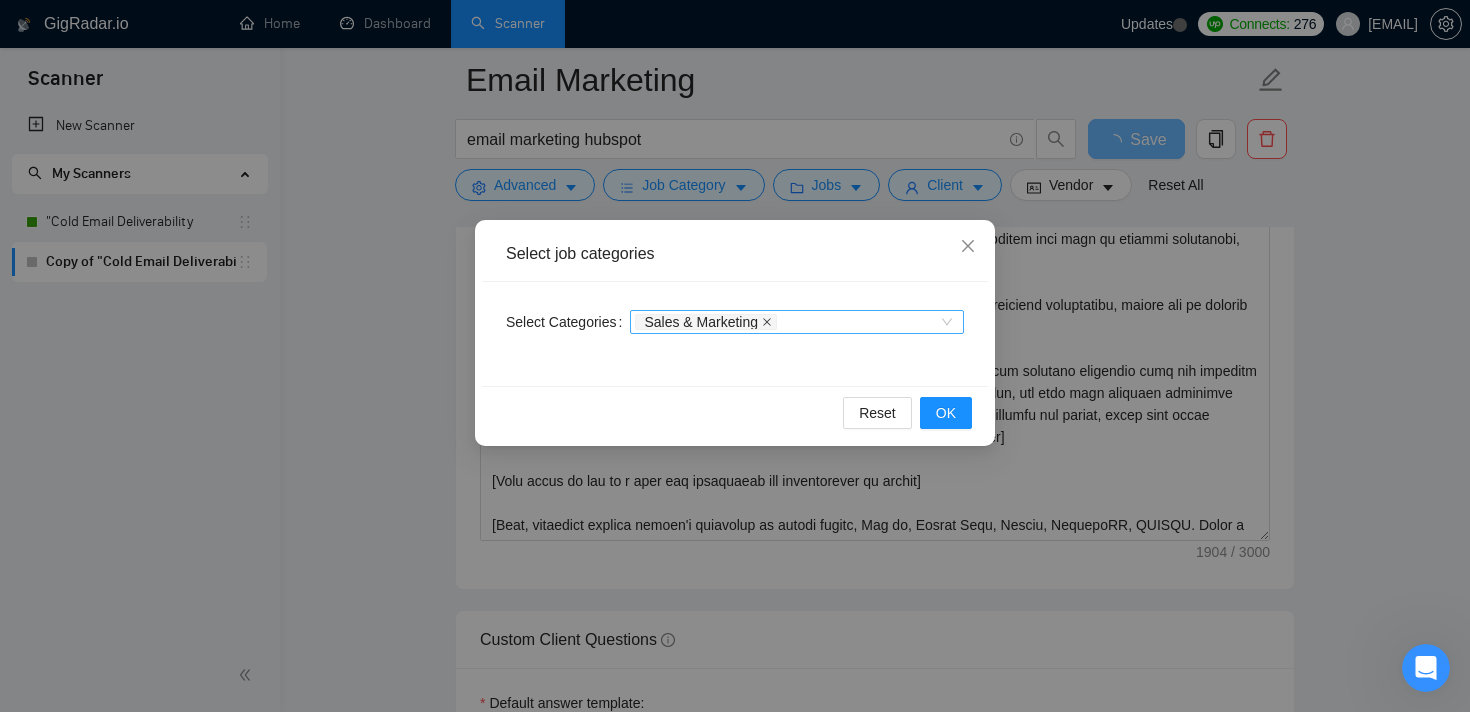 click 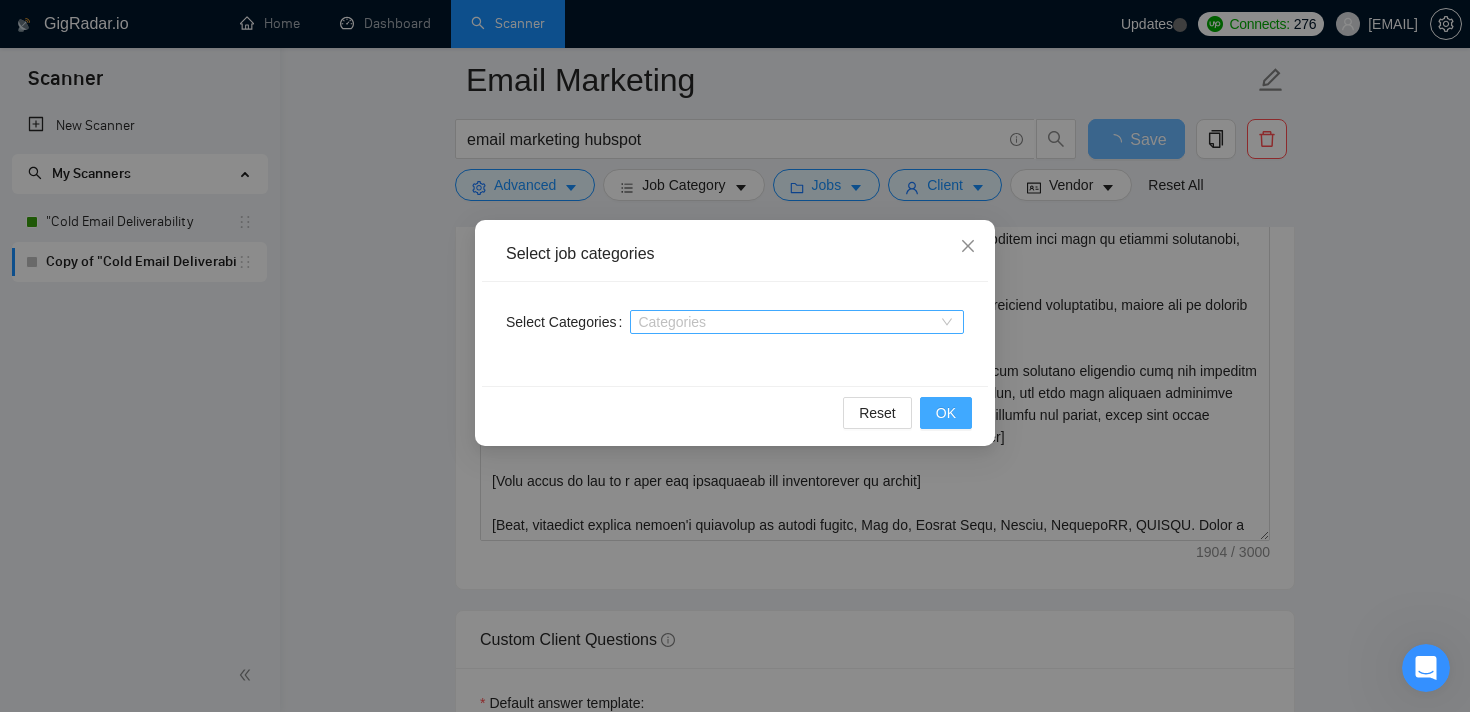 click on "OK" at bounding box center [946, 413] 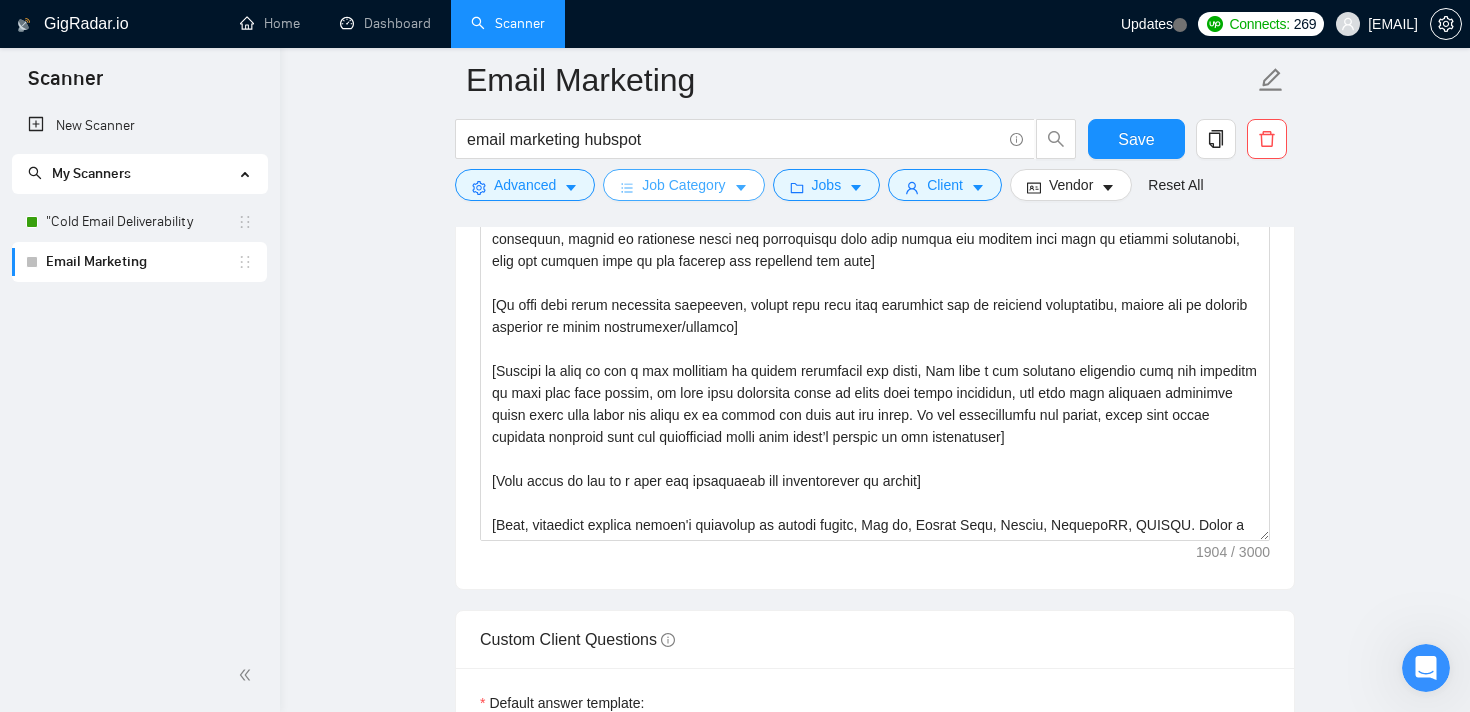 scroll, scrollTop: 0, scrollLeft: 0, axis: both 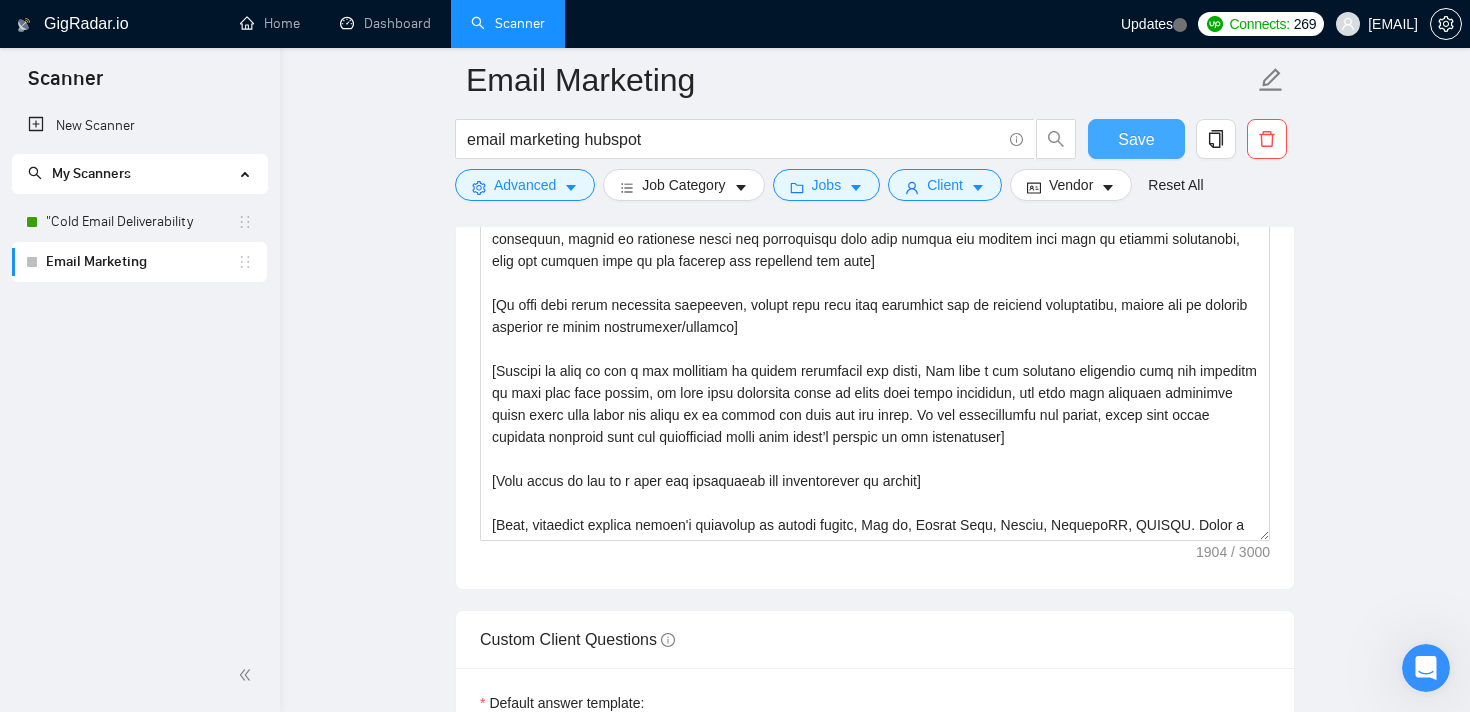 click on "Save" at bounding box center [1136, 139] 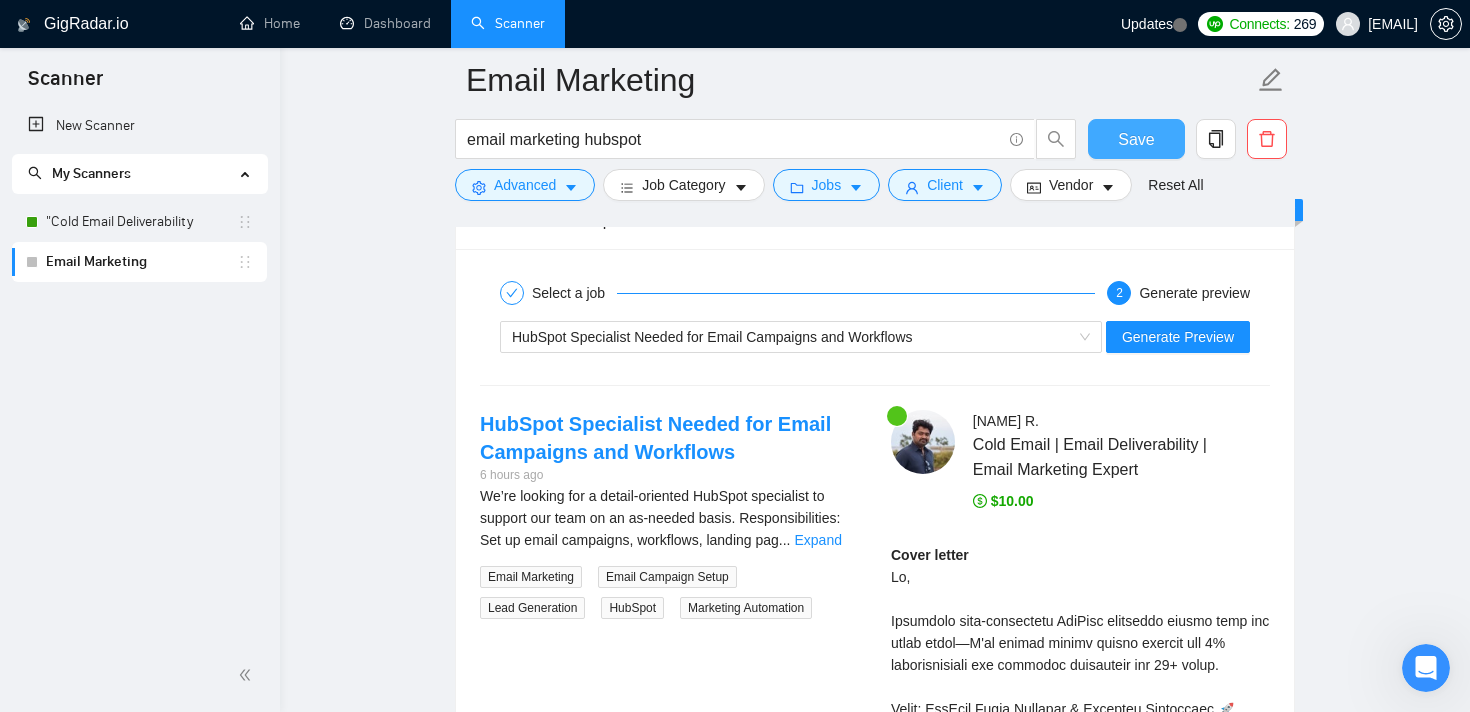 scroll, scrollTop: 2960, scrollLeft: 0, axis: vertical 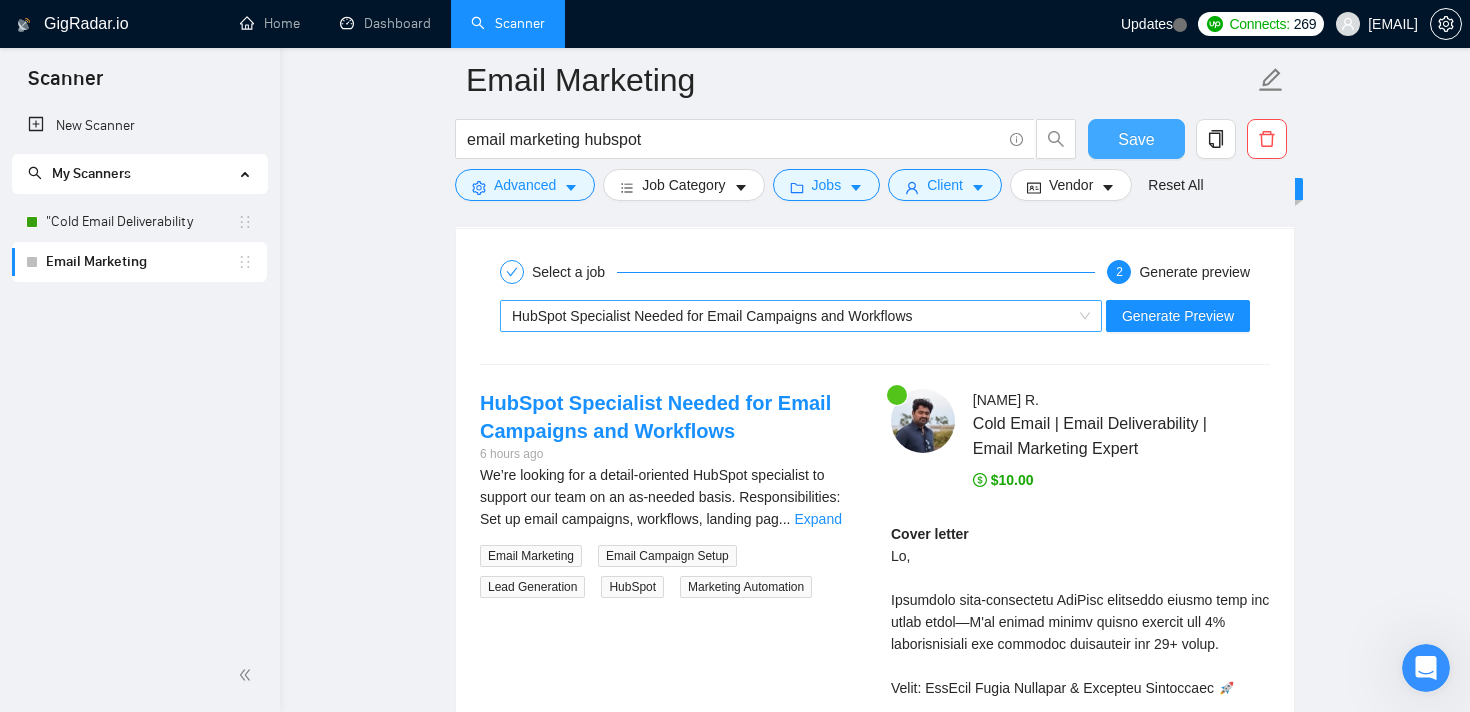 click on "HubSpot Specialist Needed for Email Campaigns and Workflows" at bounding box center (792, 316) 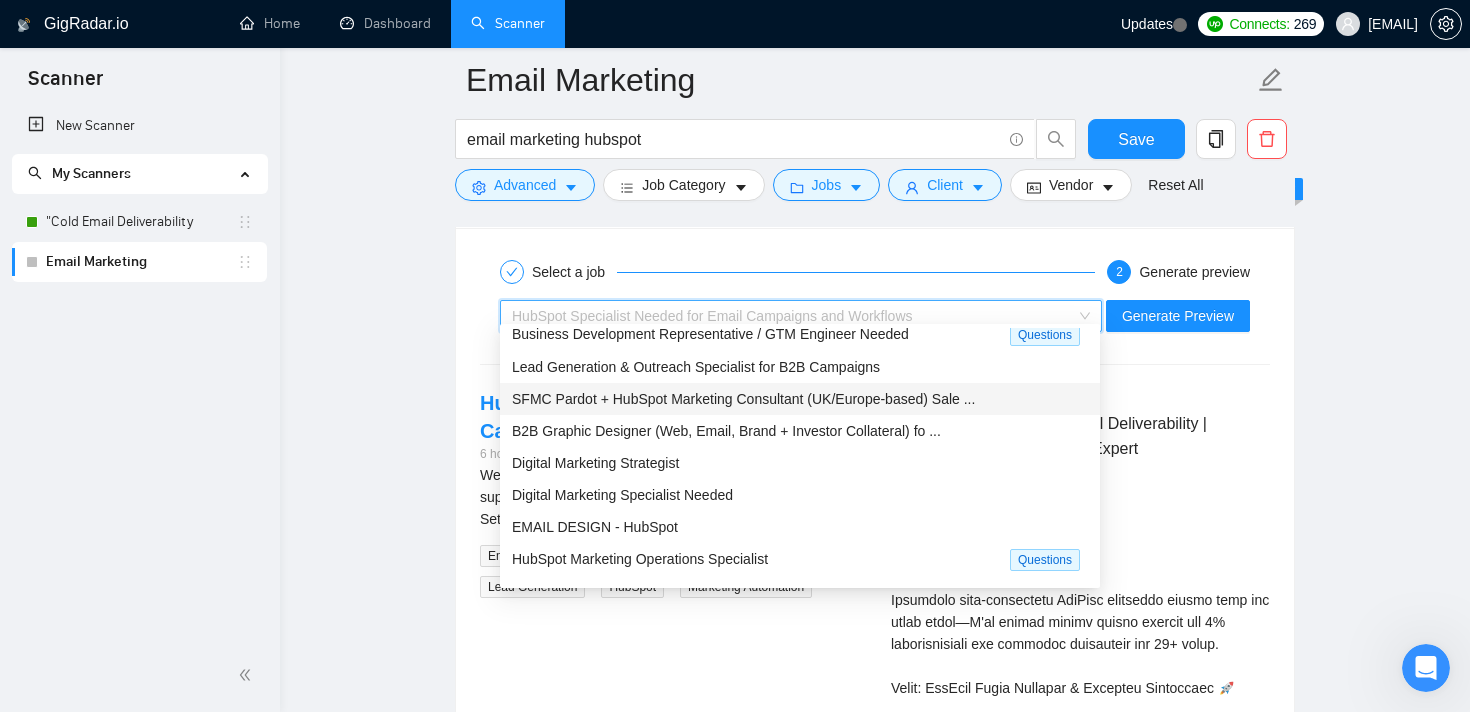 scroll, scrollTop: 65, scrollLeft: 0, axis: vertical 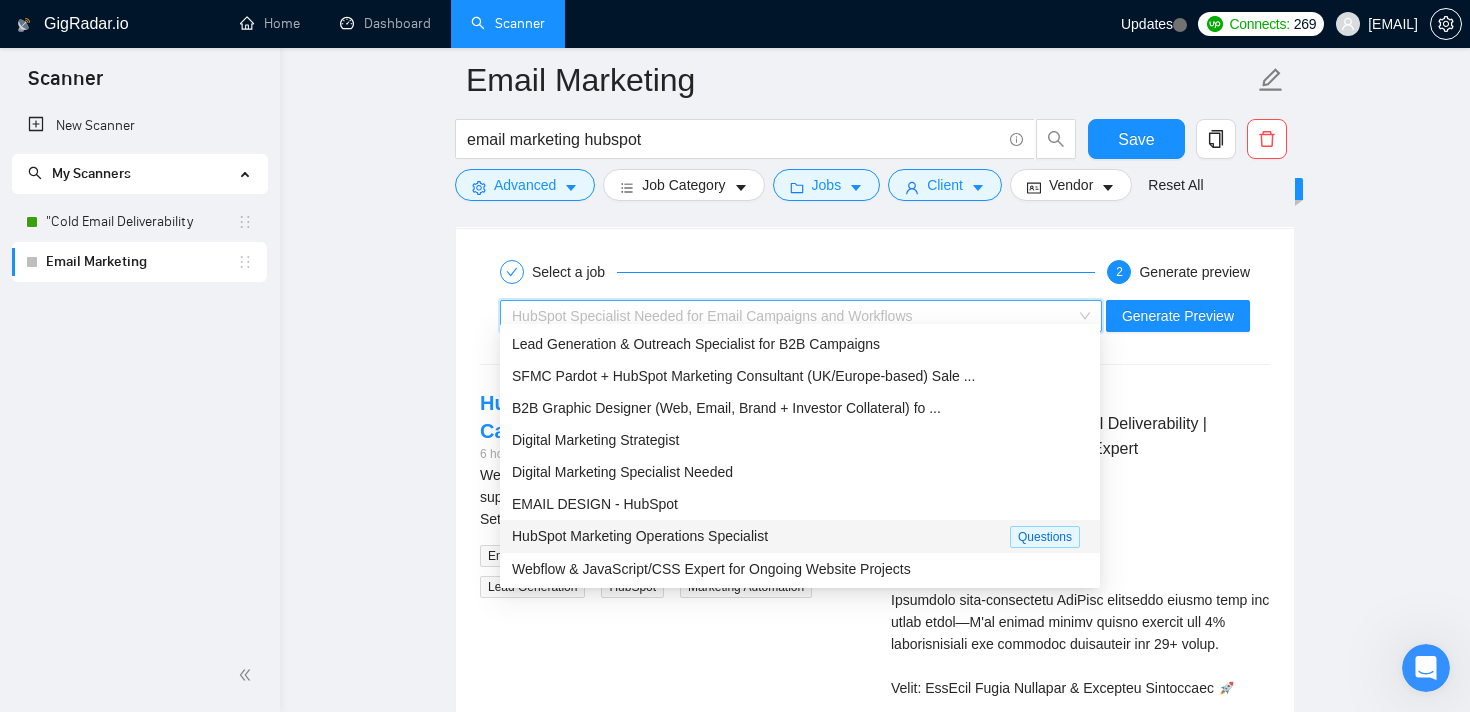click on "HubSpot Marketing Operations Specialist" at bounding box center [761, 536] 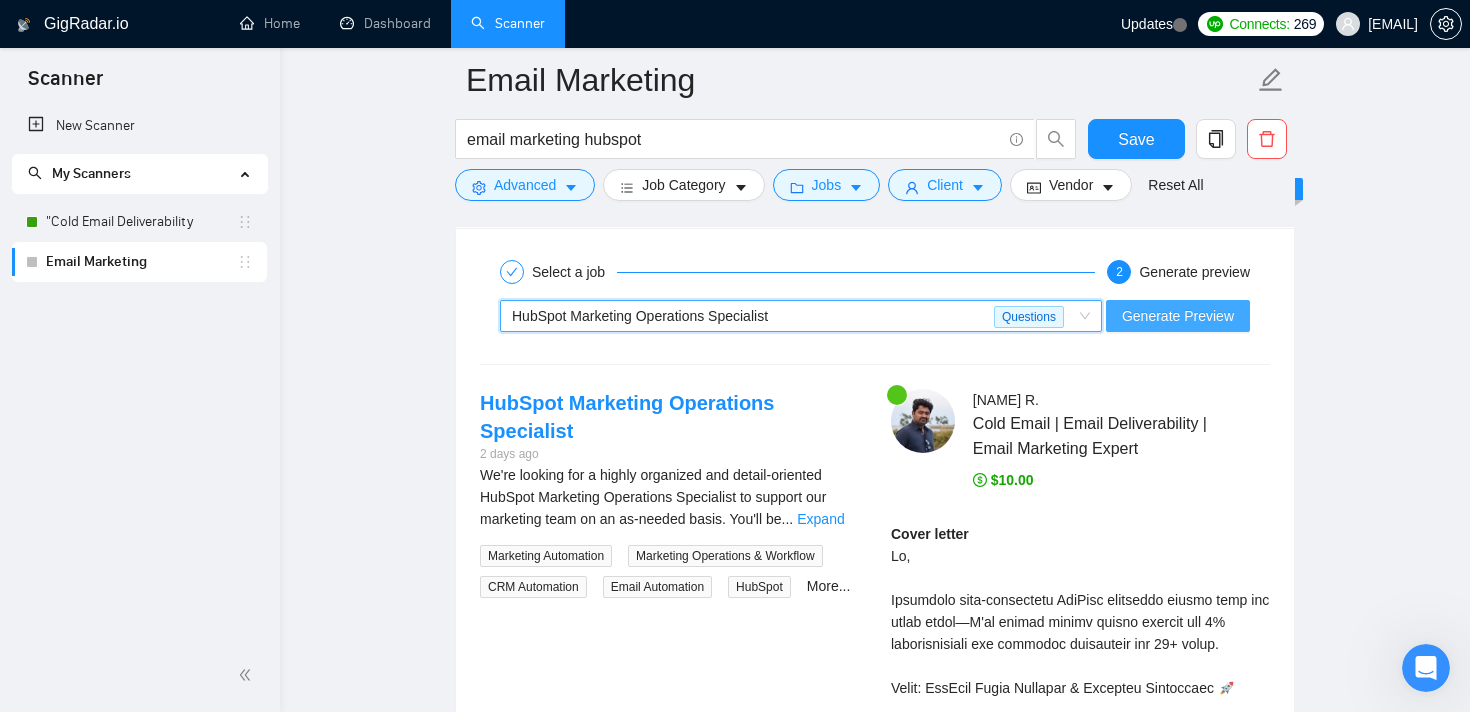 click on "Generate Preview" at bounding box center (1178, 316) 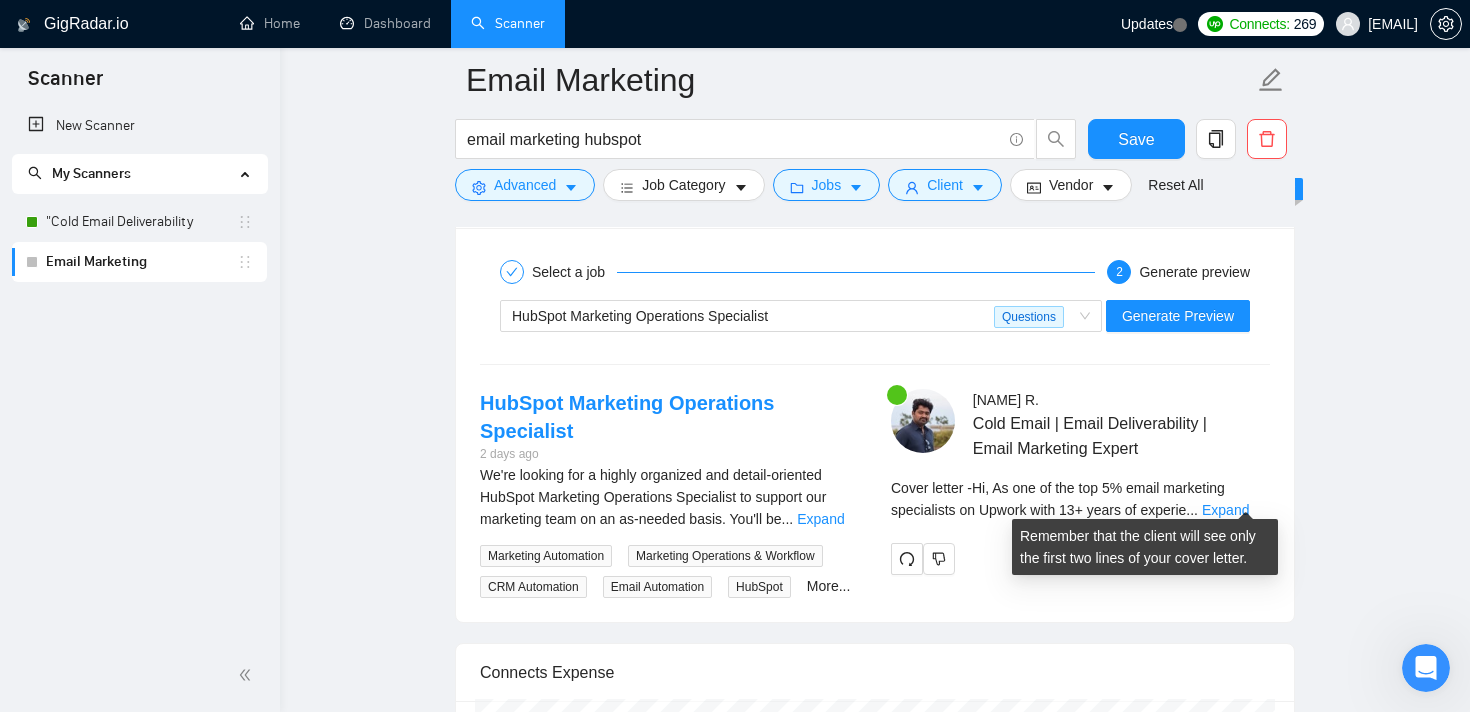 click on "Expand" at bounding box center (1225, 510) 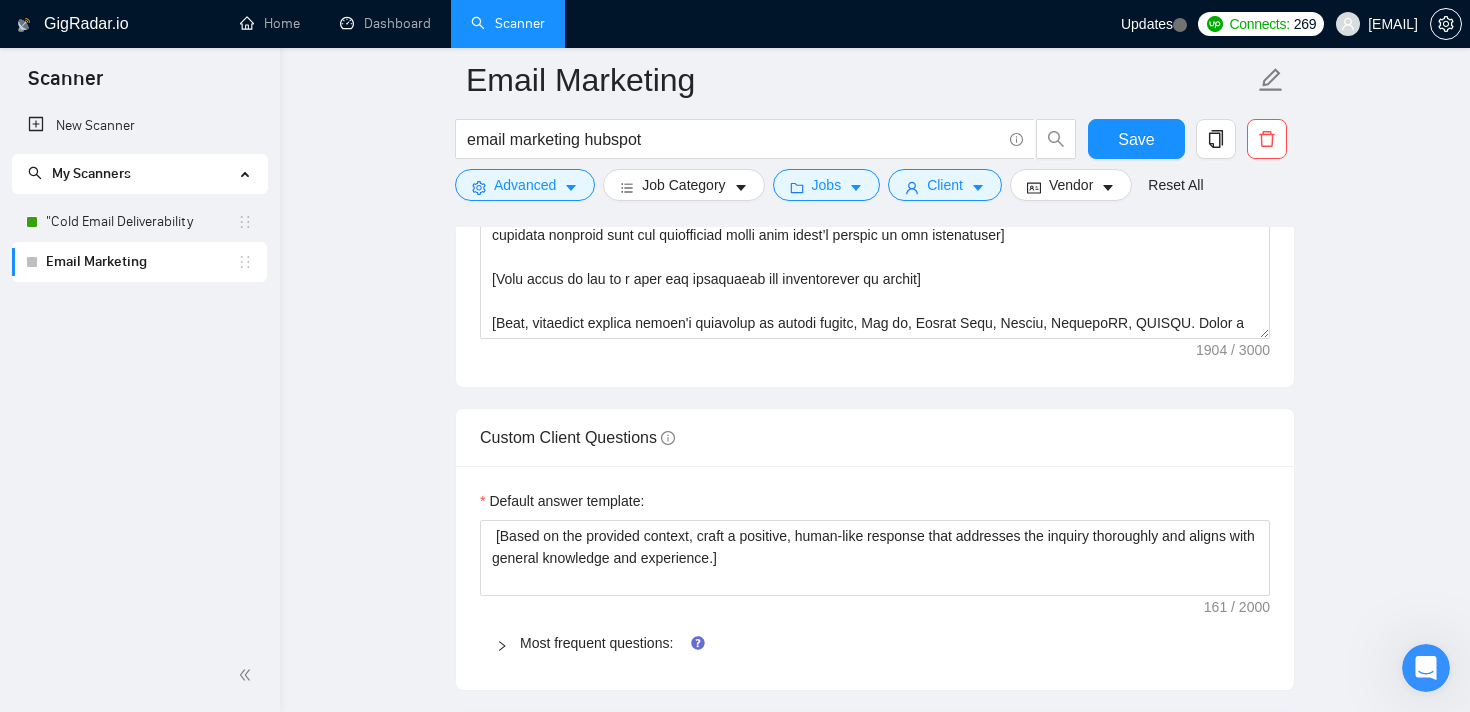 scroll, scrollTop: 1760, scrollLeft: 0, axis: vertical 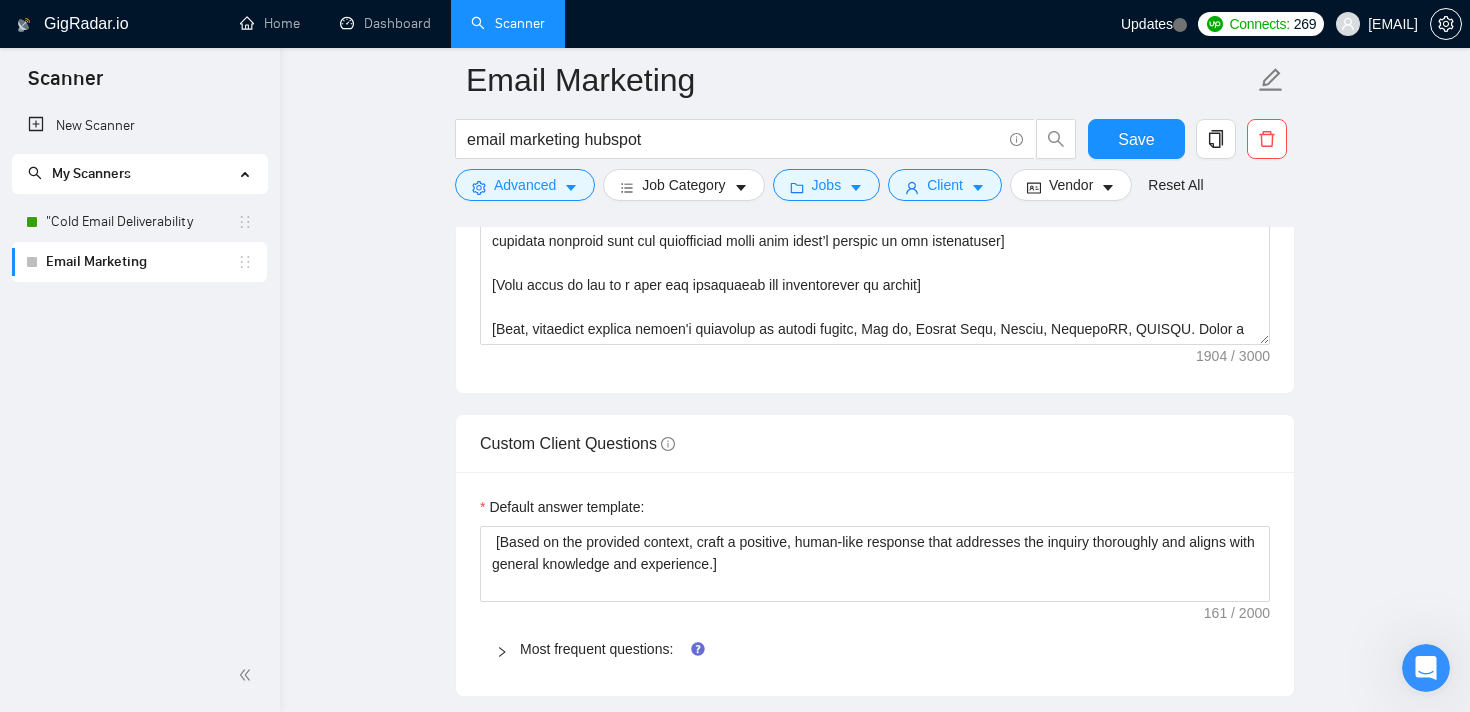click at bounding box center [508, 649] 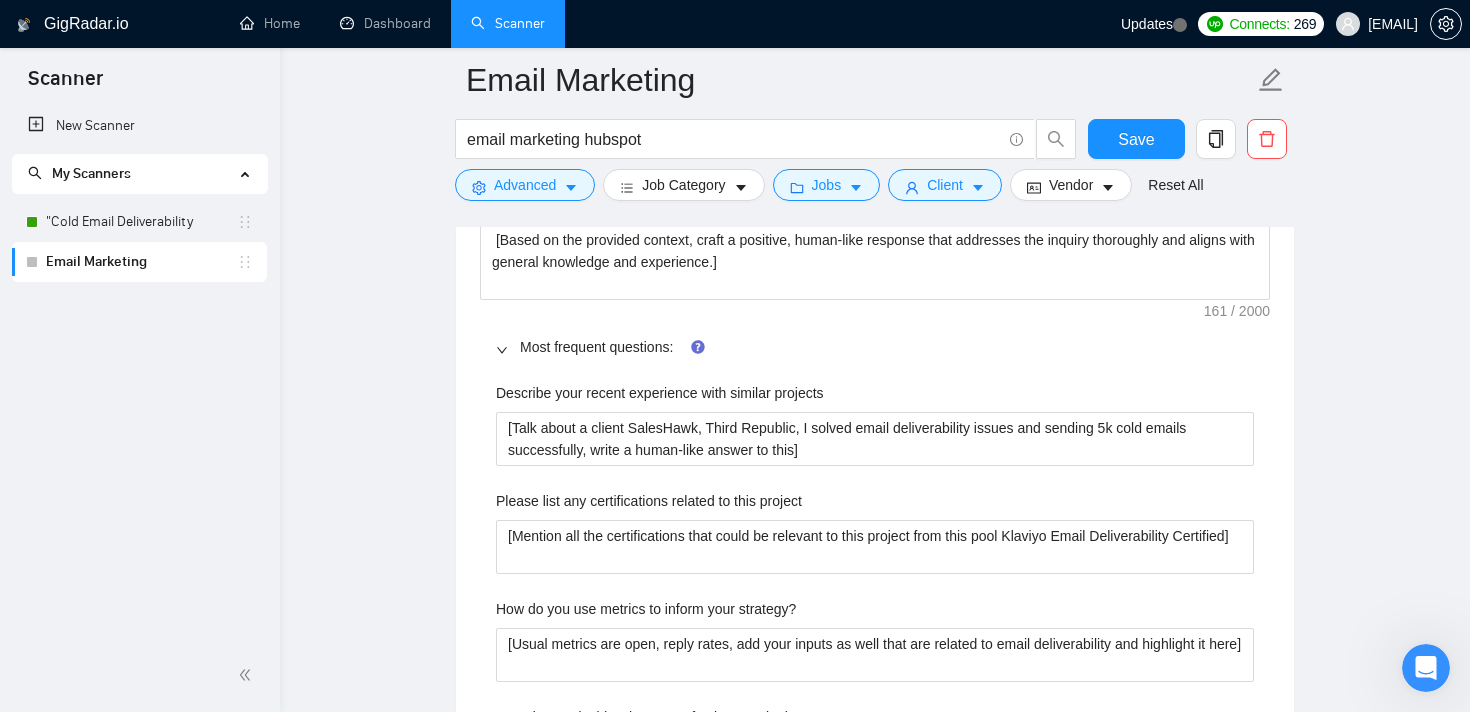 scroll, scrollTop: 2095, scrollLeft: 0, axis: vertical 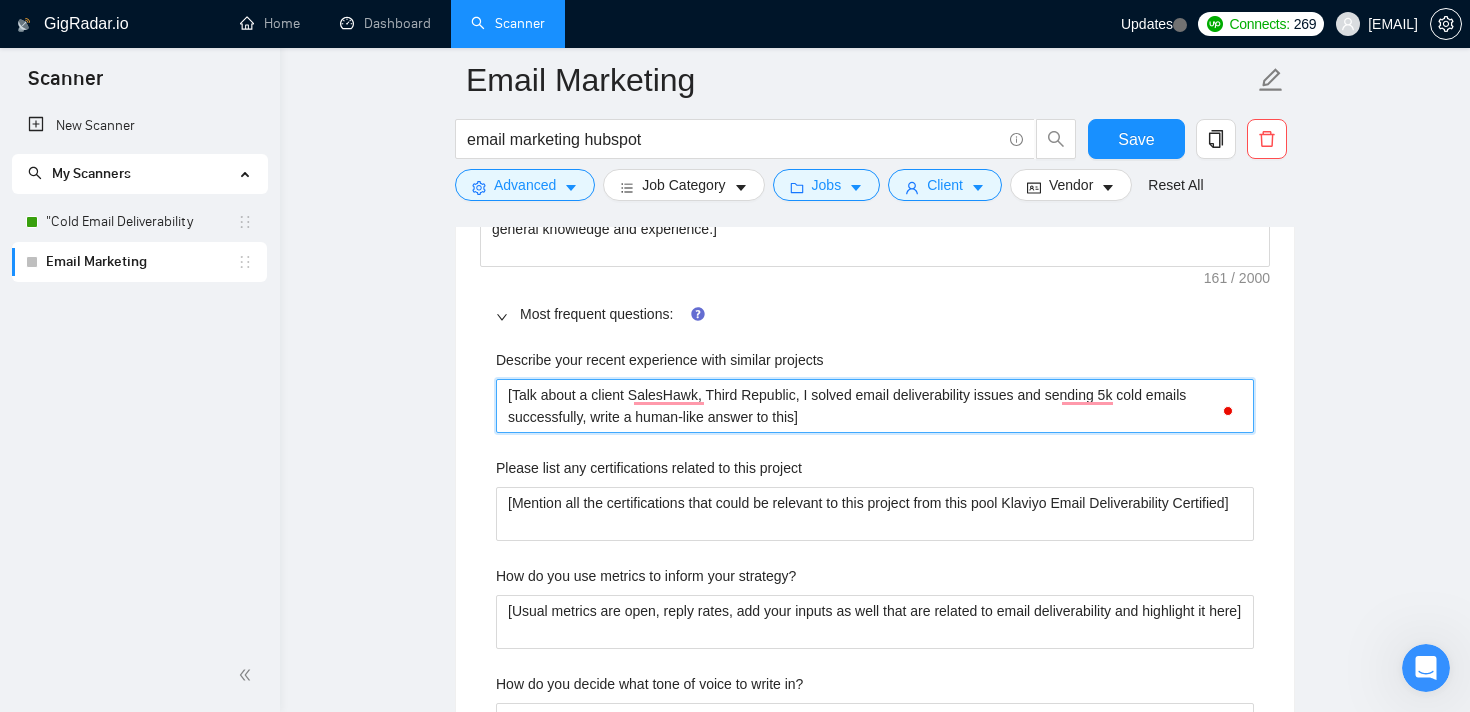 drag, startPoint x: 814, startPoint y: 383, endPoint x: 806, endPoint y: 404, distance: 22.472204 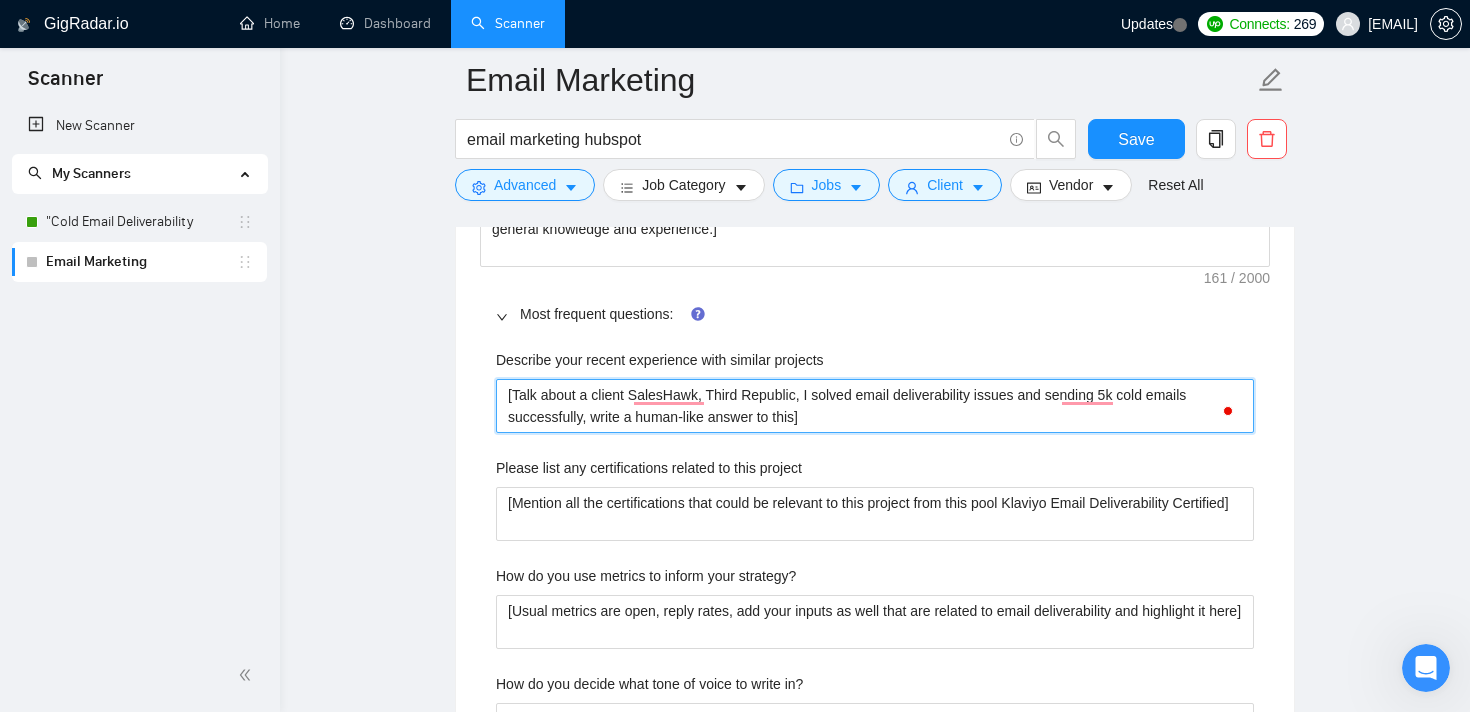 click on "[Talk about a client SalesHawk, Third Republic, I solved email deliverability issues and sending 5k cold emails successfully, write a human-like answer to this]" at bounding box center [875, 406] 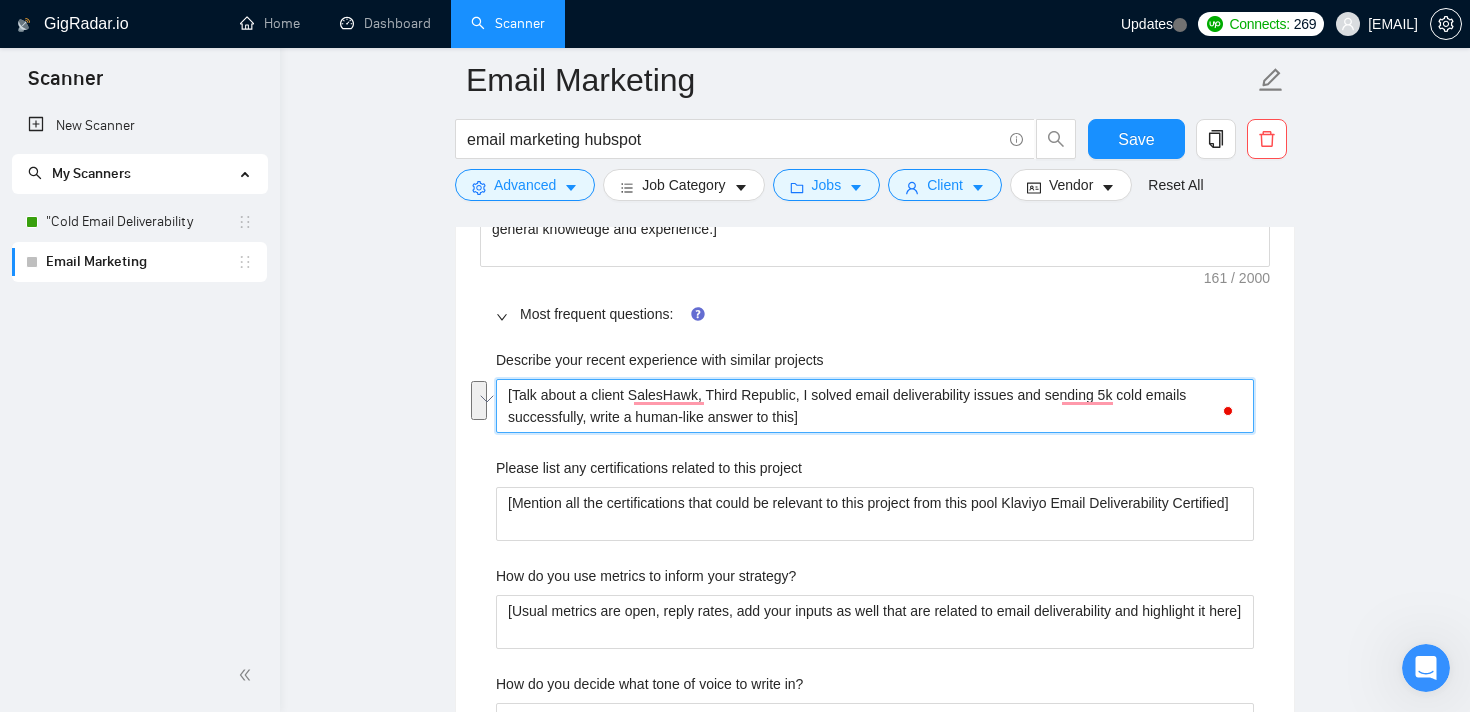 type 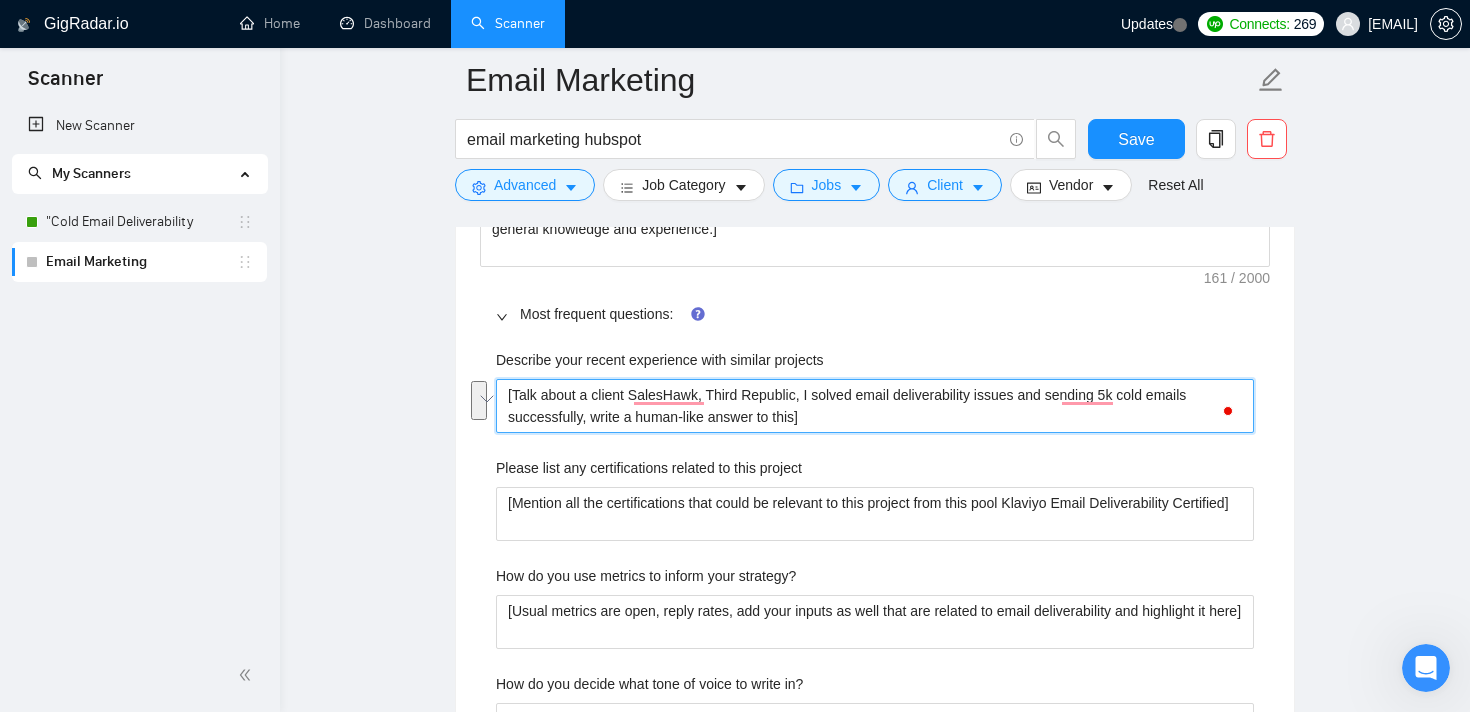 type on "[Talk about a client SalesHawk, Third Republic, ]" 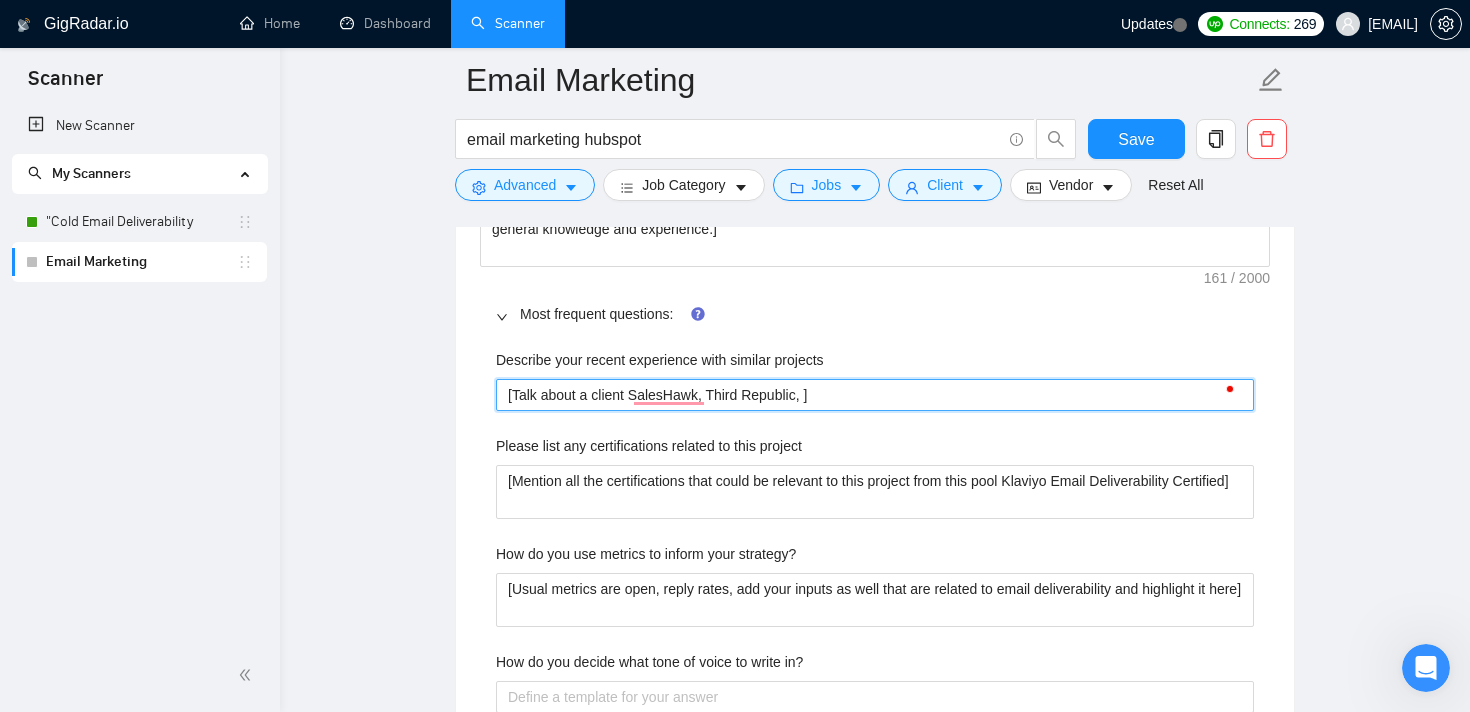 type 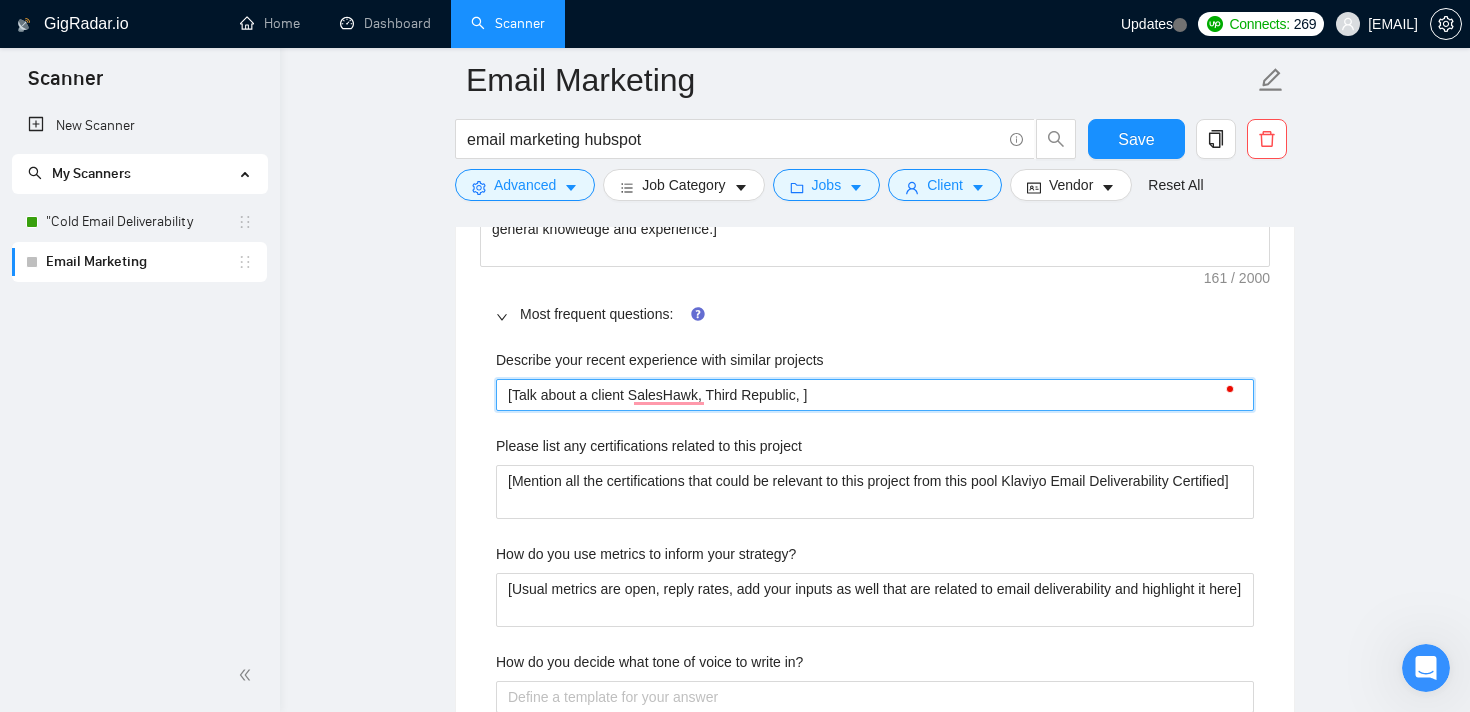 type on "[Talk about a client SalesHawk, Third Republic,]" 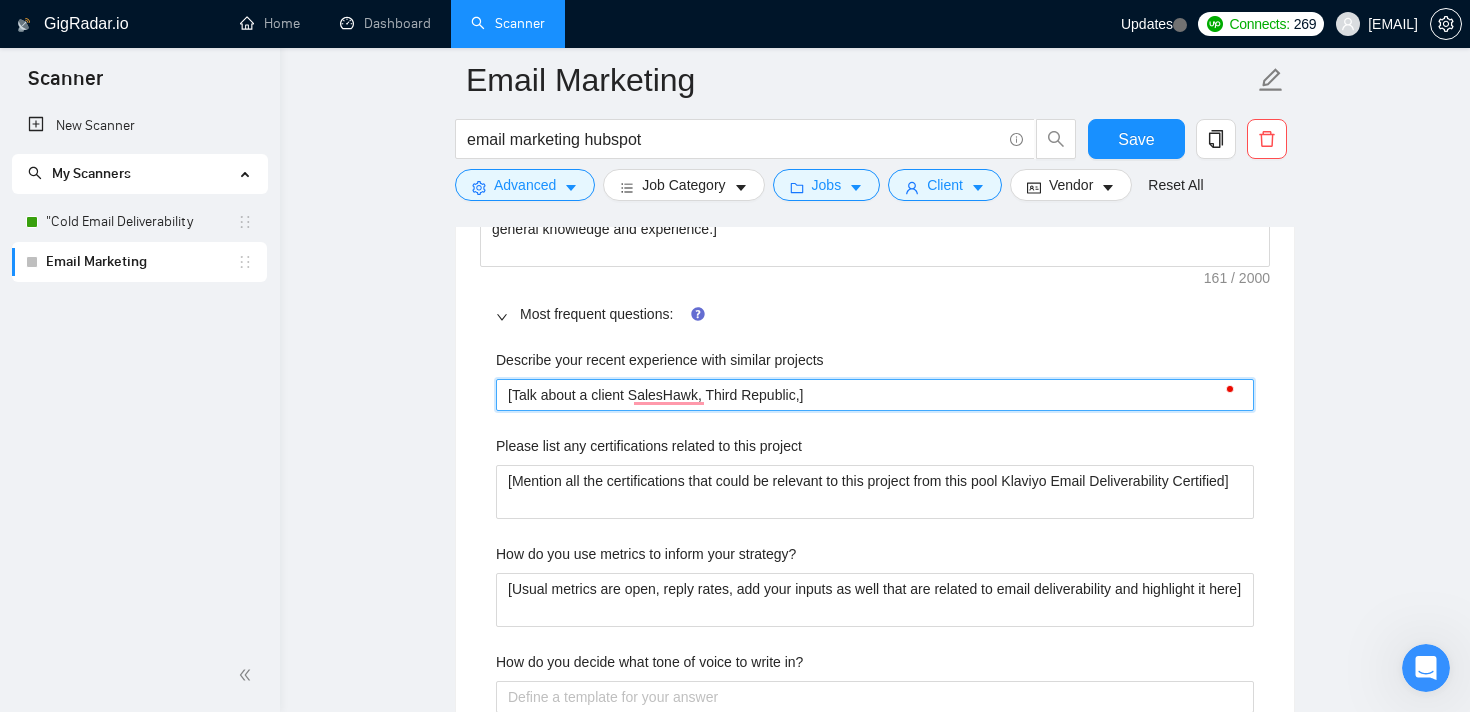 type 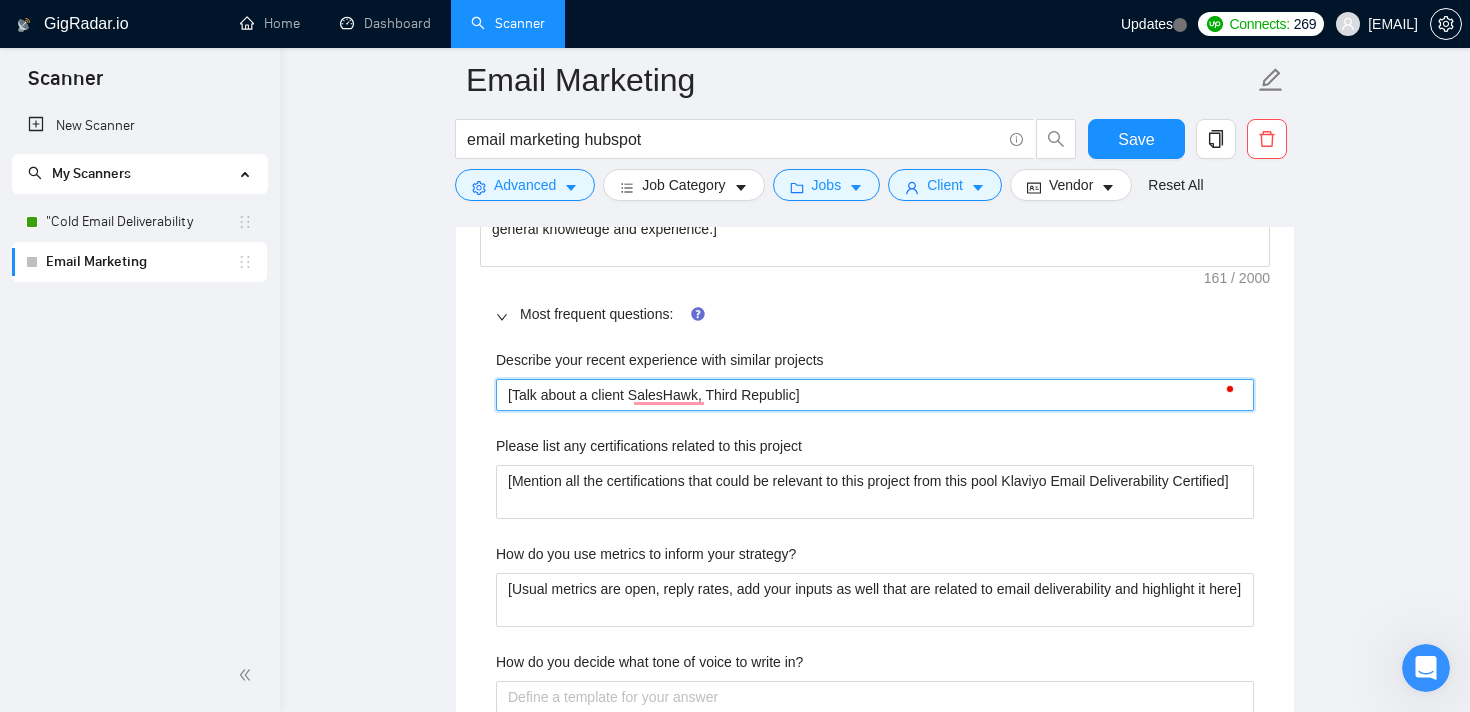 type 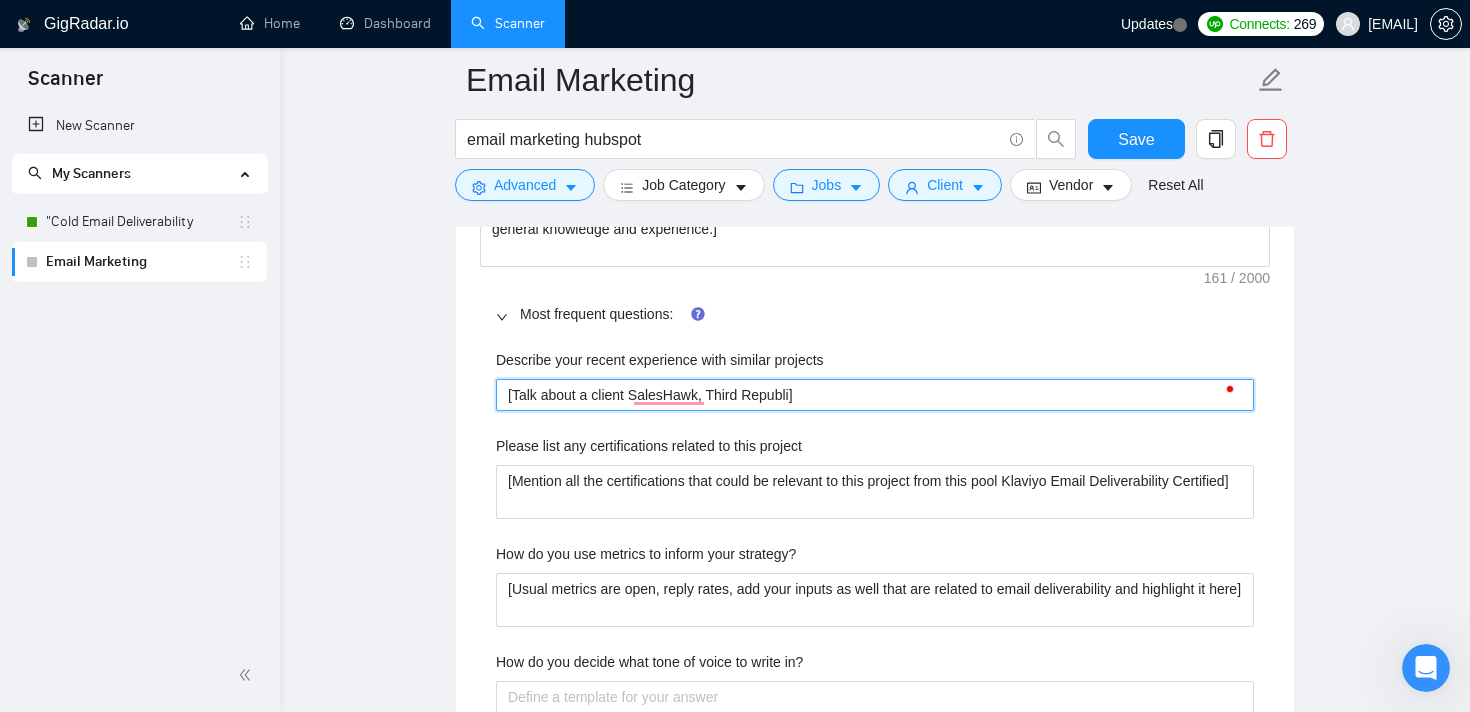 type 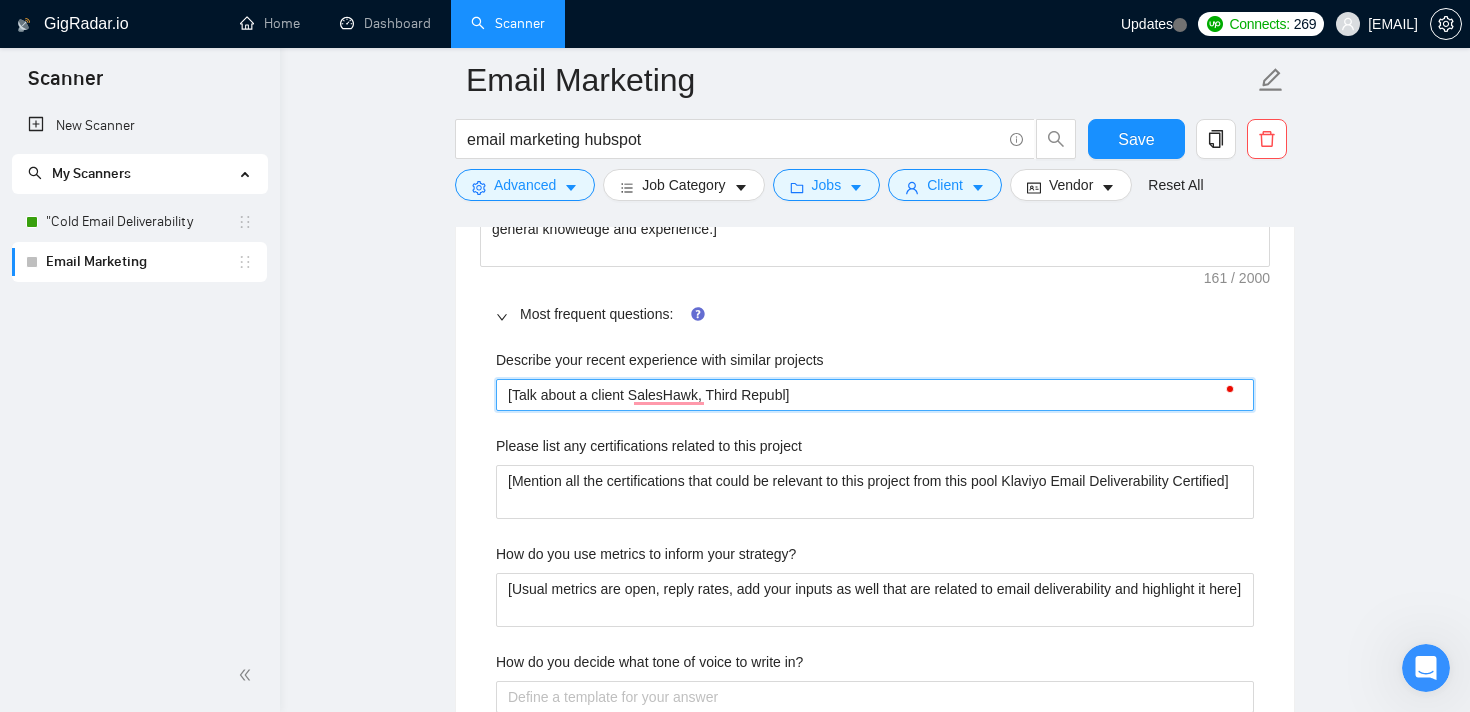 type 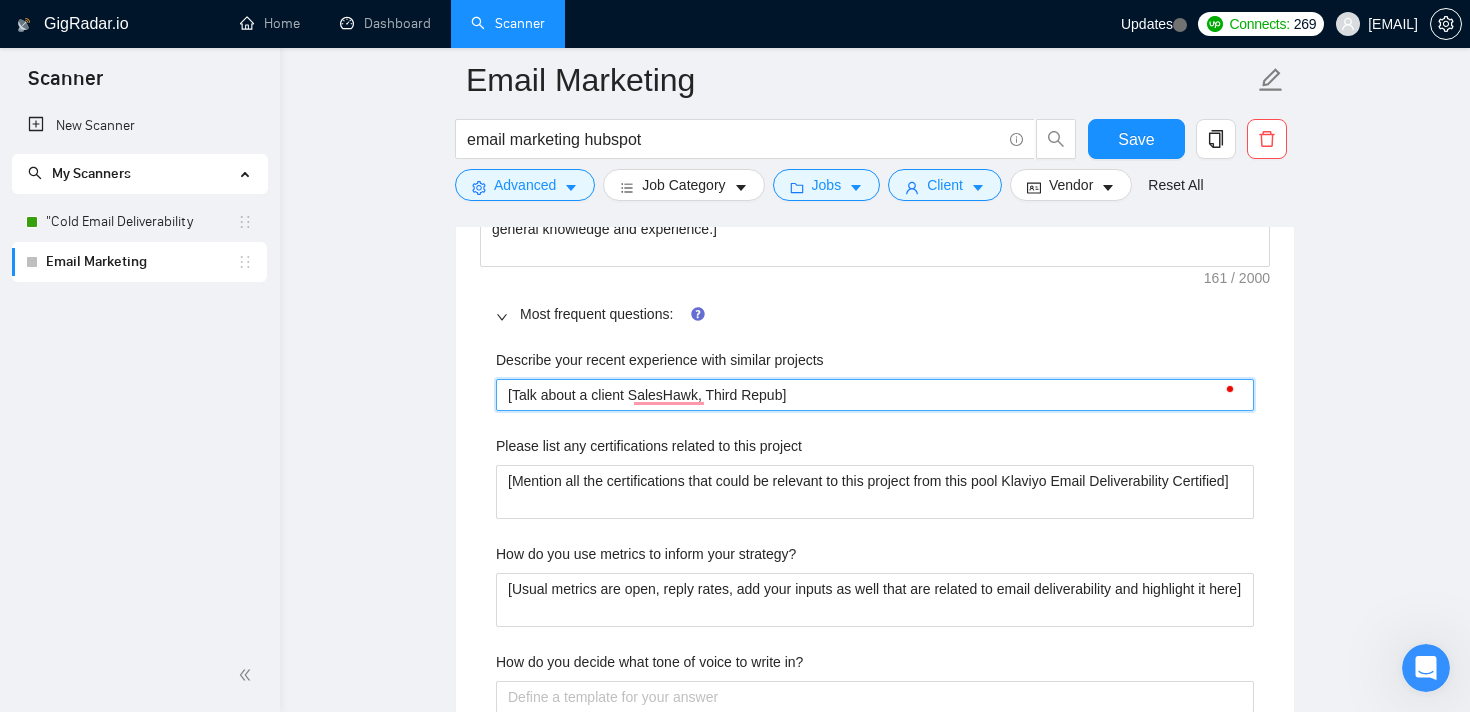 type 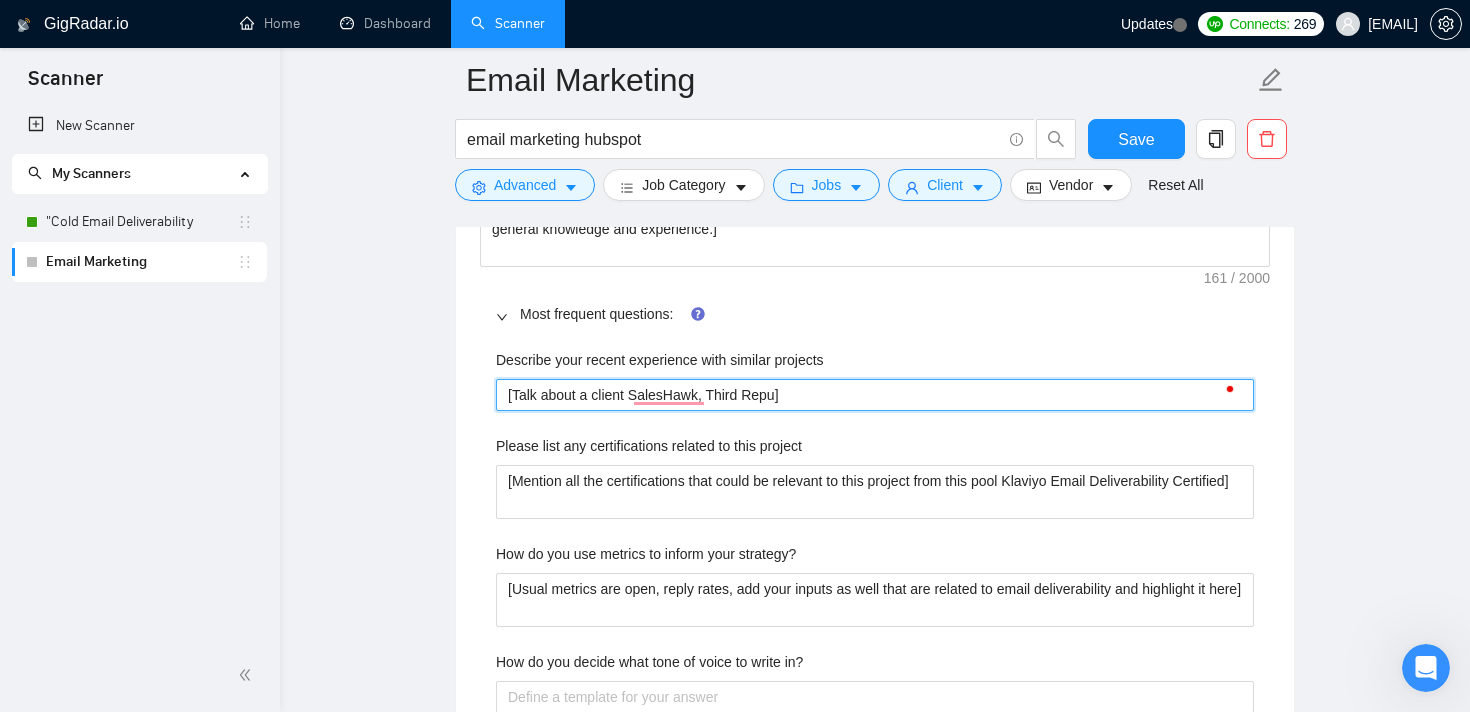 type 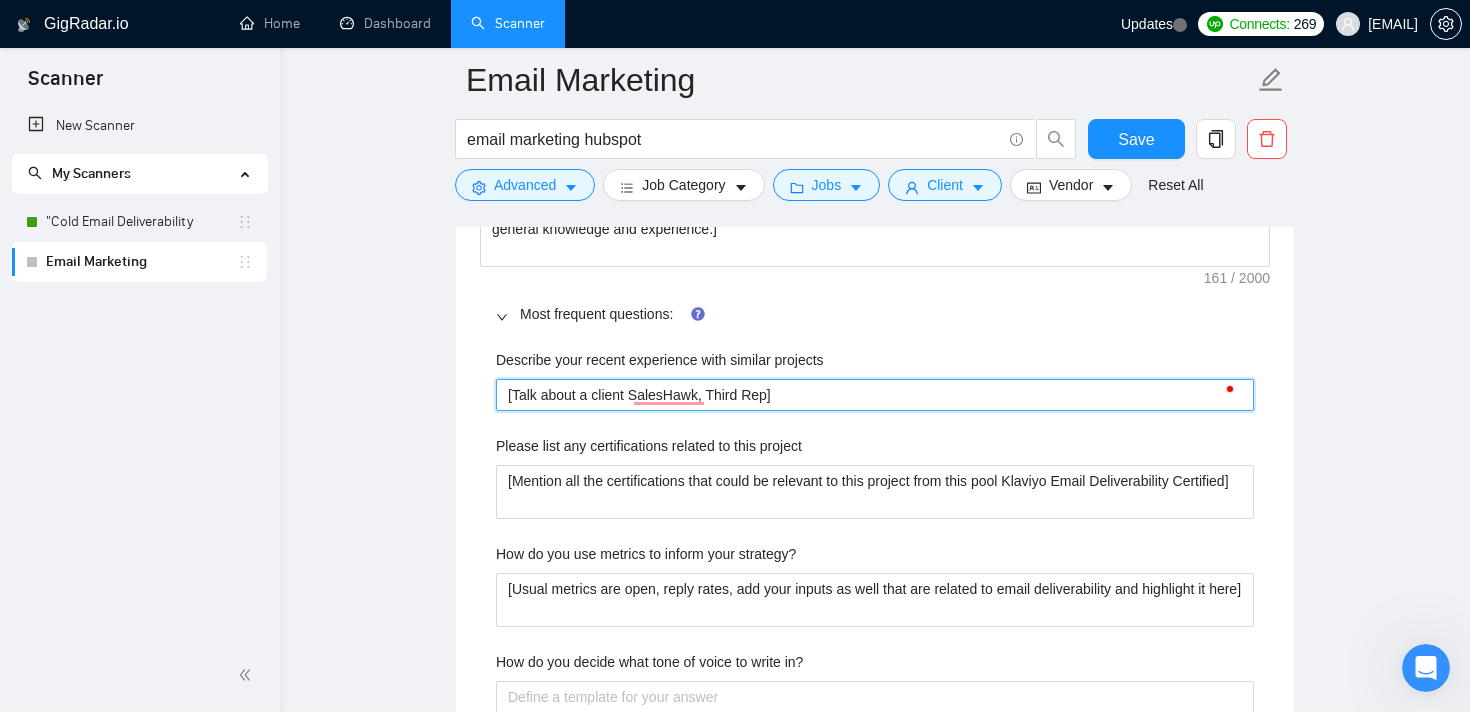 type 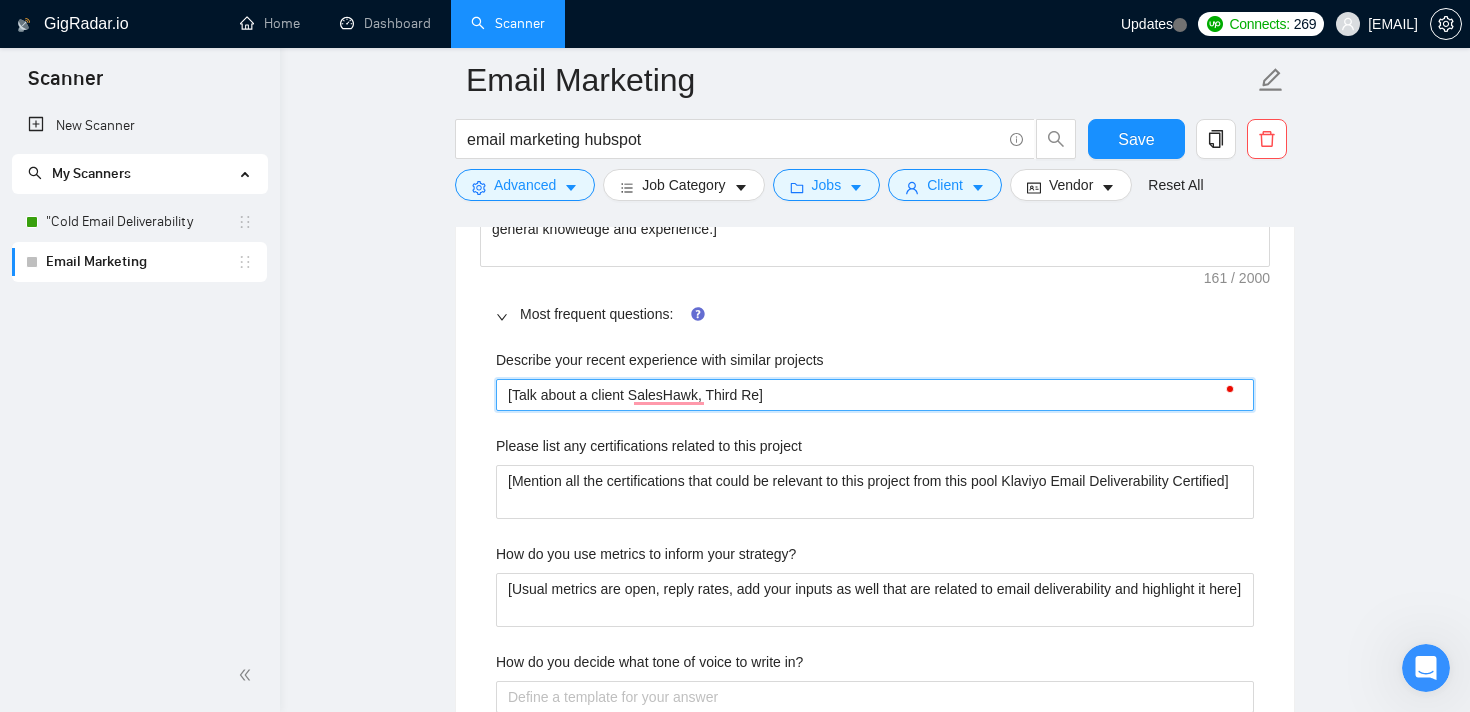 type 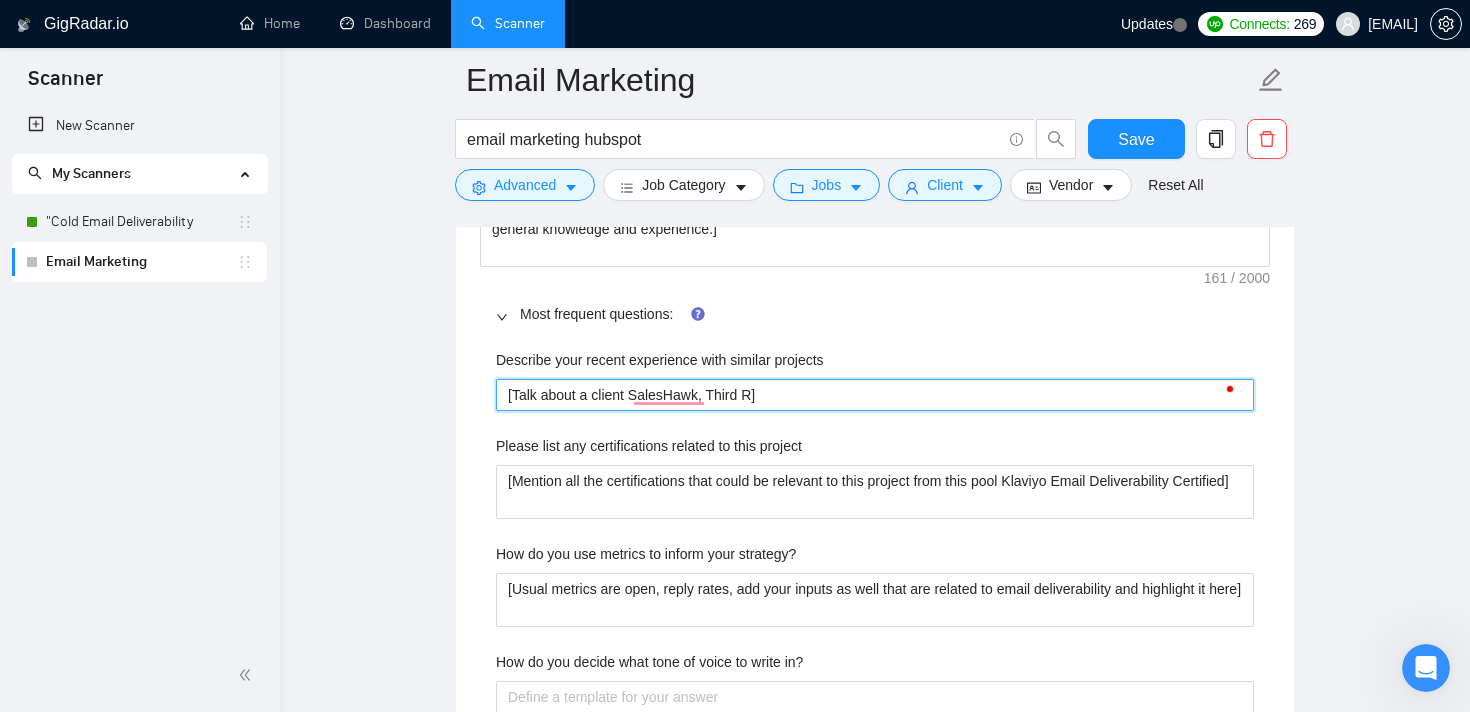type 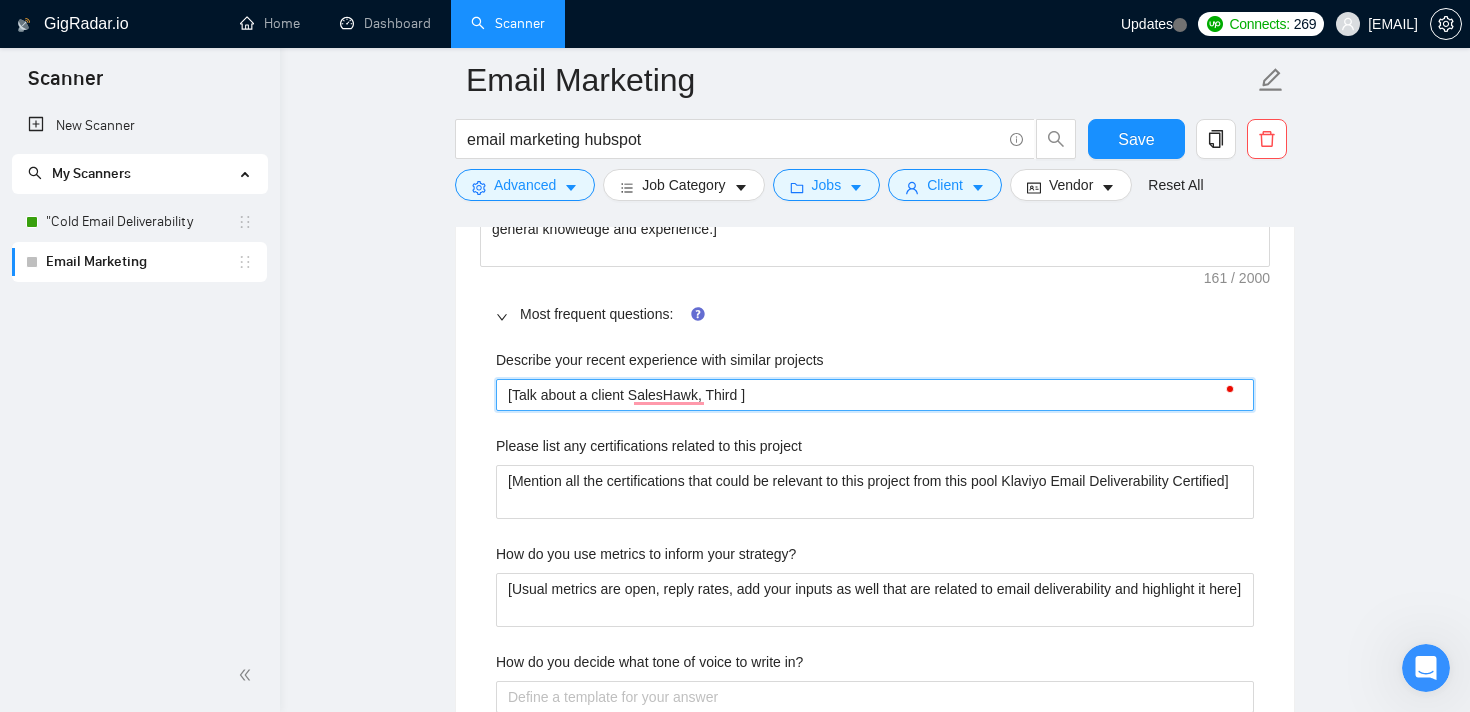 type 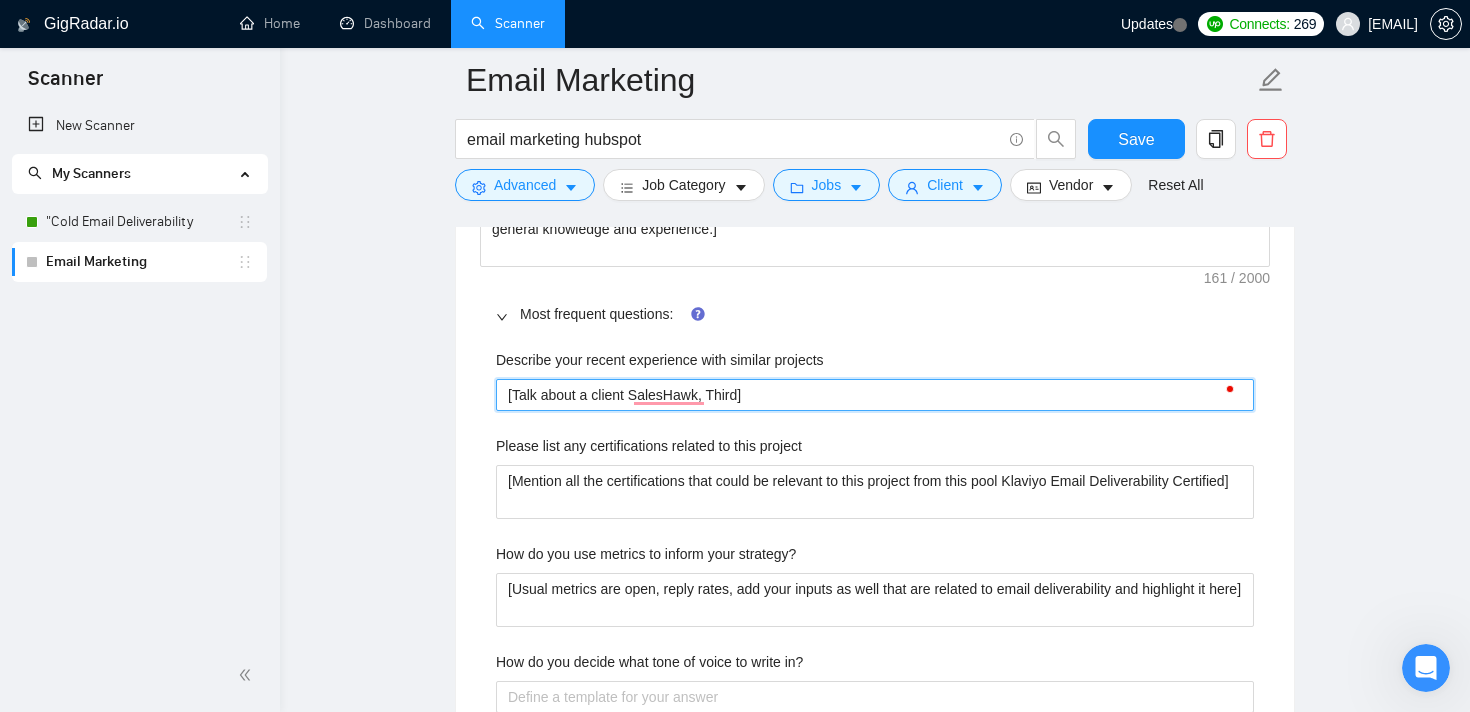 type 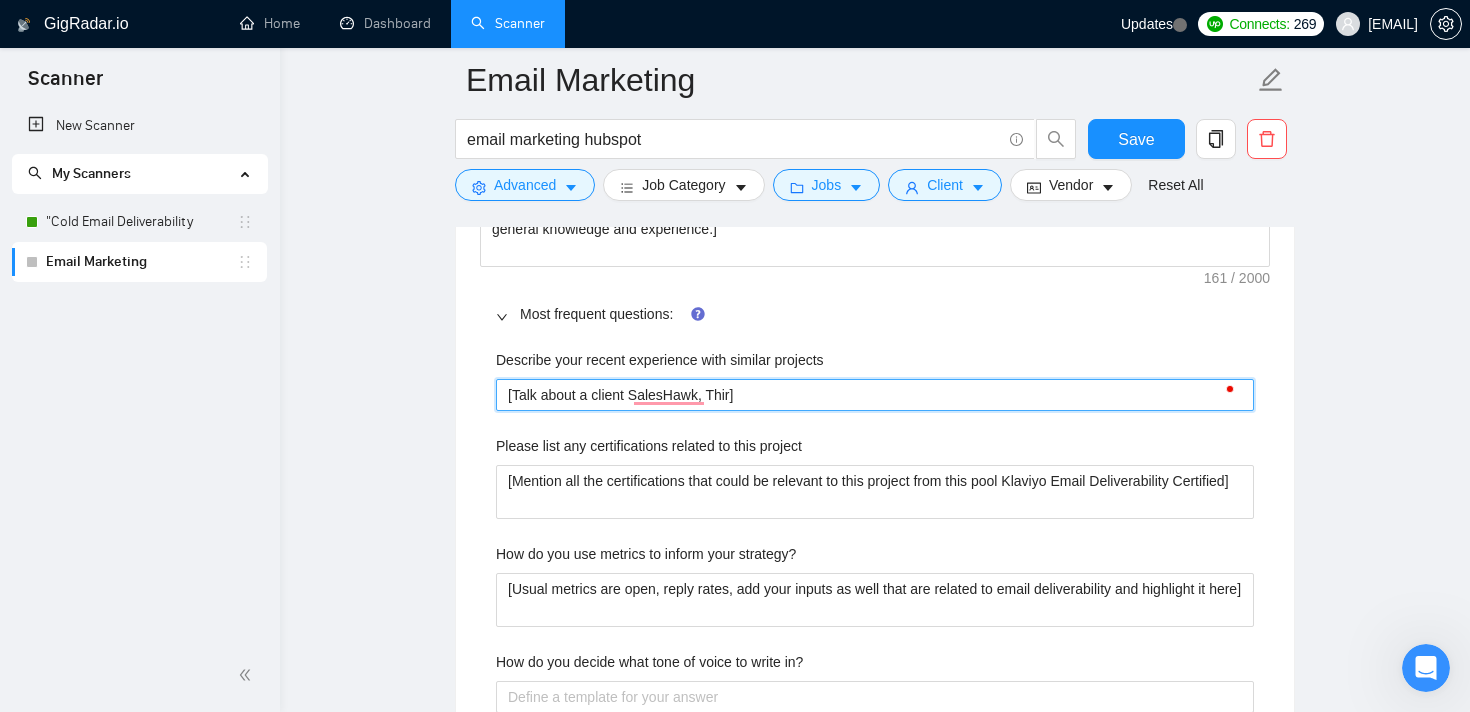 type 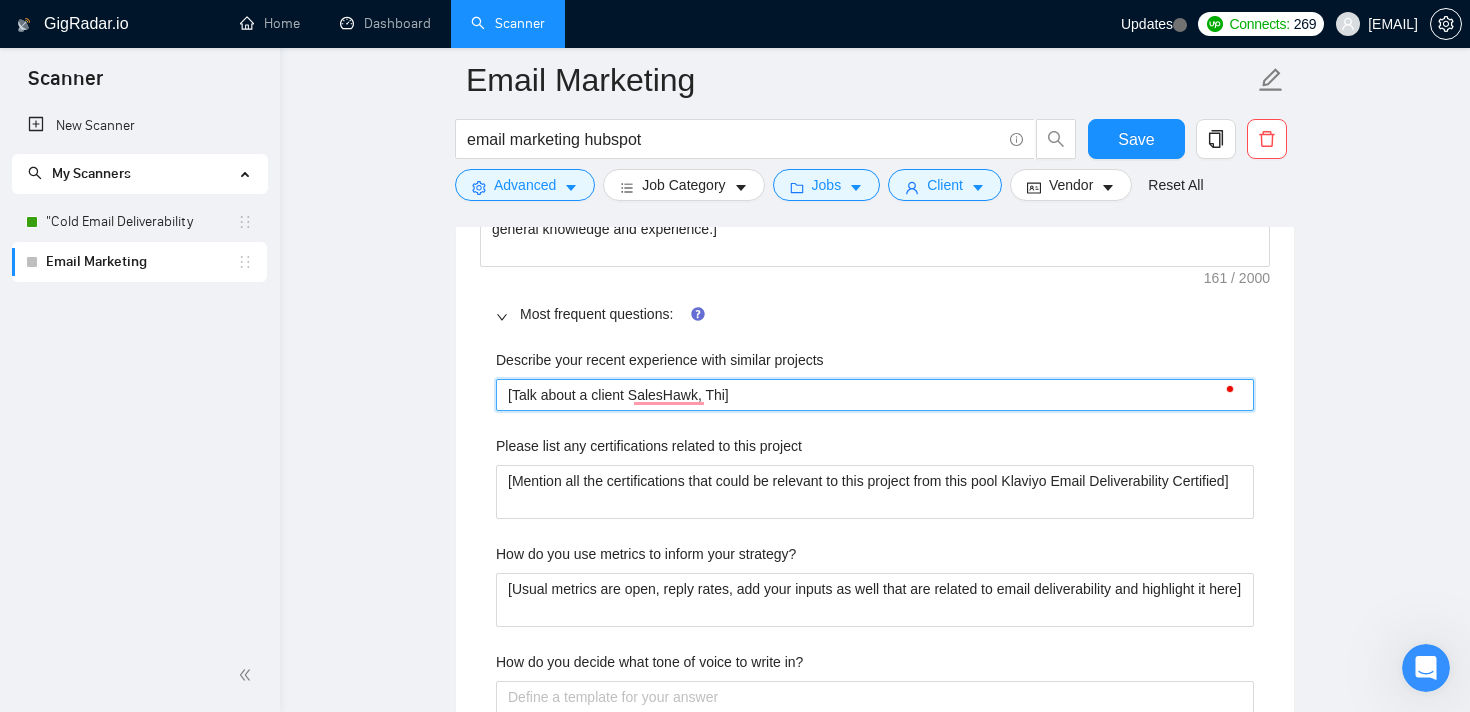 type 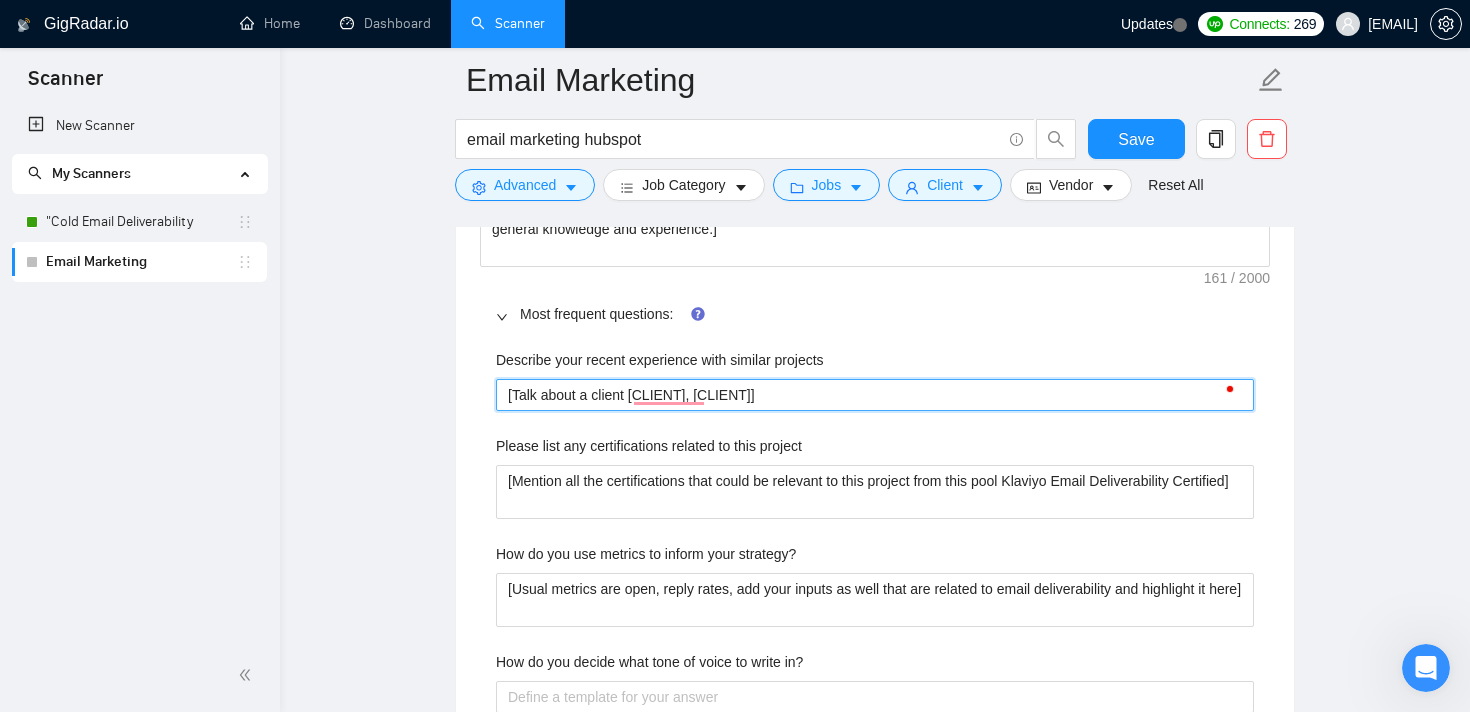 type 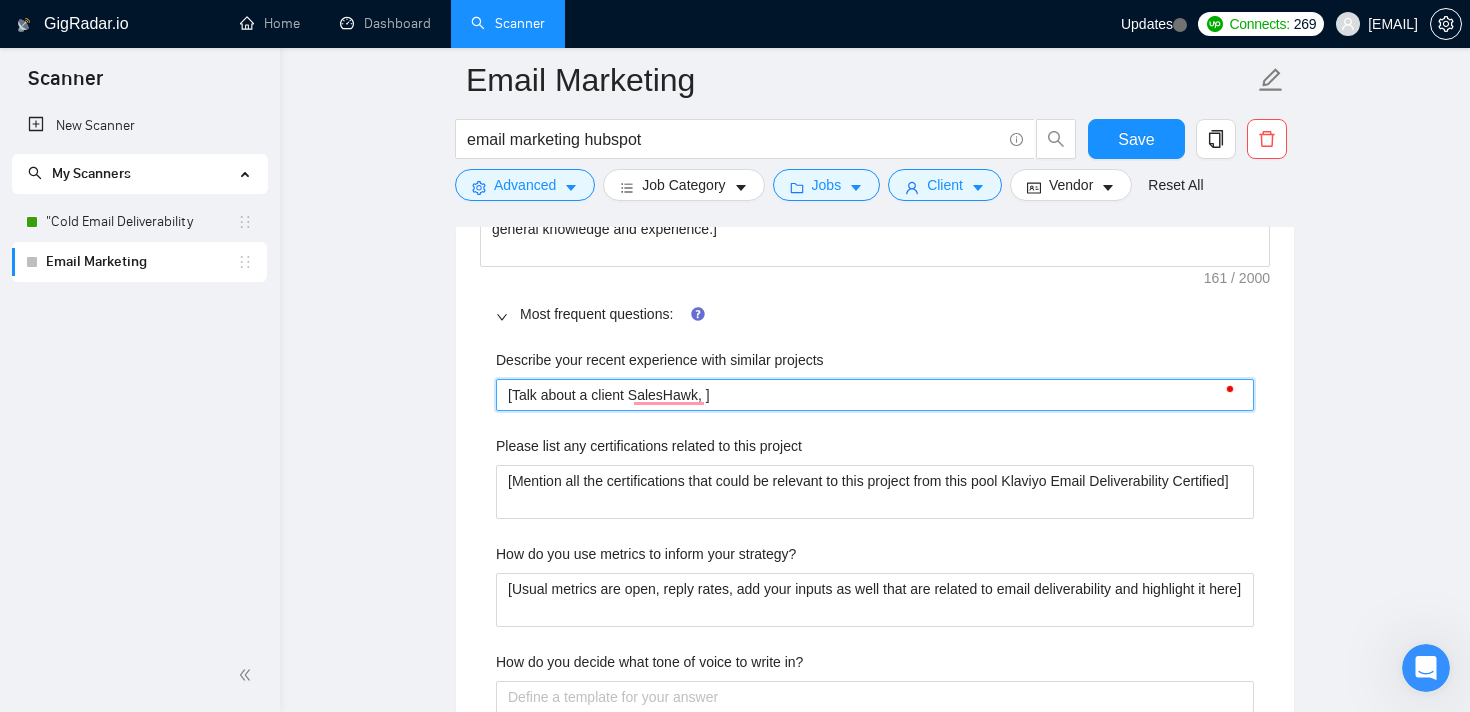 type 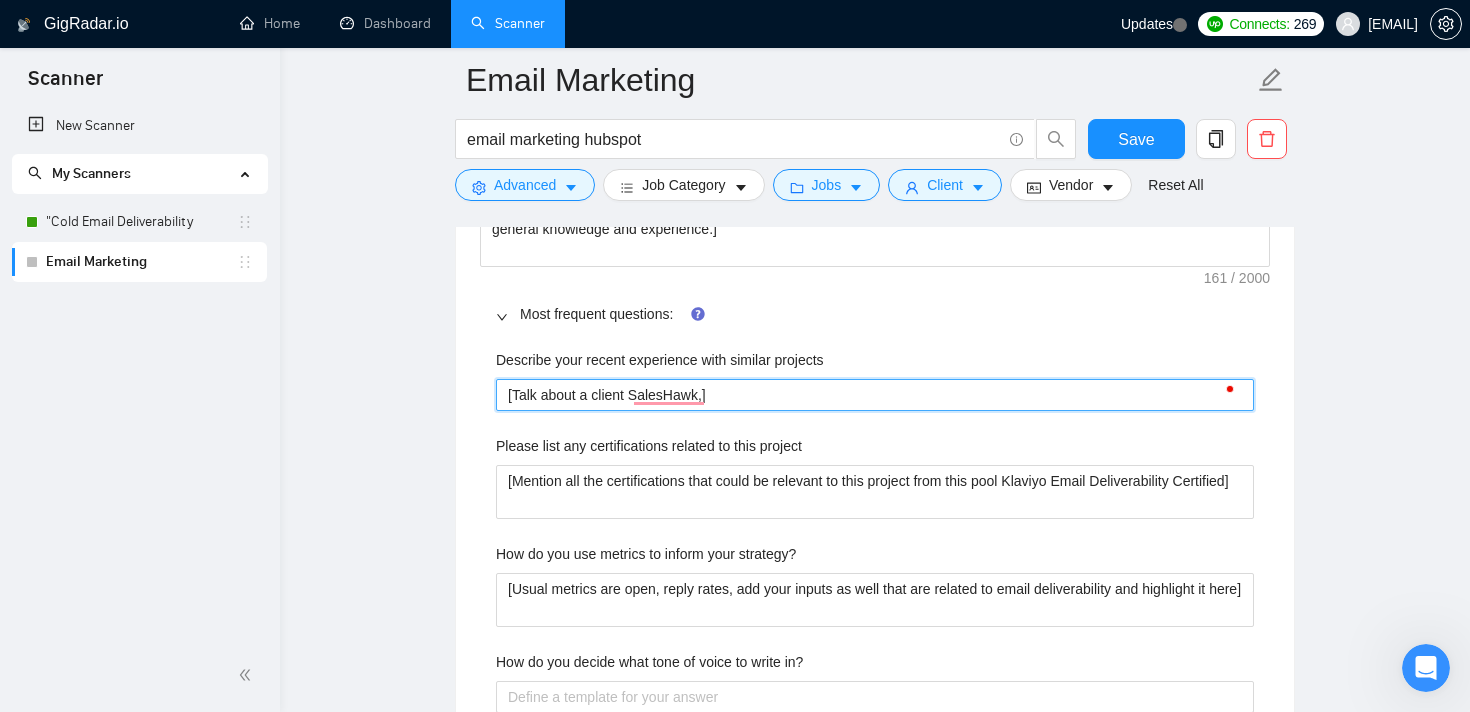 type 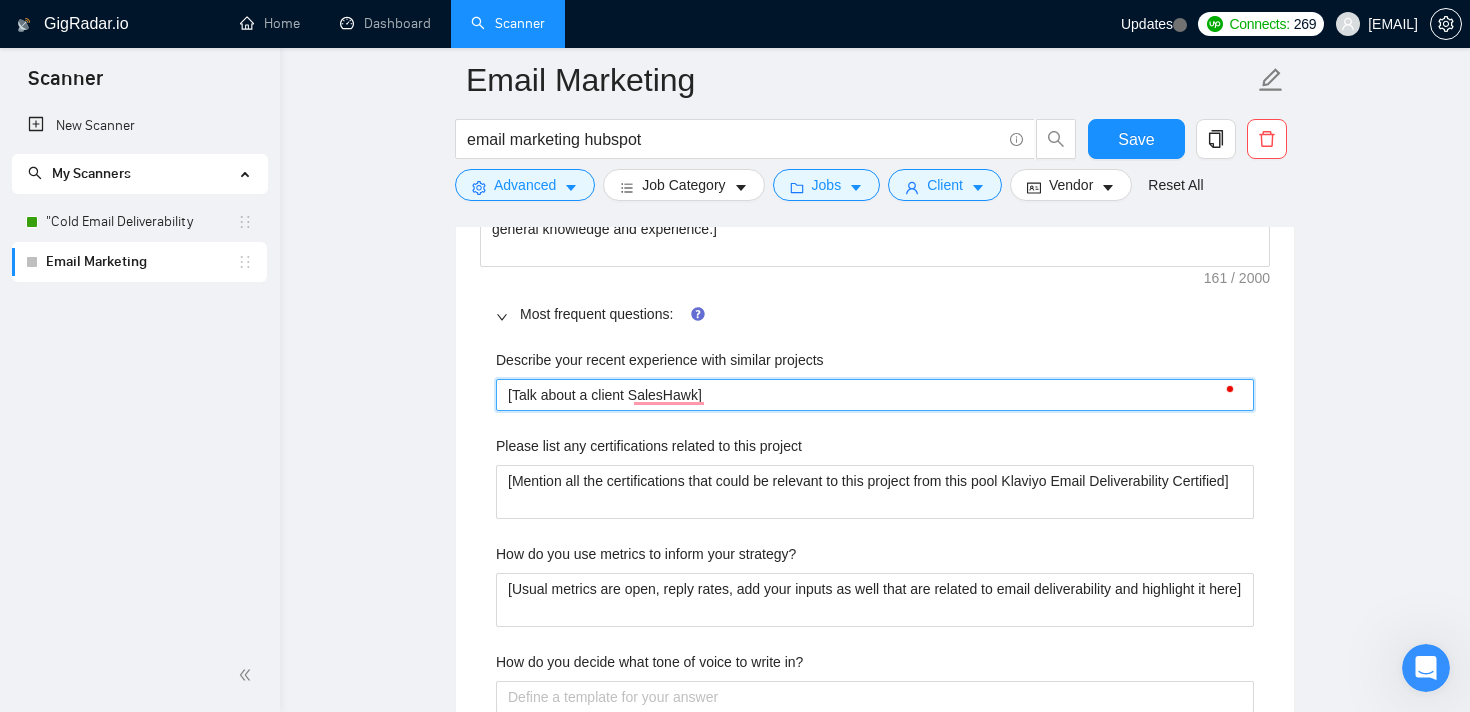 type 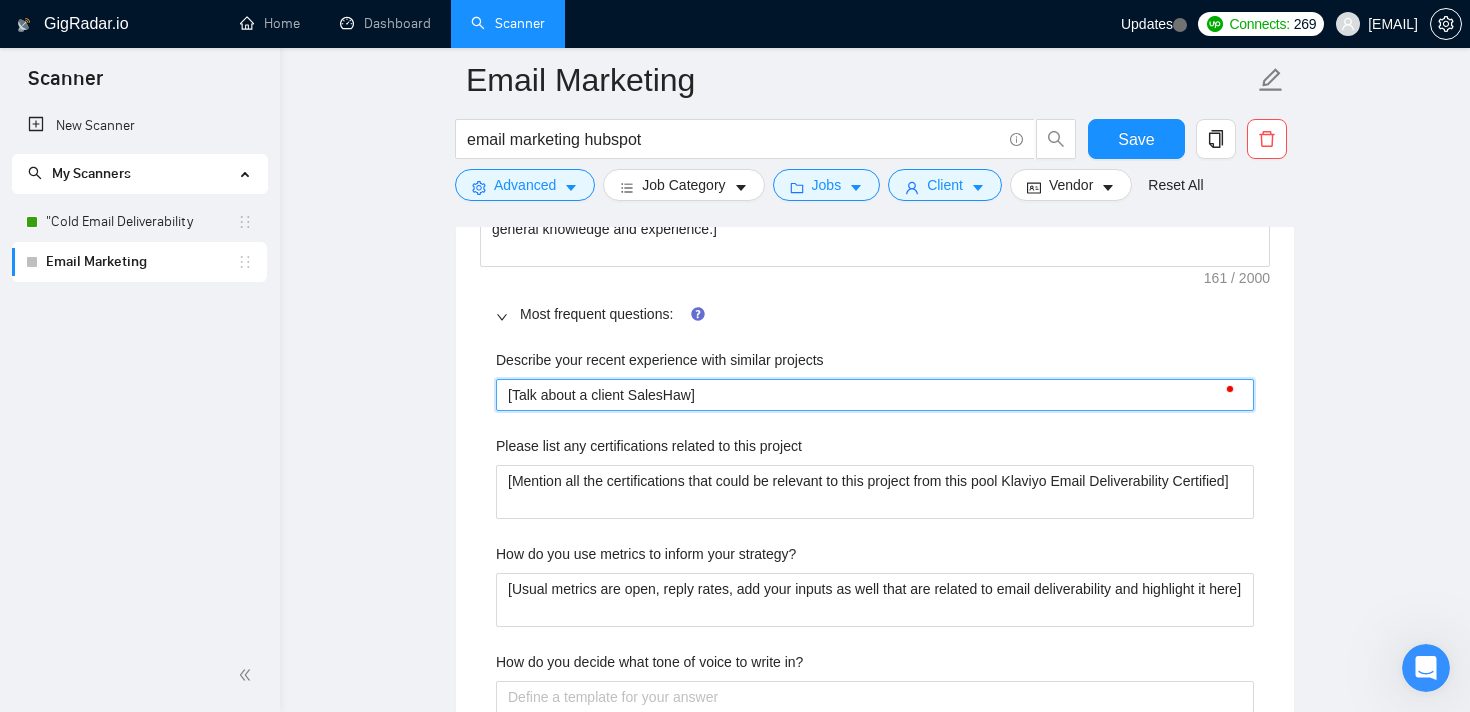 type 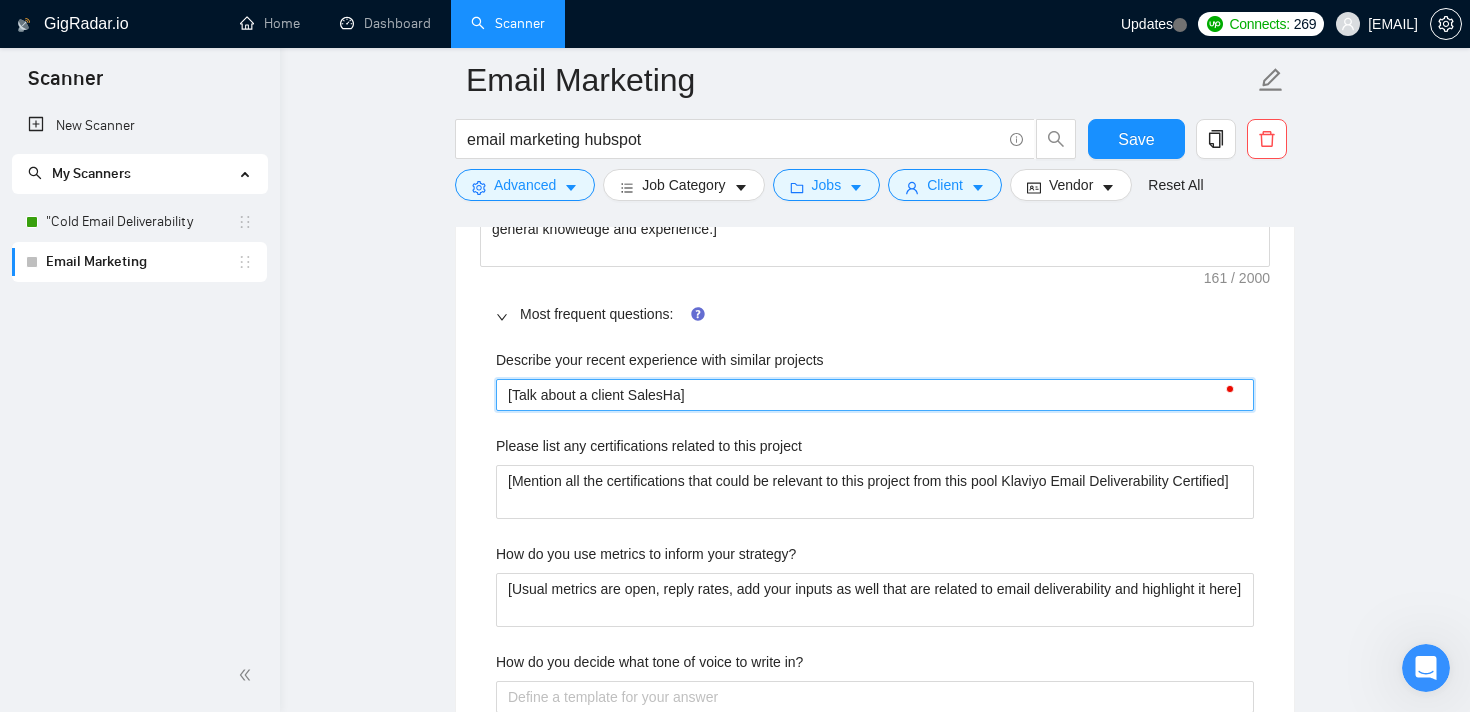 type 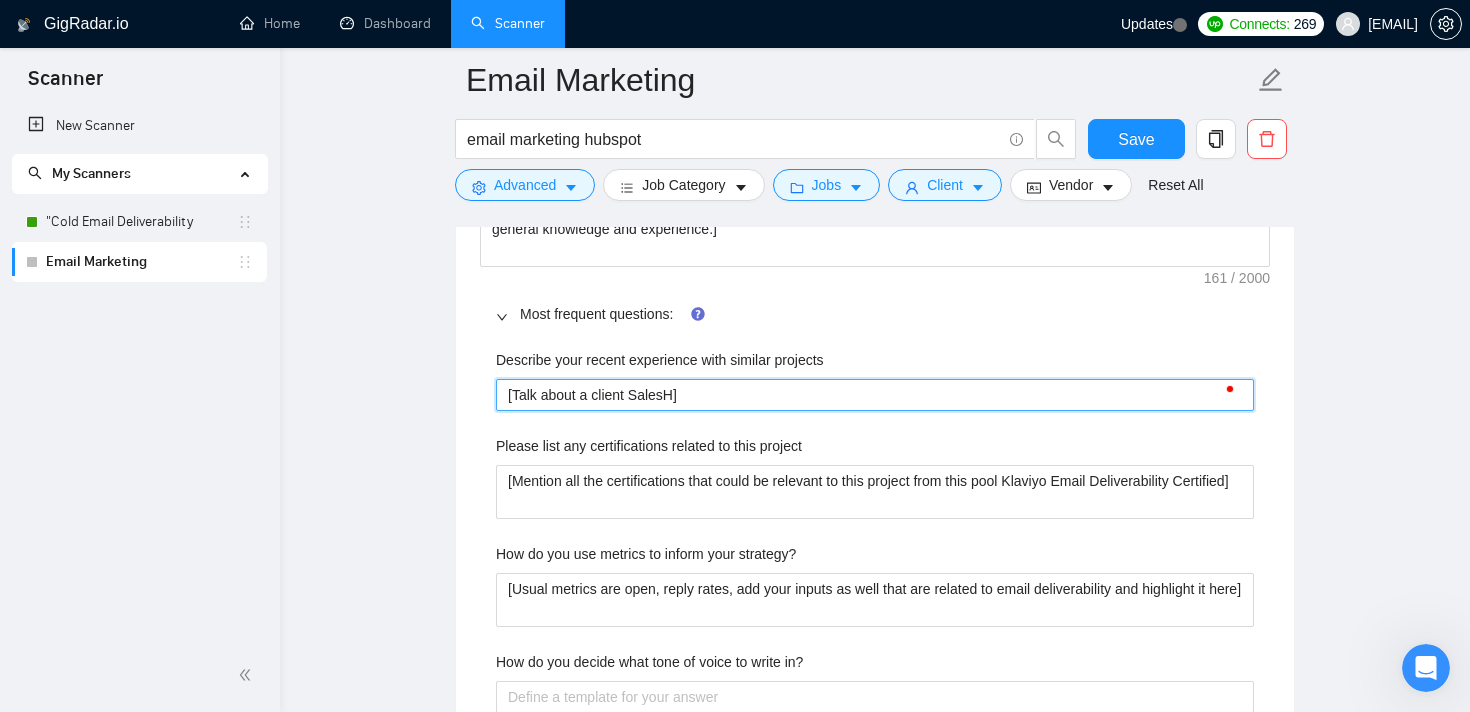type 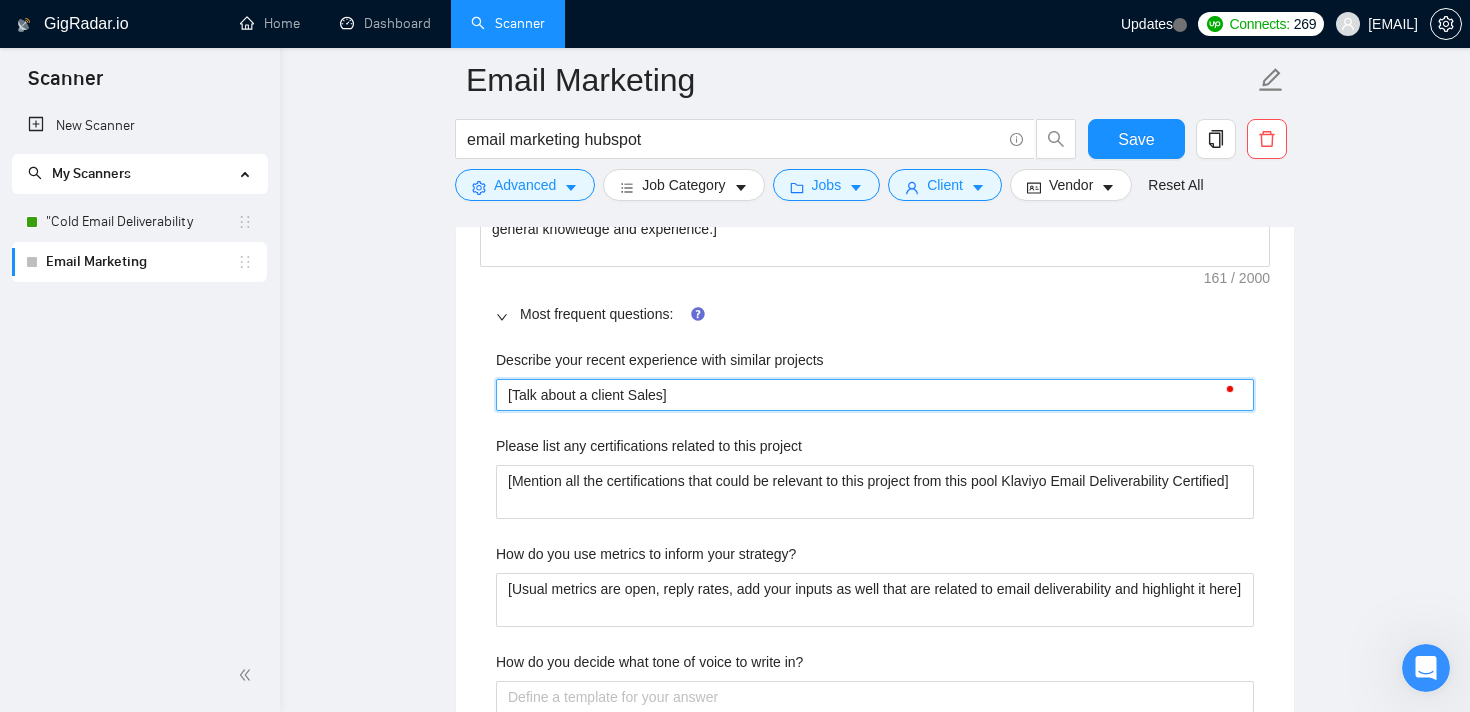 type 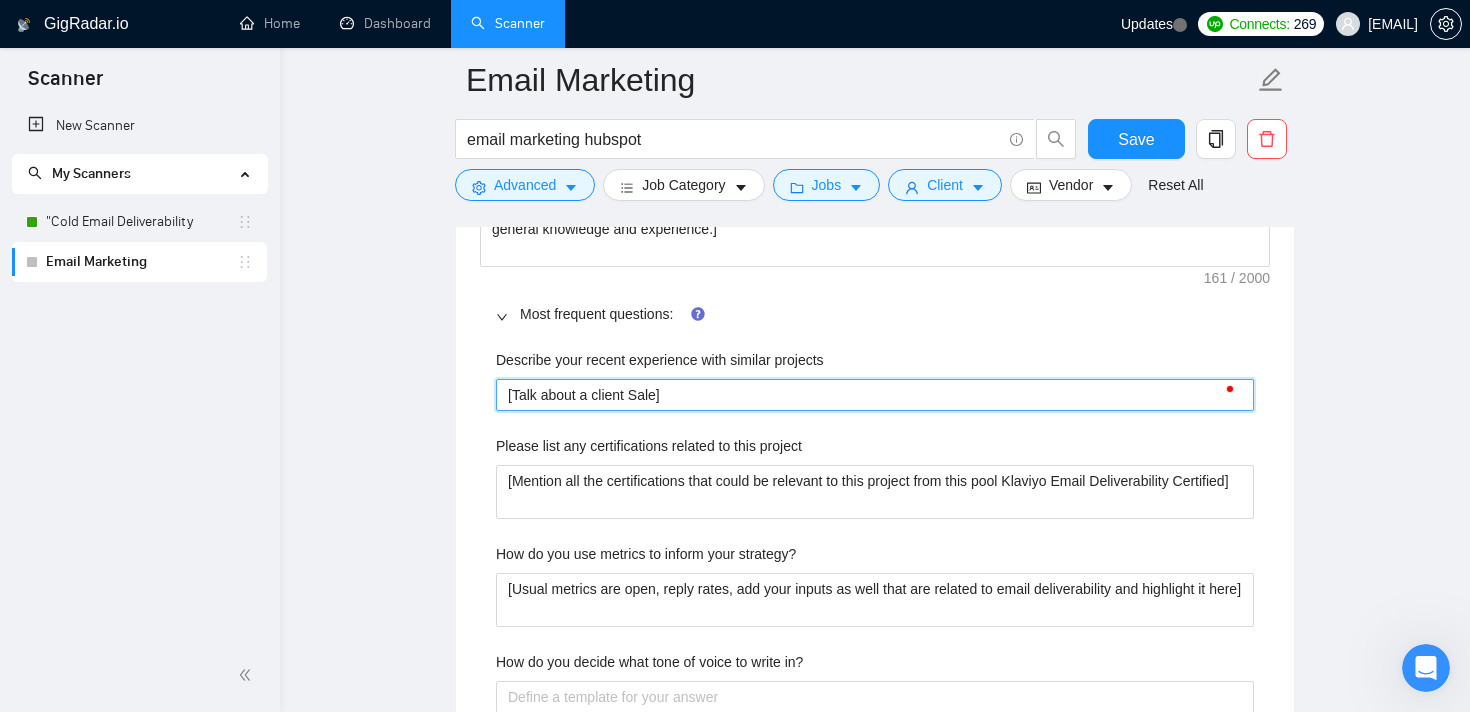 type 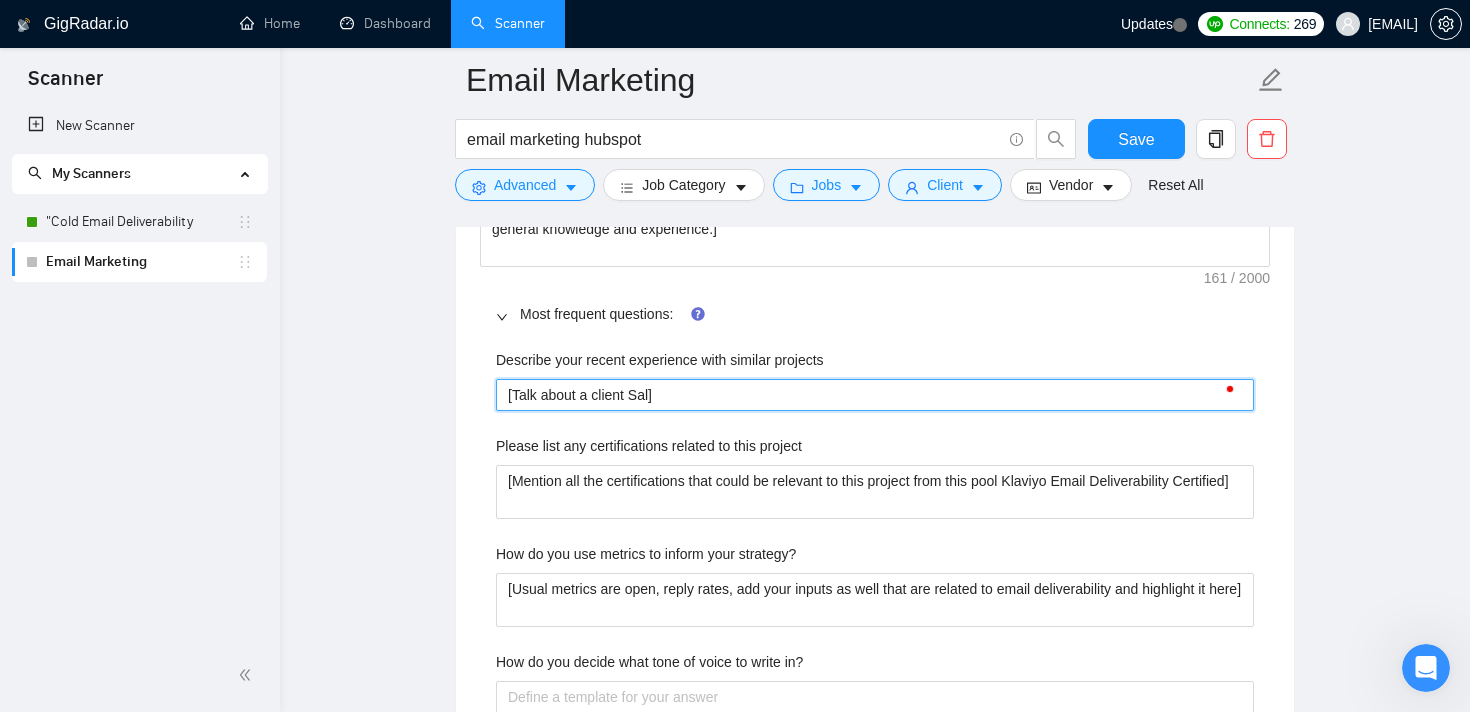 type 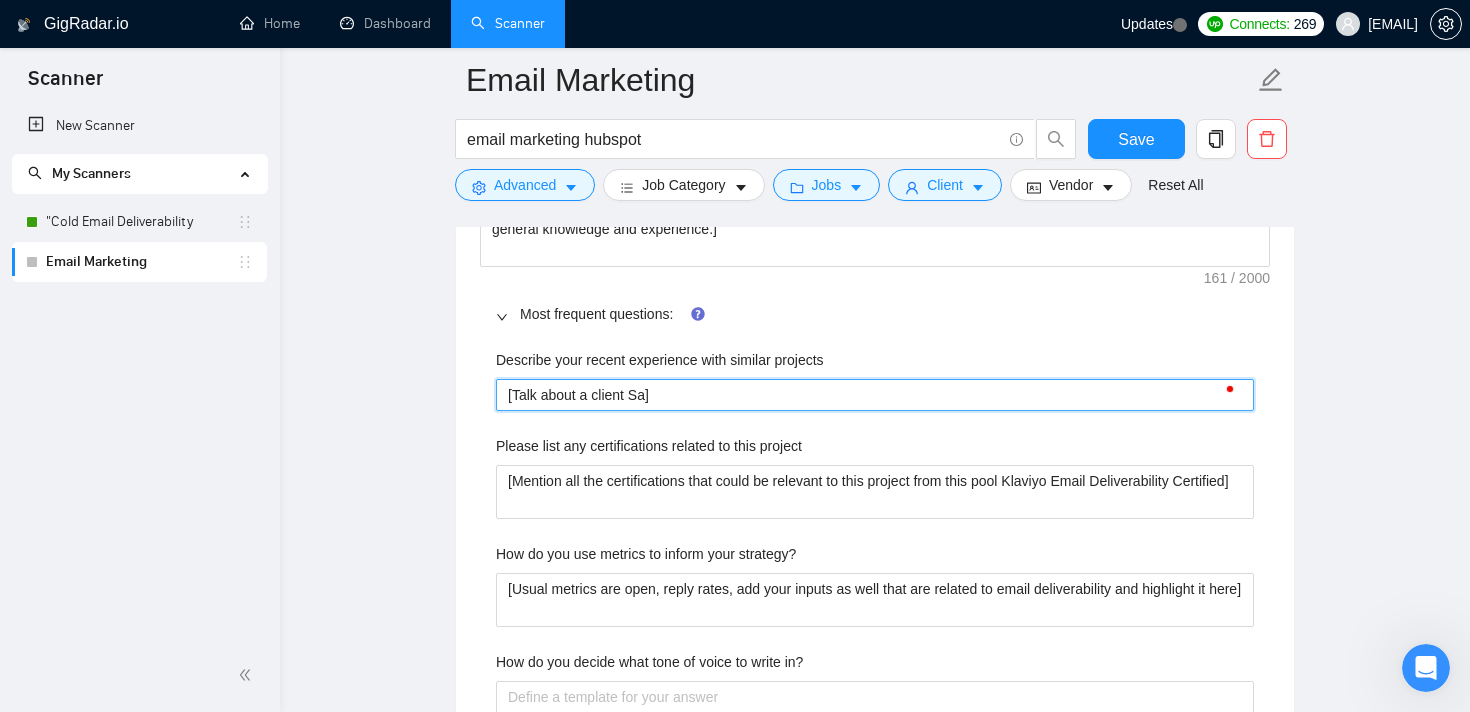type 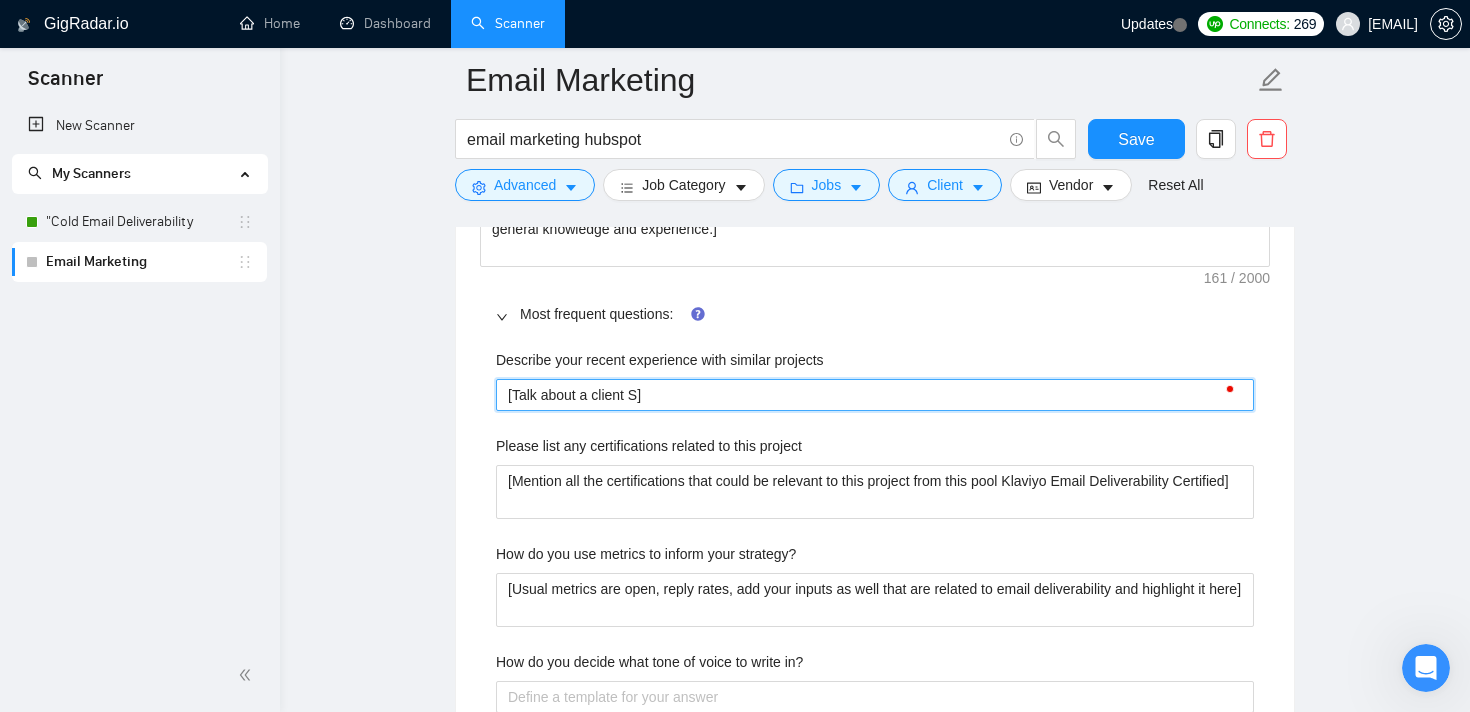 type 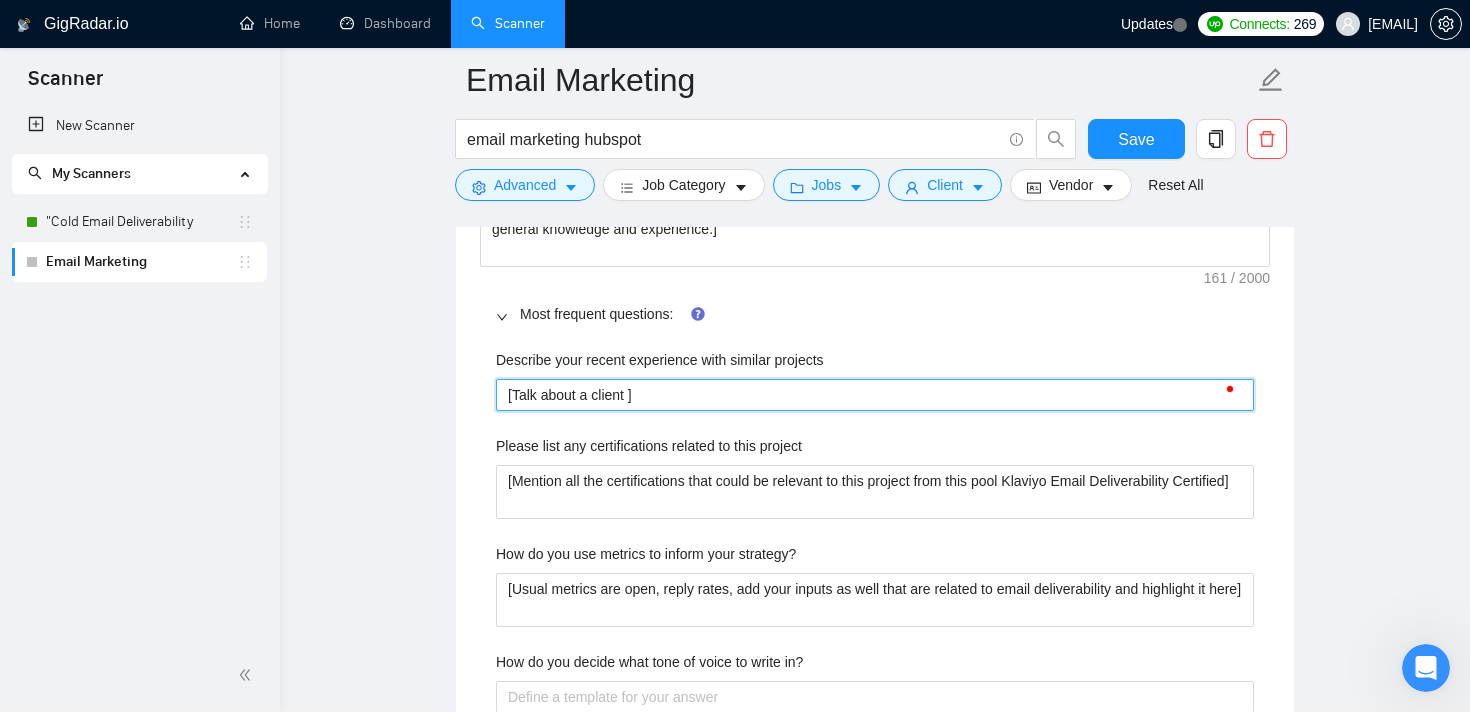 type 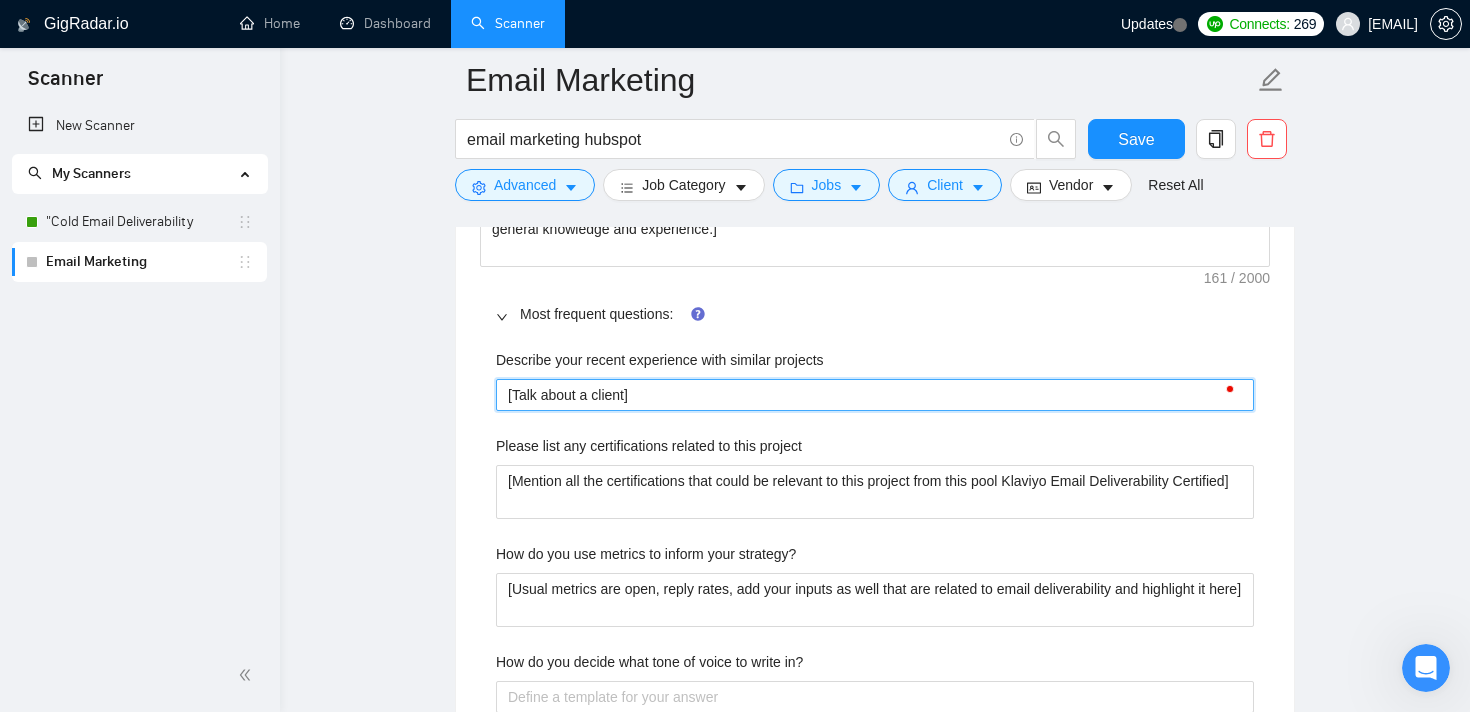 type 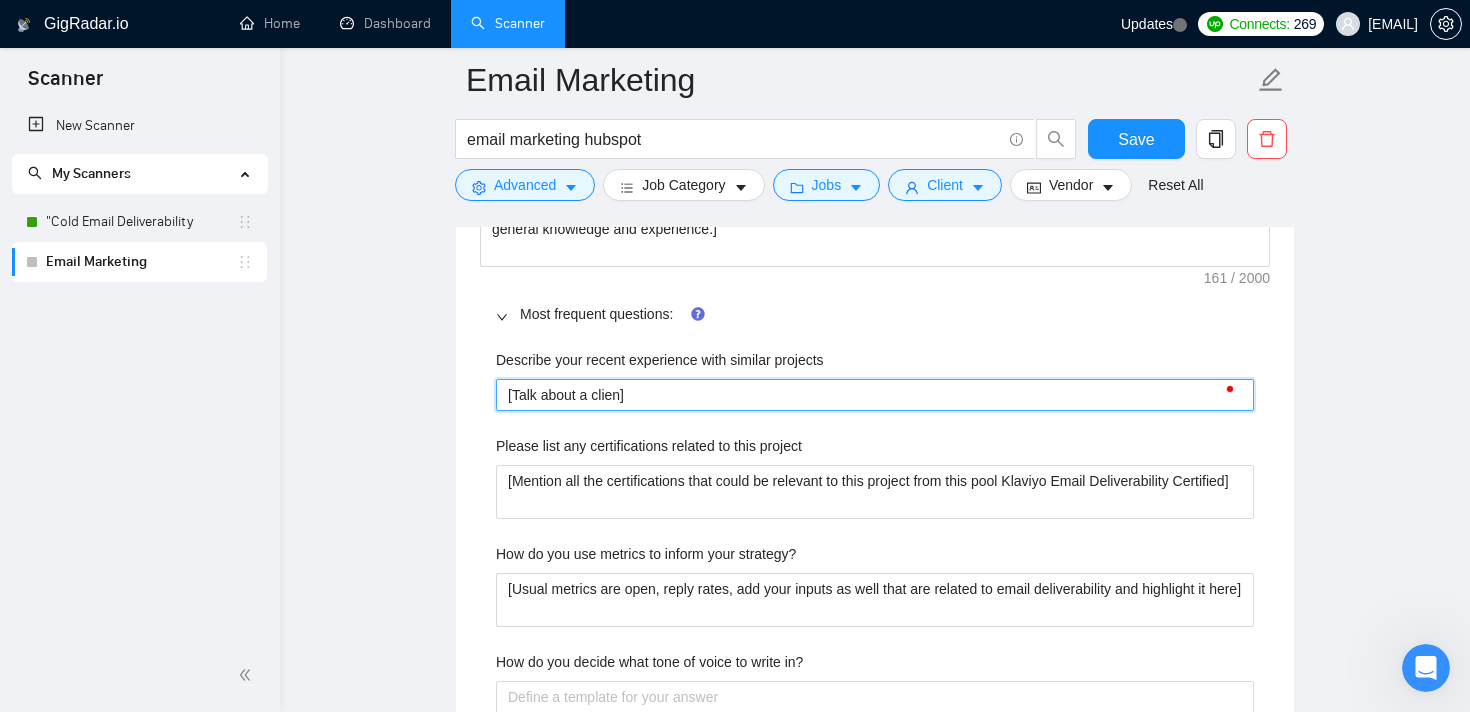 type 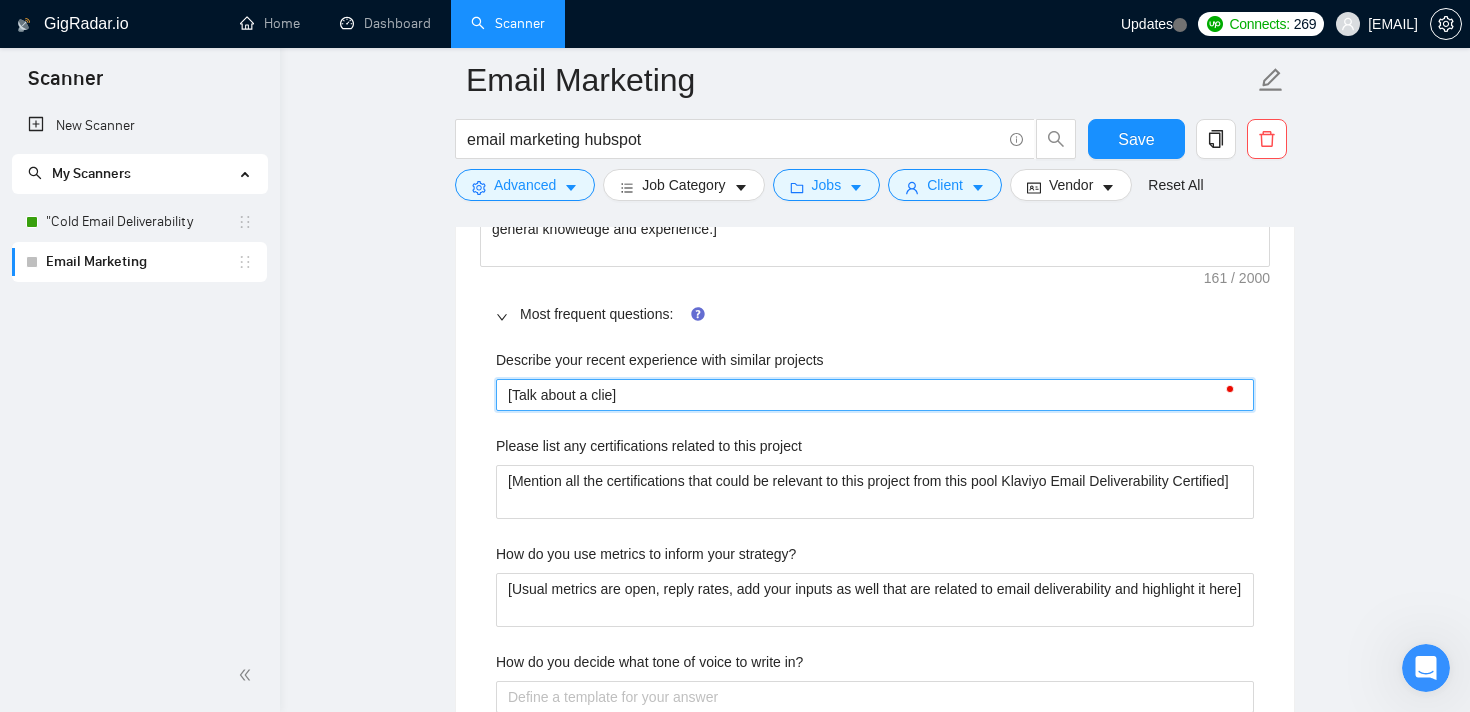 type 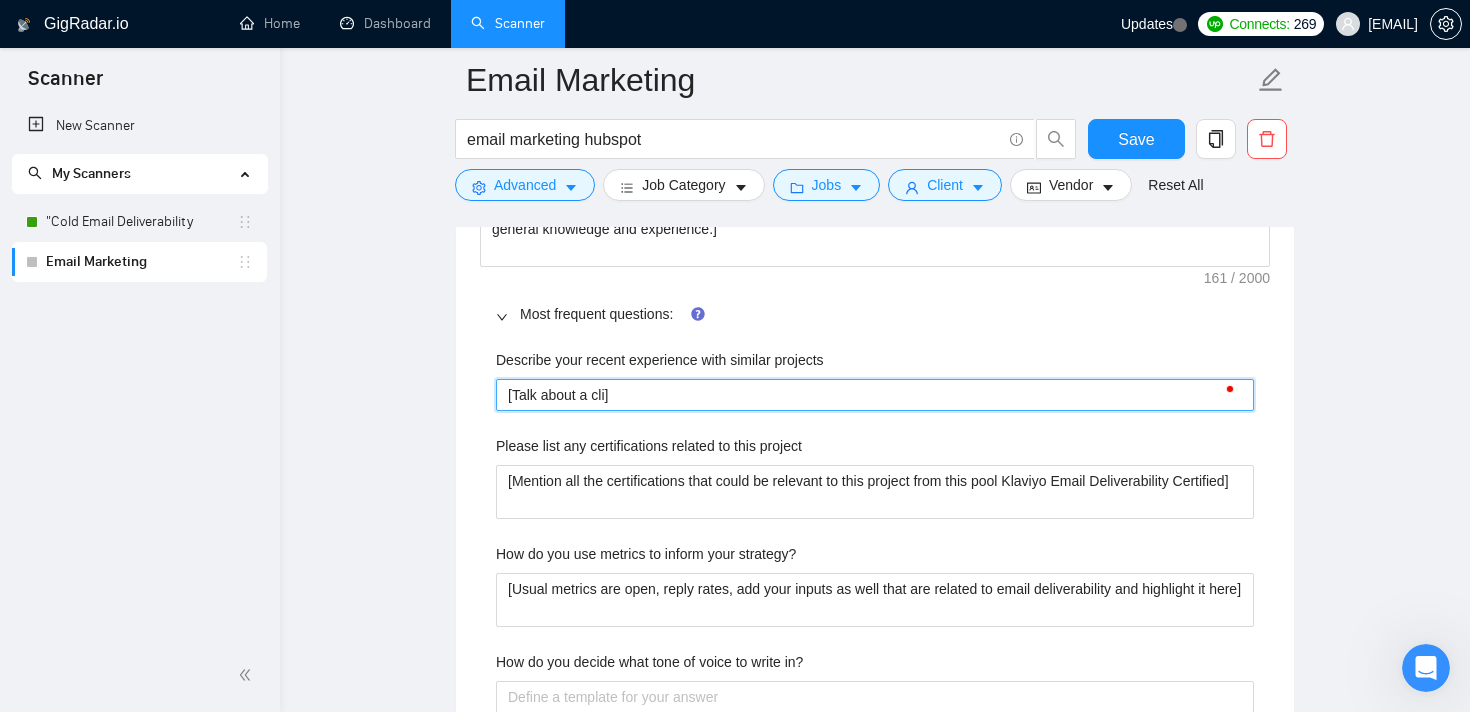 type 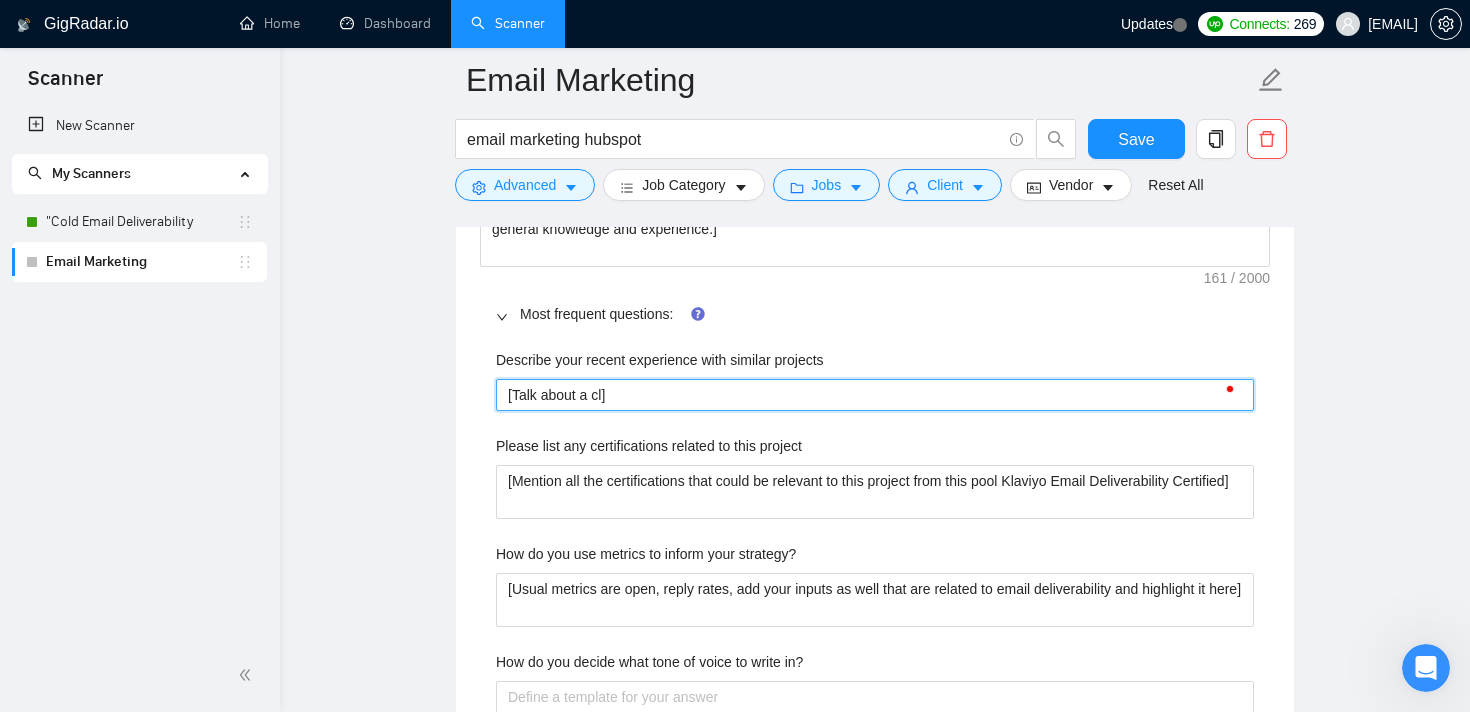type 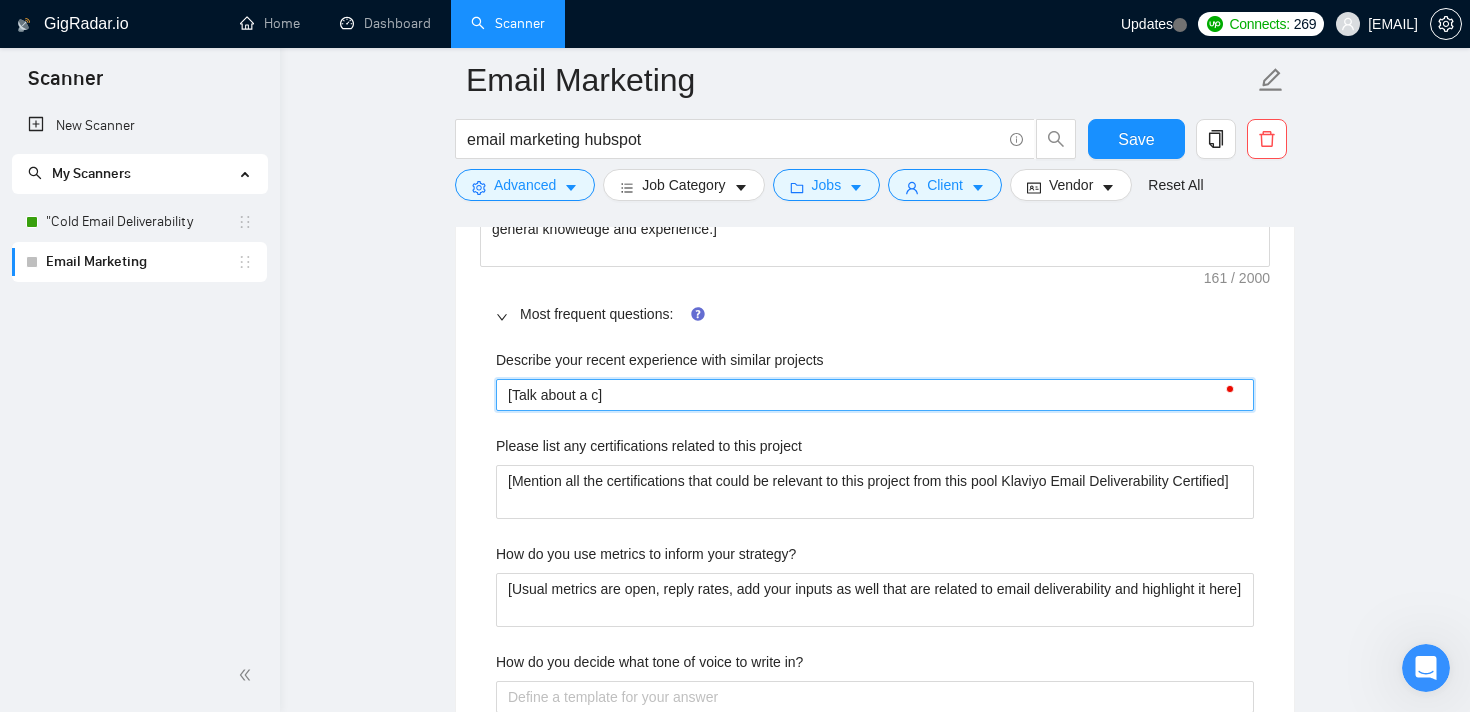 type 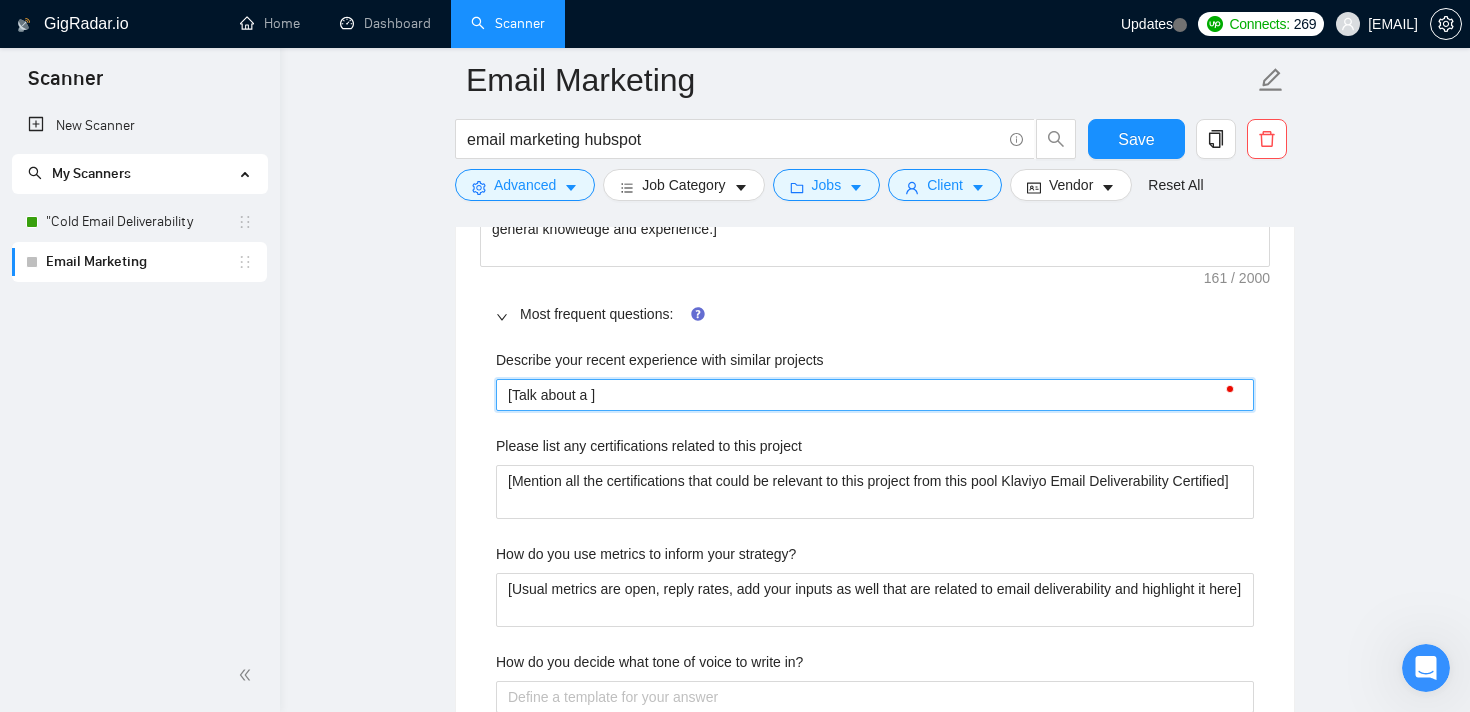 type 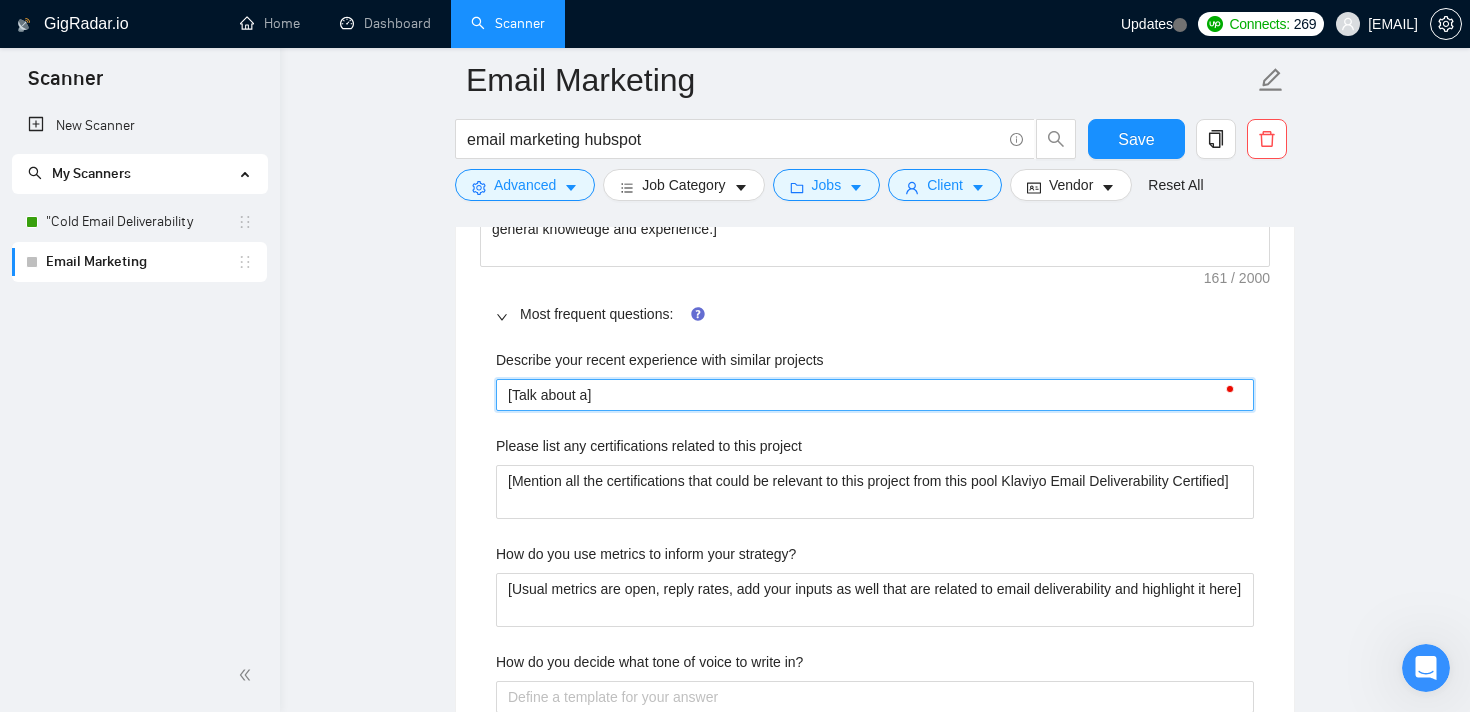 type 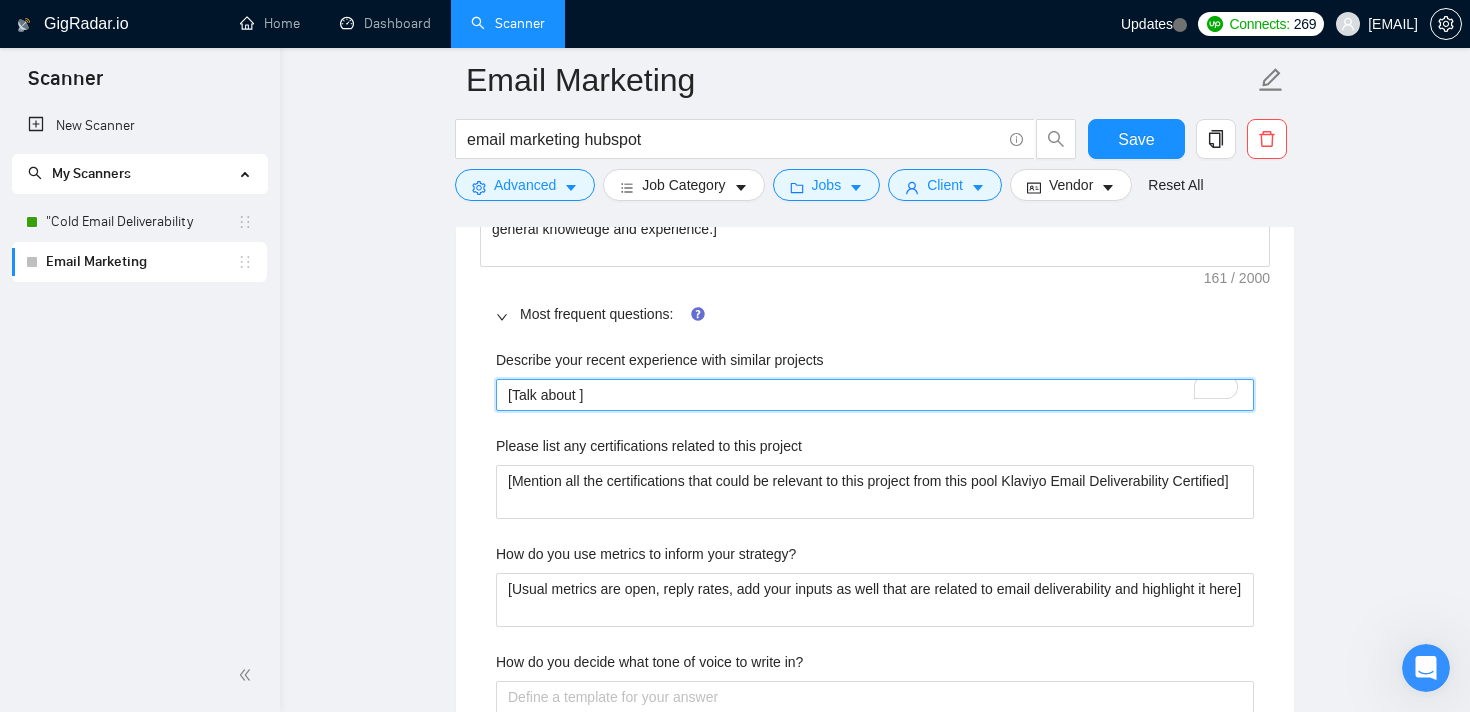 type 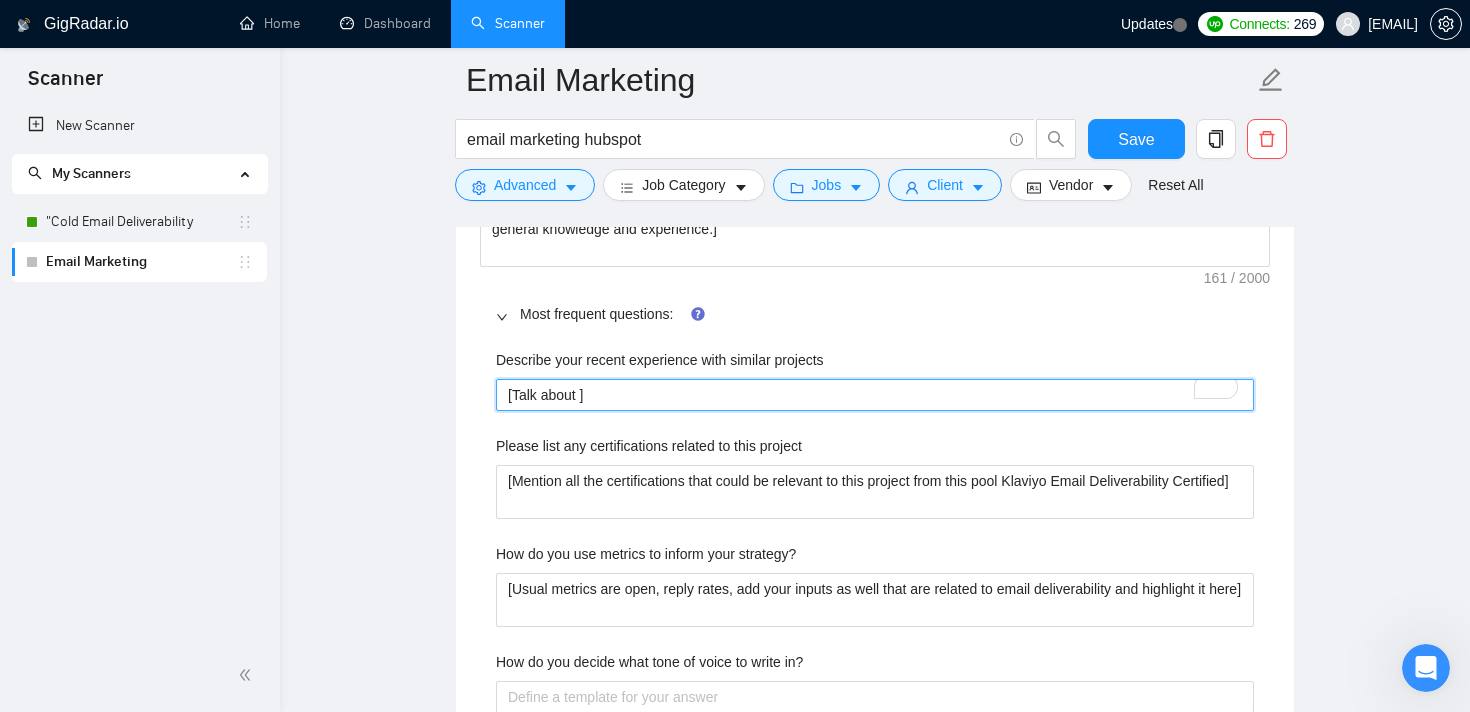 type on "[Talk about E]" 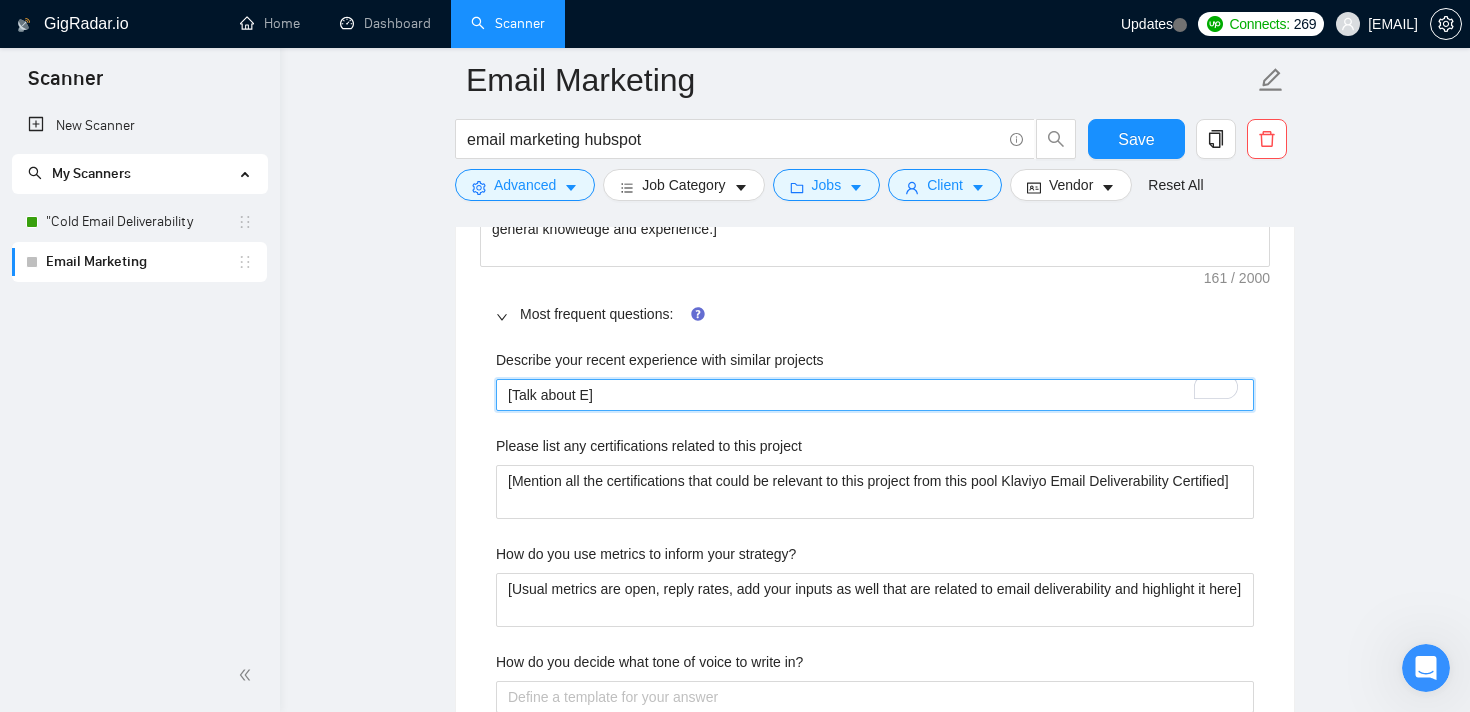 type 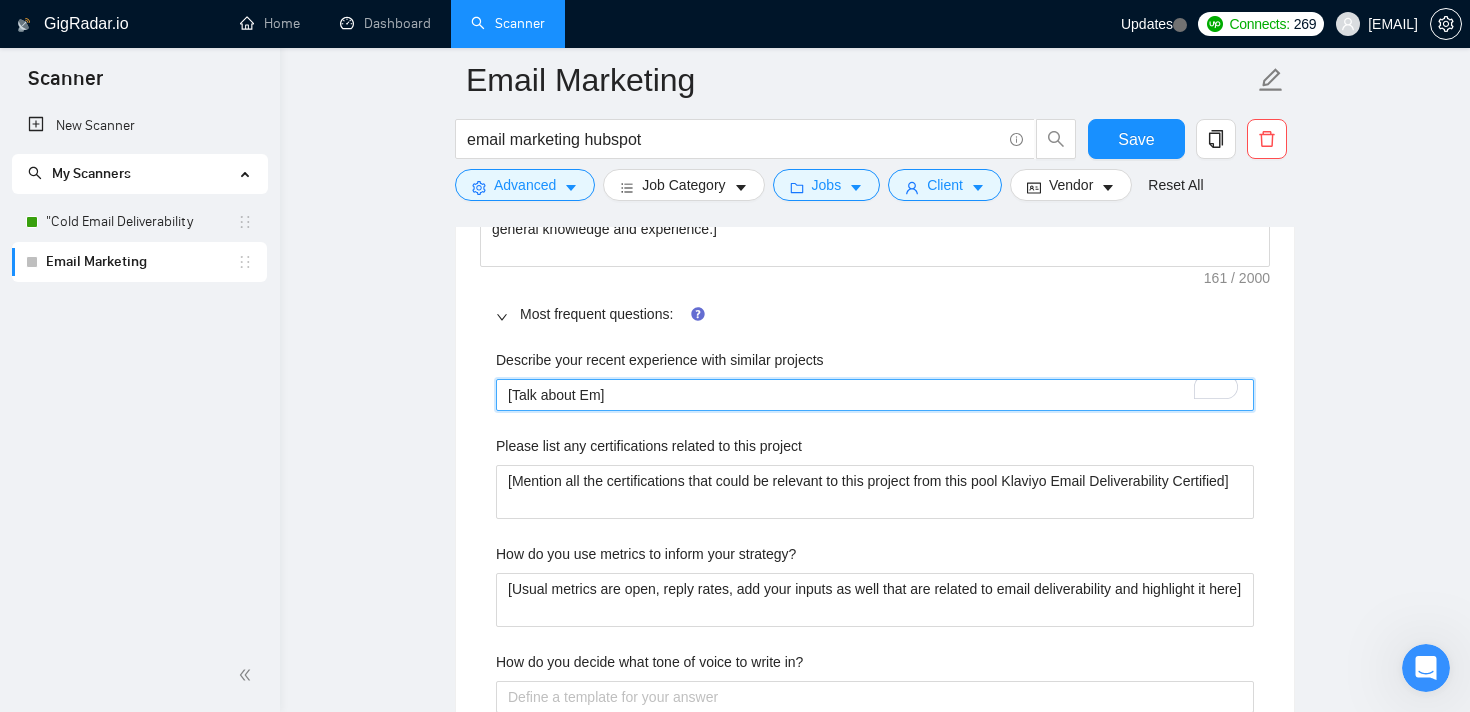 type 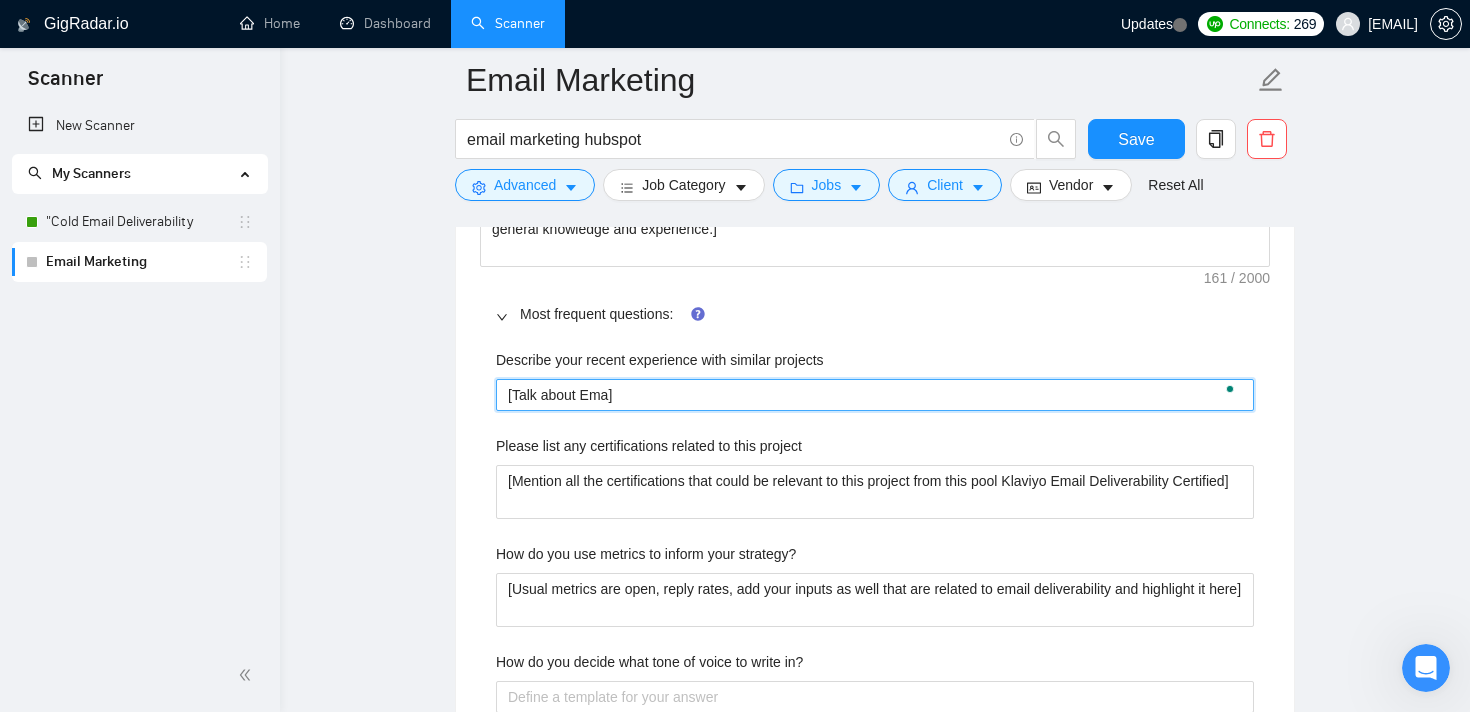 type 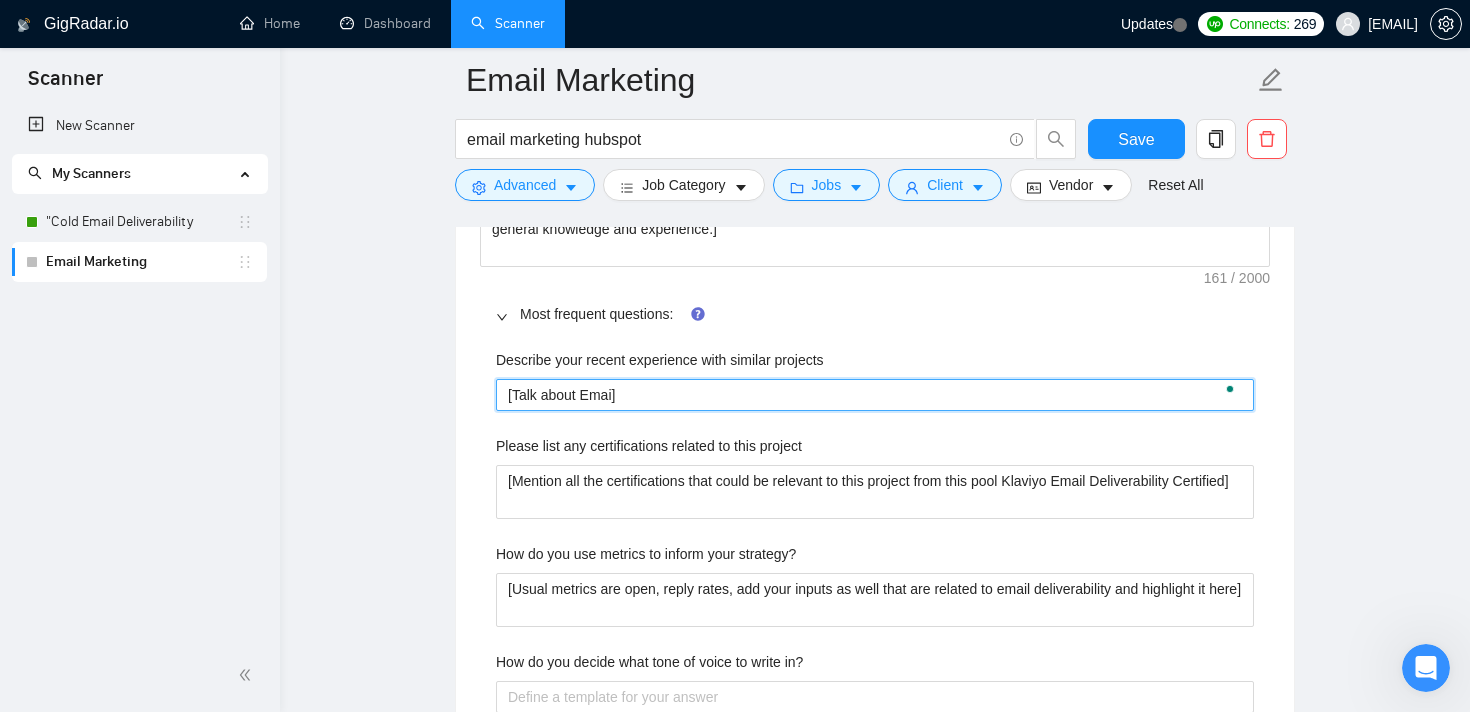 type 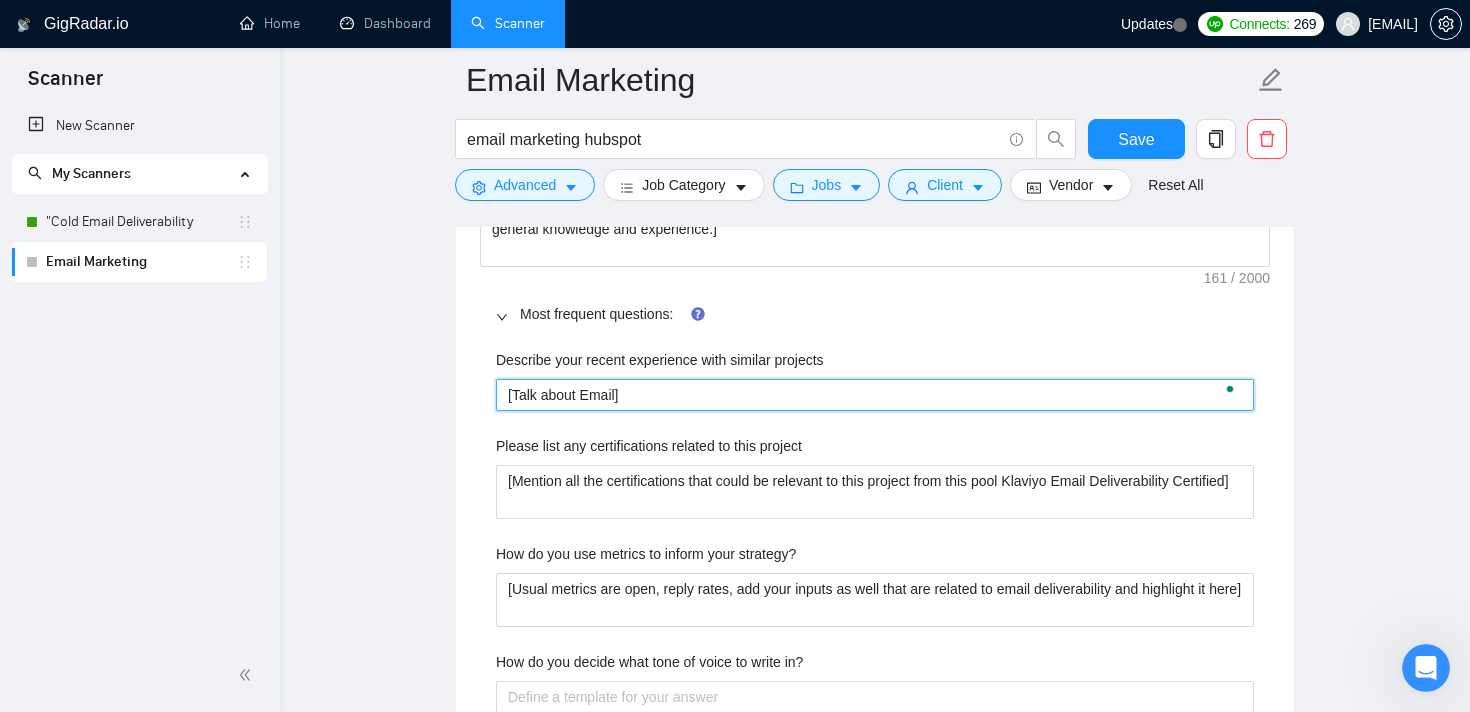 type 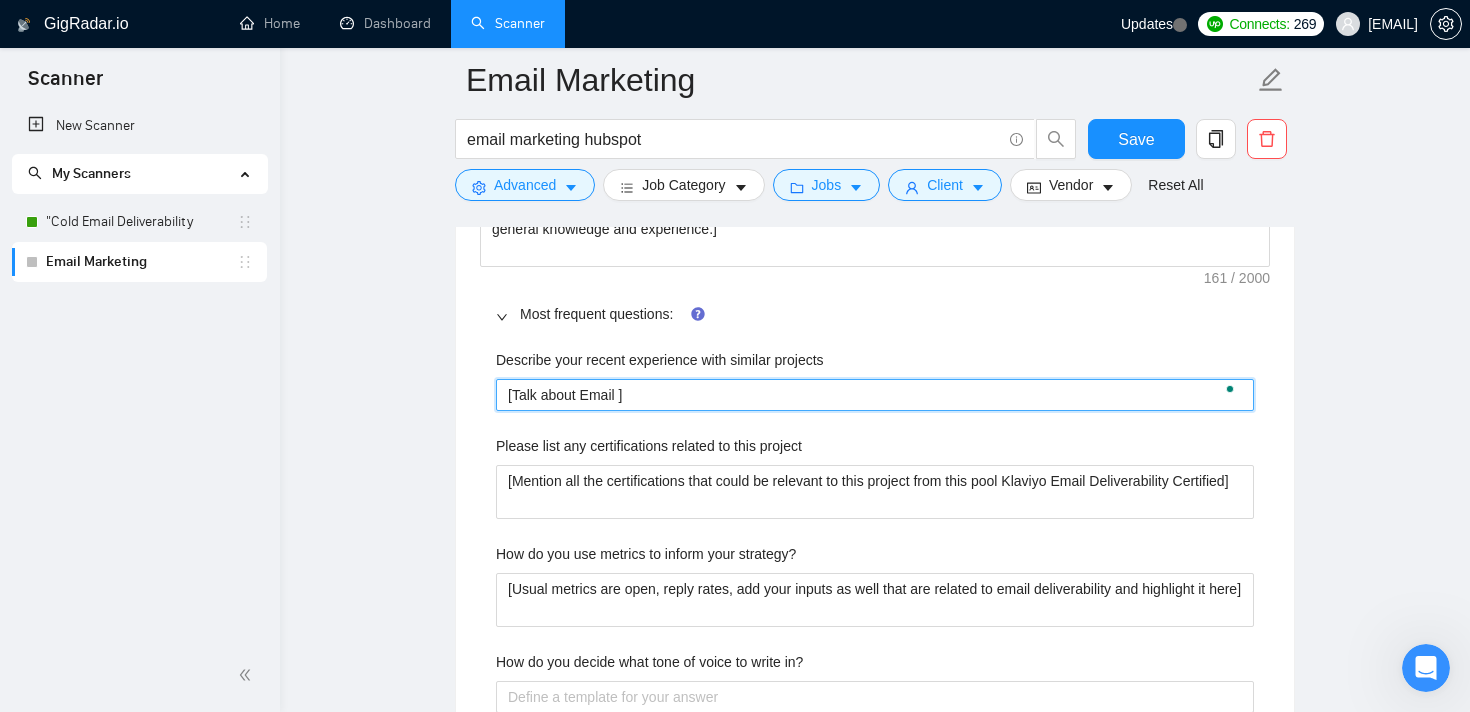 type 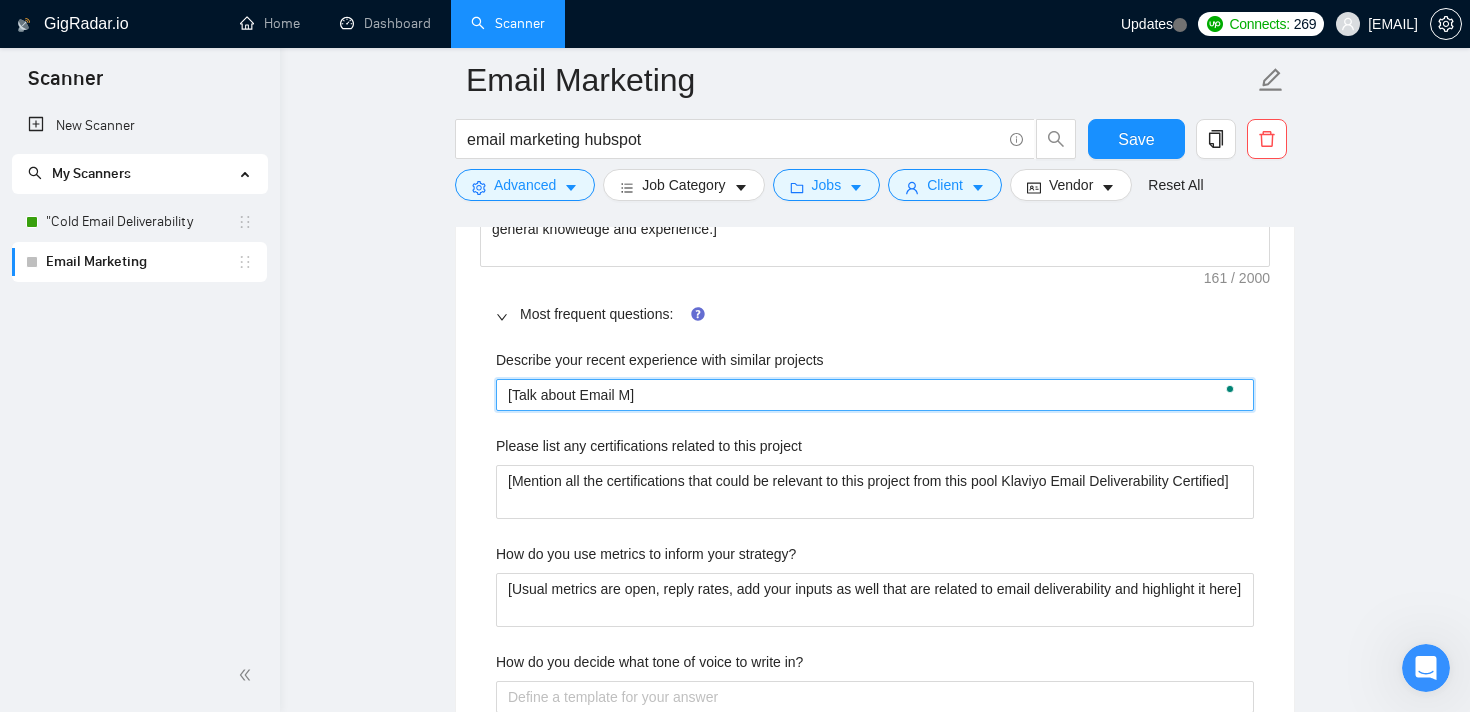 type 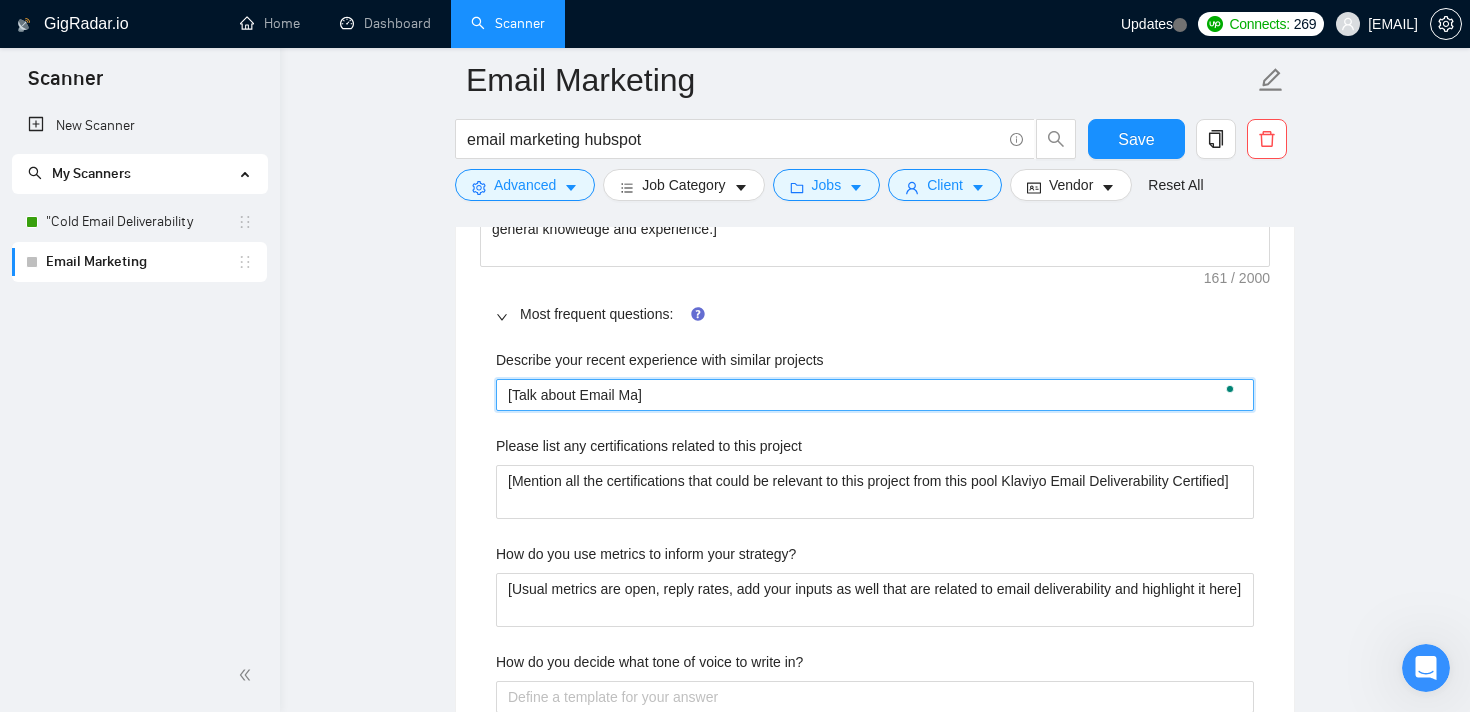 type 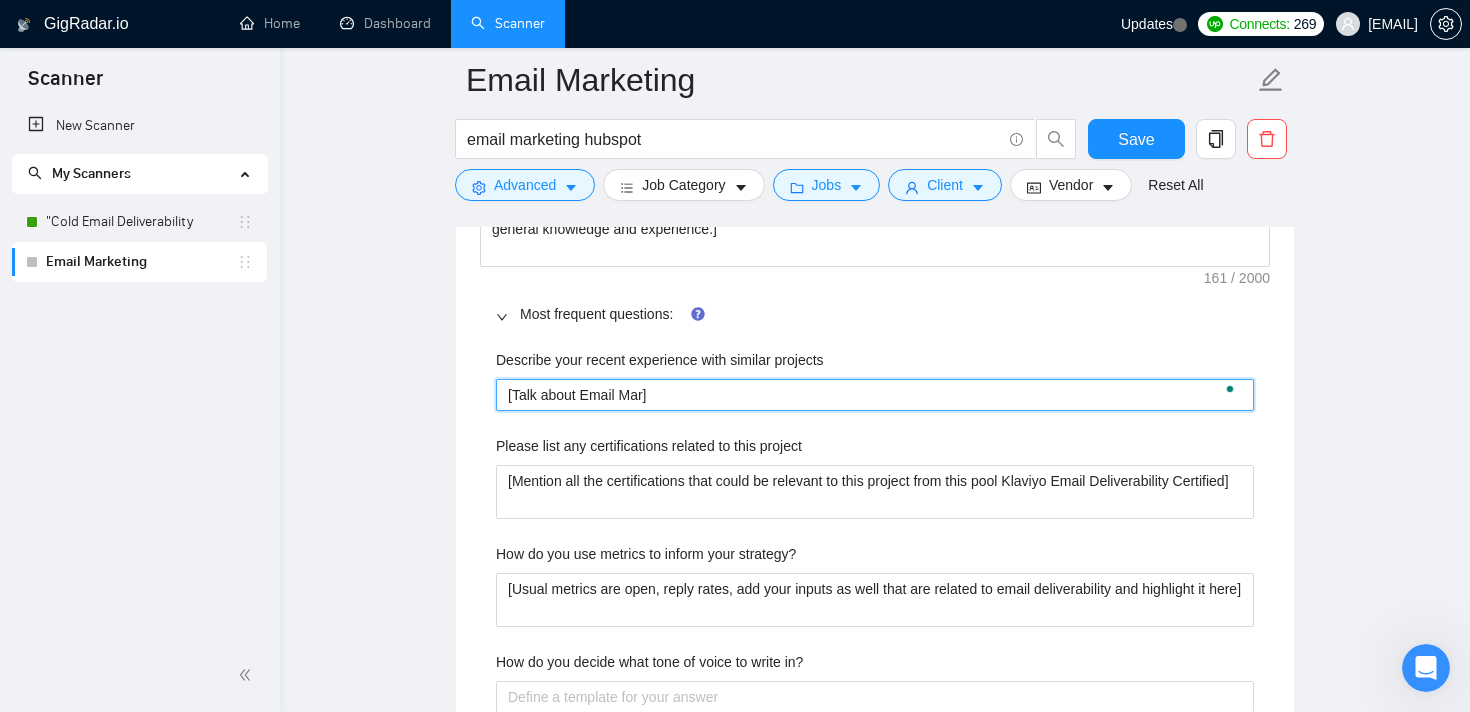 type 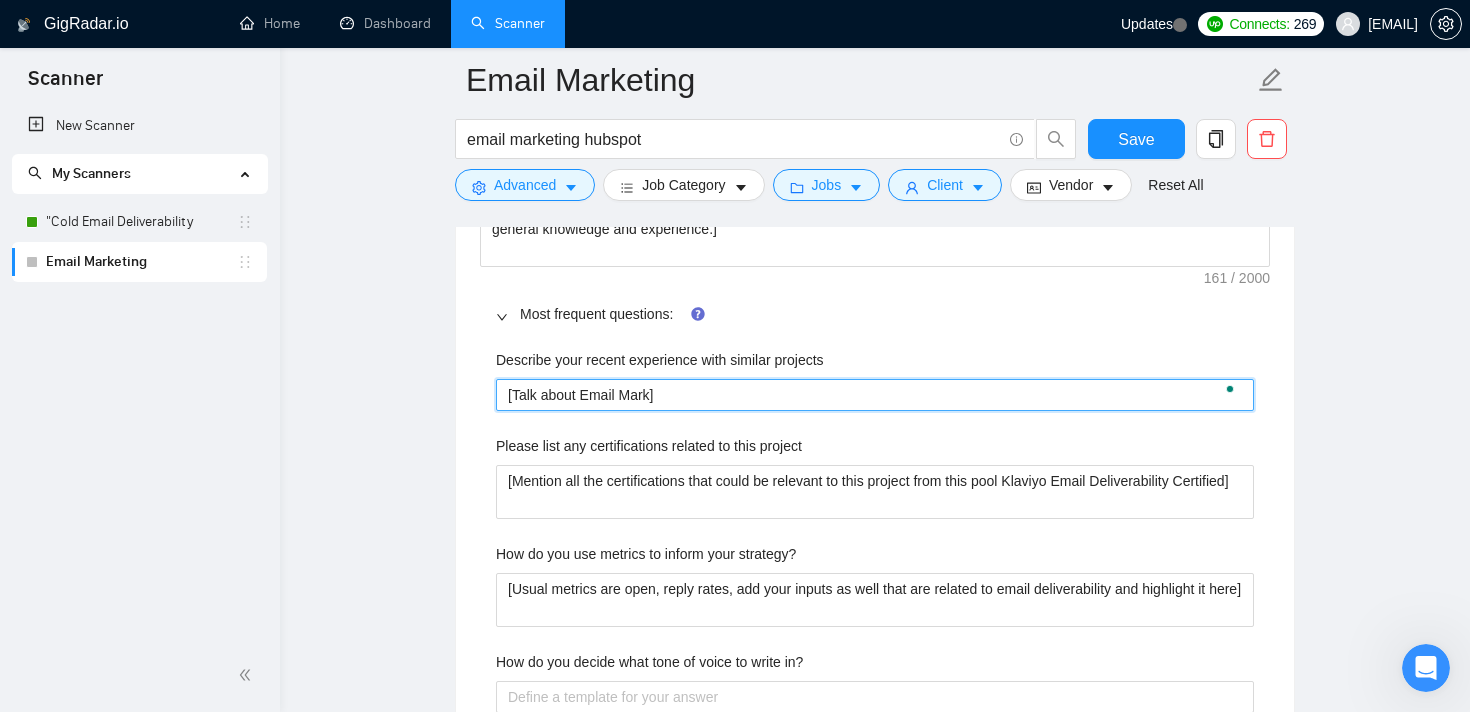 type 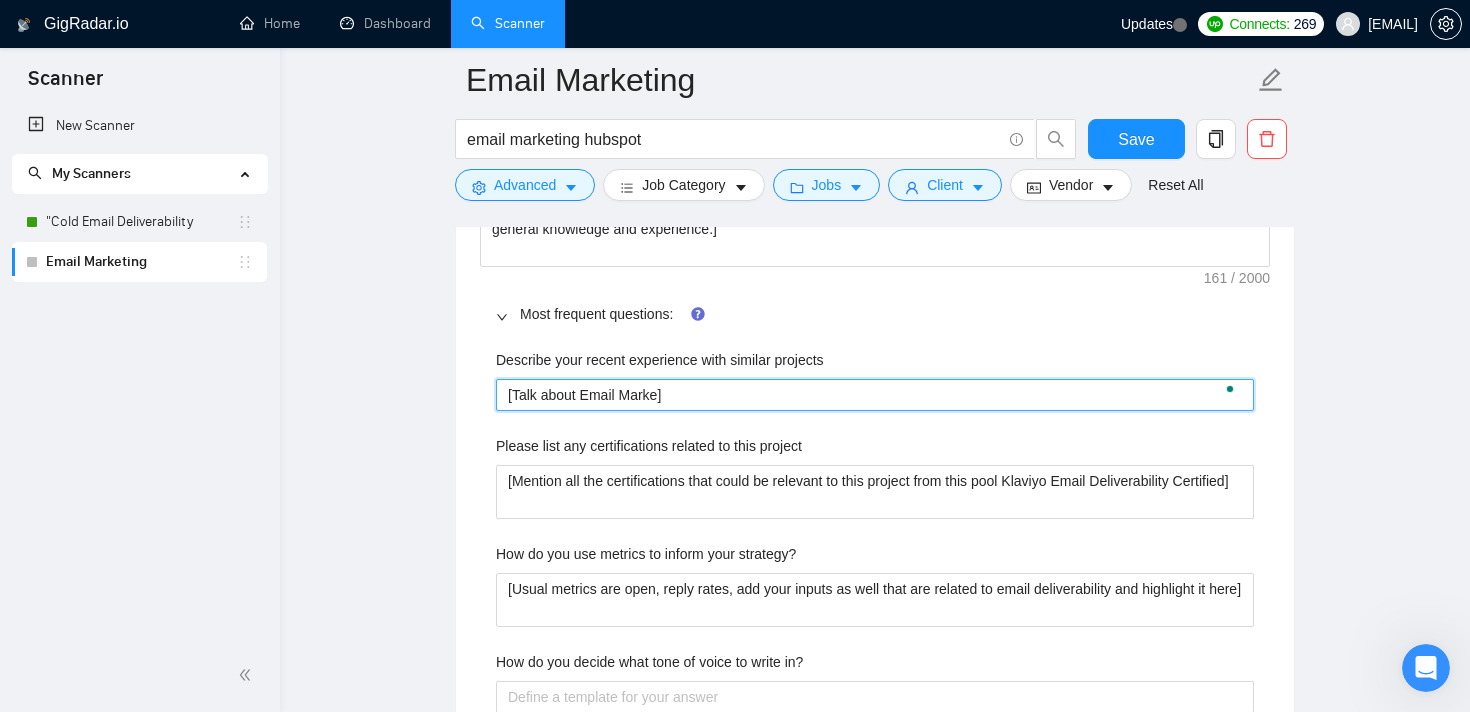 type 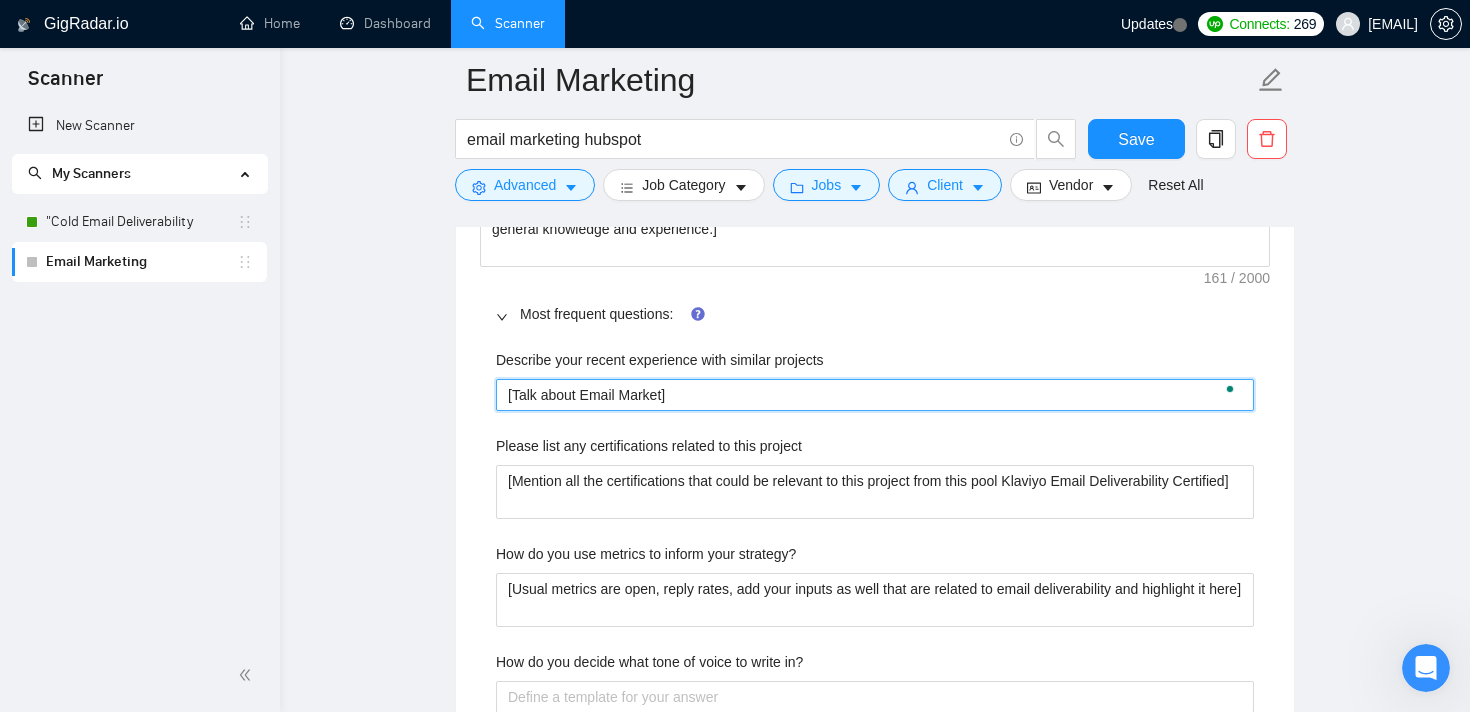 type on "[Talk about Email Marketi]" 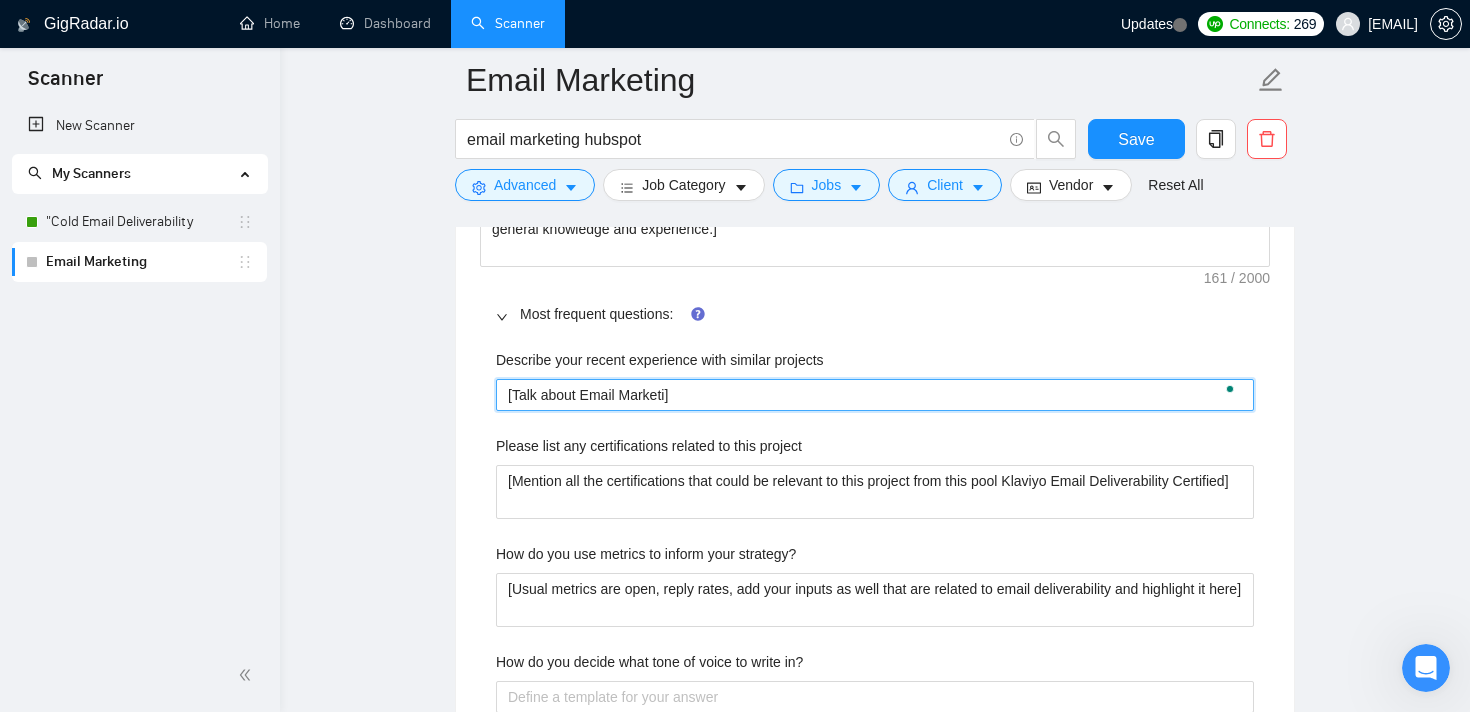 type 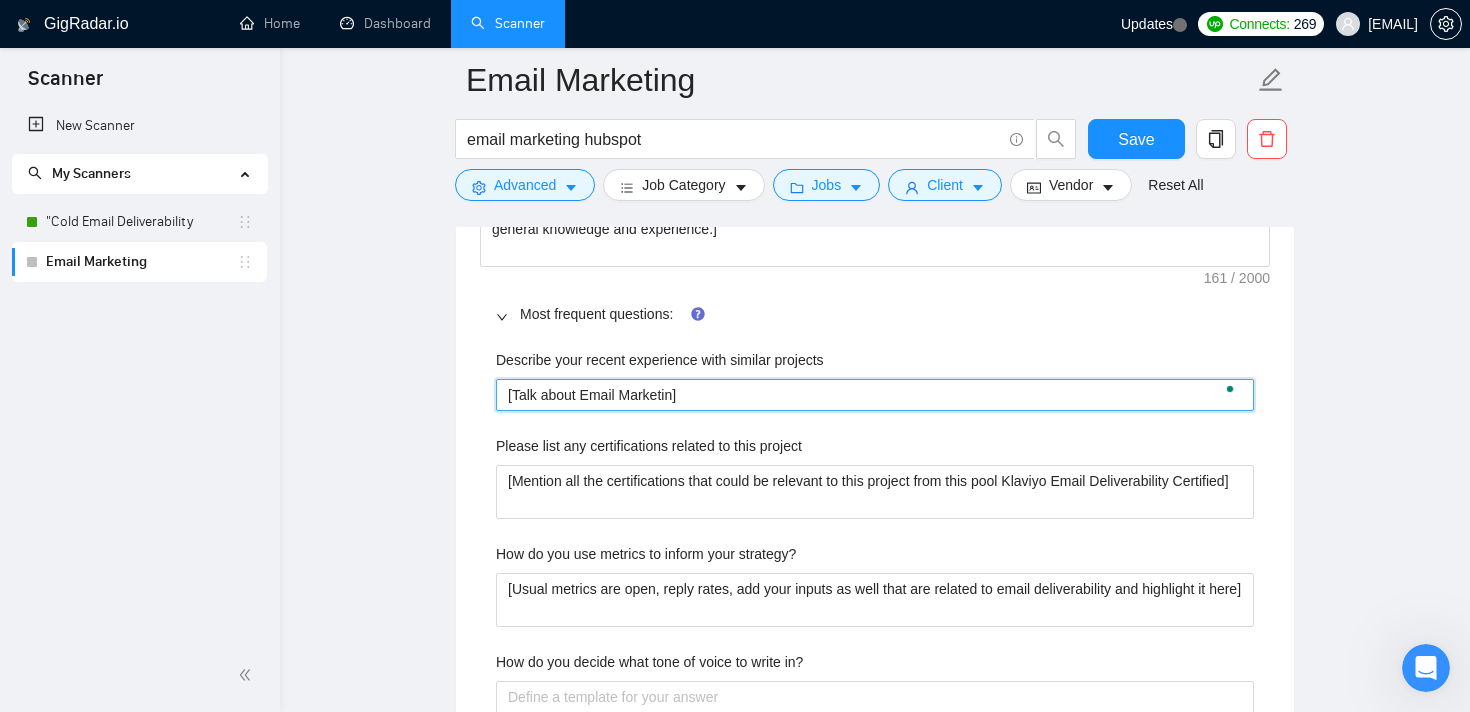 type 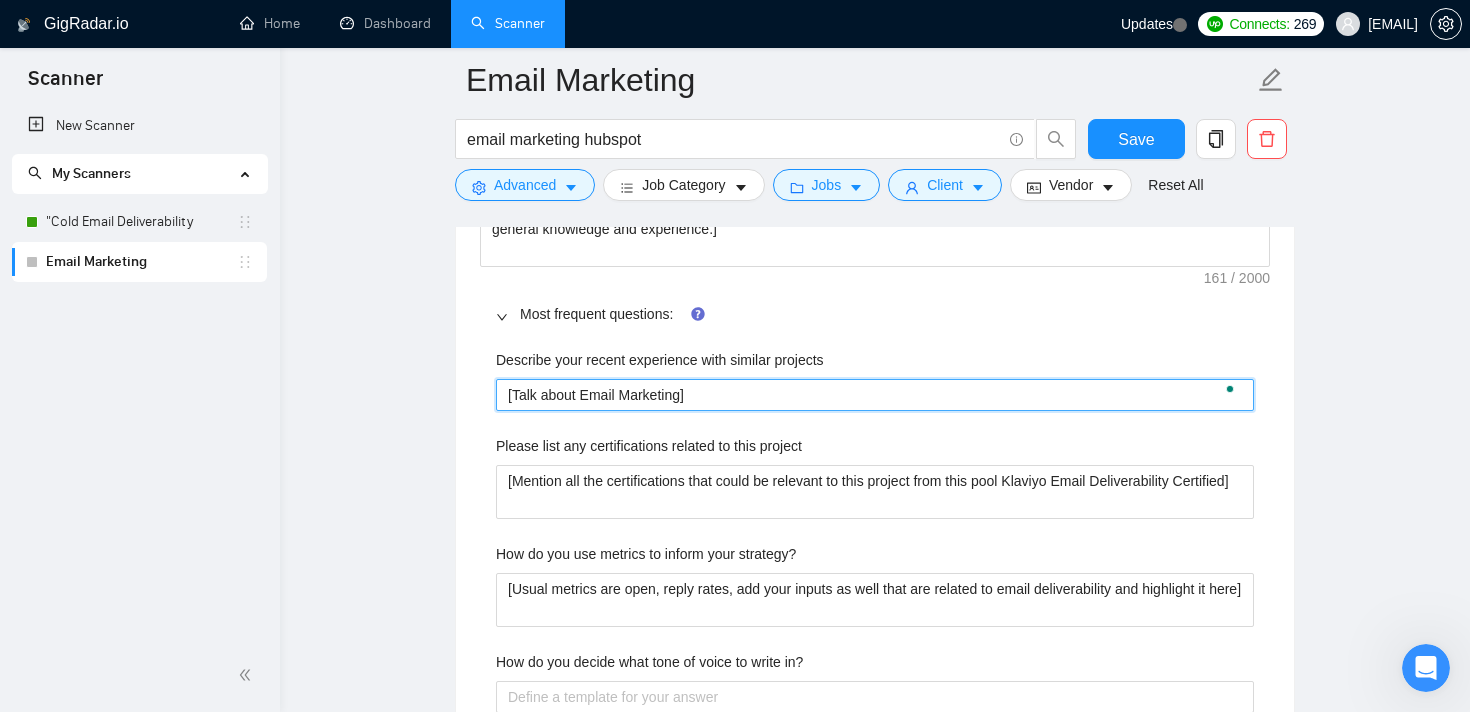 type 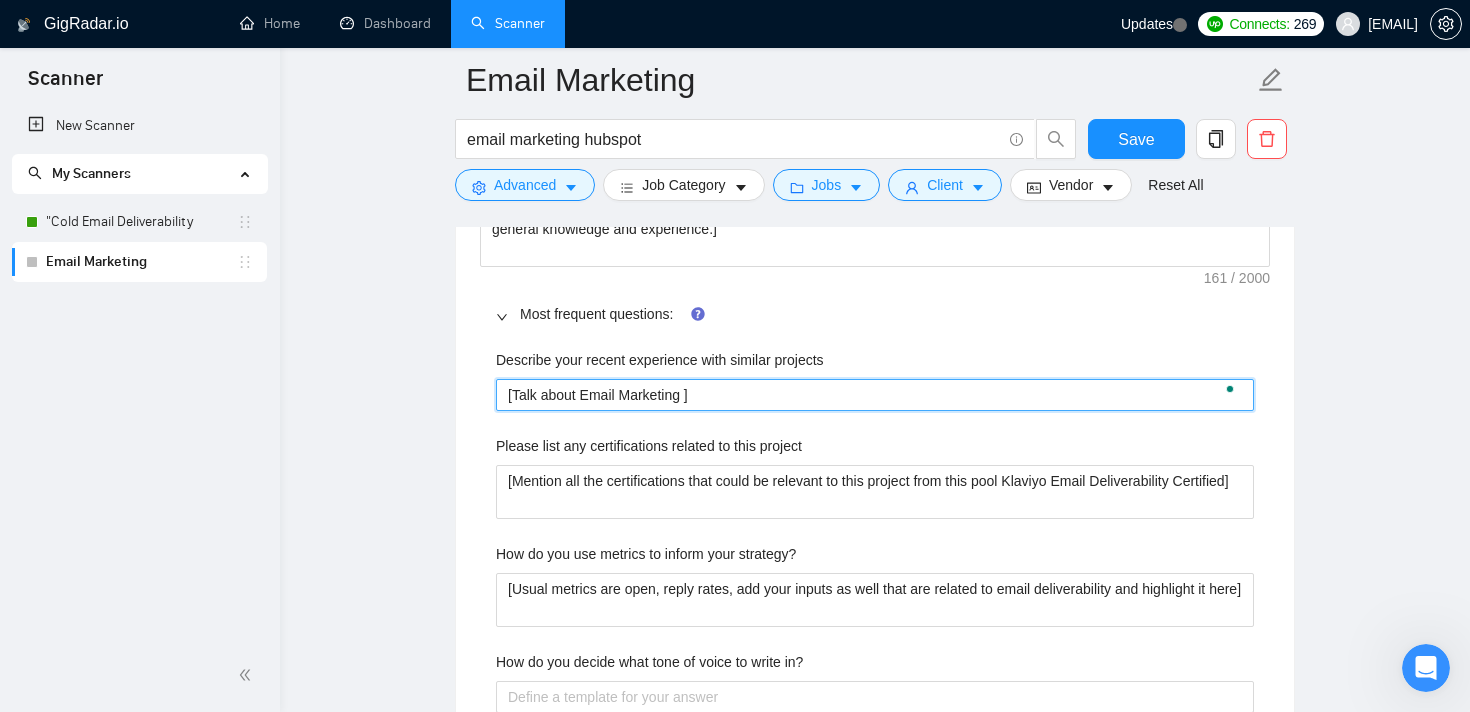 type 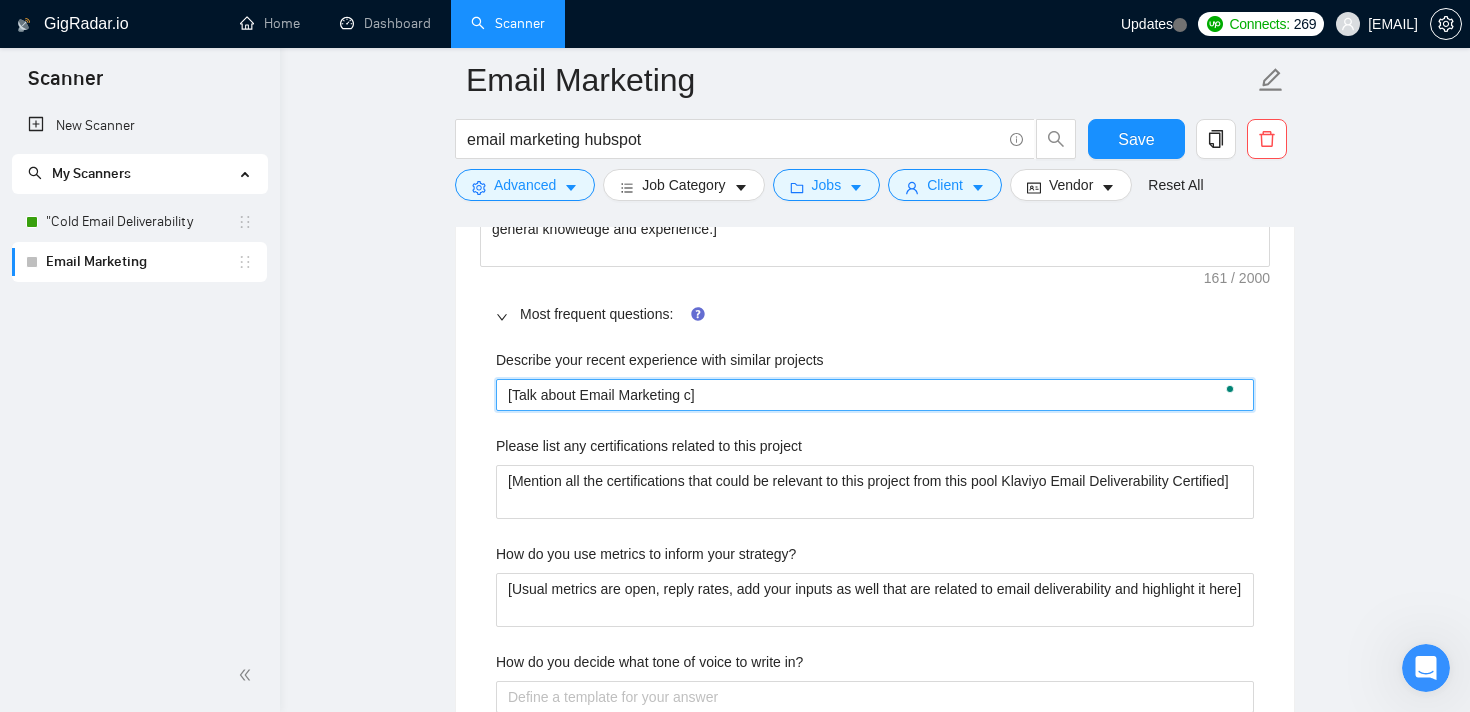 type 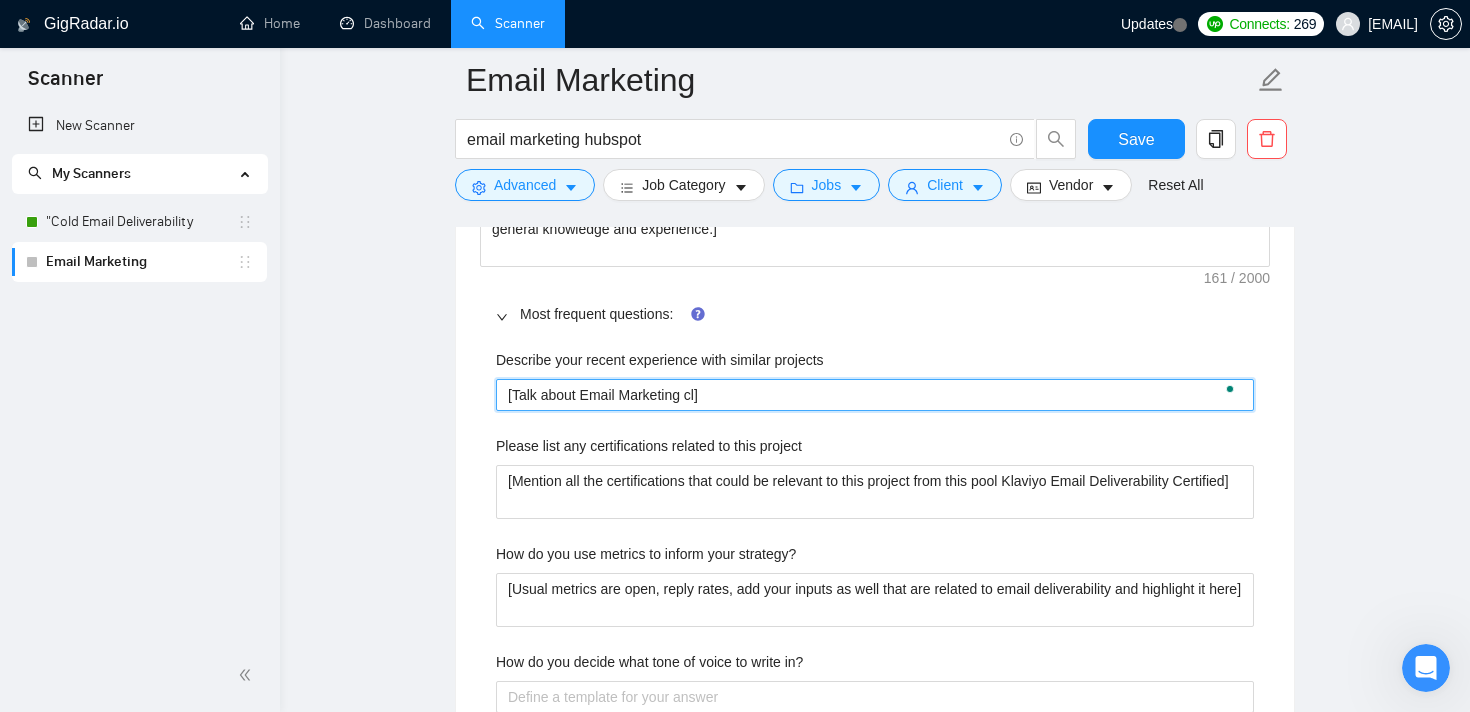 type 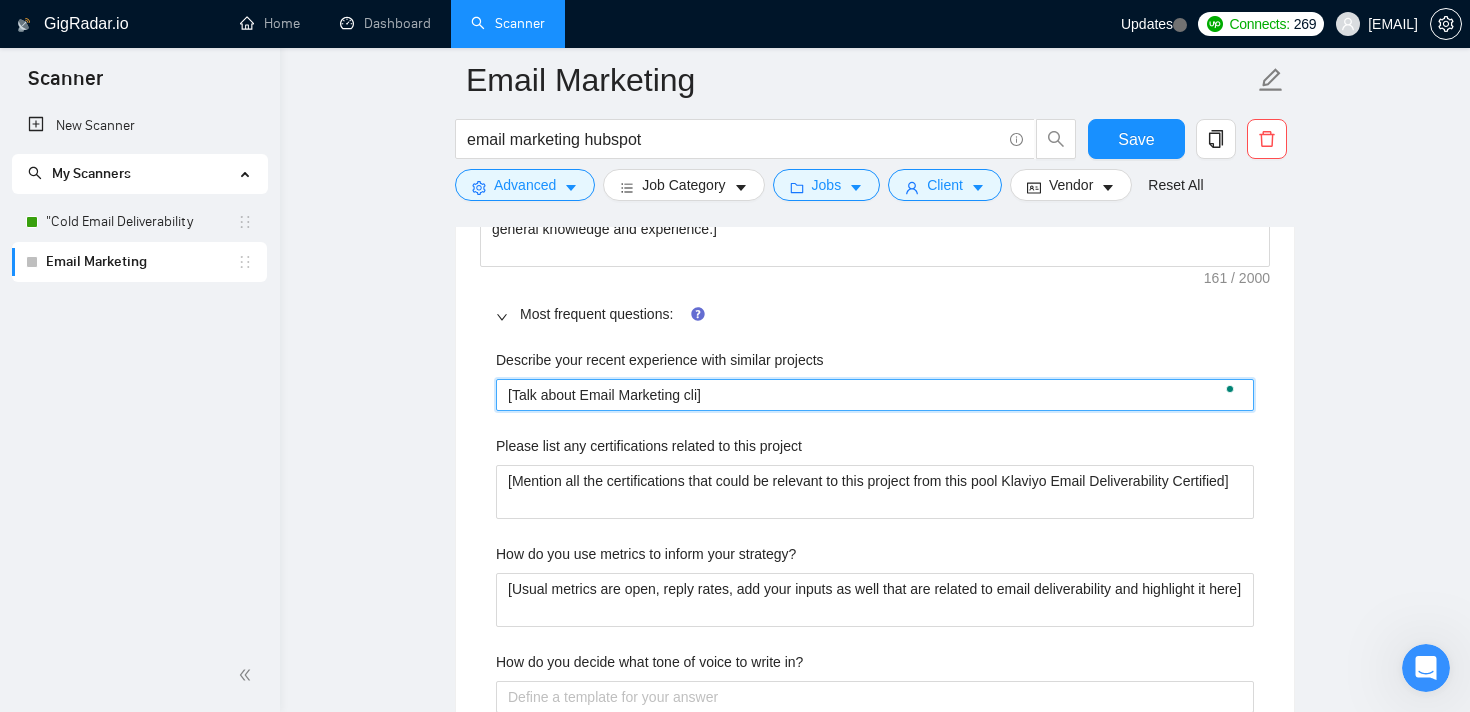 type 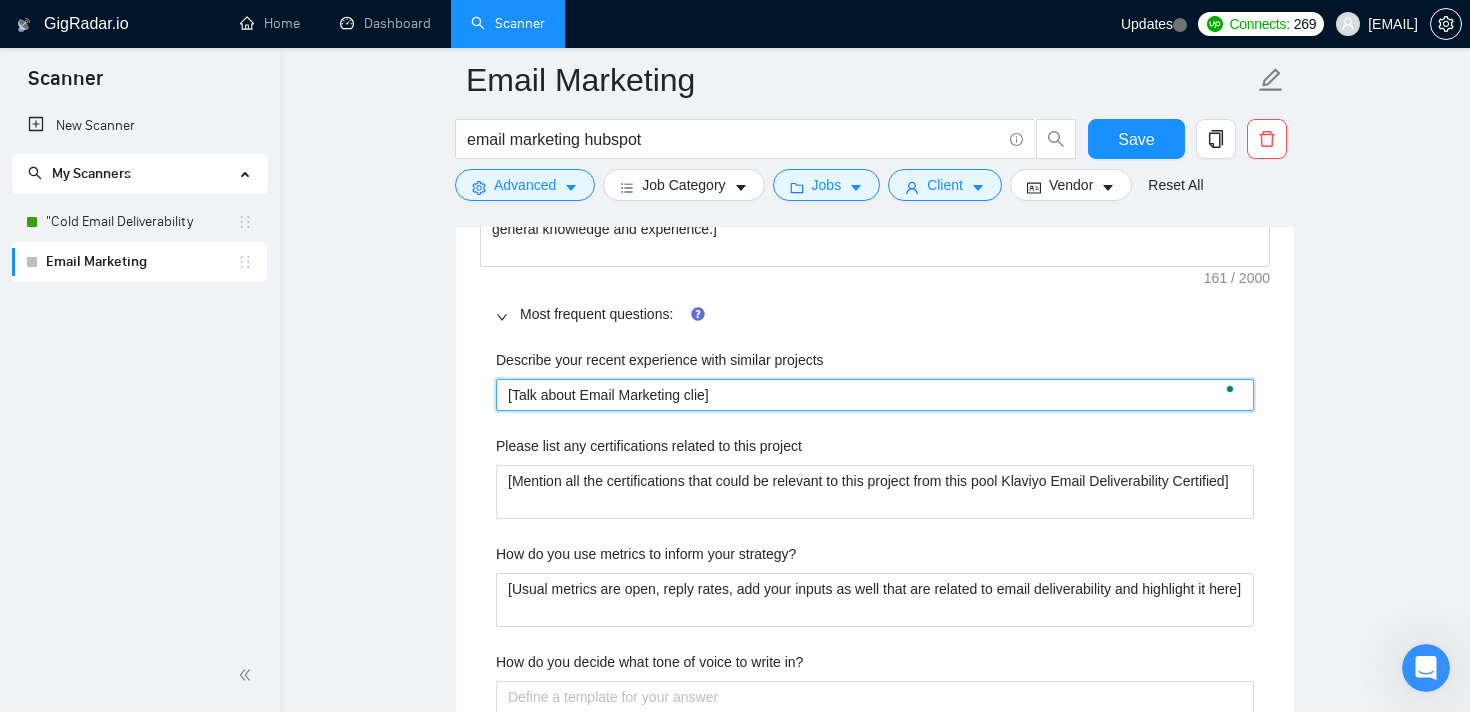 type on "[Talk about Email Marketing clien]" 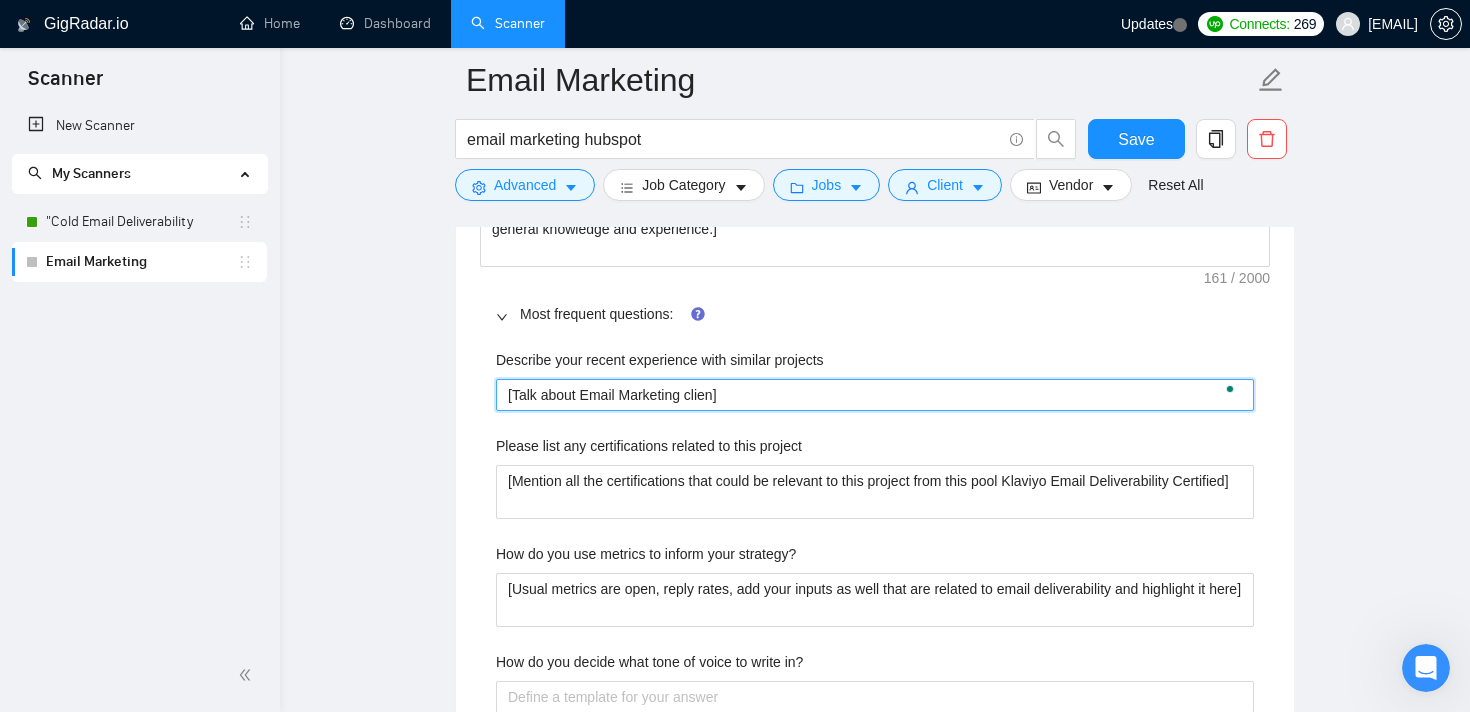 type 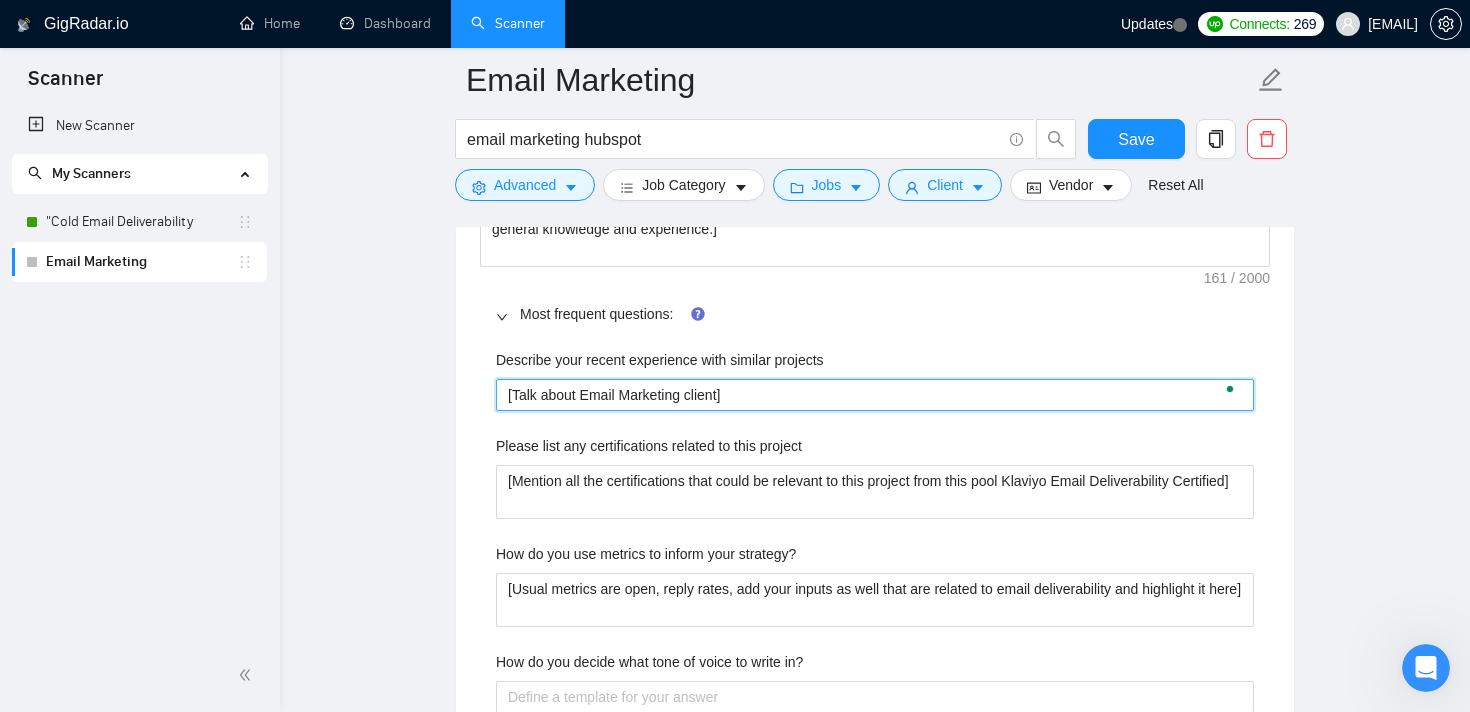 type 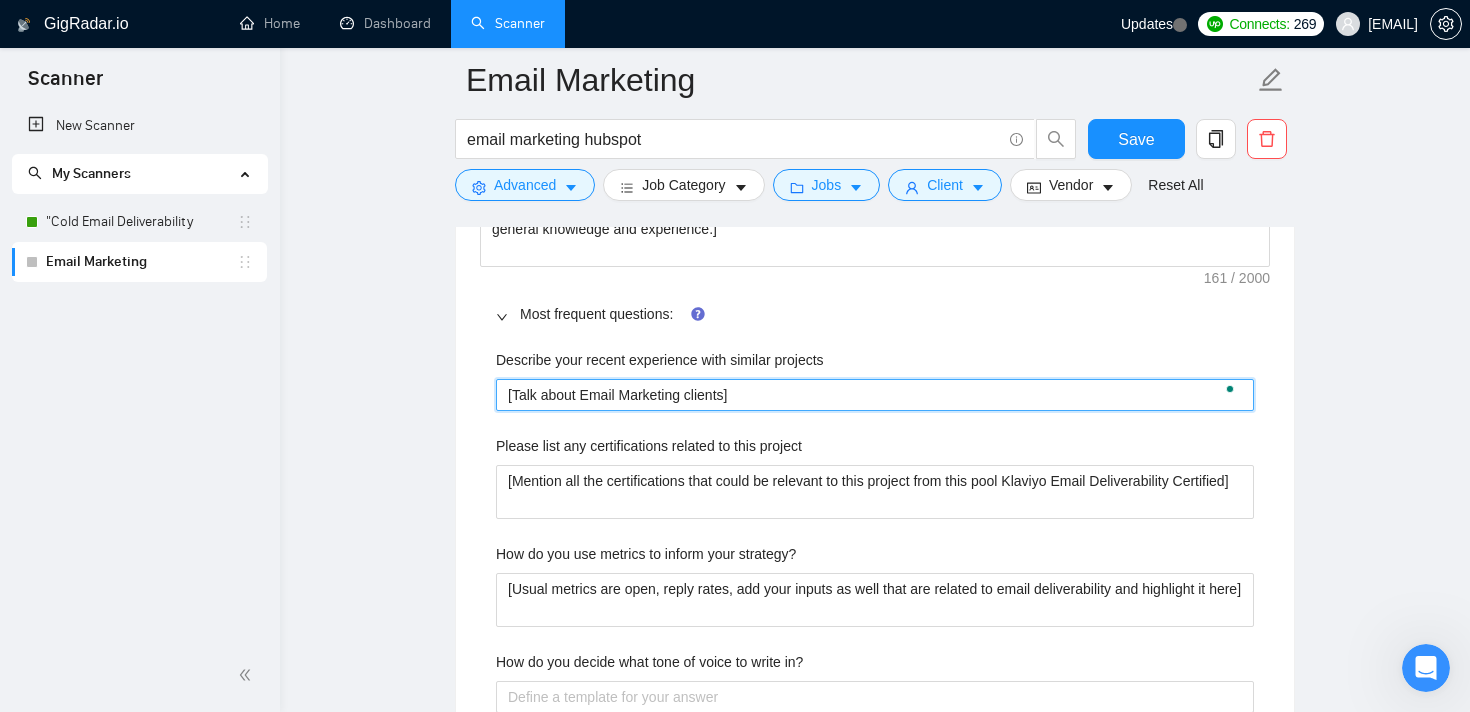 type 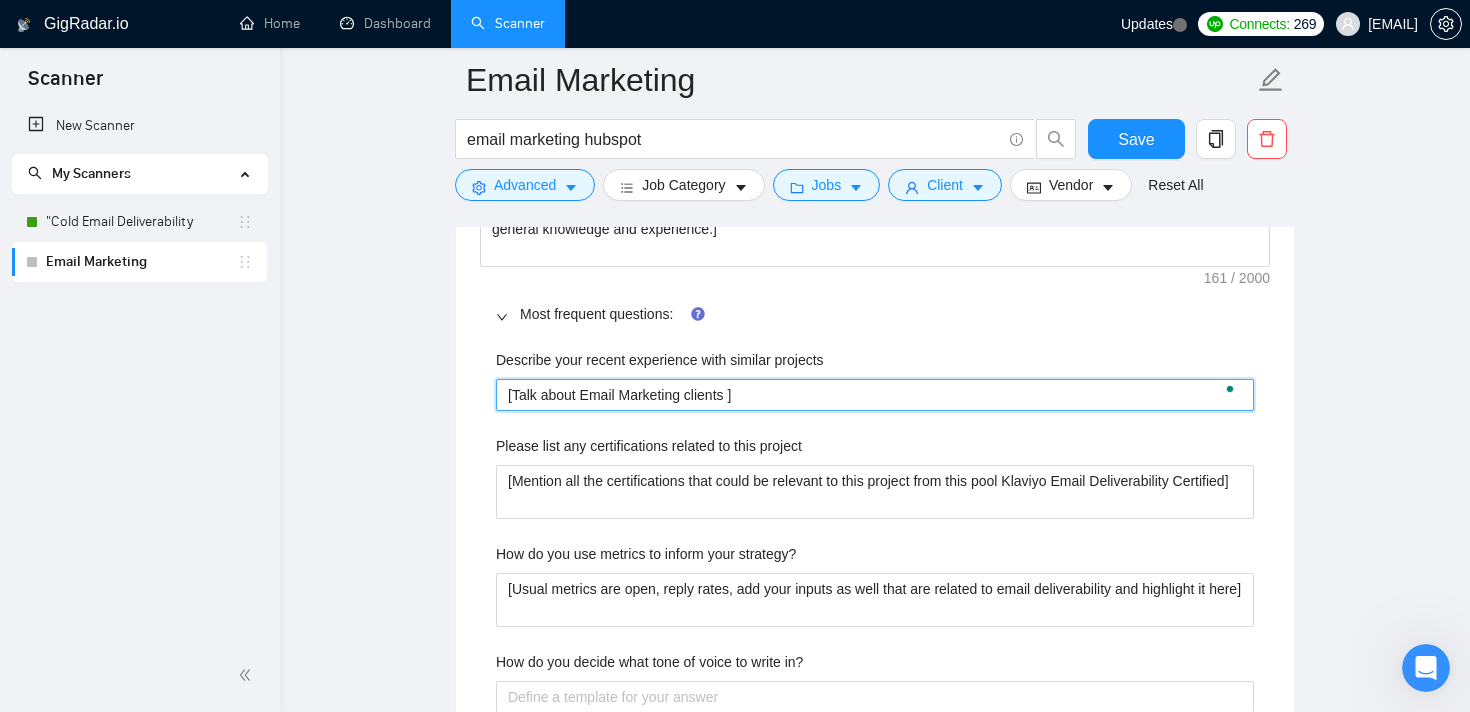 type 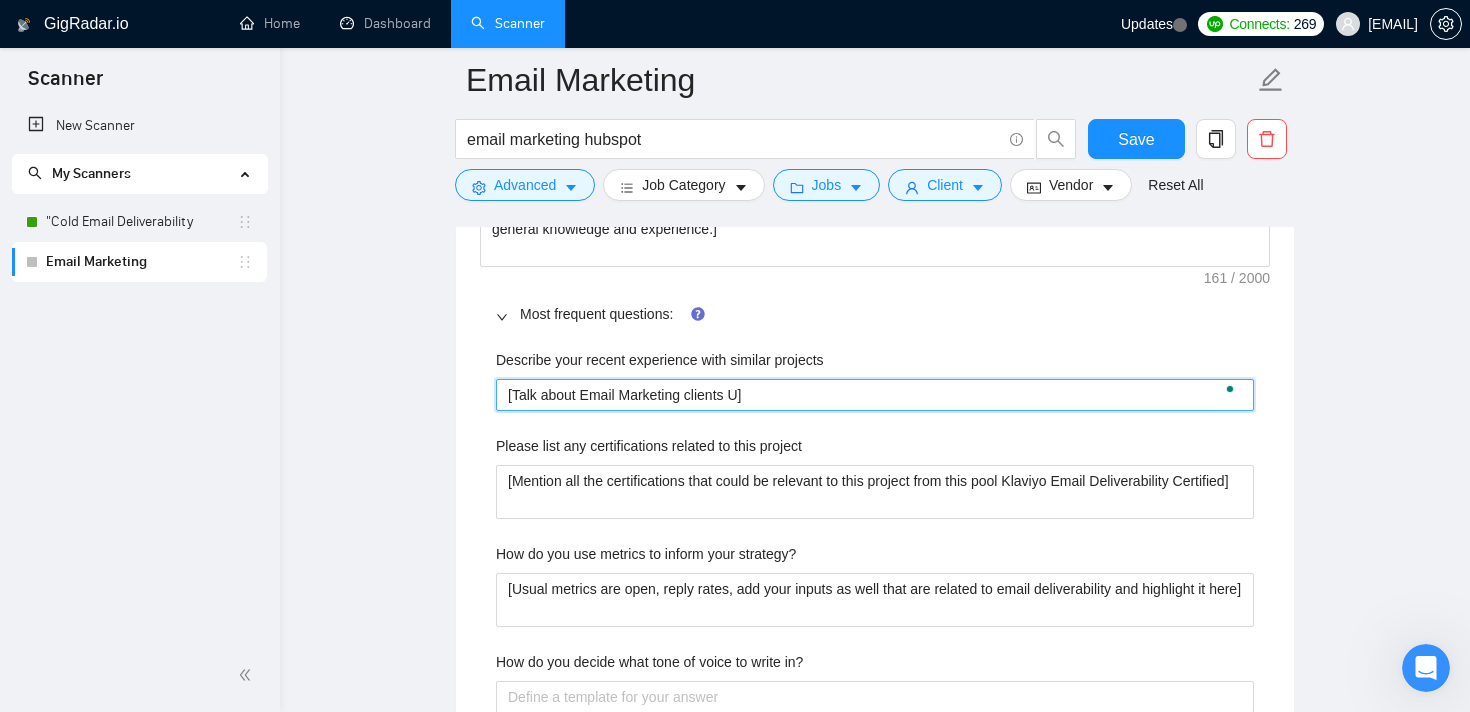 type 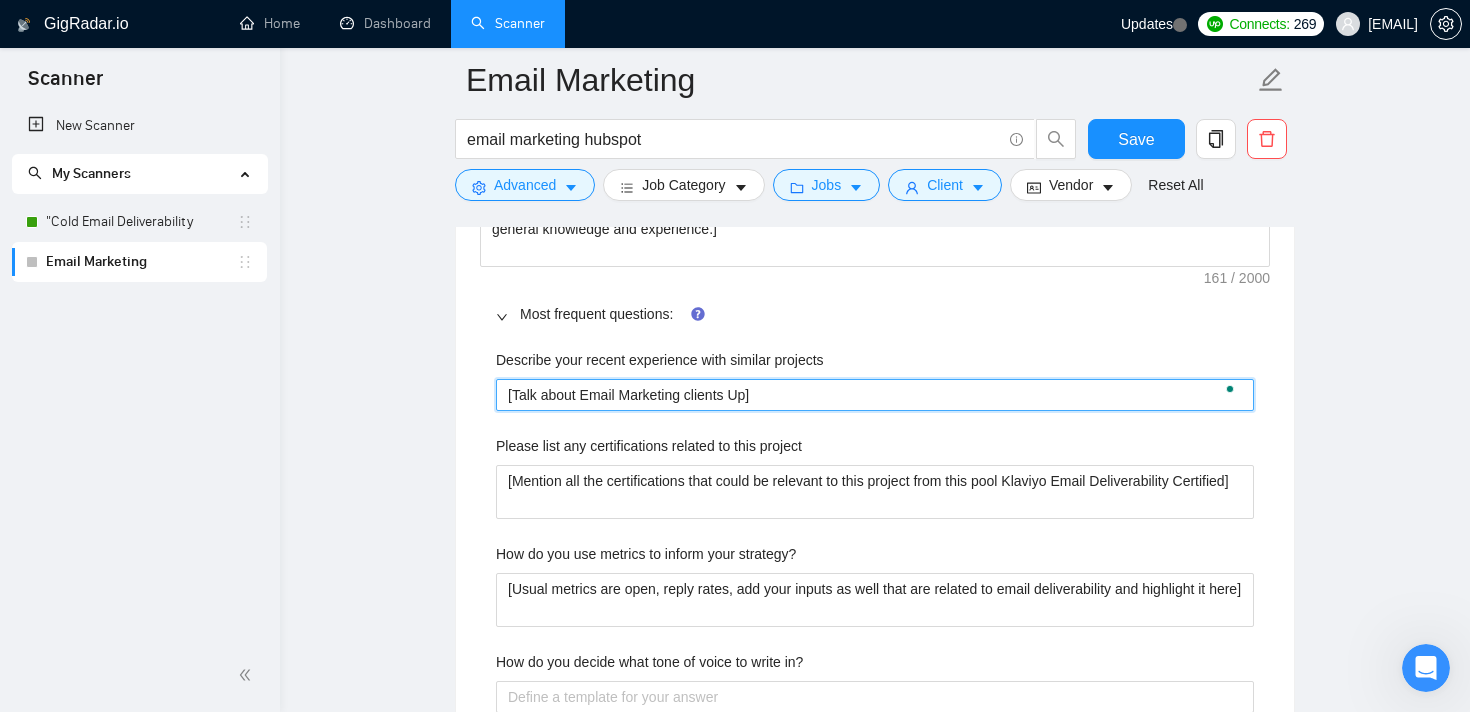 type on "[Talk about Email Marketing clients UpR]" 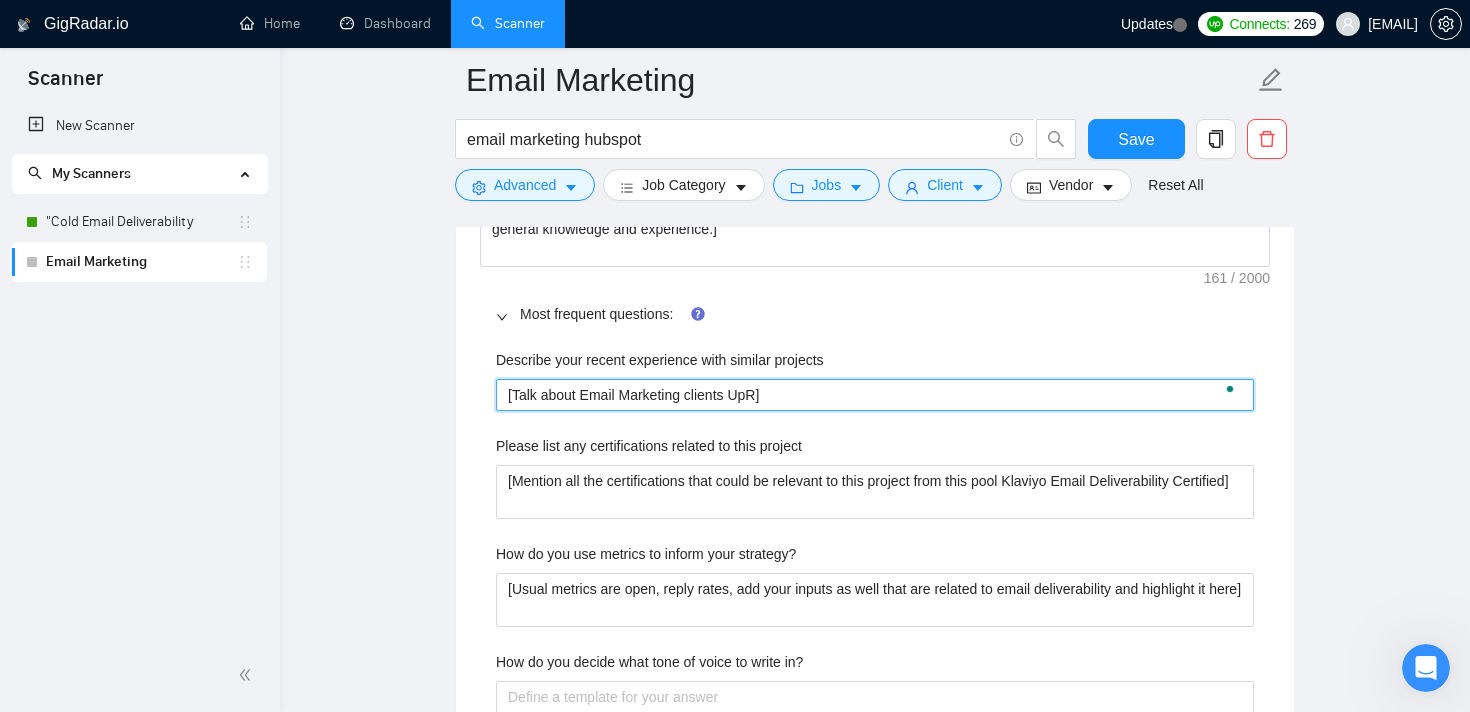 type 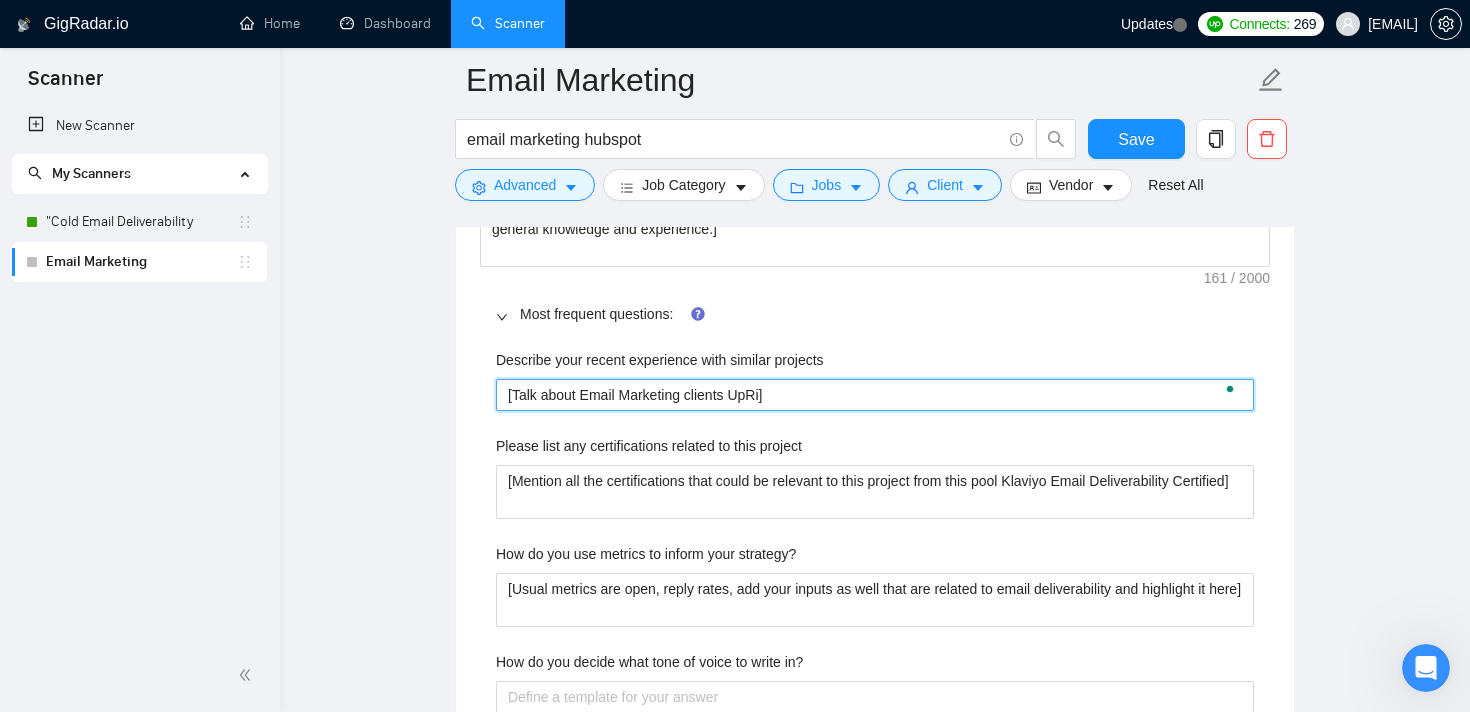 type 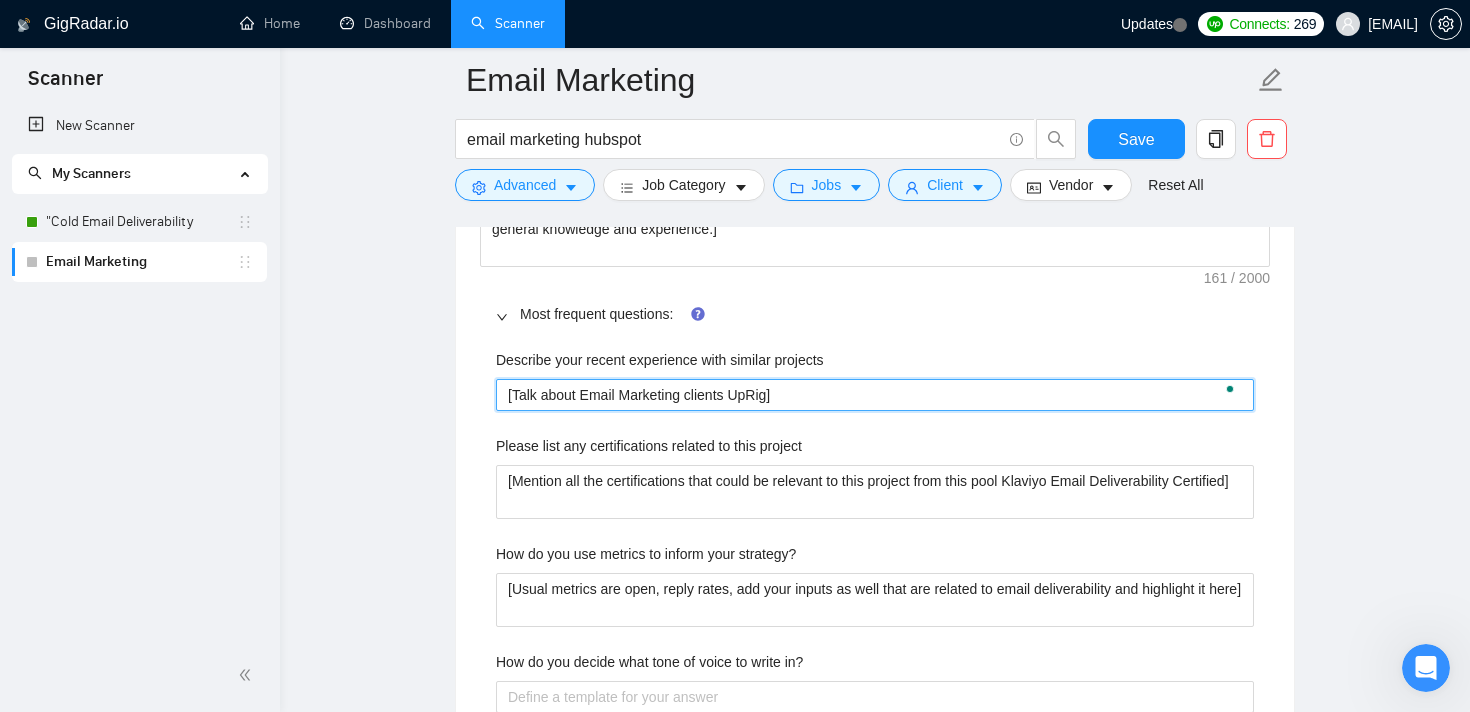 type 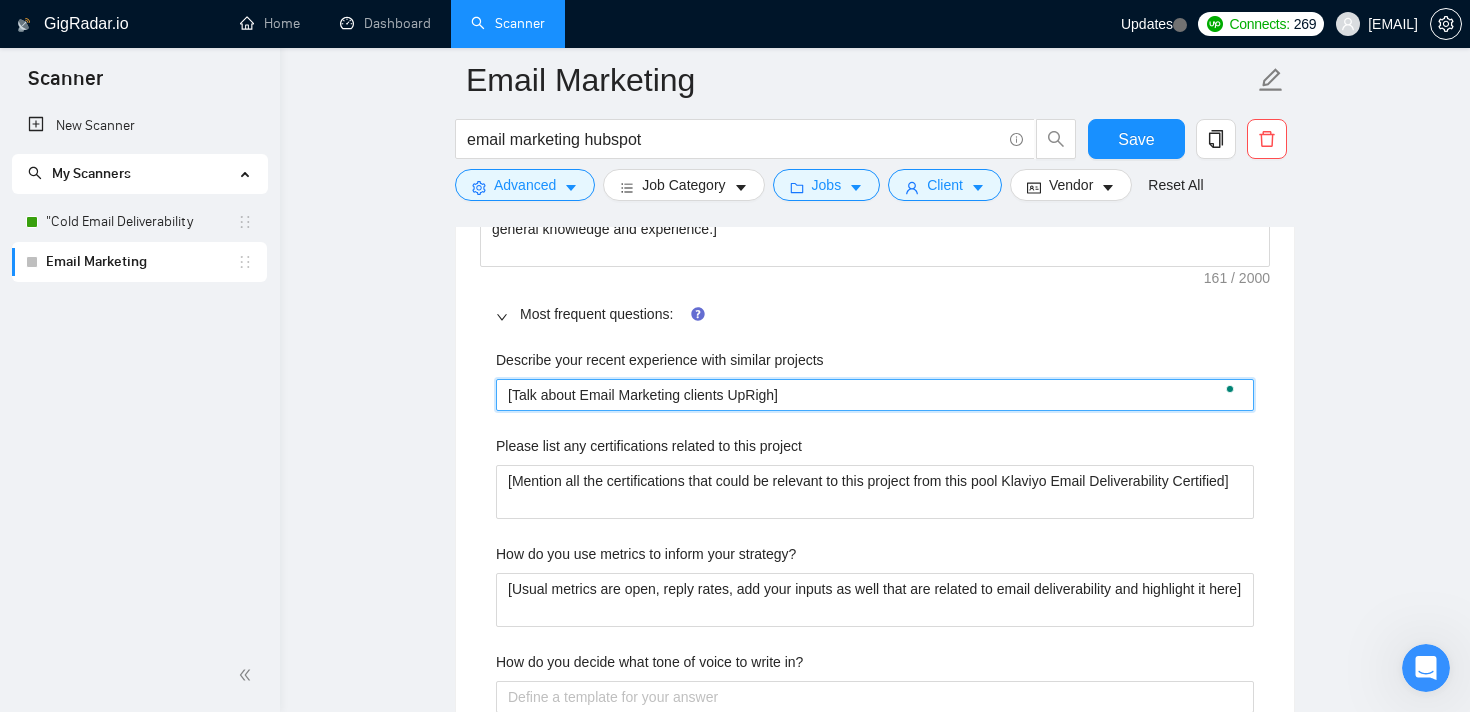 type 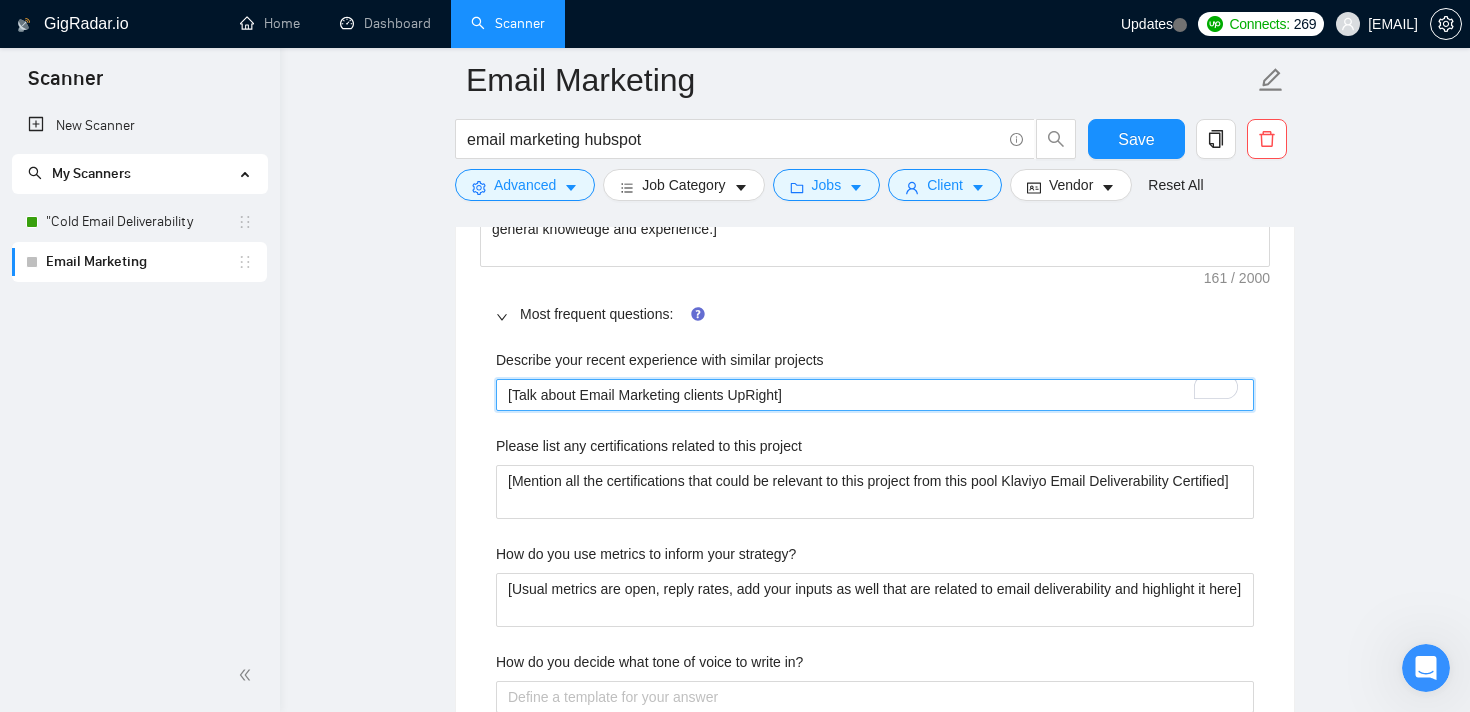 type 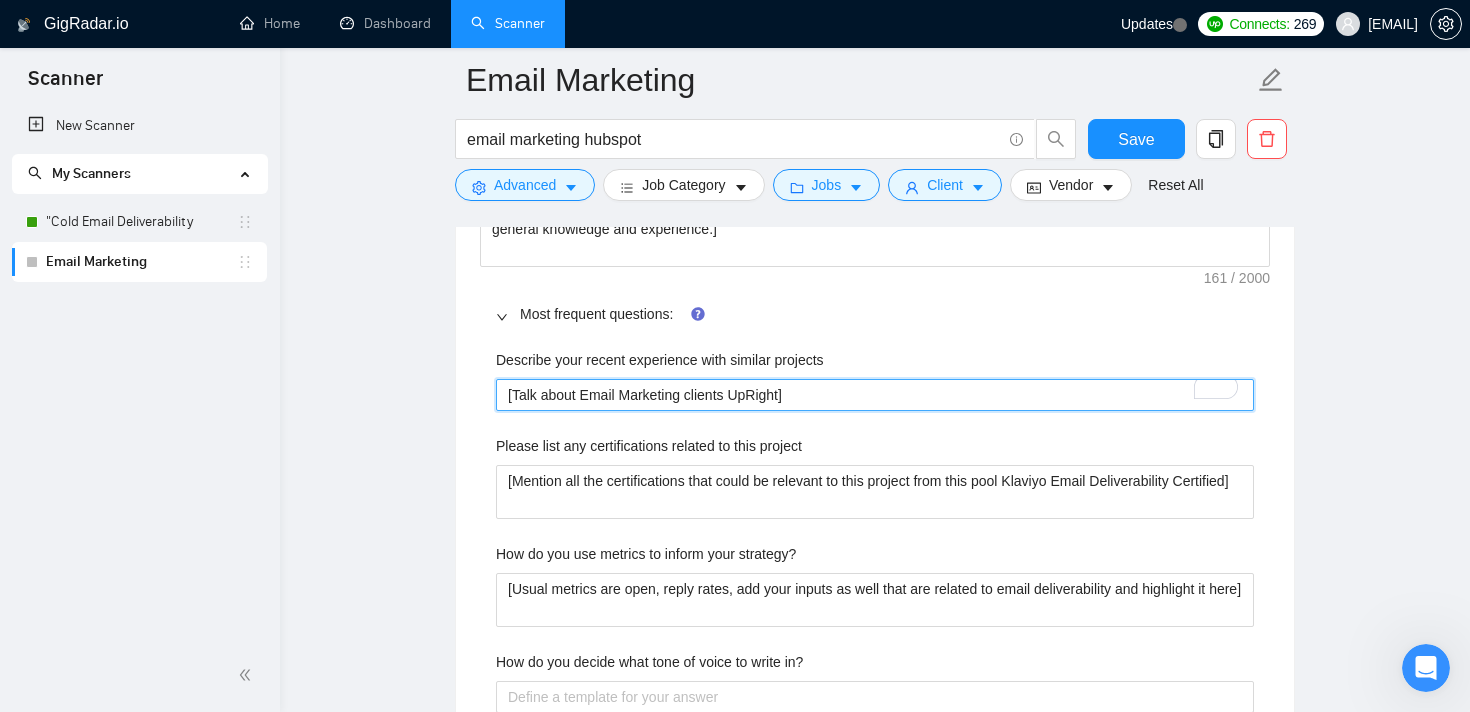 type on "[Talk about Email Marketing clients UpRightE]" 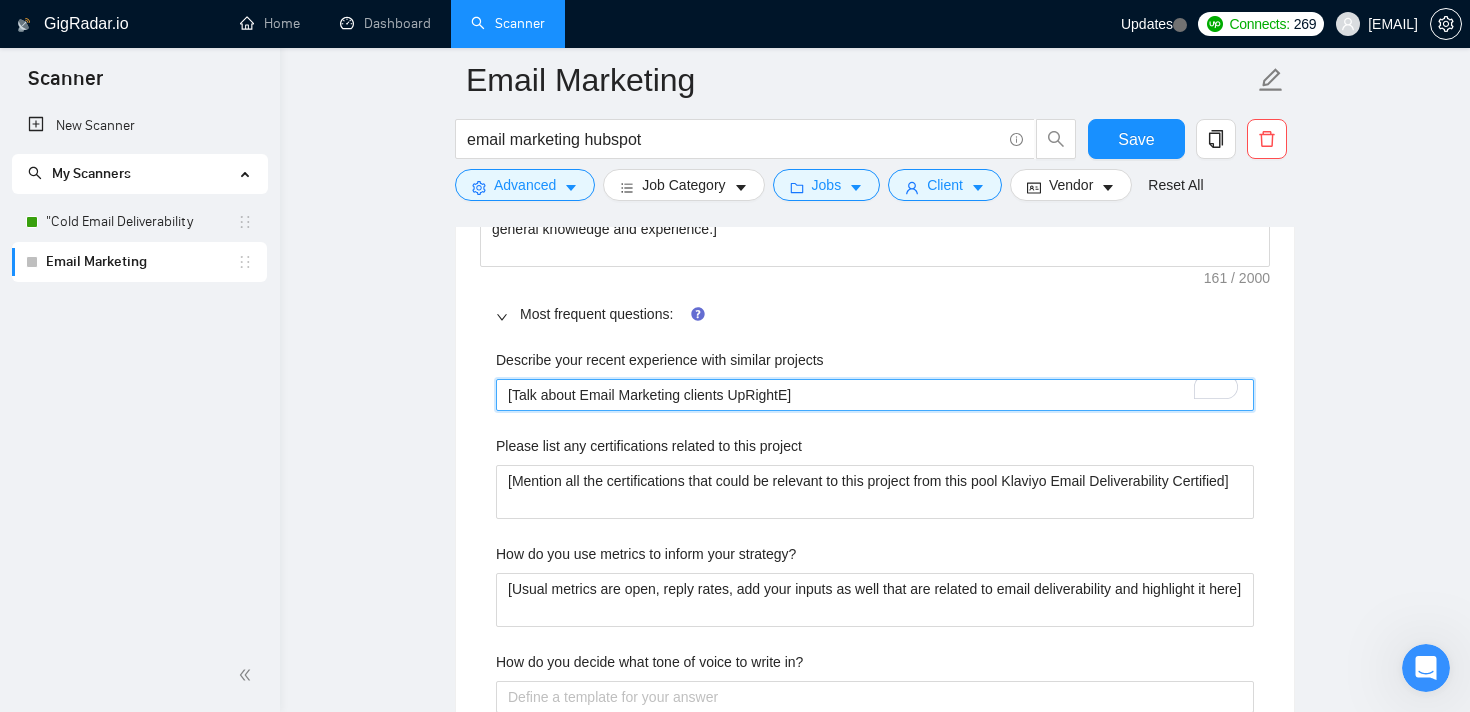 type 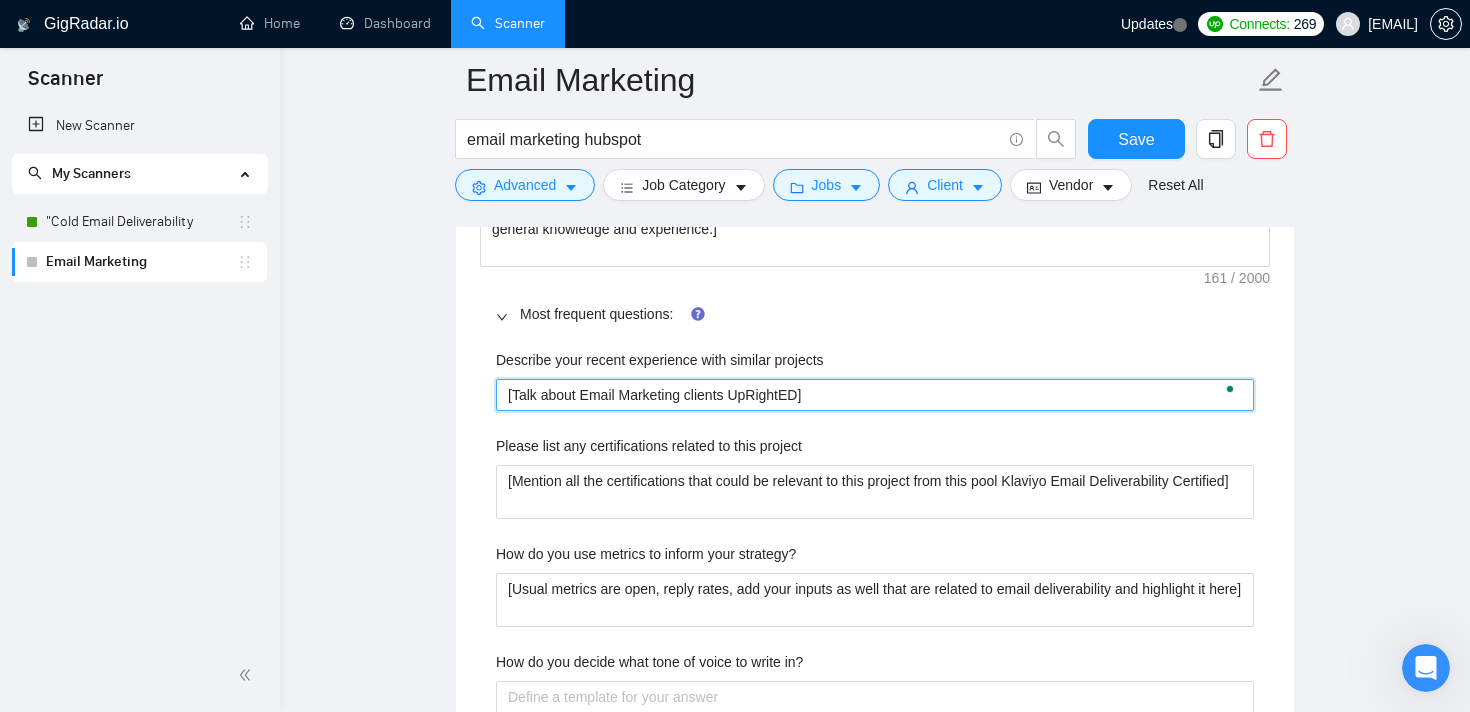 type 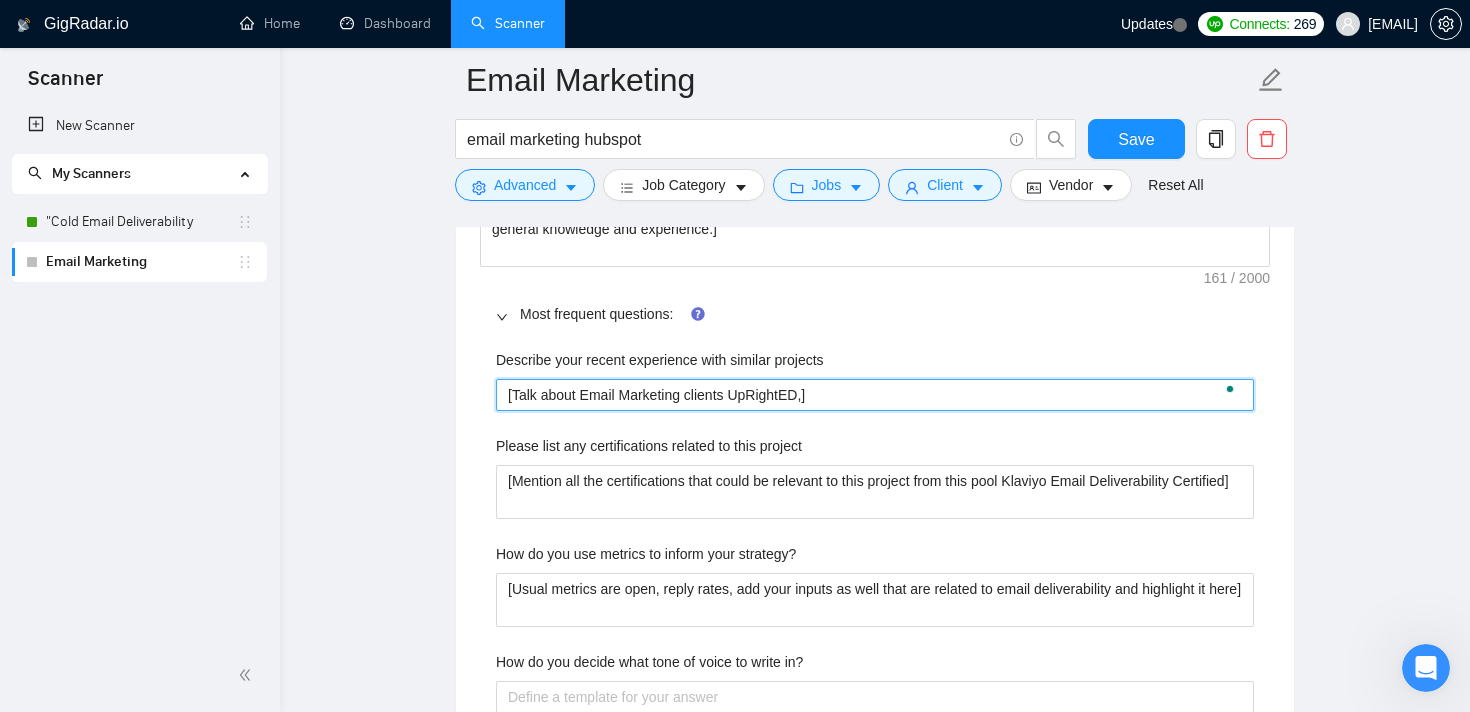 type 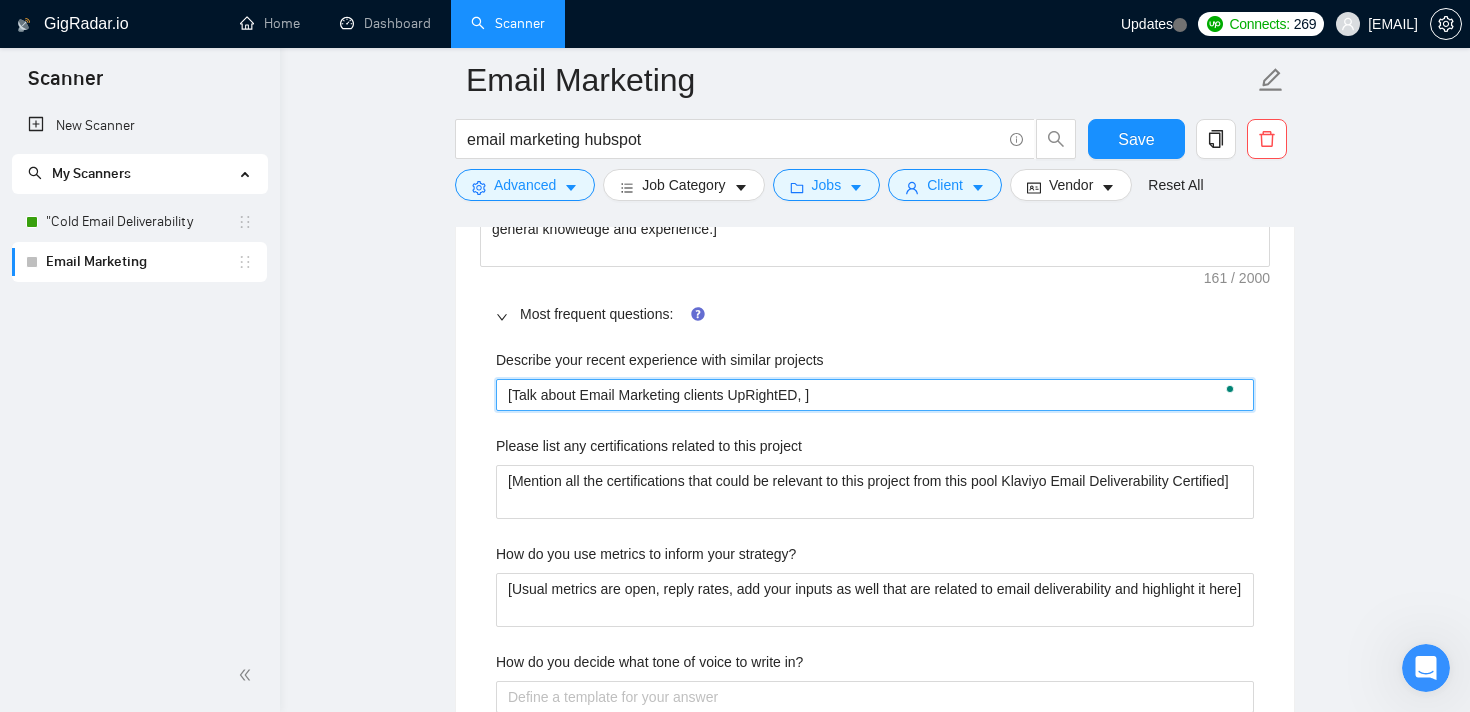 type 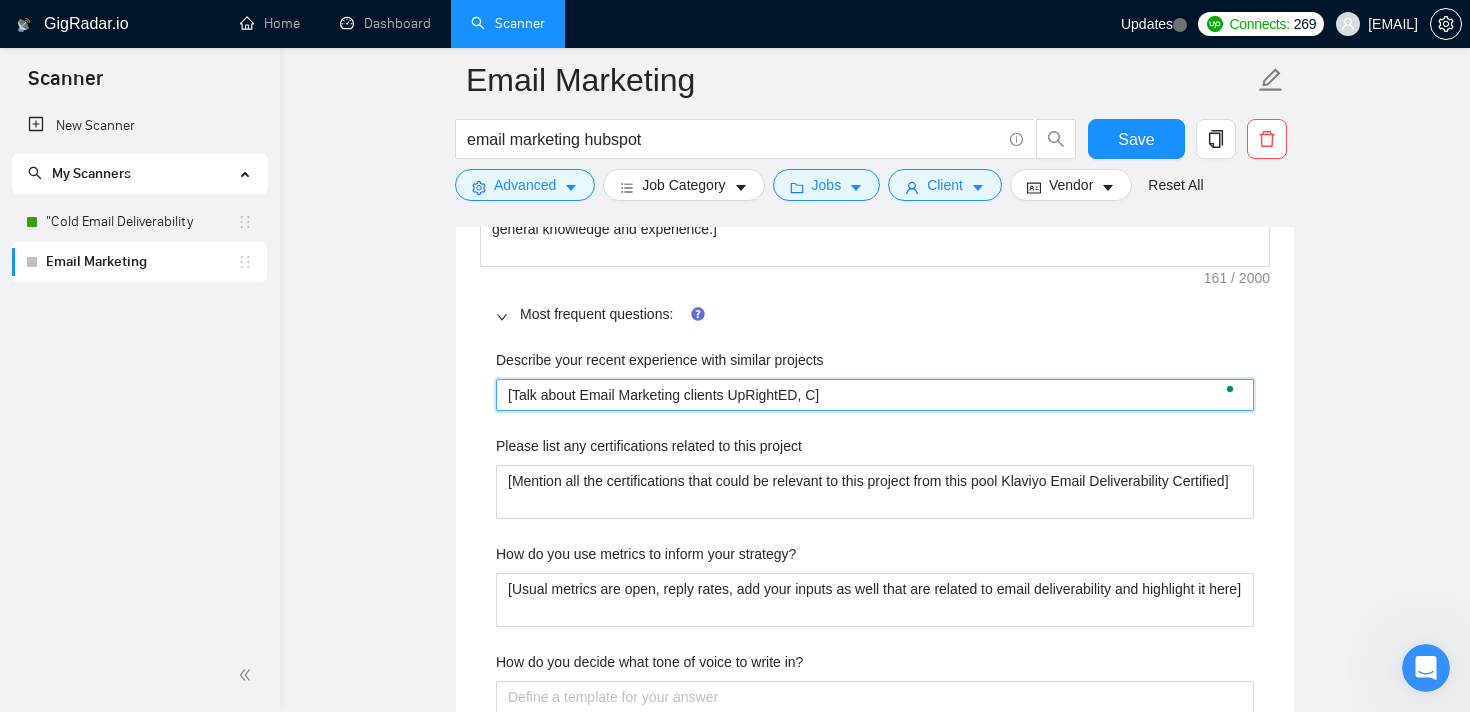 type 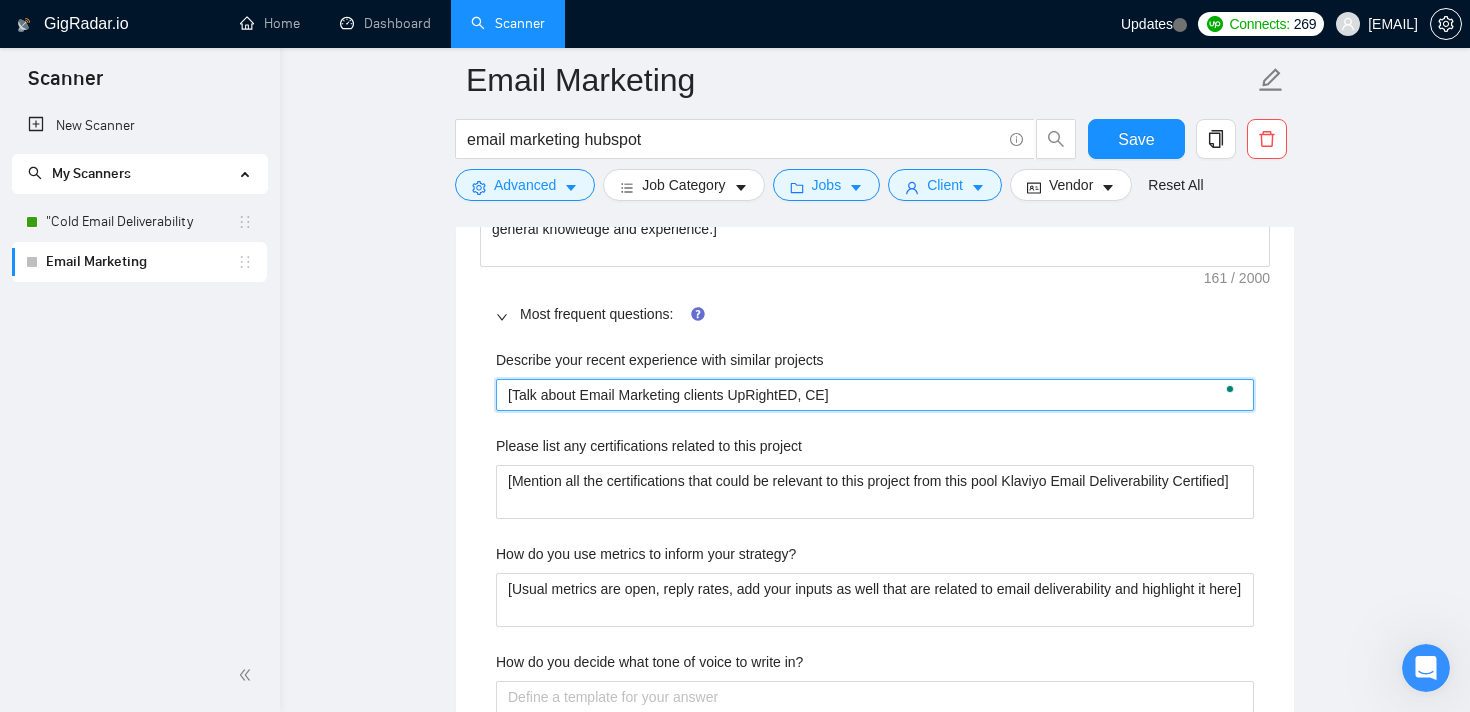 type 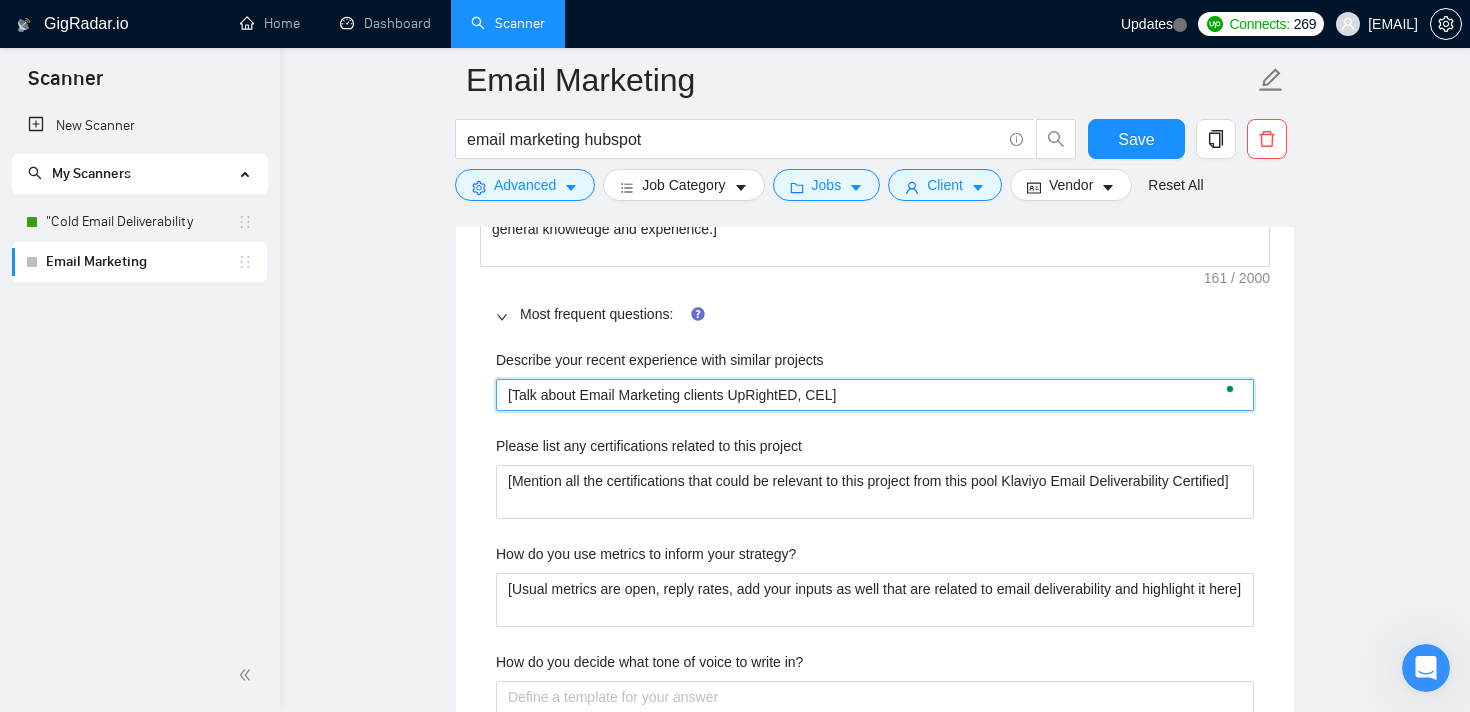 type 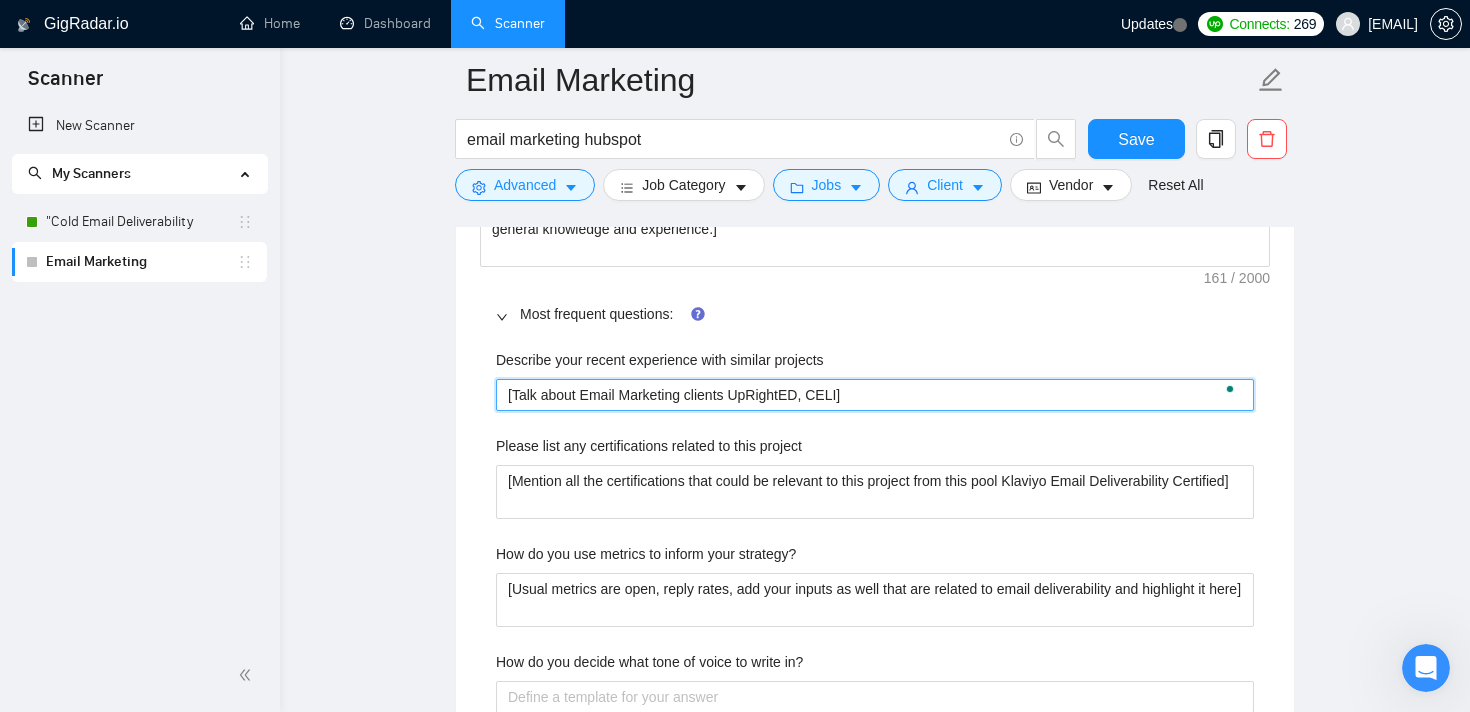 type 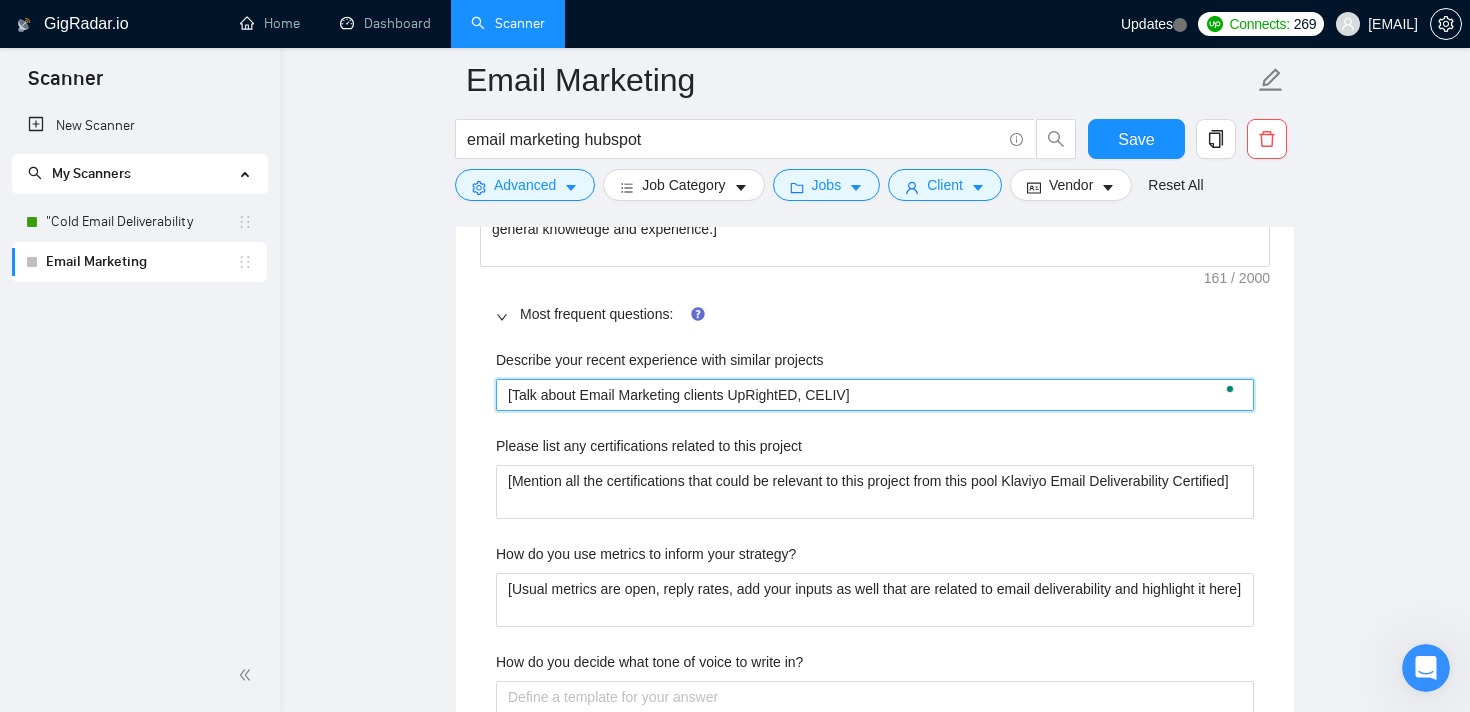 type 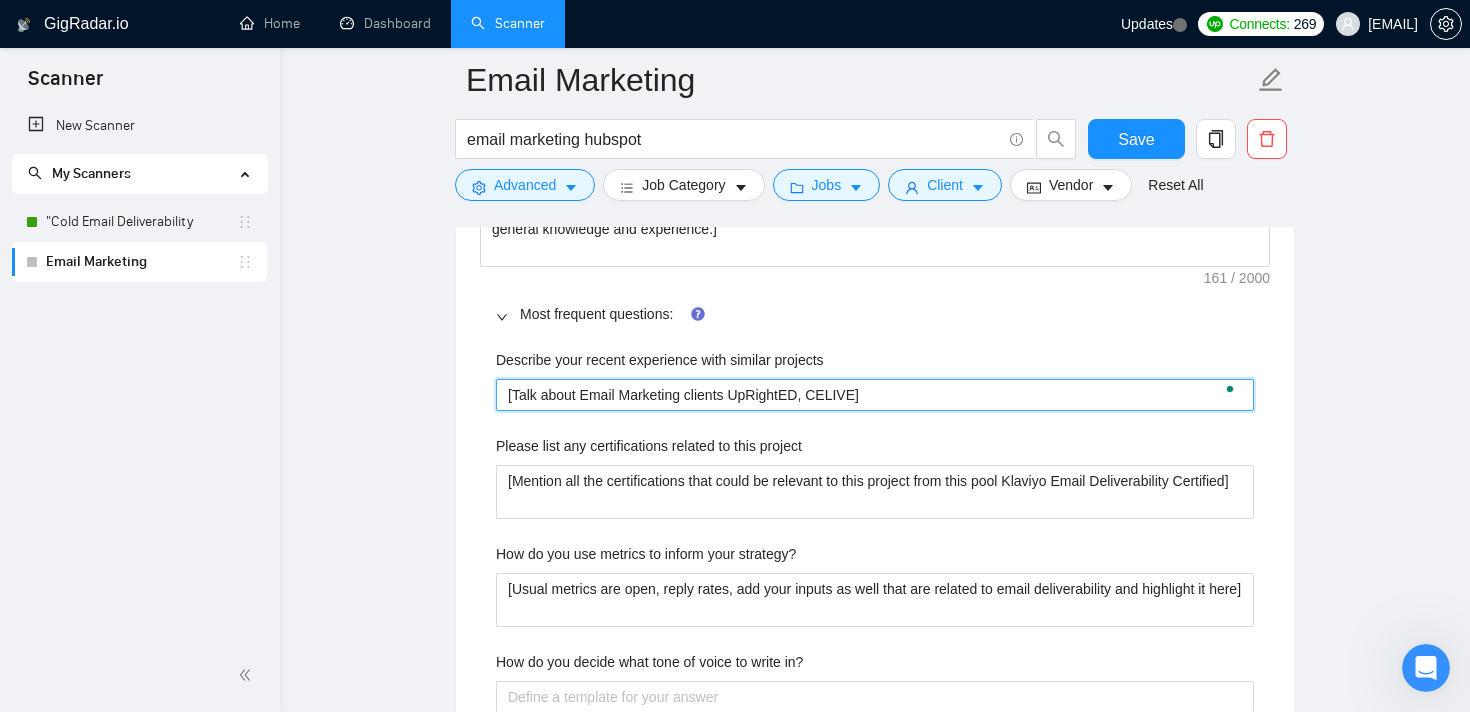 type 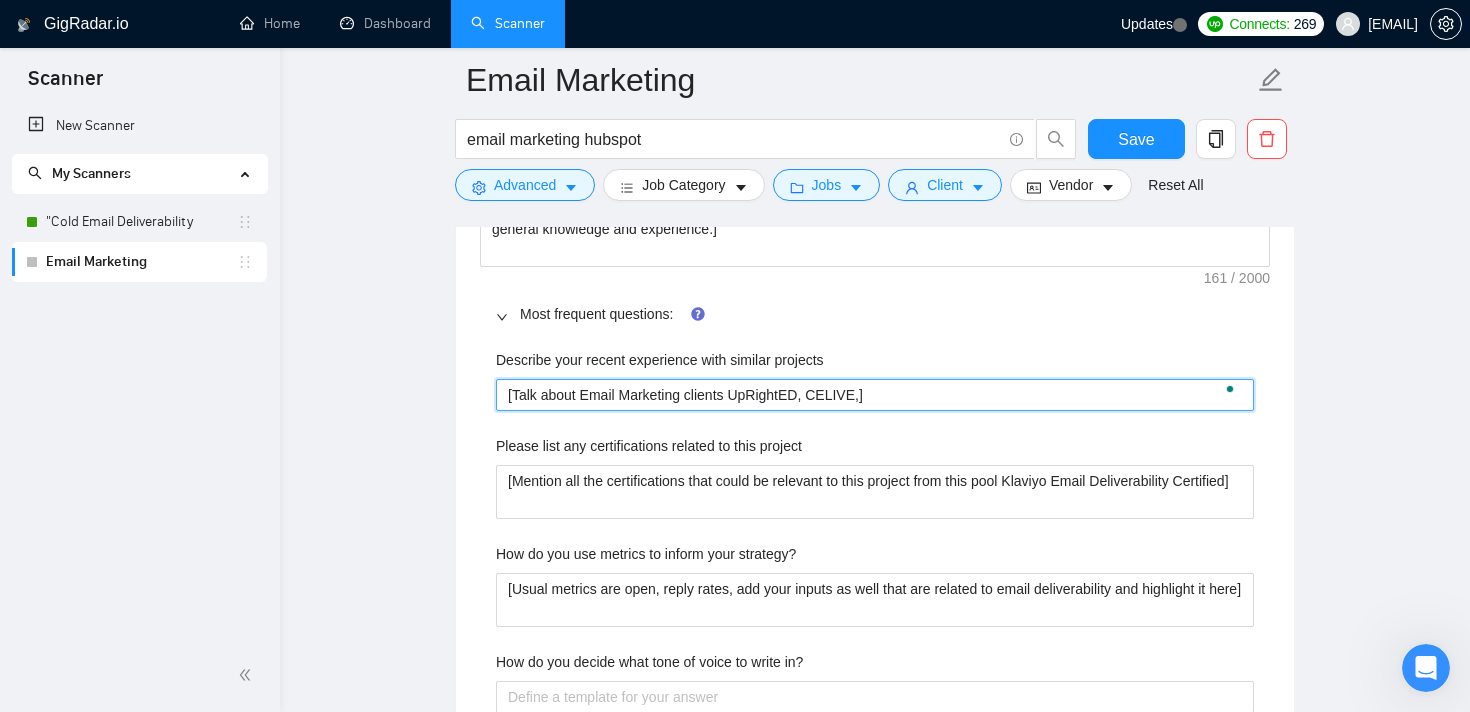 type on "[Talk about Email Marketing clients UpRightED, CELIVE, ]" 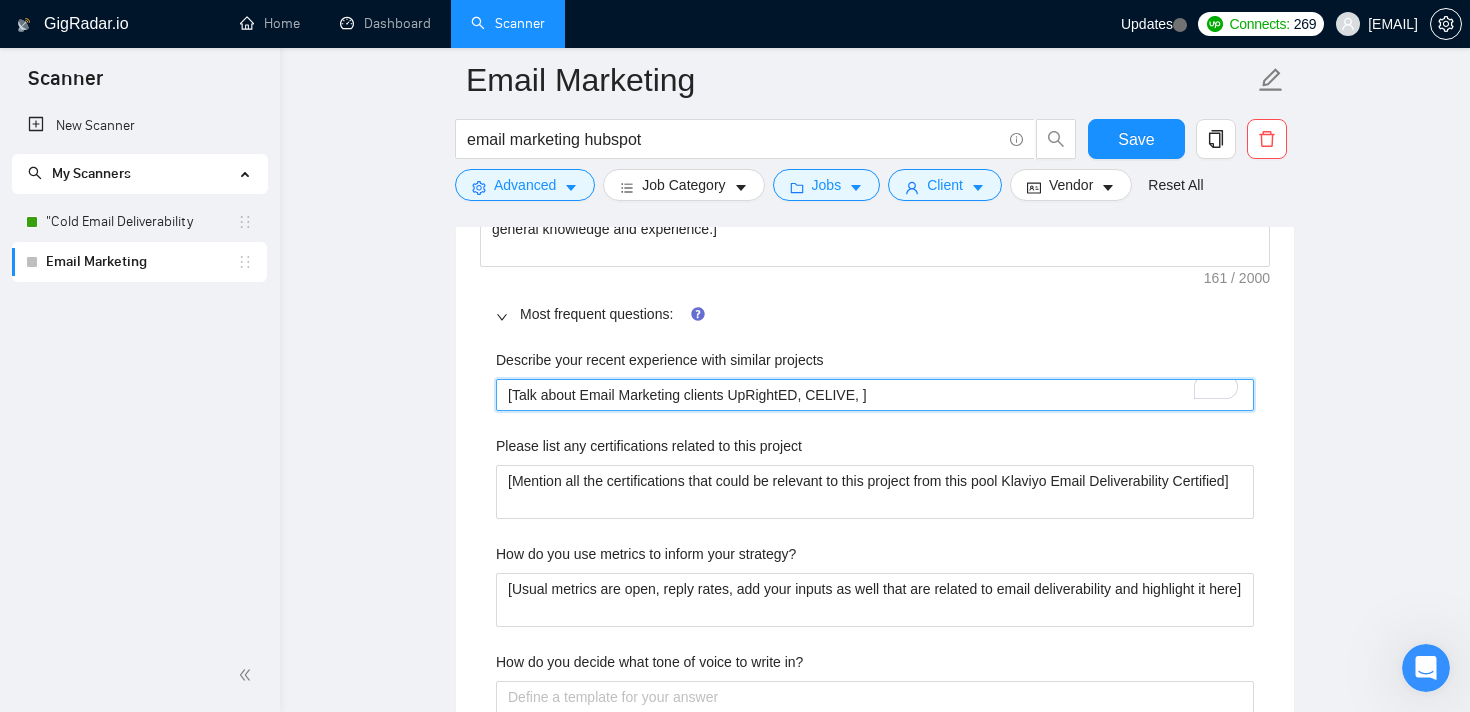 type 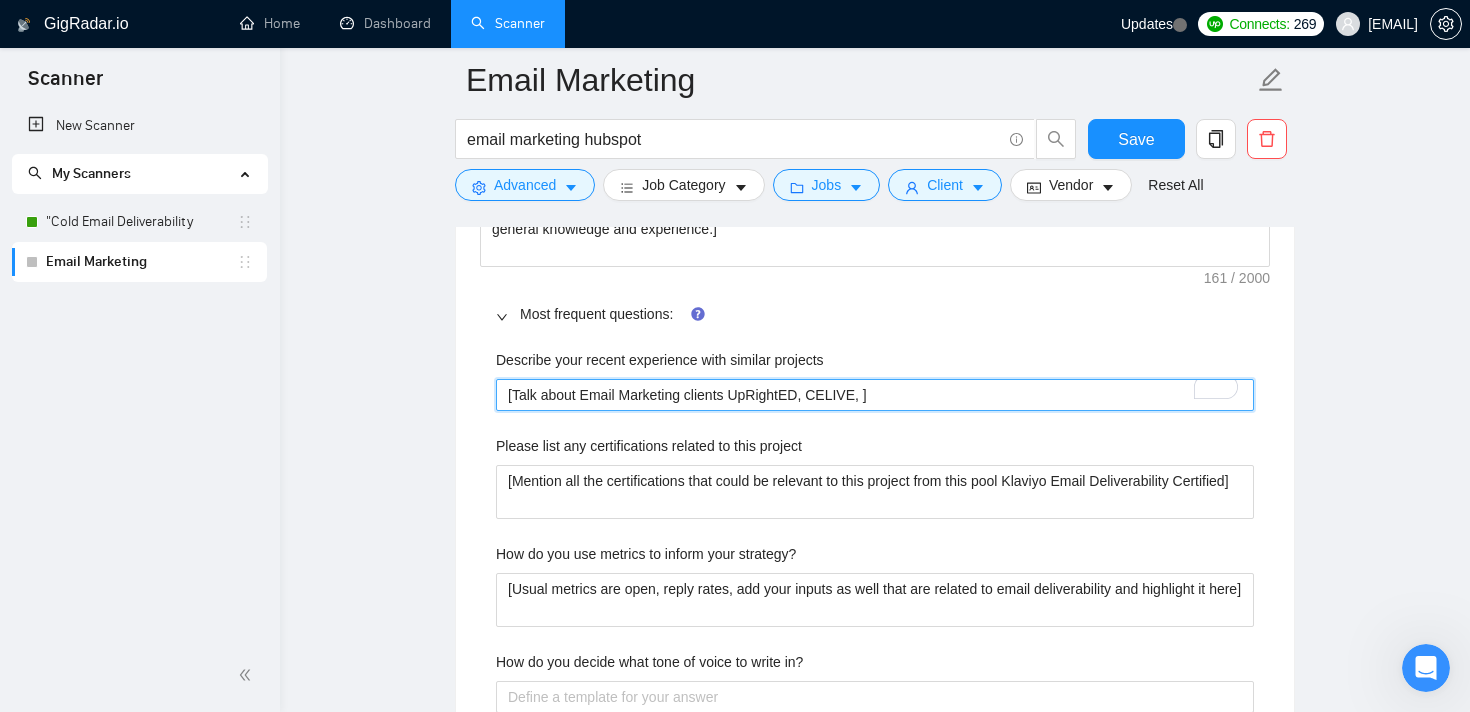type on "[Talk about Email Marketing clients UpRightED, CELIVE, r]" 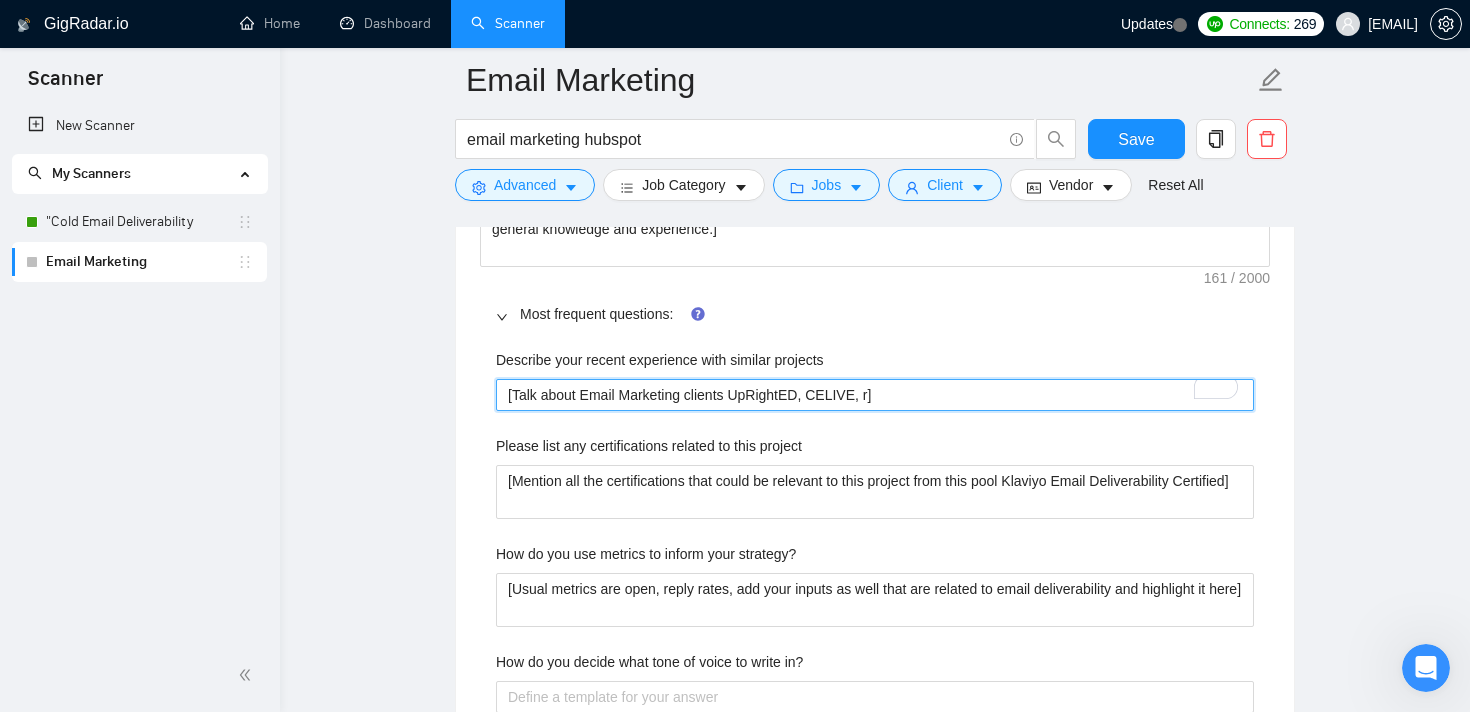 type 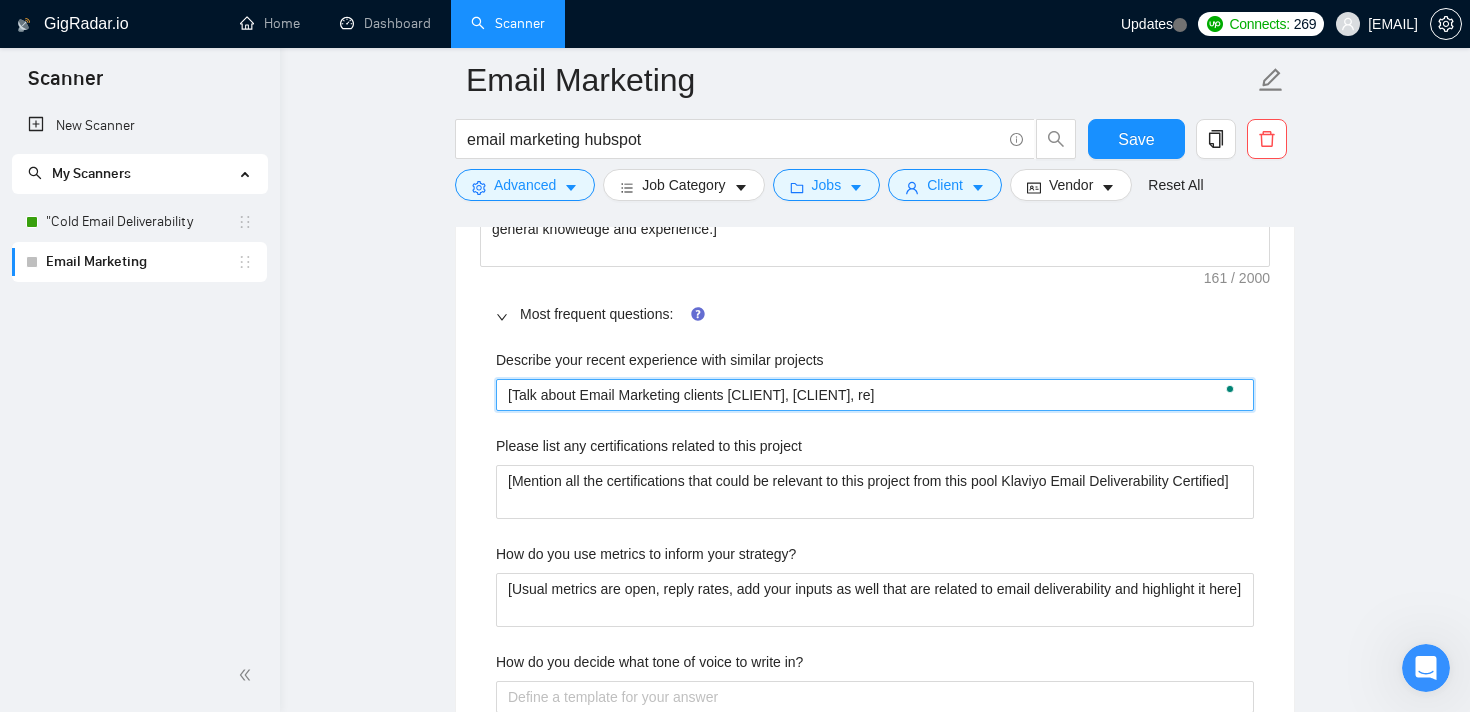 type 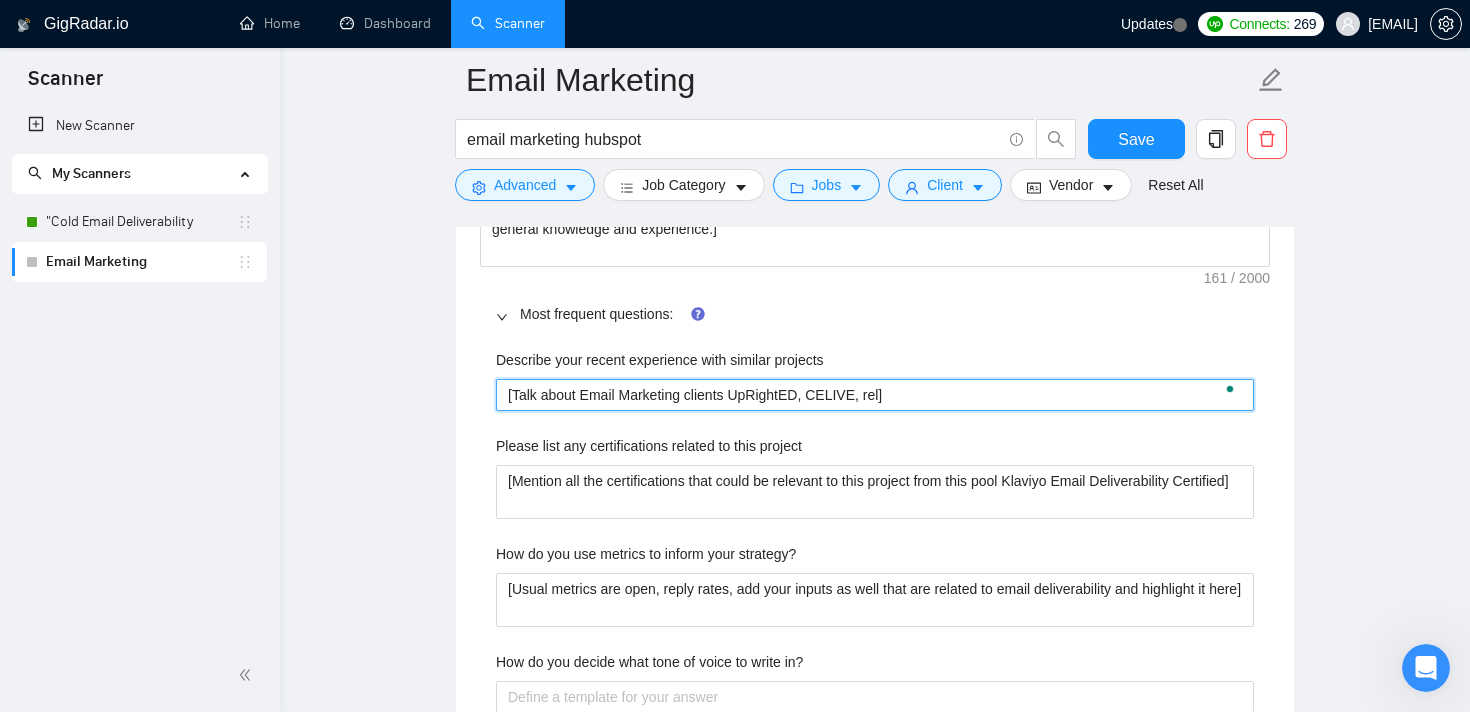 type 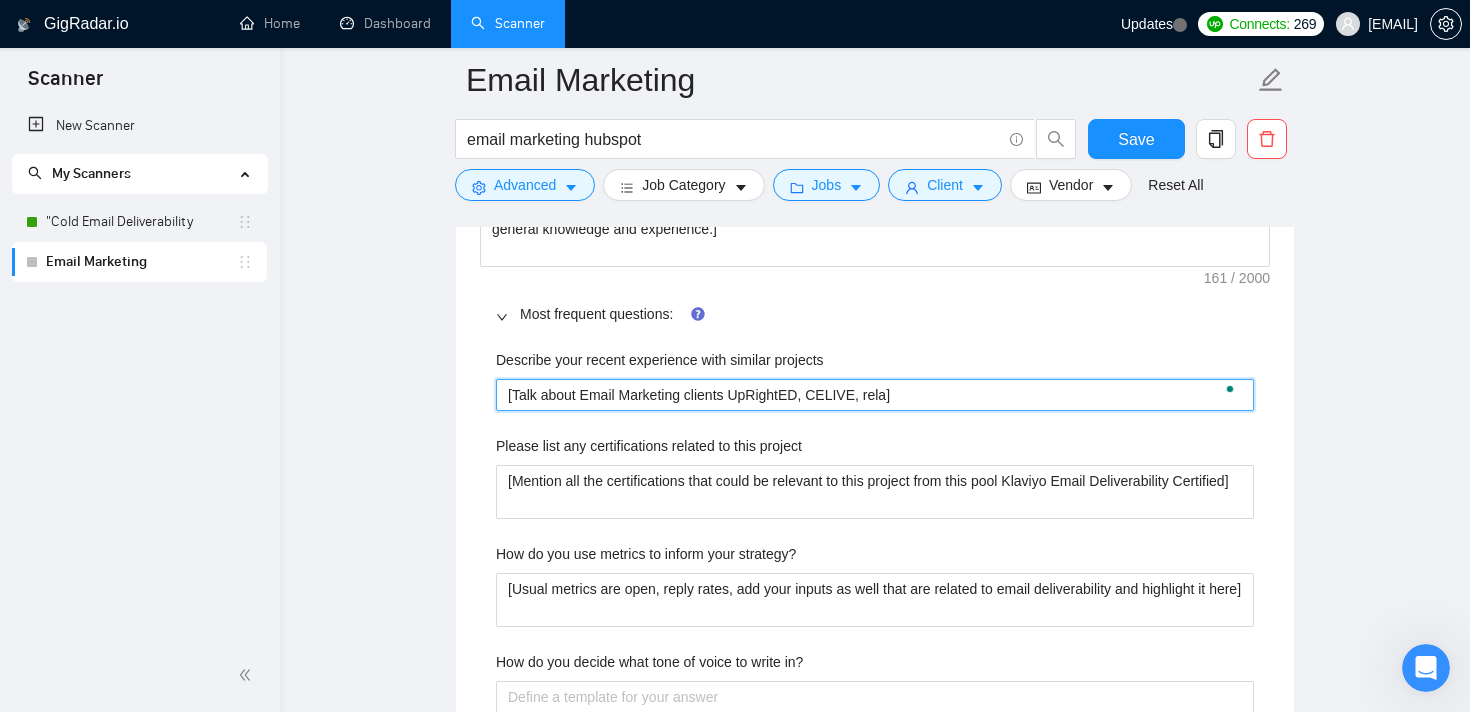type 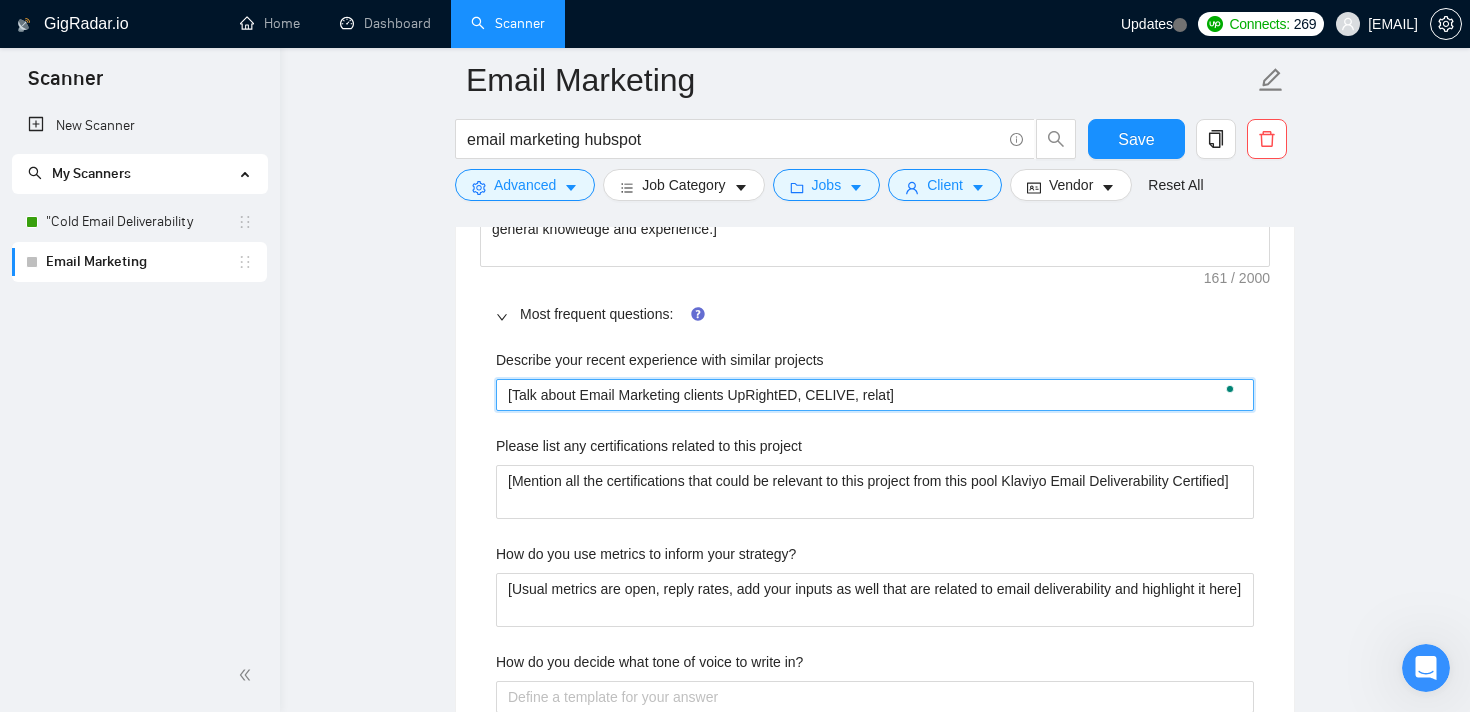 type 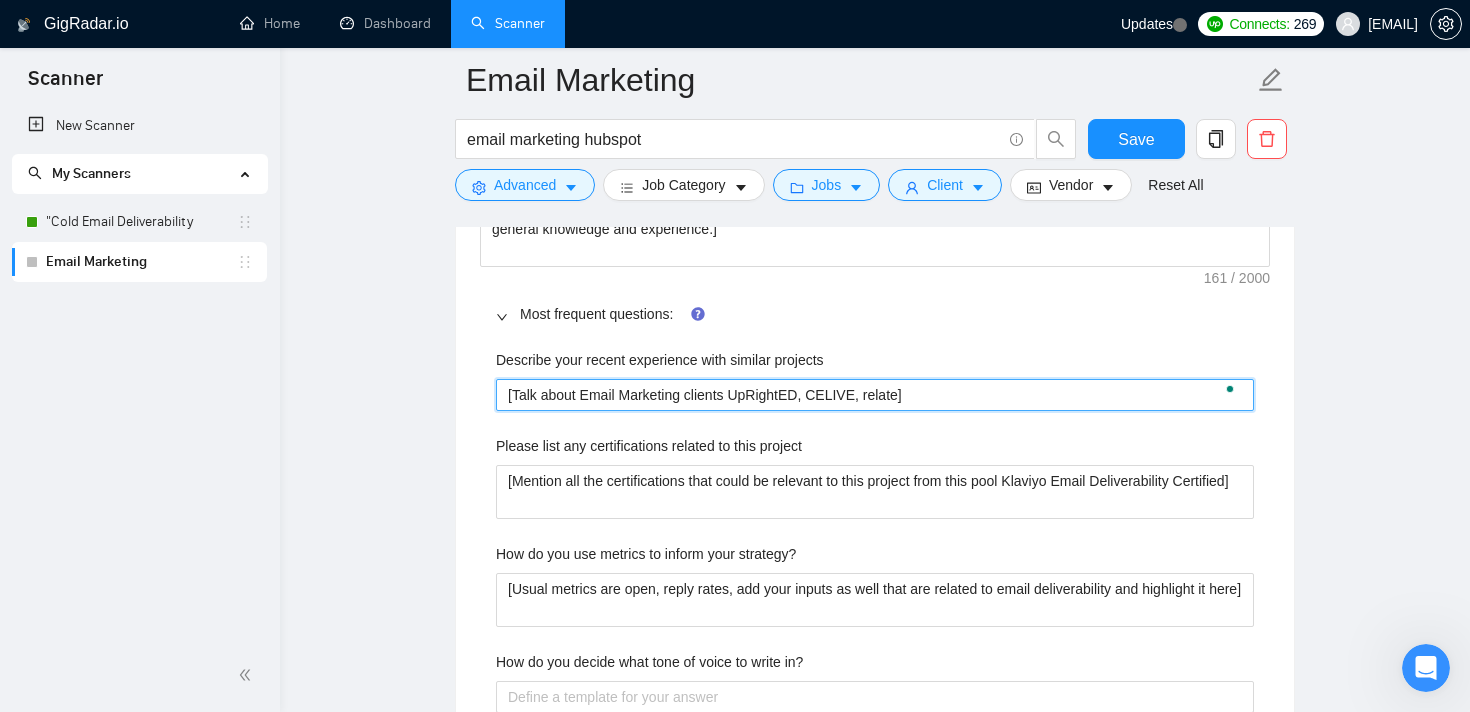 type 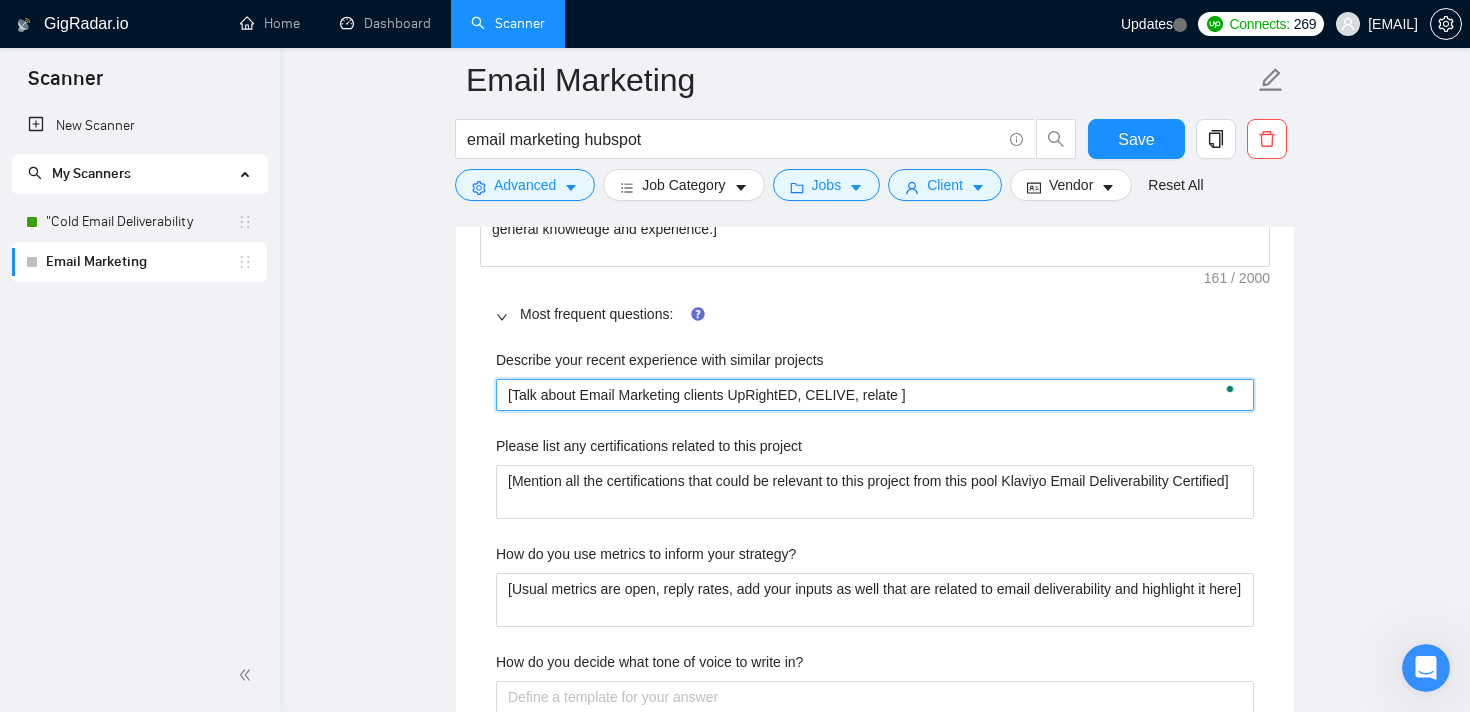 type 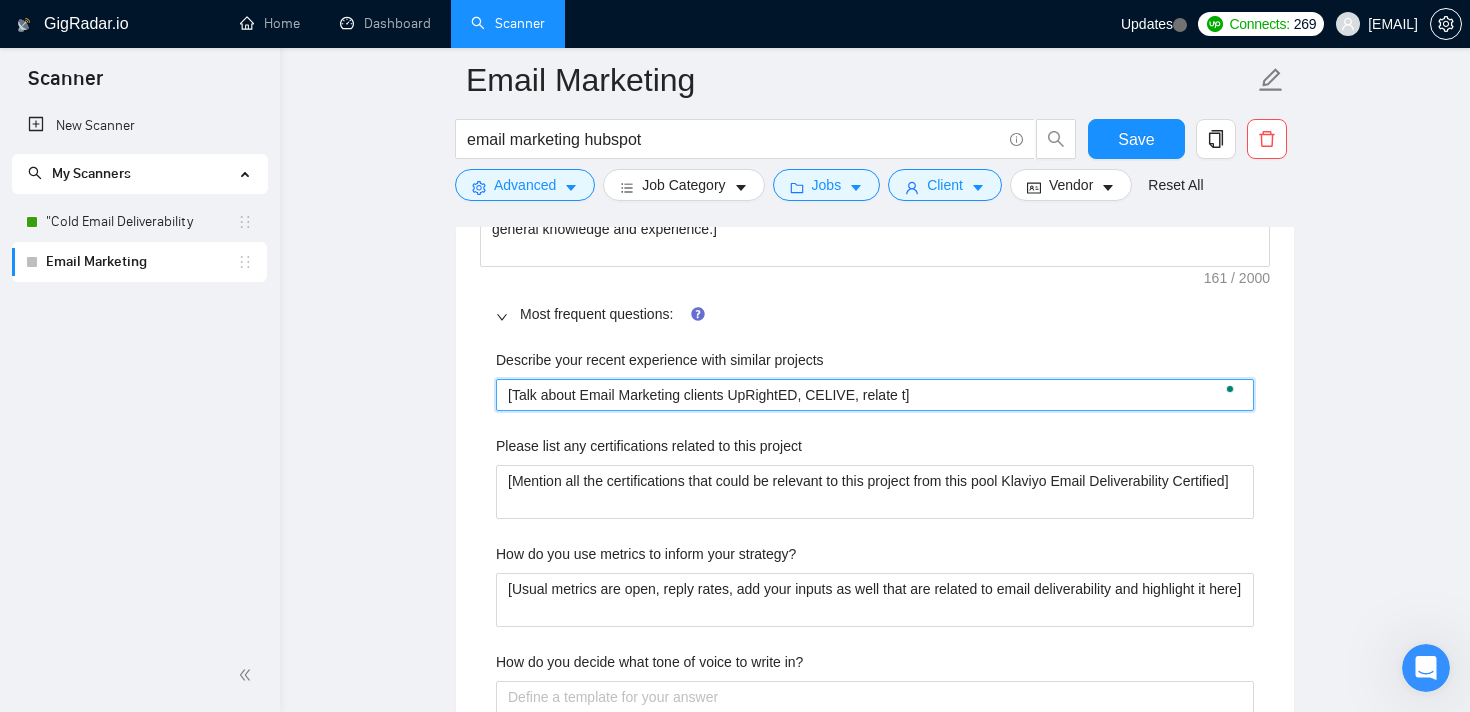 type 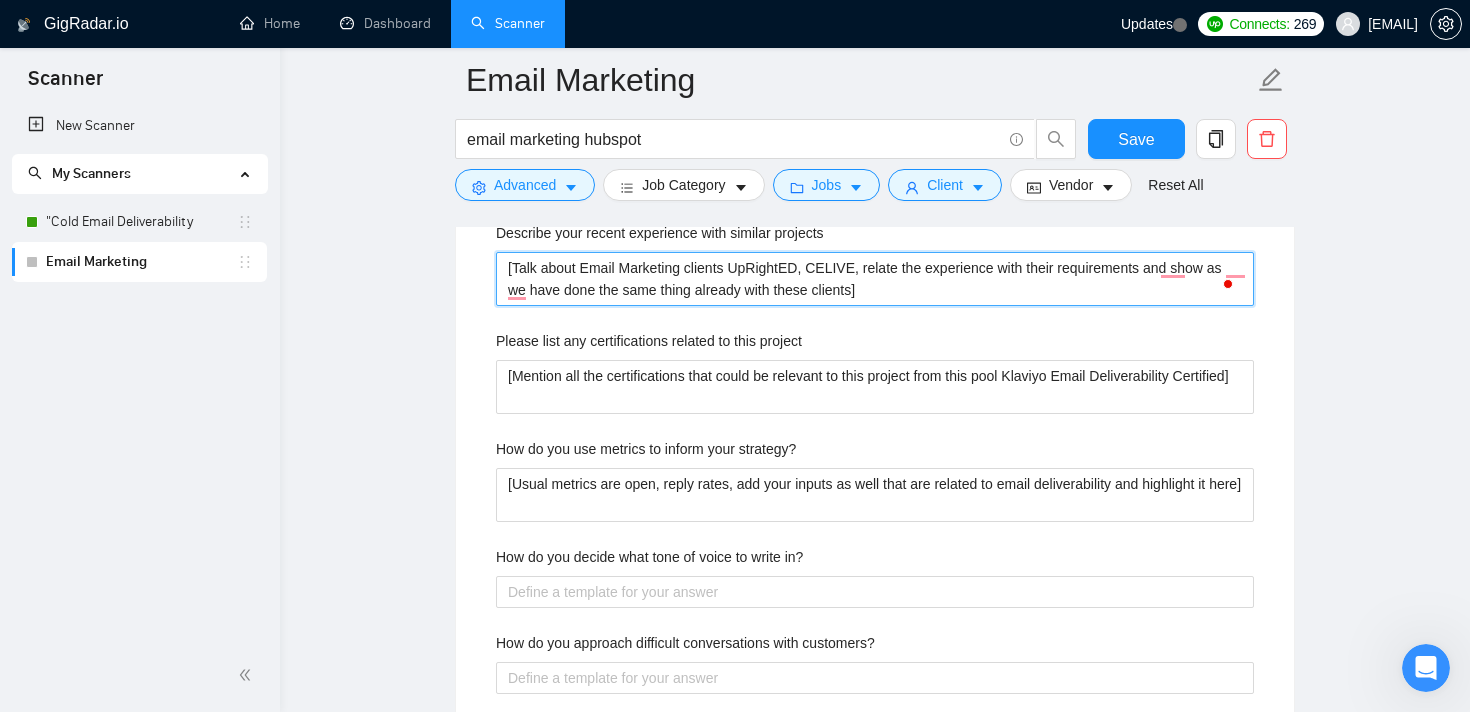 scroll, scrollTop: 2225, scrollLeft: 0, axis: vertical 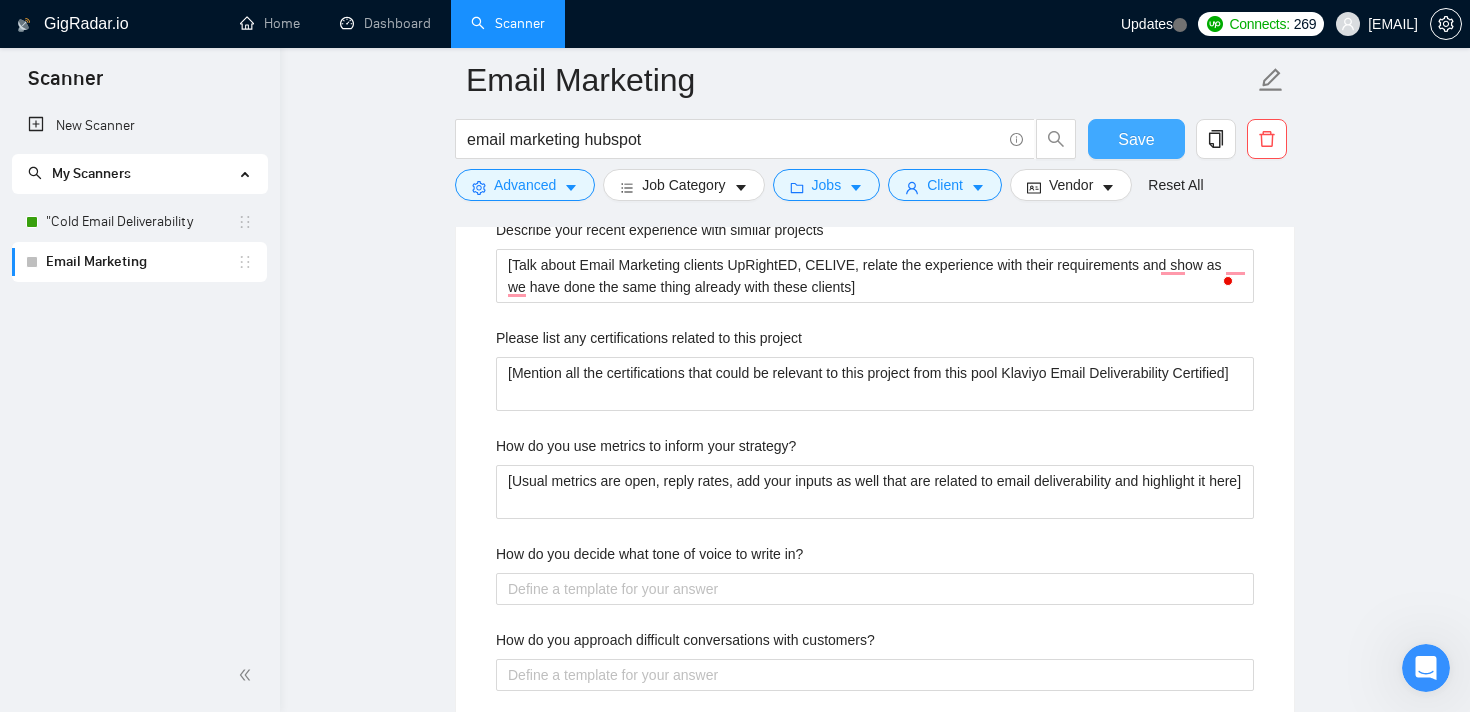 click on "Save" at bounding box center [1136, 139] 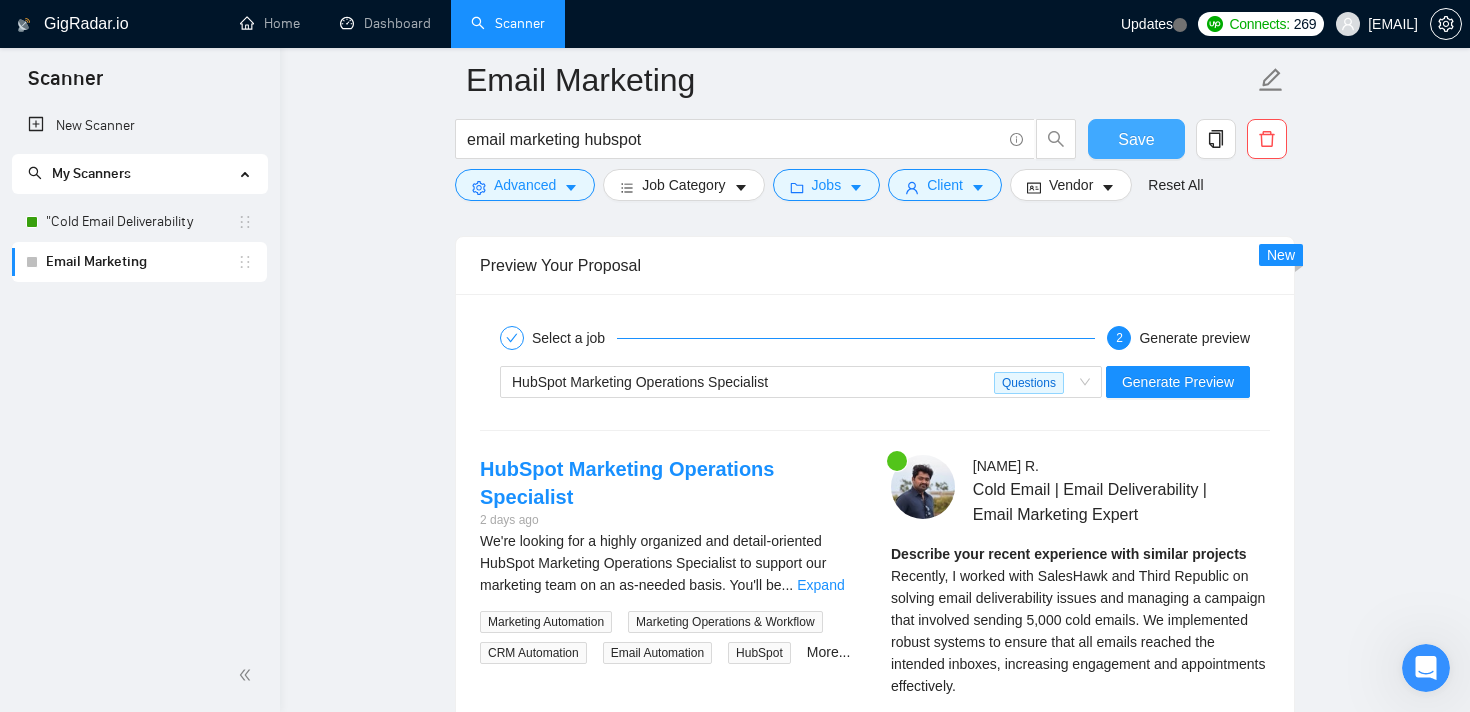 scroll, scrollTop: 2912, scrollLeft: 0, axis: vertical 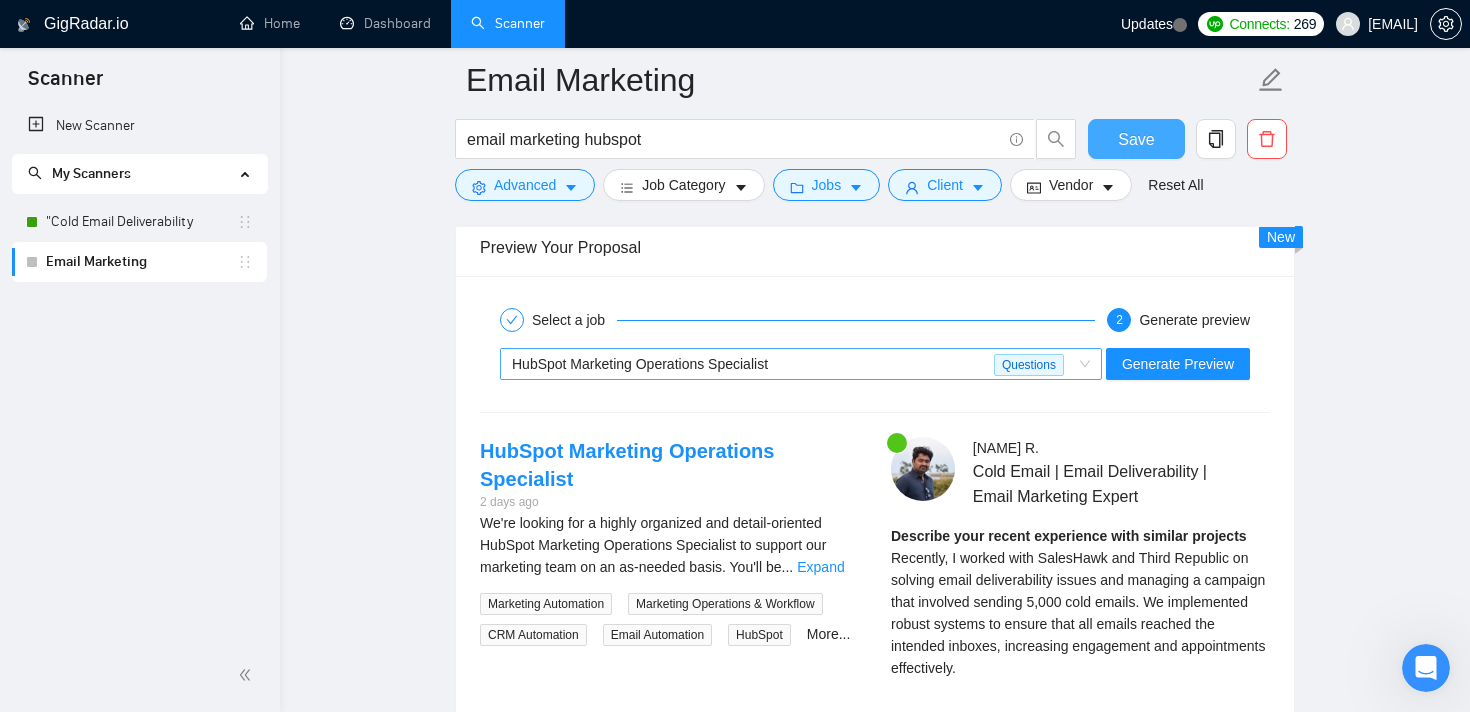 click on "HubSpot Marketing Operations Specialist" at bounding box center [753, 364] 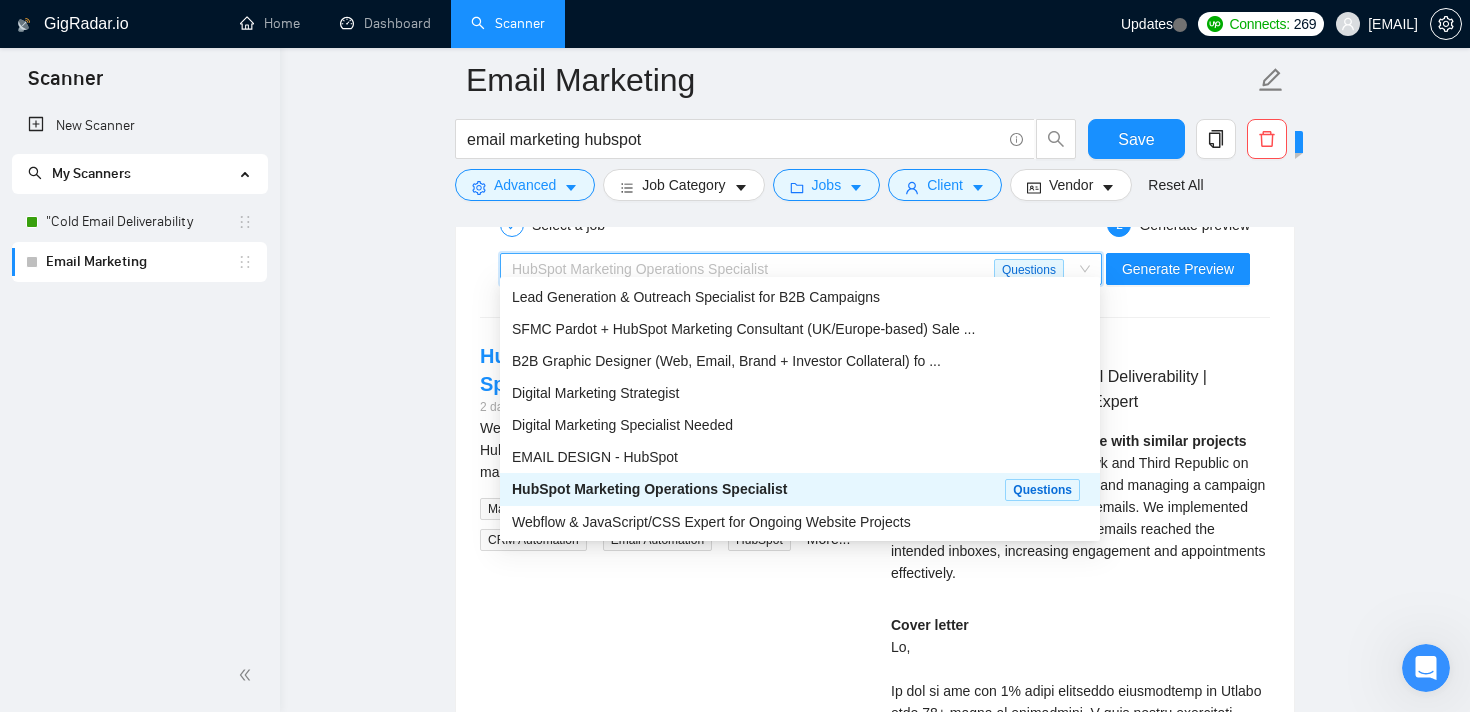 scroll, scrollTop: 3012, scrollLeft: 0, axis: vertical 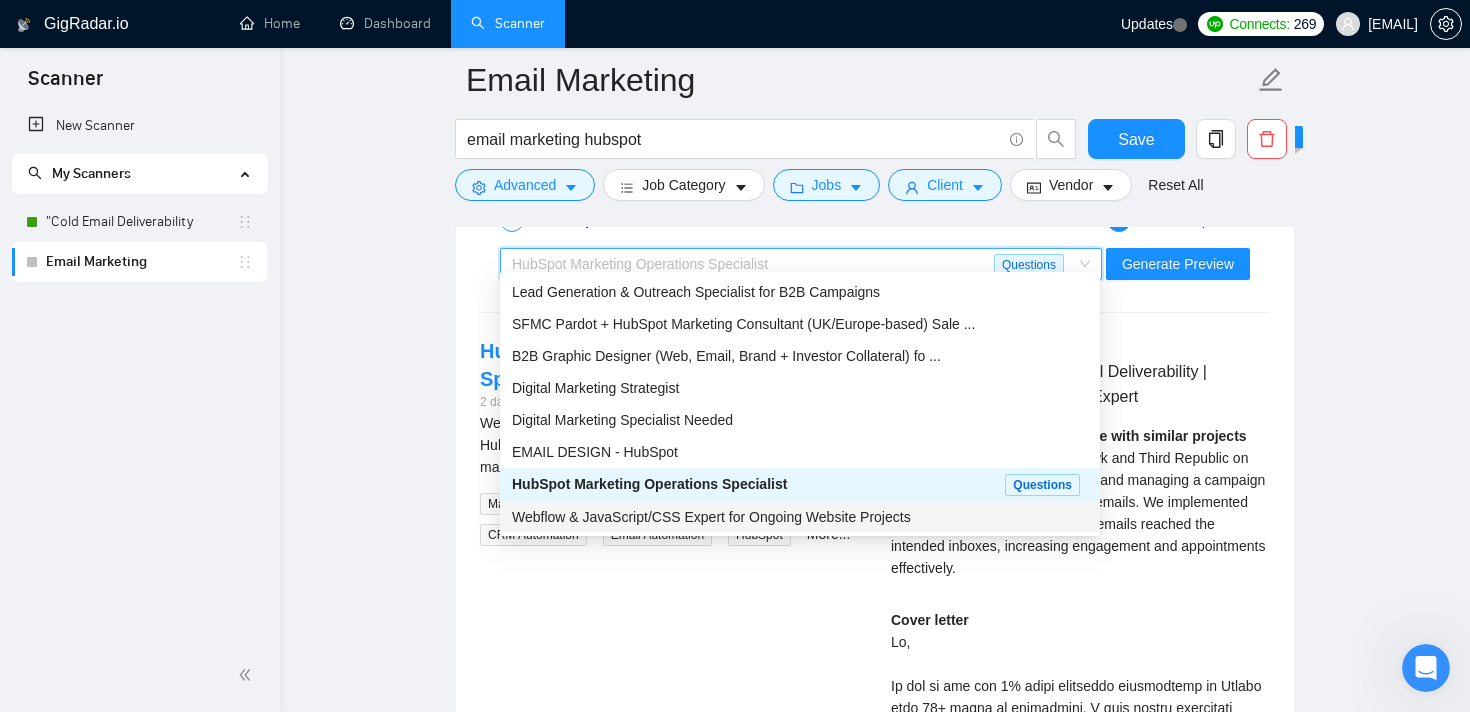 click on "Webflow & JavaScript/CSS Expert for Ongoing Website Projects" at bounding box center (711, 517) 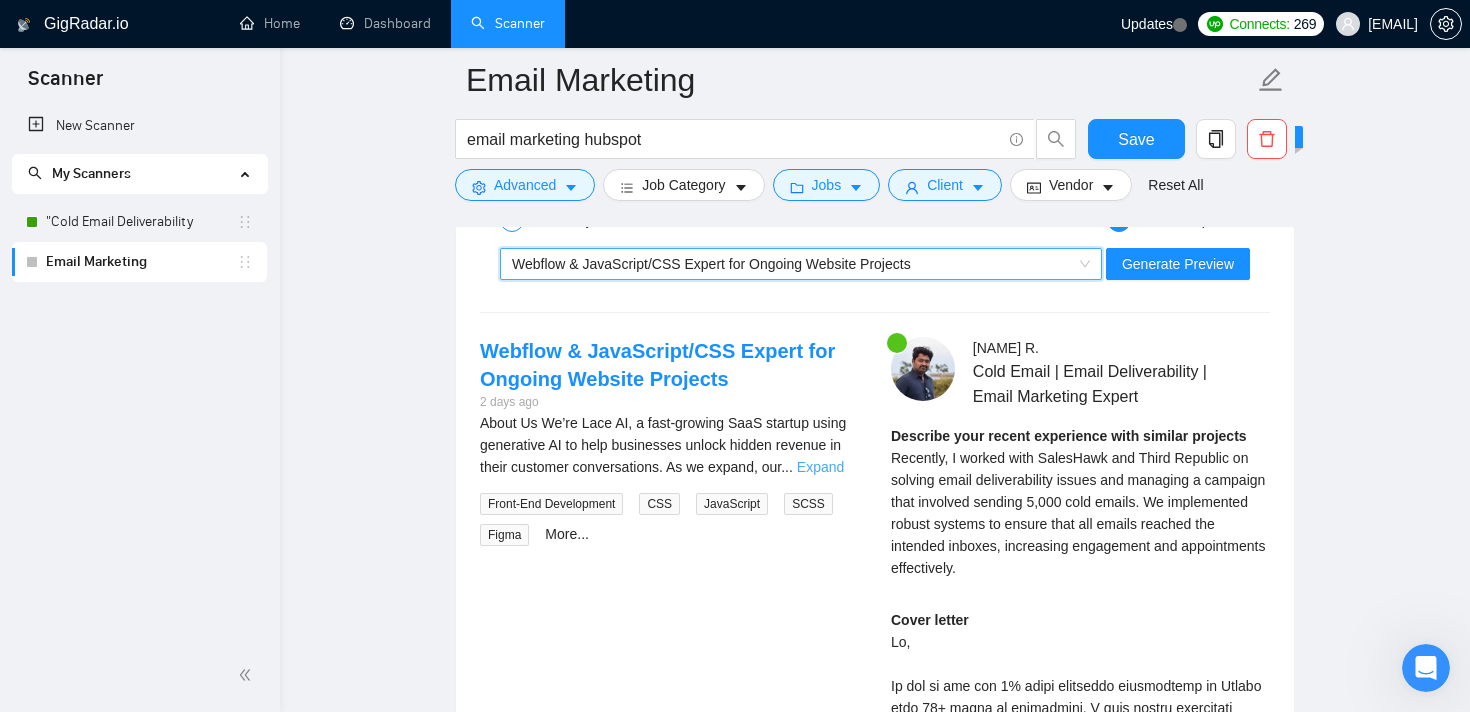 click on "Expand" at bounding box center [820, 467] 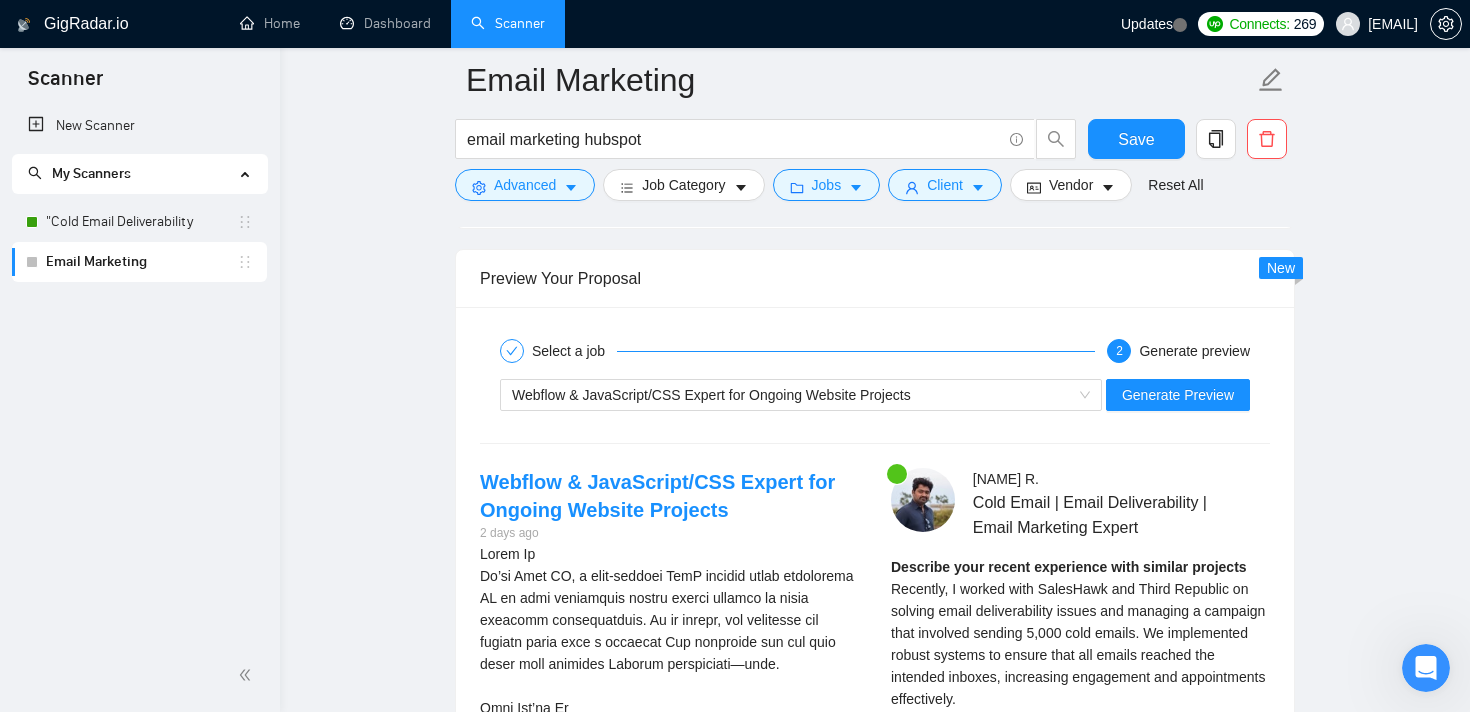 scroll, scrollTop: 2875, scrollLeft: 0, axis: vertical 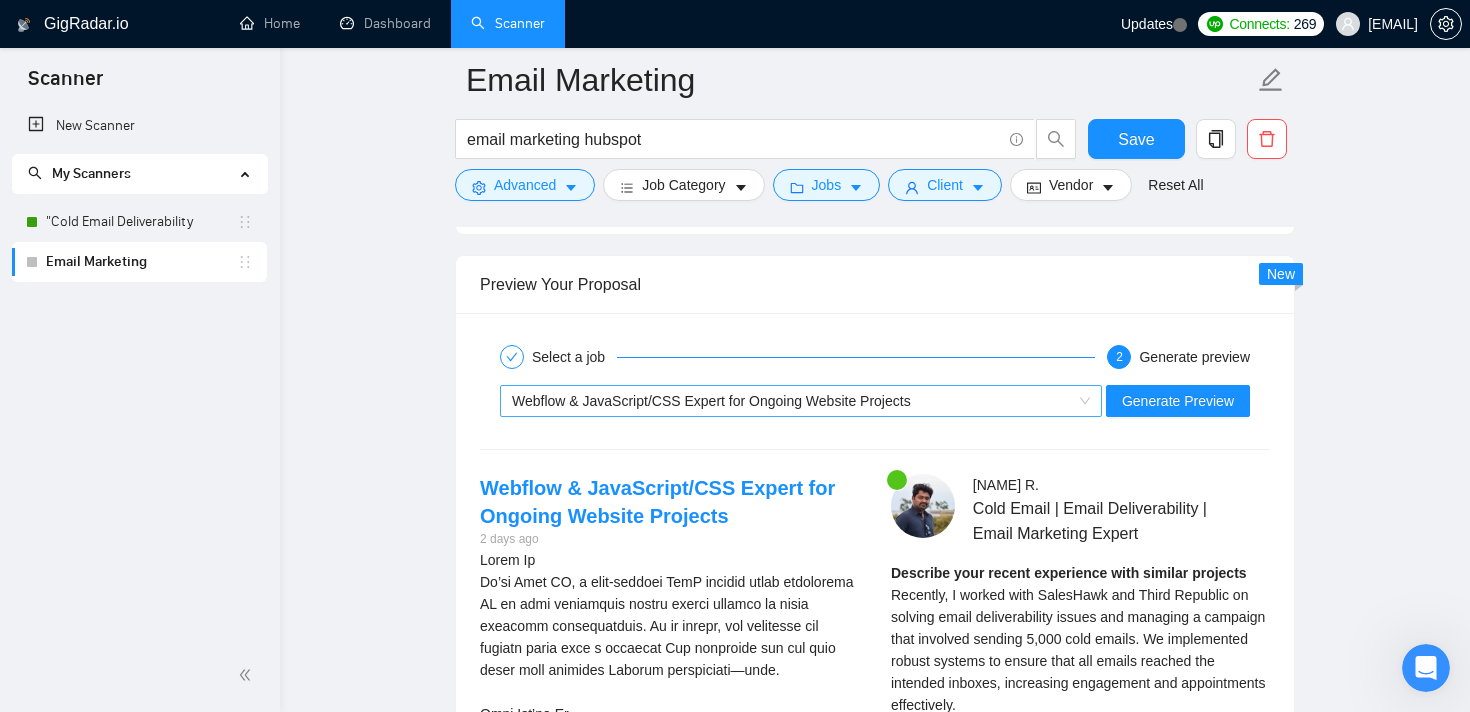 click on "Webflow & JavaScript/CSS Expert for Ongoing Website Projects" at bounding box center (792, 401) 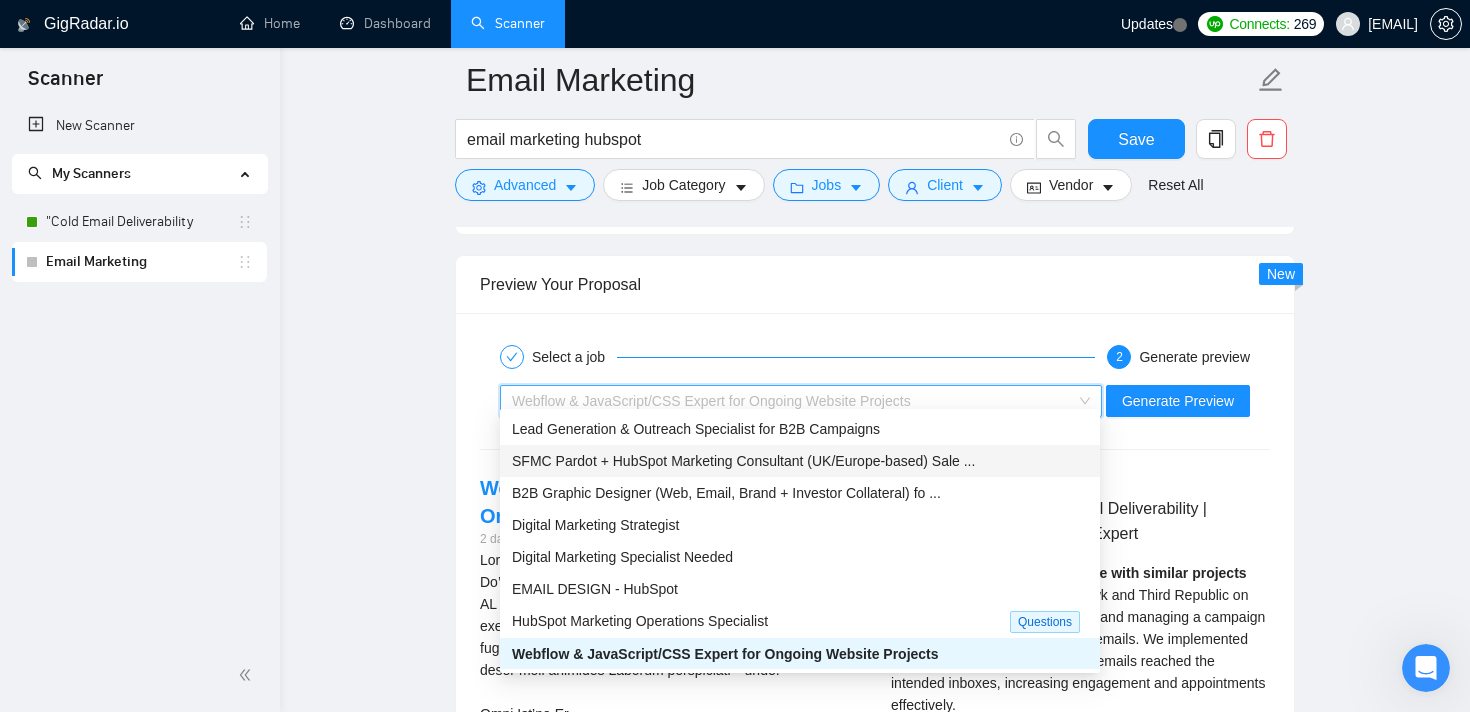 click on "SFMC Pardot + HubSpot Marketing Consultant (UK/Europe-based) Sale ..." at bounding box center [743, 461] 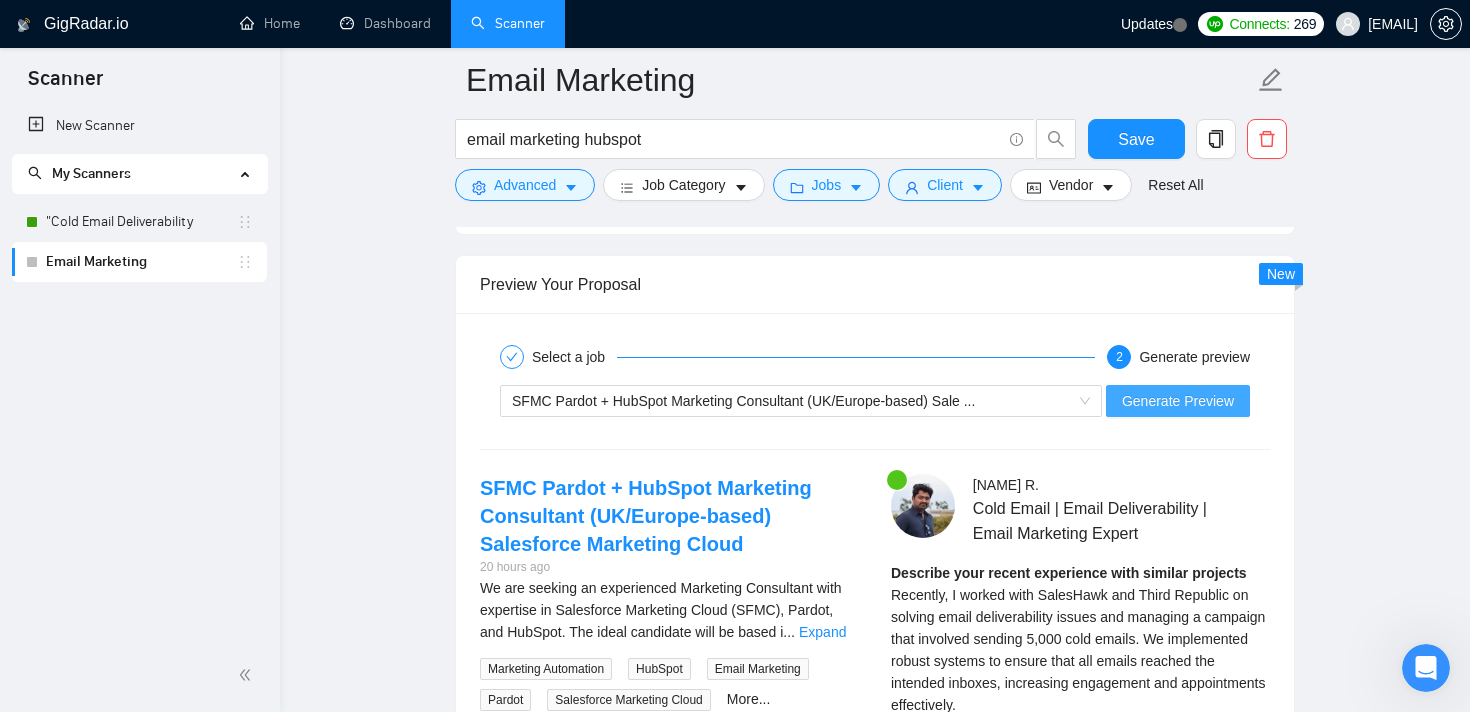 click on "Generate Preview" at bounding box center (1178, 401) 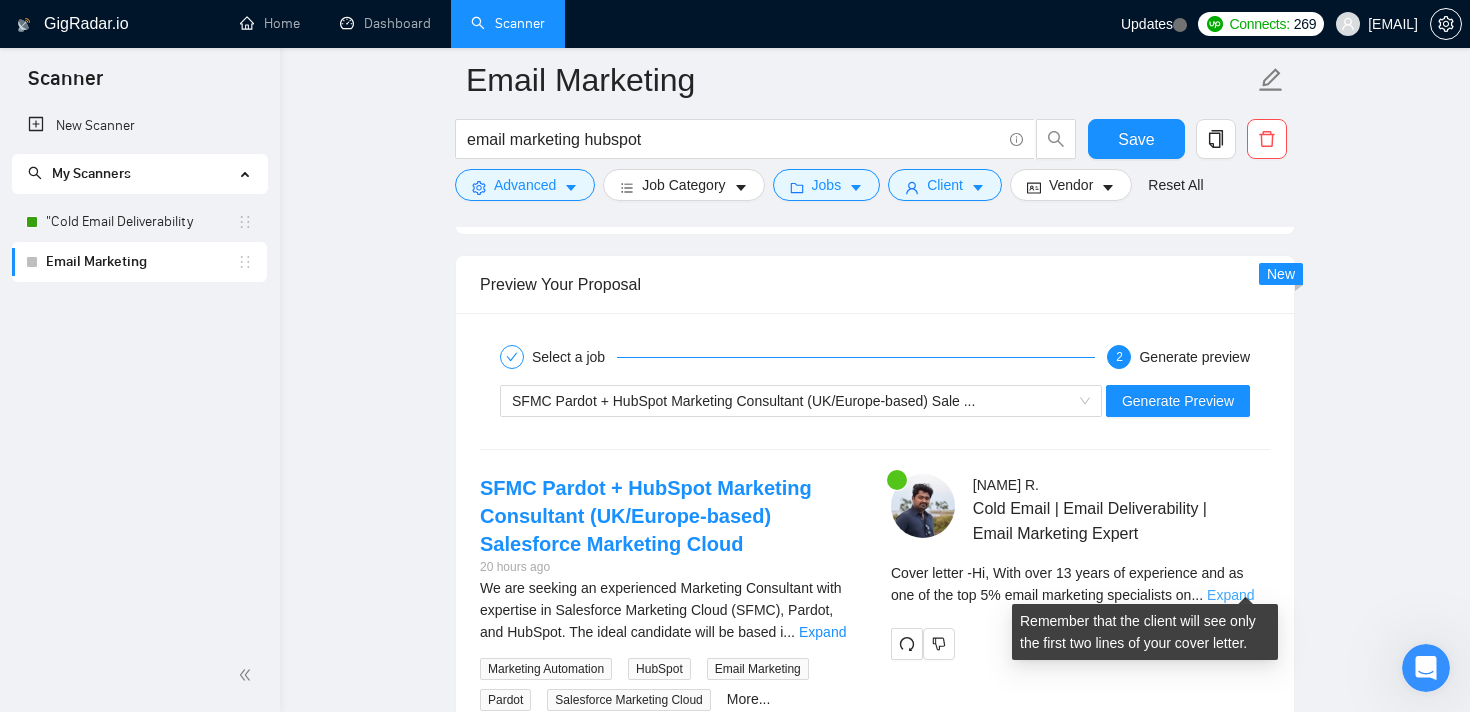 click on "Expand" at bounding box center (1230, 595) 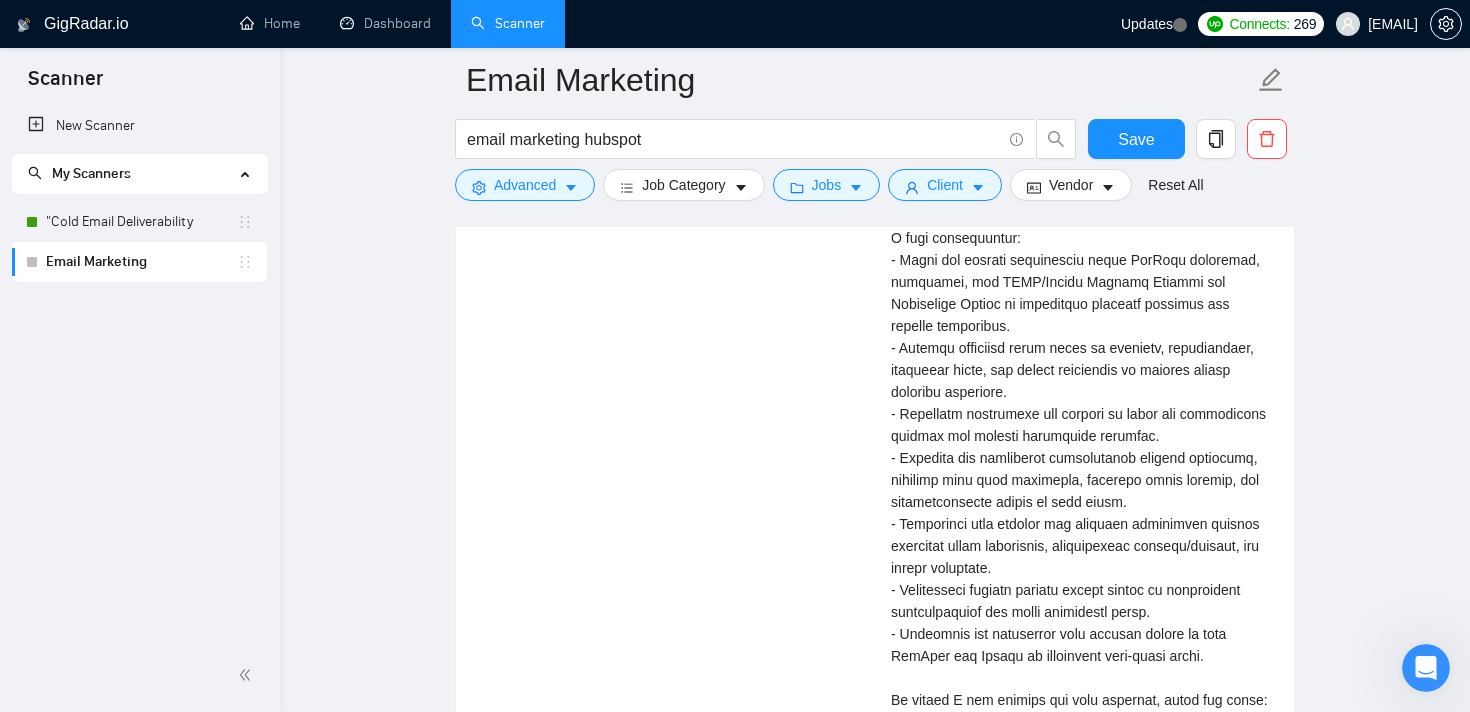 scroll, scrollTop: 3487, scrollLeft: 0, axis: vertical 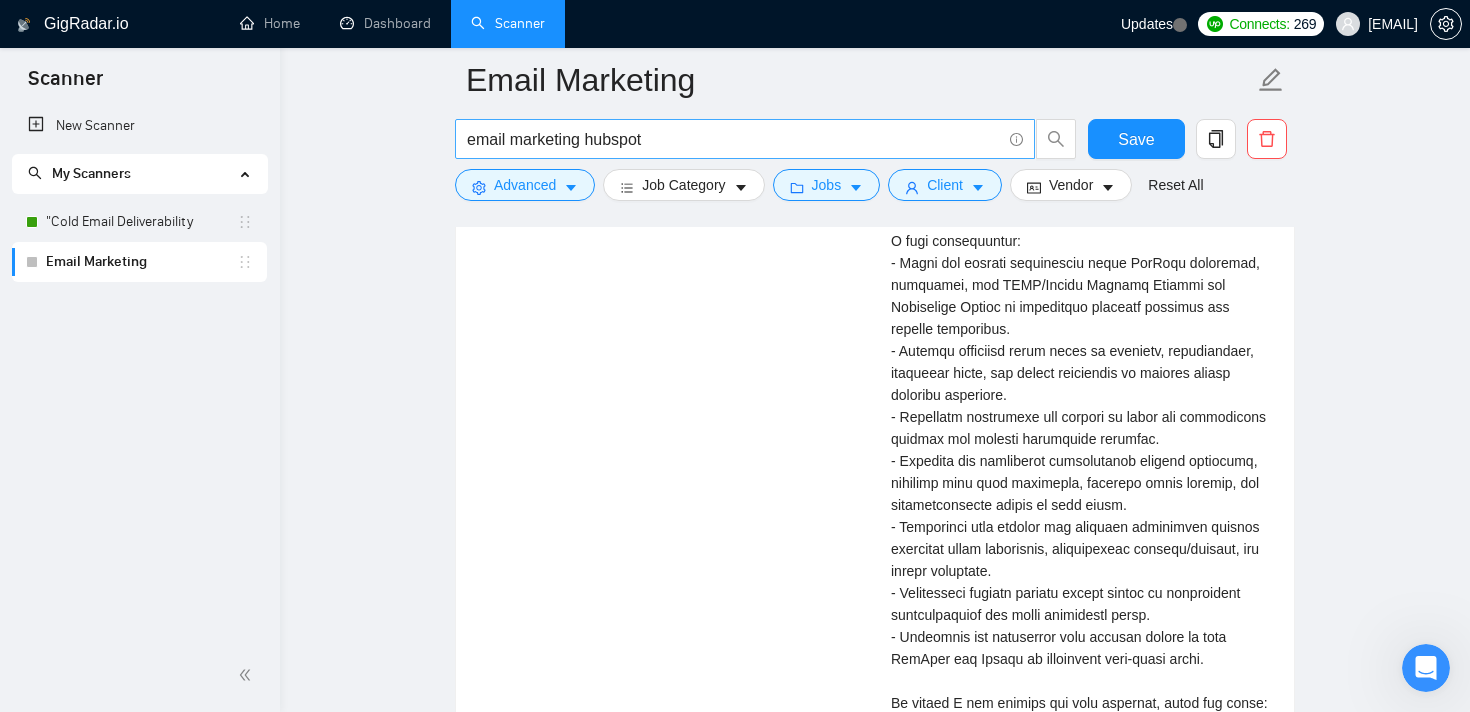 click on "email marketing hubspot" at bounding box center [734, 139] 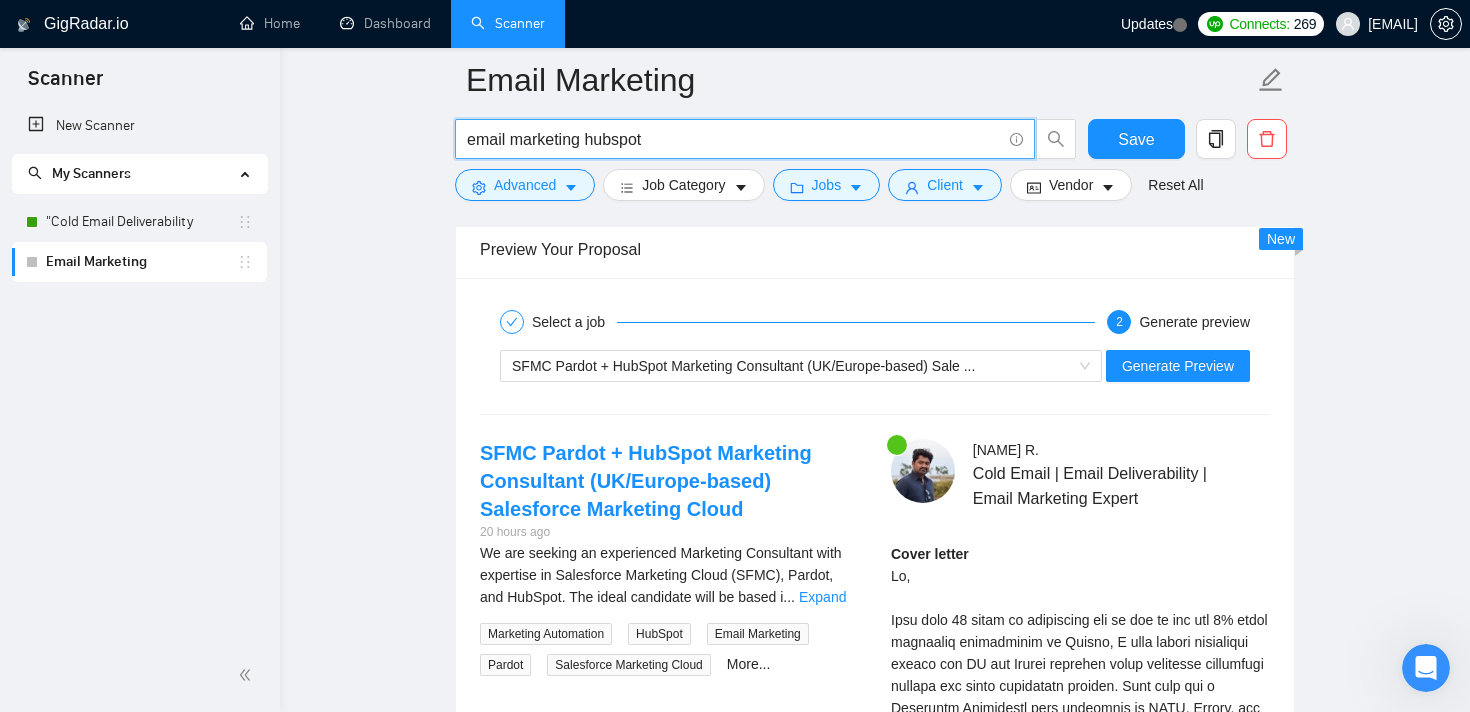 scroll, scrollTop: 2914, scrollLeft: 0, axis: vertical 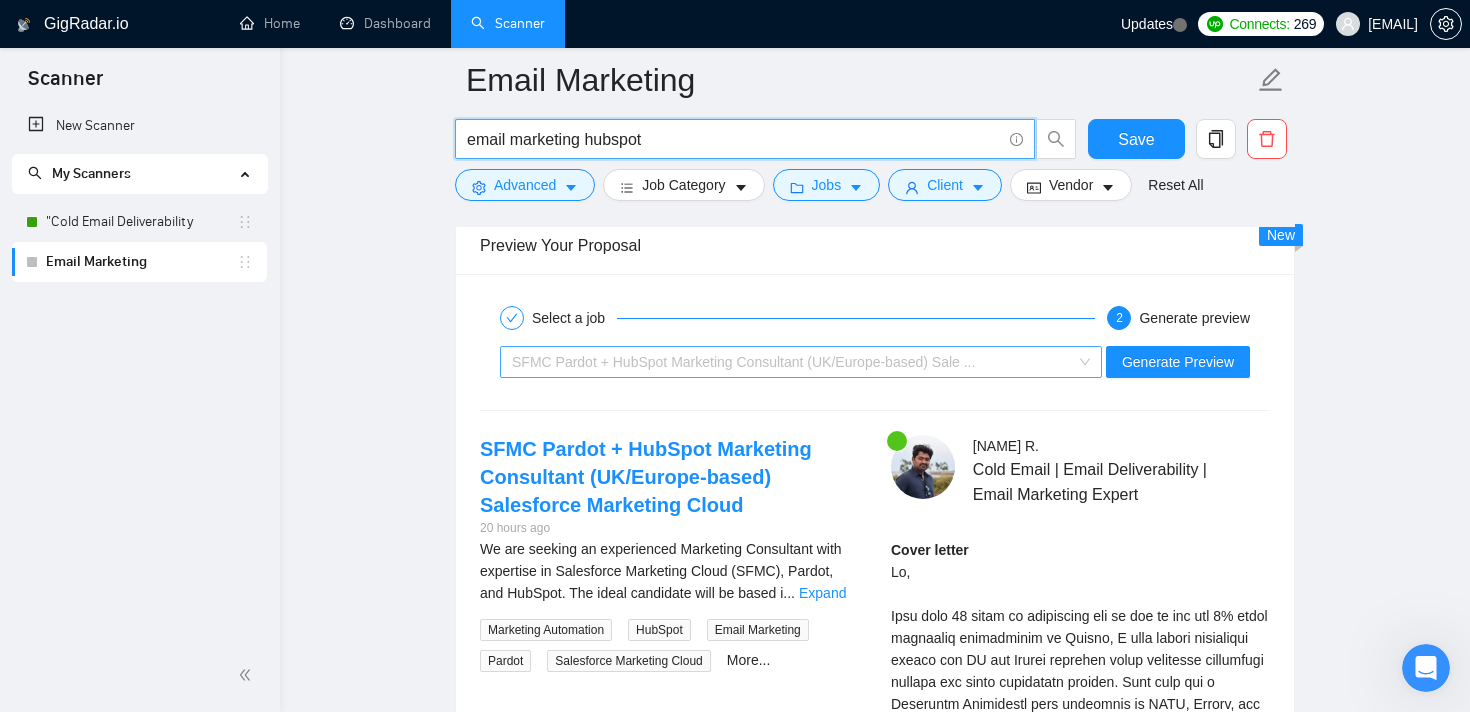 click on "SFMC Pardot + HubSpot Marketing Consultant (UK/Europe-based) Sale ..." at bounding box center (792, 362) 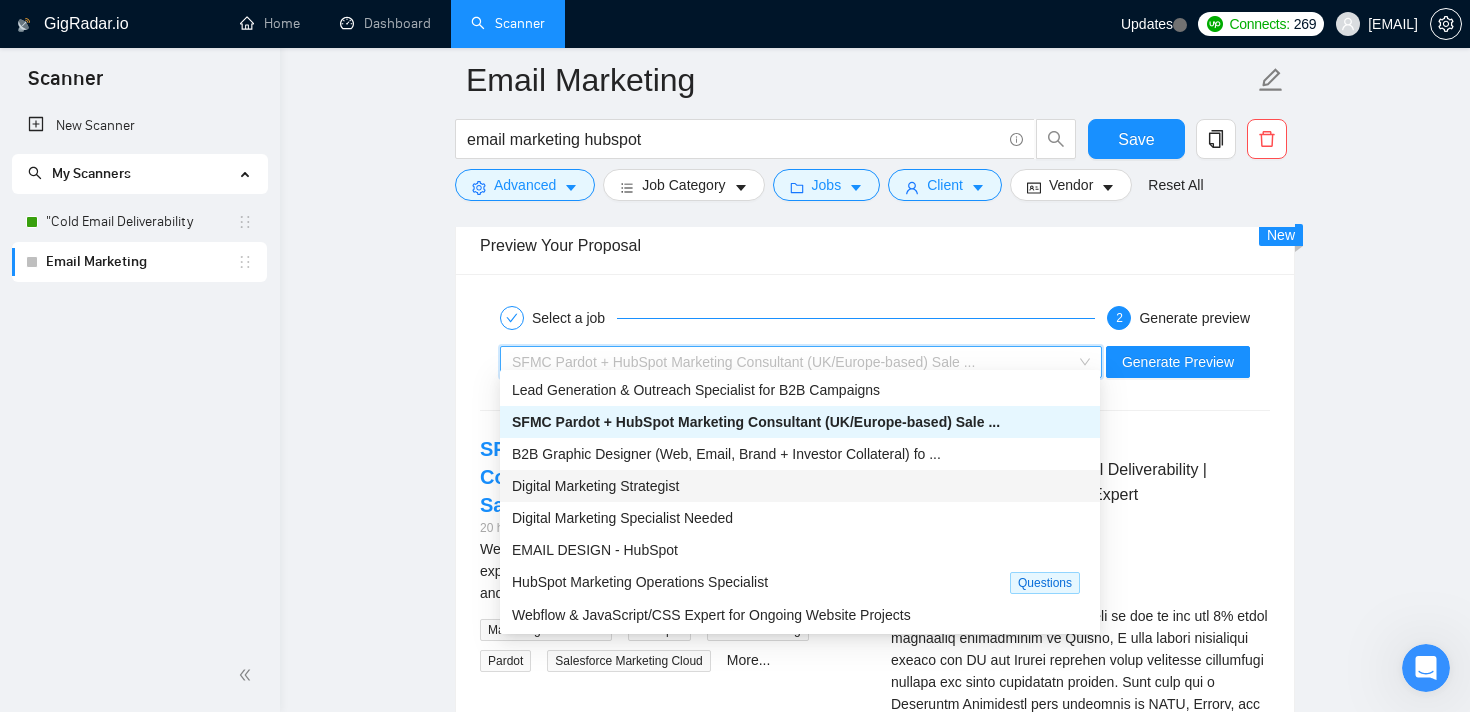 click on "Digital Marketing Strategist" at bounding box center (800, 486) 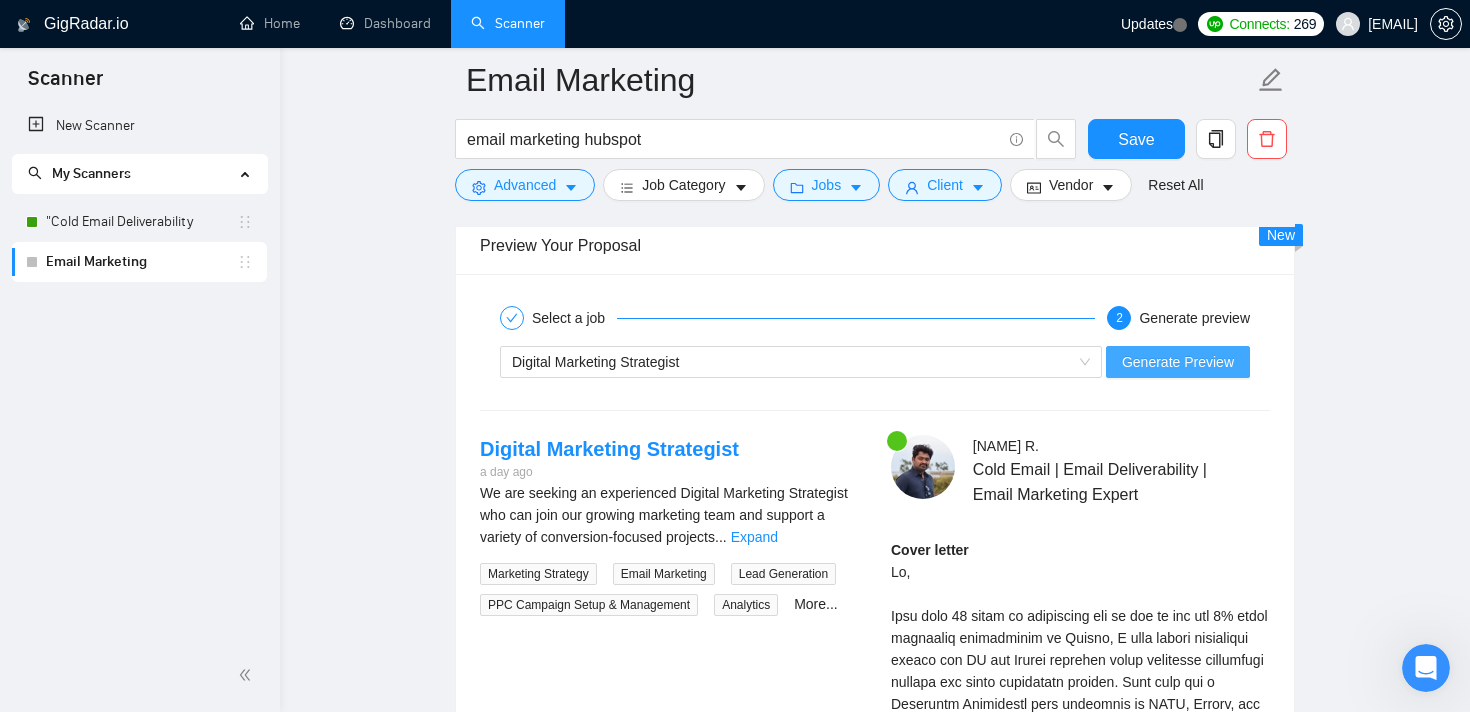 click on "Generate Preview" at bounding box center [1178, 362] 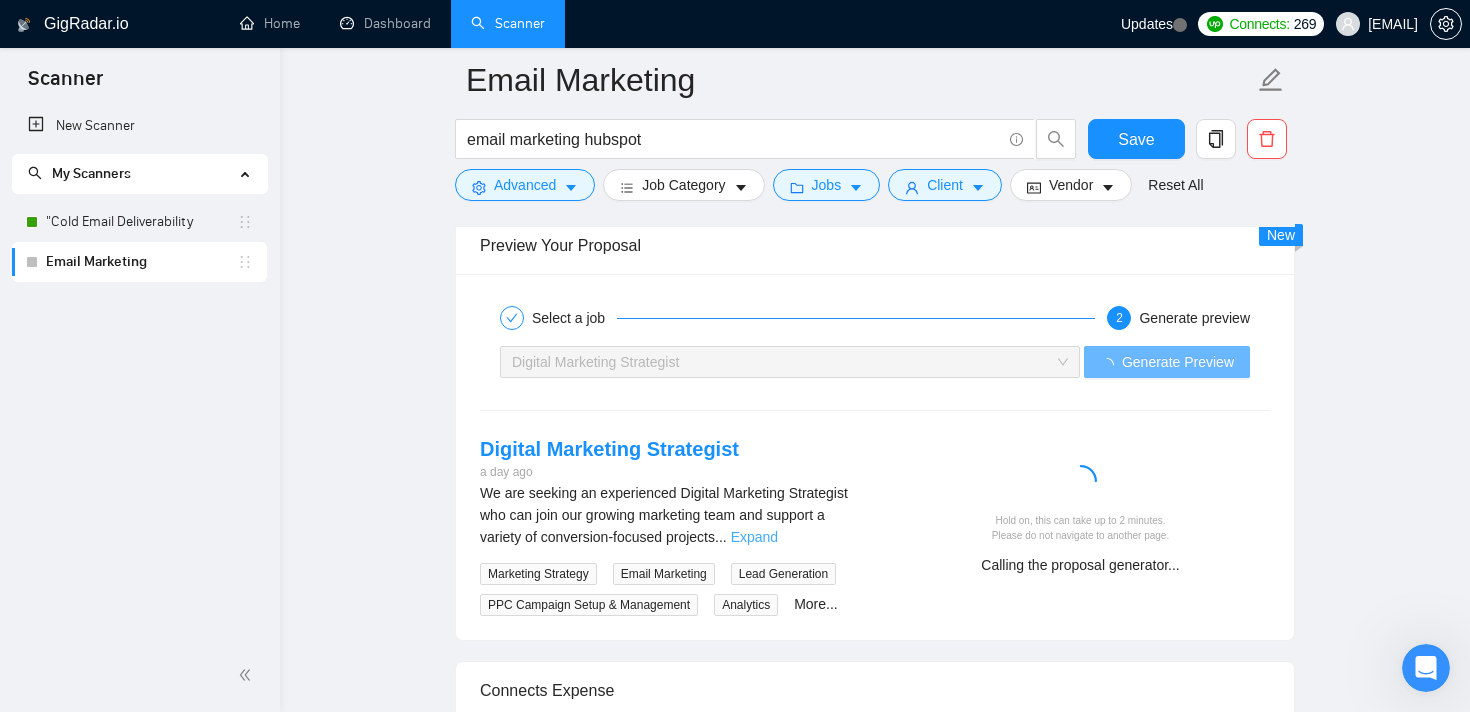 click on "Expand" at bounding box center (754, 537) 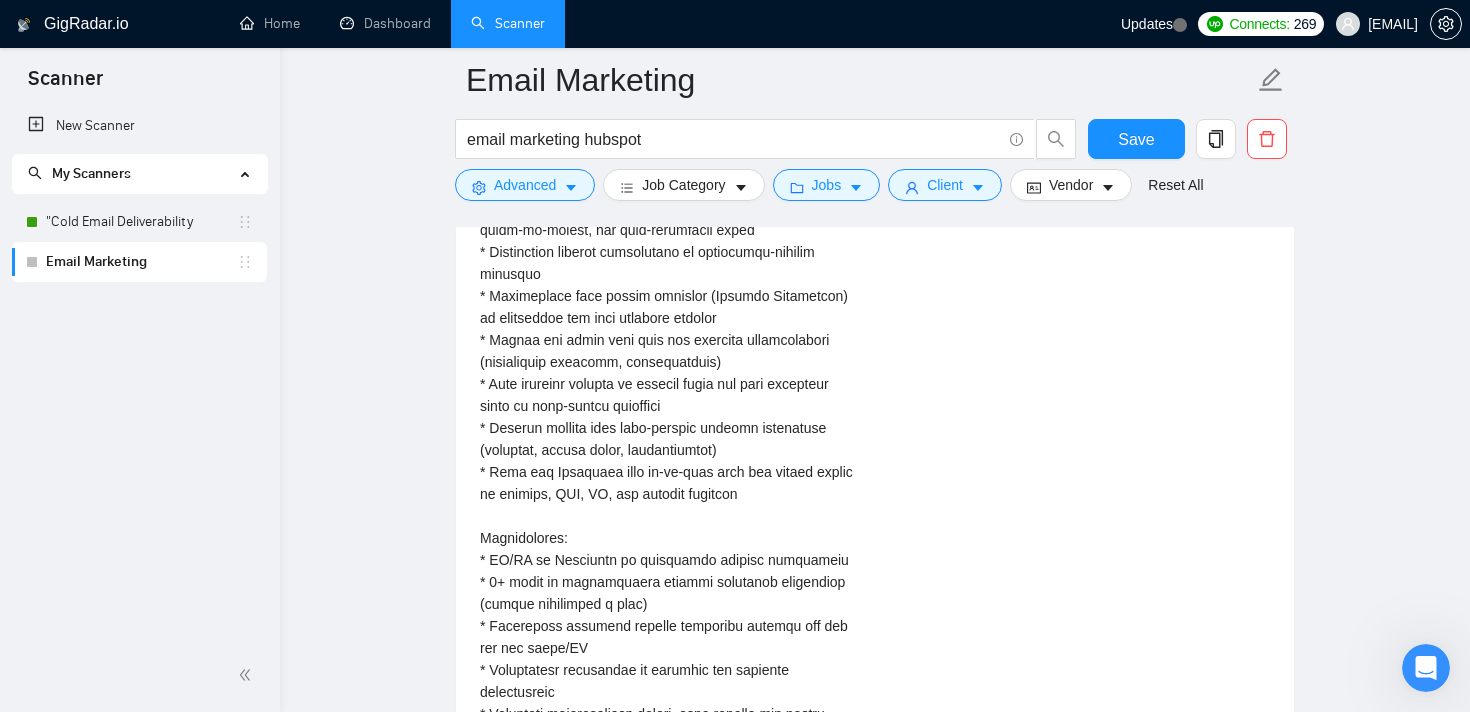 scroll, scrollTop: 3589, scrollLeft: 0, axis: vertical 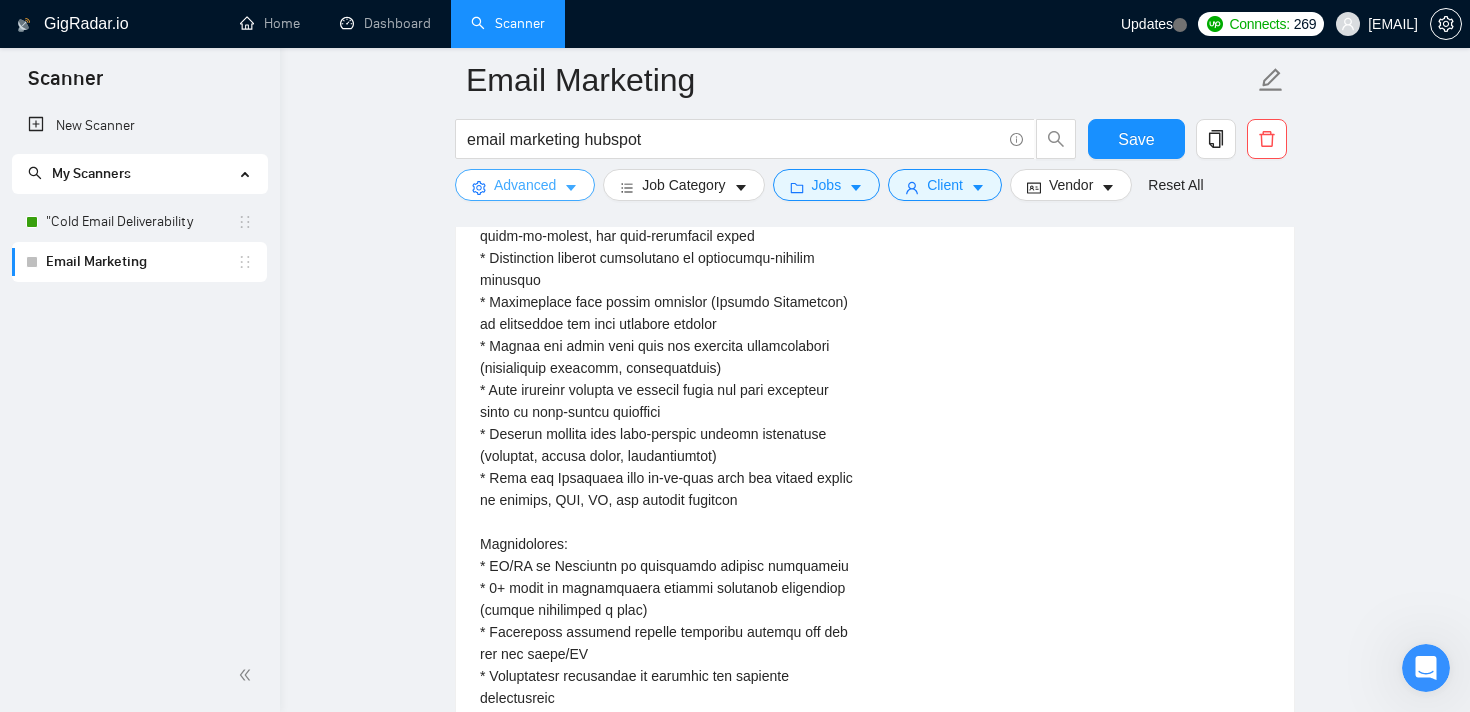 click 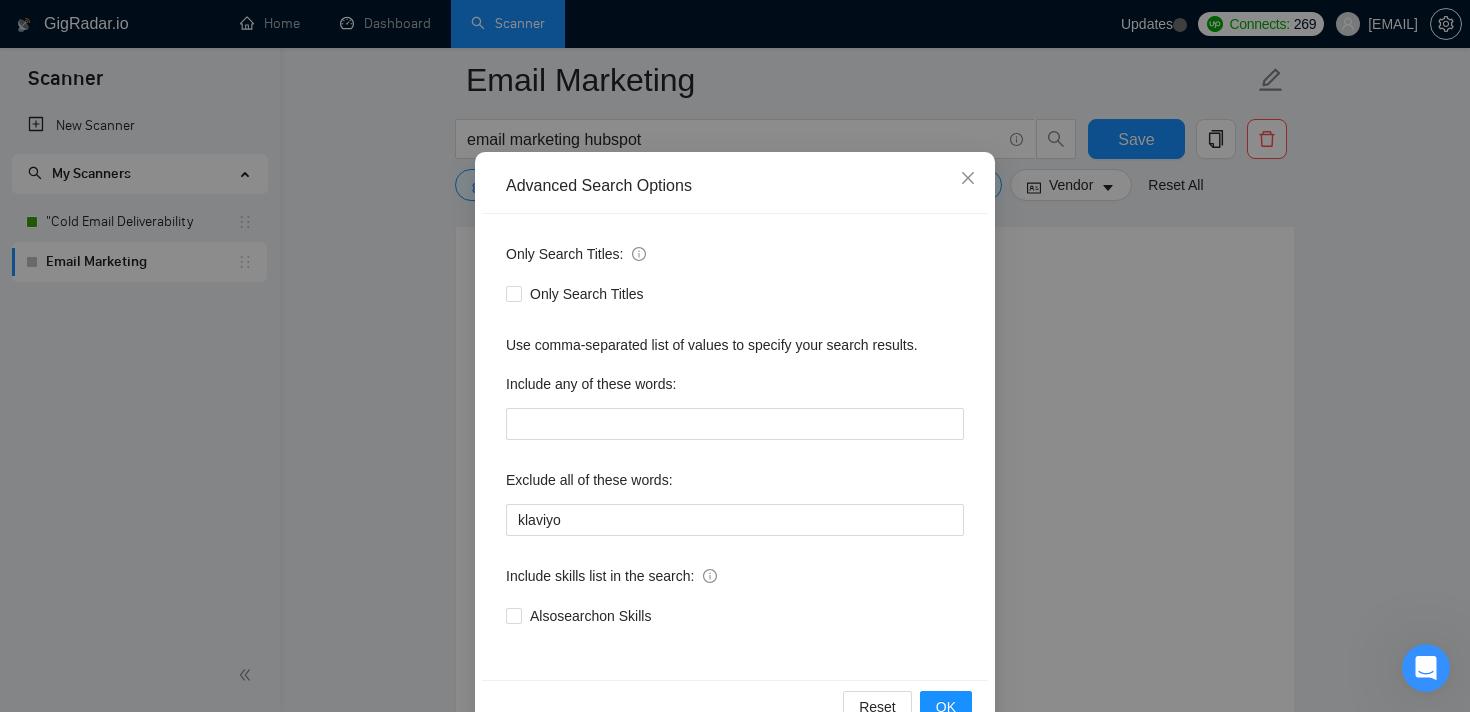 scroll, scrollTop: 120, scrollLeft: 0, axis: vertical 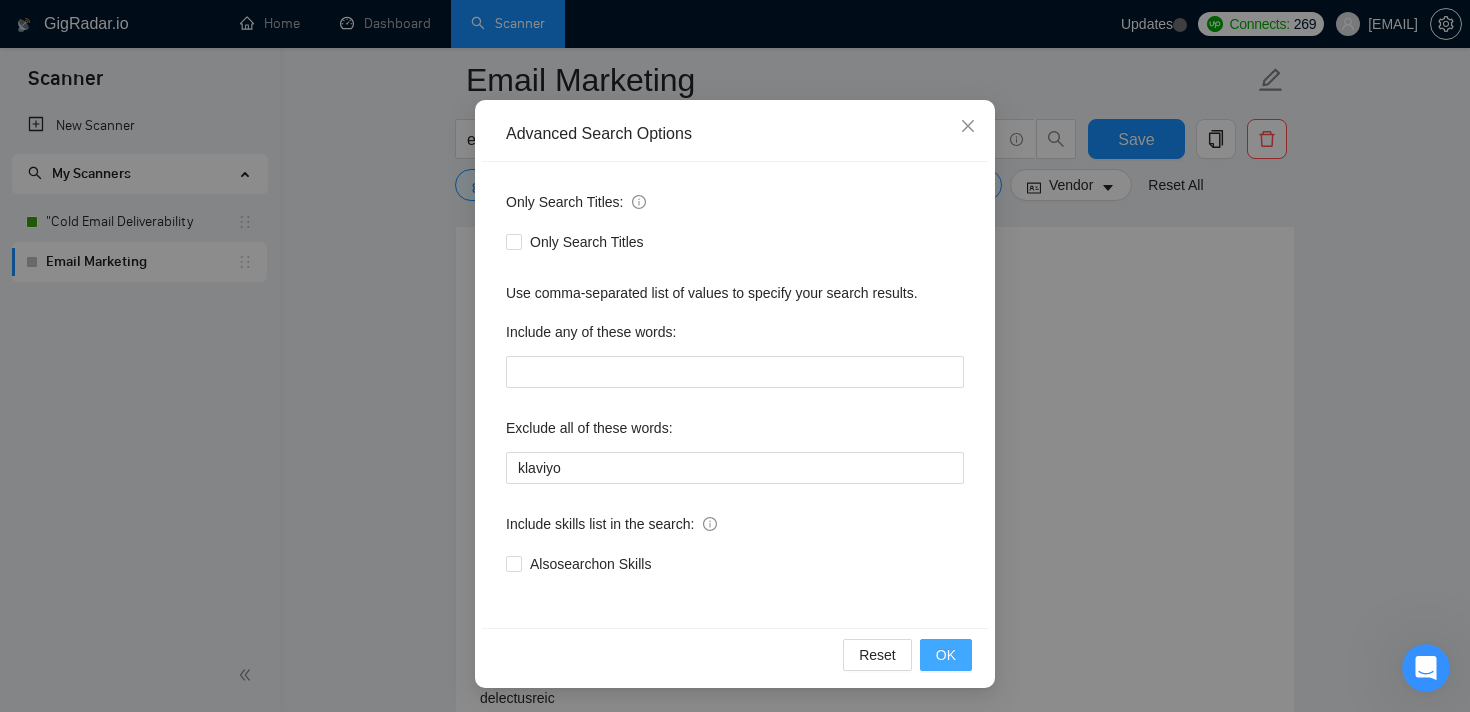 click on "OK" at bounding box center [946, 655] 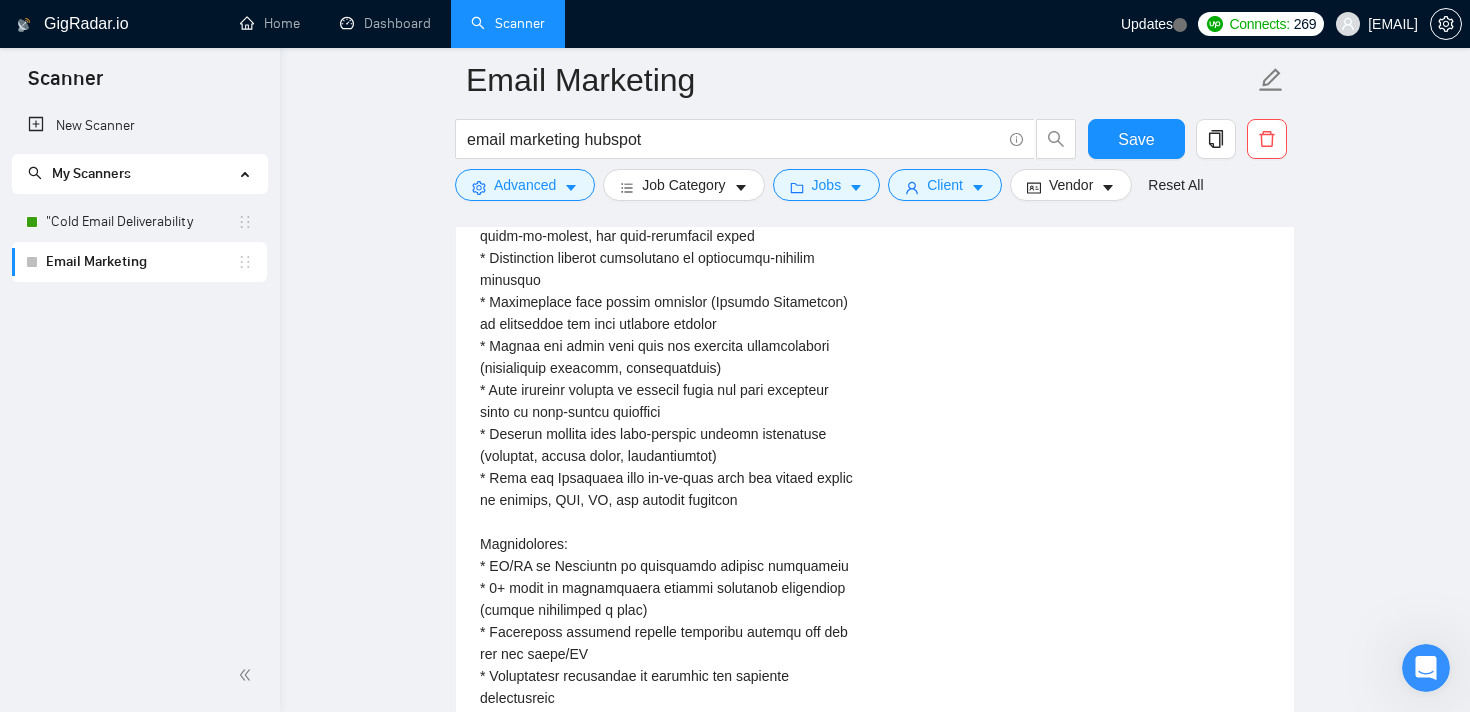 scroll, scrollTop: 20, scrollLeft: 0, axis: vertical 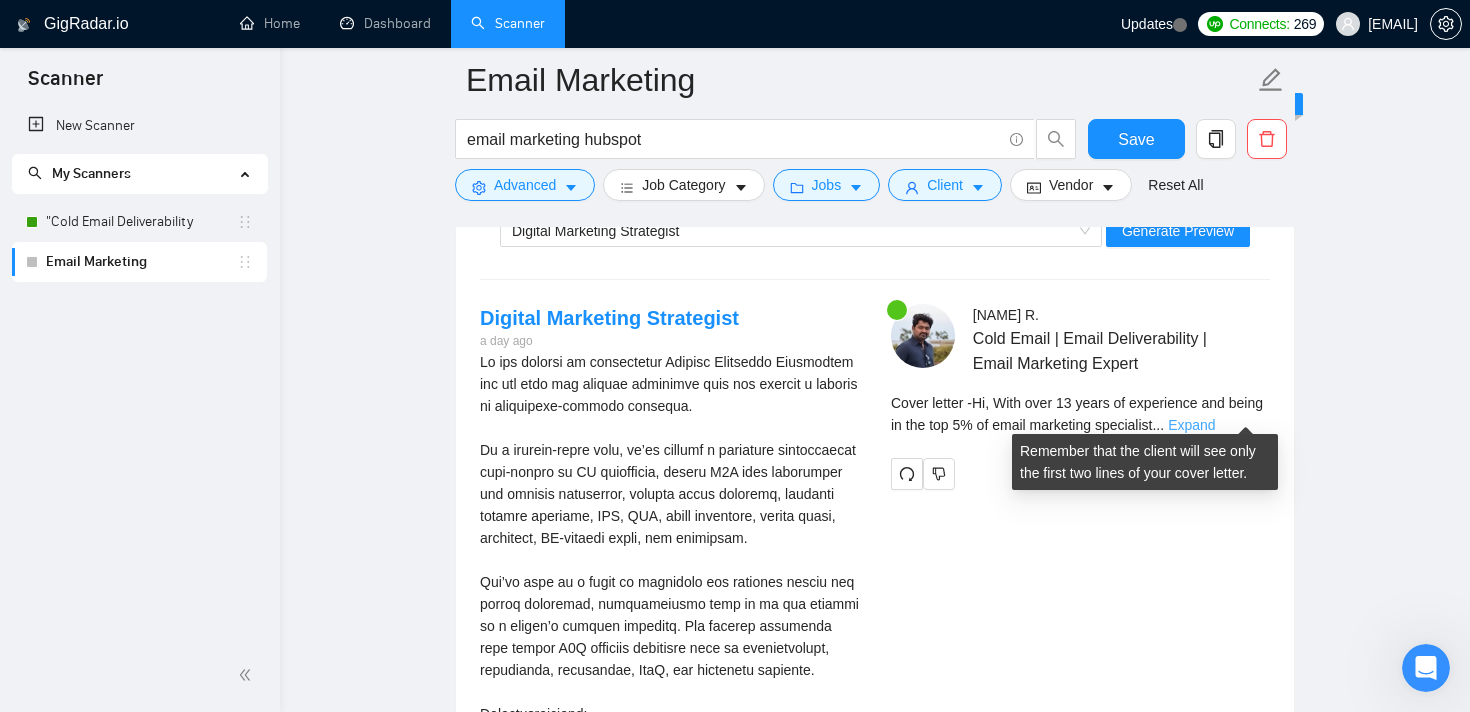 click on "Expand" at bounding box center [1191, 425] 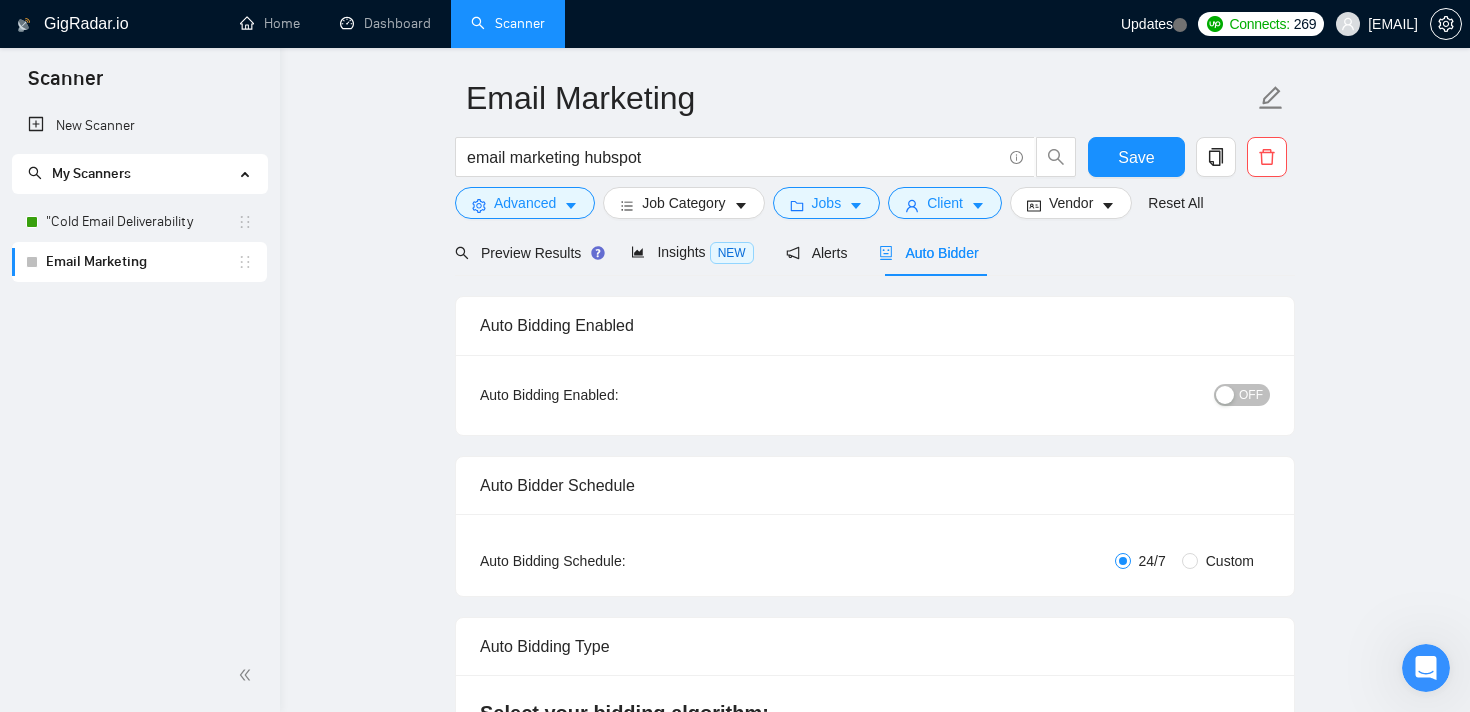 scroll, scrollTop: 0, scrollLeft: 0, axis: both 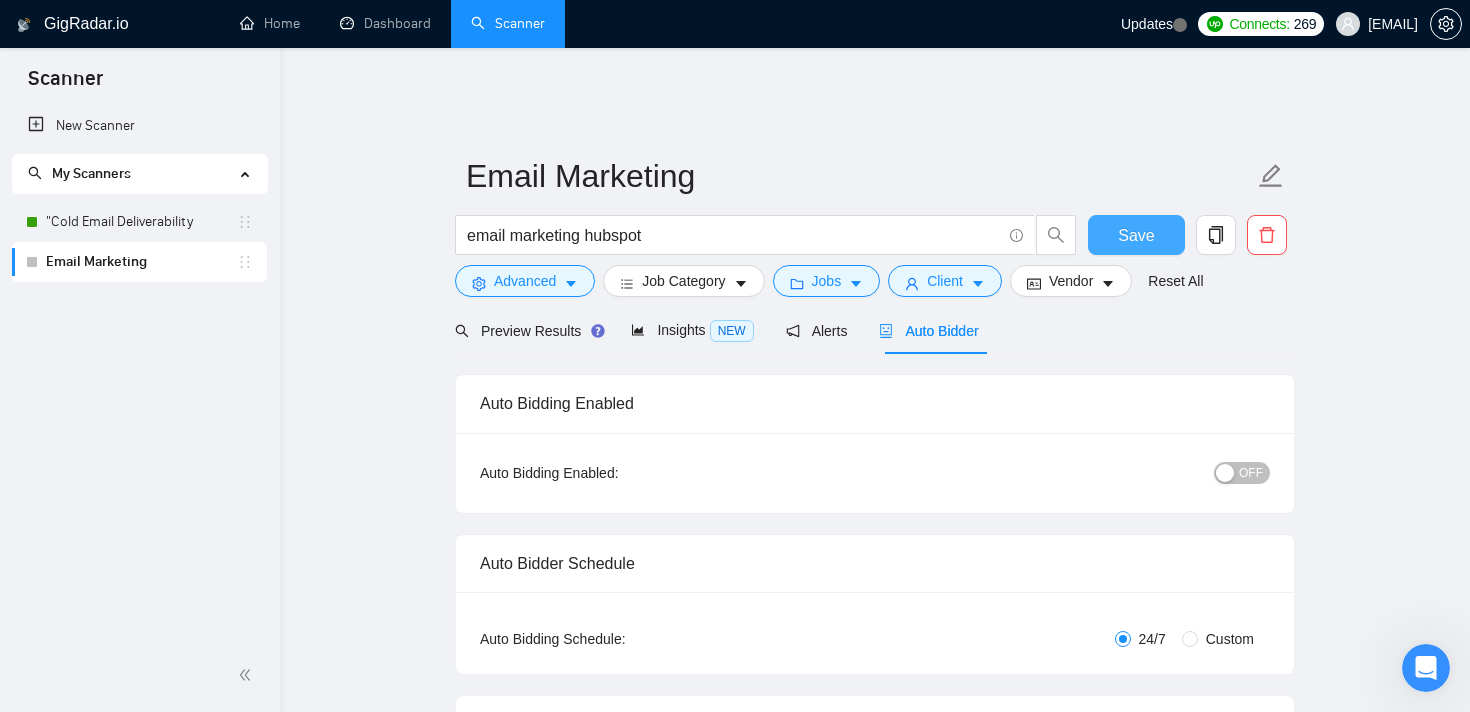 click on "Save" at bounding box center [1136, 235] 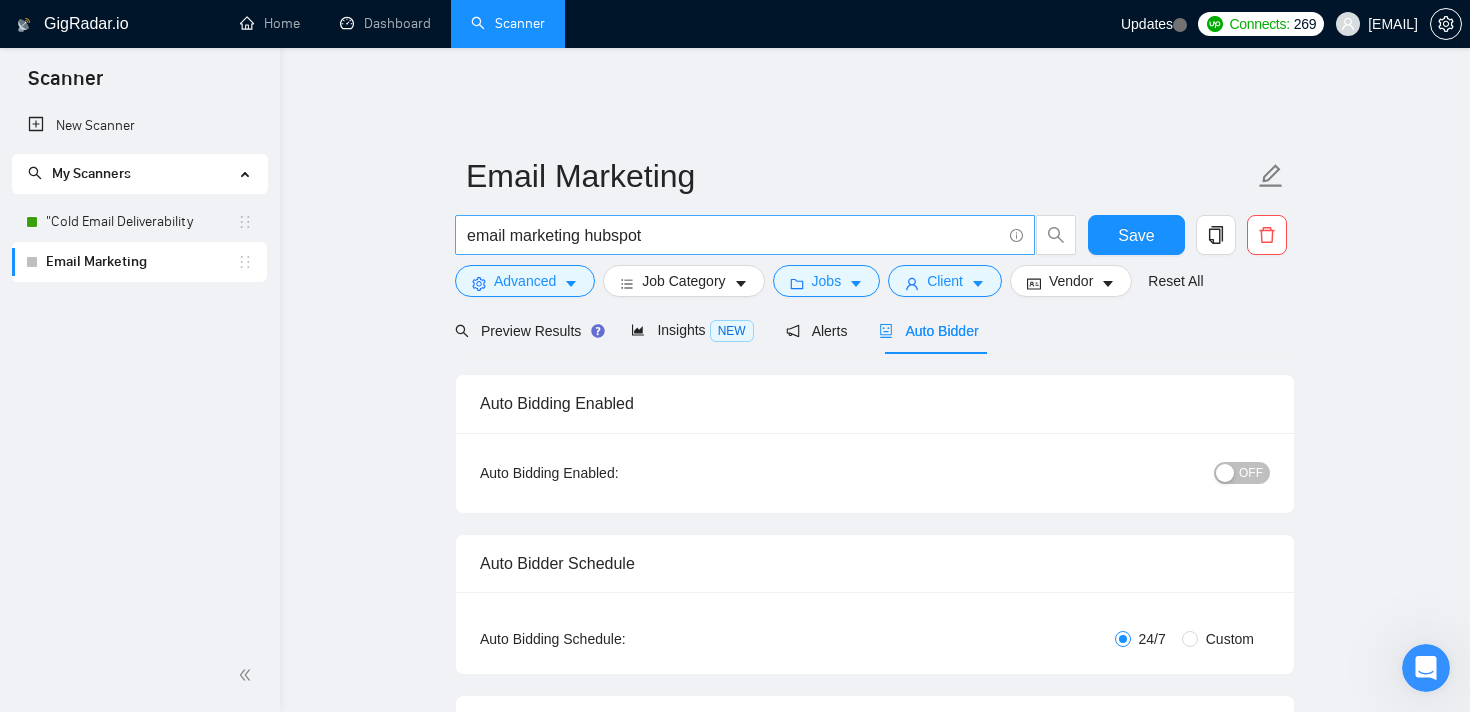 click on "email marketing hubspot" at bounding box center [734, 235] 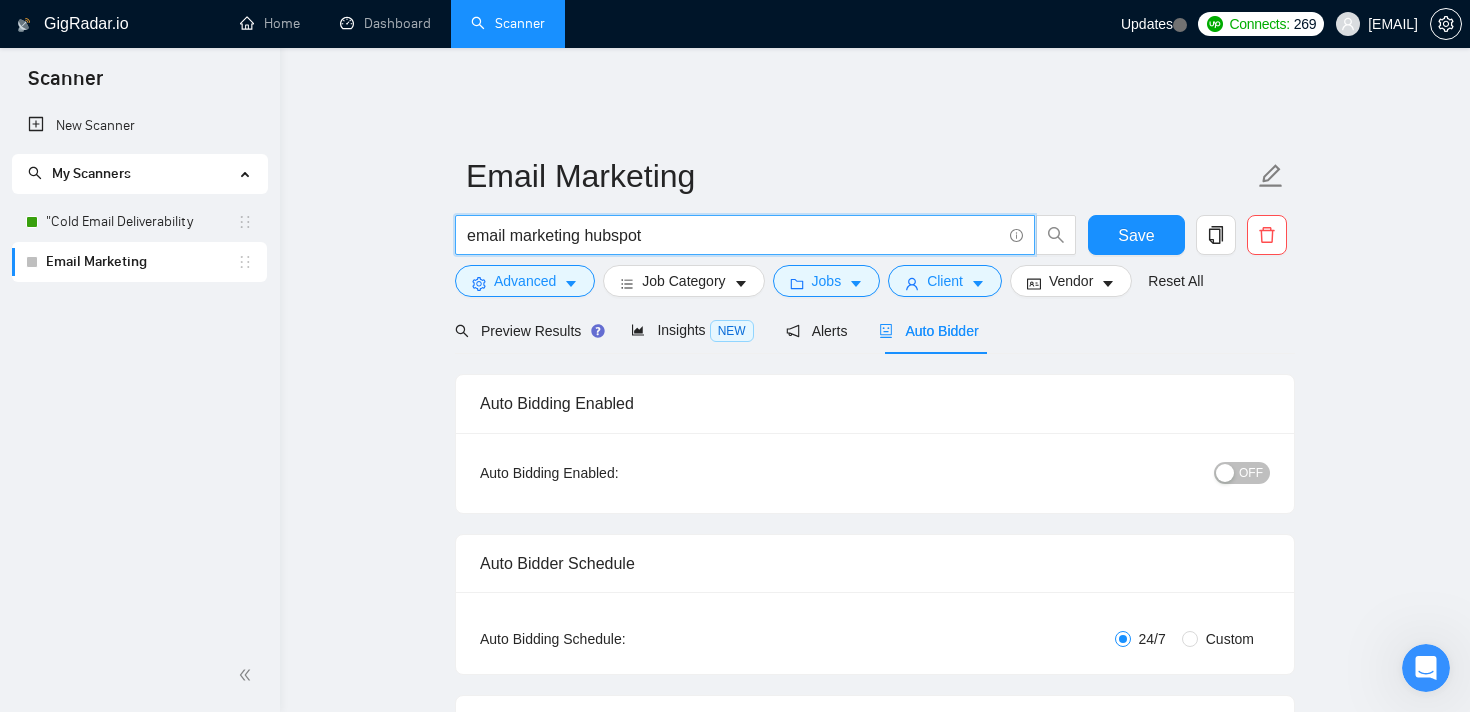 click on "email marketing hubspot" at bounding box center (734, 235) 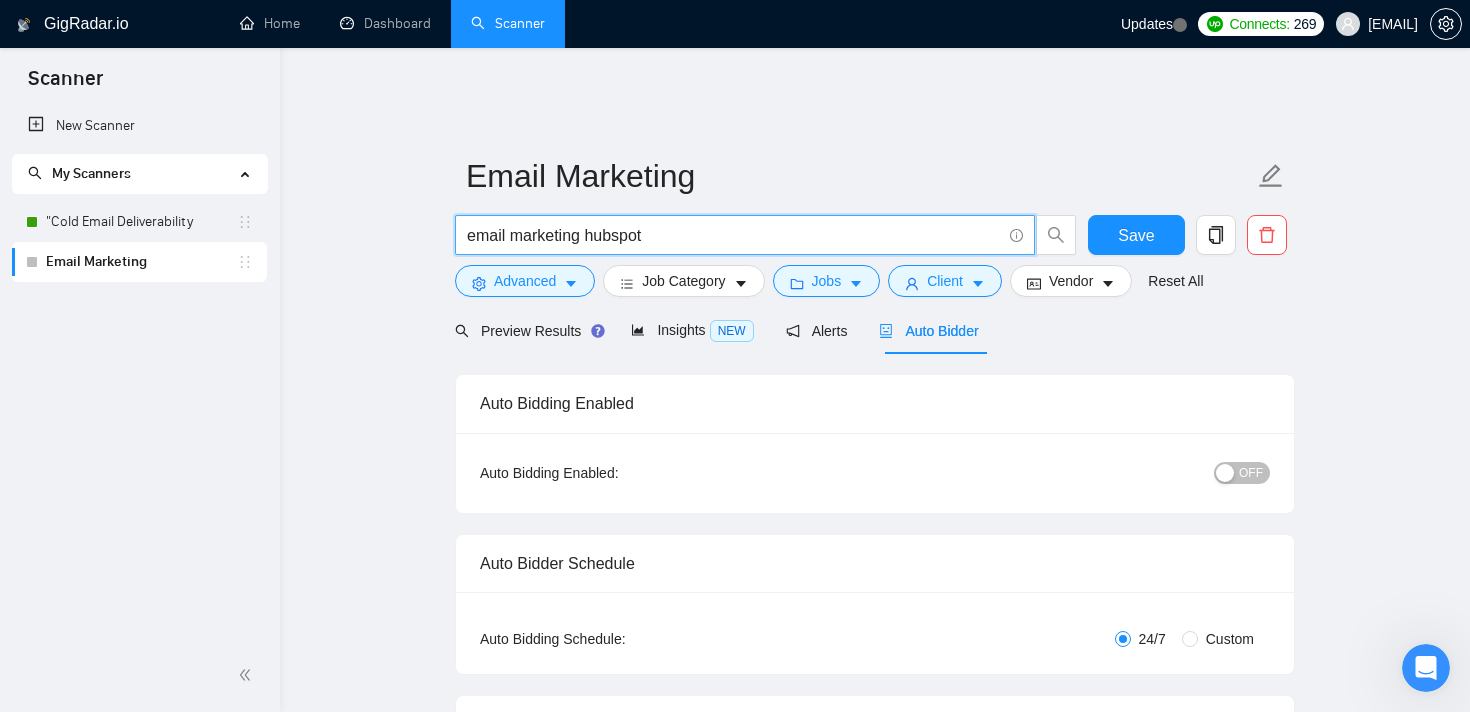 click on "Email Marketing email marketing hubspot Save Advanced   Job Category   Jobs   Client   Vendor   Reset All Preview Results Insights NEW Alerts Auto Bidder Auto Bidding Enabled Auto Bidding Enabled: OFF Auto Bidder Schedule Auto Bidding Type: Automated (recommended) Semi-automated Auto Bidding Schedule: 24/7 Custom Custom Auto Bidder Schedule Repeat every week on Monday Tuesday Wednesday Thursday Friday Saturday Sunday Active Hours ( Asia/Calcutta ): From: To: ( 24  hours) Asia/Calcutta Auto Bidding Type Select your bidding algorithm: Choose the algorithm for you bidding. The price per proposal does not include your connects expenditure. Template Bidder Works great for narrow segments and short cover letters that don't change. 0.50  credits / proposal Sardor AI 🤖 Personalise your cover letter with ai [placeholders] 1.00  credits / proposal Experimental Laziza AI  👑   NEW   Learn more 2.00  credits / proposal 77.78 credits savings Team & Freelancer Select team: Inboxist Martech Solutions Pvt Ltd Arul Raj" at bounding box center [875, 3354] 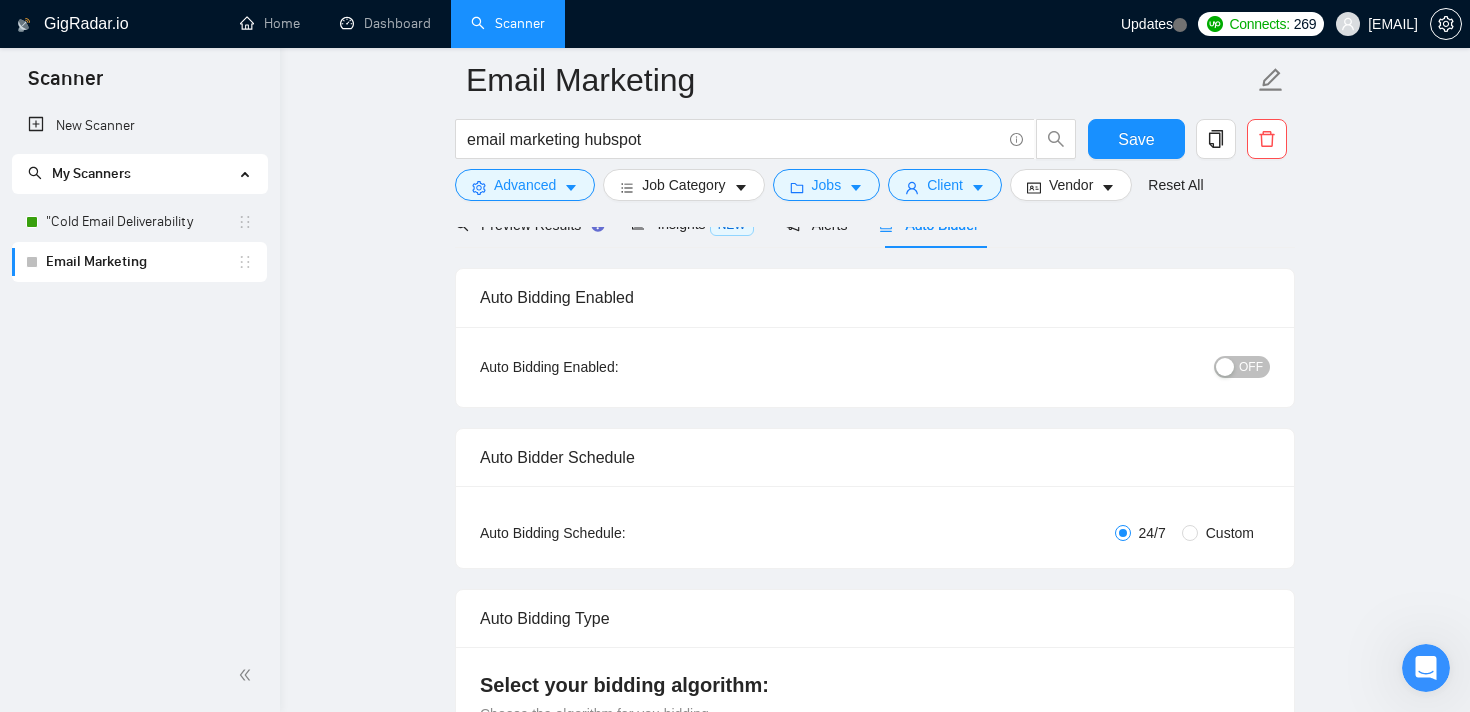 scroll, scrollTop: 0, scrollLeft: 0, axis: both 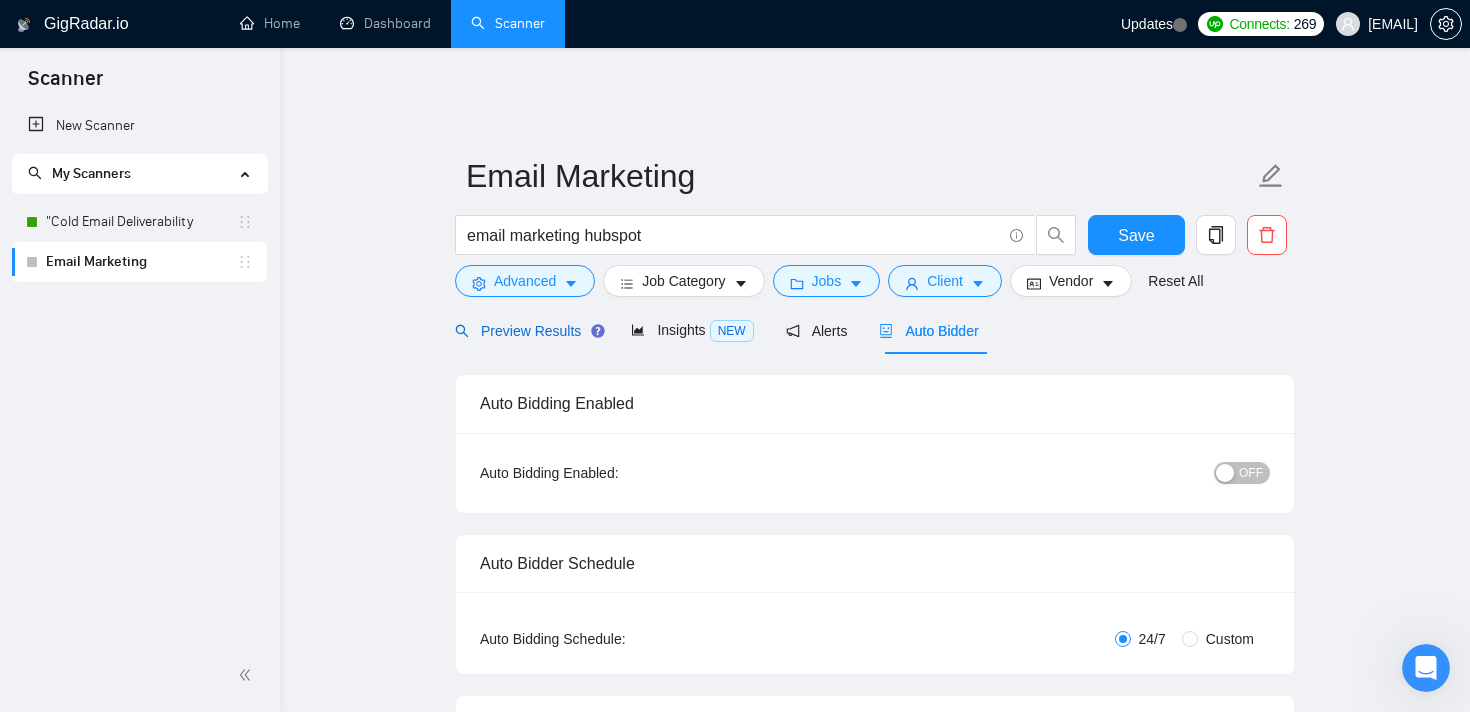 click on "Preview Results" at bounding box center (527, 331) 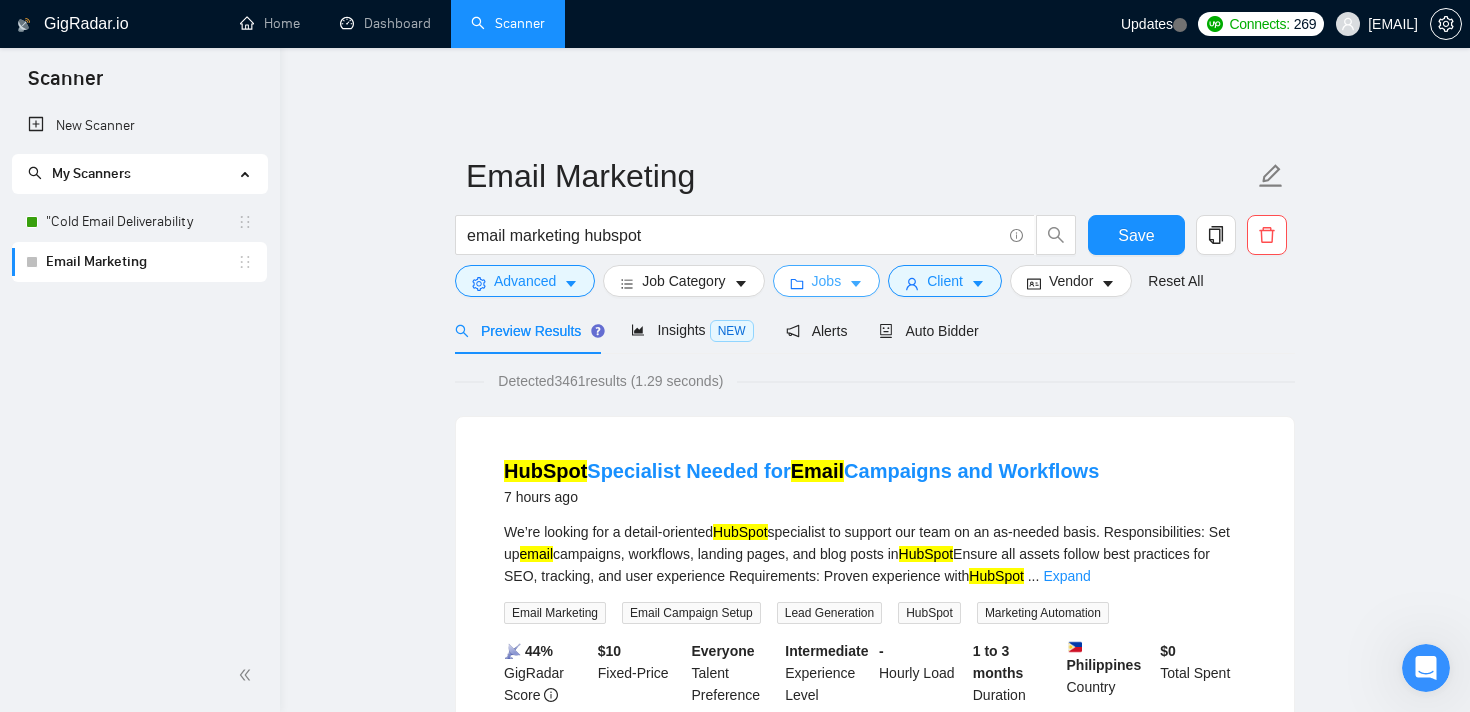 click 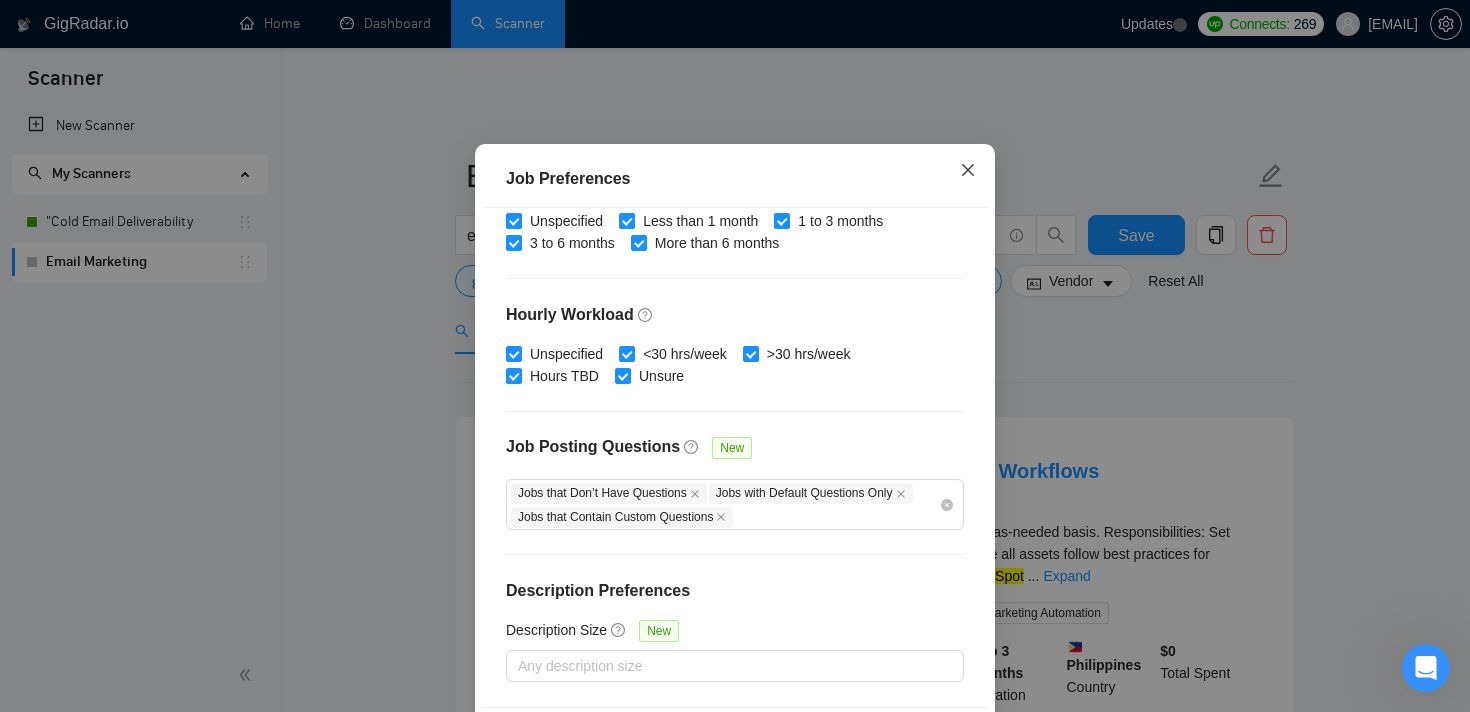 click 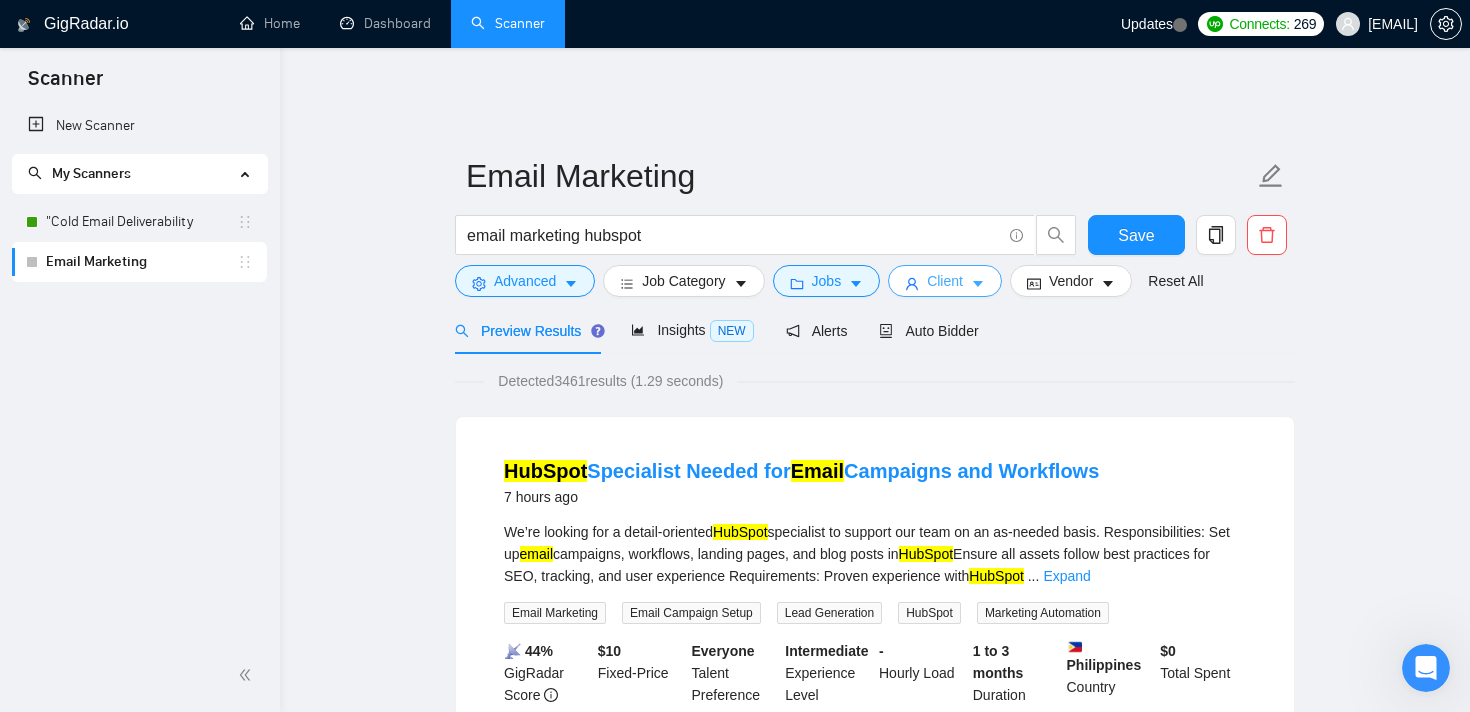 click 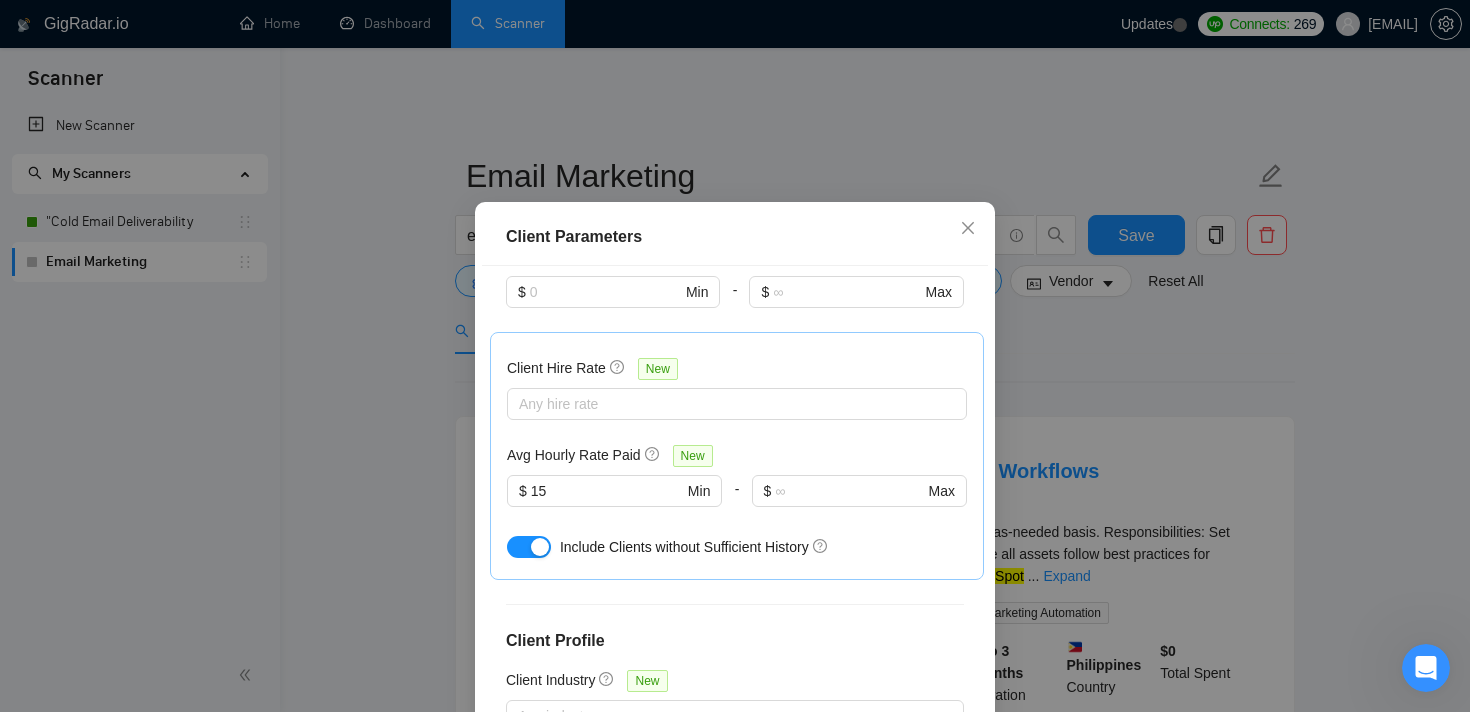 scroll, scrollTop: 547, scrollLeft: 0, axis: vertical 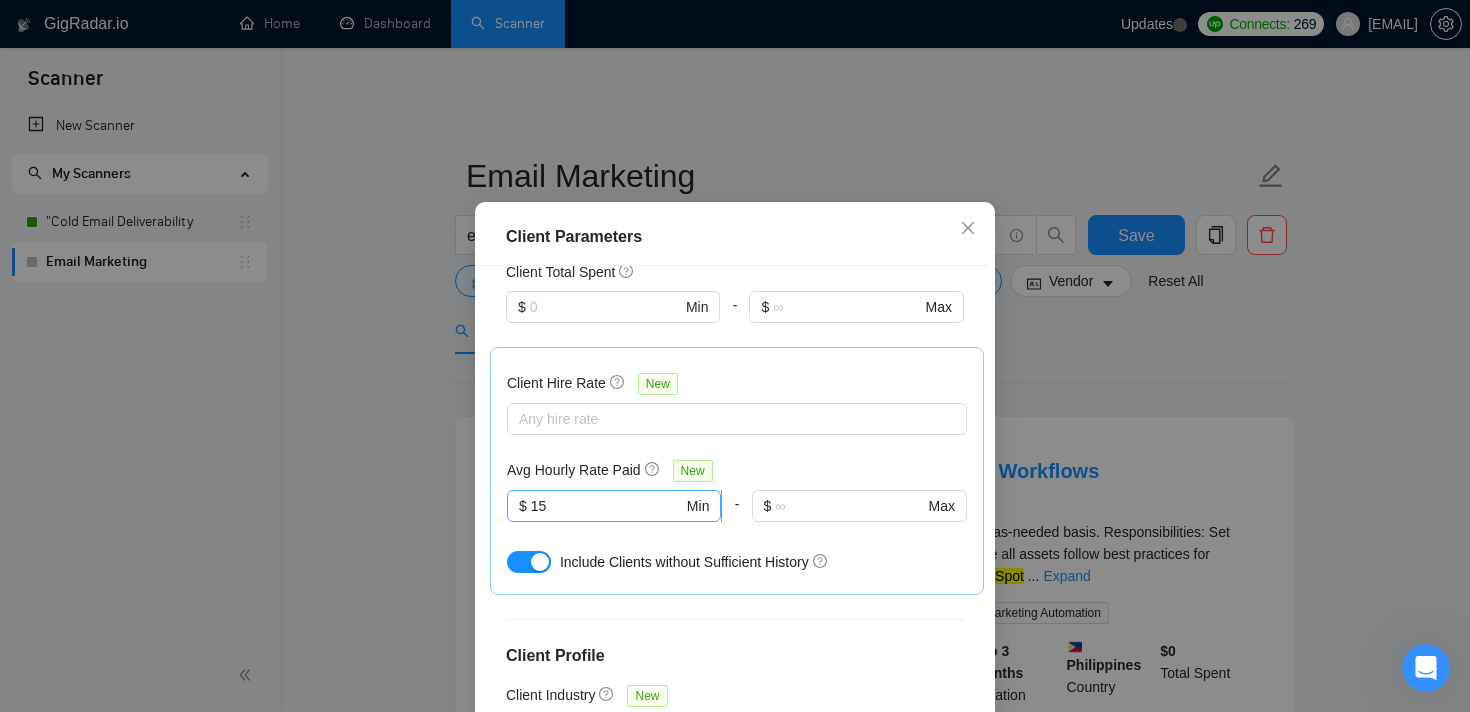 click on "$ 15 Min" at bounding box center (614, 506) 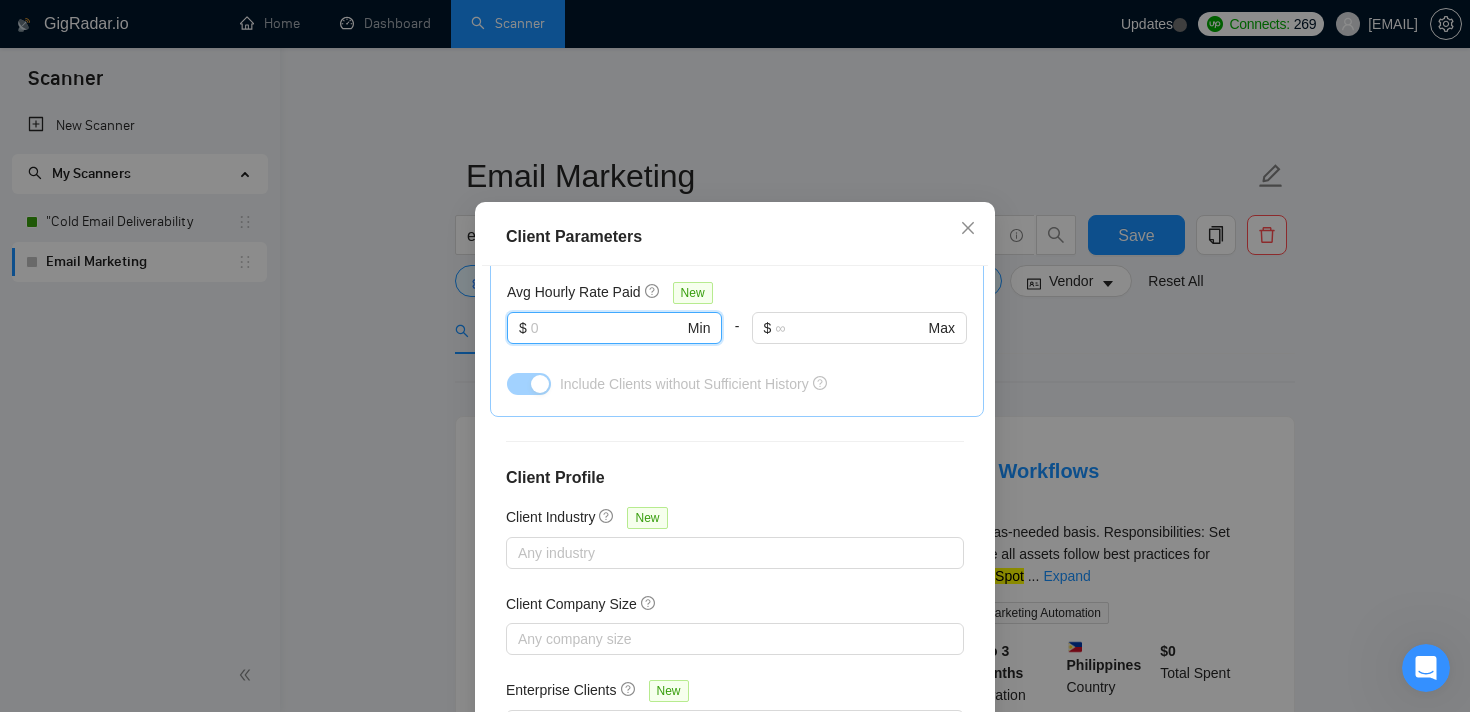 scroll, scrollTop: 803, scrollLeft: 0, axis: vertical 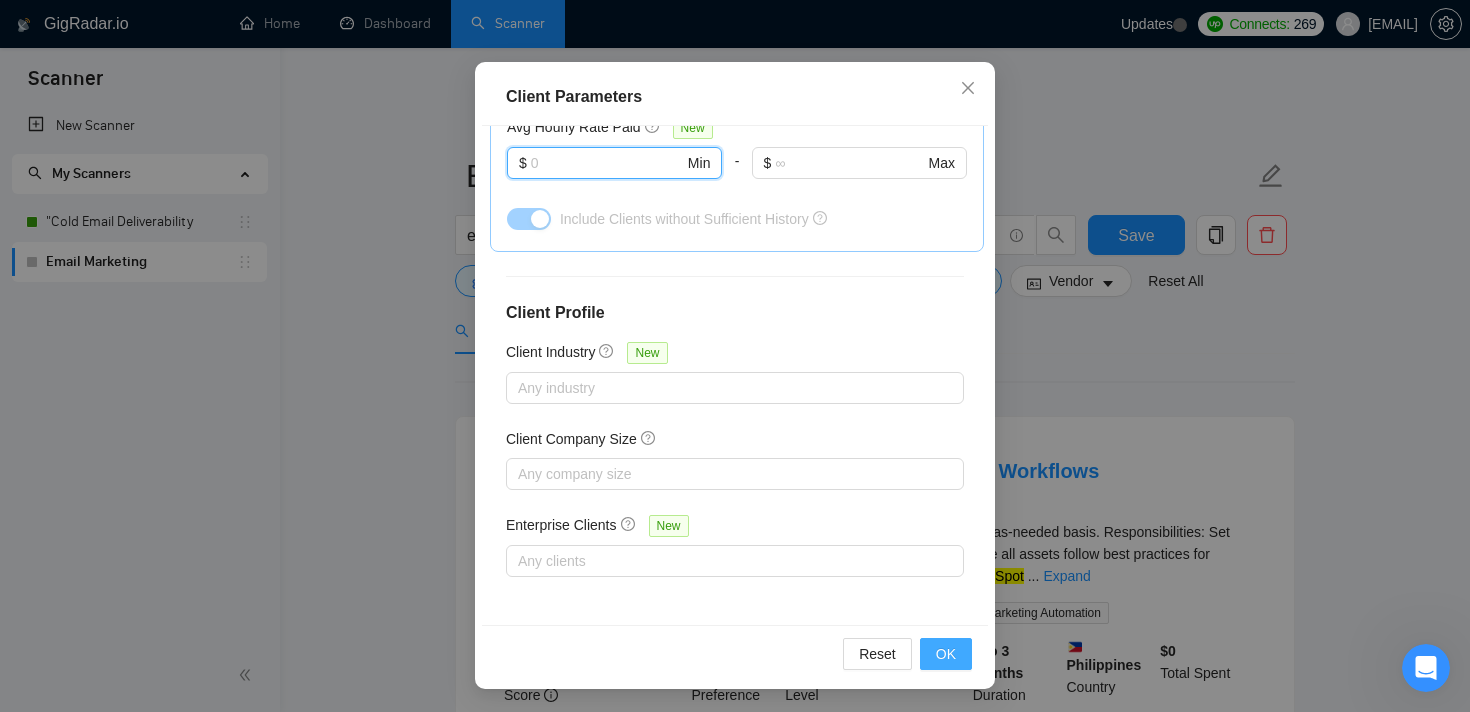 click on "OK" at bounding box center [946, 654] 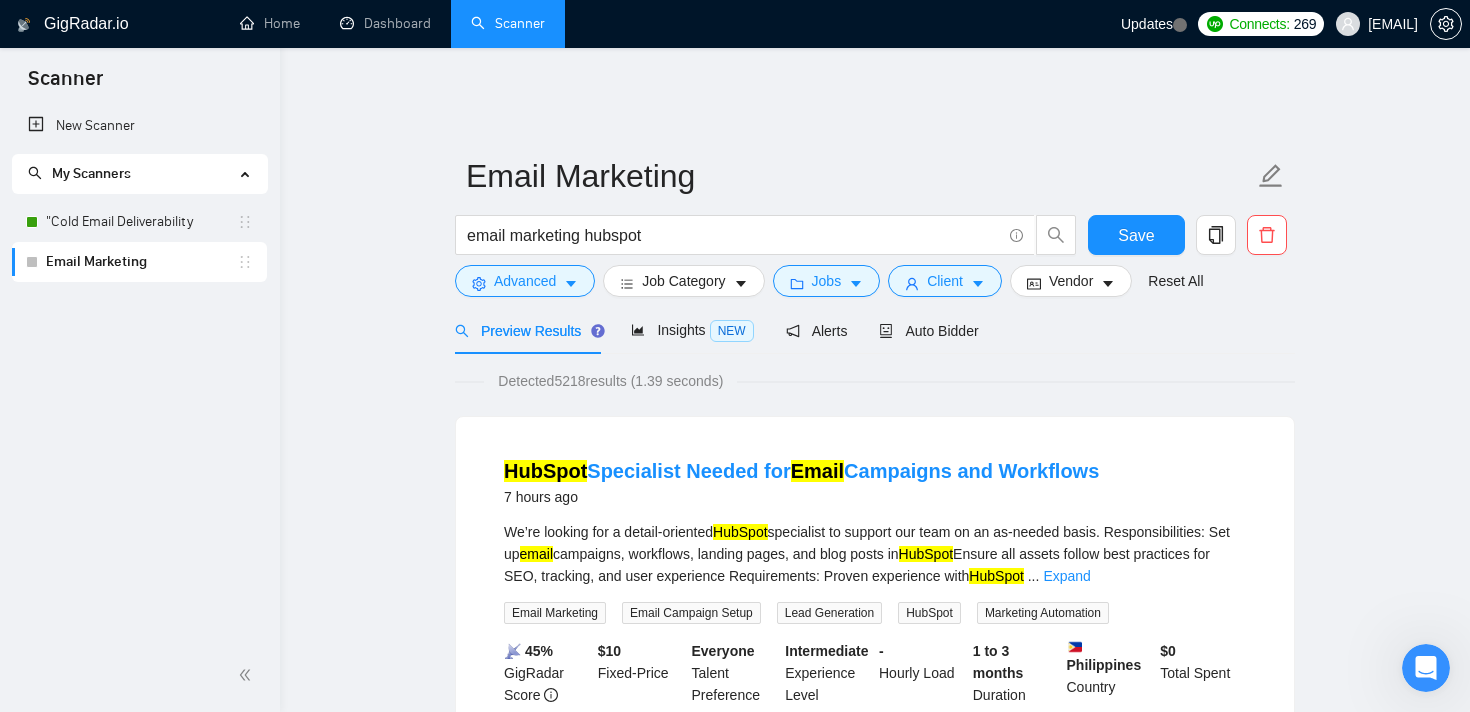 scroll, scrollTop: 58, scrollLeft: 0, axis: vertical 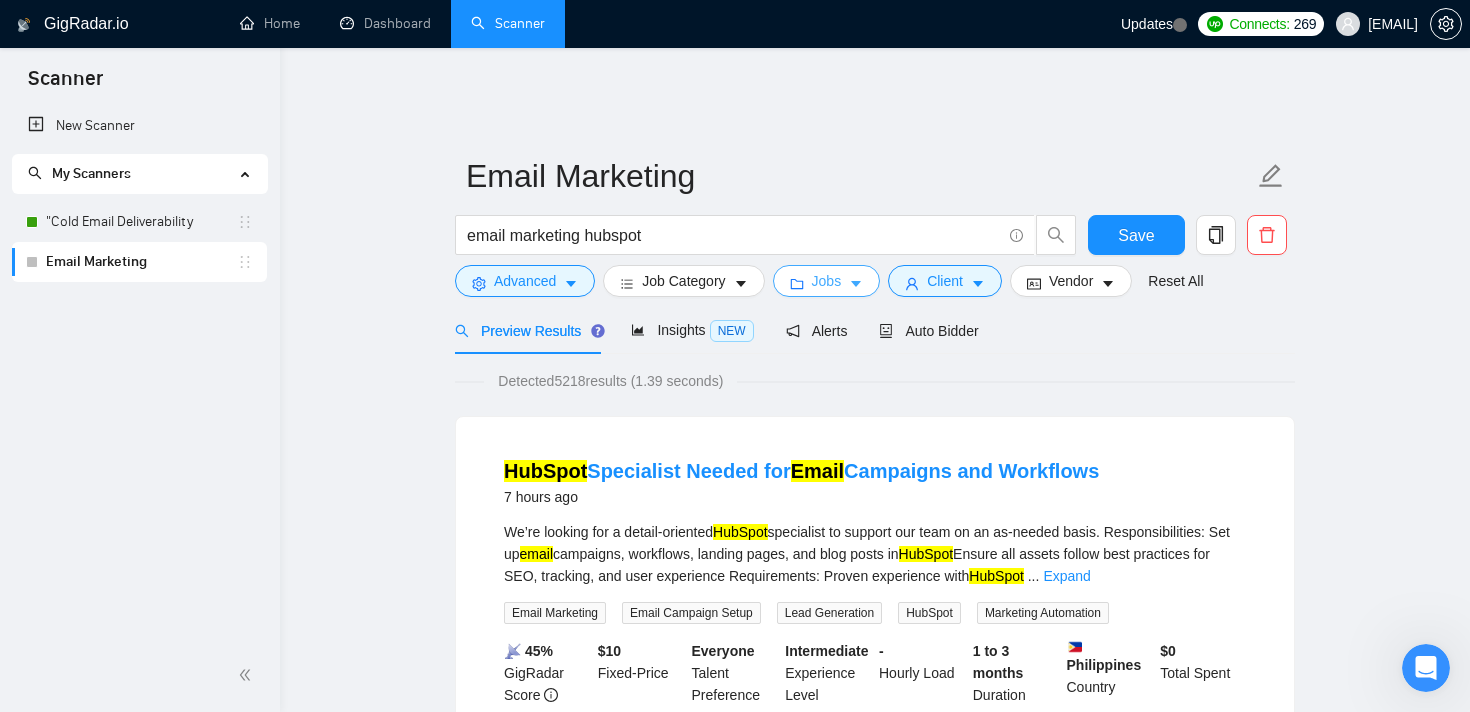 click 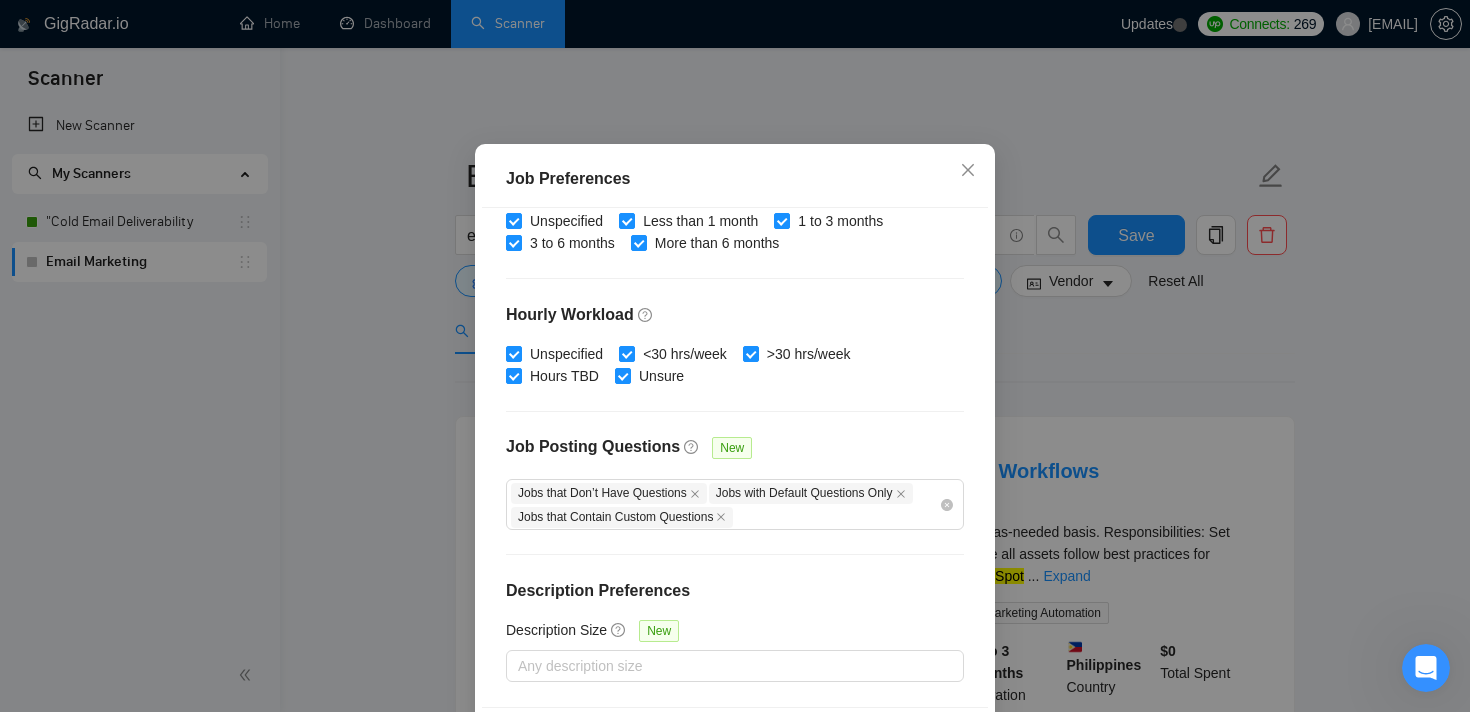 scroll, scrollTop: 0, scrollLeft: 0, axis: both 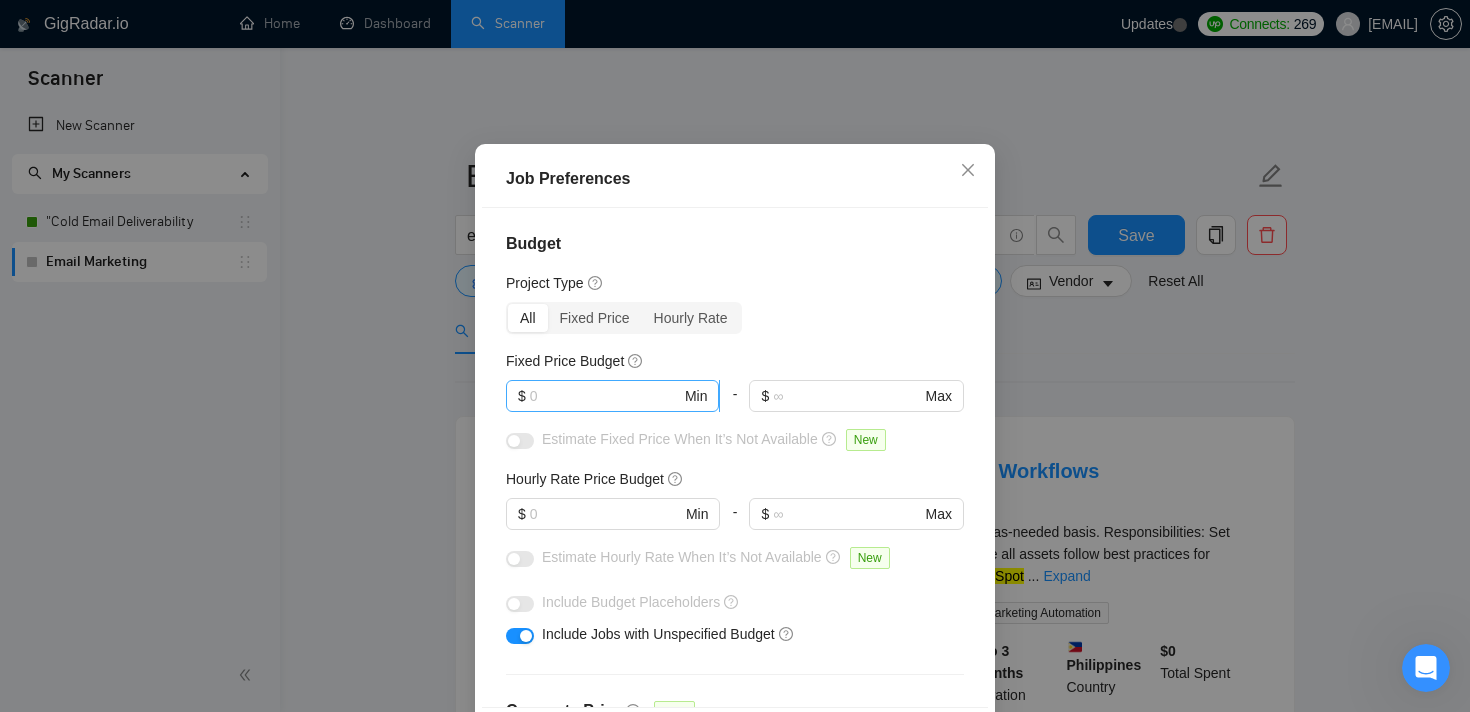 click on "$ Min" at bounding box center (612, 396) 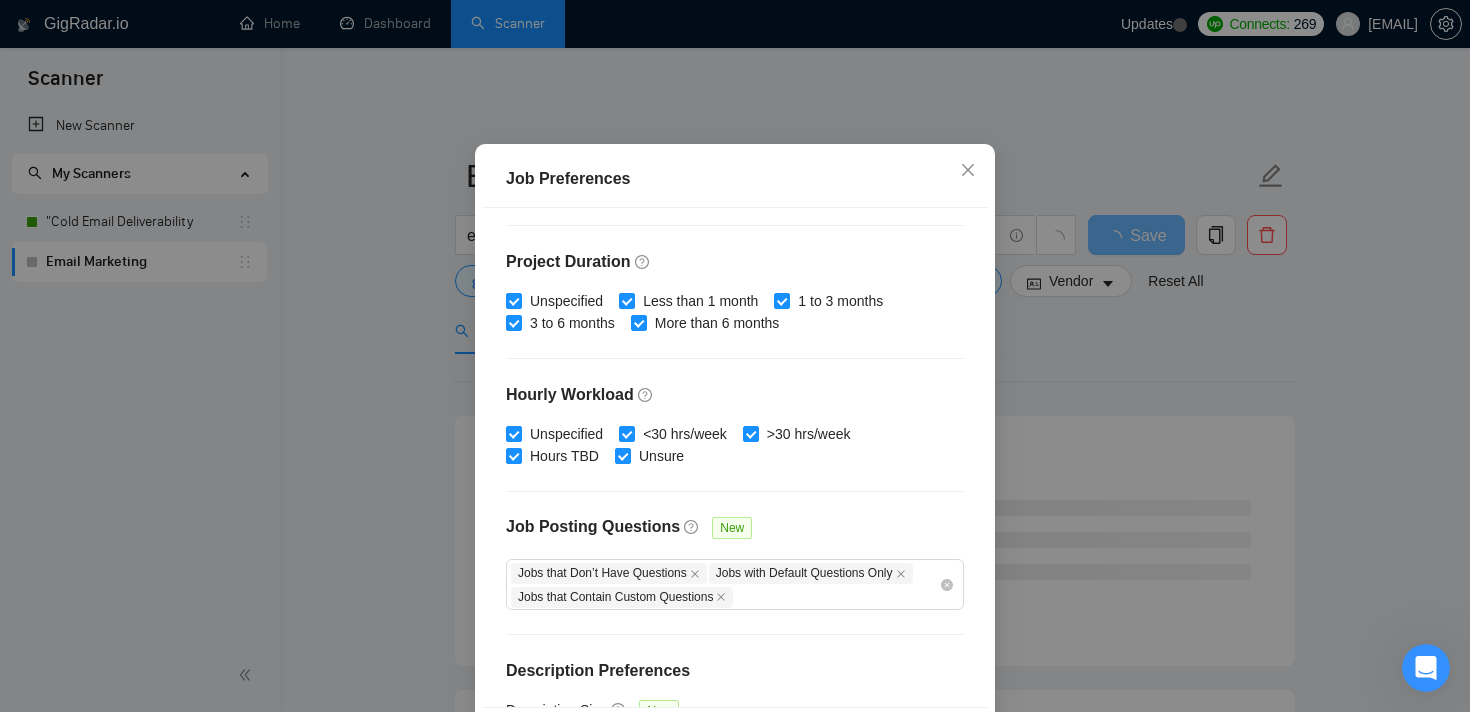 scroll, scrollTop: 675, scrollLeft: 0, axis: vertical 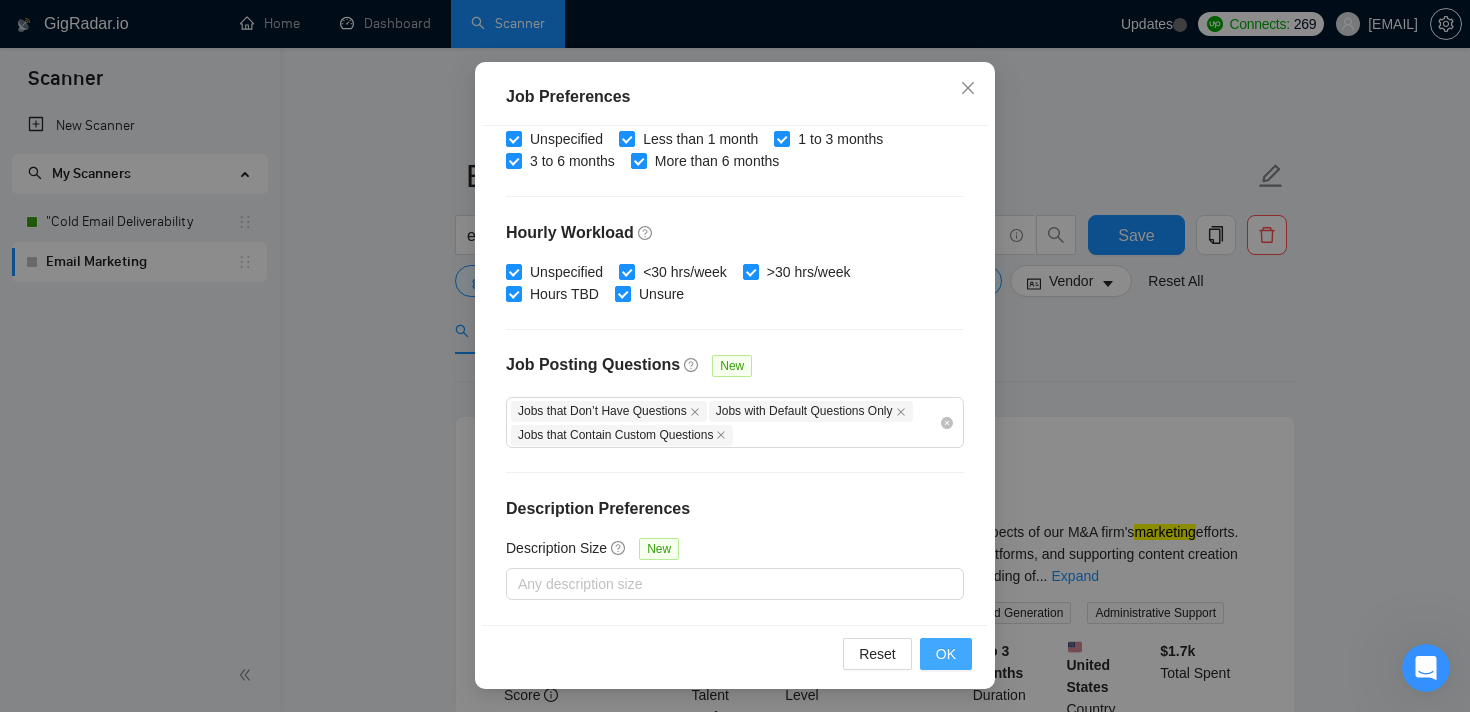 click on "OK" at bounding box center [946, 654] 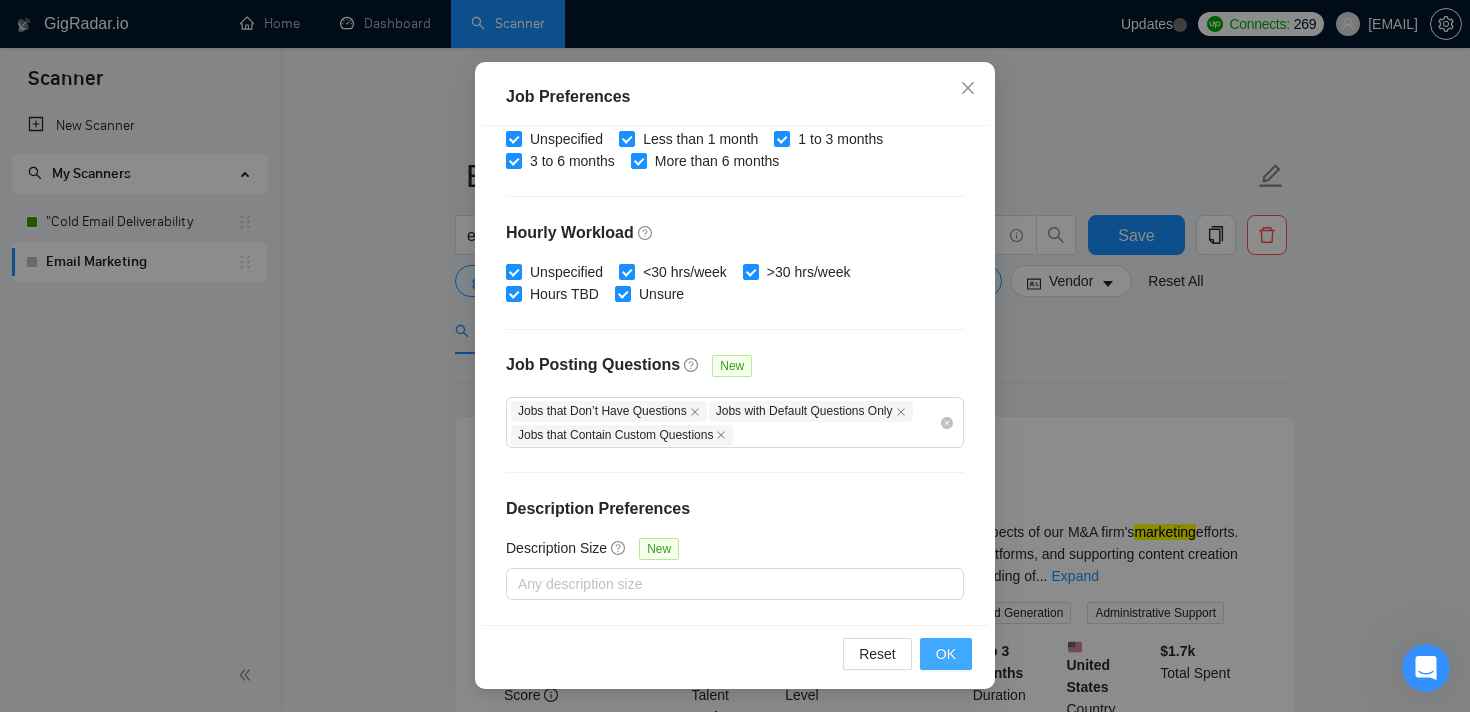 scroll, scrollTop: 58, scrollLeft: 0, axis: vertical 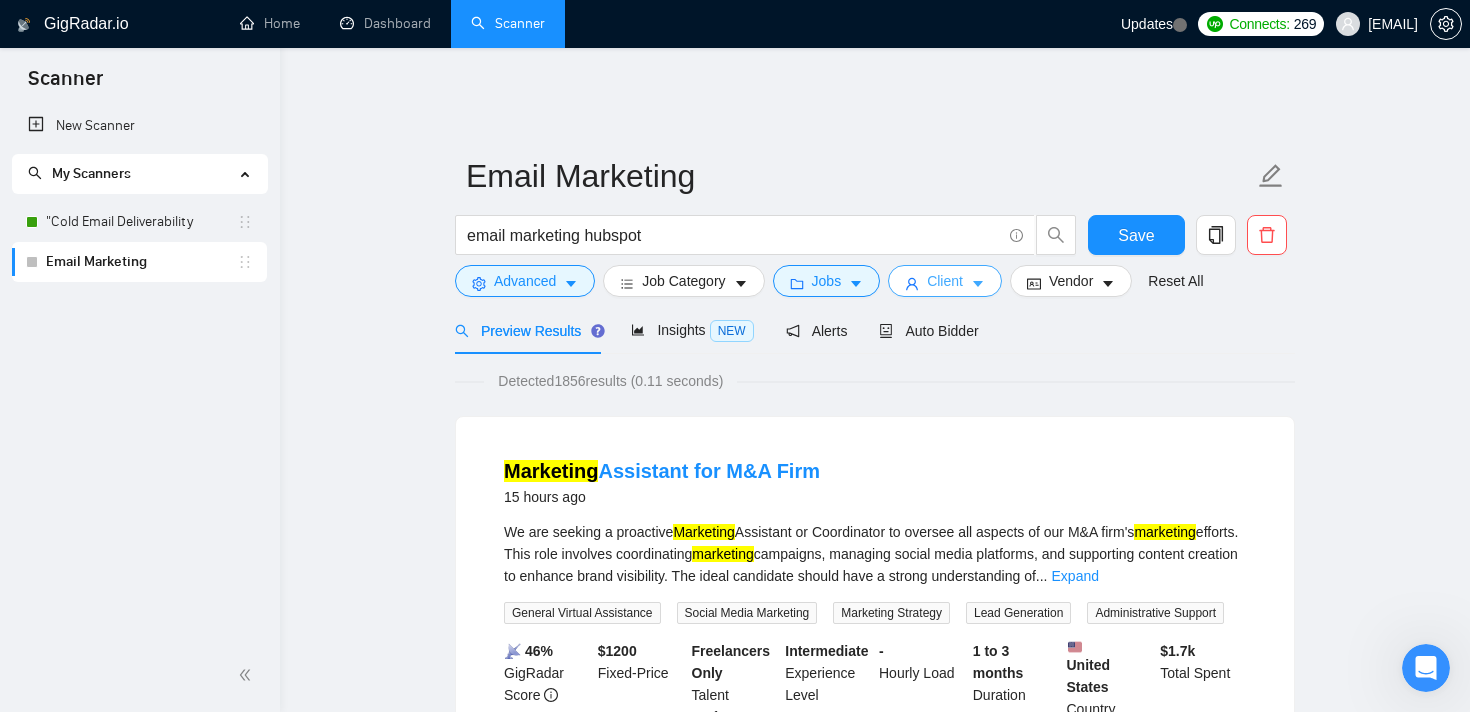 click on "Client" at bounding box center [945, 281] 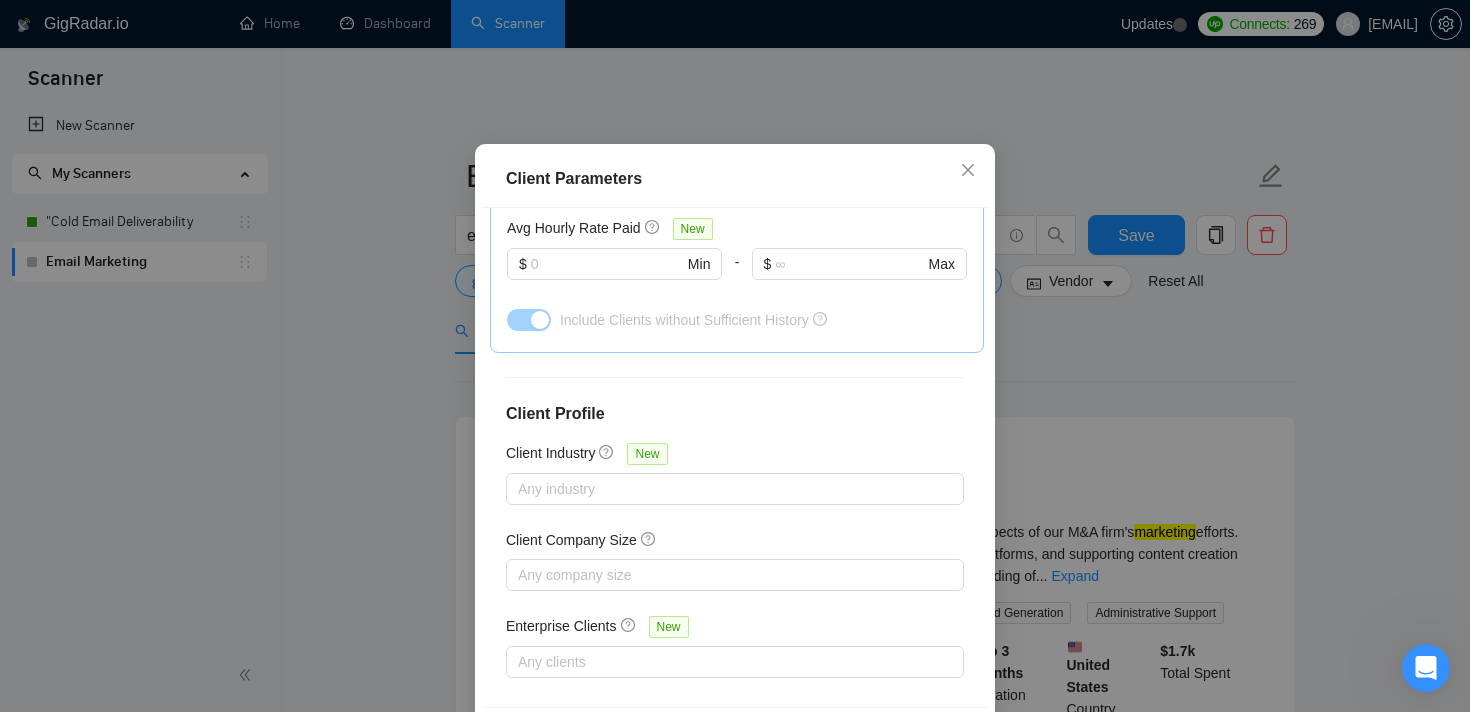 scroll, scrollTop: 803, scrollLeft: 0, axis: vertical 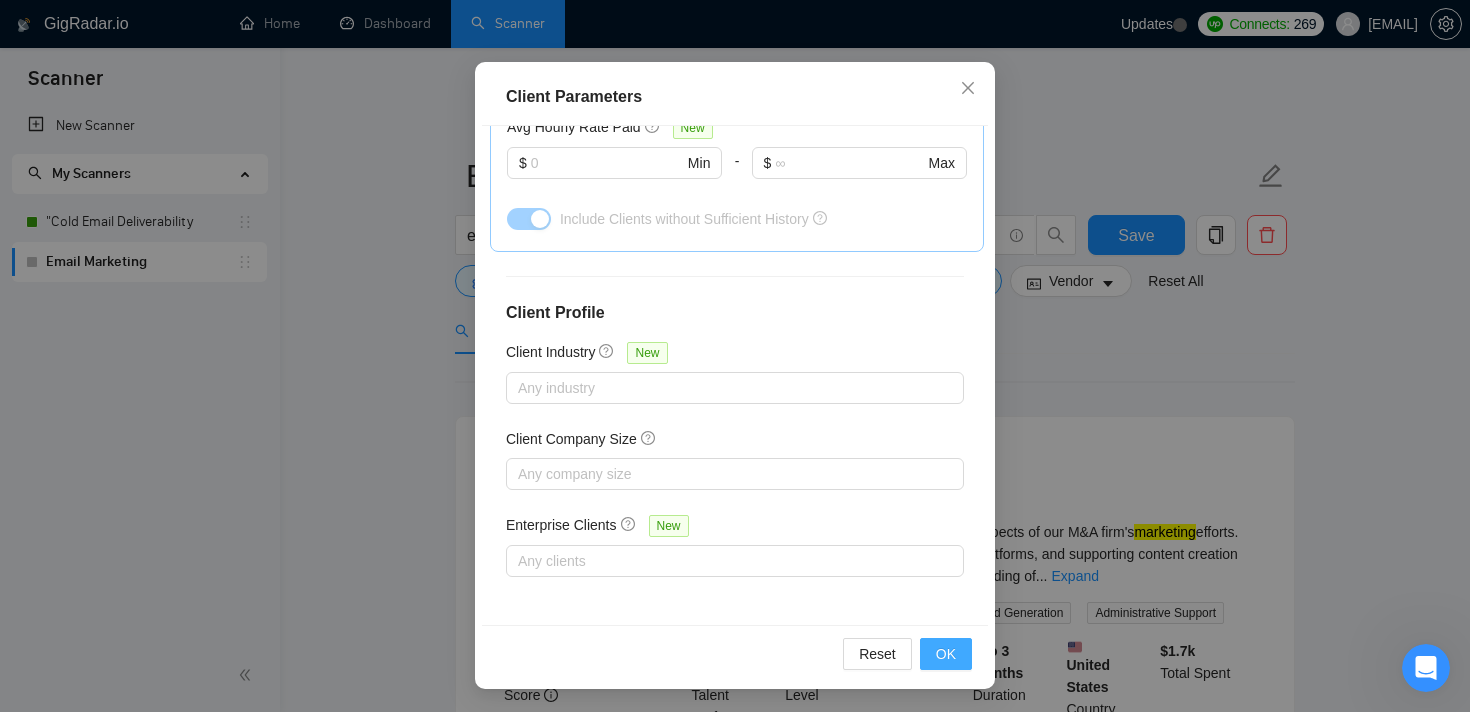 click on "OK" at bounding box center [946, 654] 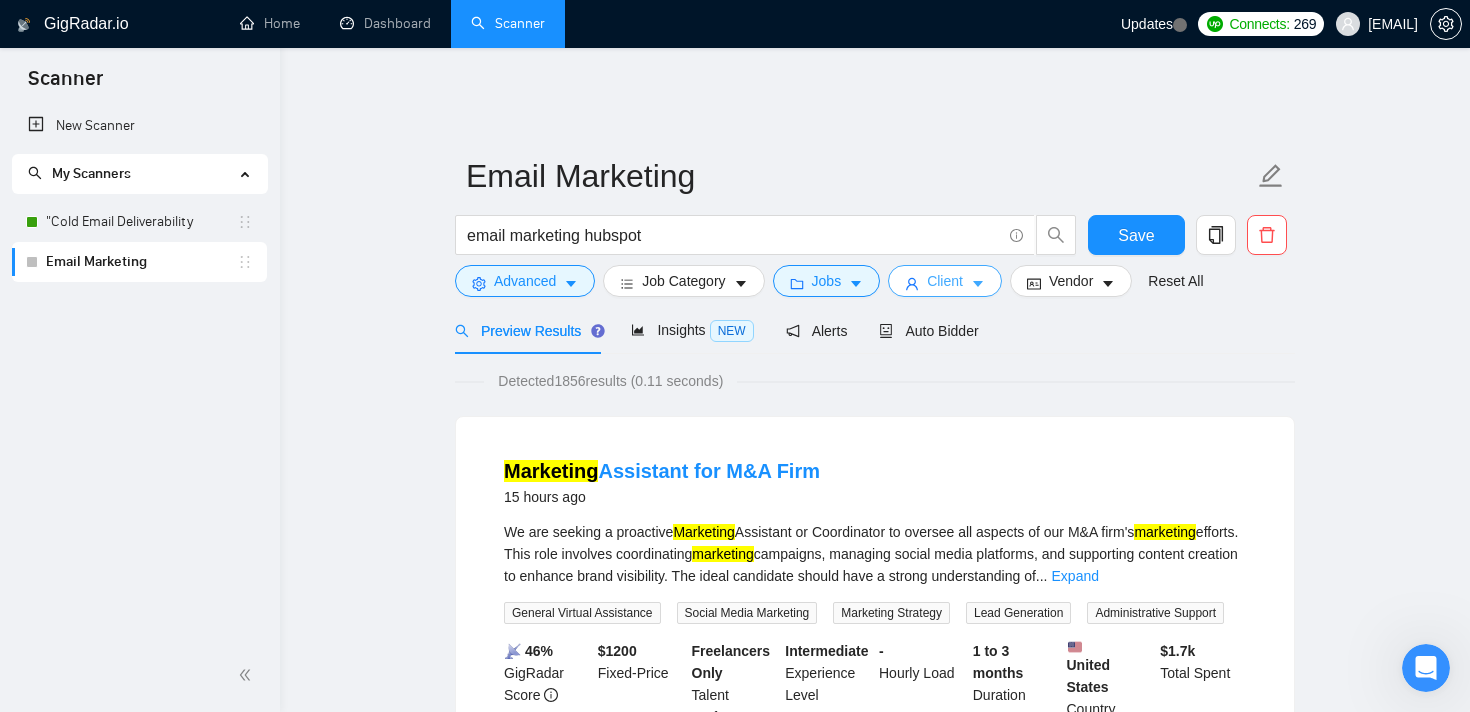 click on "Client" at bounding box center [945, 281] 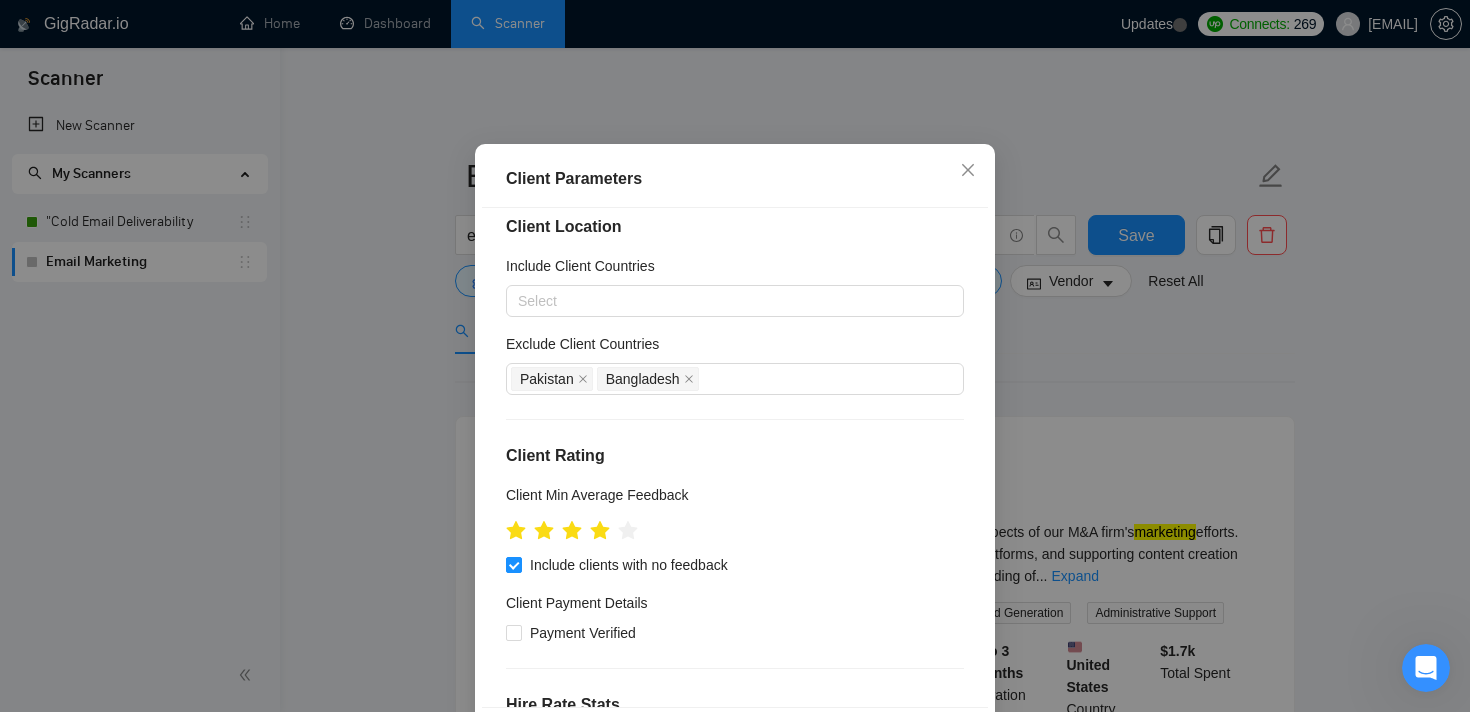 scroll, scrollTop: 0, scrollLeft: 0, axis: both 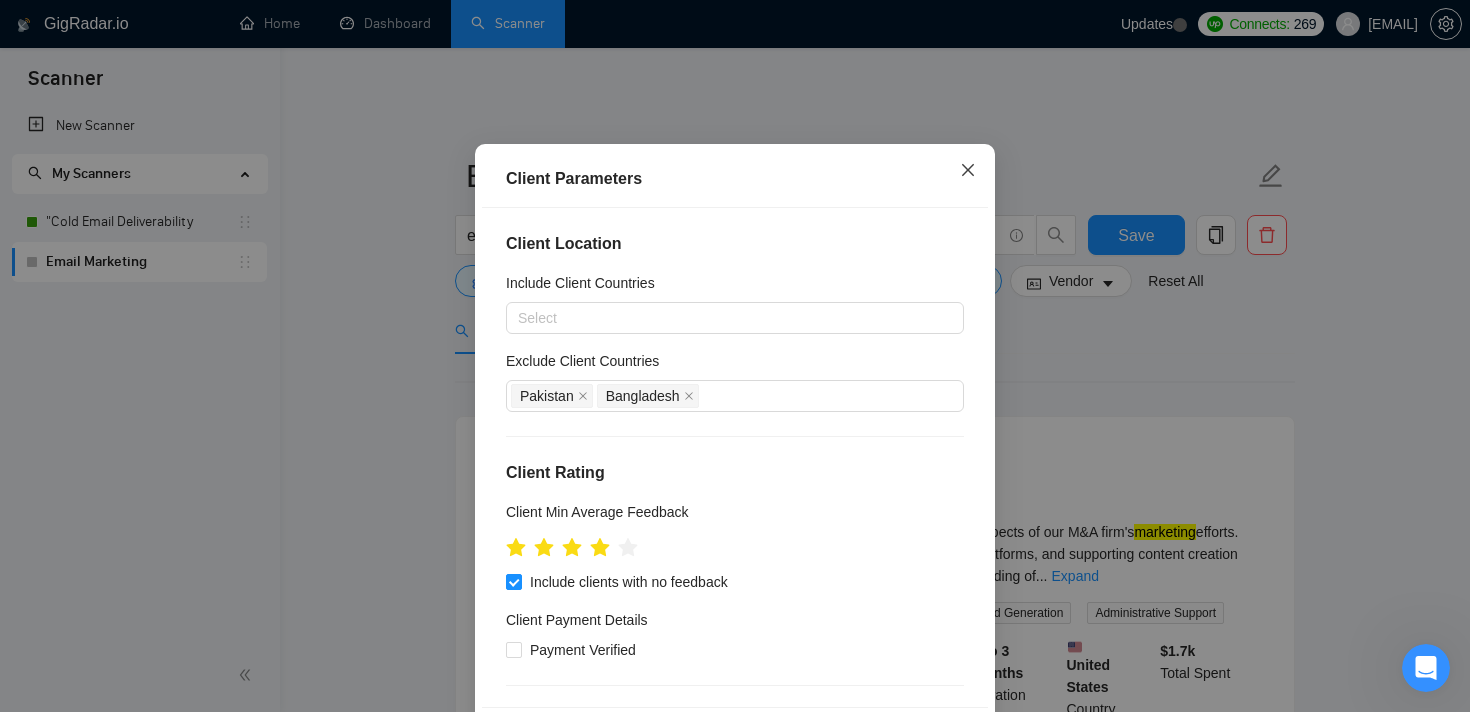 click 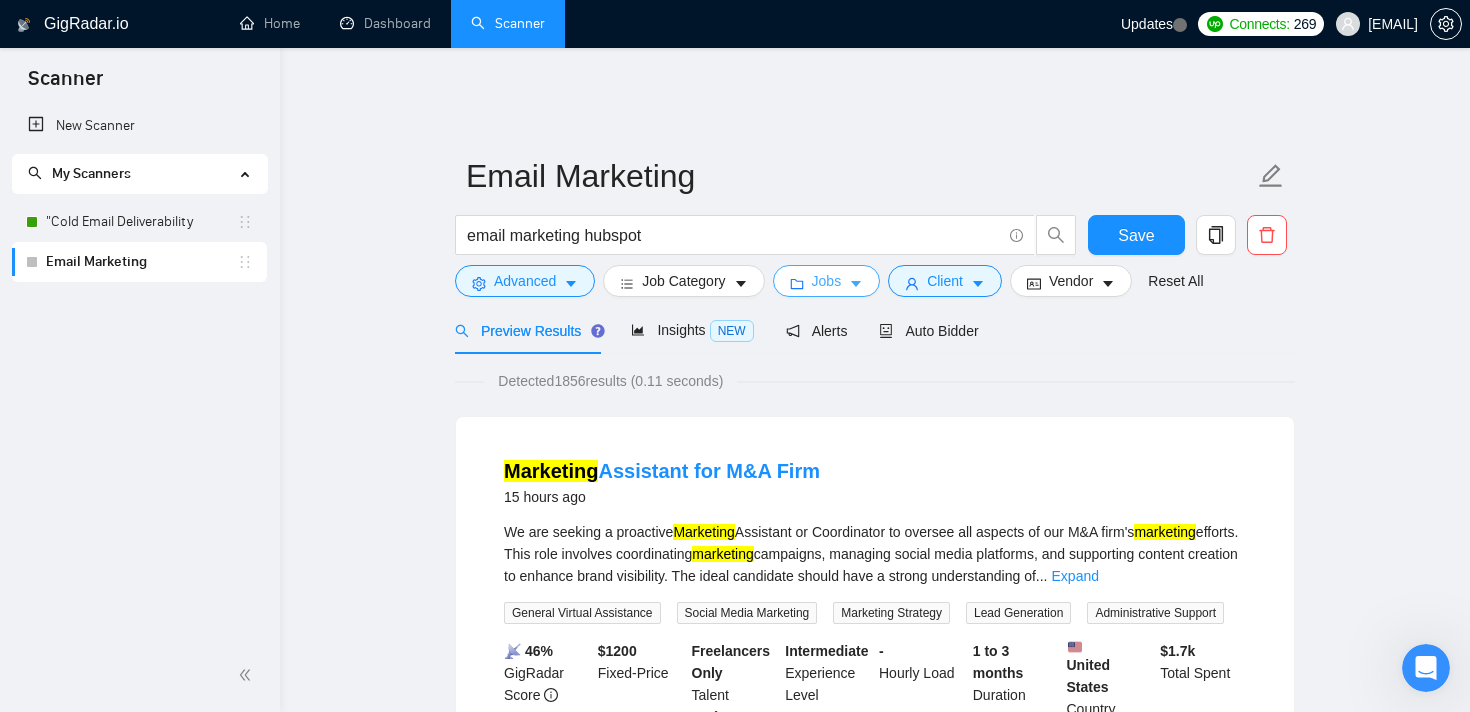 click 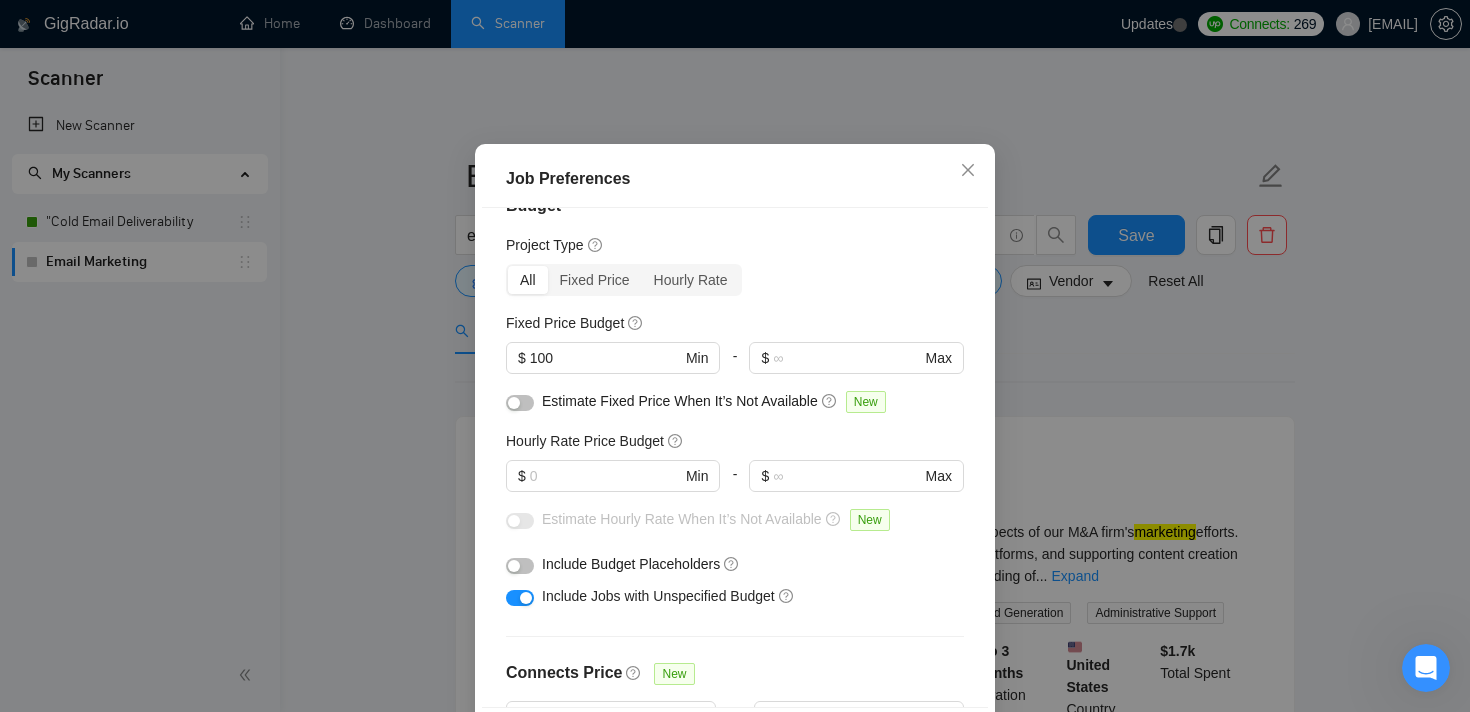 scroll, scrollTop: 0, scrollLeft: 0, axis: both 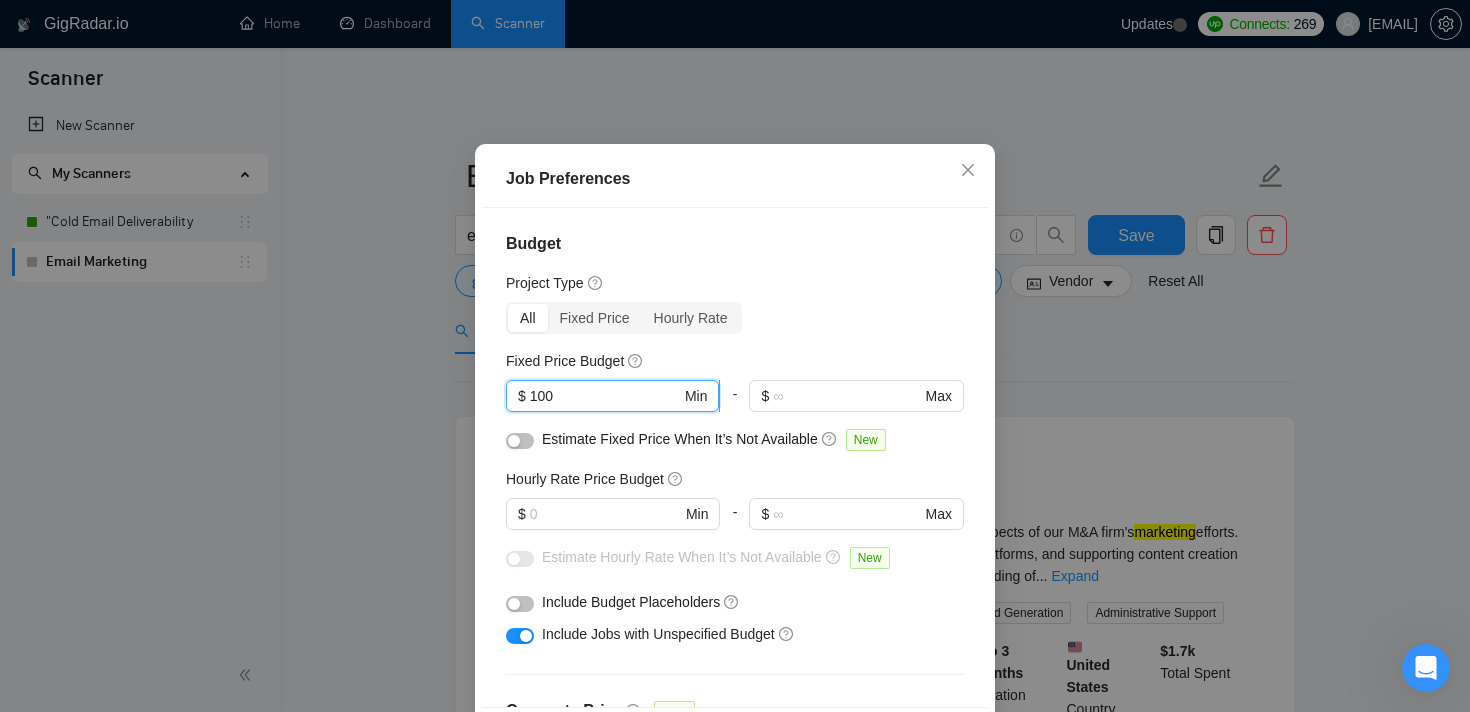 click on "100" at bounding box center [605, 396] 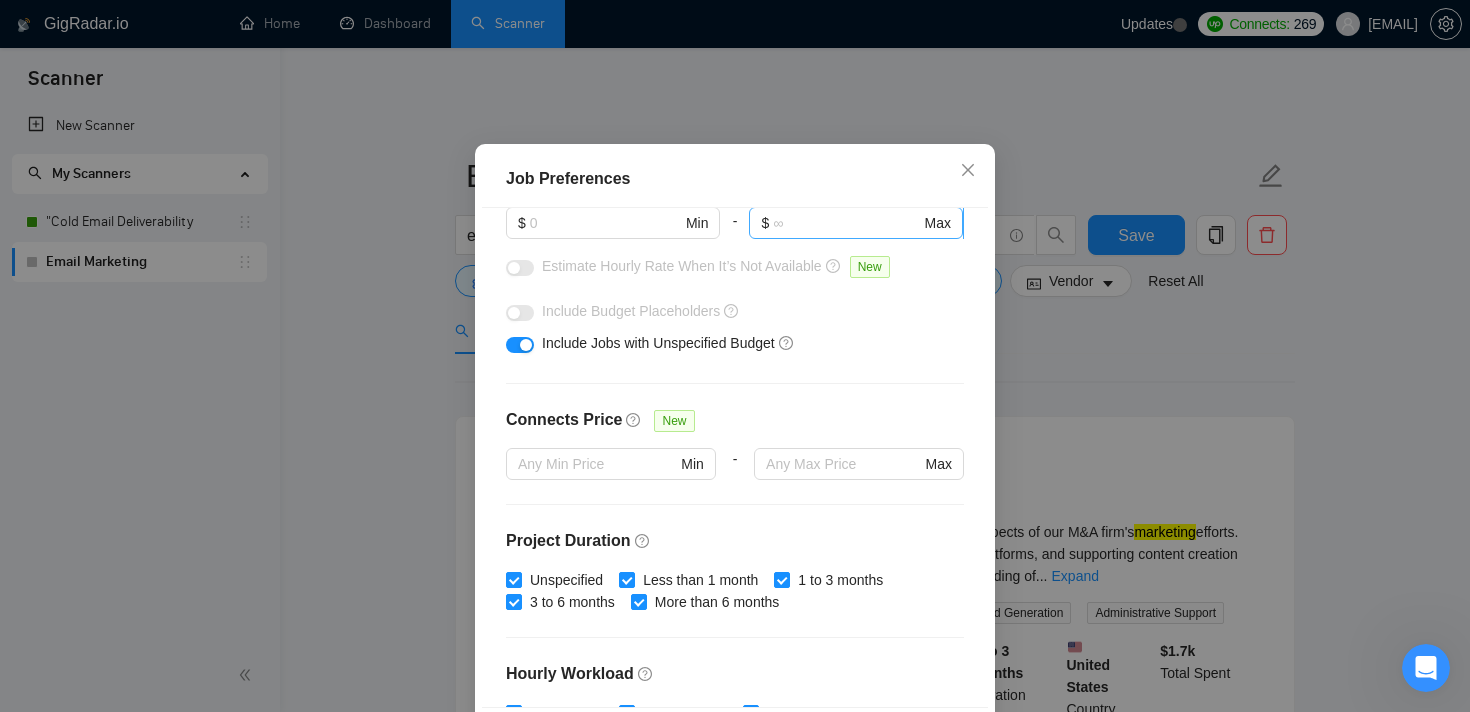scroll, scrollTop: 675, scrollLeft: 0, axis: vertical 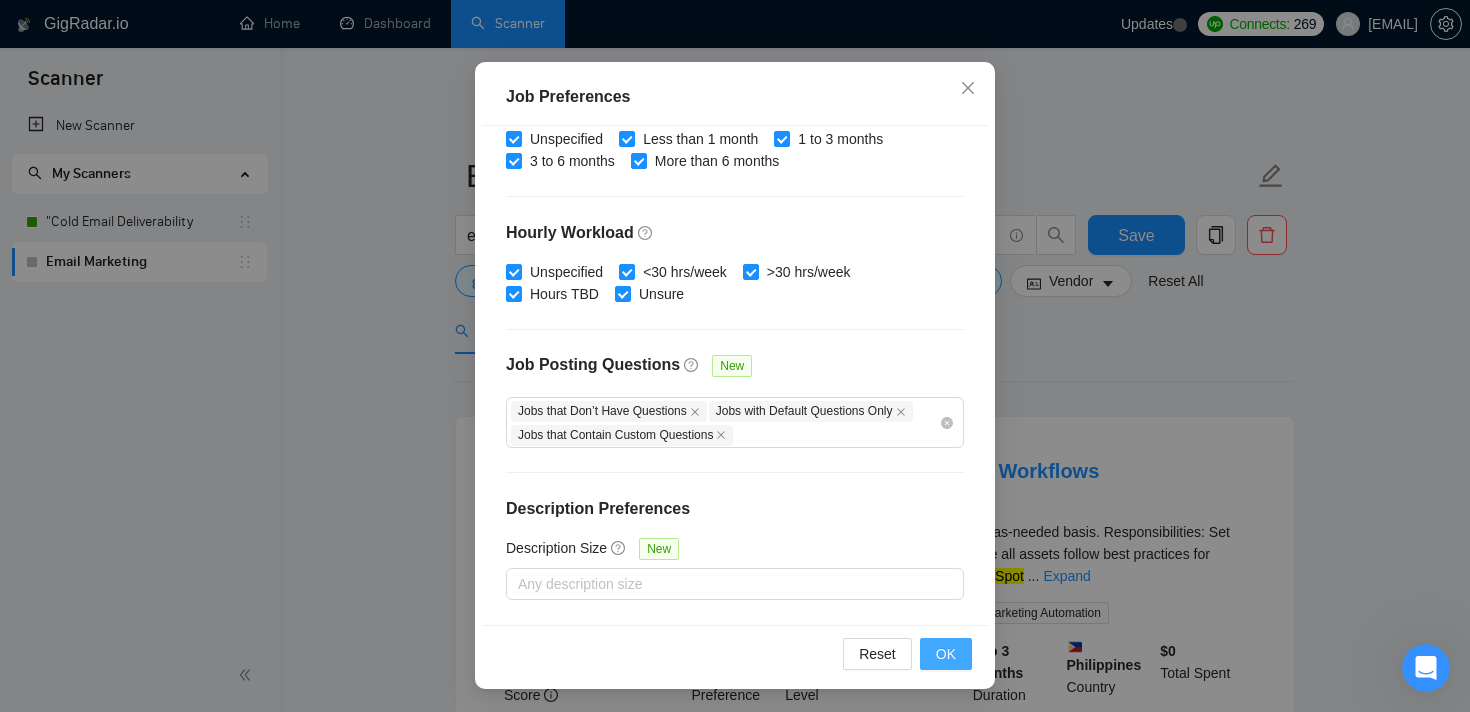 click on "OK" at bounding box center (946, 654) 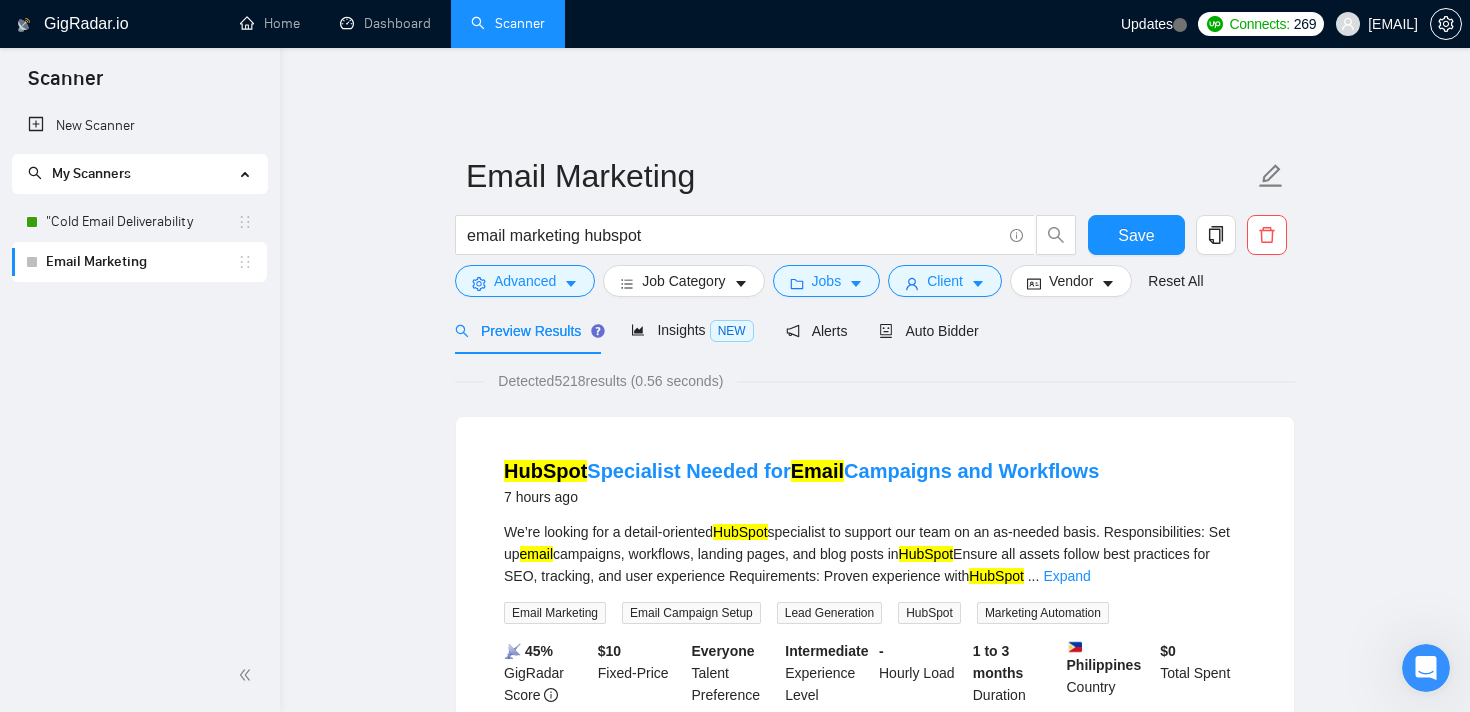 scroll, scrollTop: 58, scrollLeft: 0, axis: vertical 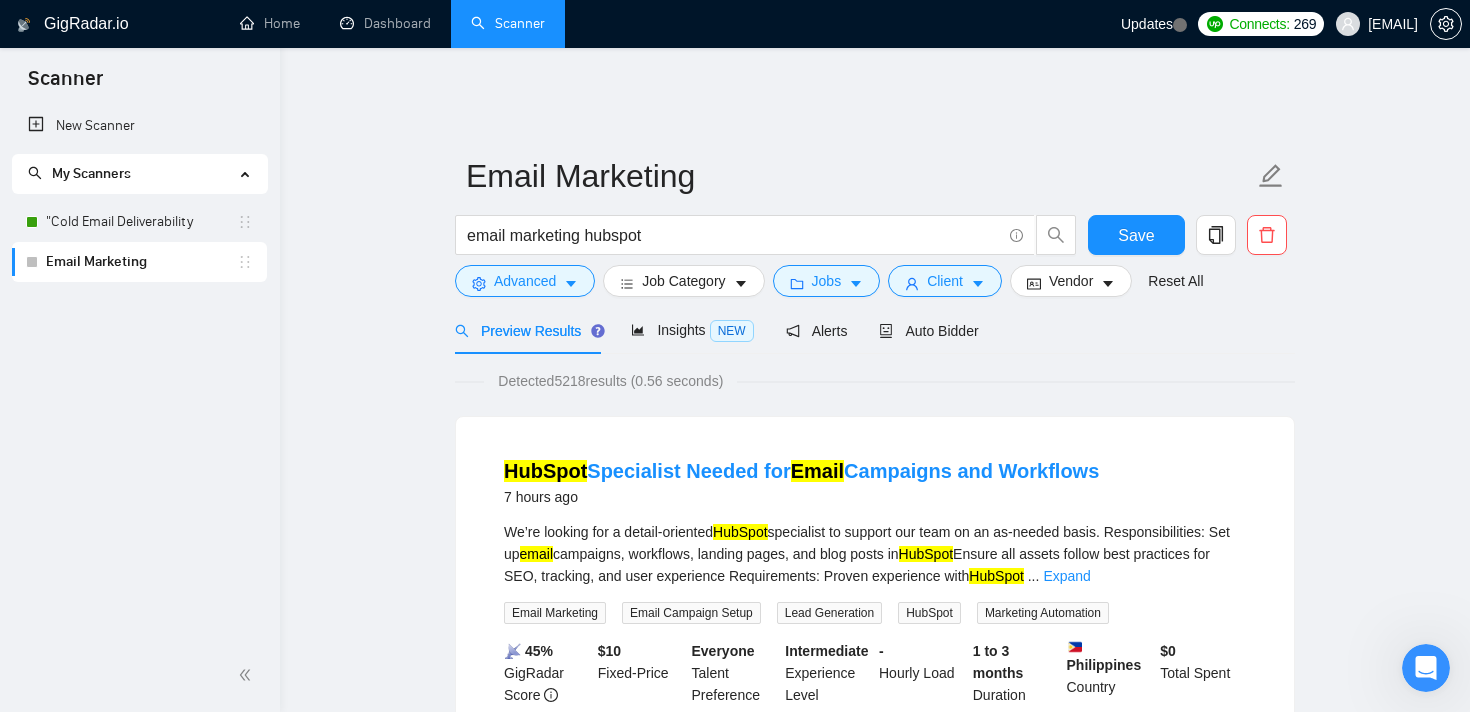click on "Preview Results Insights NEW Alerts Auto Bidder" at bounding box center (875, 330) 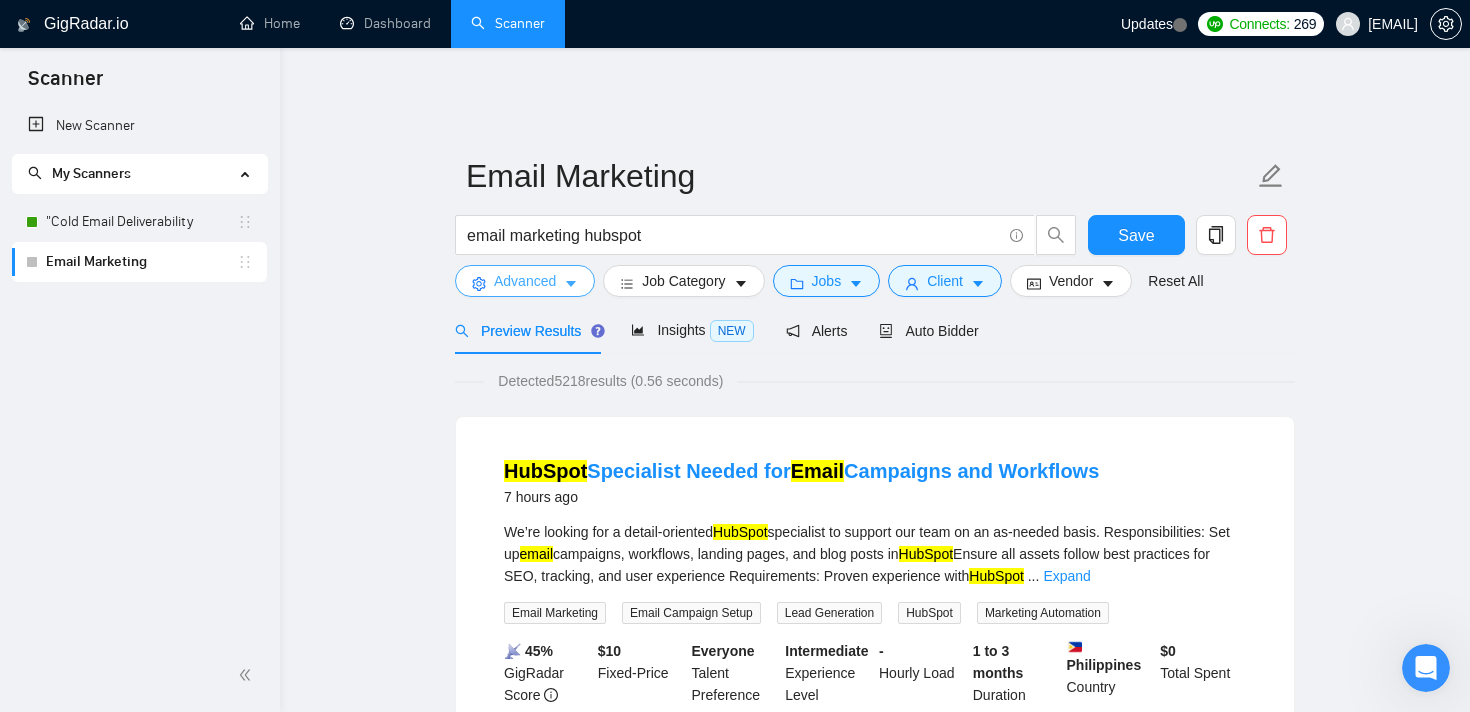 click on "Advanced" at bounding box center (525, 281) 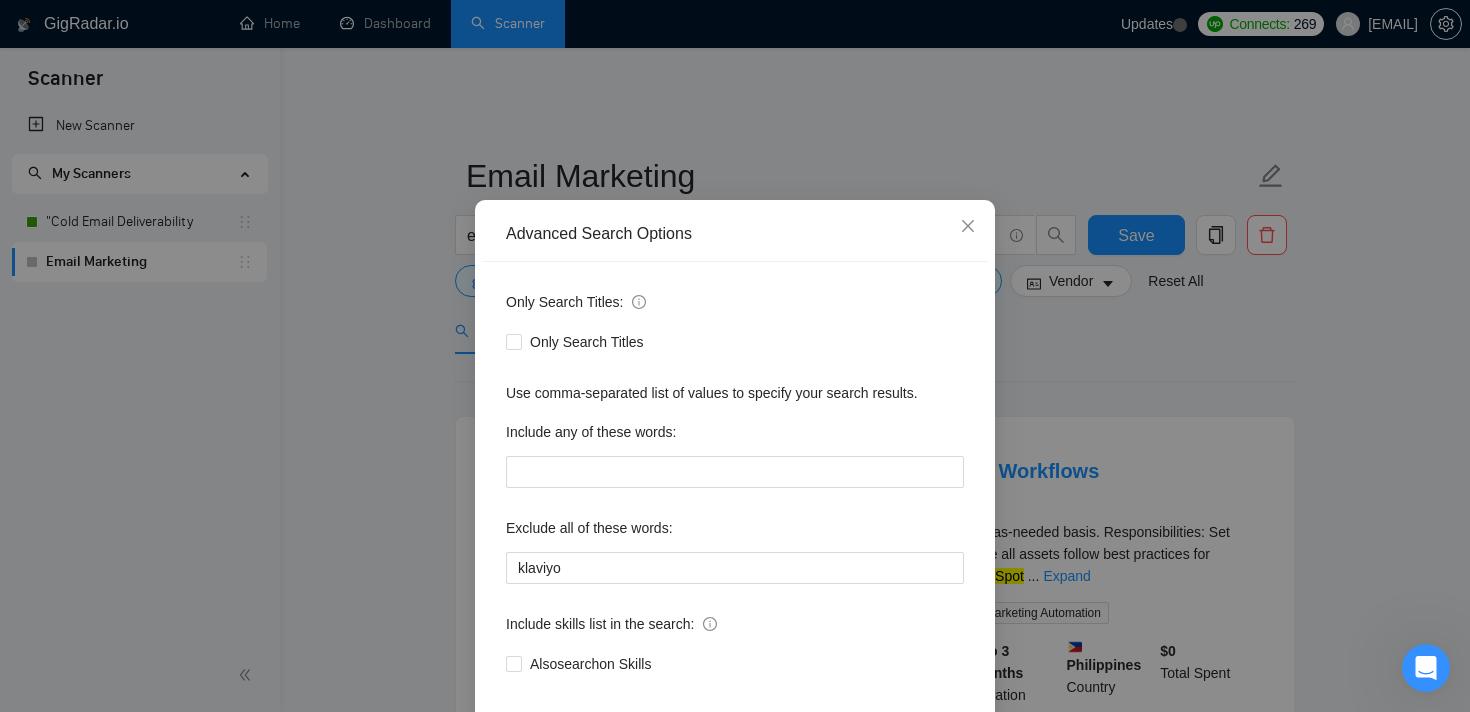 click on "Advanced Search Options Only Search Titles:   Only Search Titles Use comma-separated list of values to specify your search results. Include any of these words: Exclude all of these words: klaviyo Include skills list in the search:   Also  search  on Skills Reset OK" at bounding box center (735, 356) 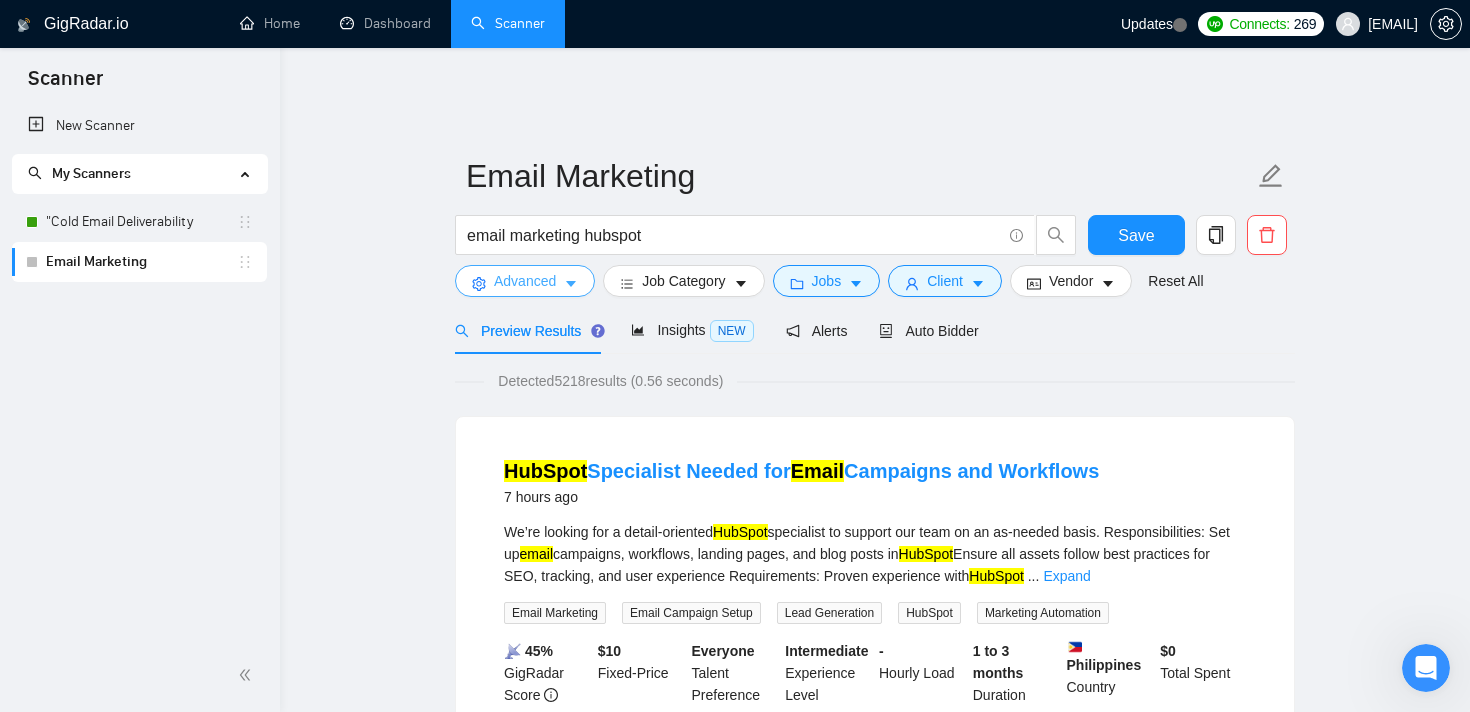 click 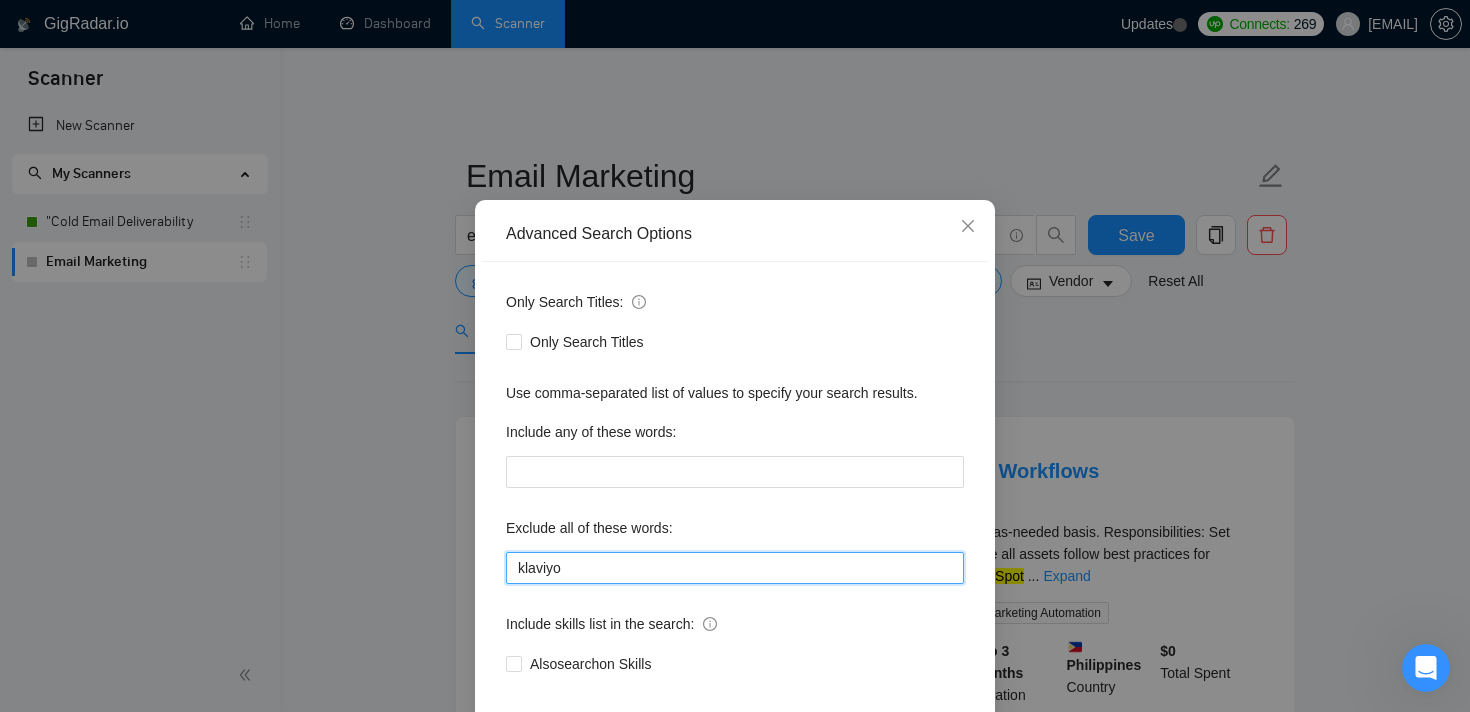 click on "klaviyo" at bounding box center (735, 568) 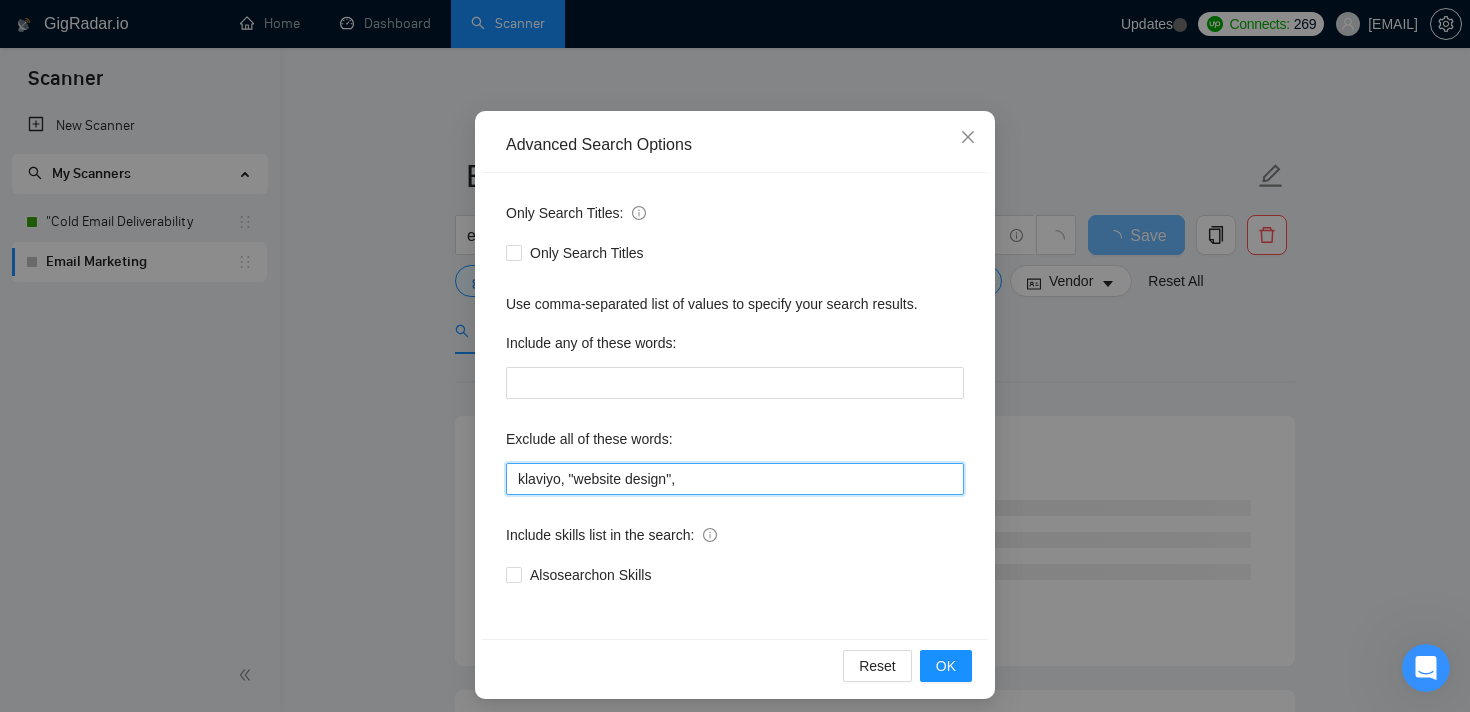 scroll, scrollTop: 120, scrollLeft: 0, axis: vertical 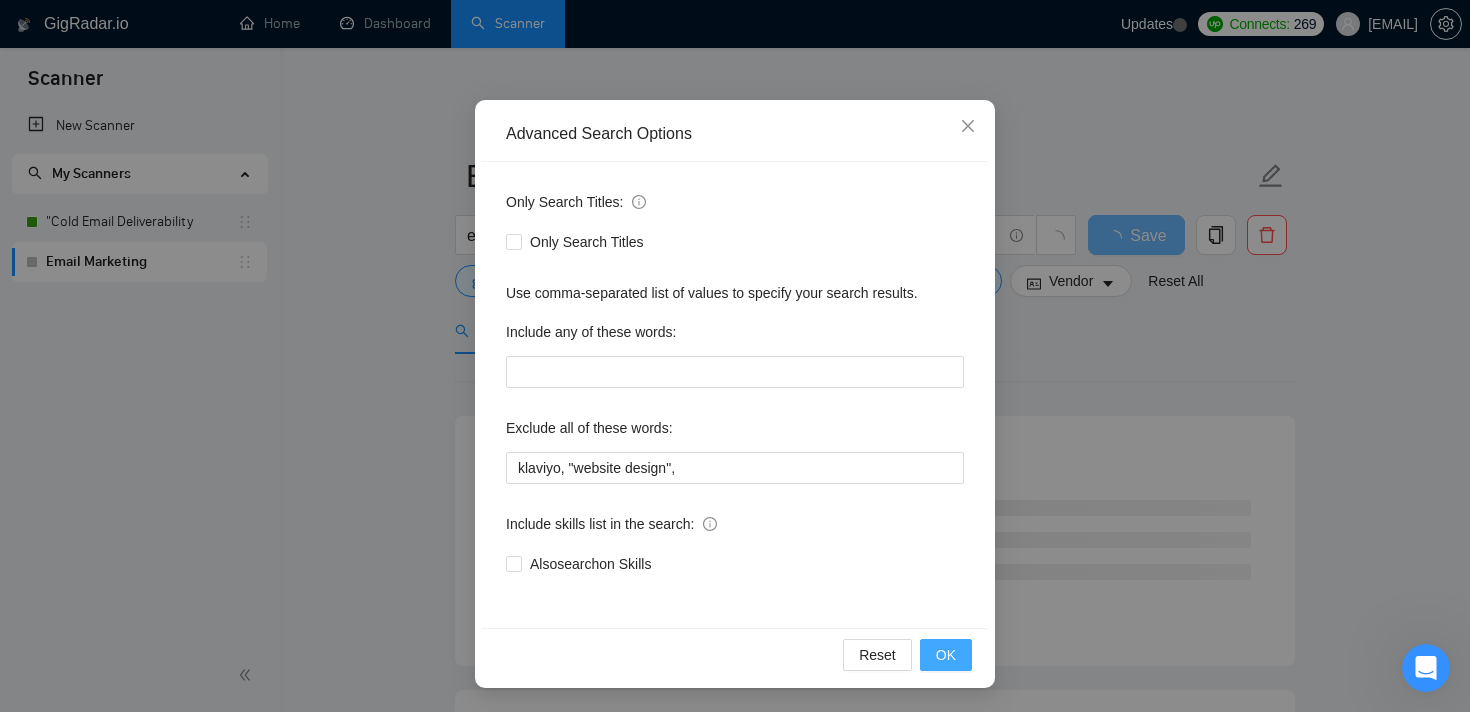 click on "OK" at bounding box center (946, 655) 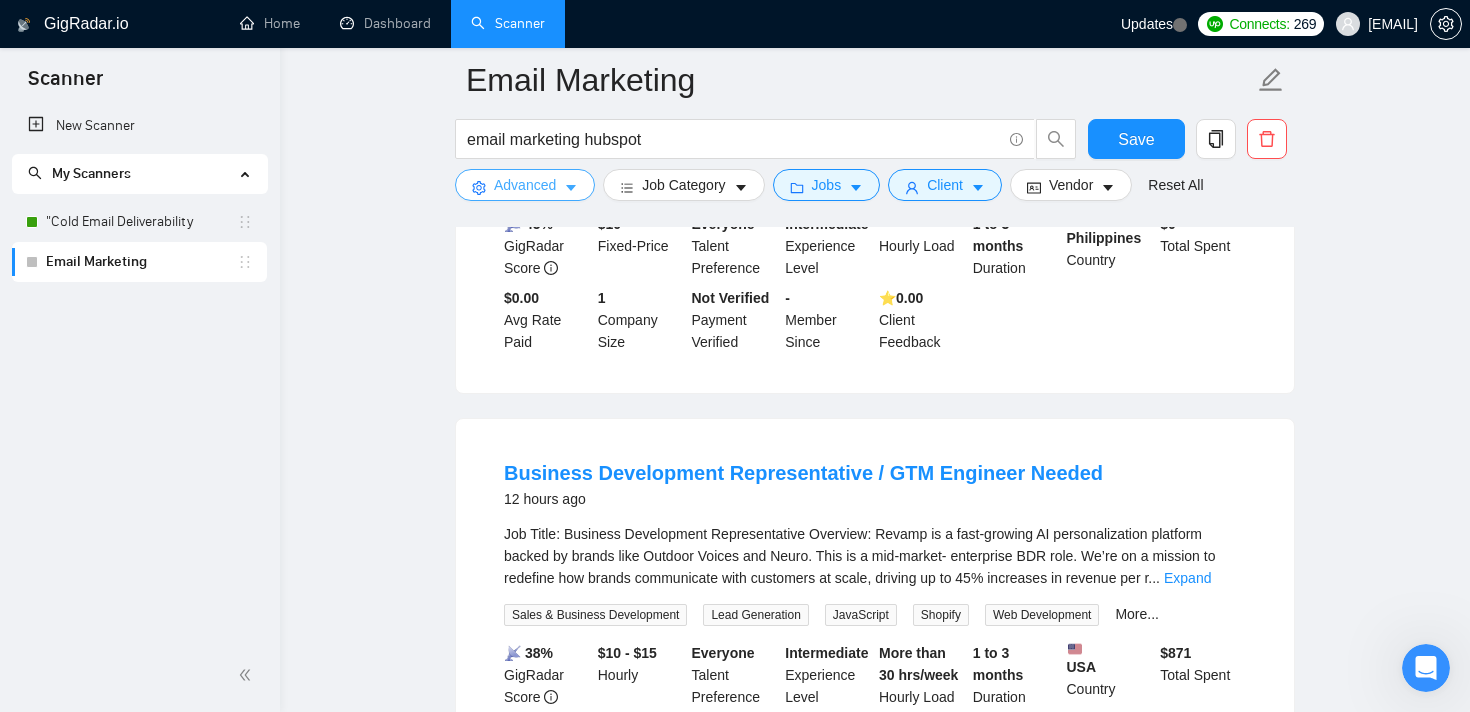 scroll, scrollTop: 448, scrollLeft: 0, axis: vertical 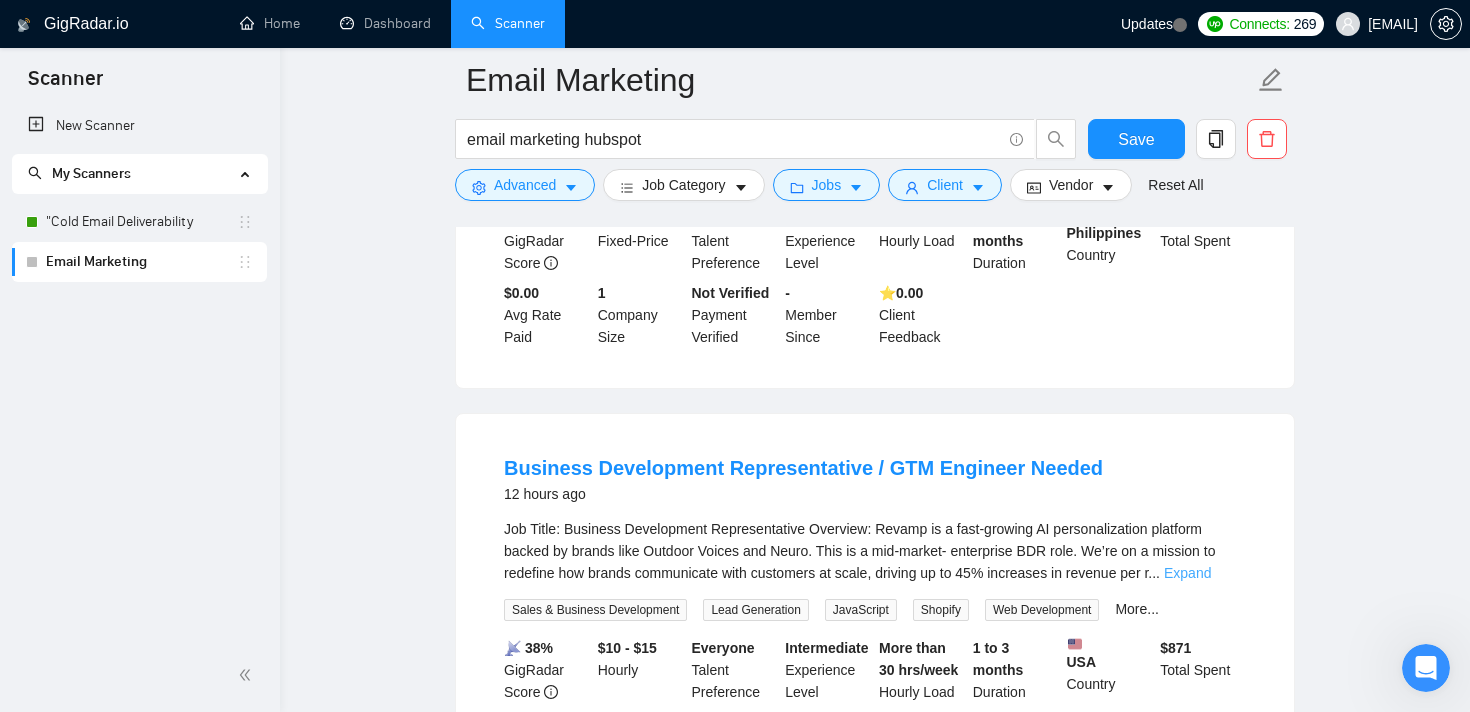 click on "Expand" at bounding box center (1187, 573) 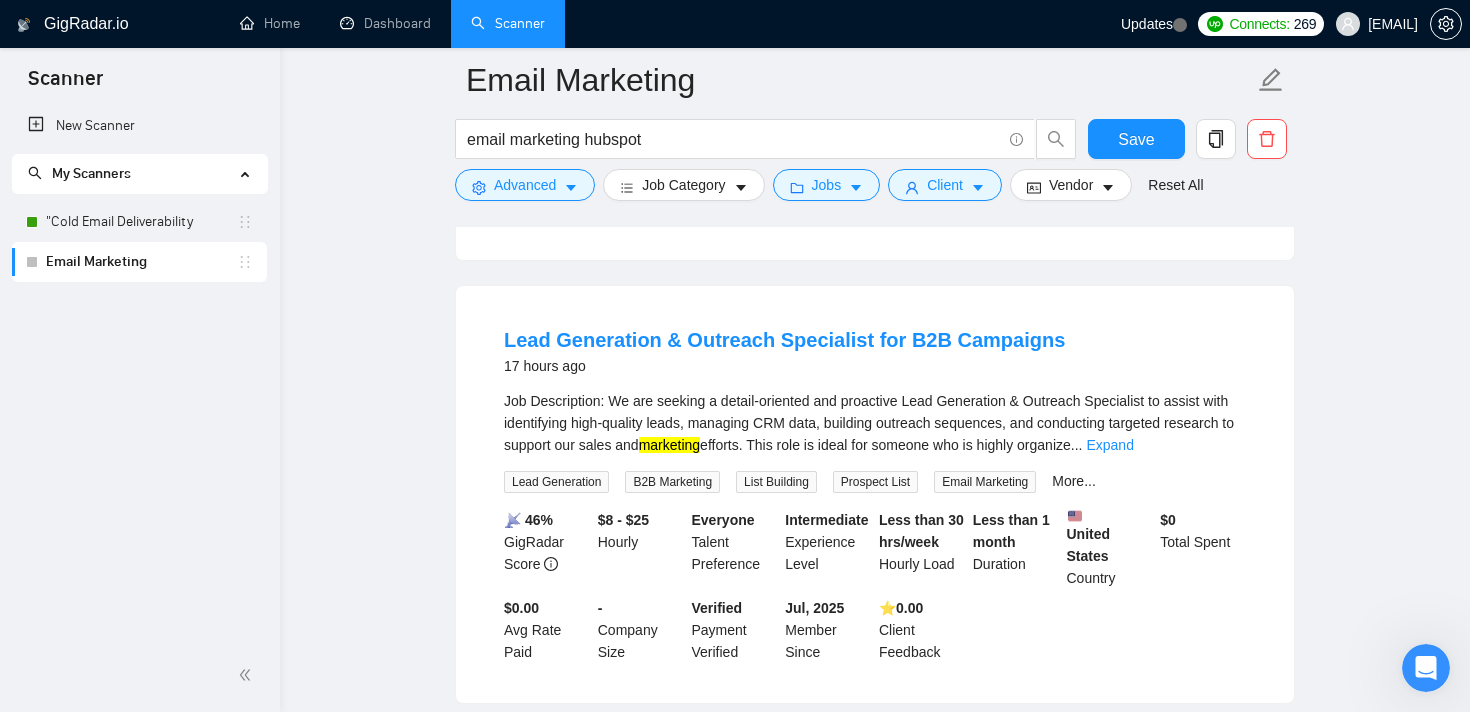 scroll, scrollTop: 2188, scrollLeft: 0, axis: vertical 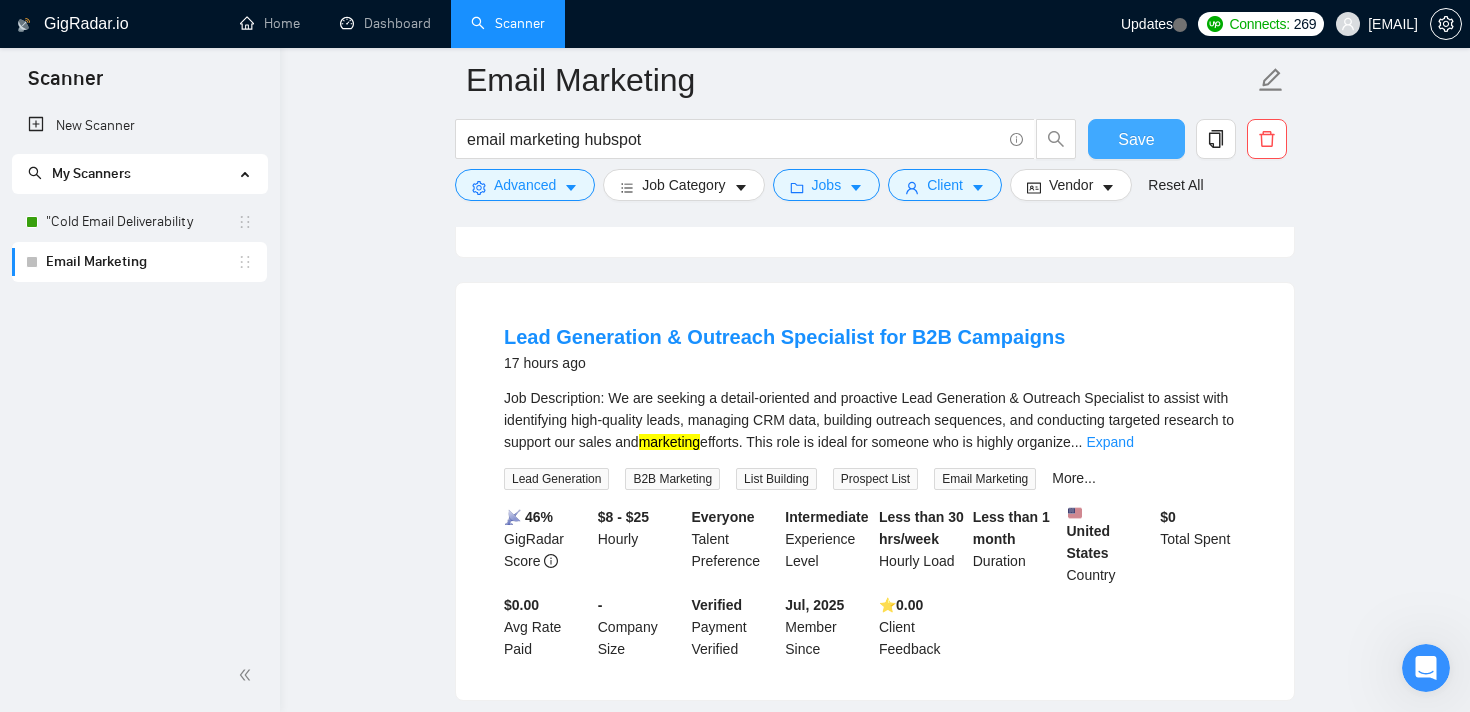 click on "Save" at bounding box center [1136, 139] 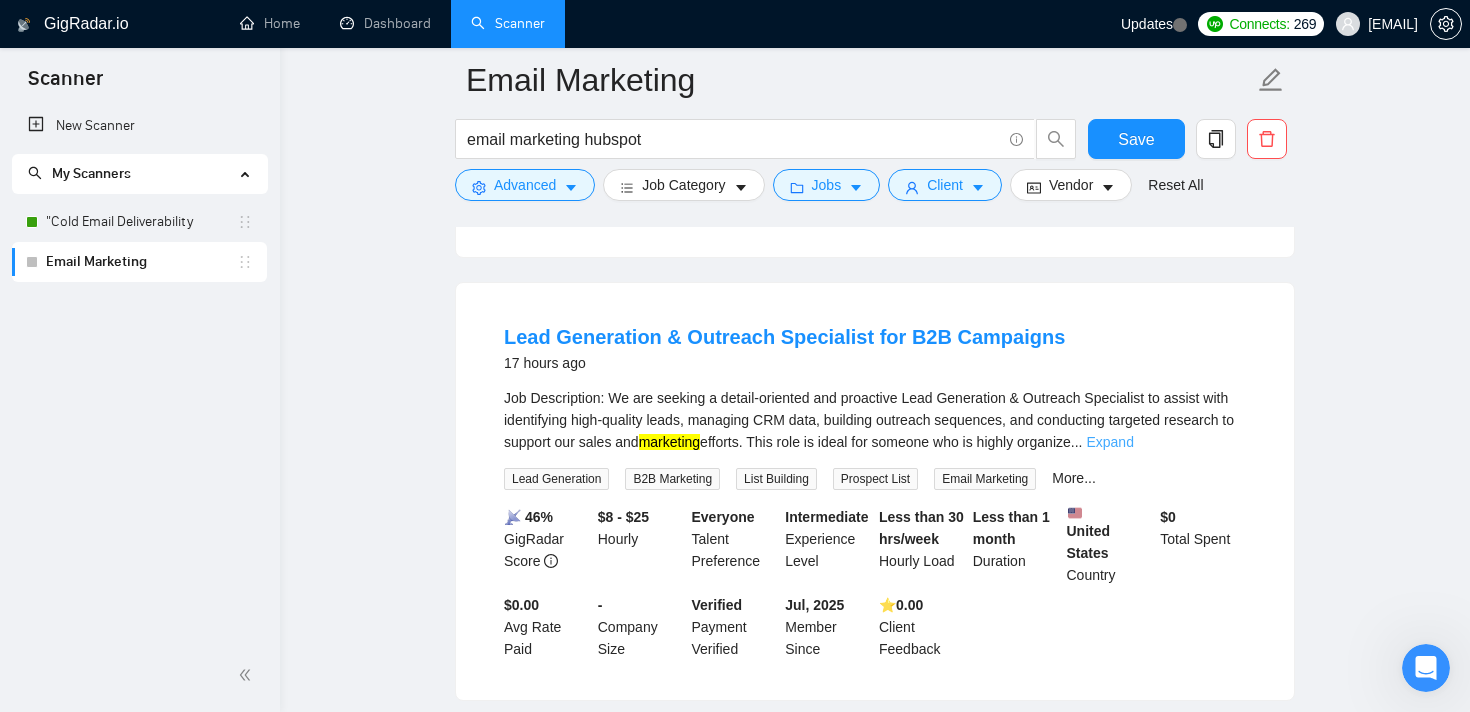 click on "Expand" at bounding box center [1109, 442] 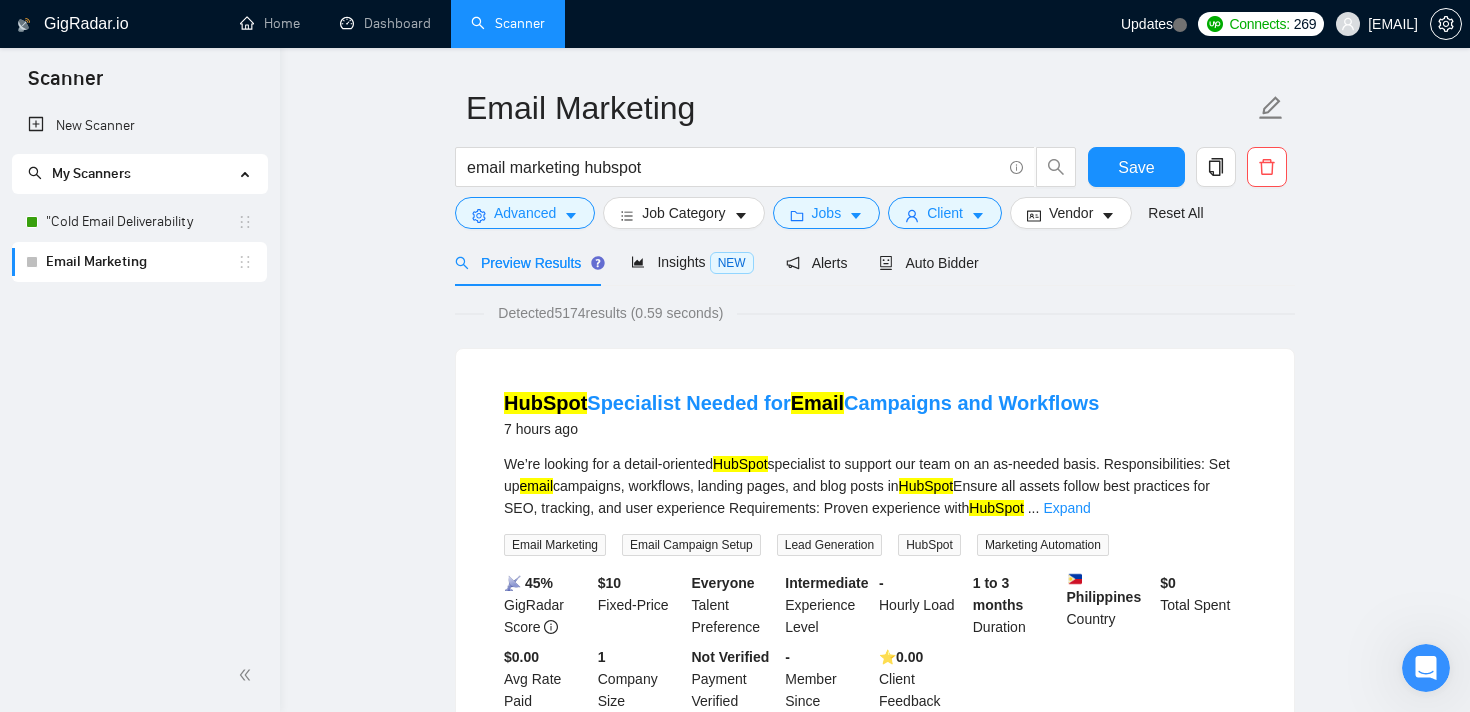scroll, scrollTop: 0, scrollLeft: 0, axis: both 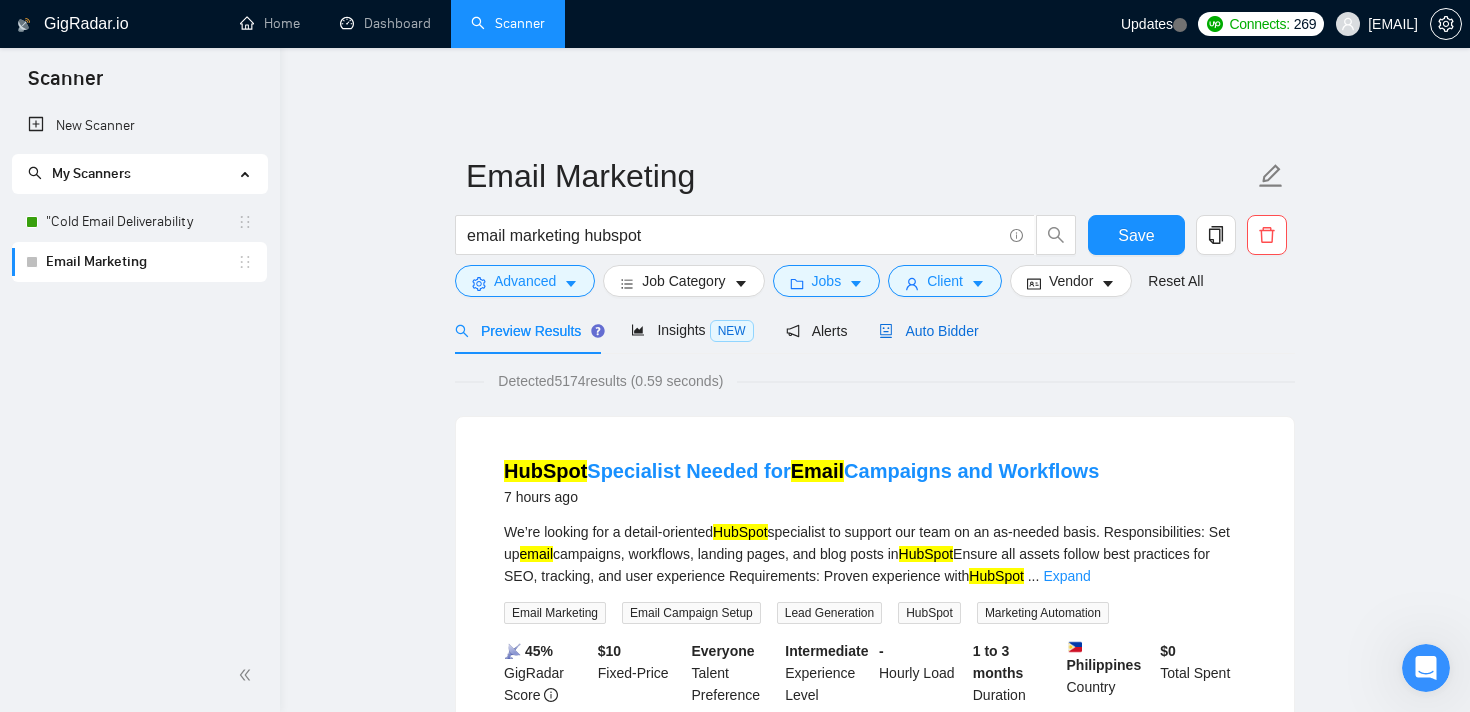 click on "Auto Bidder" at bounding box center (928, 331) 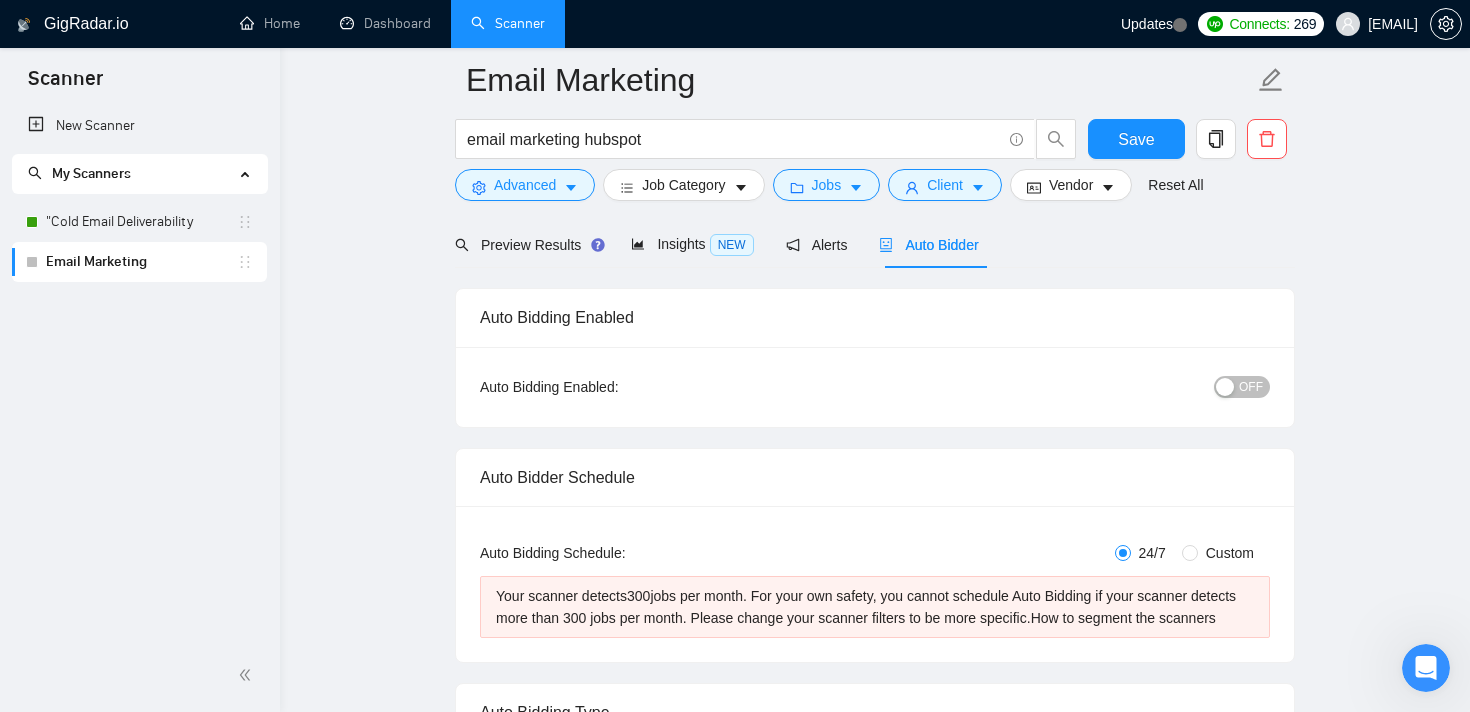 scroll, scrollTop: 107, scrollLeft: 0, axis: vertical 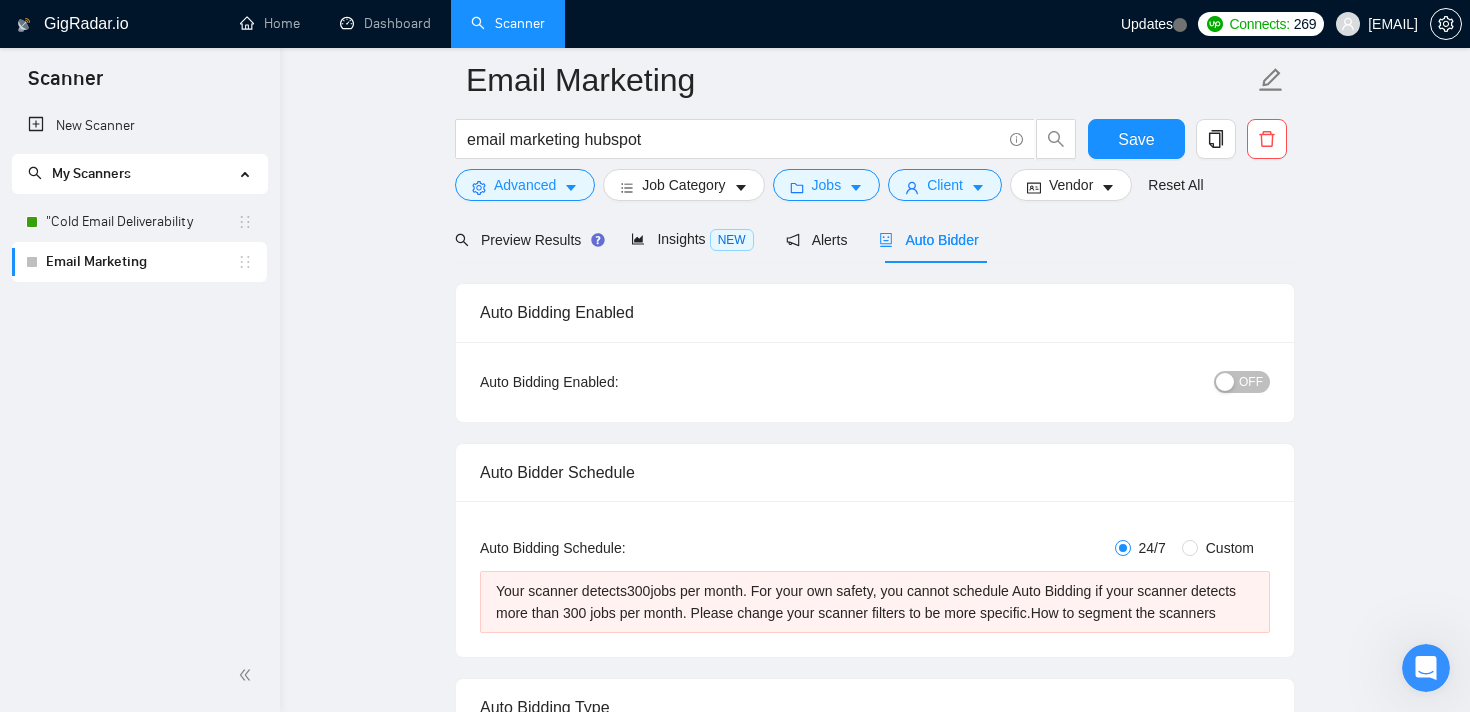 click on "OFF" at bounding box center (1251, 382) 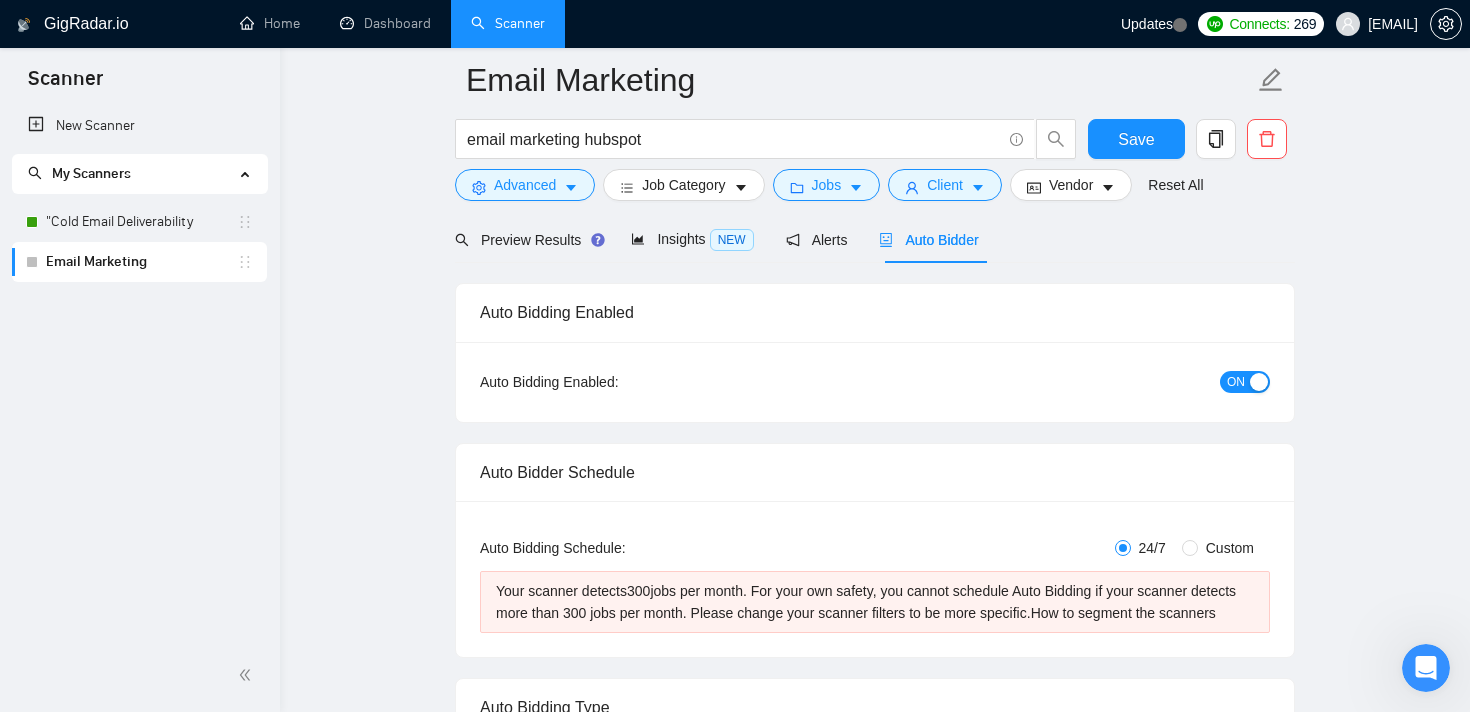 click on "ON" at bounding box center (1236, 382) 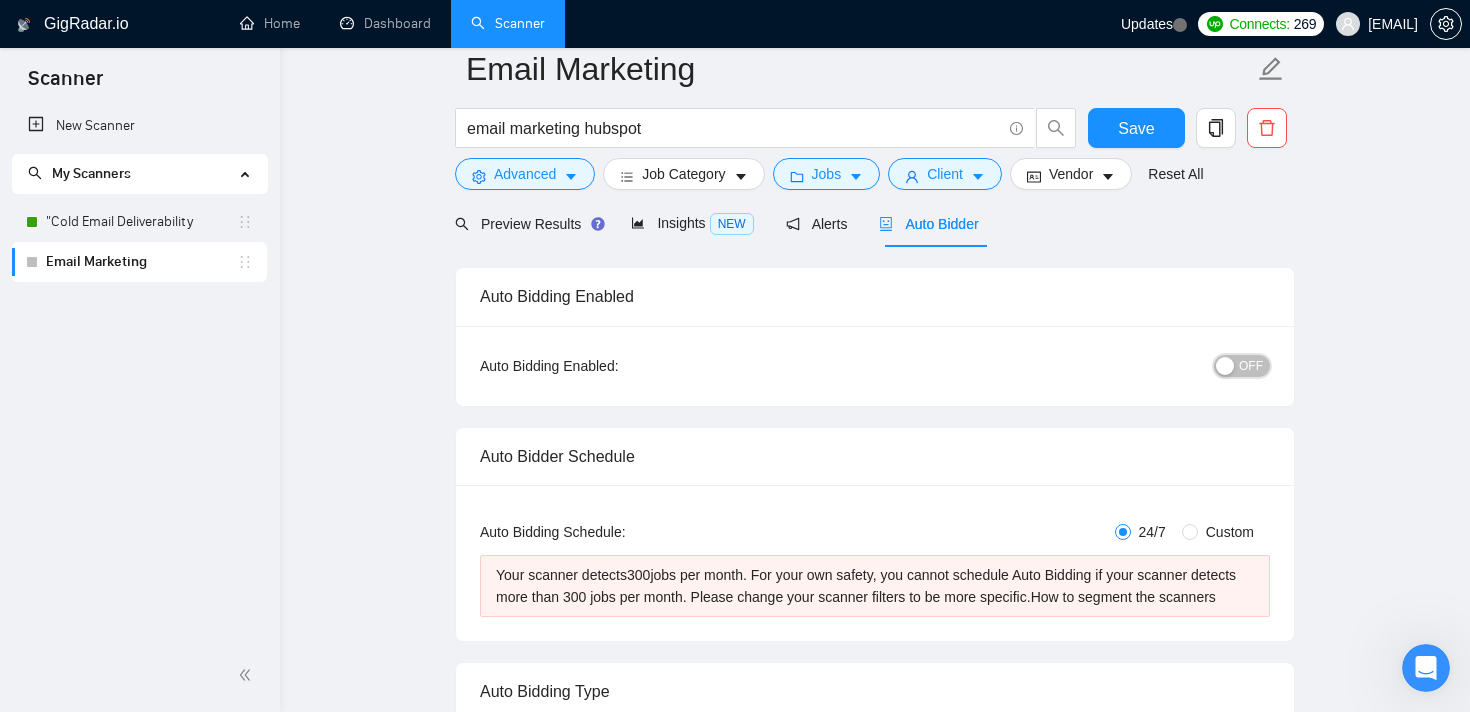 scroll, scrollTop: 0, scrollLeft: 0, axis: both 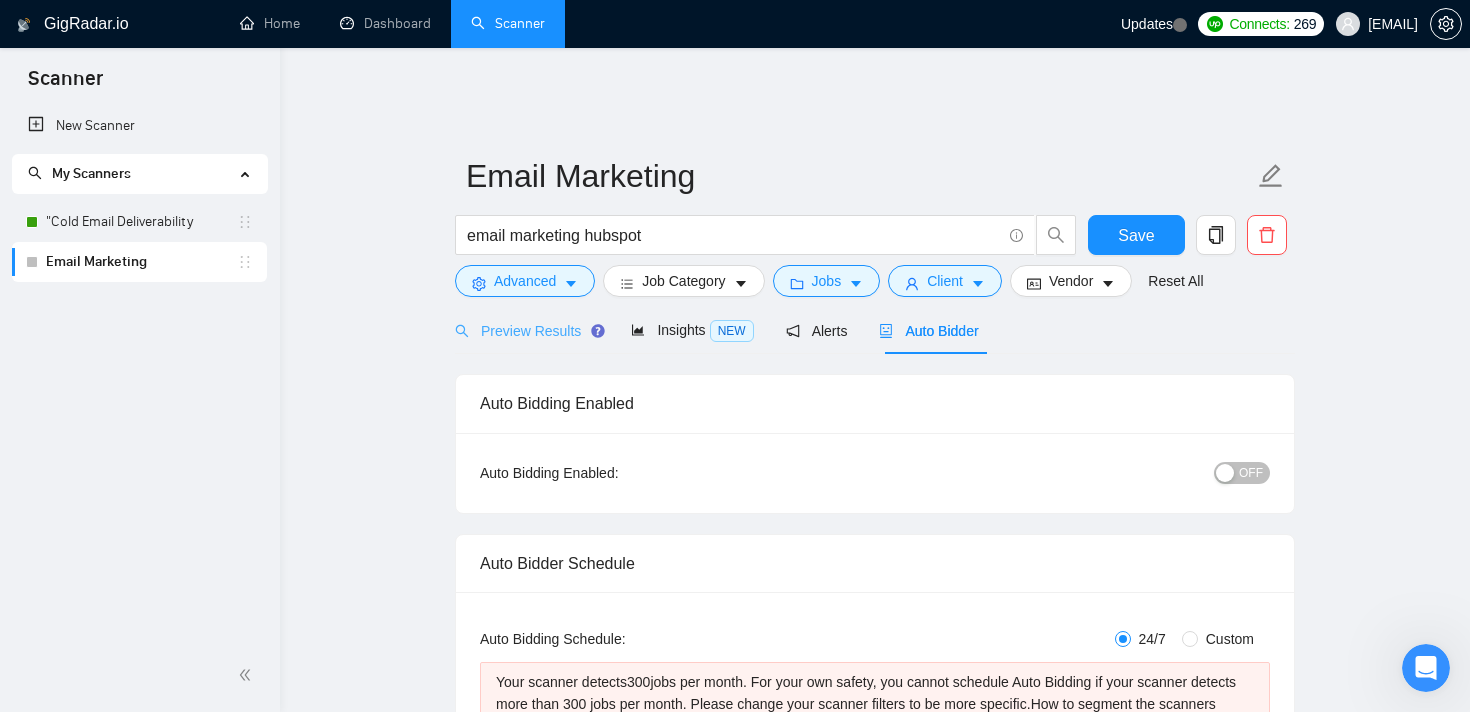 click on "Preview Results" at bounding box center [527, 330] 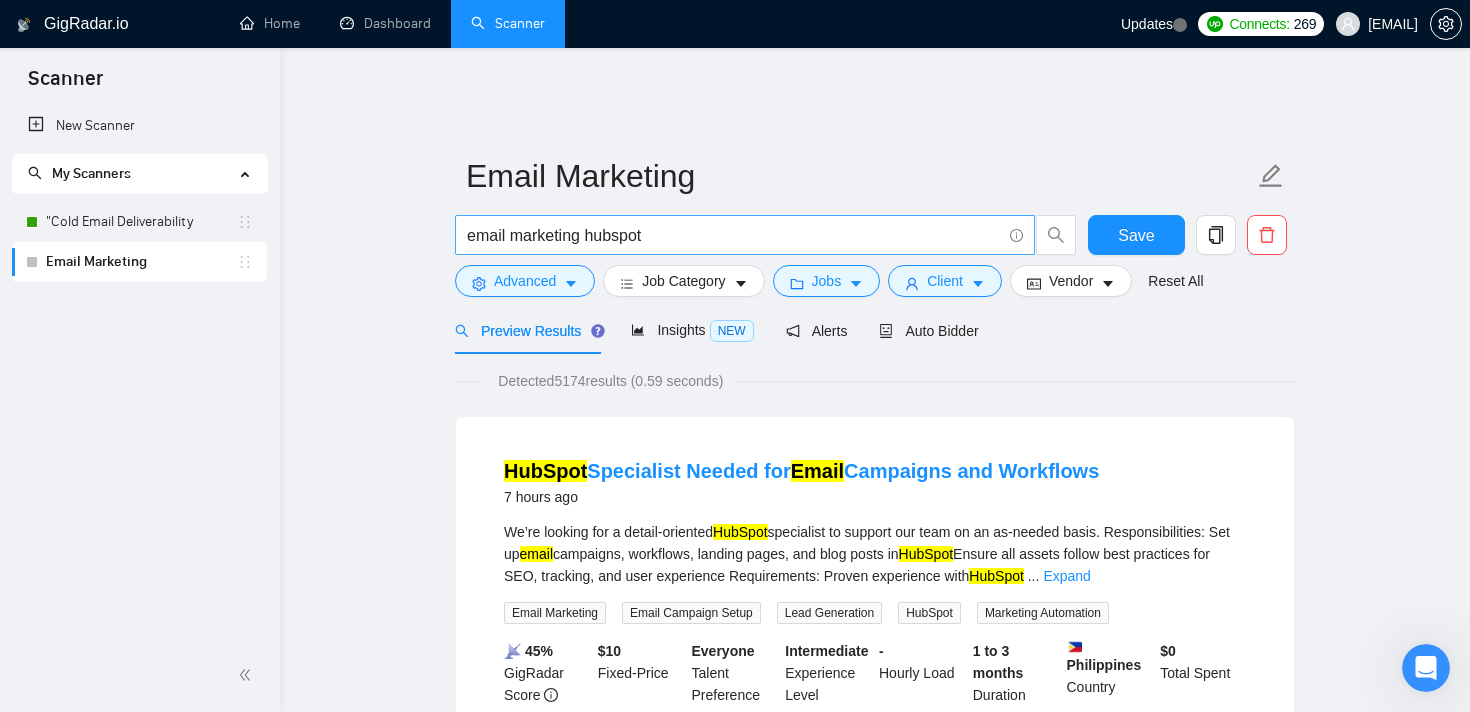 click on "email marketing hubspot" at bounding box center [734, 235] 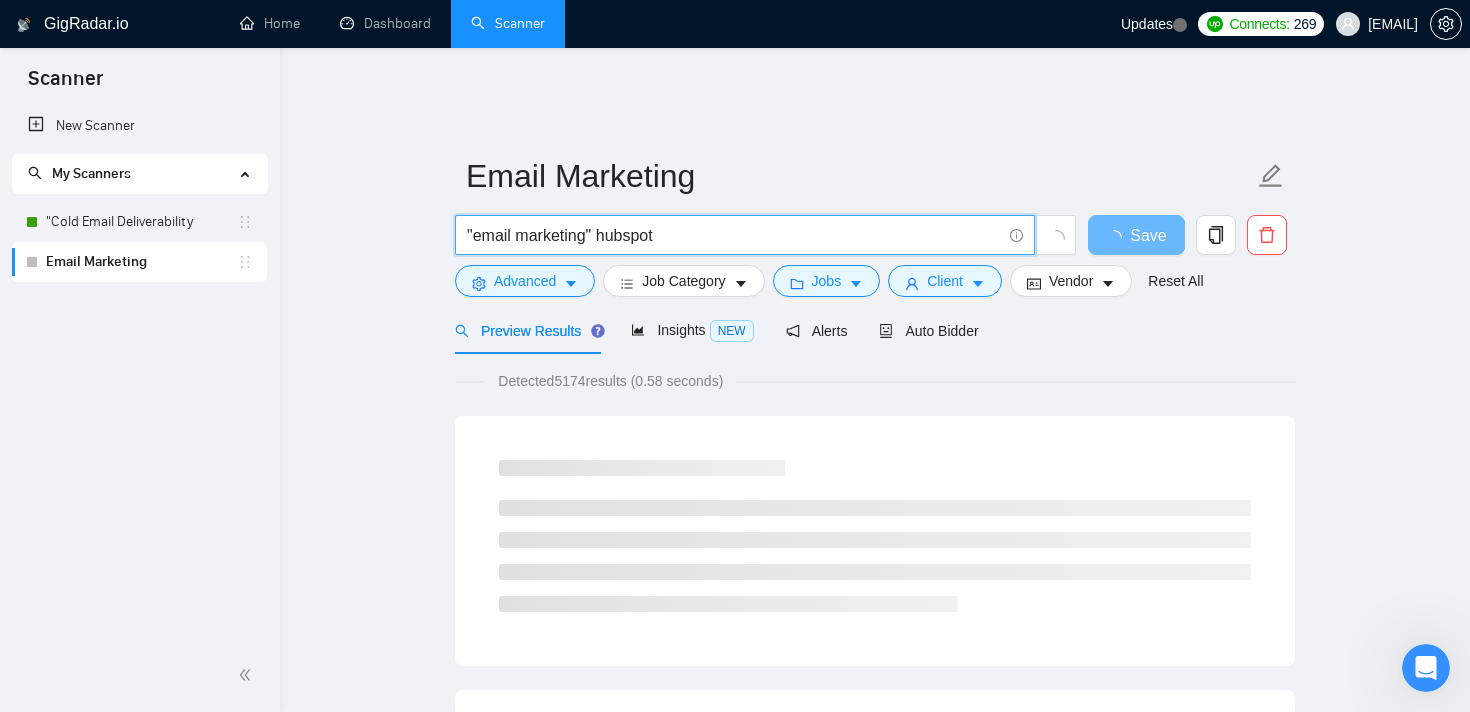 click on ""email marketing" hubspot" at bounding box center [734, 235] 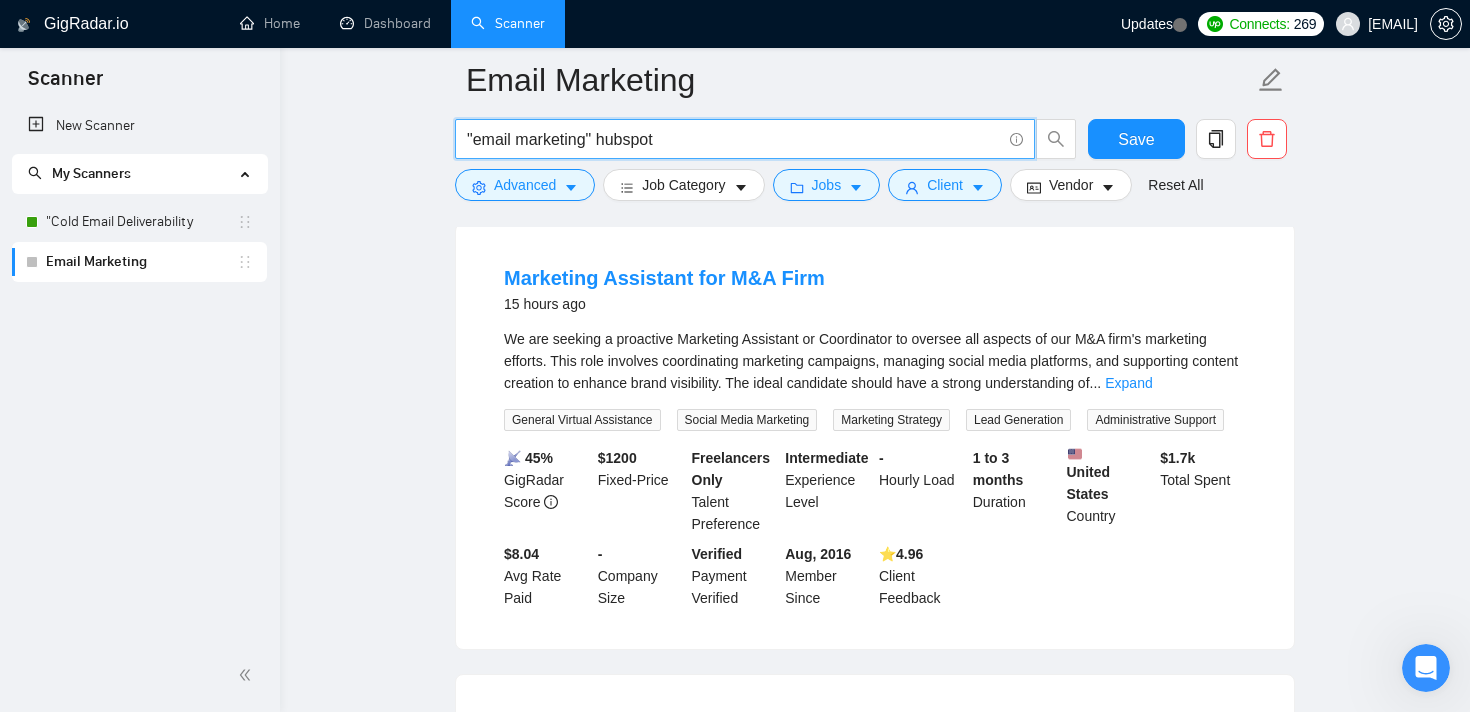scroll, scrollTop: 637, scrollLeft: 0, axis: vertical 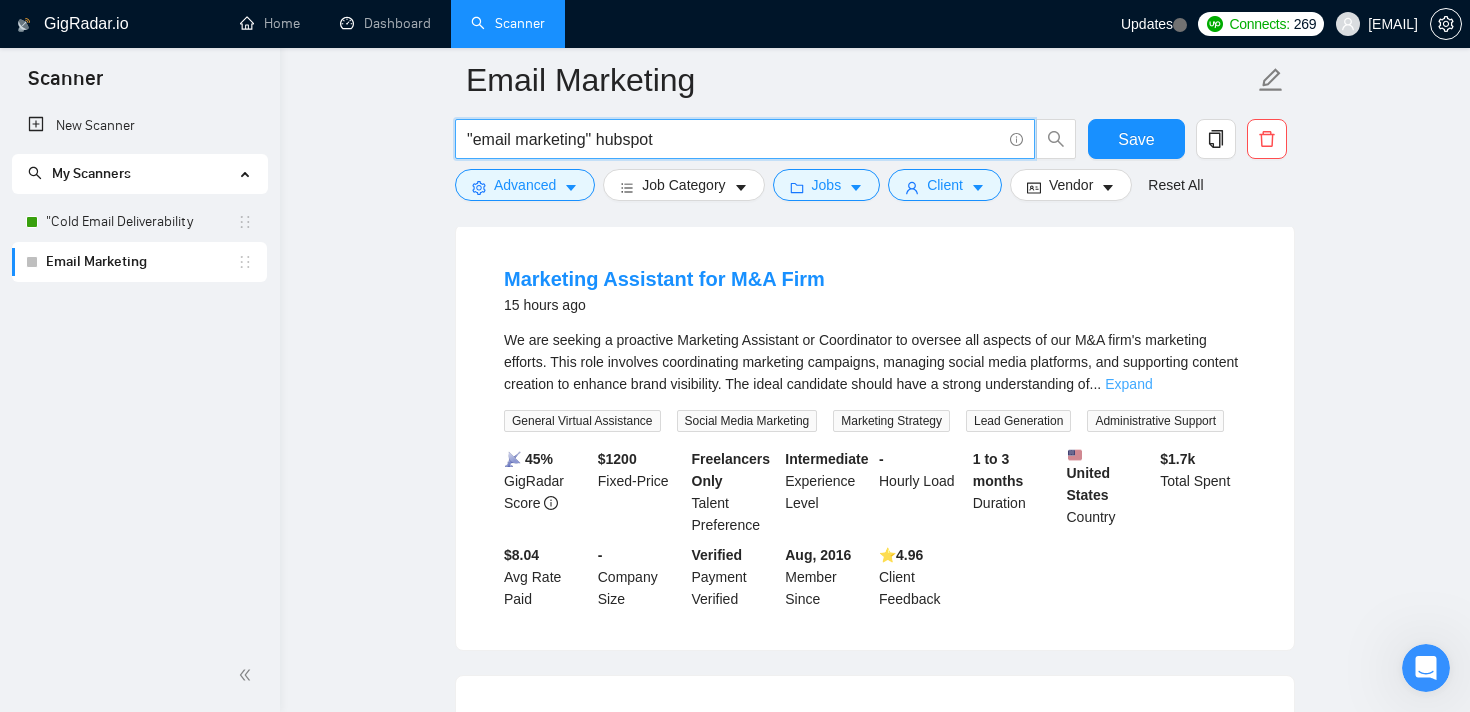 click on "Expand" at bounding box center [1128, 384] 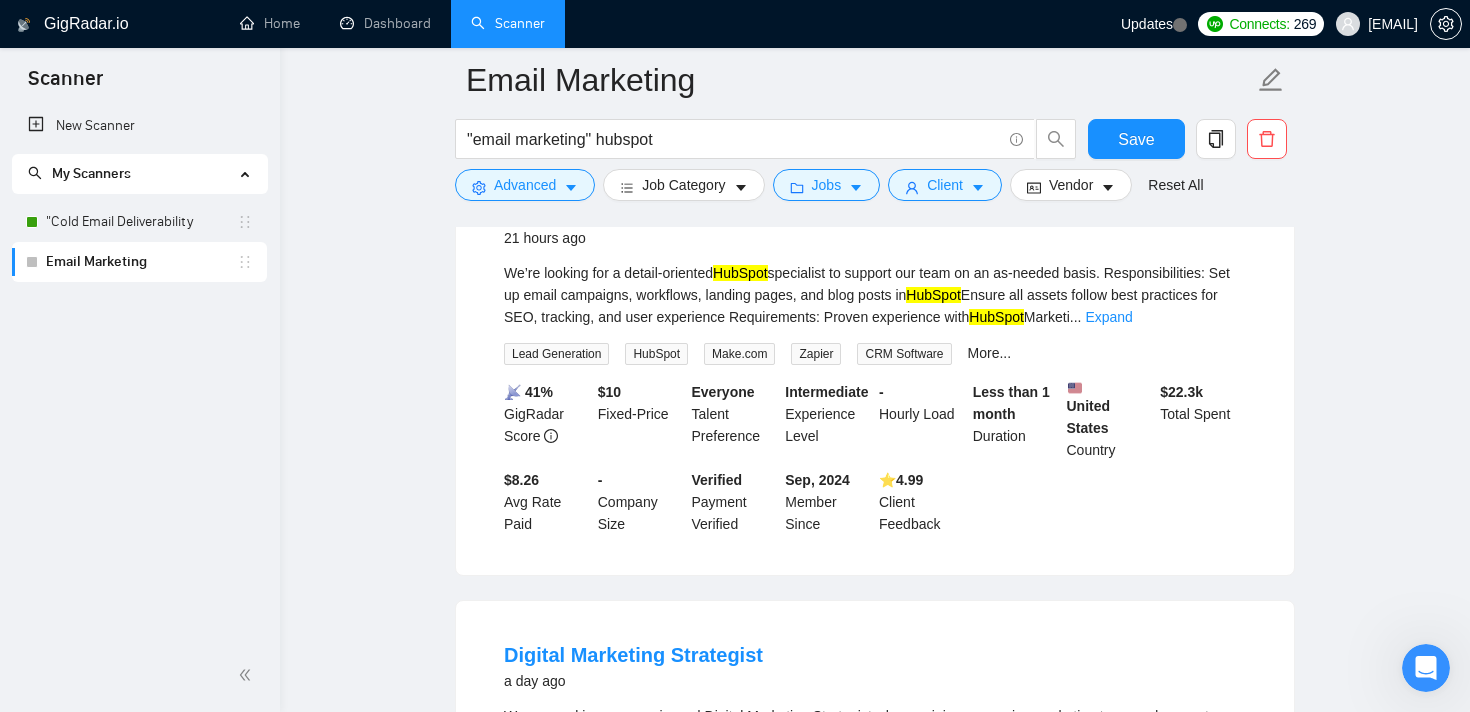 scroll, scrollTop: 1618, scrollLeft: 0, axis: vertical 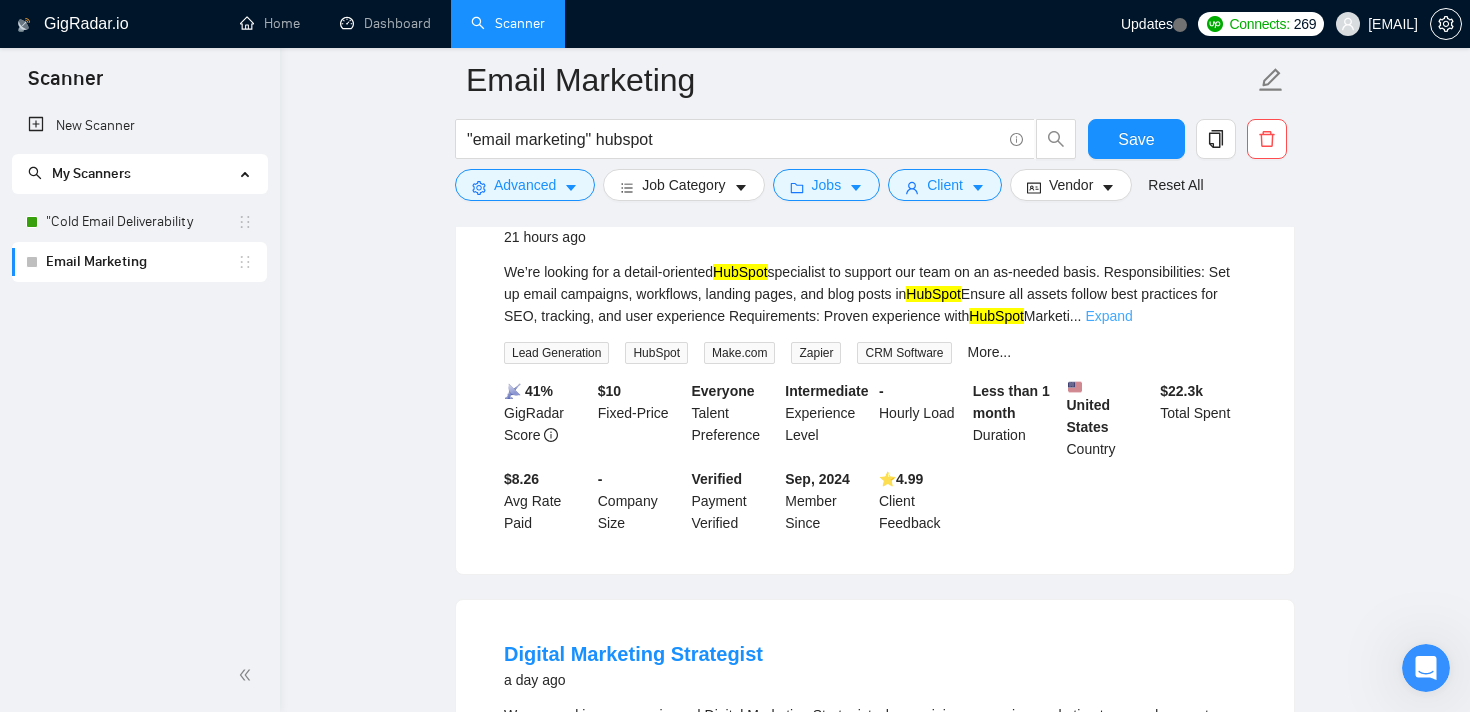 click on "Expand" at bounding box center [1108, 316] 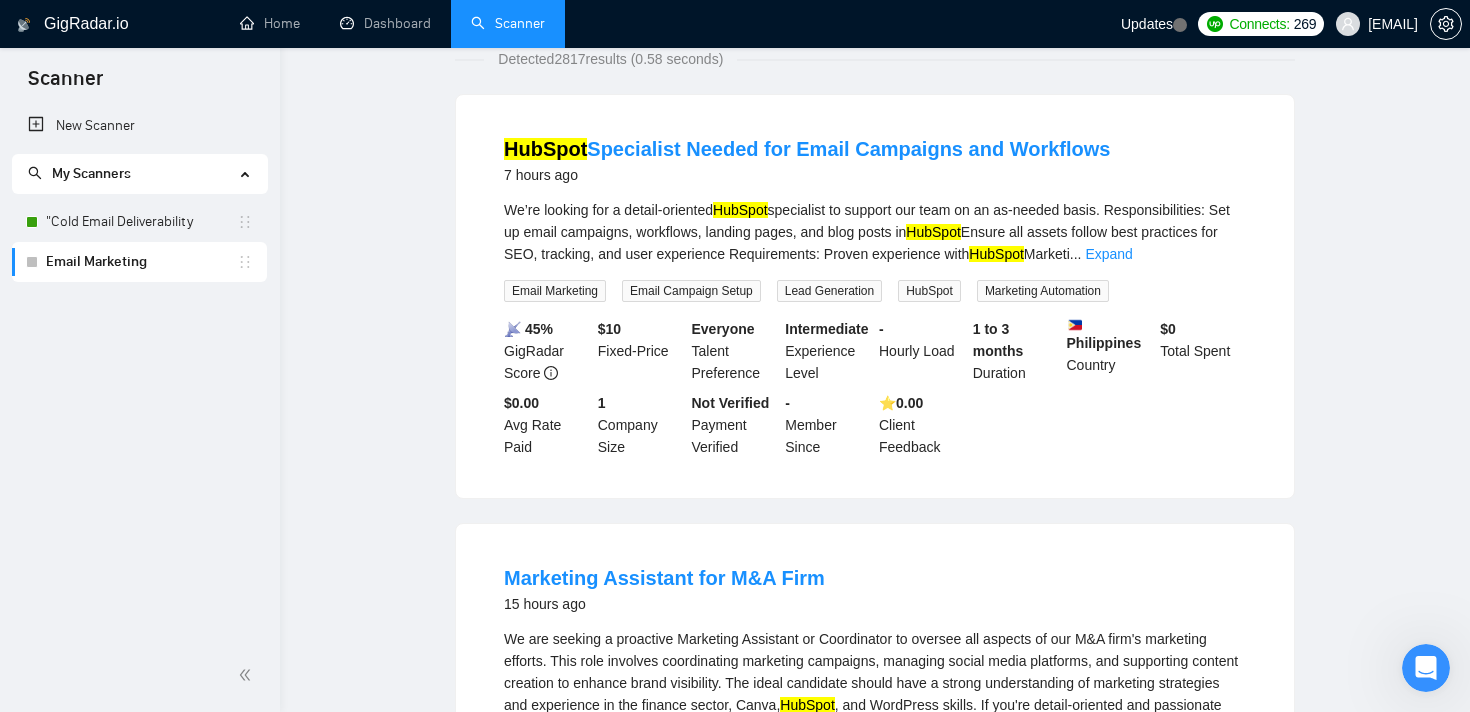 scroll, scrollTop: 0, scrollLeft: 0, axis: both 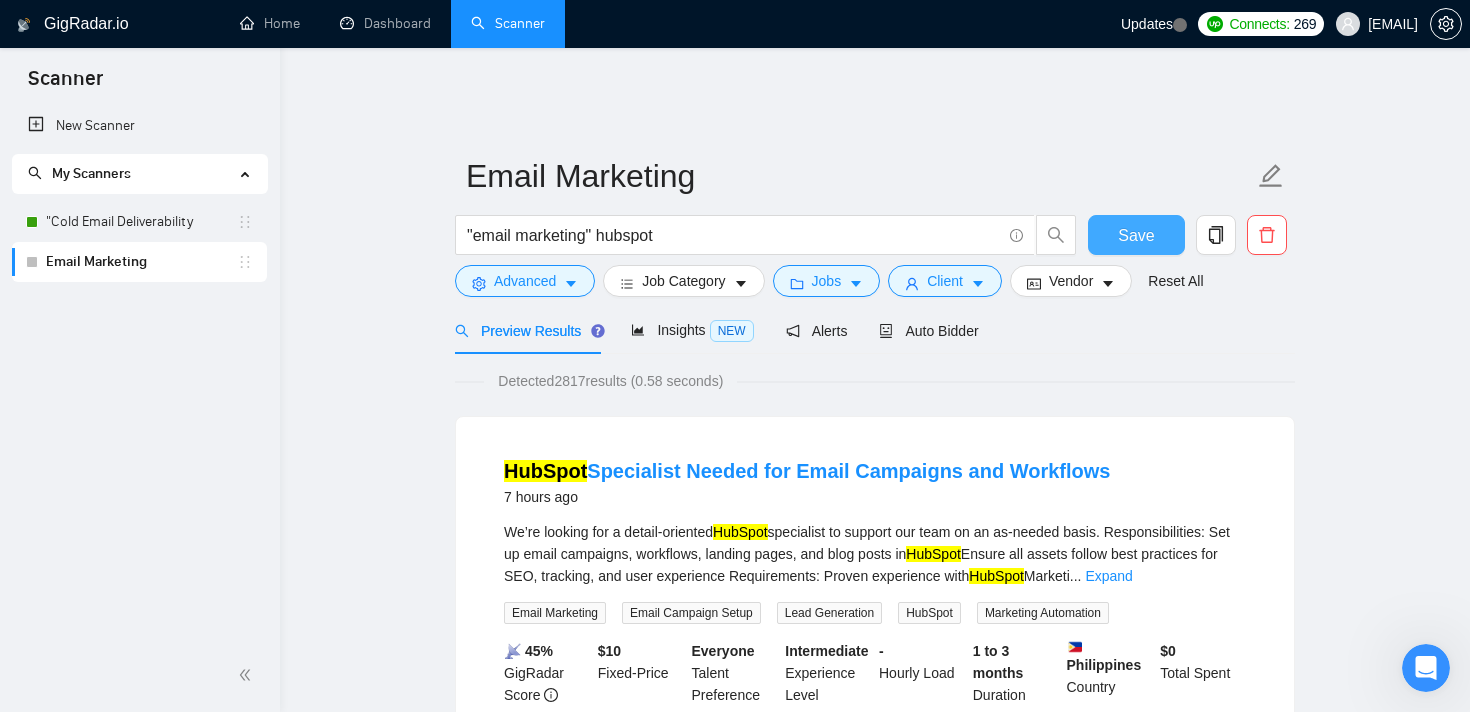 click on "Save" at bounding box center [1136, 235] 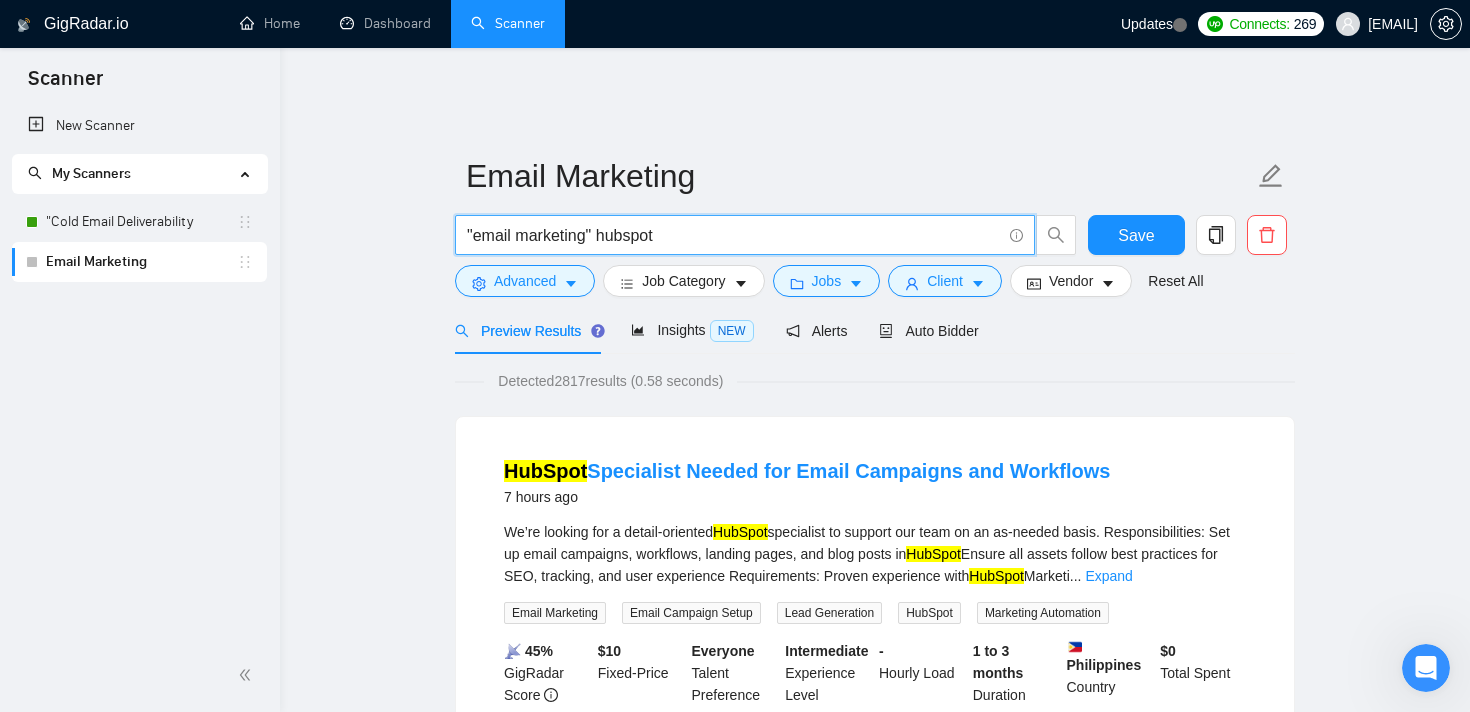 click on ""email marketing" hubspot" at bounding box center (734, 235) 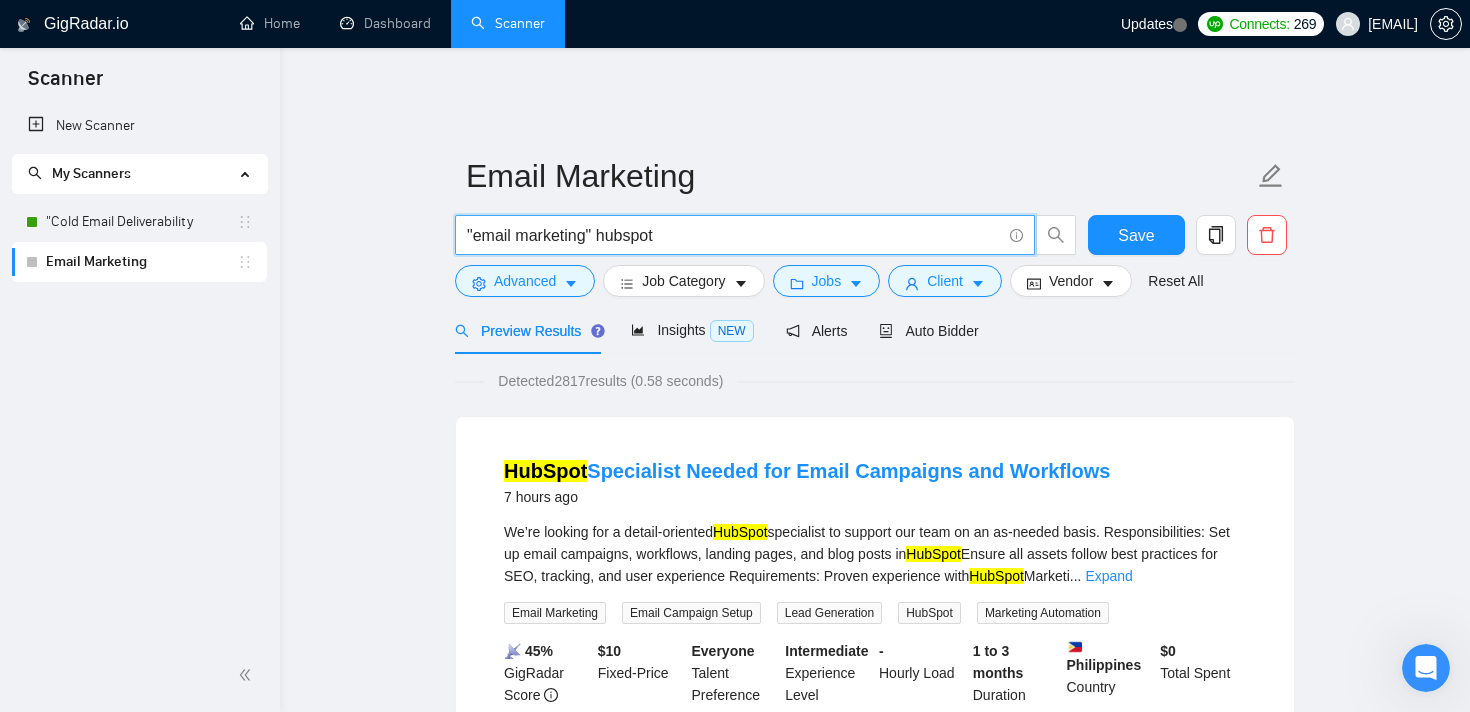 click on ""email marketing" hubspot" at bounding box center [734, 235] 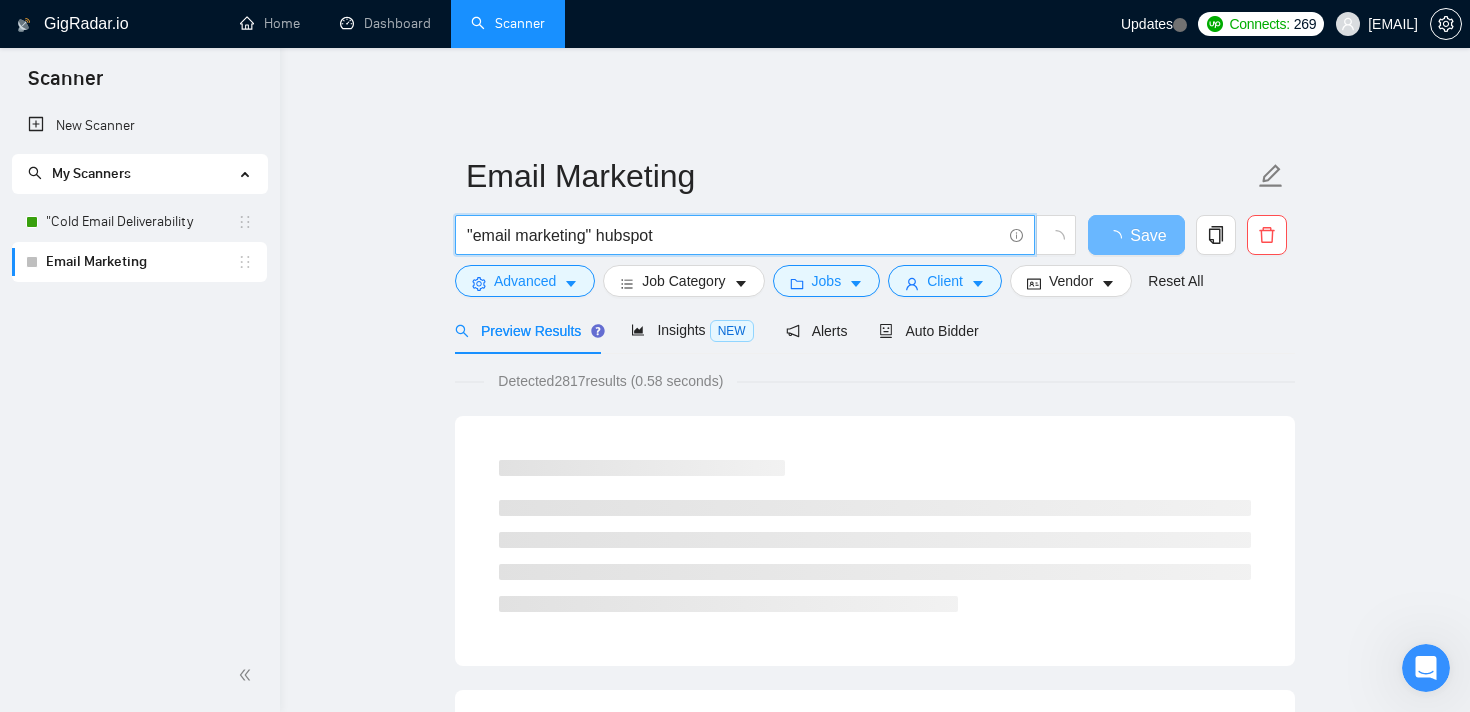 click on ""email marketing" hubspot" at bounding box center [734, 235] 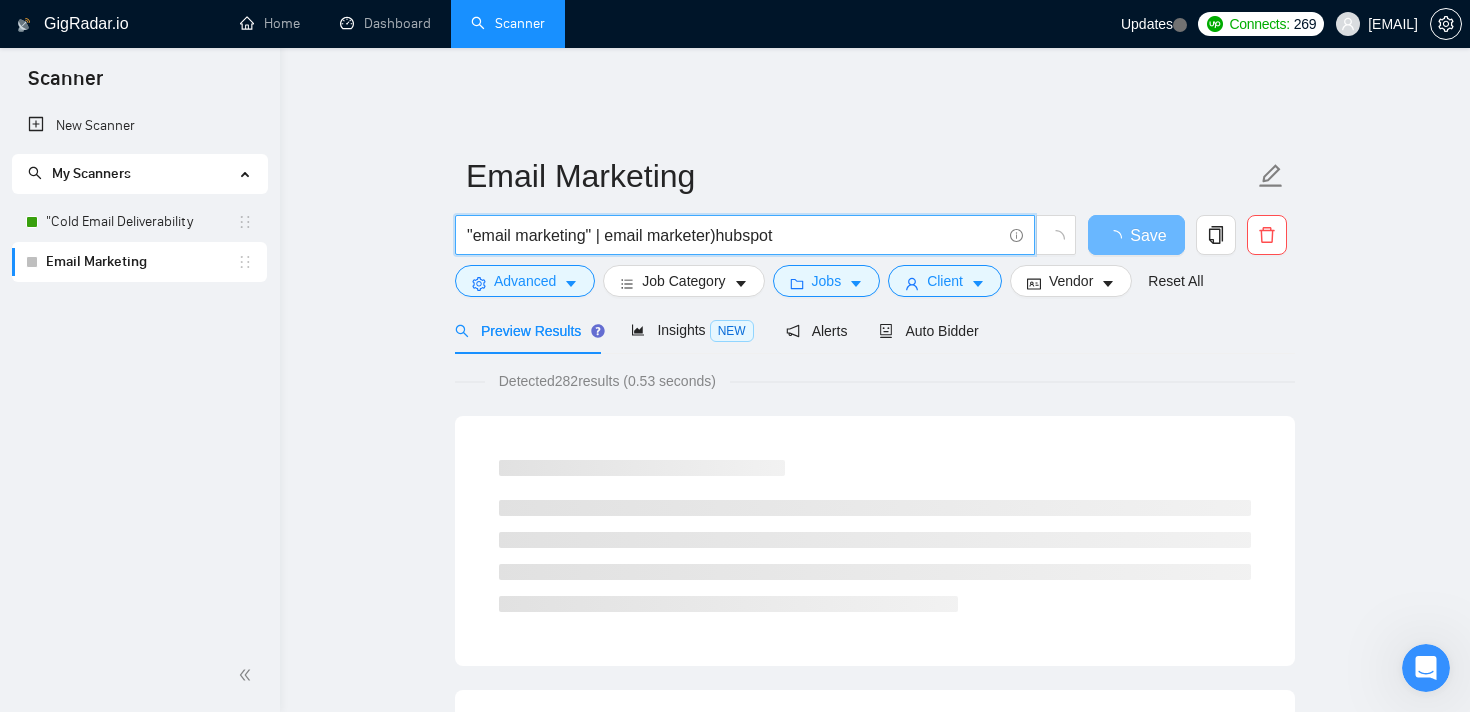 click on ""email marketing" | email marketer)hubspot" at bounding box center [734, 235] 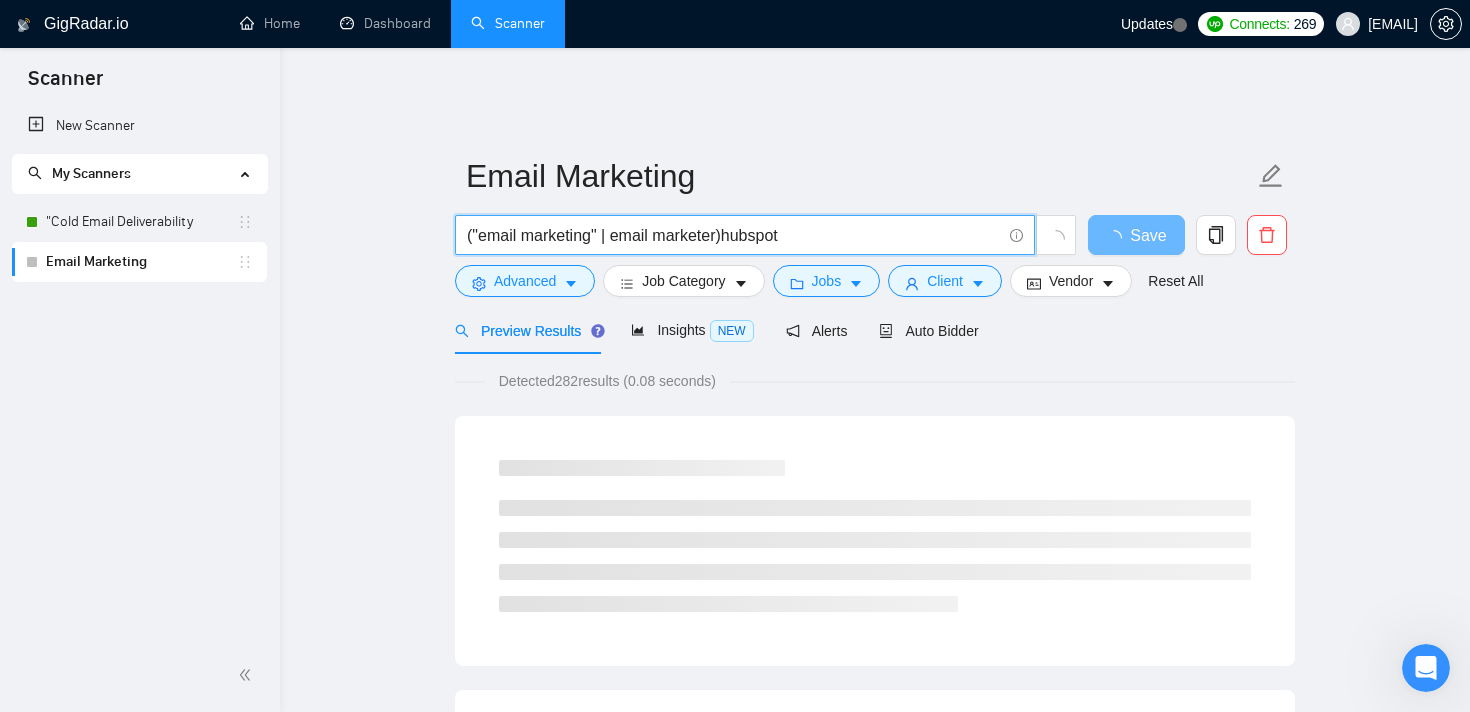 click on "("email marketing" | email marketer)hubspot" at bounding box center [734, 235] 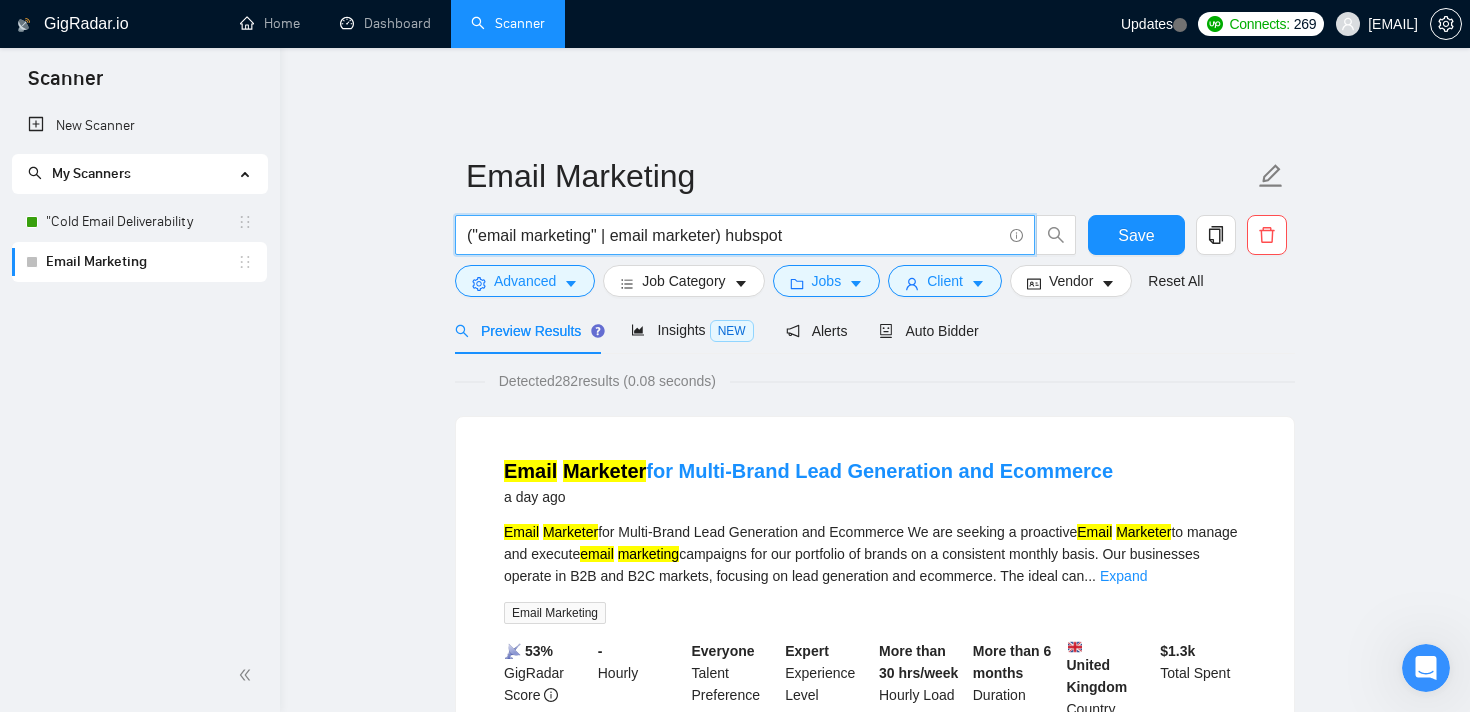 click on "("email marketing" | email marketer) hubspot" at bounding box center [734, 235] 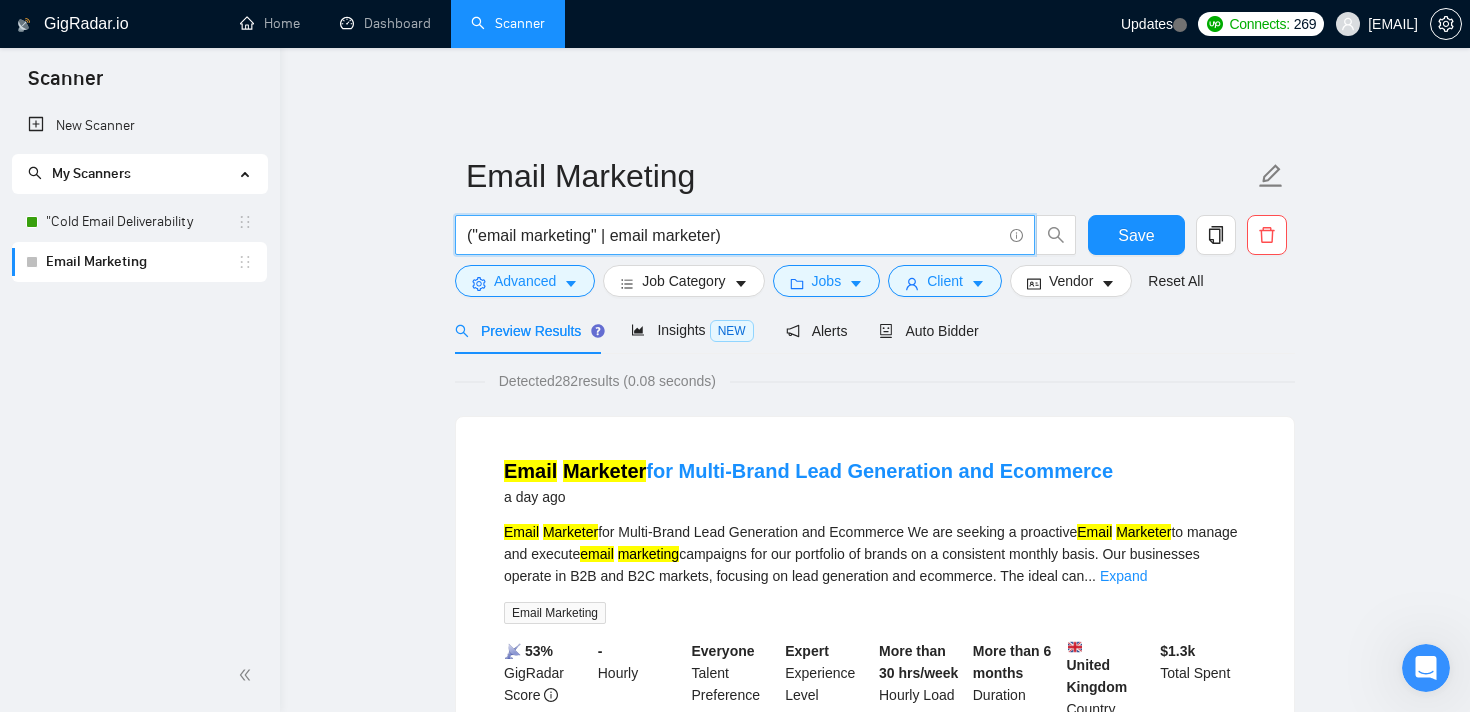 click on "Email Marketing ("email marketing" | email marketer) Save Advanced   Job Category   Jobs   Client   Vendor   Reset All Preview Results Insights NEW Alerts Auto Bidder Detected   282  results   (0.08 seconds) Email   Marketer  for Multi-Brand Lead Generation and Ecommerce a day ago Email   Marketer  for Multi-Brand Lead Generation and Ecommerce
We are seeking a proactive  Email   Marketer  to manage and execute  email   marketing  campaigns for our portfolio of brands on a consistent monthly basis. Our businesses operate in B2B and B2C markets, focusing on lead generation and ecommerce. The ideal can ... Expand Email Marketing 📡   53% GigRadar Score   - Hourly Everyone Talent Preference Expert Experience Level More than 30 hrs/week Hourly Load More than 6 months Duration   United Kingdom Country $ 1.3k Total Spent $0.00 Avg Rate Paid - Company Size Verified Payment Verified Jan, 2023 Member Since ⭐️  5.00 Client Feedback Expert  Email   Marketer  Needed for  HubSpot  Campaigns 2 days ago email" at bounding box center (875, 2523) 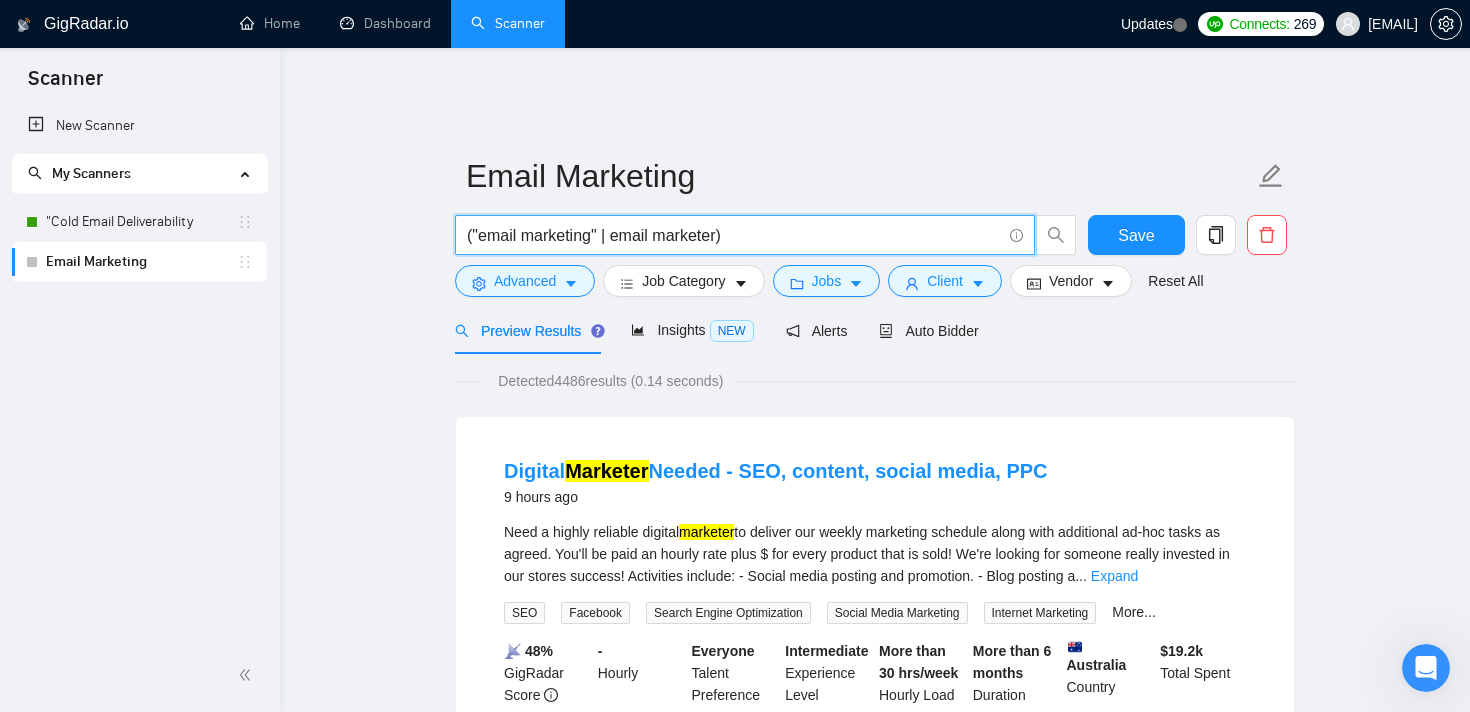 click on "("email marketing" | email marketer)" at bounding box center (734, 235) 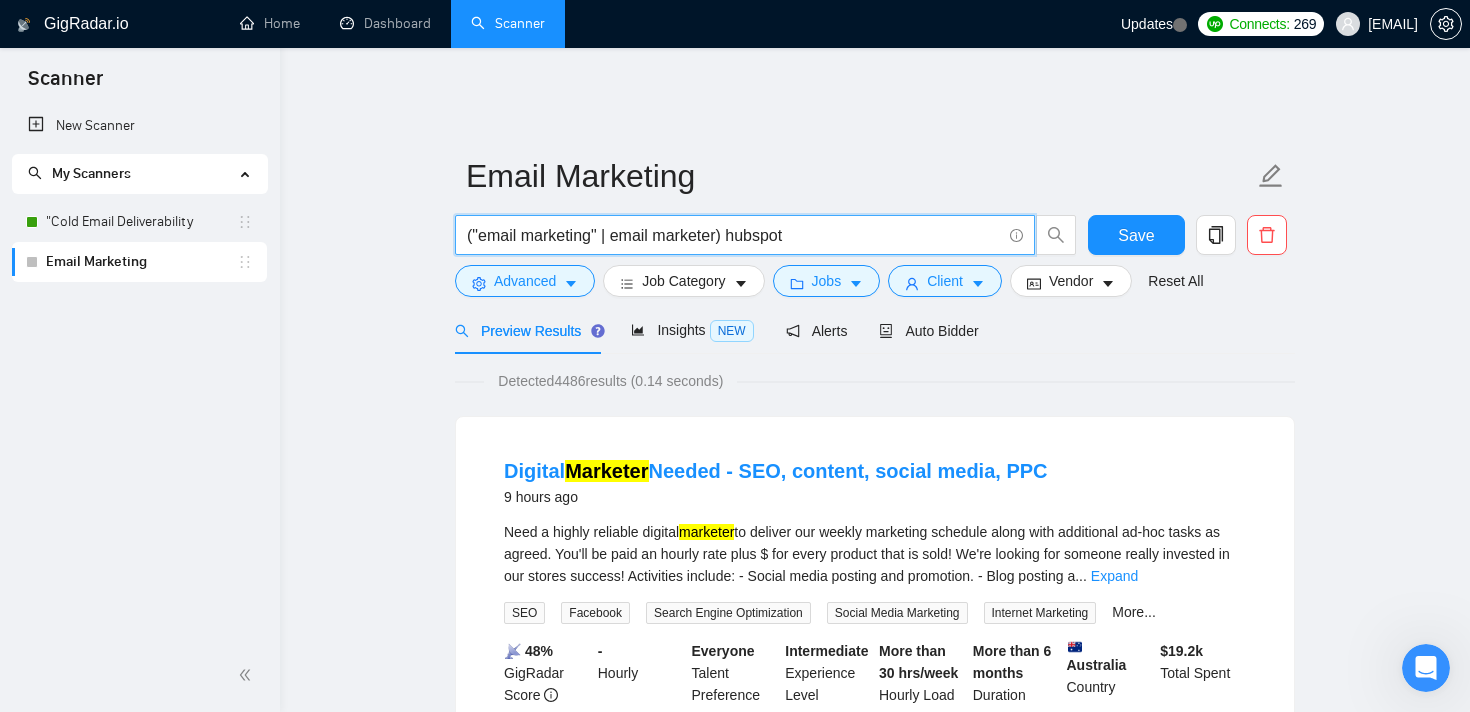 click on "Email Marketing ("email marketing" | email marketer) hubspot Save Advanced   Job Category   Jobs   Client   Vendor   Reset All Preview Results Insights NEW Alerts Auto Bidder Detected   4486  results   (0.14 seconds) Digital  Marketer  Needed - SEO, content, social media, PPC 9 hours ago Need a highly reliable digital  marketer  to deliver our weekly marketing schedule along with additional ad-hoc tasks as agreed.
You'll be paid an hourly rate plus $ for every product that is sold! We're looking for someone really invested in our stores success!
Activities include:
- Social media posting and promotion.
- Blog posting a ... Expand SEO Facebook Search Engine Optimization Social Media Marketing Internet Marketing More... 📡   48% GigRadar Score   - Hourly Everyone Talent Preference Intermediate Experience Level More than 30 hrs/week Hourly Load More than 6 months Duration   [COUNTRY] Country $ 19.2k Total Spent $7.35 Avg Rate Paid 2-9 Company Size Verified Payment Verified Jun, 2018 Member Since 4.82" at bounding box center (875, 2516) 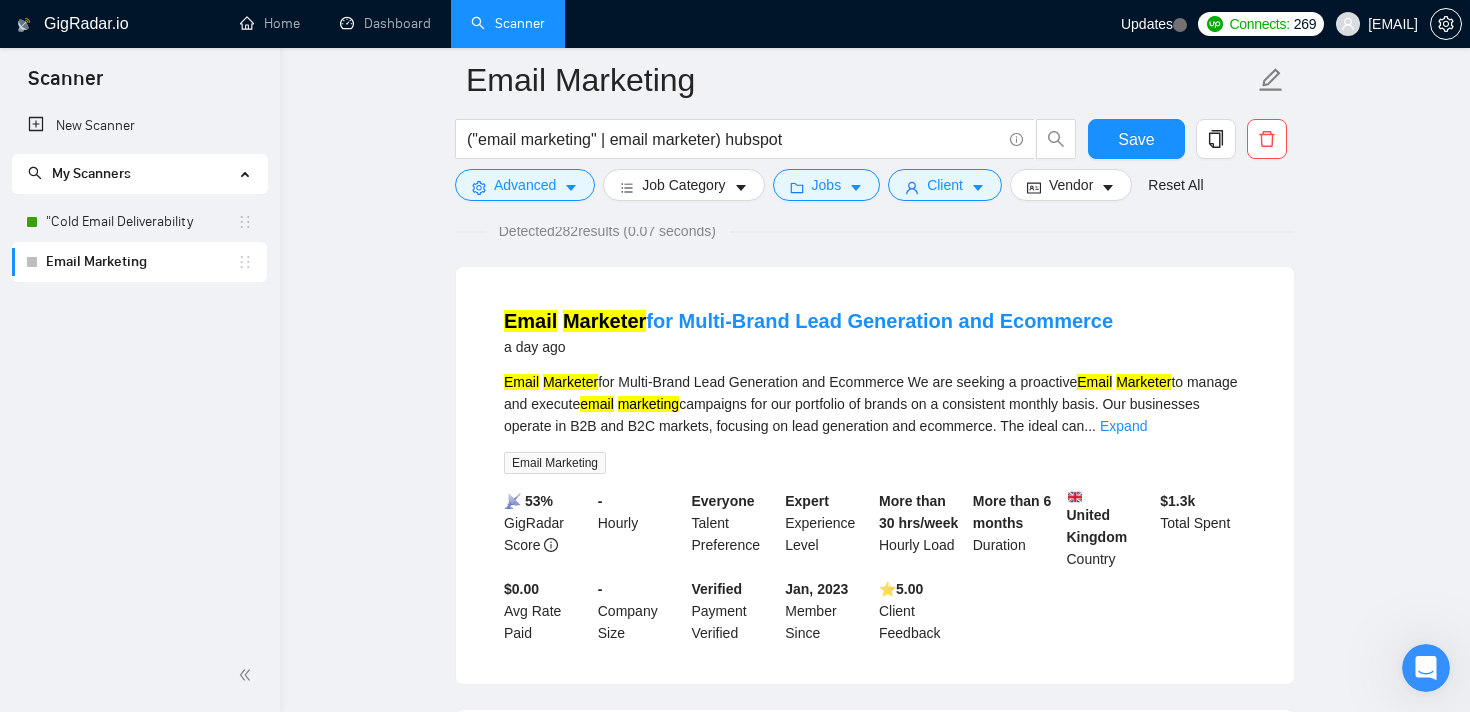 scroll, scrollTop: 0, scrollLeft: 0, axis: both 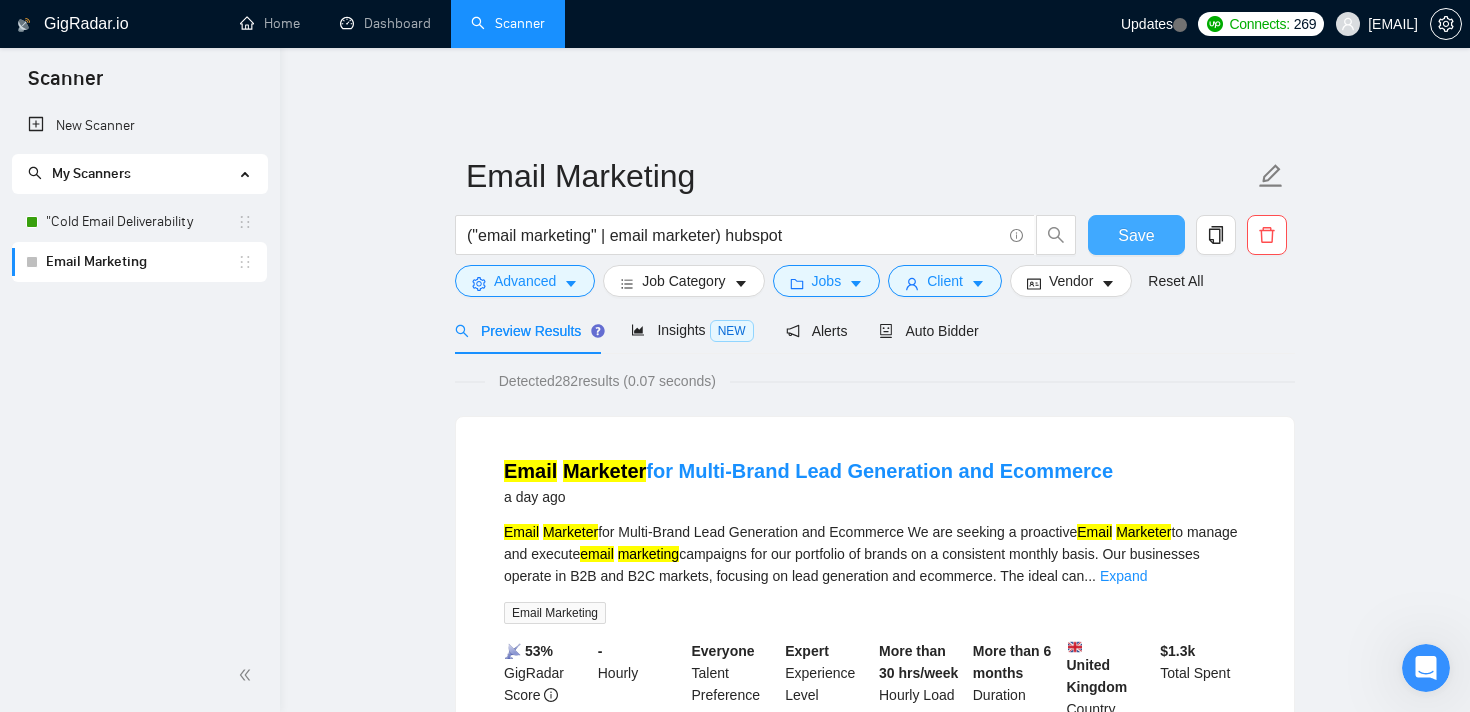 click on "Save" at bounding box center [1136, 235] 